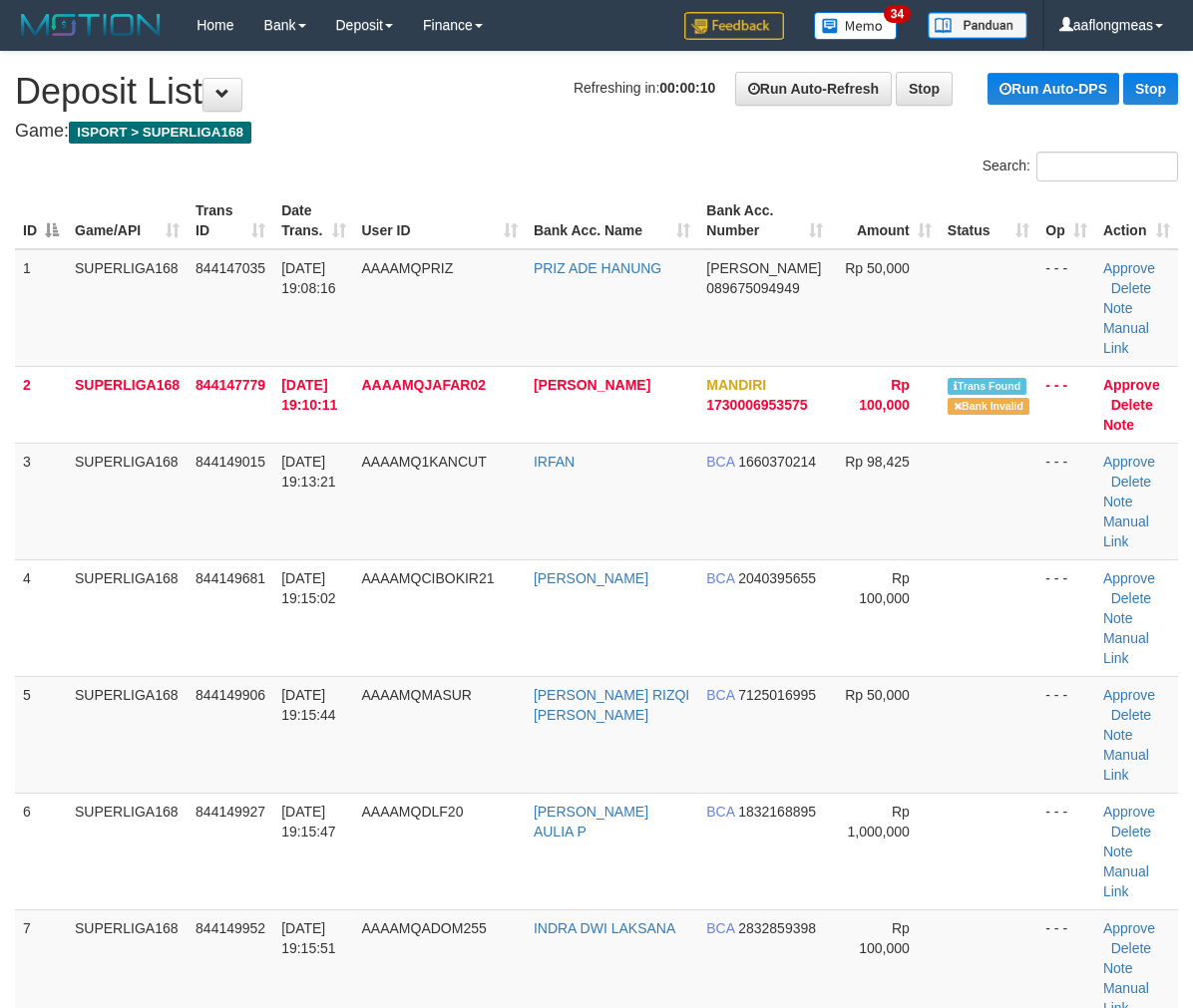 scroll, scrollTop: 0, scrollLeft: 0, axis: both 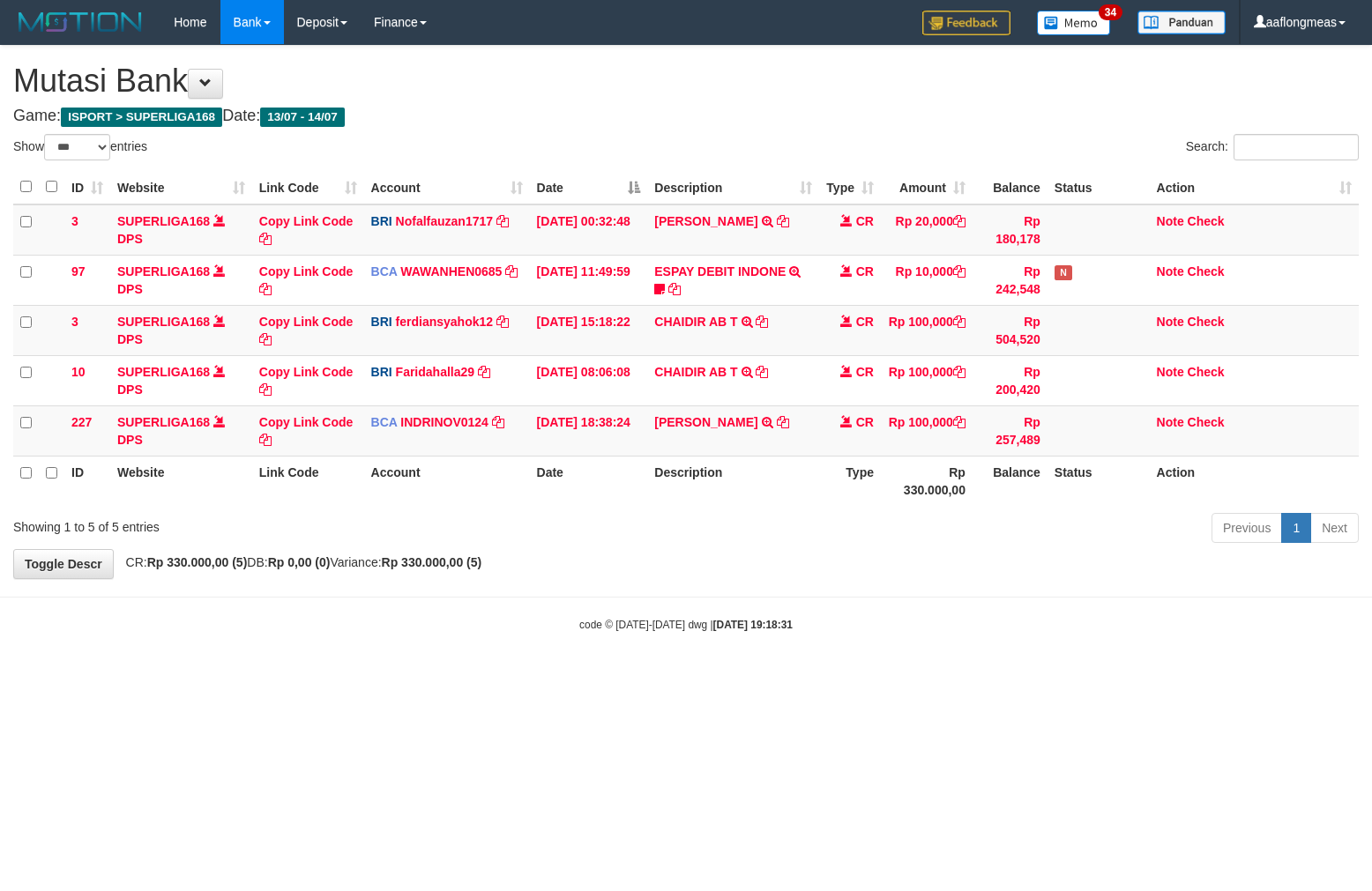 select on "***" 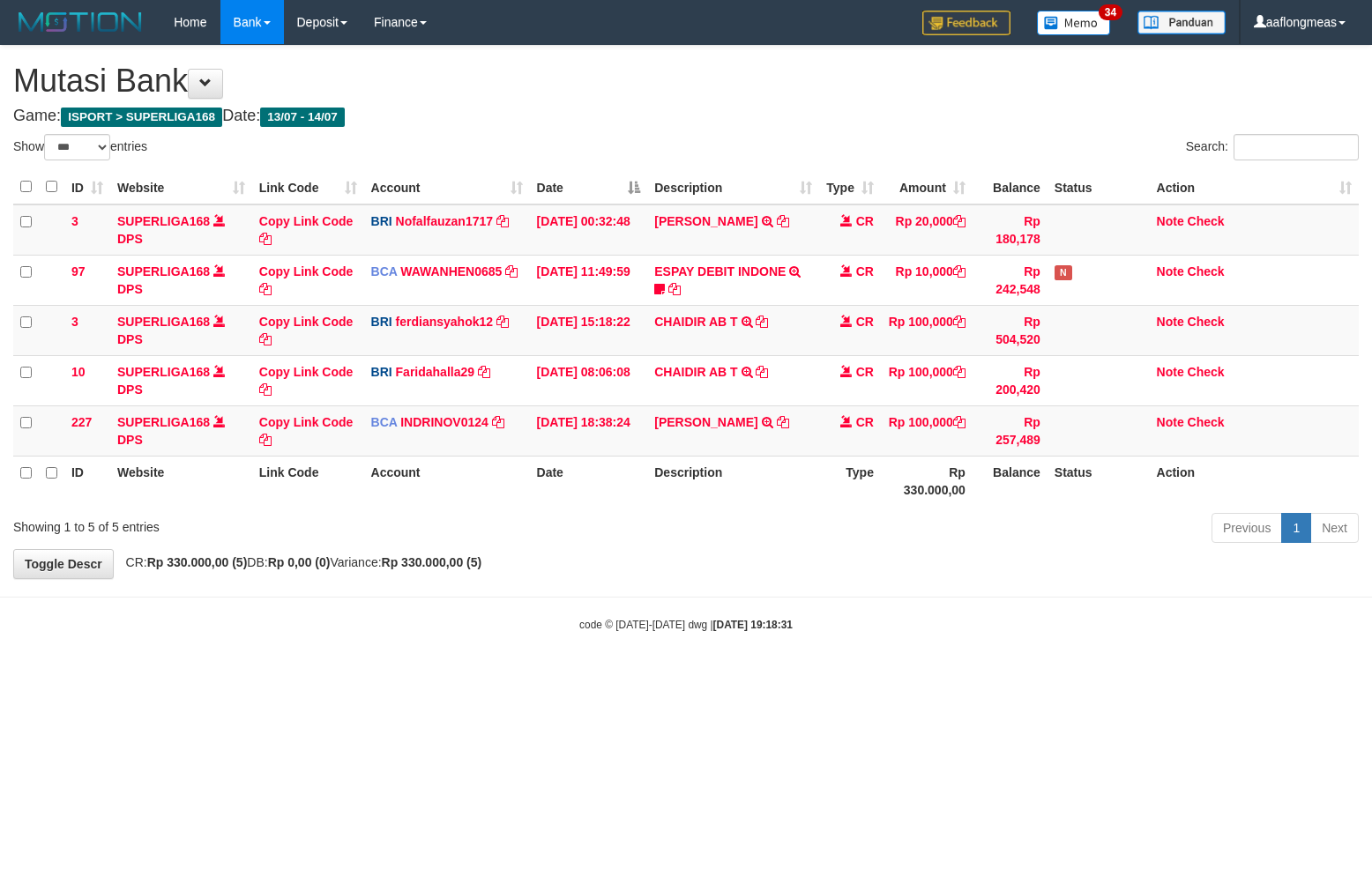 scroll, scrollTop: 0, scrollLeft: 0, axis: both 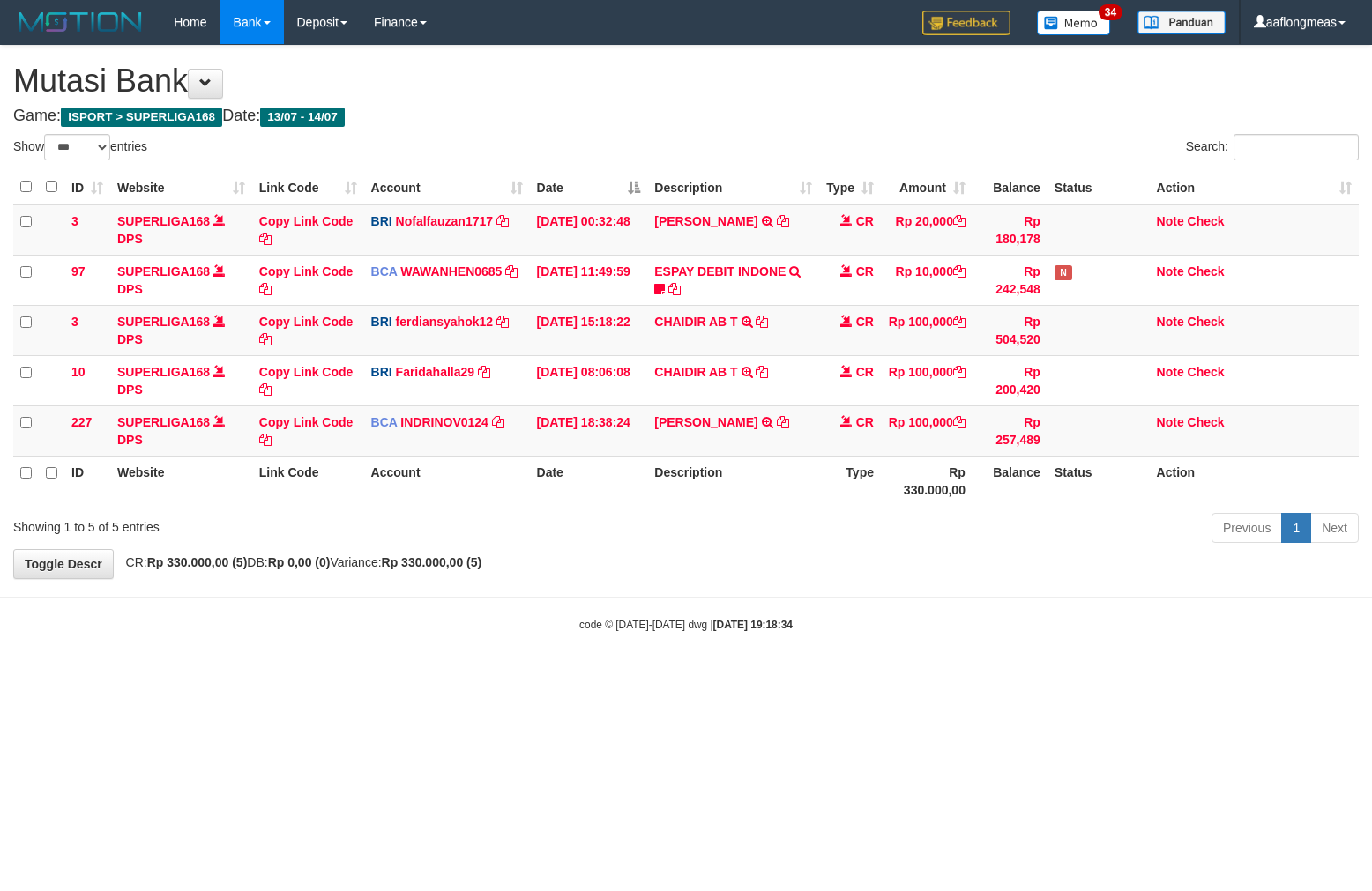 select on "***" 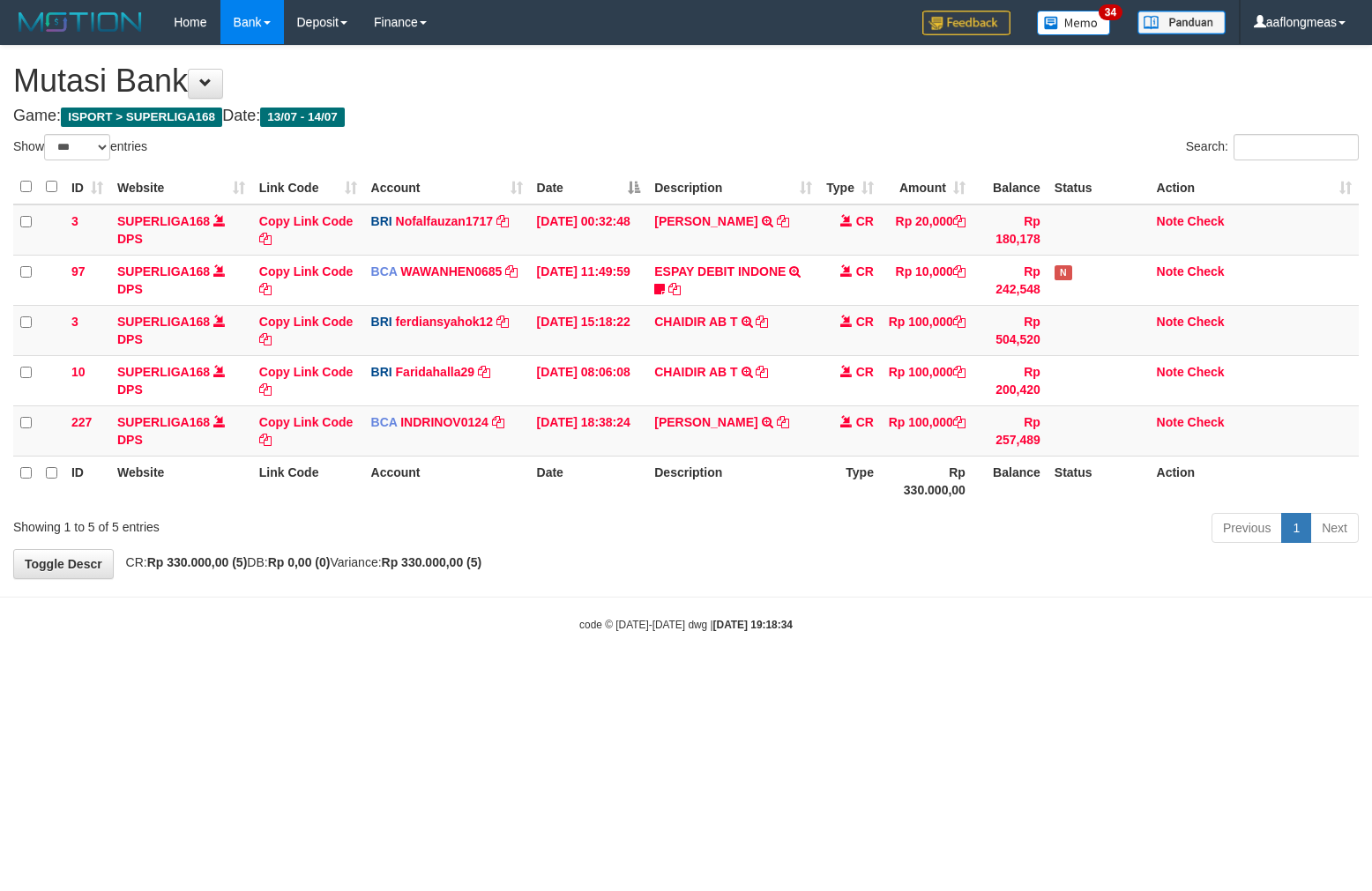 scroll, scrollTop: 0, scrollLeft: 0, axis: both 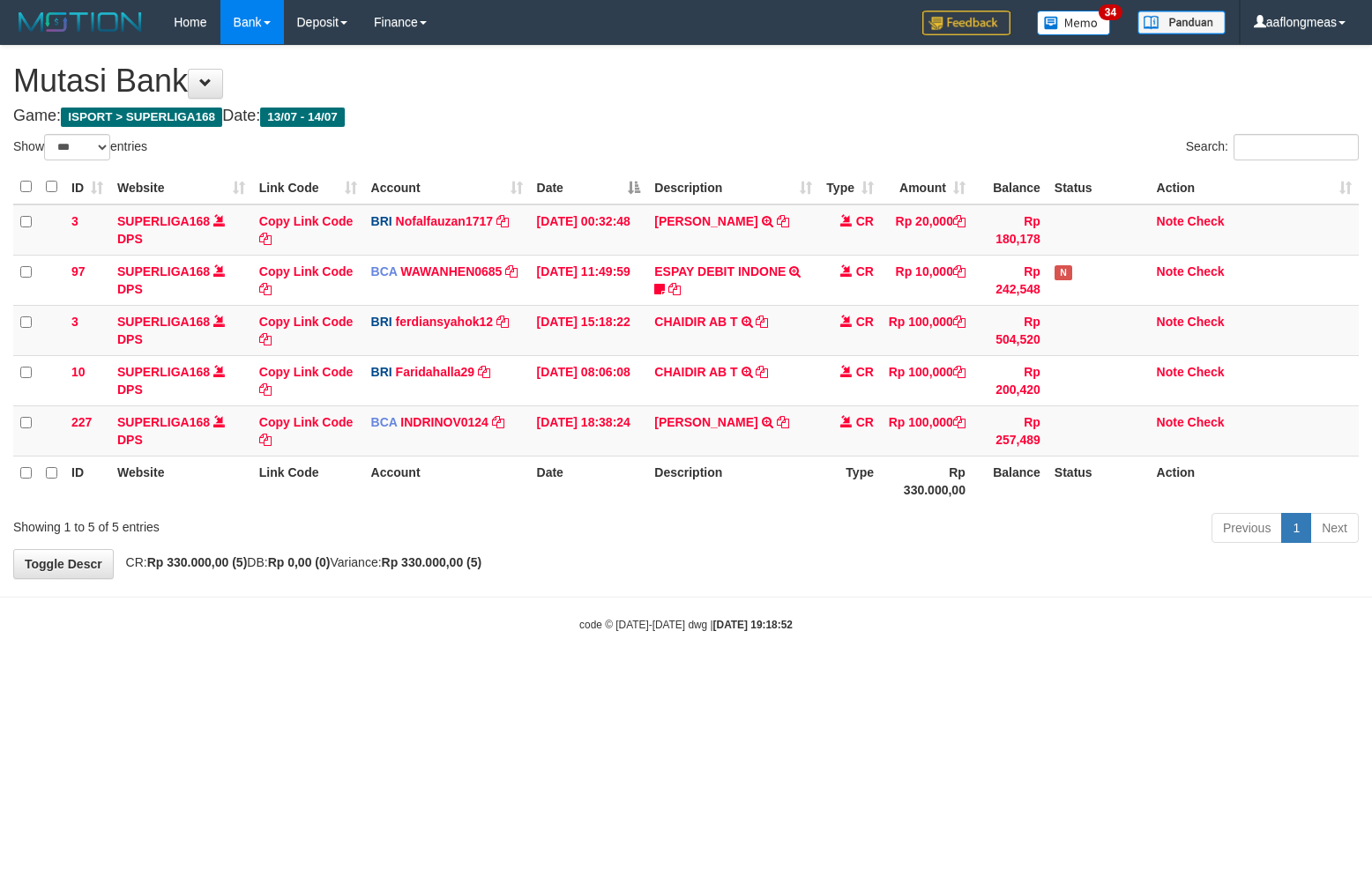 select on "***" 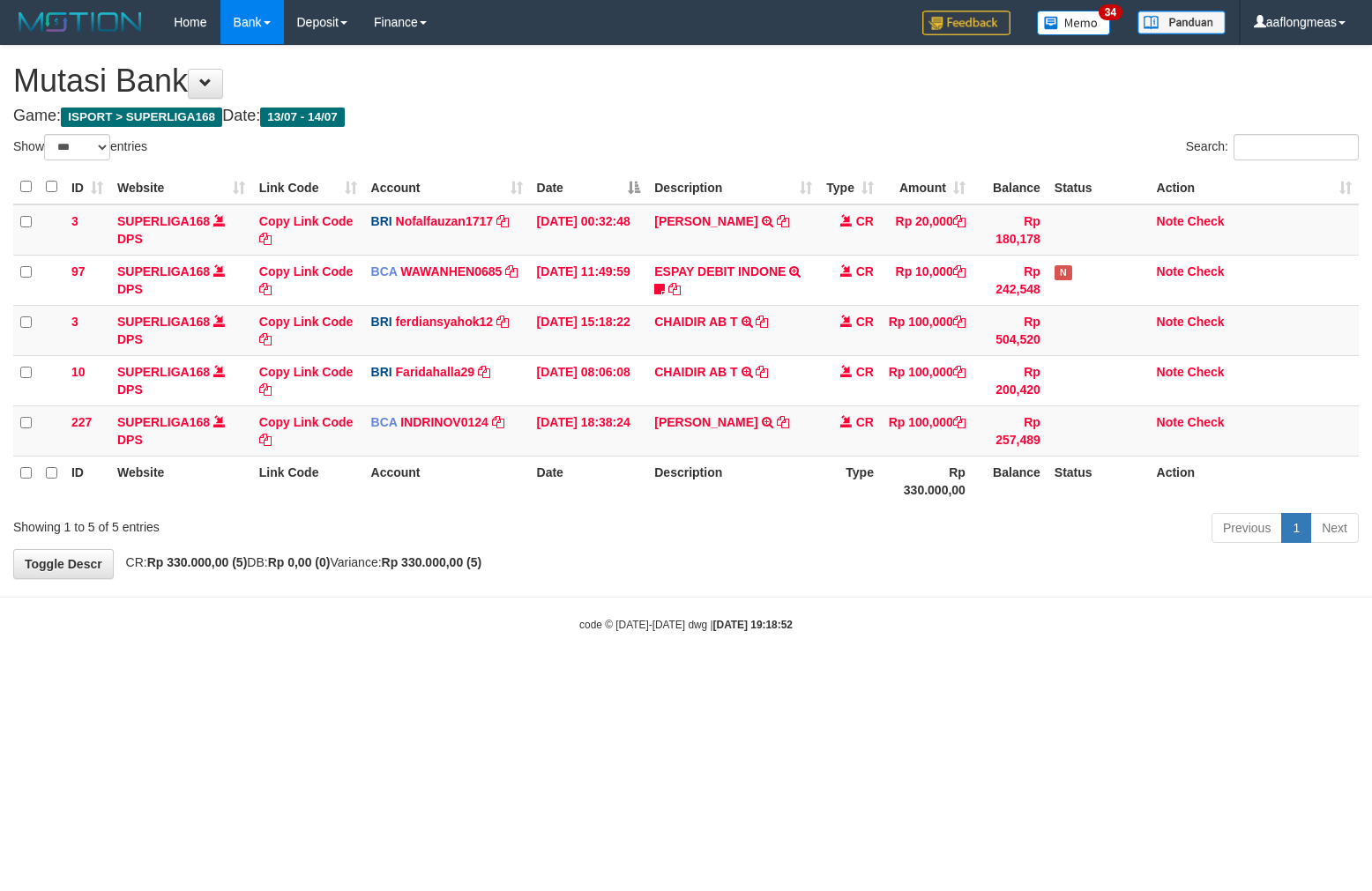 scroll, scrollTop: 0, scrollLeft: 0, axis: both 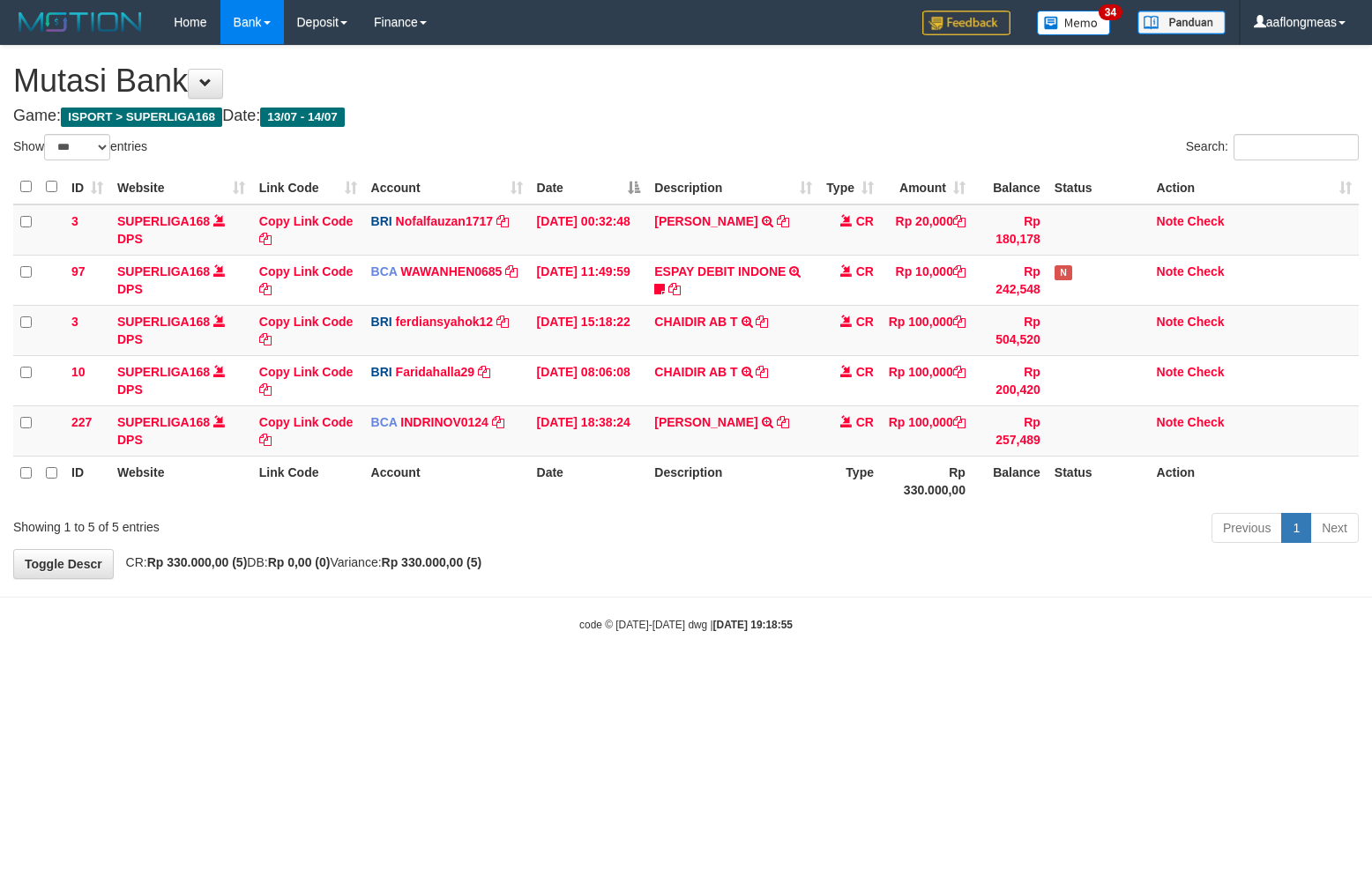 select on "***" 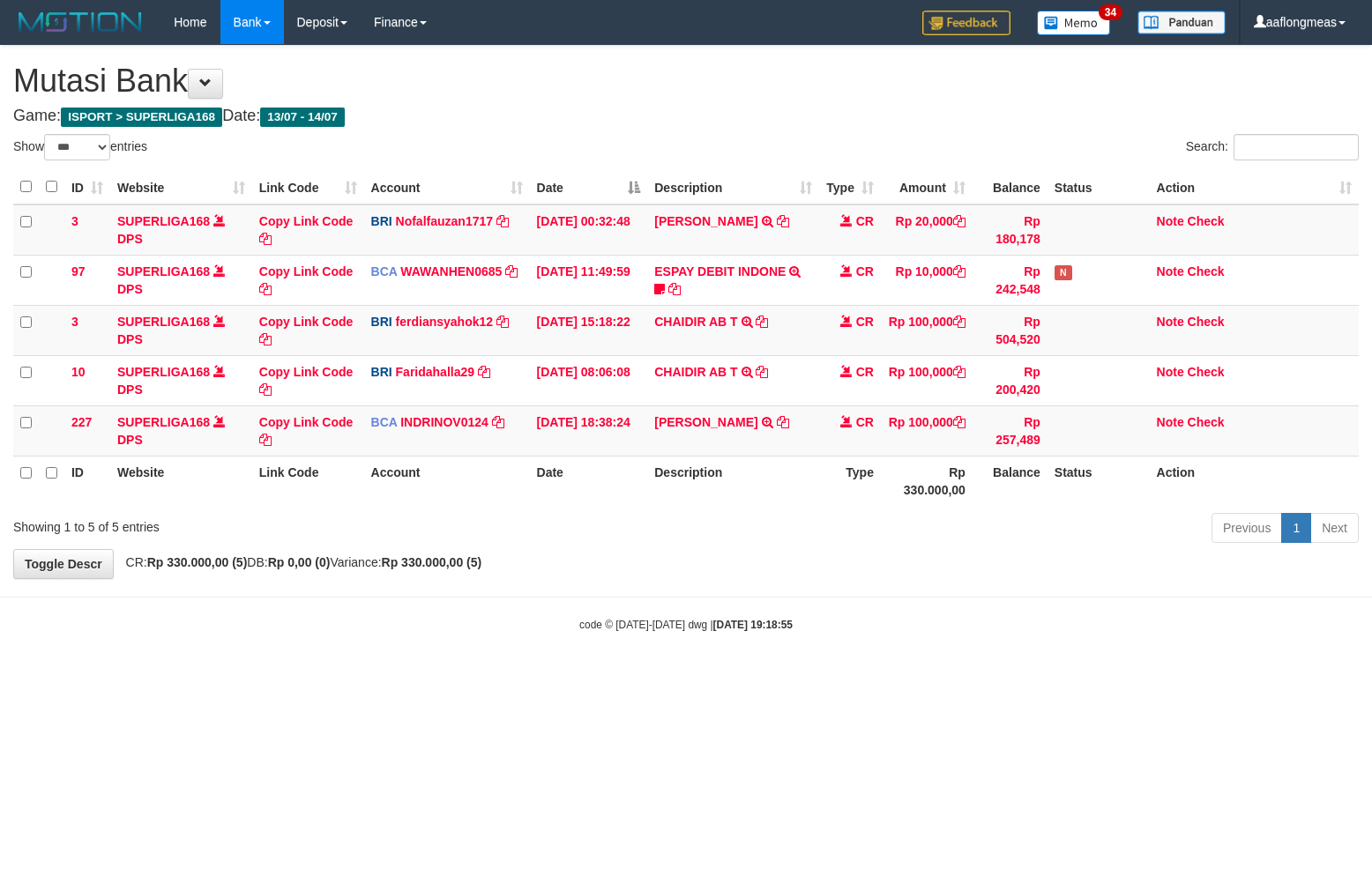 scroll, scrollTop: 0, scrollLeft: 0, axis: both 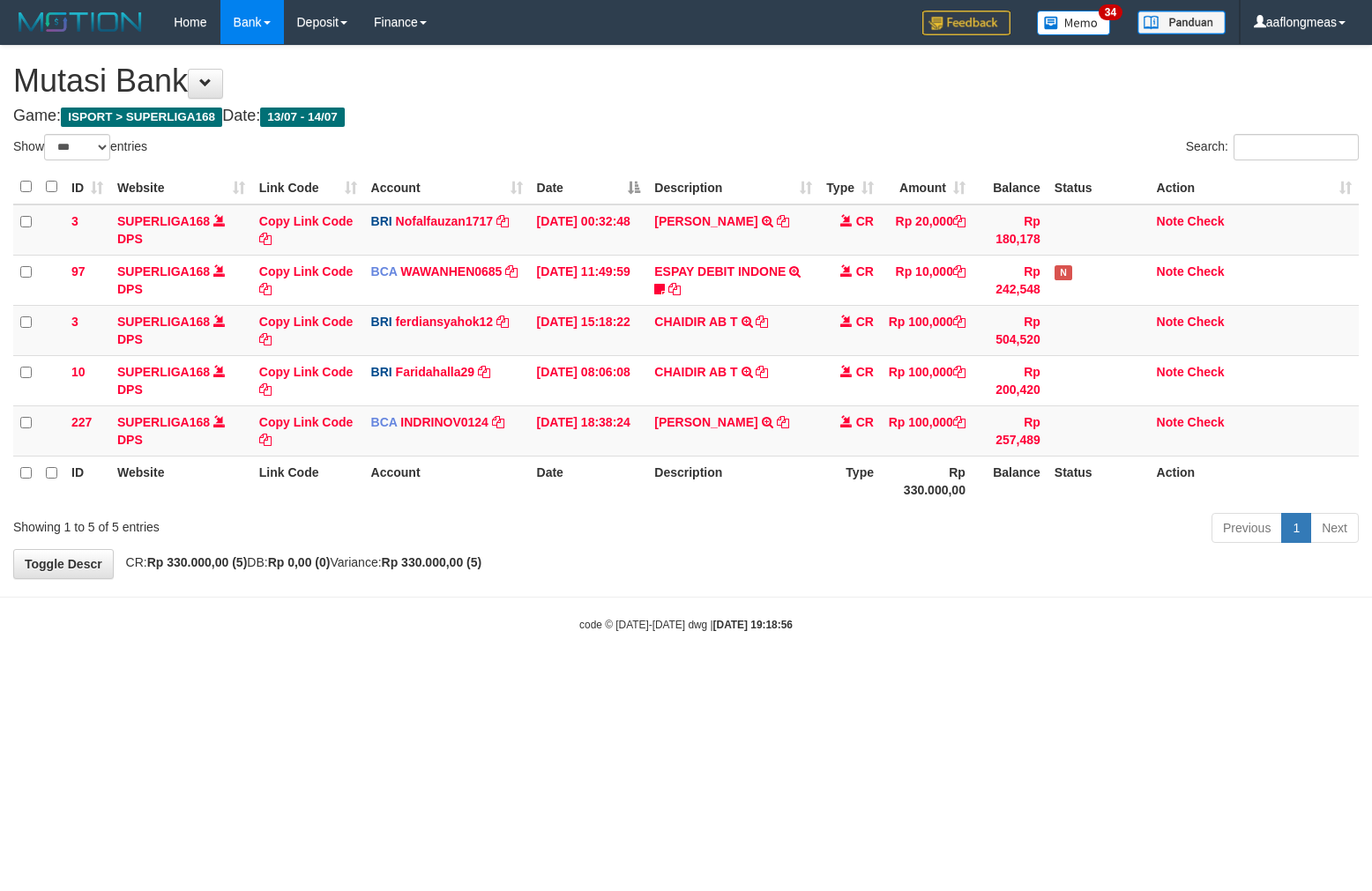 select on "***" 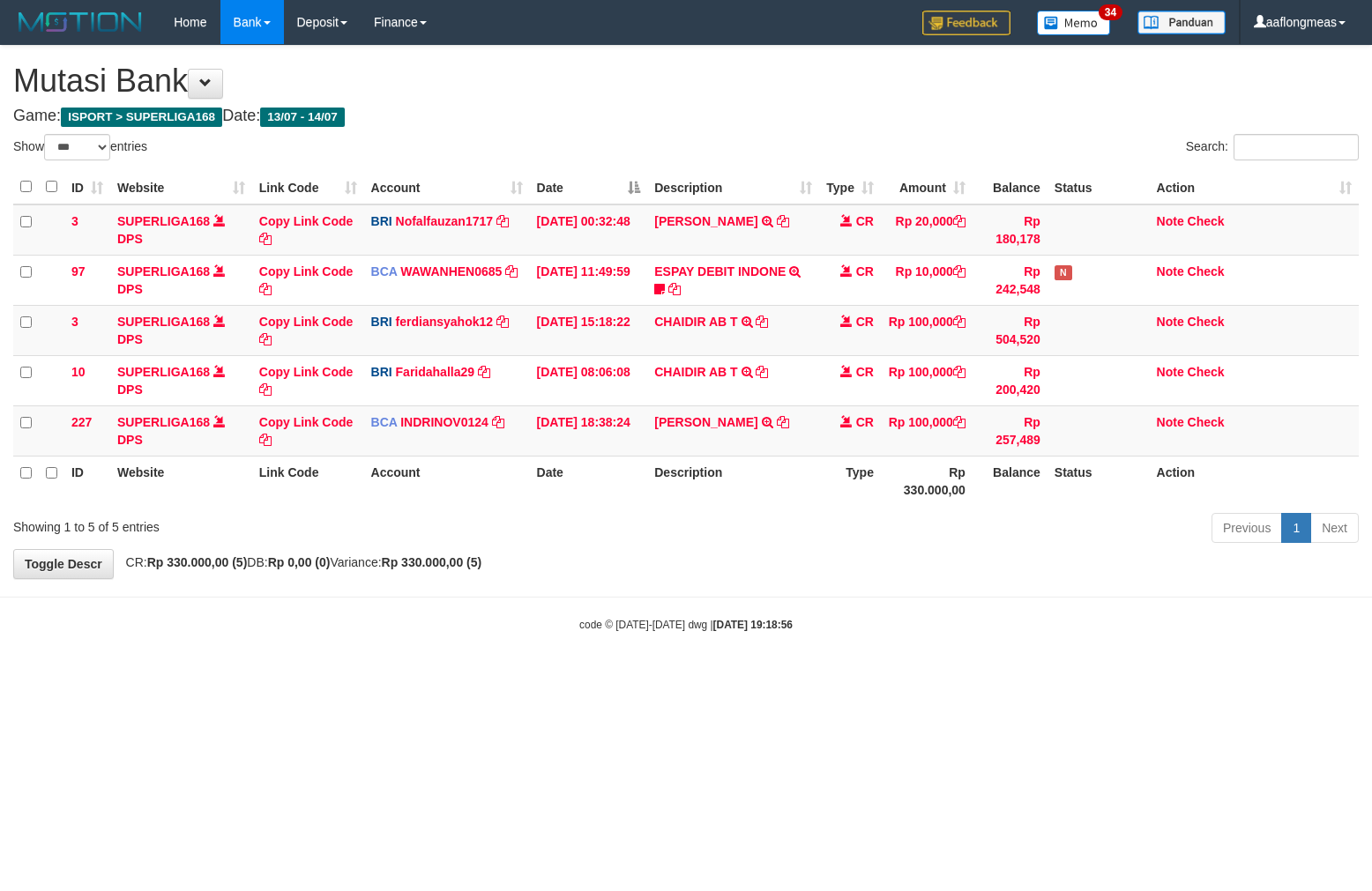 scroll, scrollTop: 0, scrollLeft: 0, axis: both 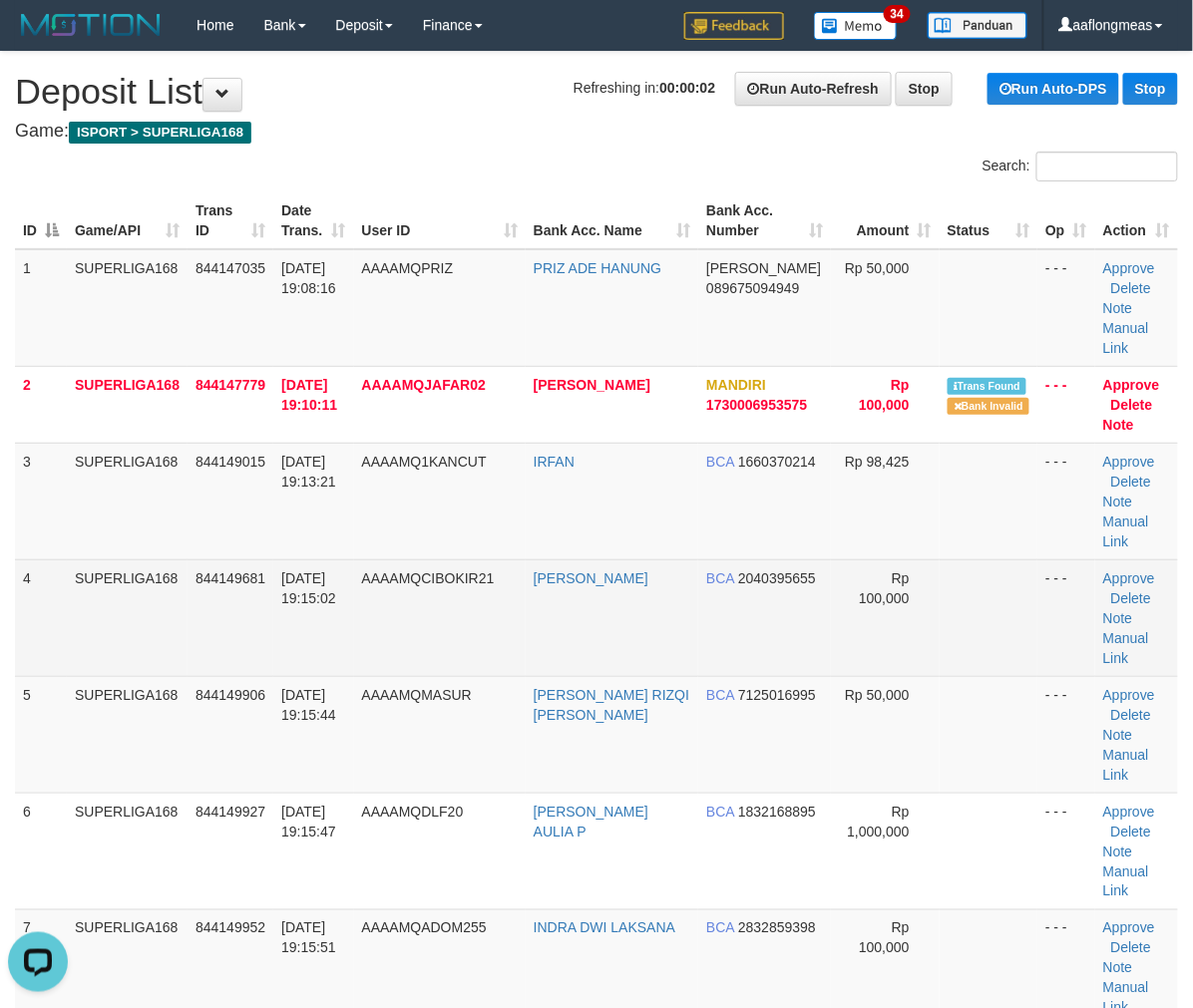 click on "Rp 100,000" at bounding box center (885, 617) 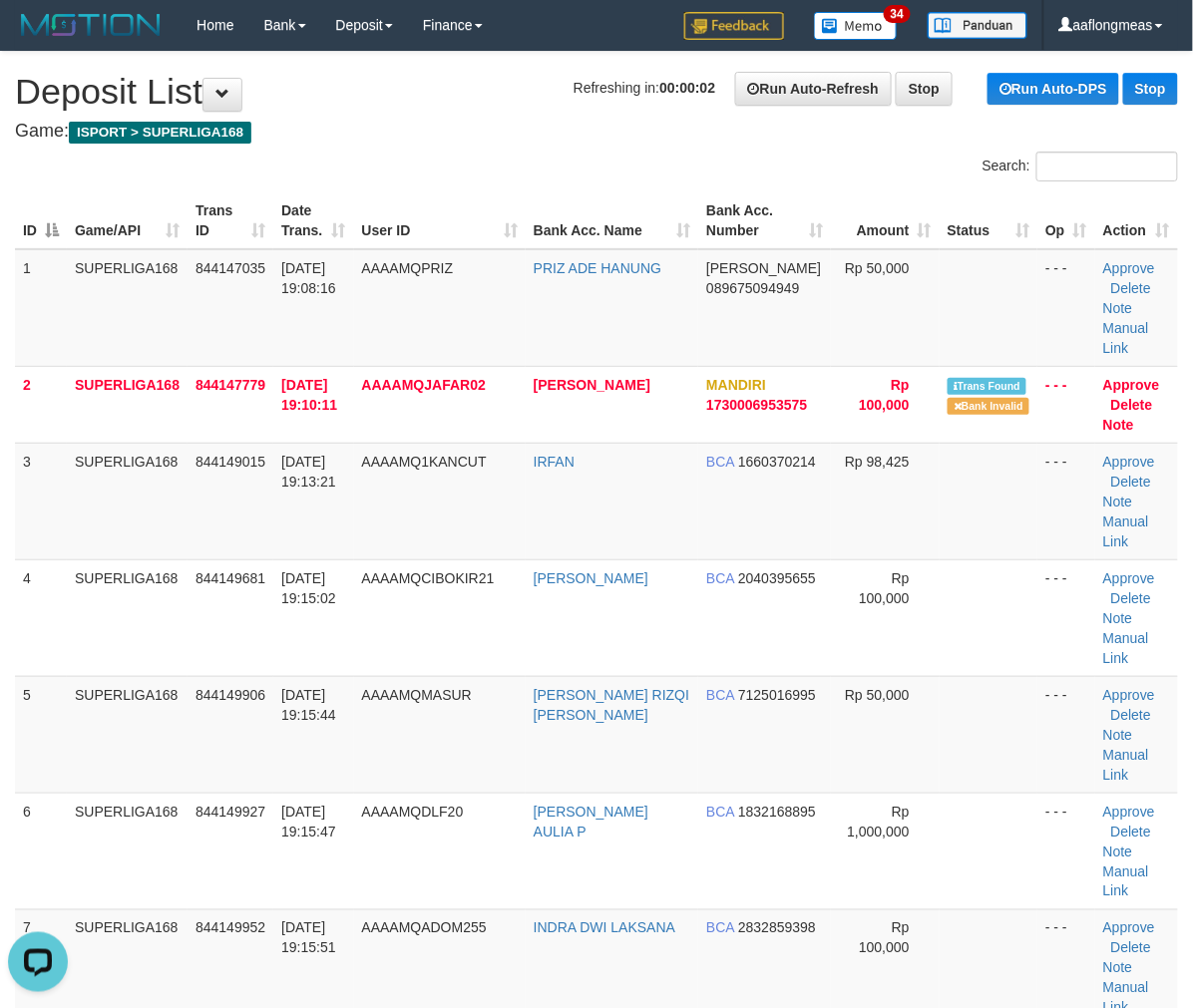 scroll, scrollTop: 612, scrollLeft: 0, axis: vertical 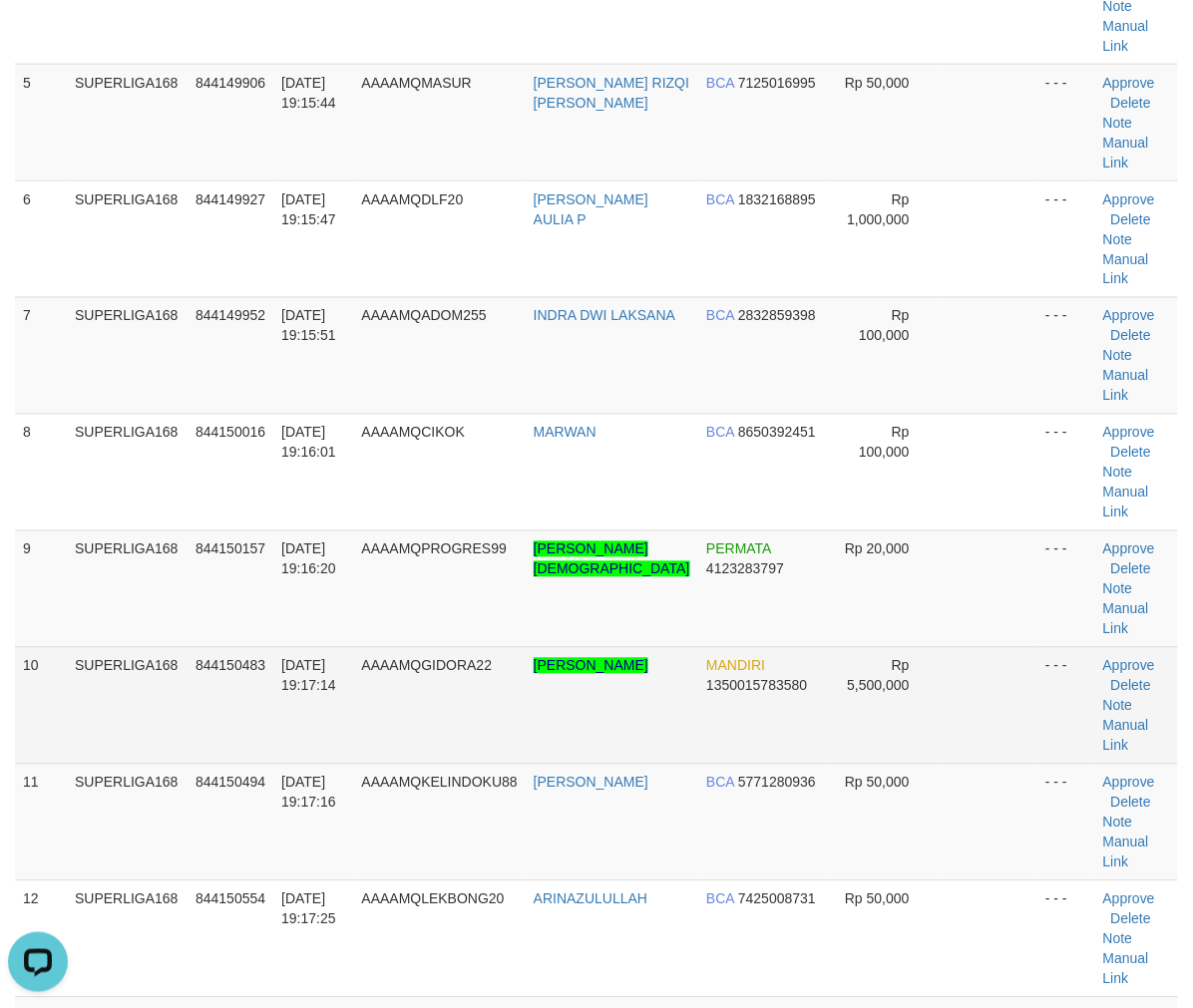 click on "Approve
Delete
Note
Manual Link" at bounding box center [1136, 705] 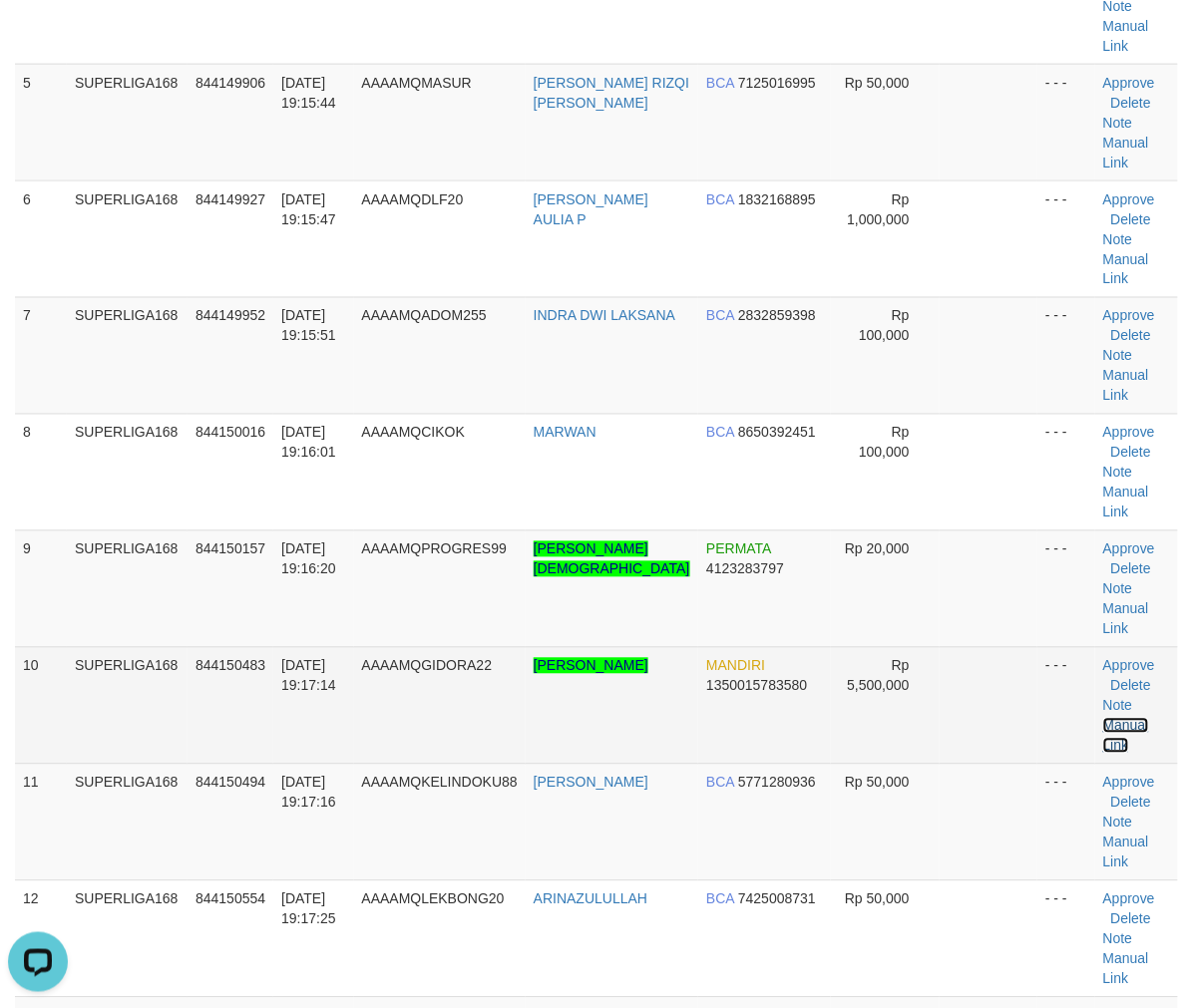 click on "Manual Link" at bounding box center (1126, 736) 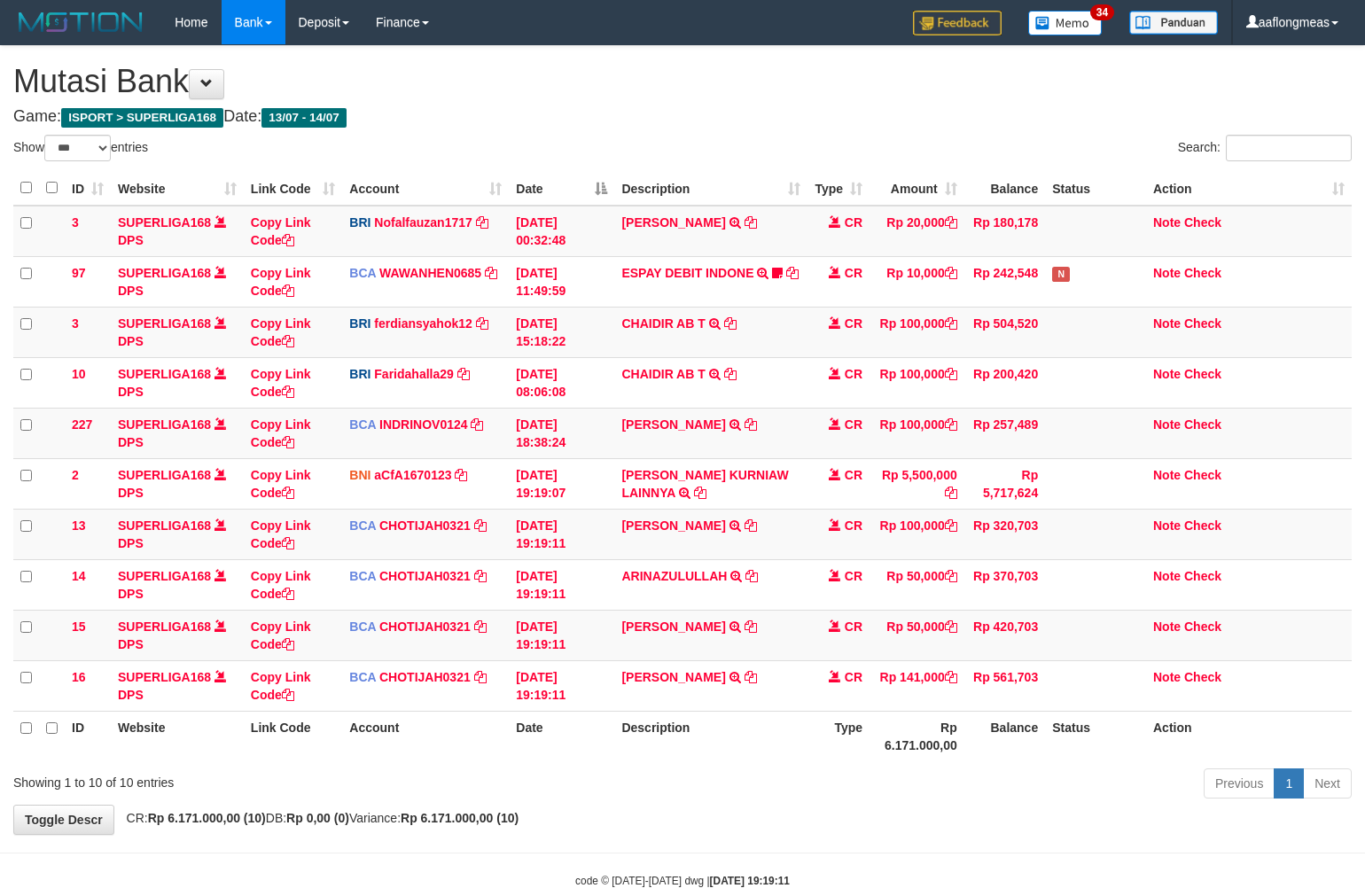 select on "***" 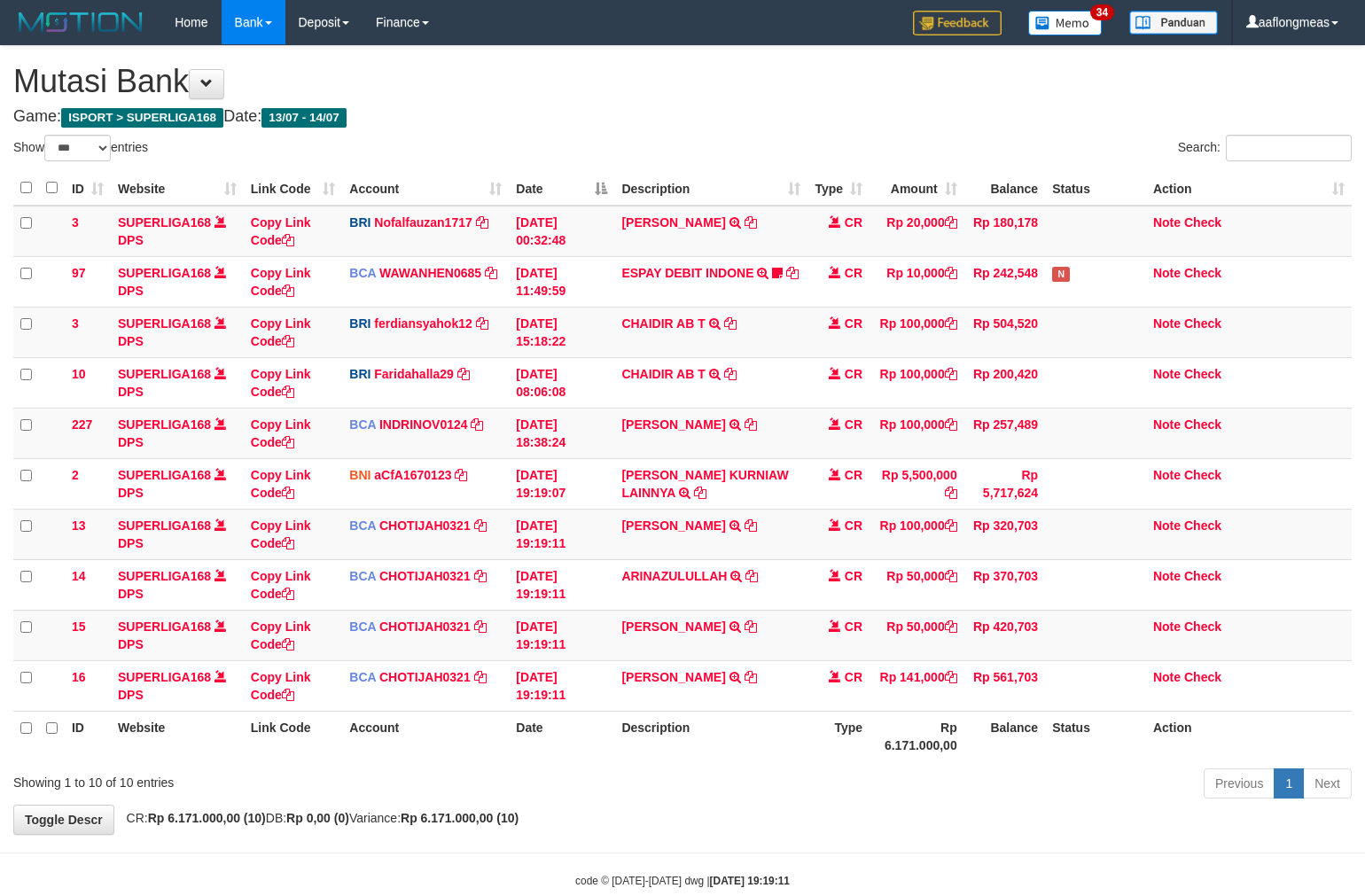 click on "ARINAZULULLAH         TRSF E-BANKING CR 1407/FTSCY/WS95031
50000.00[PERSON_NAME]" at bounding box center [711, 584] 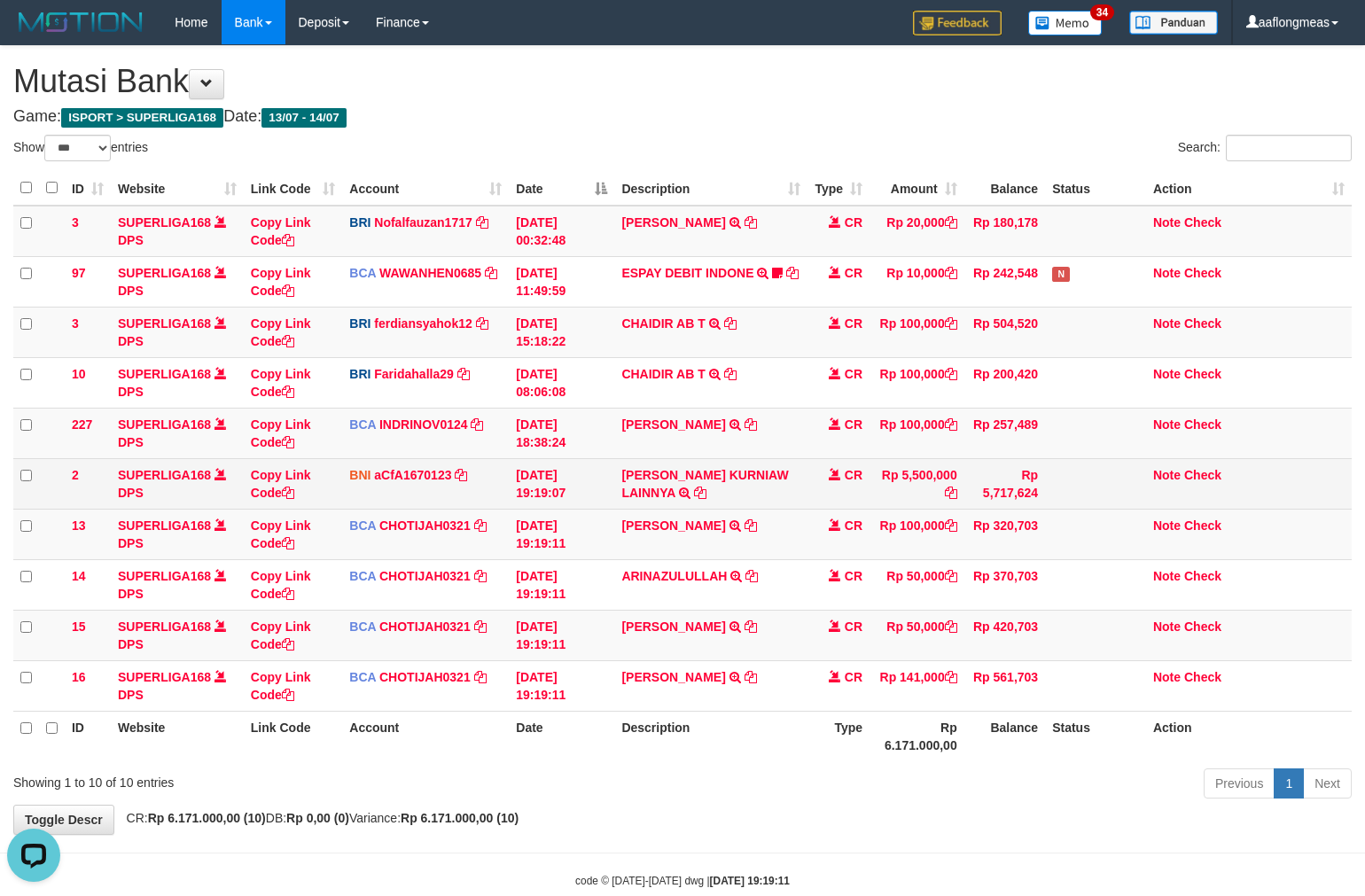 scroll, scrollTop: 0, scrollLeft: 0, axis: both 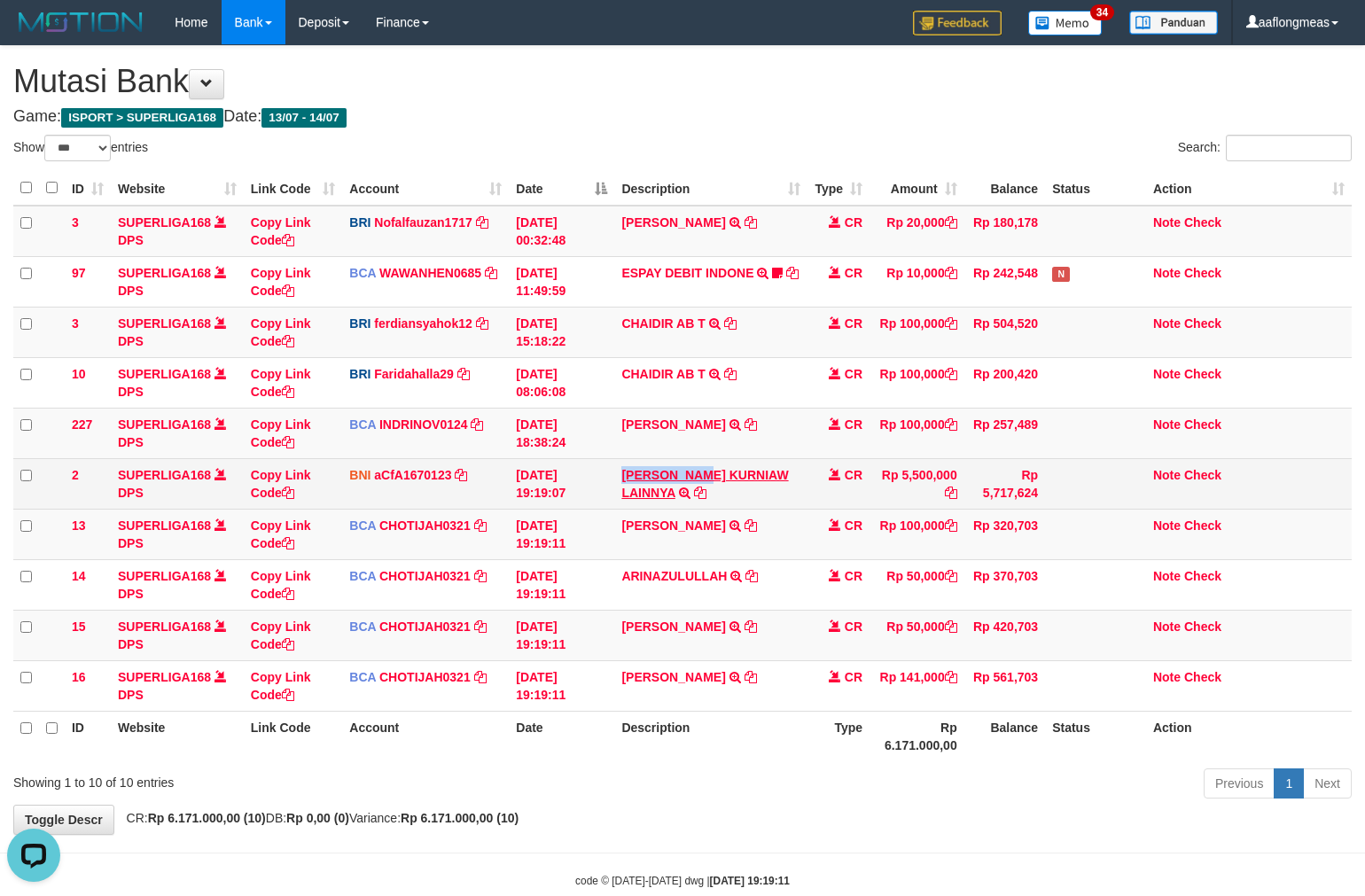 drag, startPoint x: 626, startPoint y: 464, endPoint x: 700, endPoint y: 468, distance: 74.108029 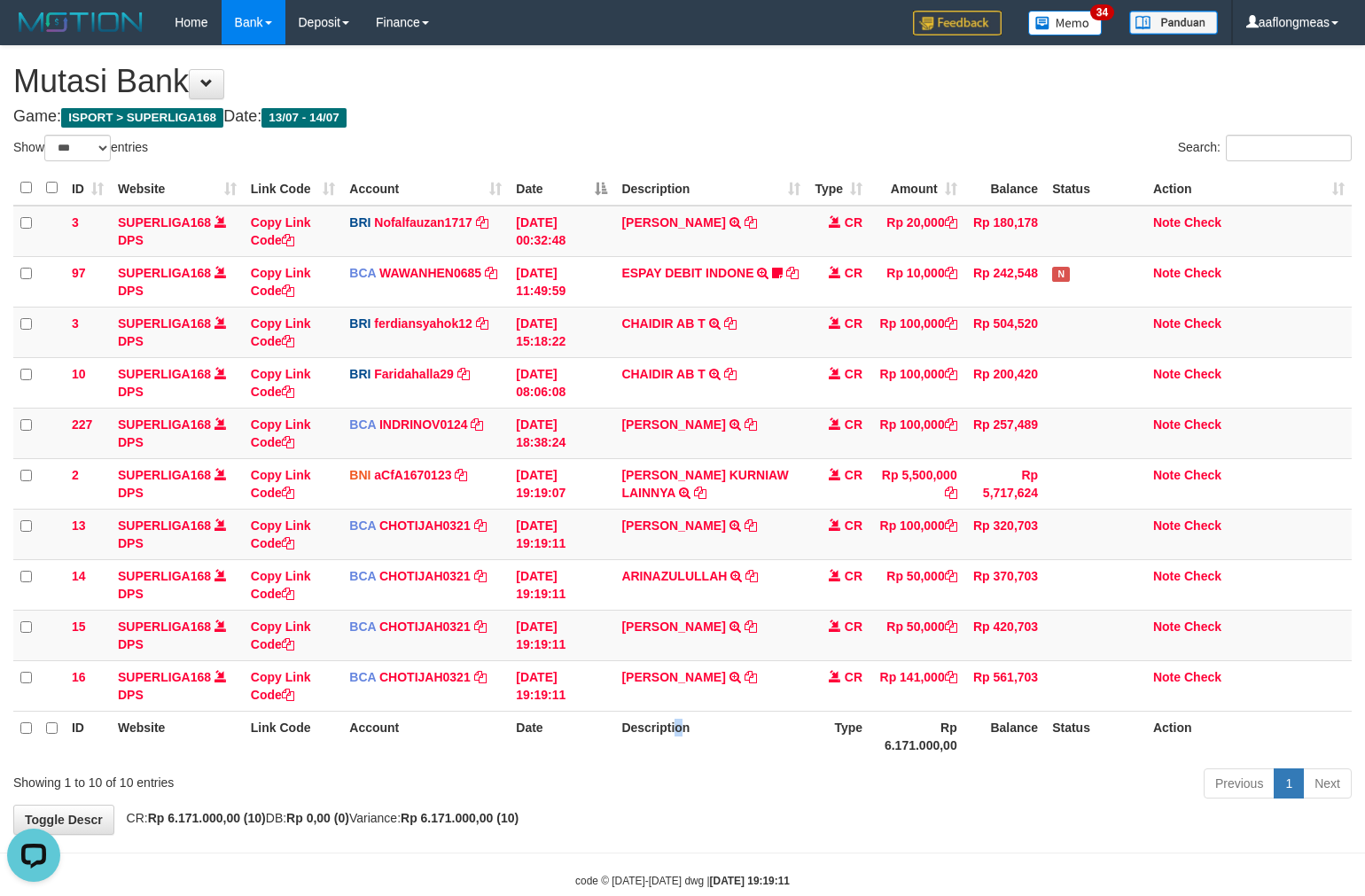 drag, startPoint x: 678, startPoint y: 755, endPoint x: 232, endPoint y: 744, distance: 446.13563 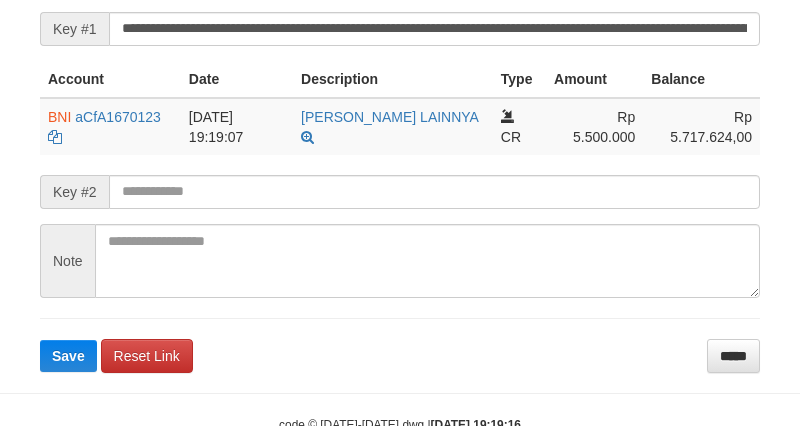 scroll, scrollTop: 444, scrollLeft: 0, axis: vertical 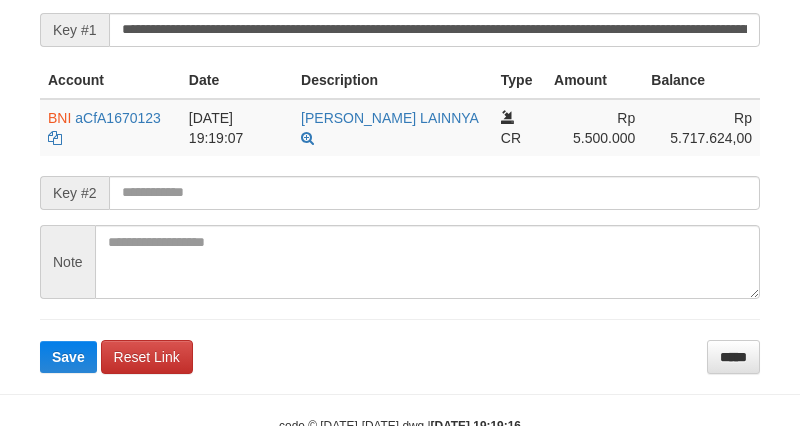drag, startPoint x: 166, startPoint y: 42, endPoint x: 466, endPoint y: 28, distance: 300.32648 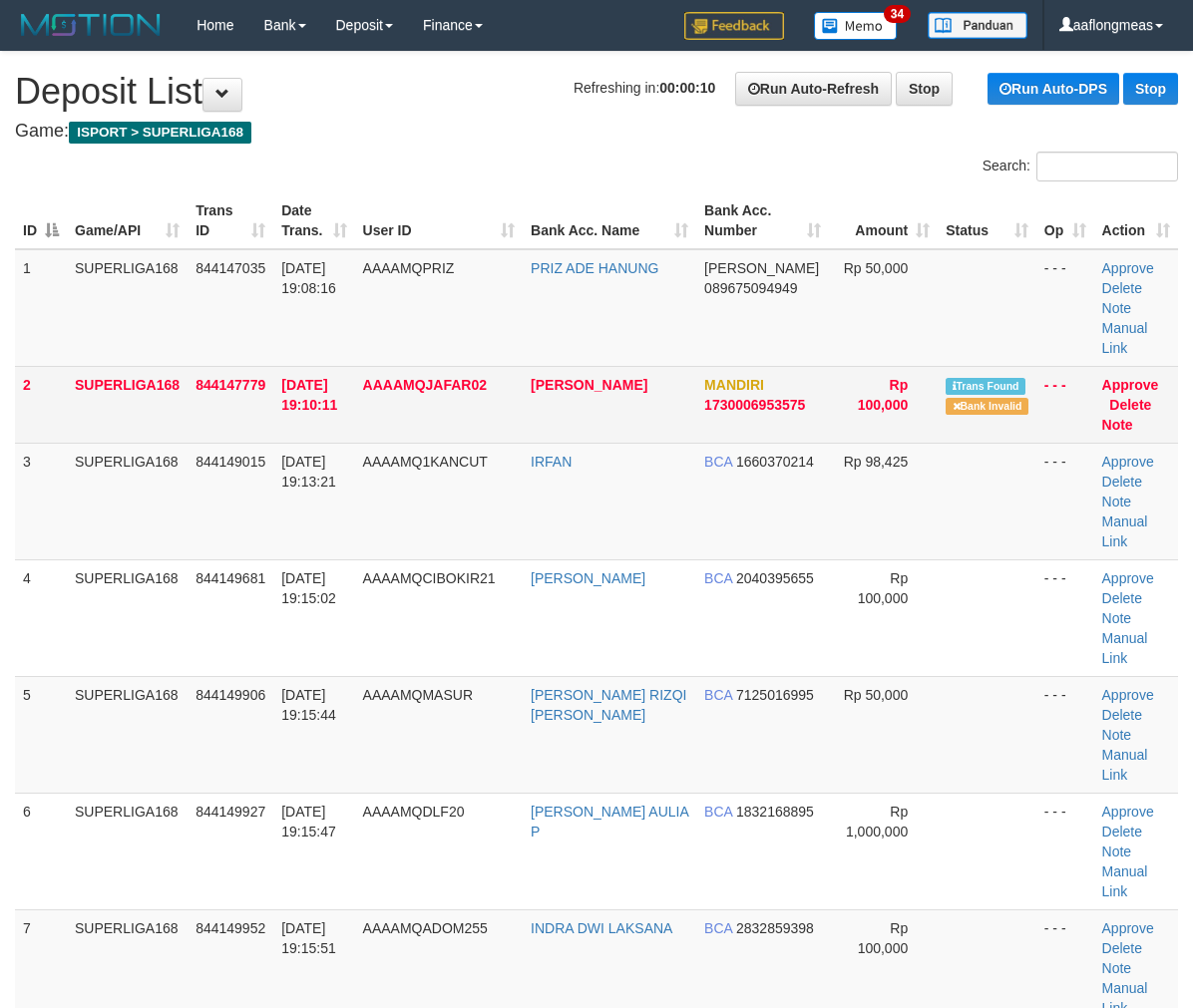 scroll, scrollTop: 0, scrollLeft: 0, axis: both 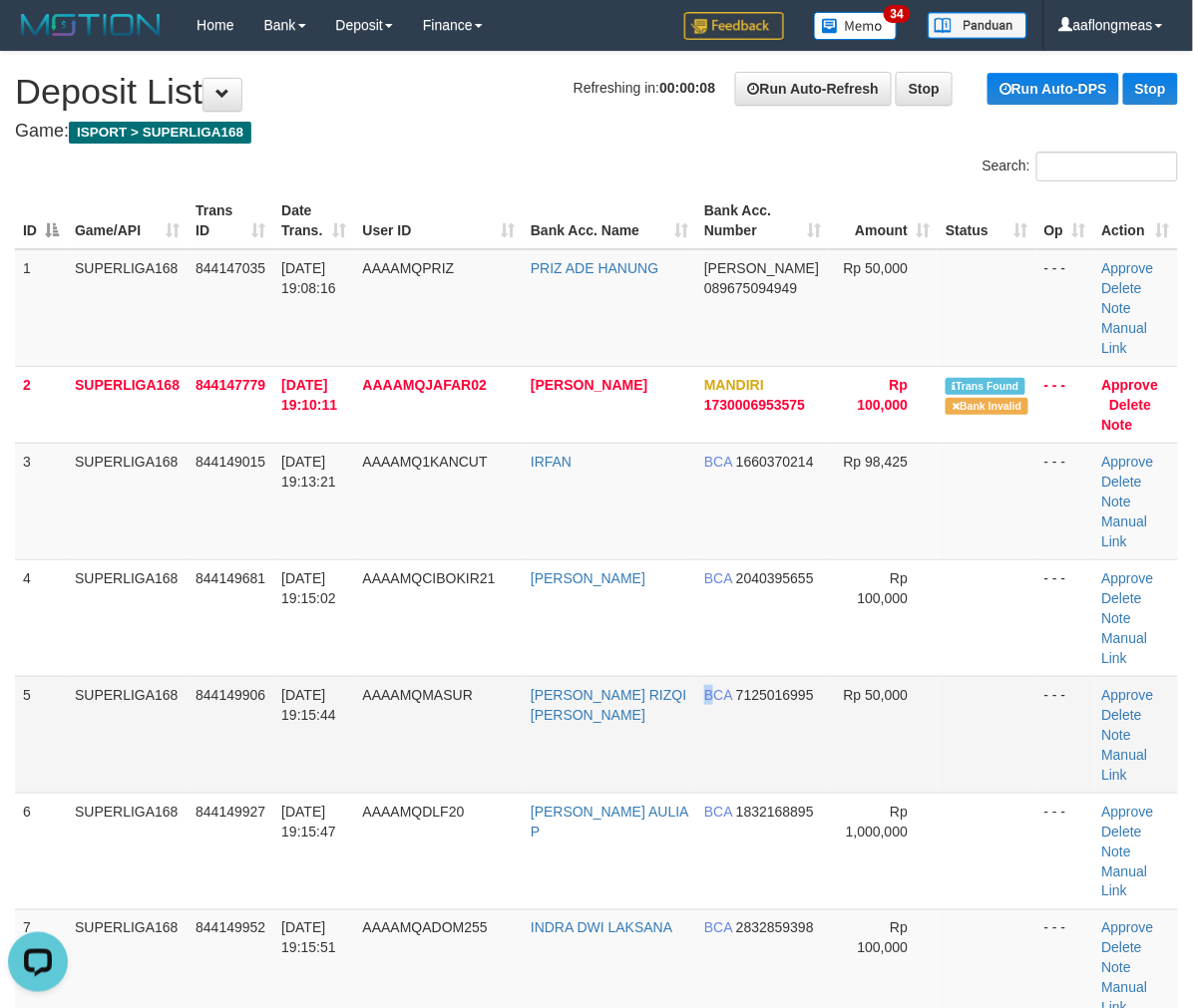 click on "BCA
7125016995" at bounding box center [762, 734] 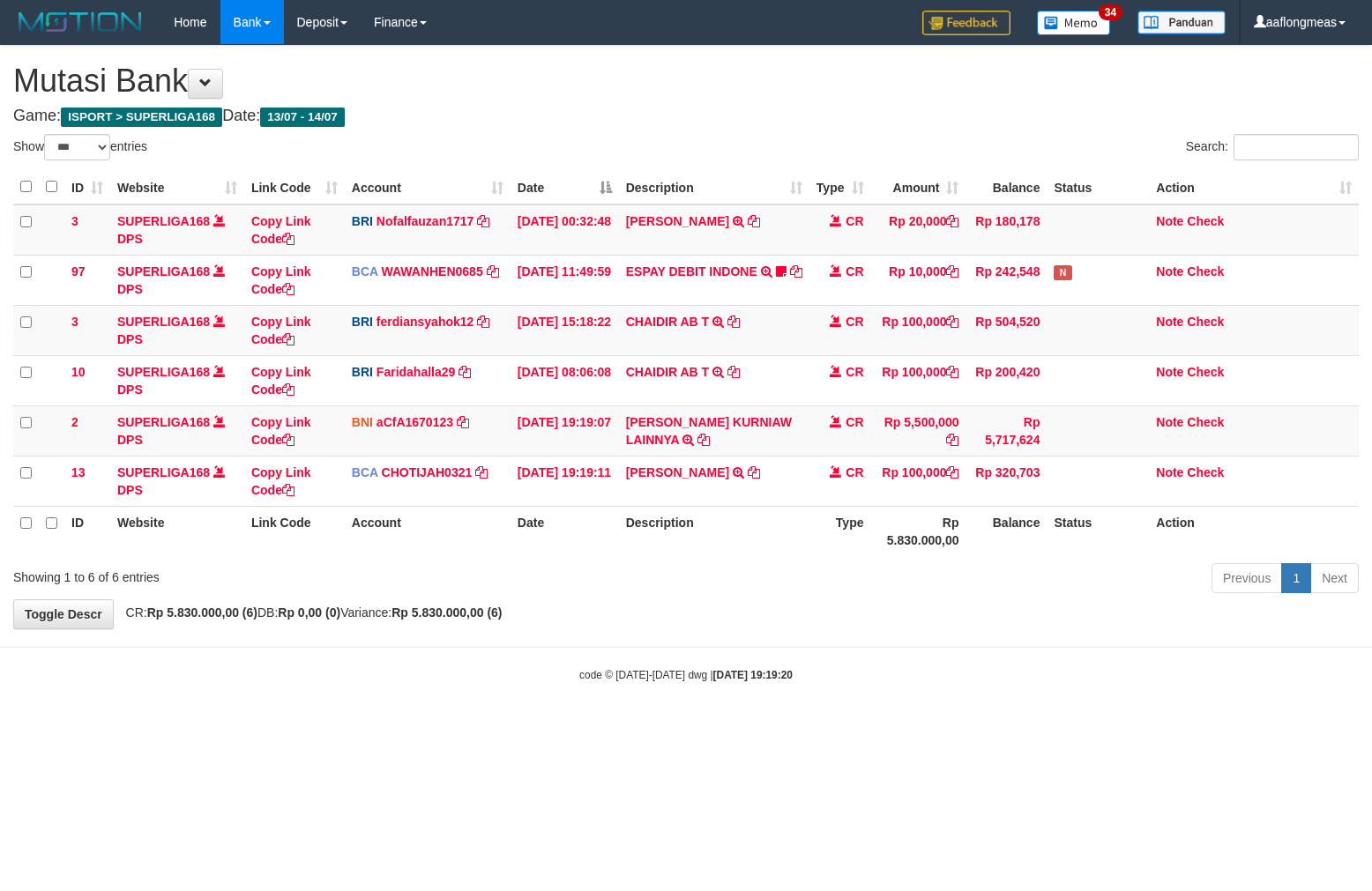 select on "***" 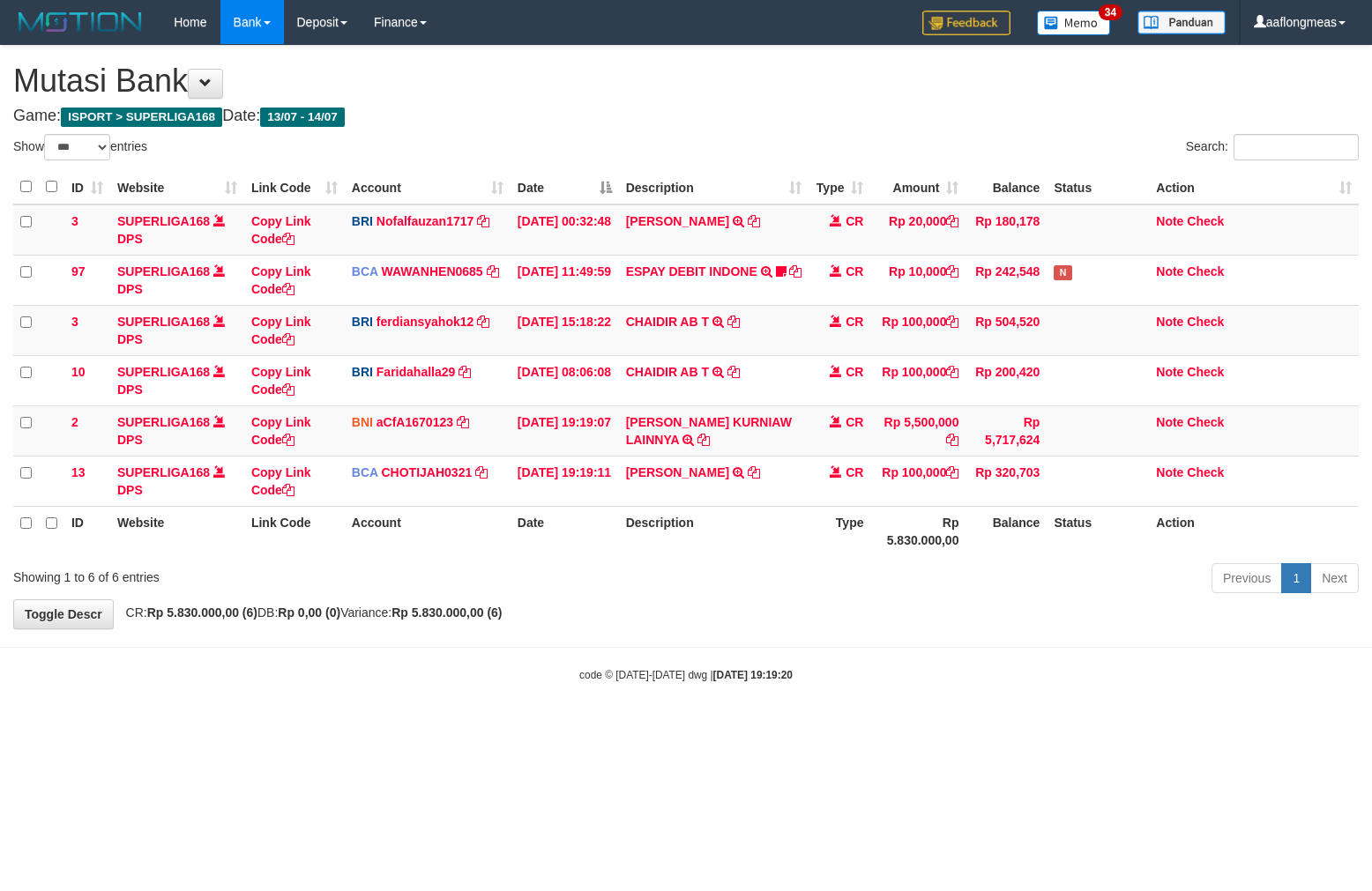 scroll, scrollTop: 0, scrollLeft: 0, axis: both 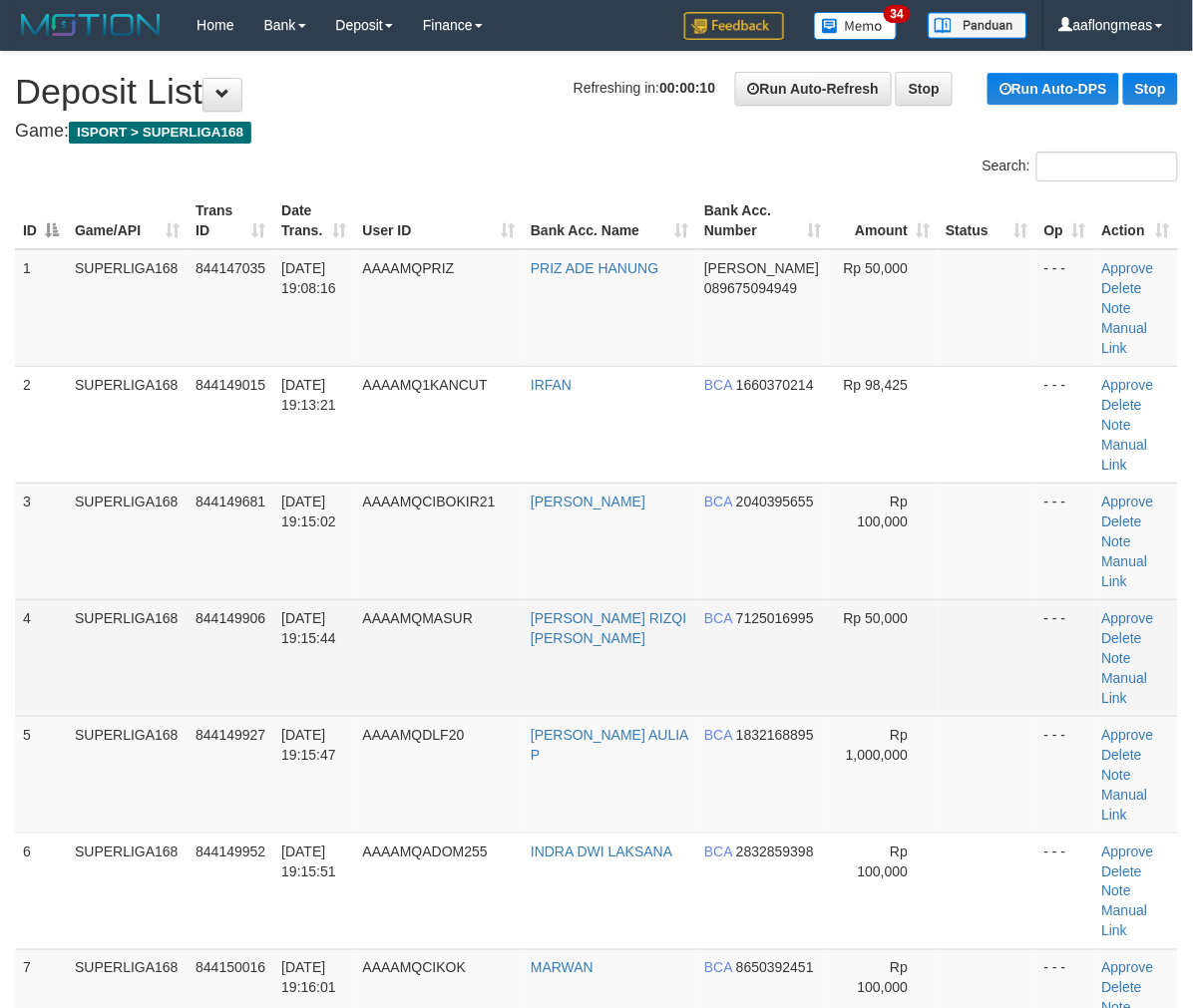 click on "BCA
7125016995" at bounding box center (762, 657) 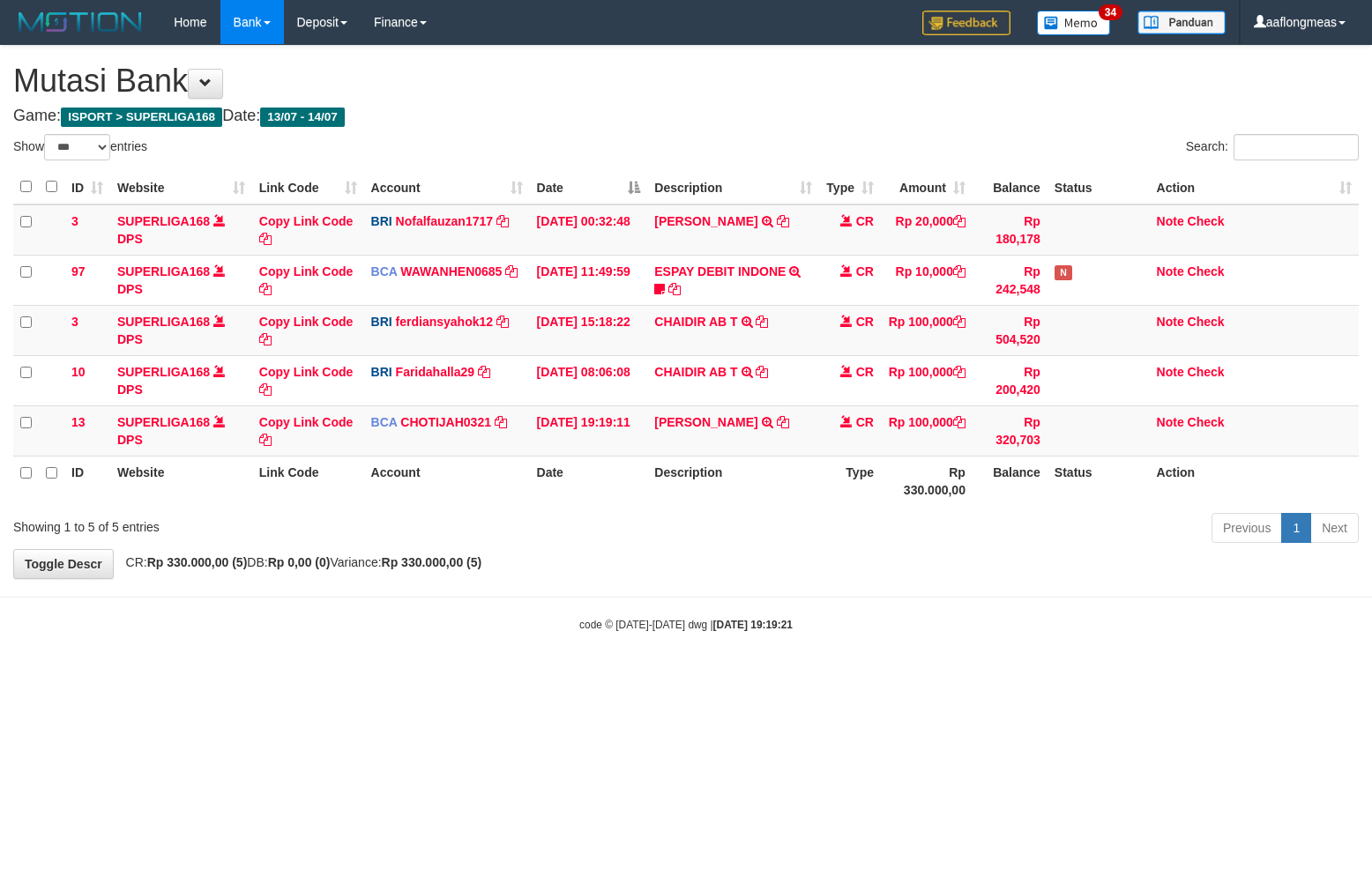 select on "***" 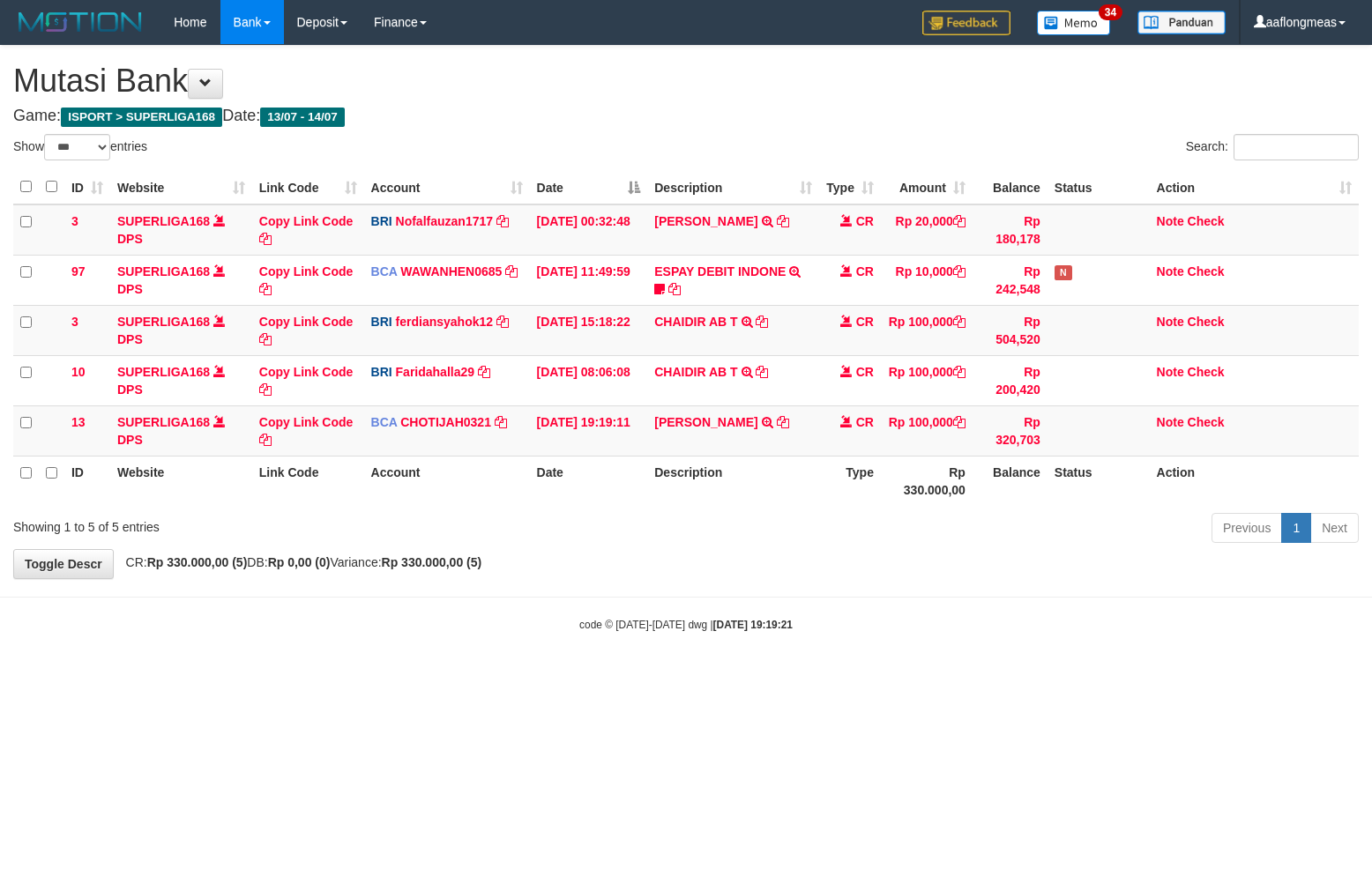 scroll, scrollTop: 0, scrollLeft: 0, axis: both 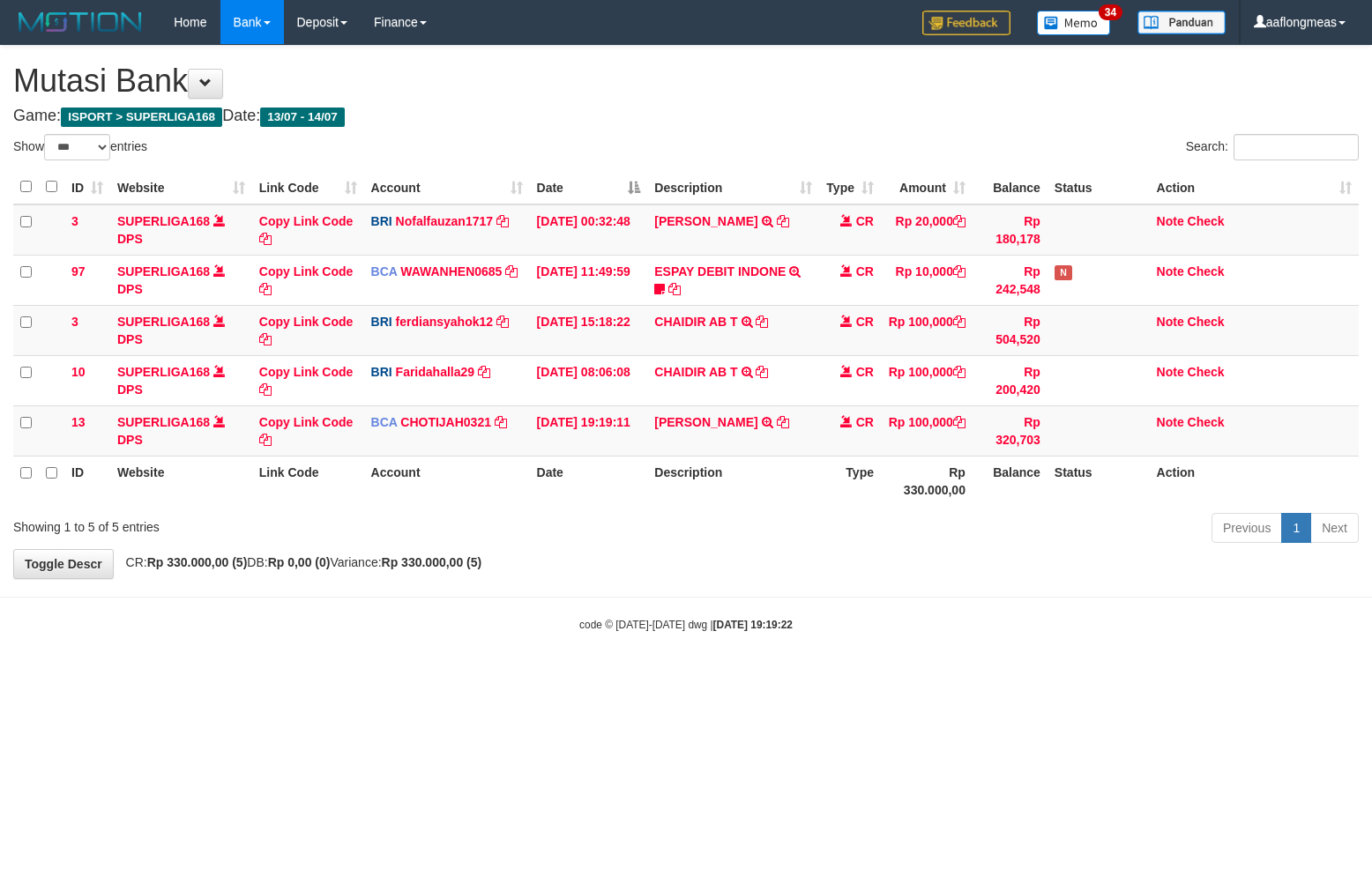 select on "***" 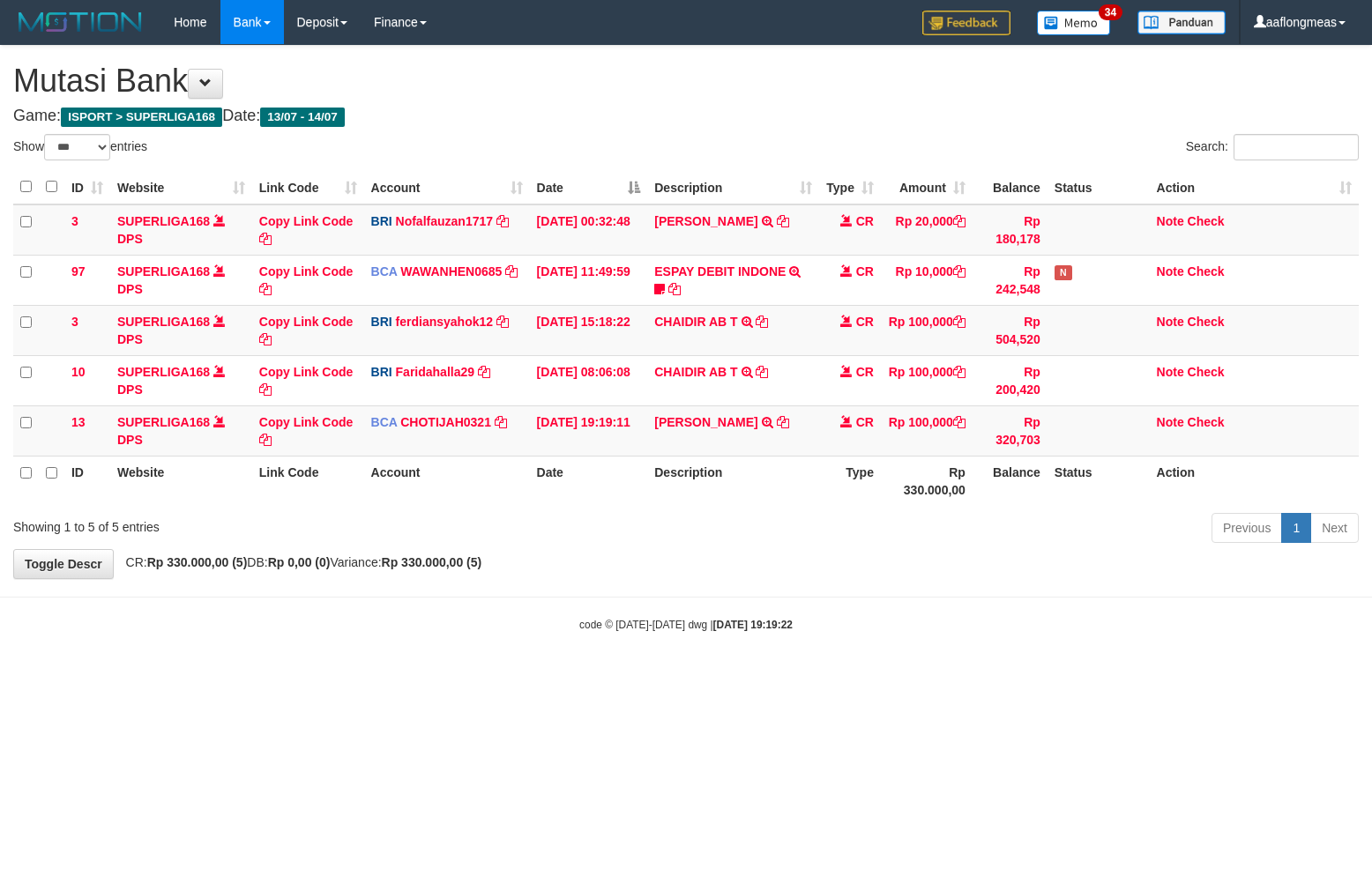 scroll, scrollTop: 0, scrollLeft: 0, axis: both 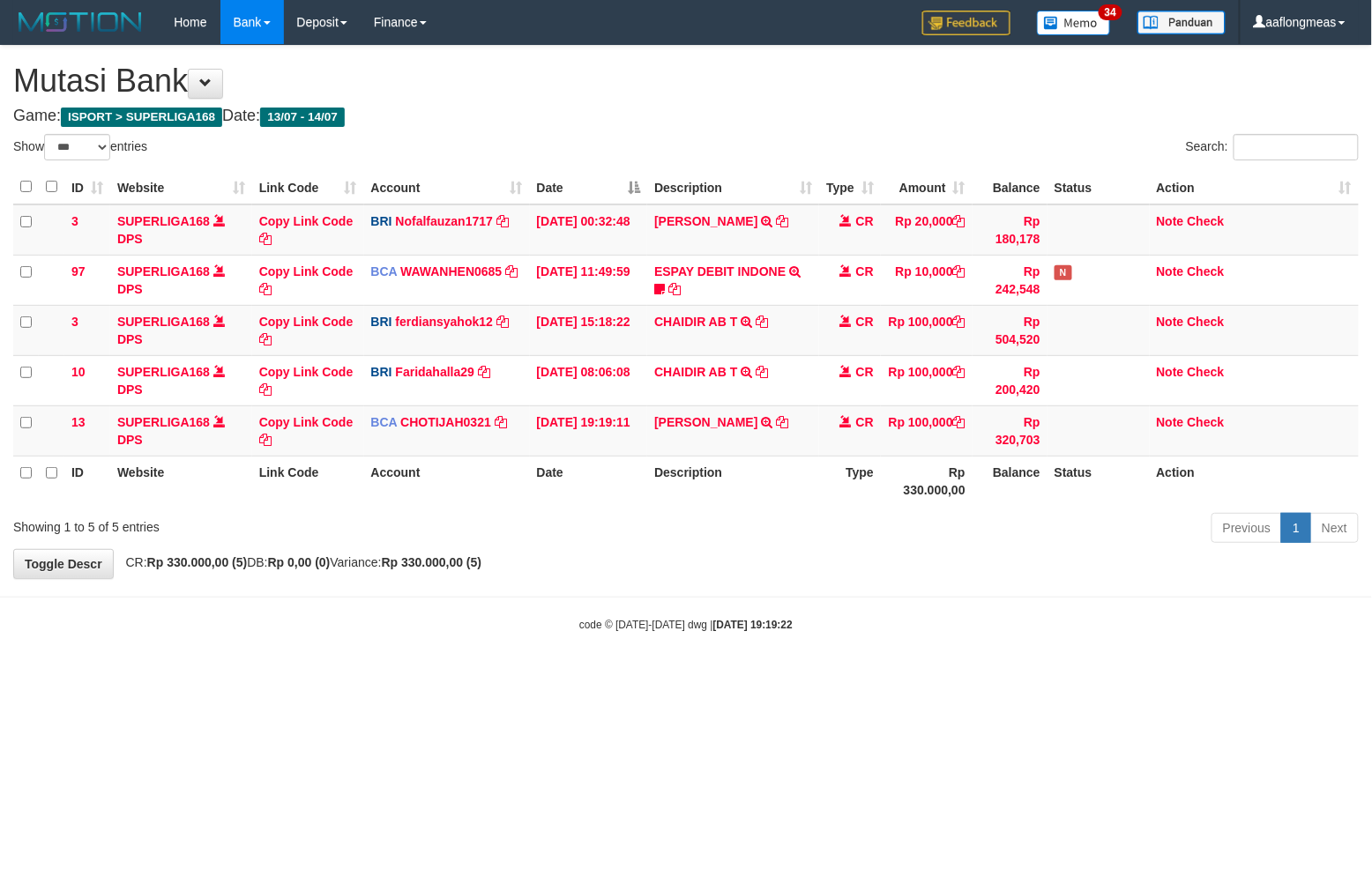 click on "**********" at bounding box center (686, 312) 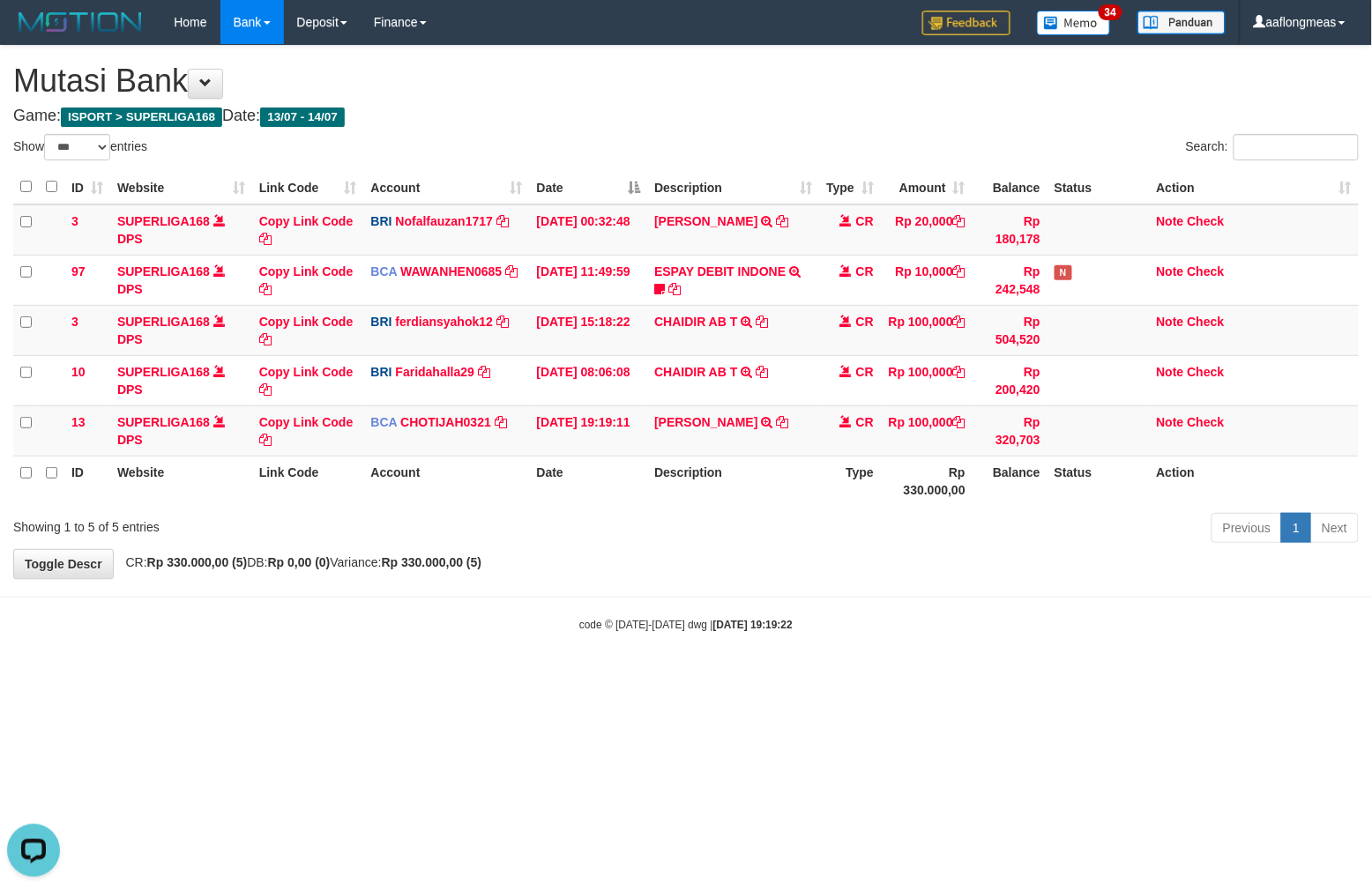 scroll, scrollTop: 0, scrollLeft: 0, axis: both 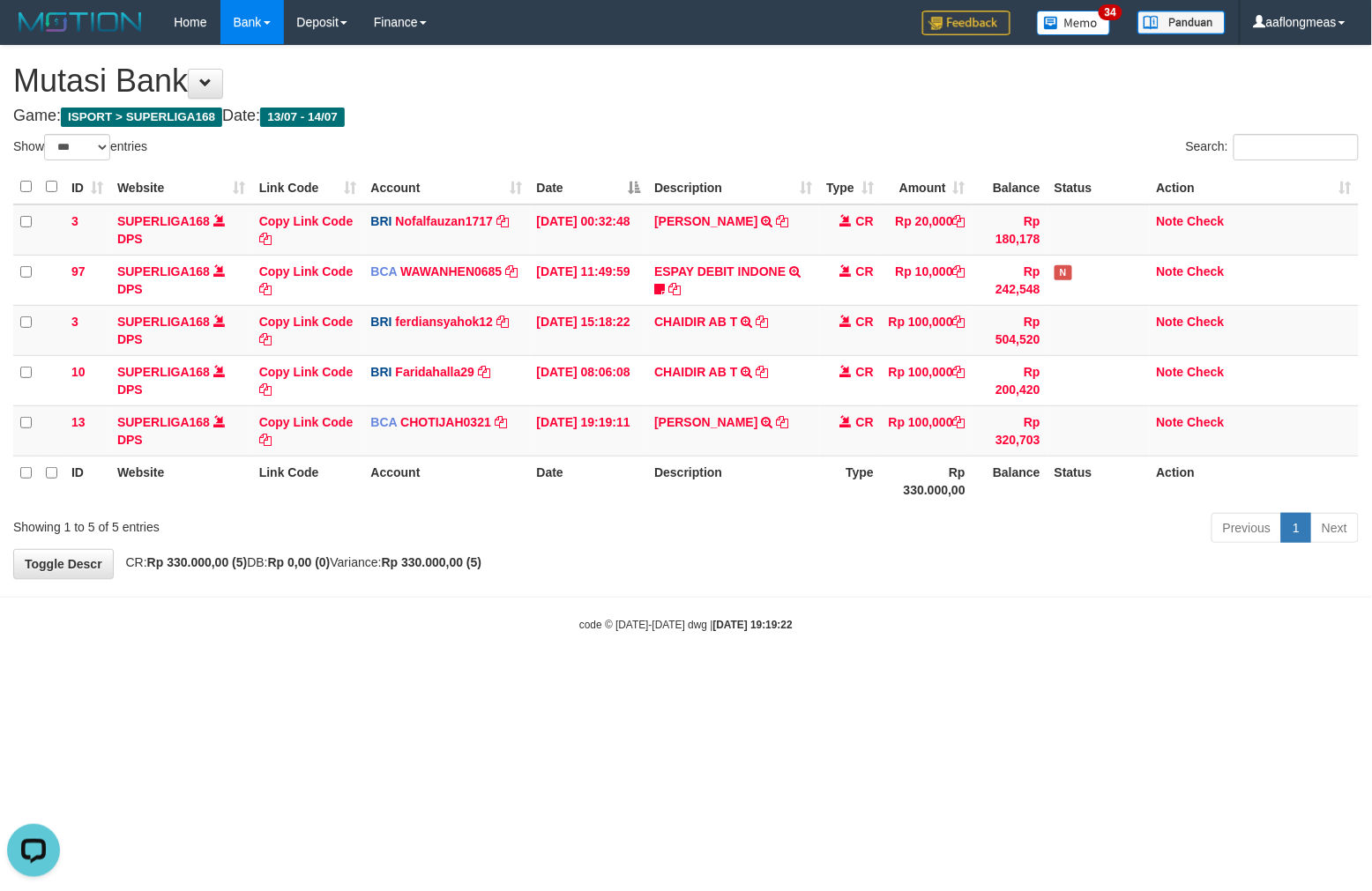 click on "**********" at bounding box center (686, 312) 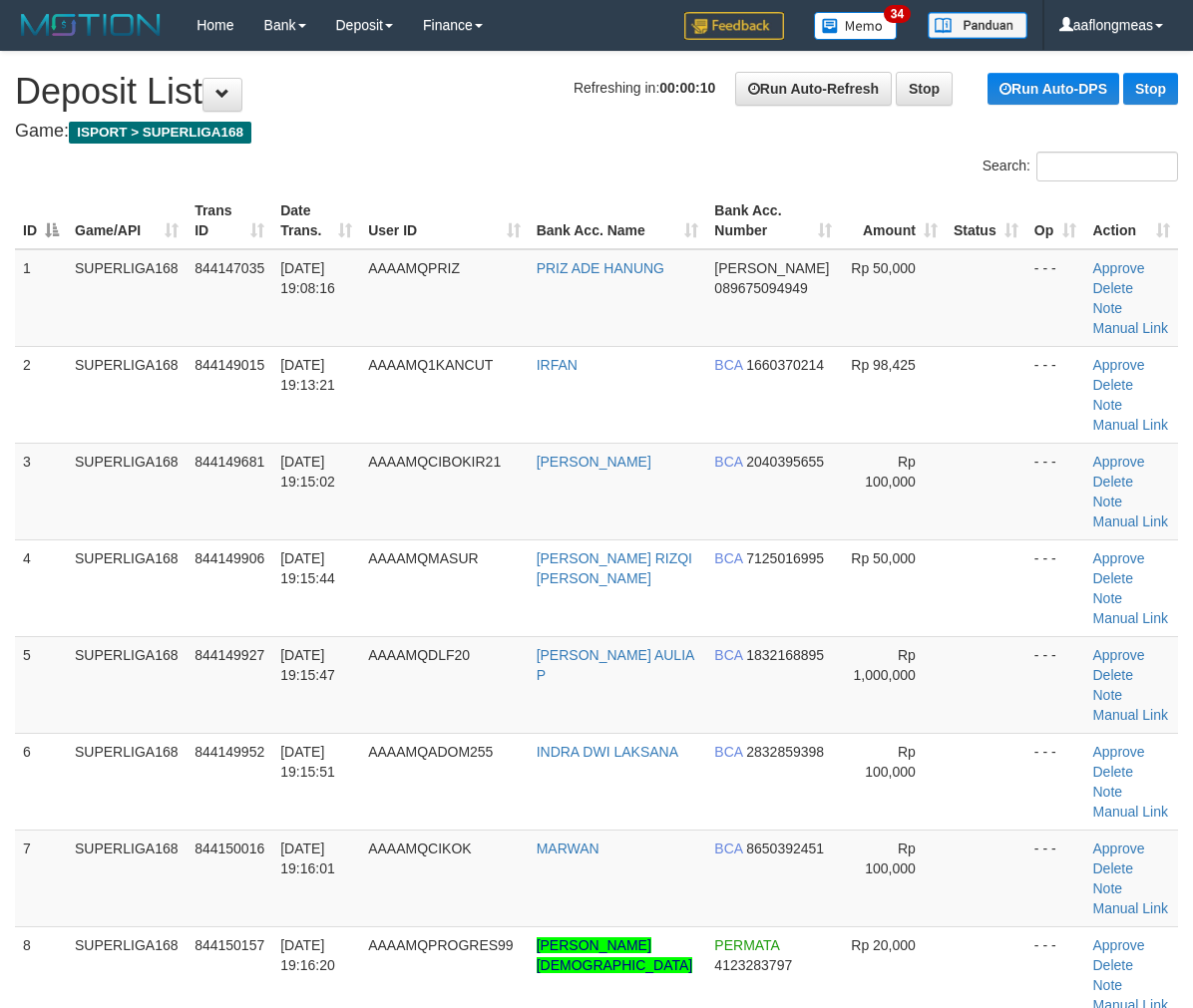 scroll, scrollTop: 0, scrollLeft: 0, axis: both 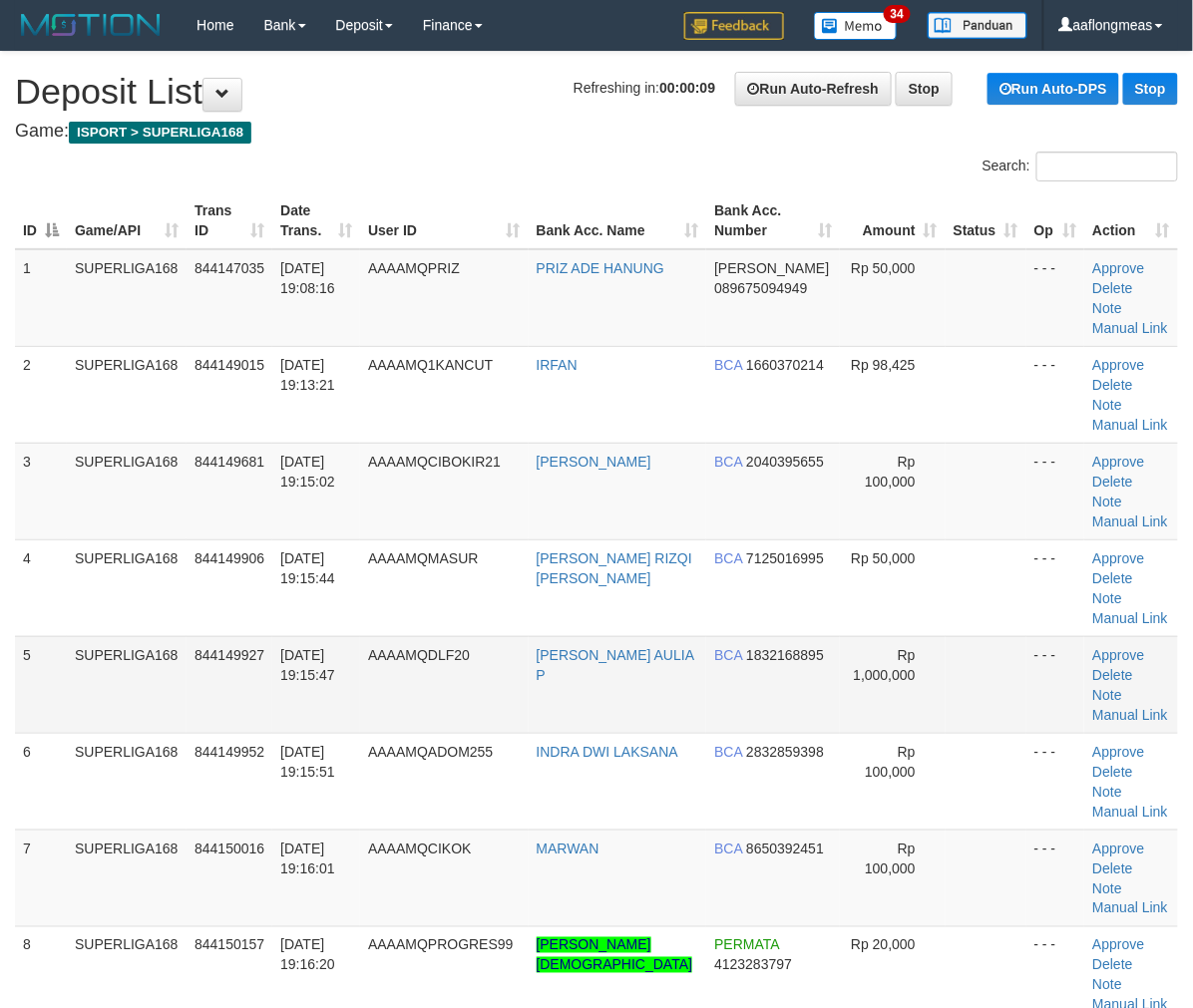 click on "Rp 1,000,000" at bounding box center (893, 684) 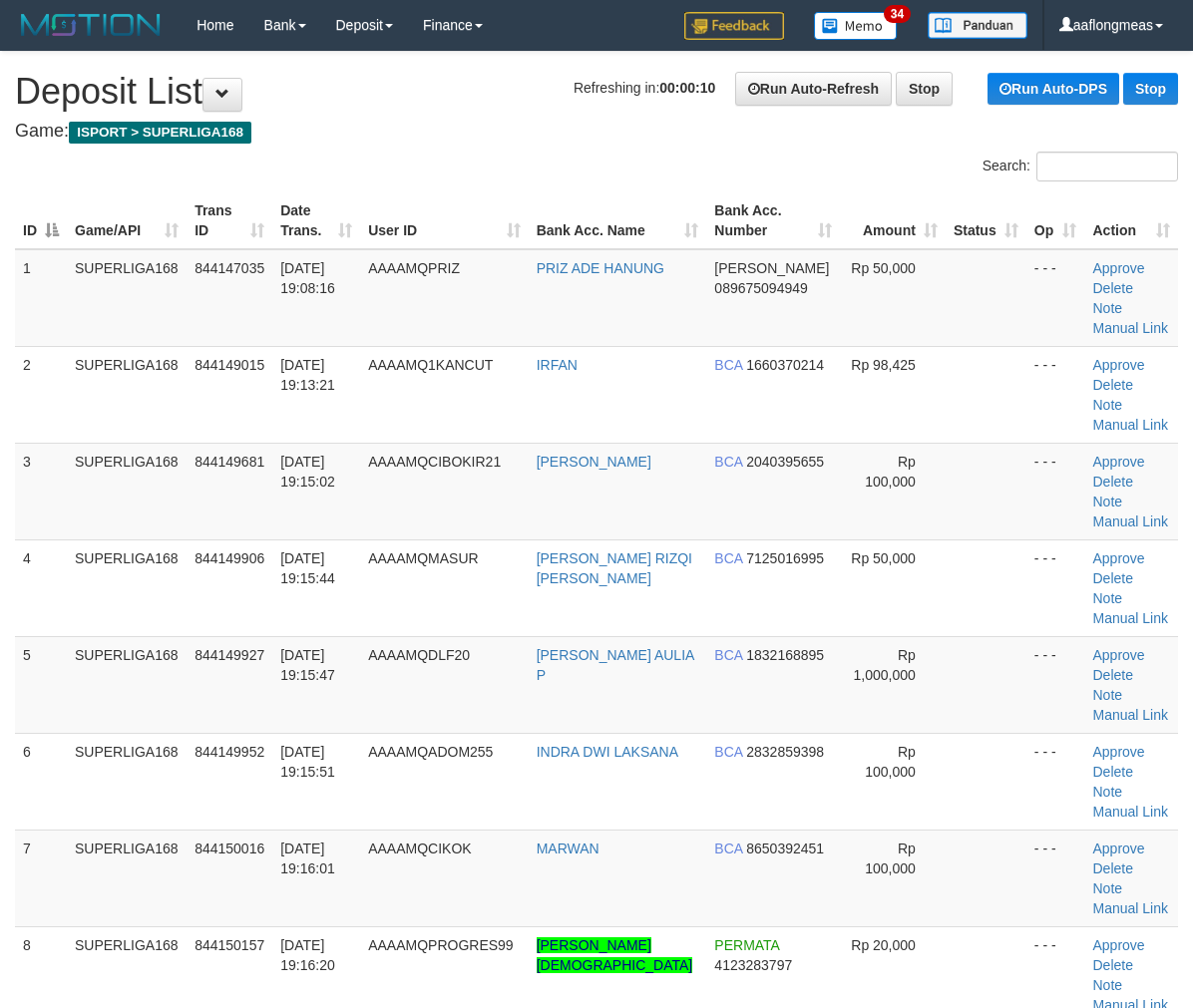 scroll, scrollTop: 0, scrollLeft: 0, axis: both 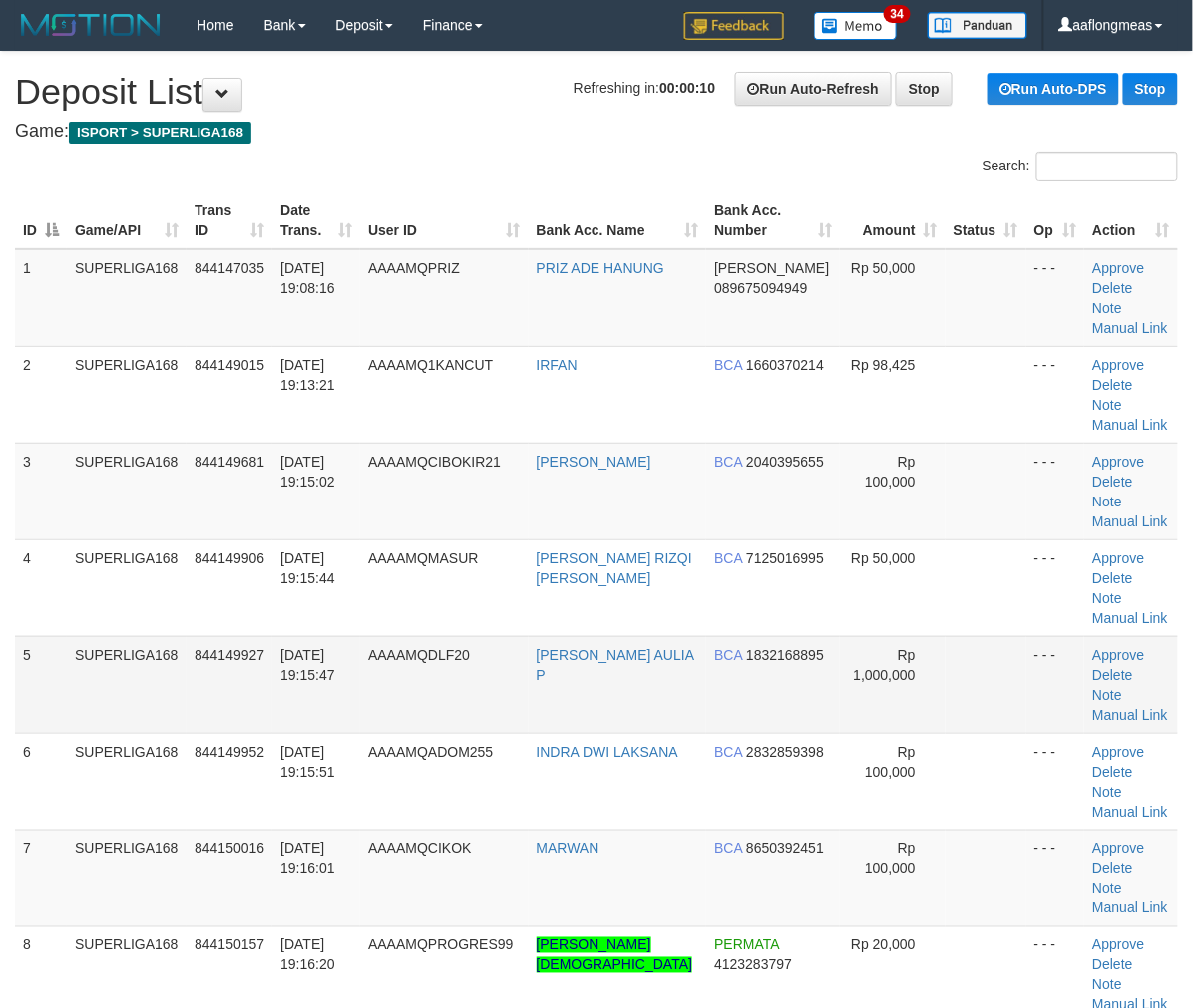 click on "Rp 1,000,000" at bounding box center [893, 684] 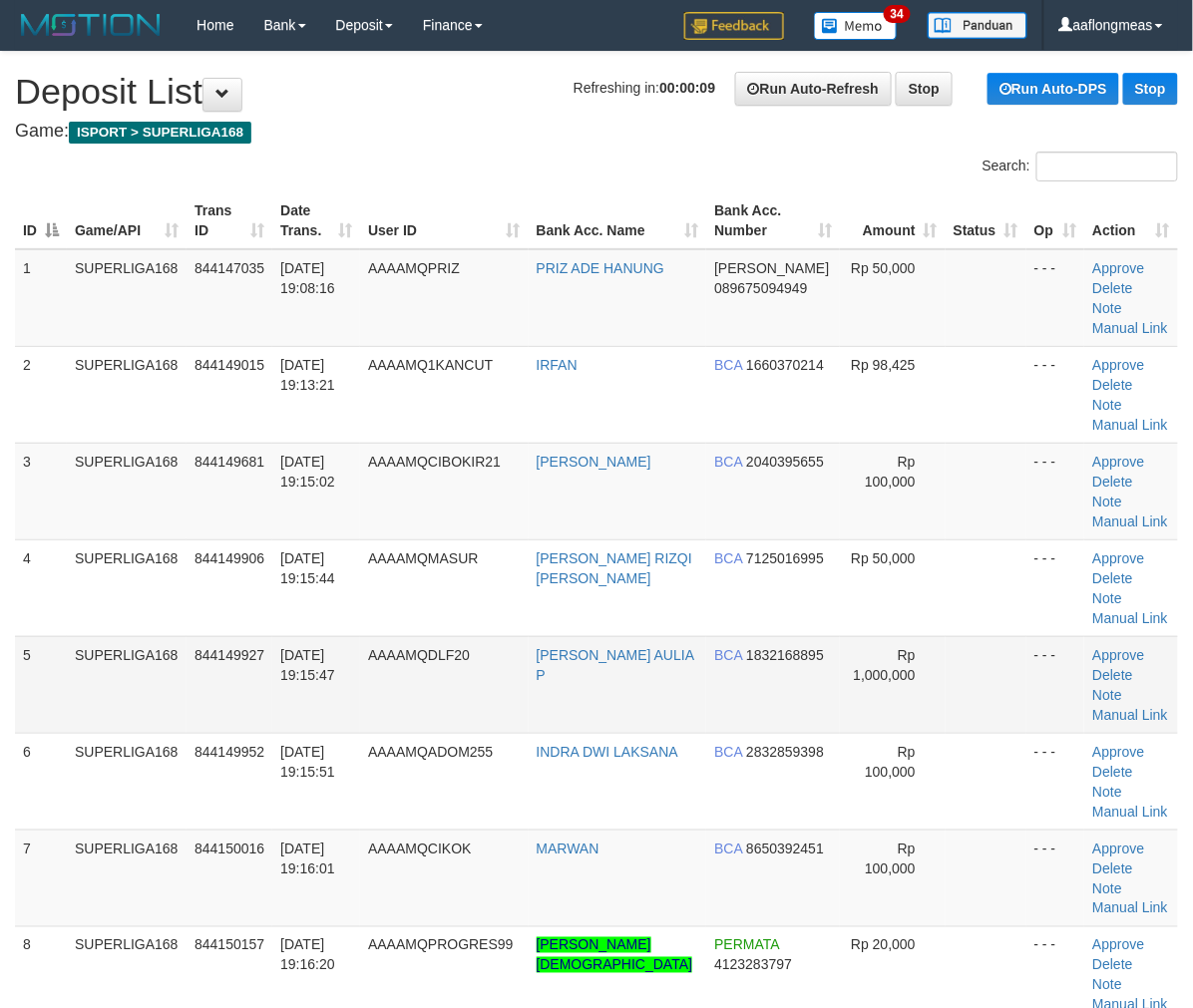 drag, startPoint x: 903, startPoint y: 585, endPoint x: 1204, endPoint y: 600, distance: 301.37352 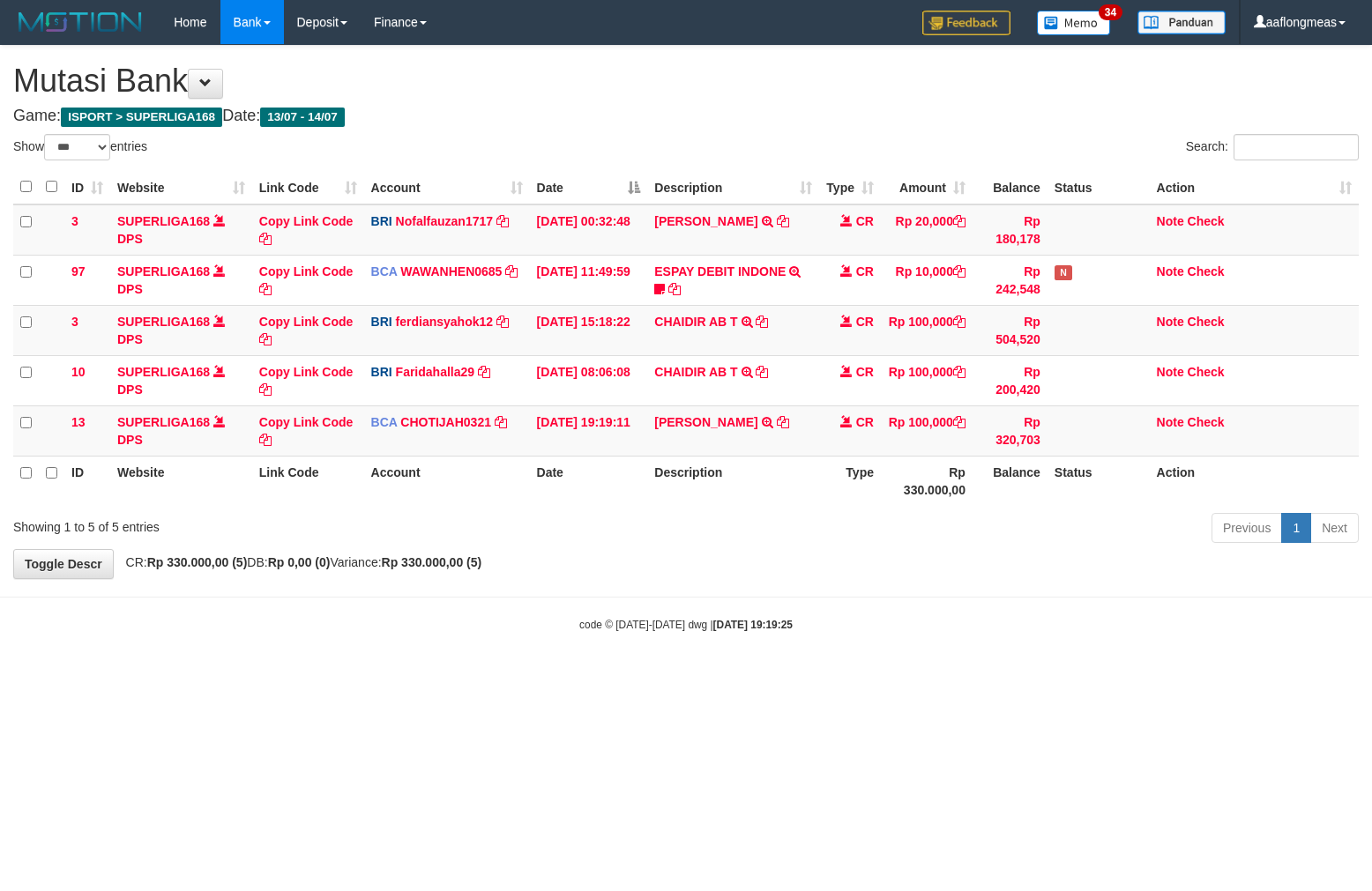 select on "***" 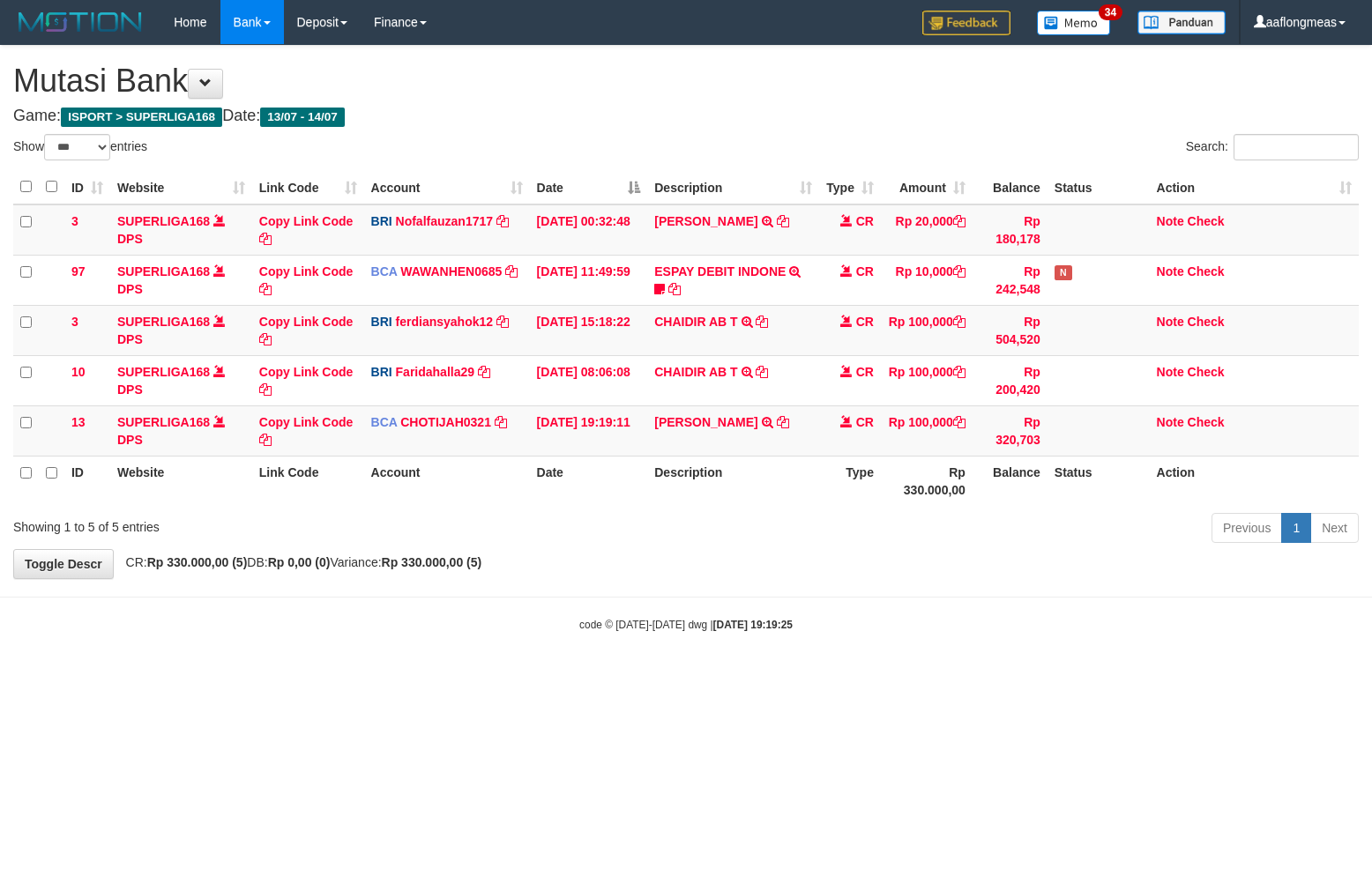 scroll, scrollTop: 0, scrollLeft: 0, axis: both 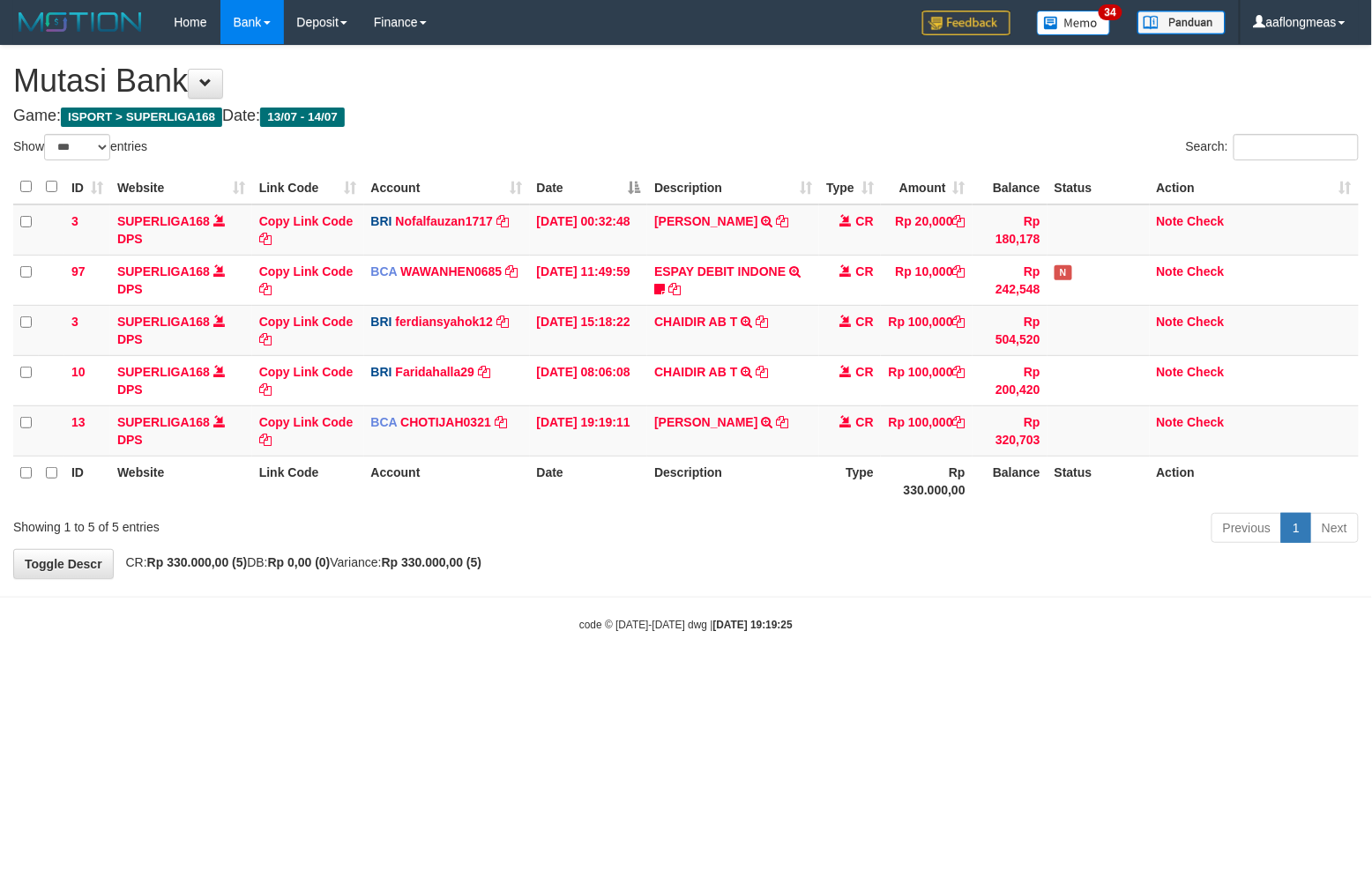 click on "**********" at bounding box center (686, 312) 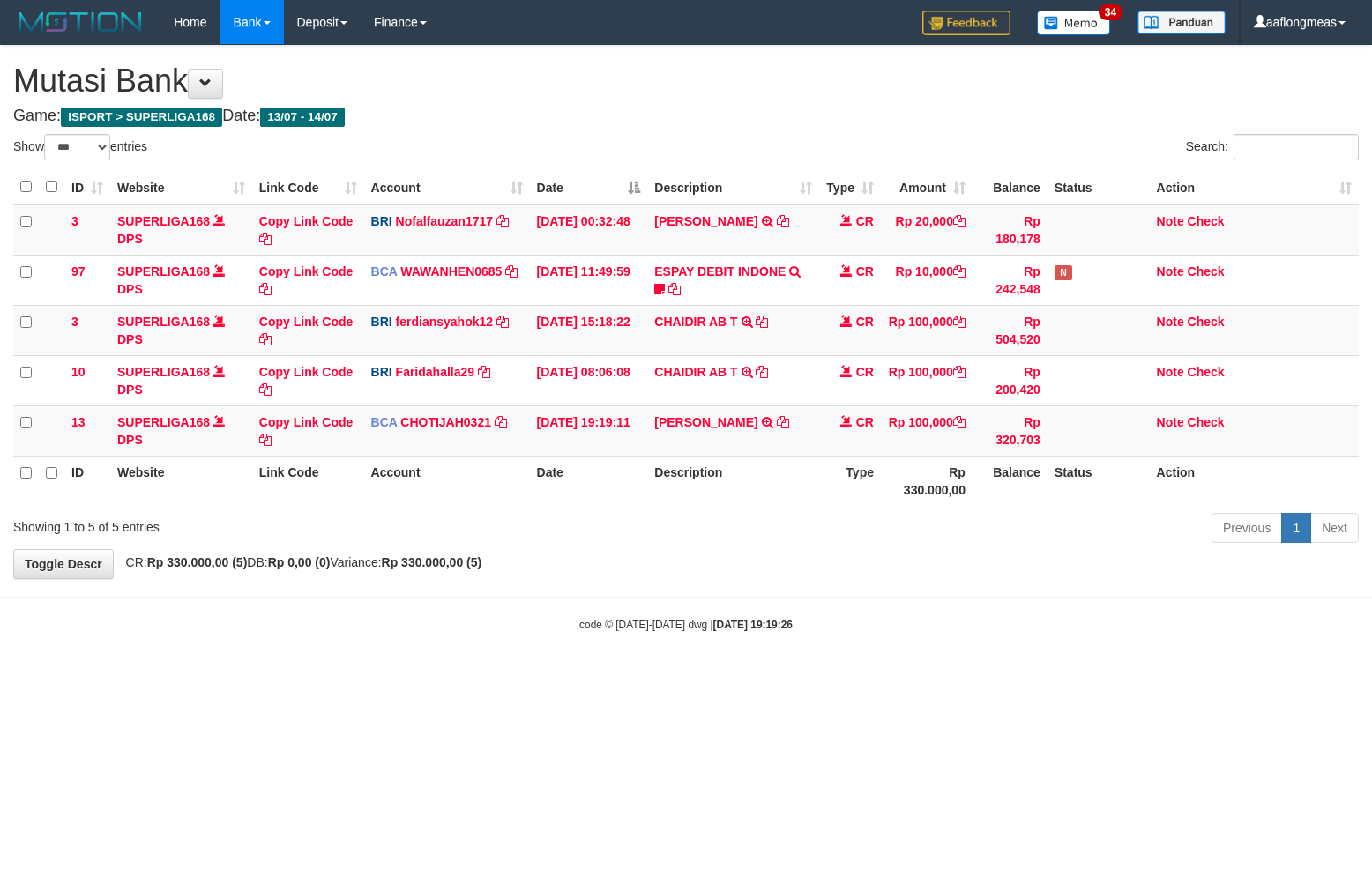 select on "***" 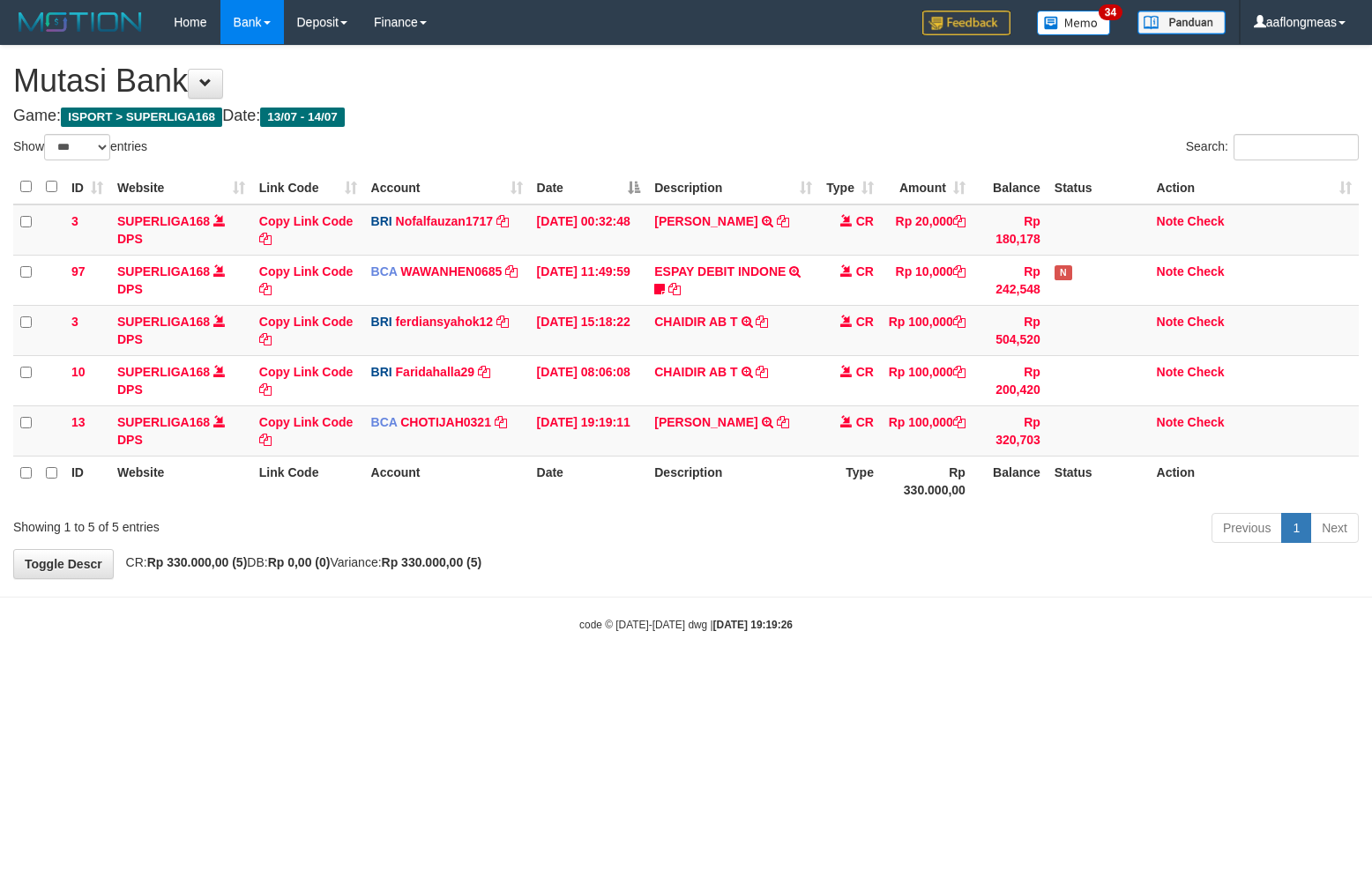 scroll, scrollTop: 0, scrollLeft: 0, axis: both 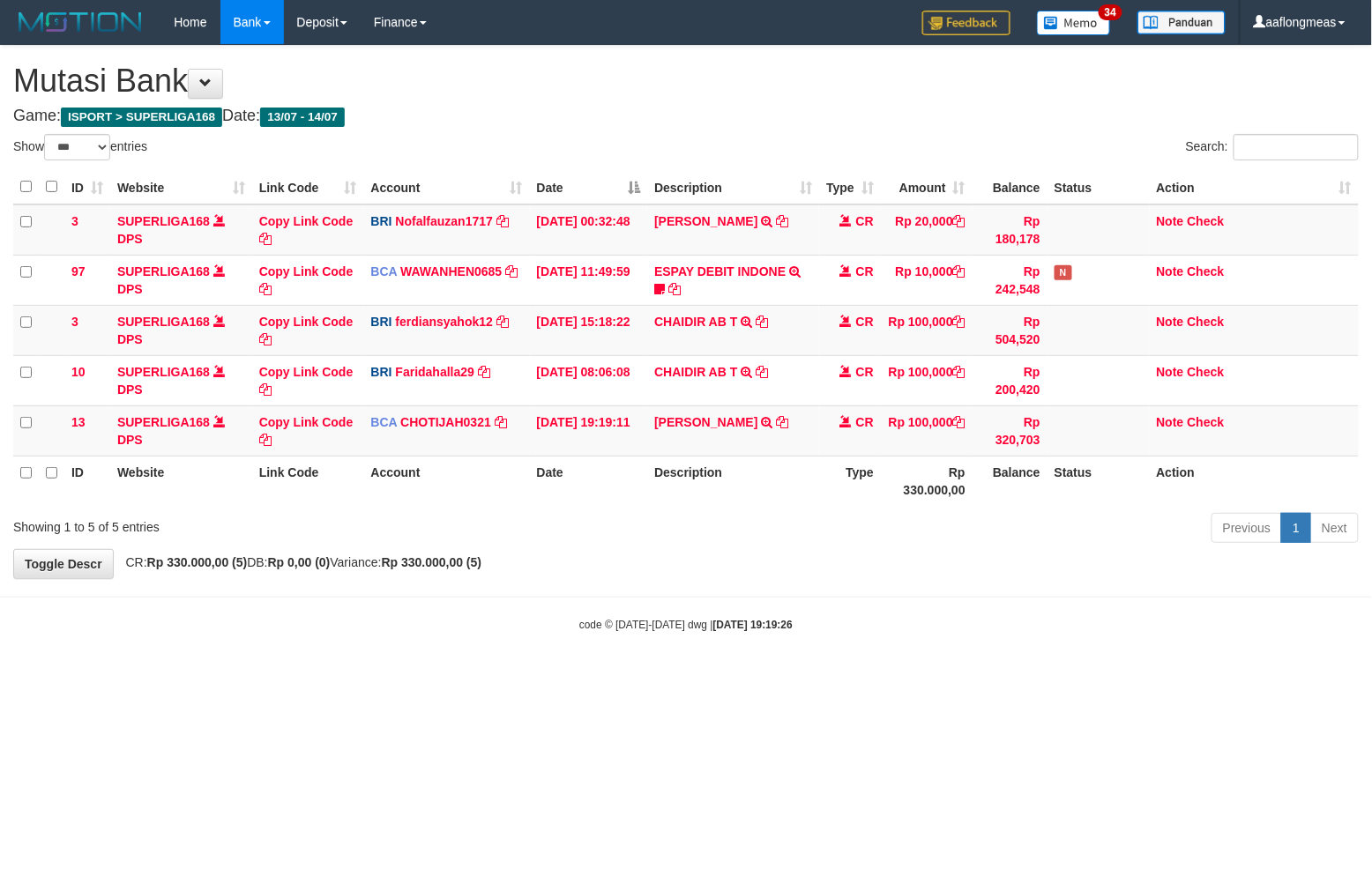 click on "Toggle navigation
Home
Bank
Account List
Load
By Website
Group
[ISPORT]													SUPERLIGA168
By Load Group (DPS)
34" at bounding box center (686, 338) 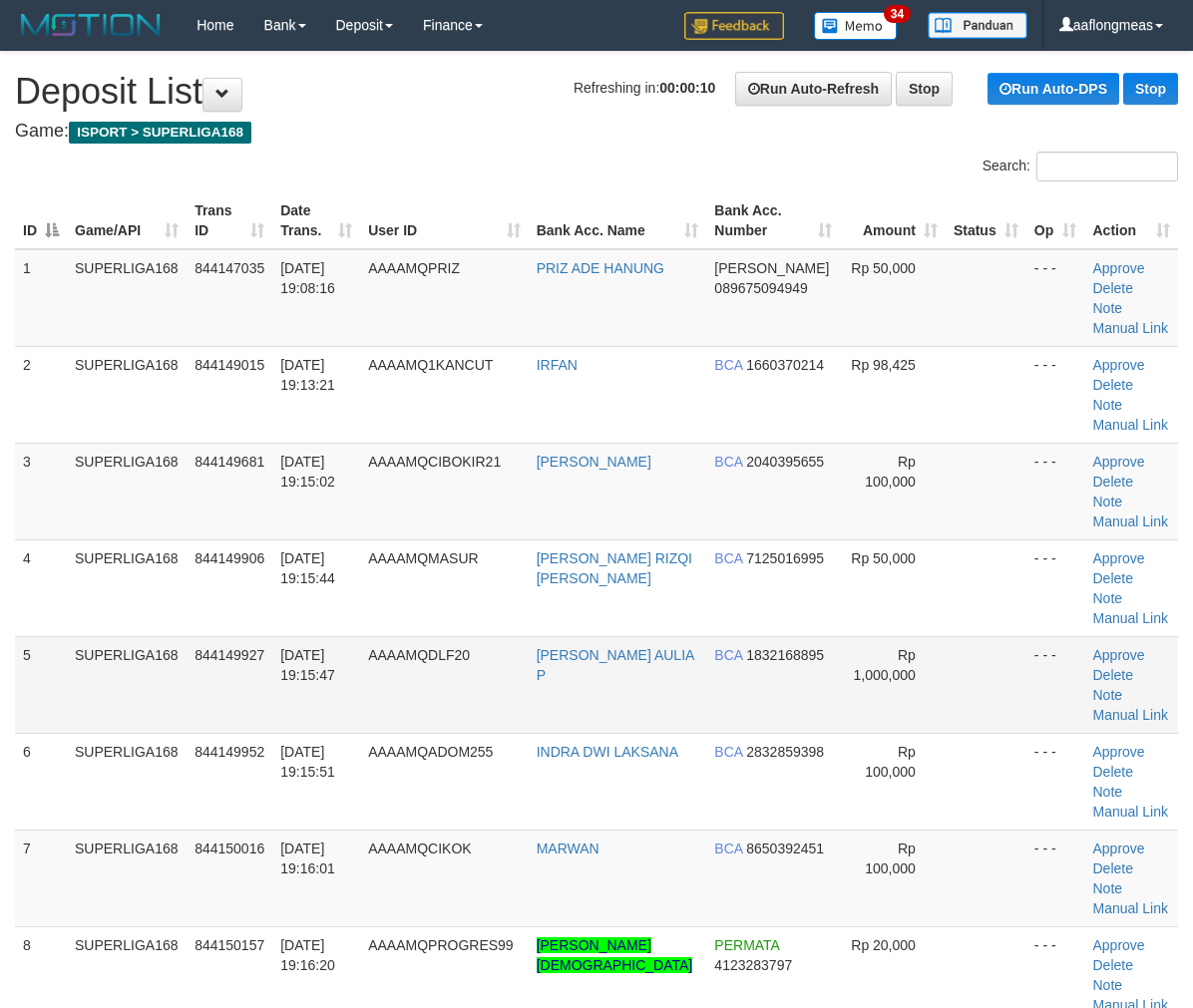scroll, scrollTop: 0, scrollLeft: 0, axis: both 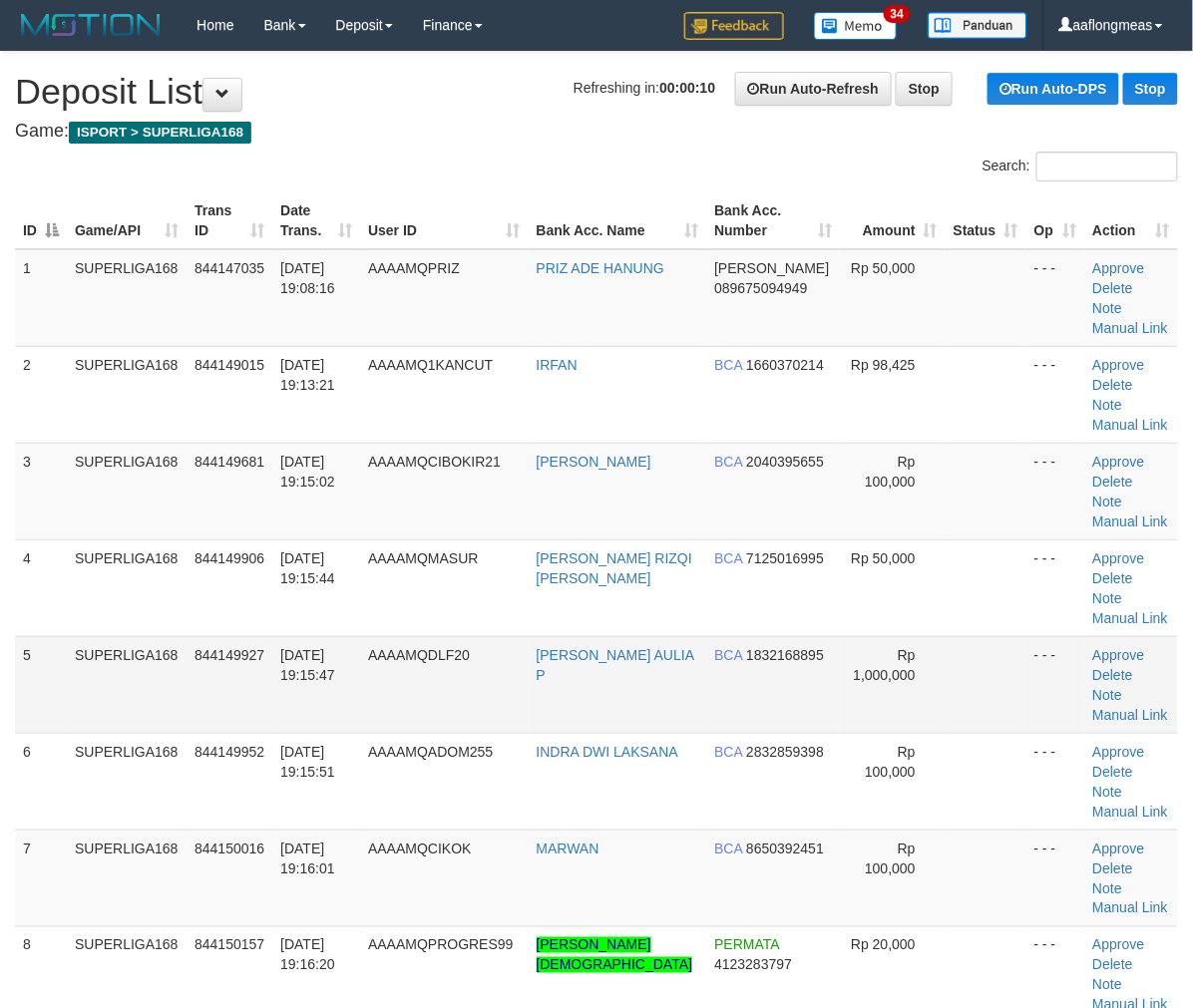 click on "Rp 1,000,000" at bounding box center [893, 684] 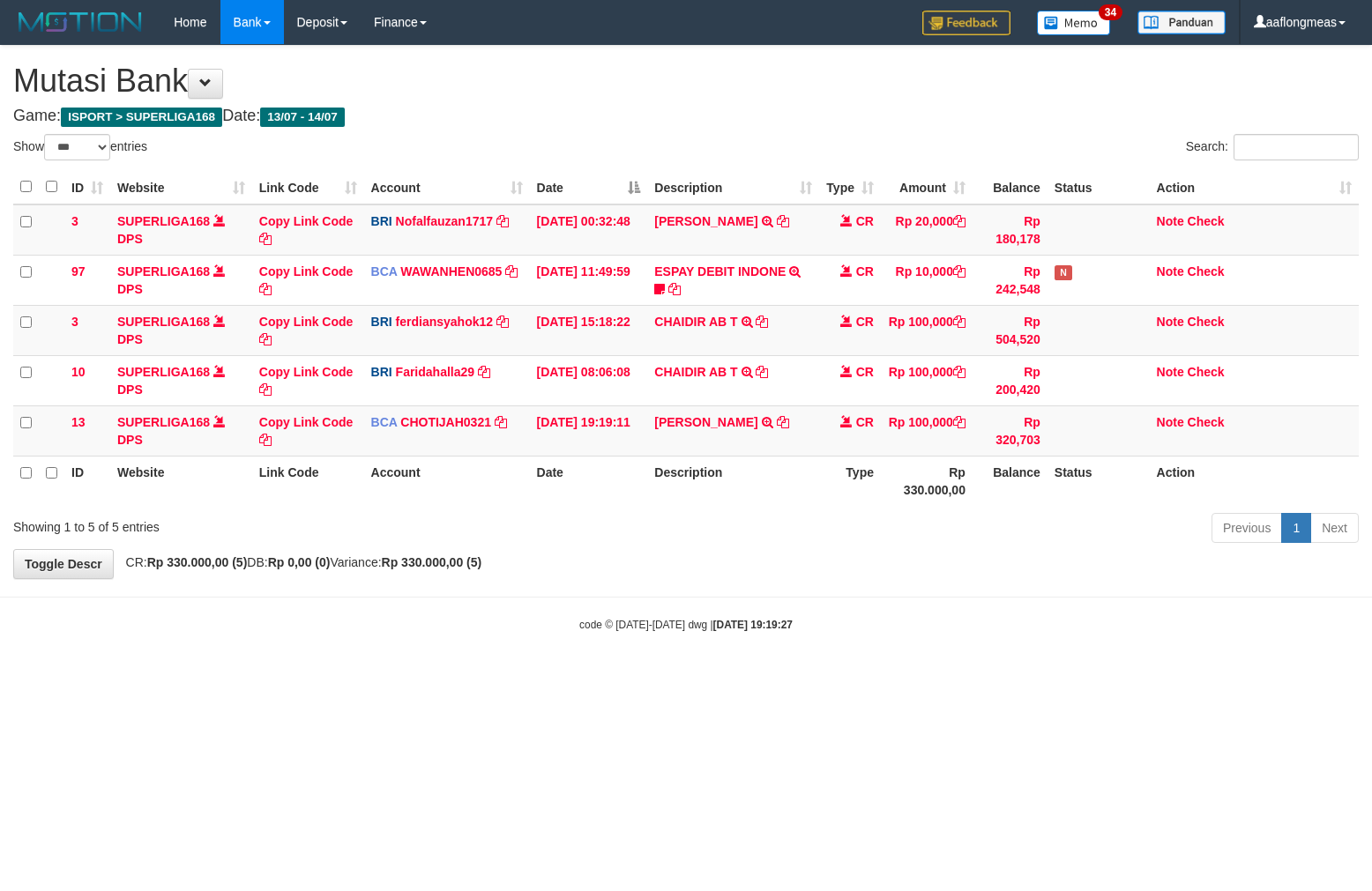 select on "***" 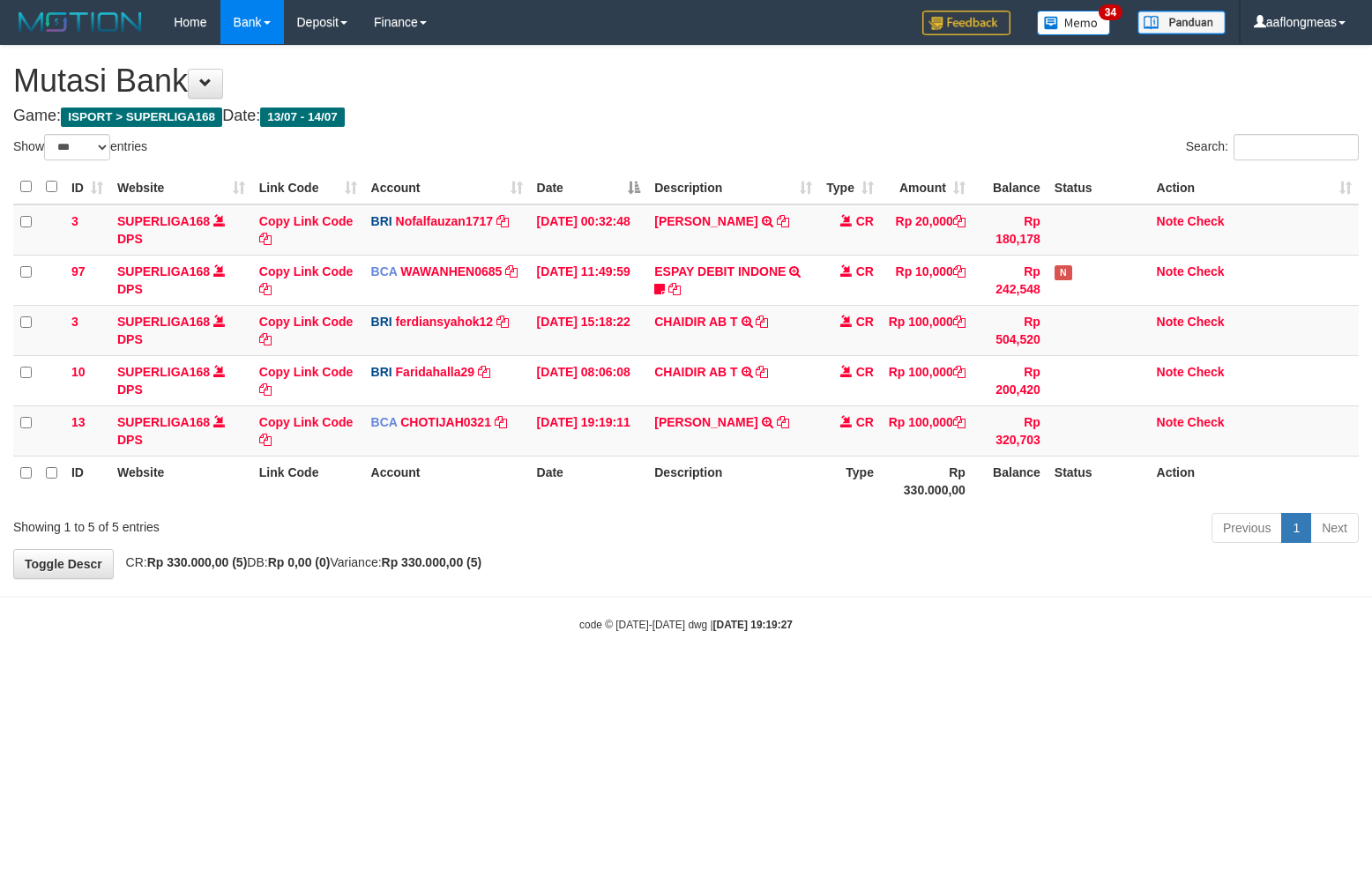 scroll, scrollTop: 0, scrollLeft: 0, axis: both 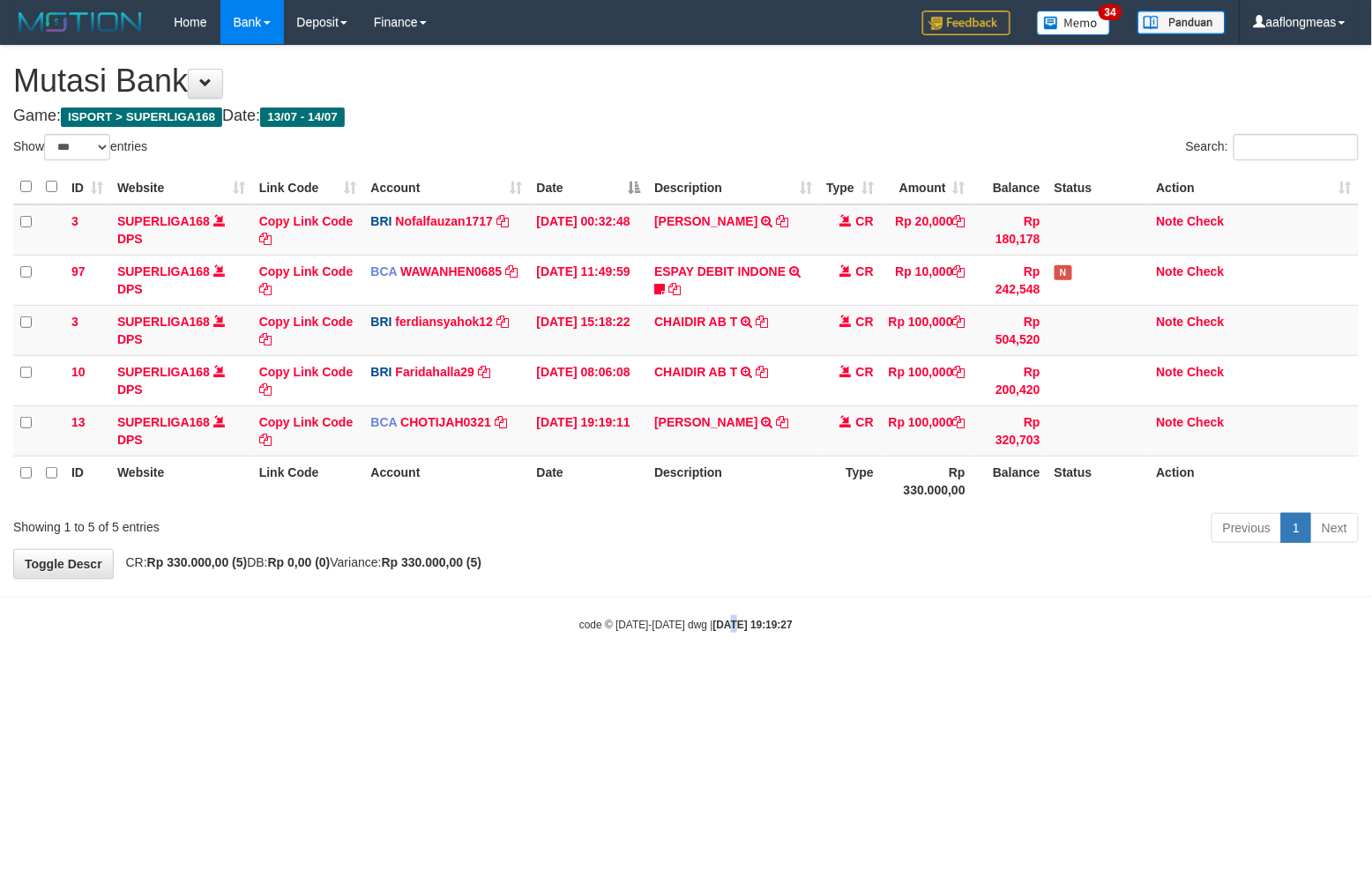 click on "Toggle navigation
Home
Bank
Account List
Load
By Website
Group
[ISPORT]													SUPERLIGA168
By Load Group (DPS)
34" at bounding box center [686, 338] 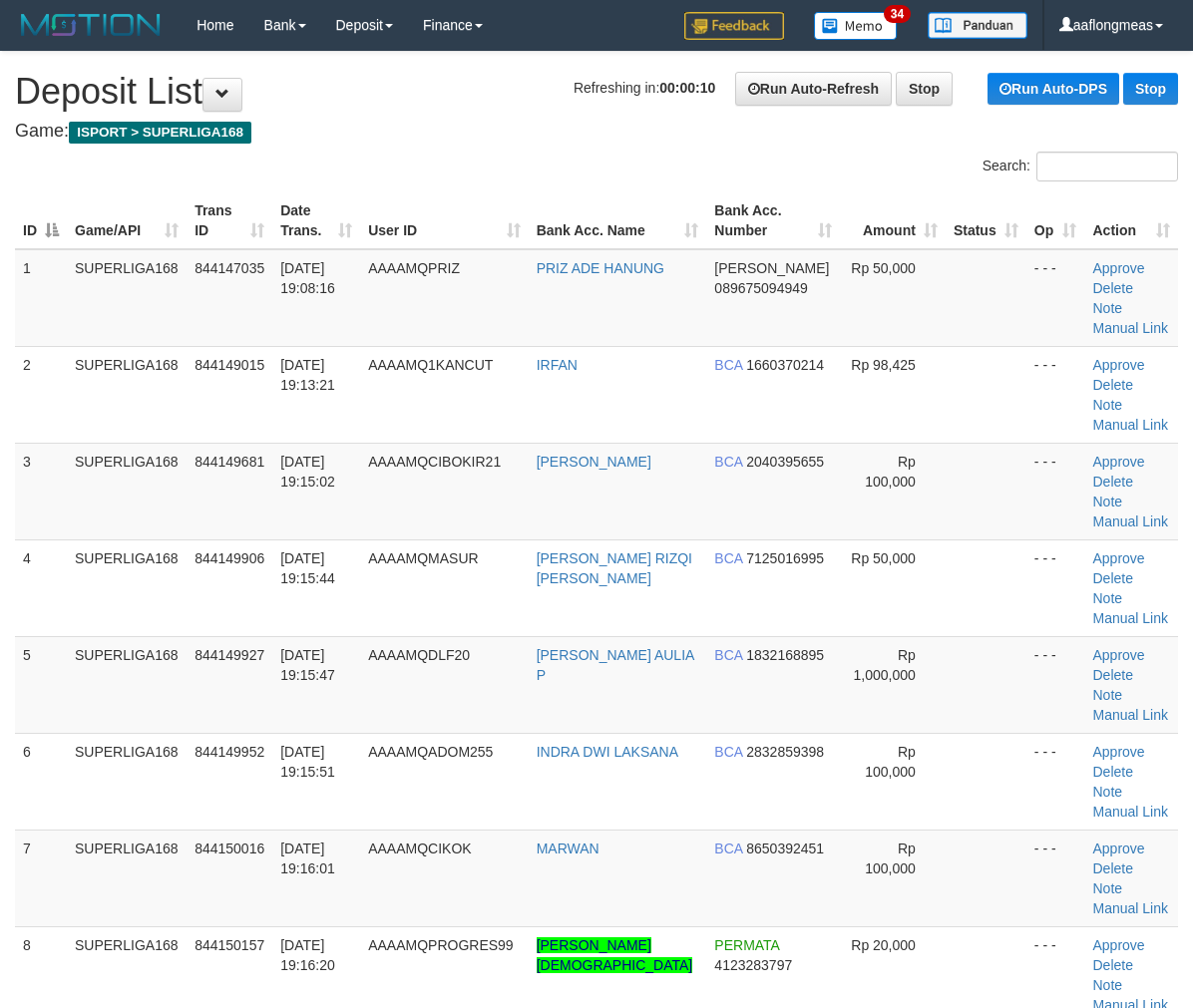 scroll, scrollTop: 0, scrollLeft: 0, axis: both 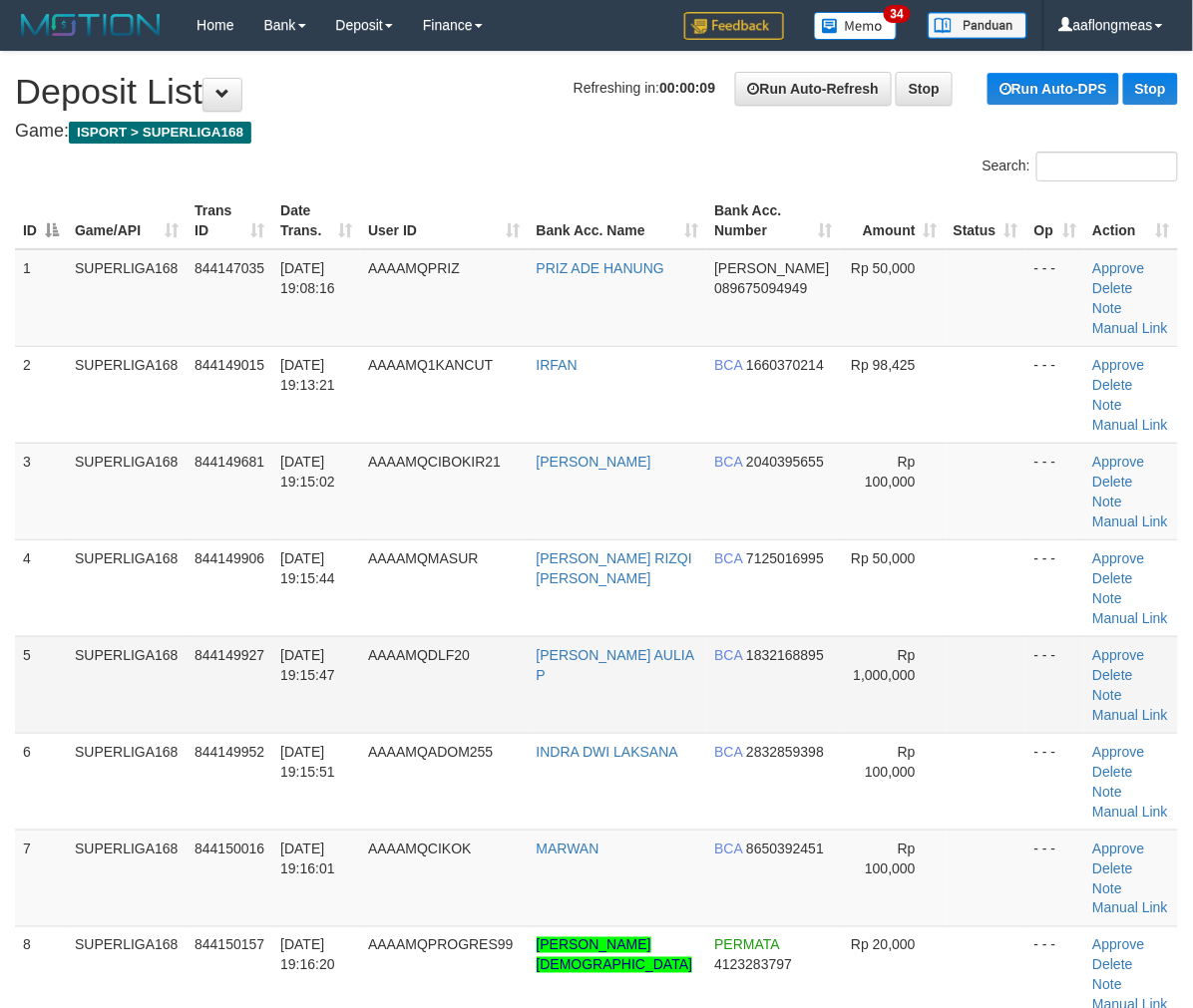 click at bounding box center [986, 684] 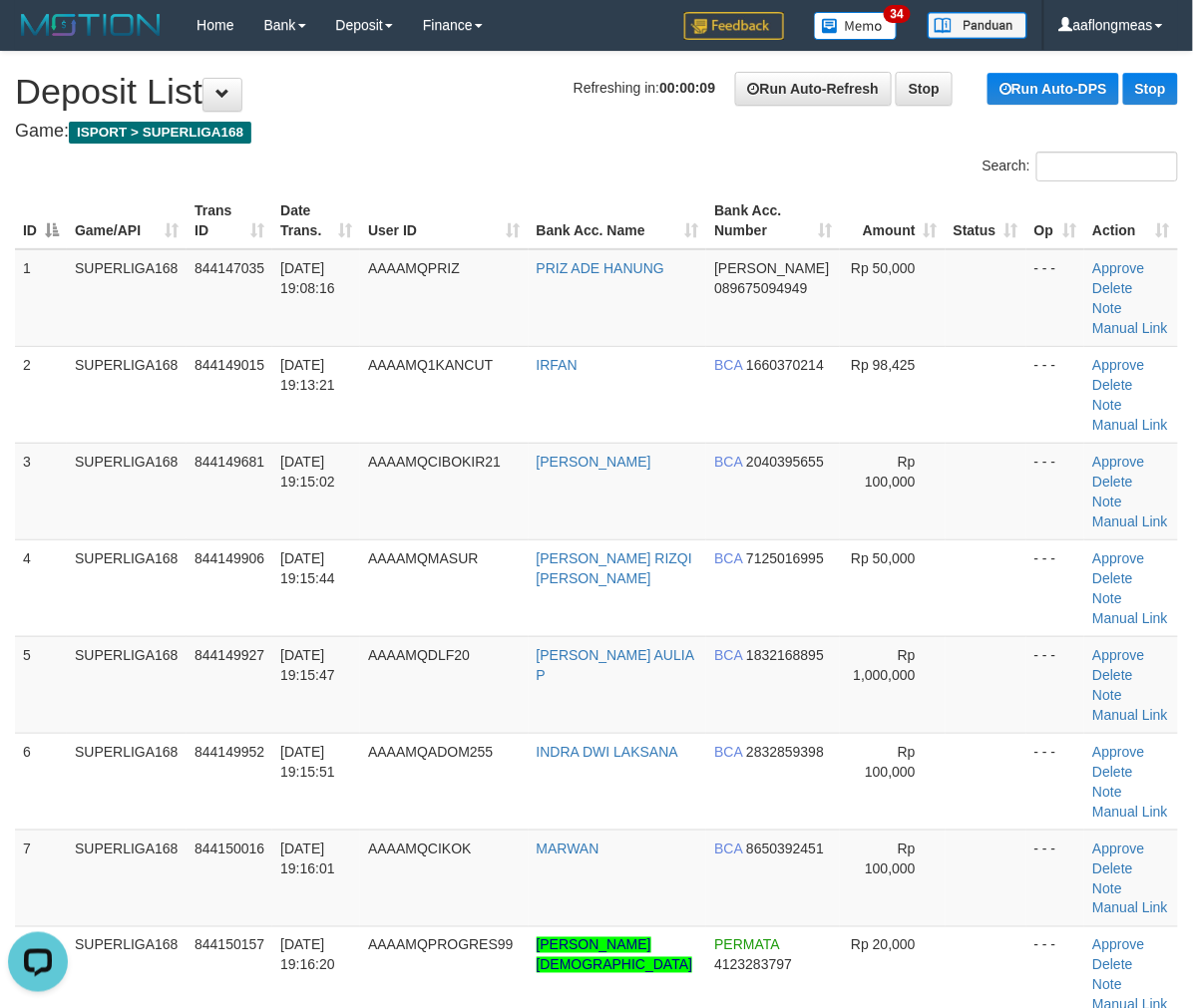 scroll, scrollTop: 0, scrollLeft: 0, axis: both 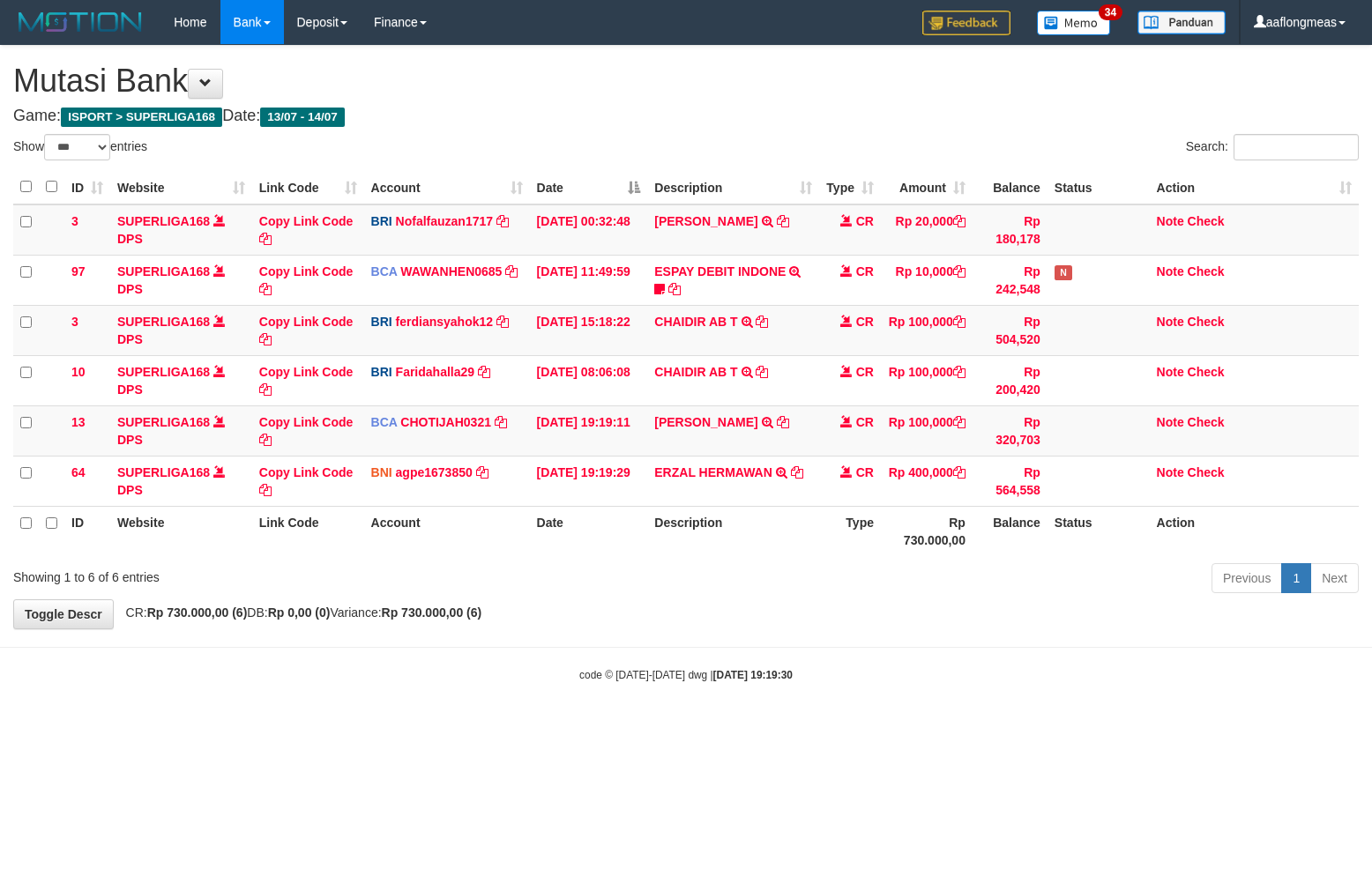 select on "***" 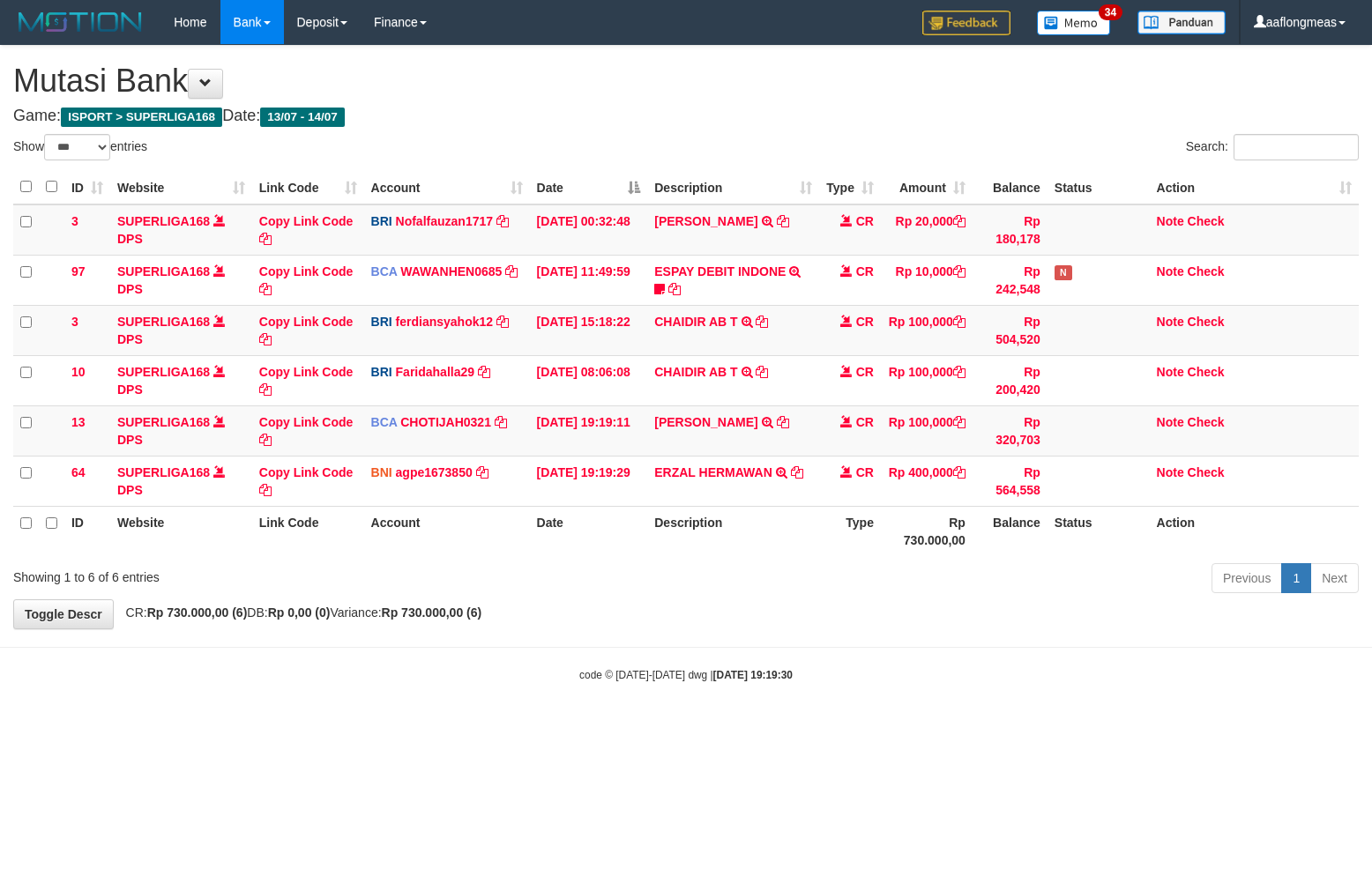 scroll, scrollTop: 0, scrollLeft: 0, axis: both 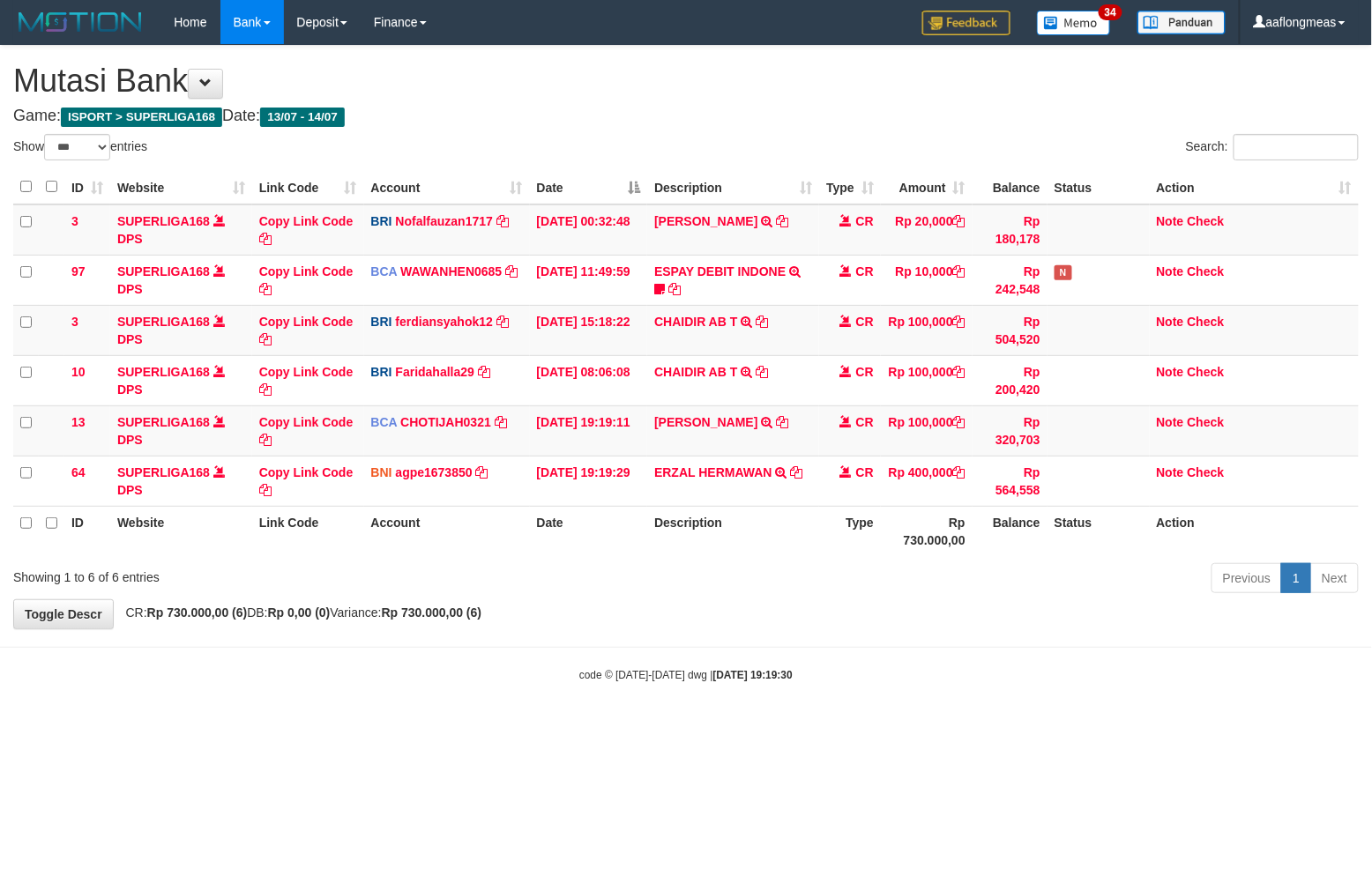 click on "**********" at bounding box center (686, 337) 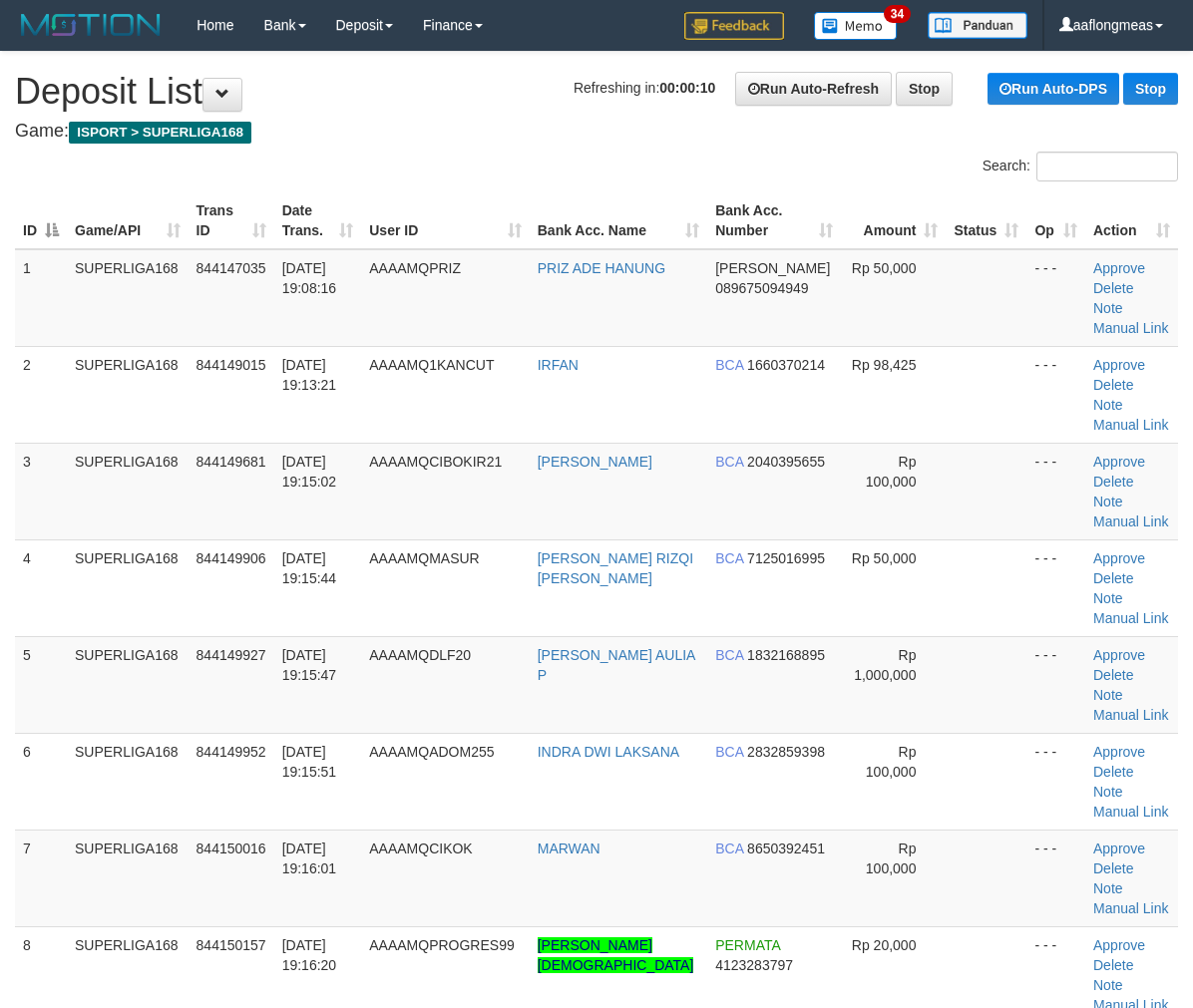 scroll, scrollTop: 0, scrollLeft: 0, axis: both 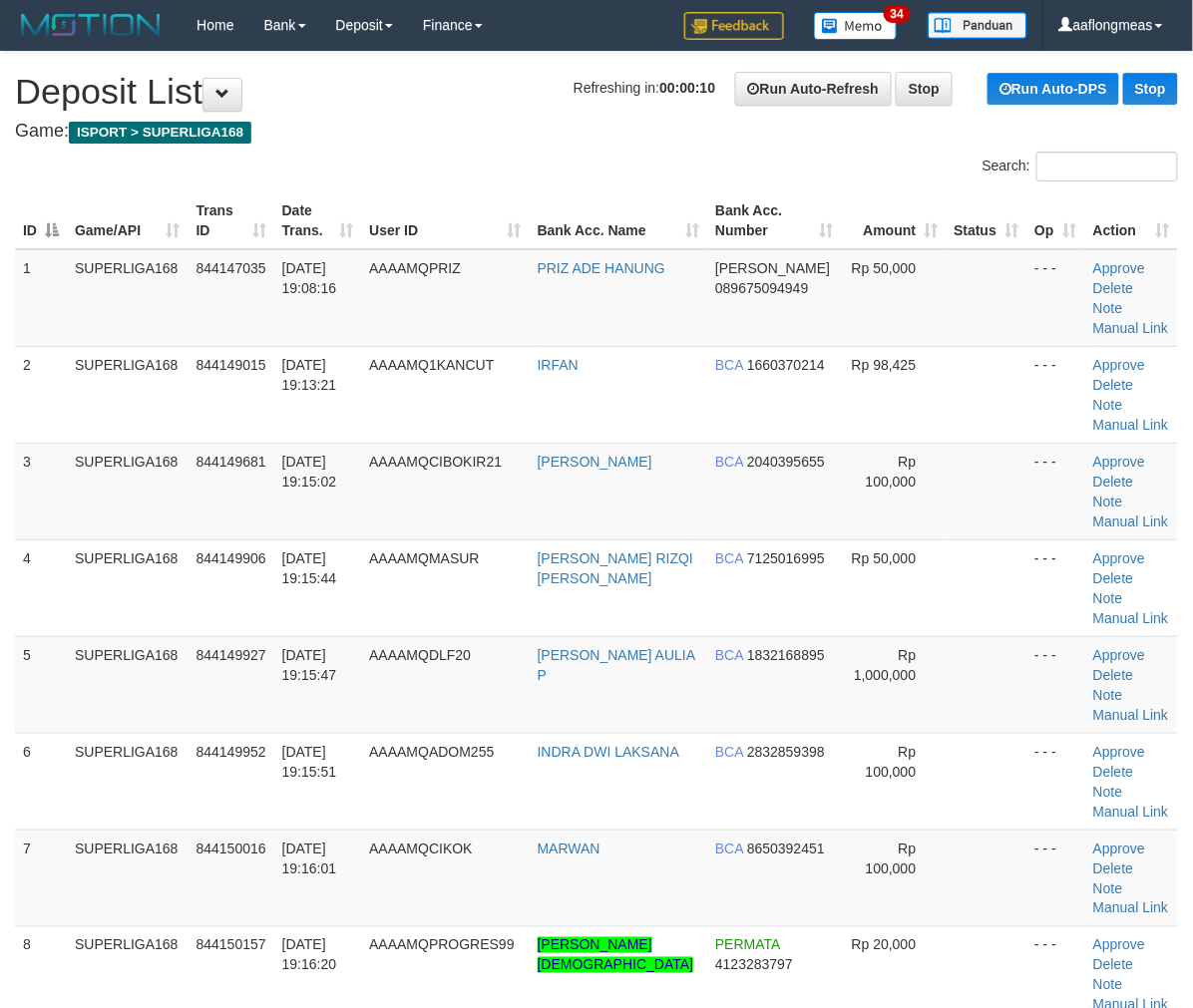 drag, startPoint x: 0, startPoint y: 0, endPoint x: 1205, endPoint y: 640, distance: 1364.4138 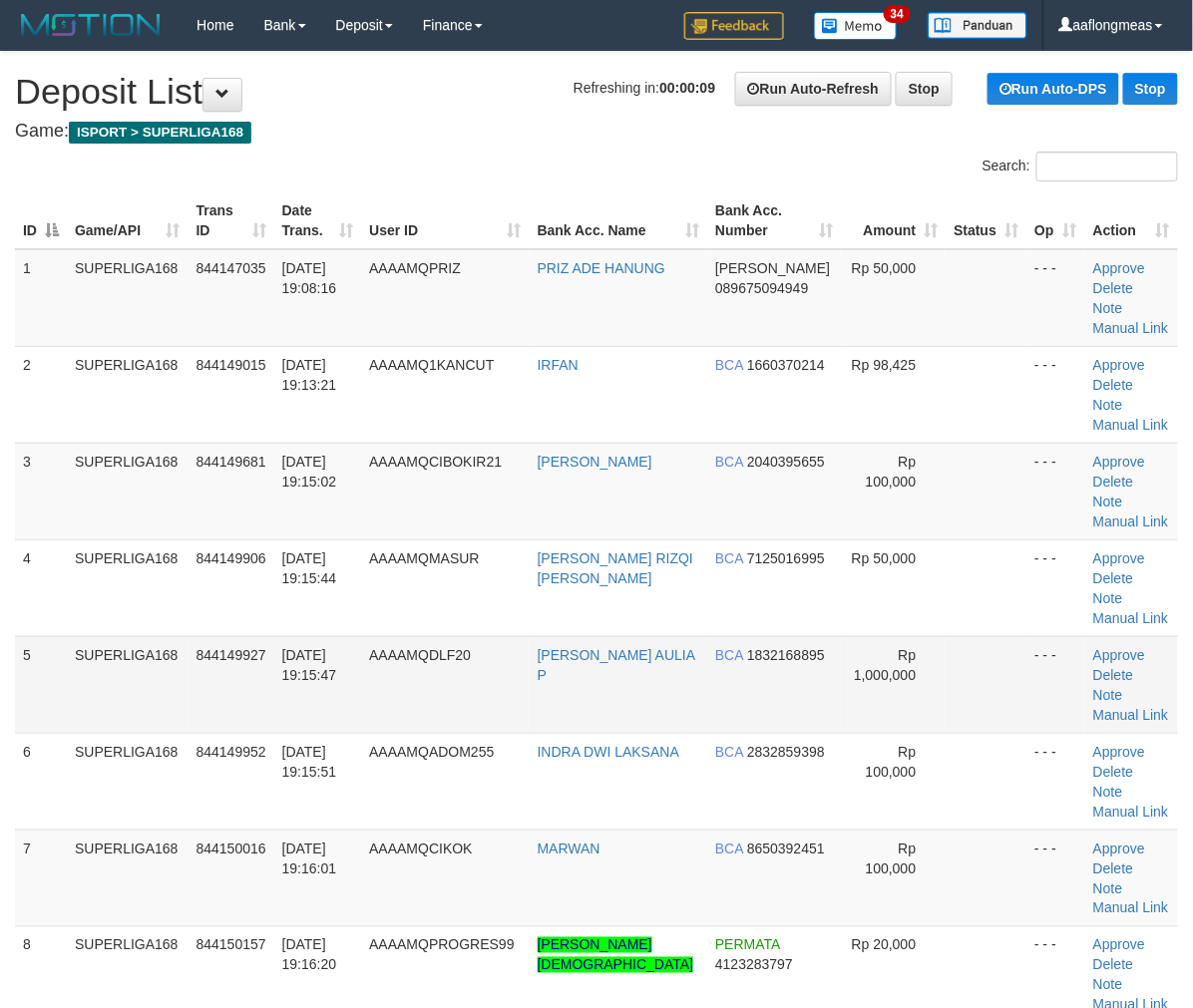 click on "Rp 1,000,000" at bounding box center (893, 684) 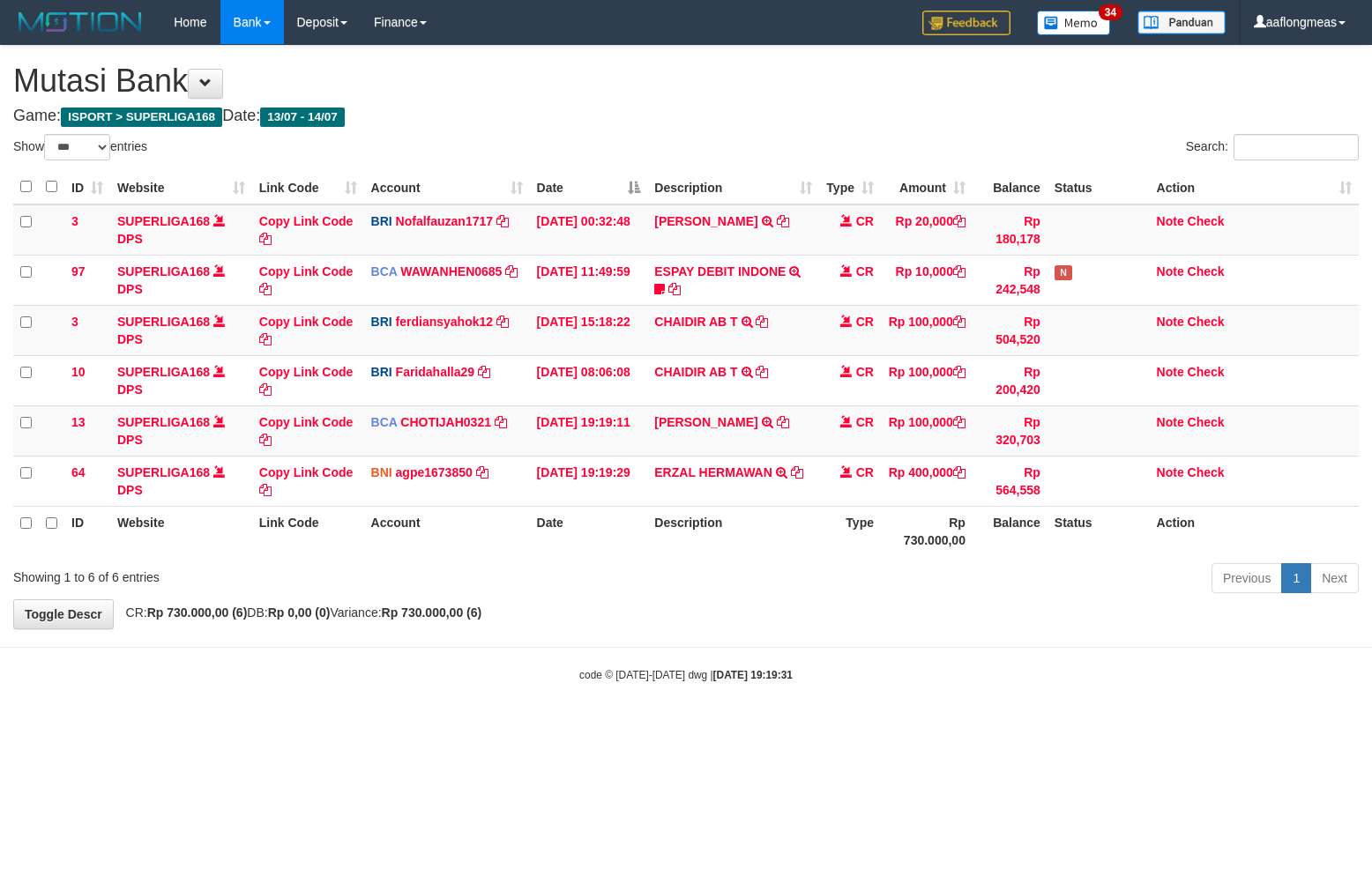 select on "***" 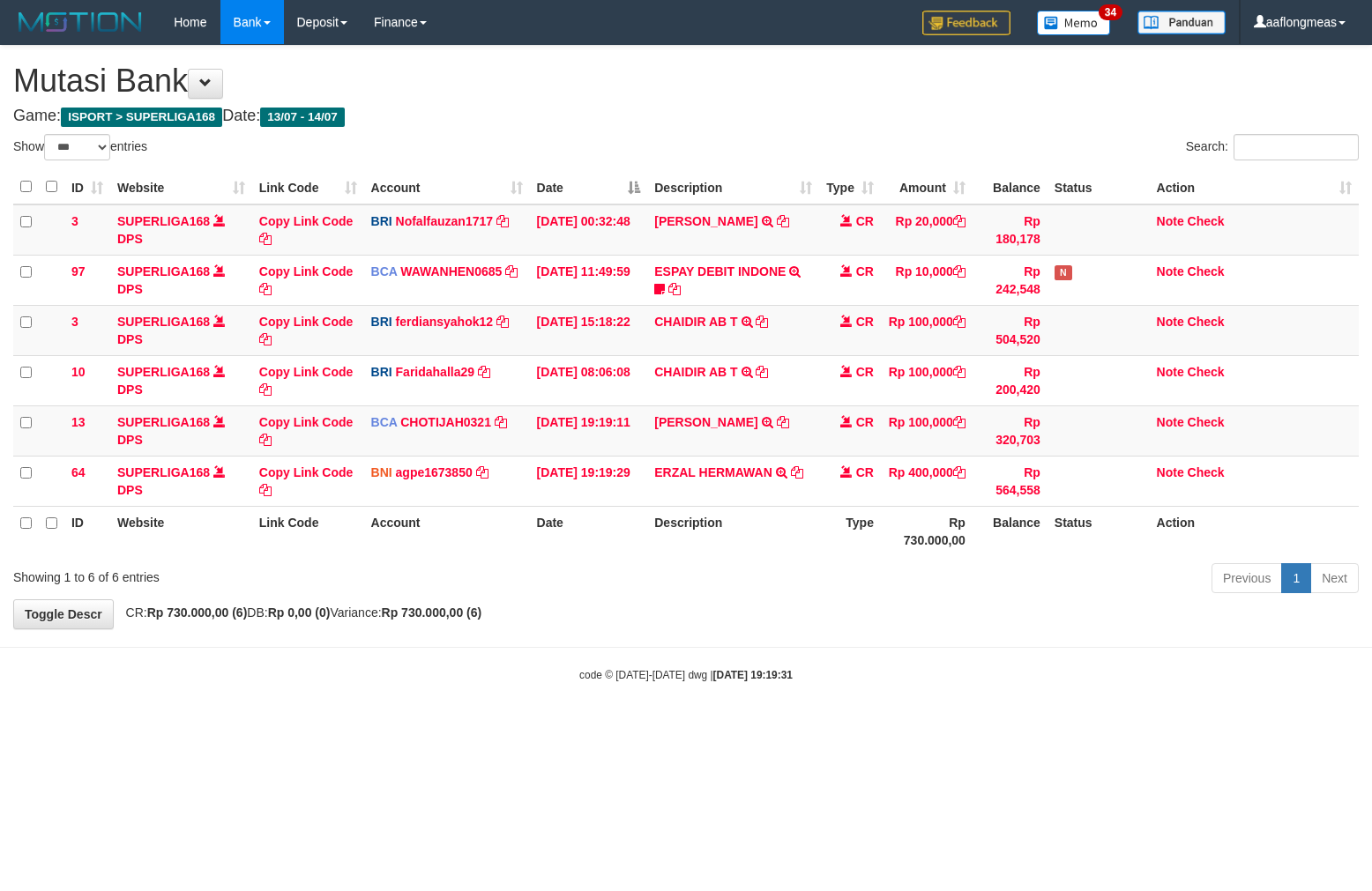 scroll, scrollTop: 0, scrollLeft: 0, axis: both 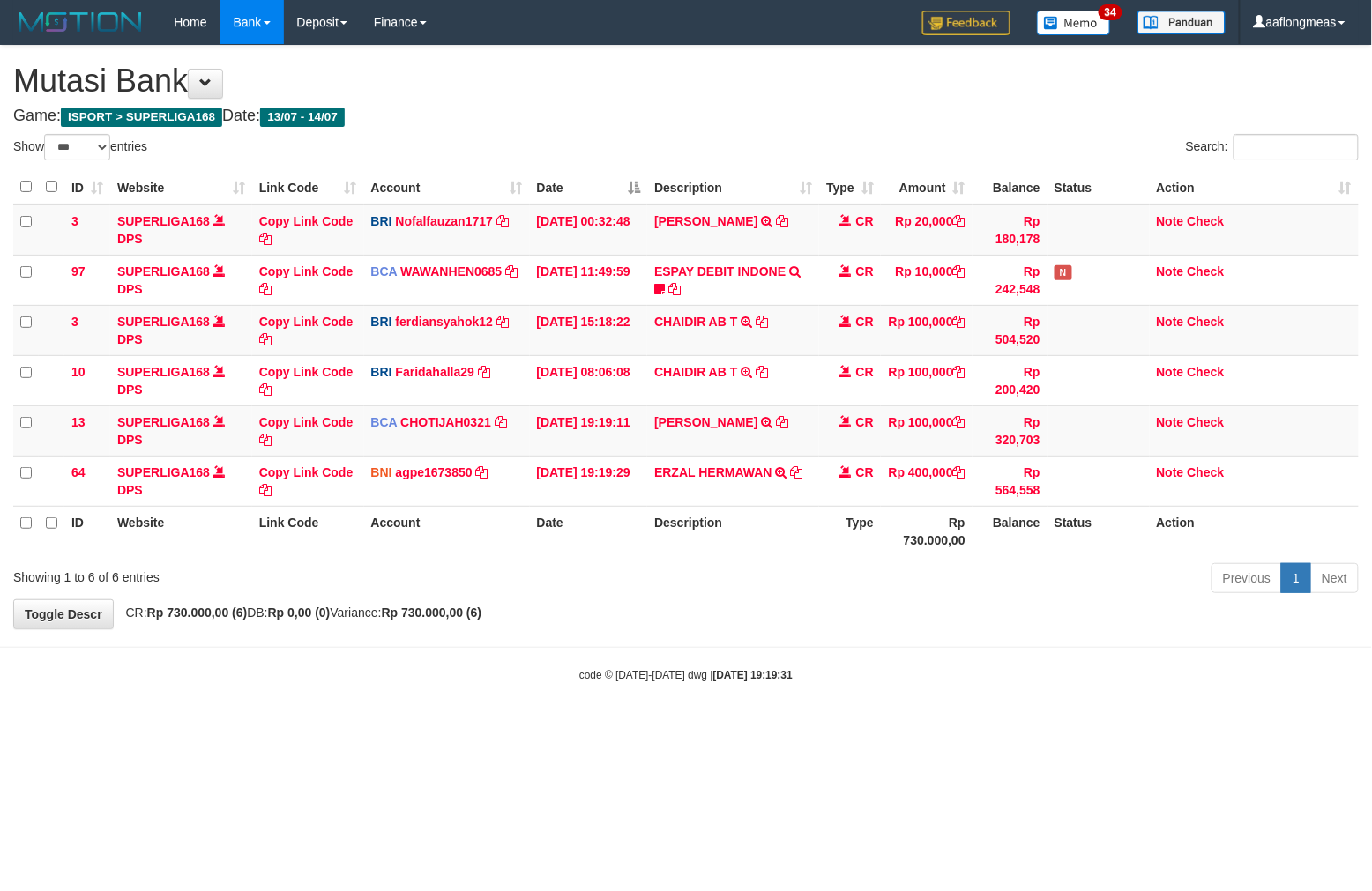 click on "Toggle navigation
Home
Bank
Account List
Load
By Website
Group
[ISPORT]													SUPERLIGA168
By Load Group (DPS)
34" at bounding box center [686, 363] 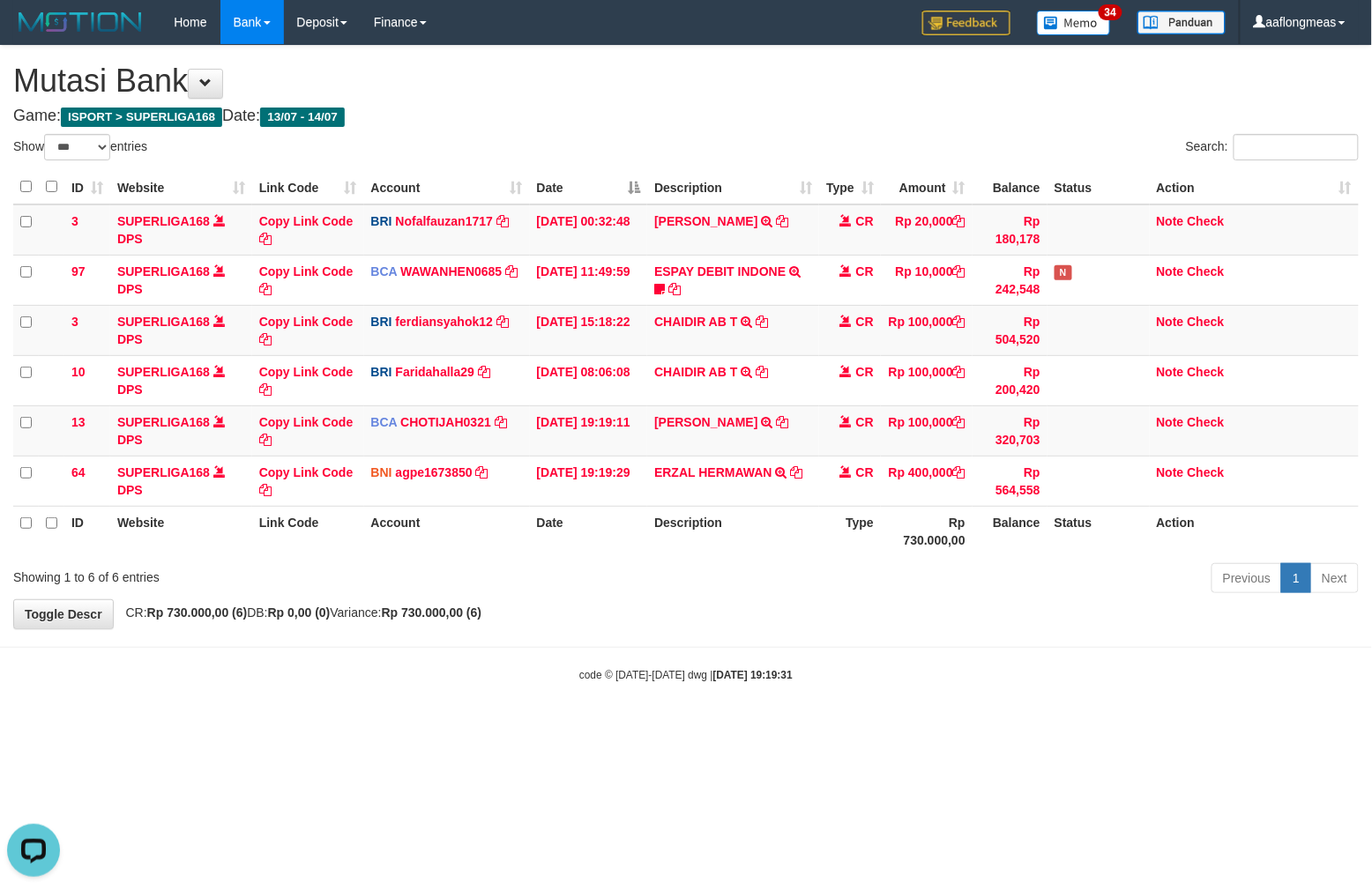 scroll, scrollTop: 0, scrollLeft: 0, axis: both 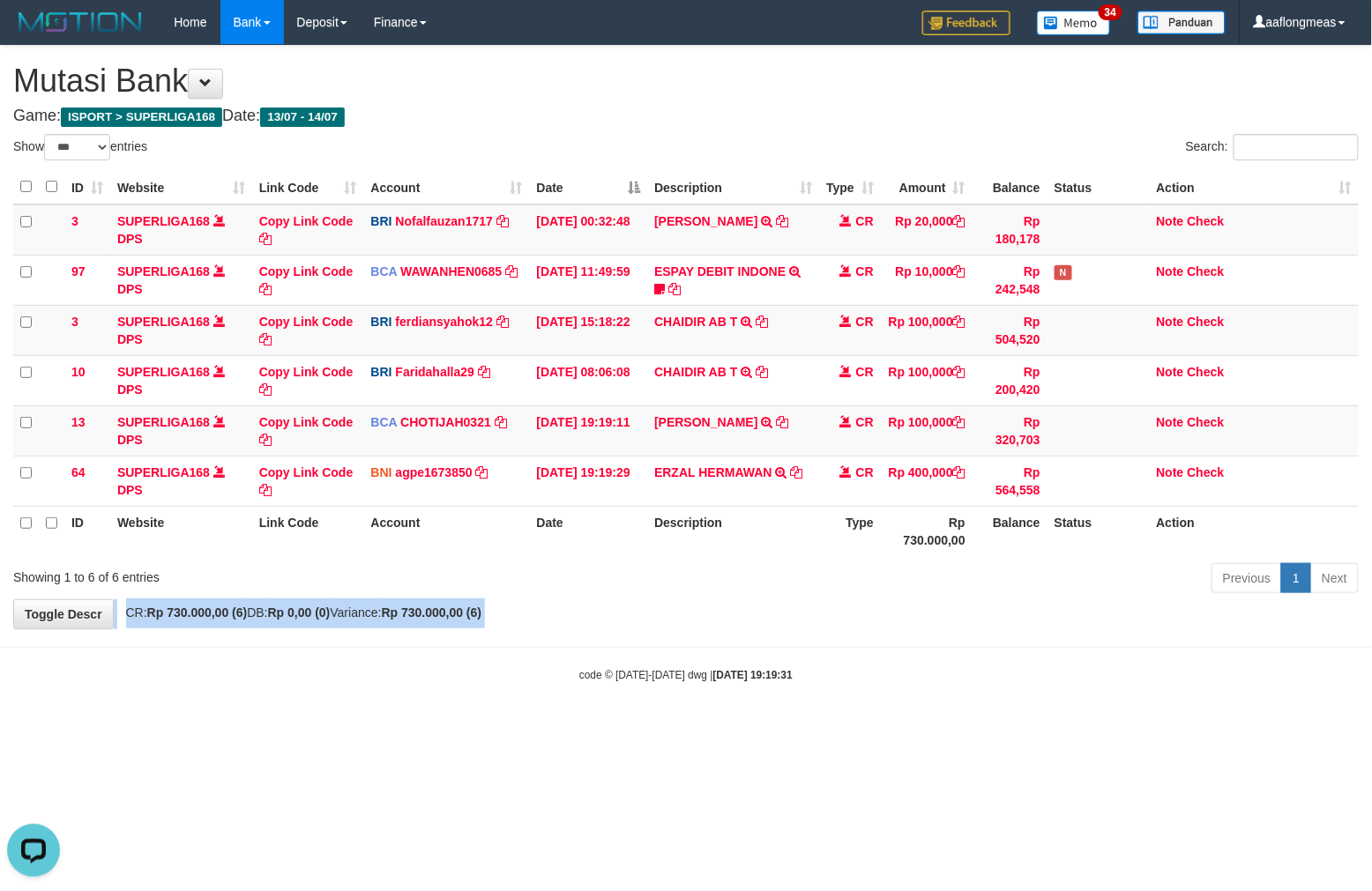 click on "**********" at bounding box center [686, 337] 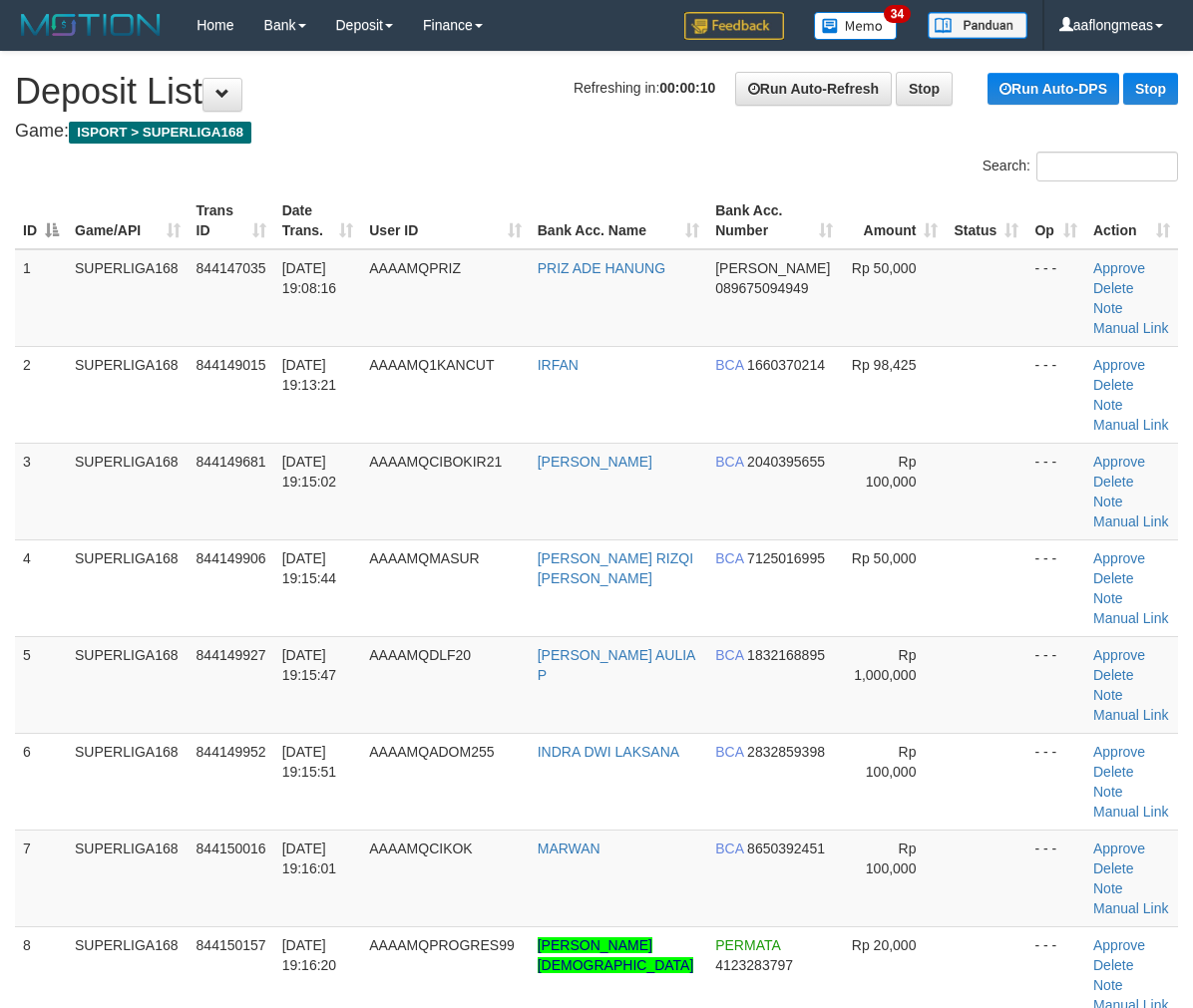 scroll, scrollTop: 0, scrollLeft: 0, axis: both 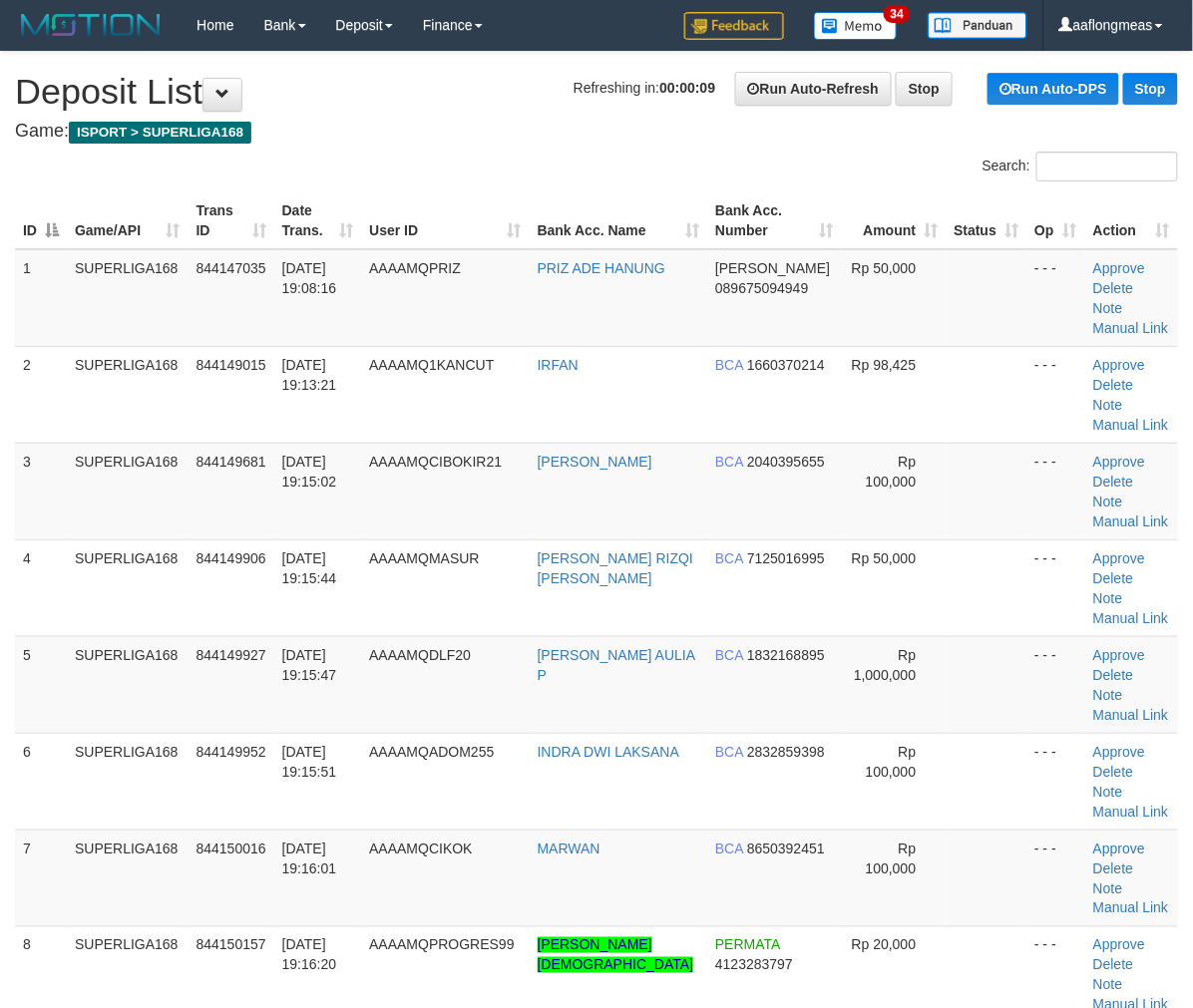 drag, startPoint x: 925, startPoint y: 588, endPoint x: 1200, endPoint y: 608, distance: 275.7263 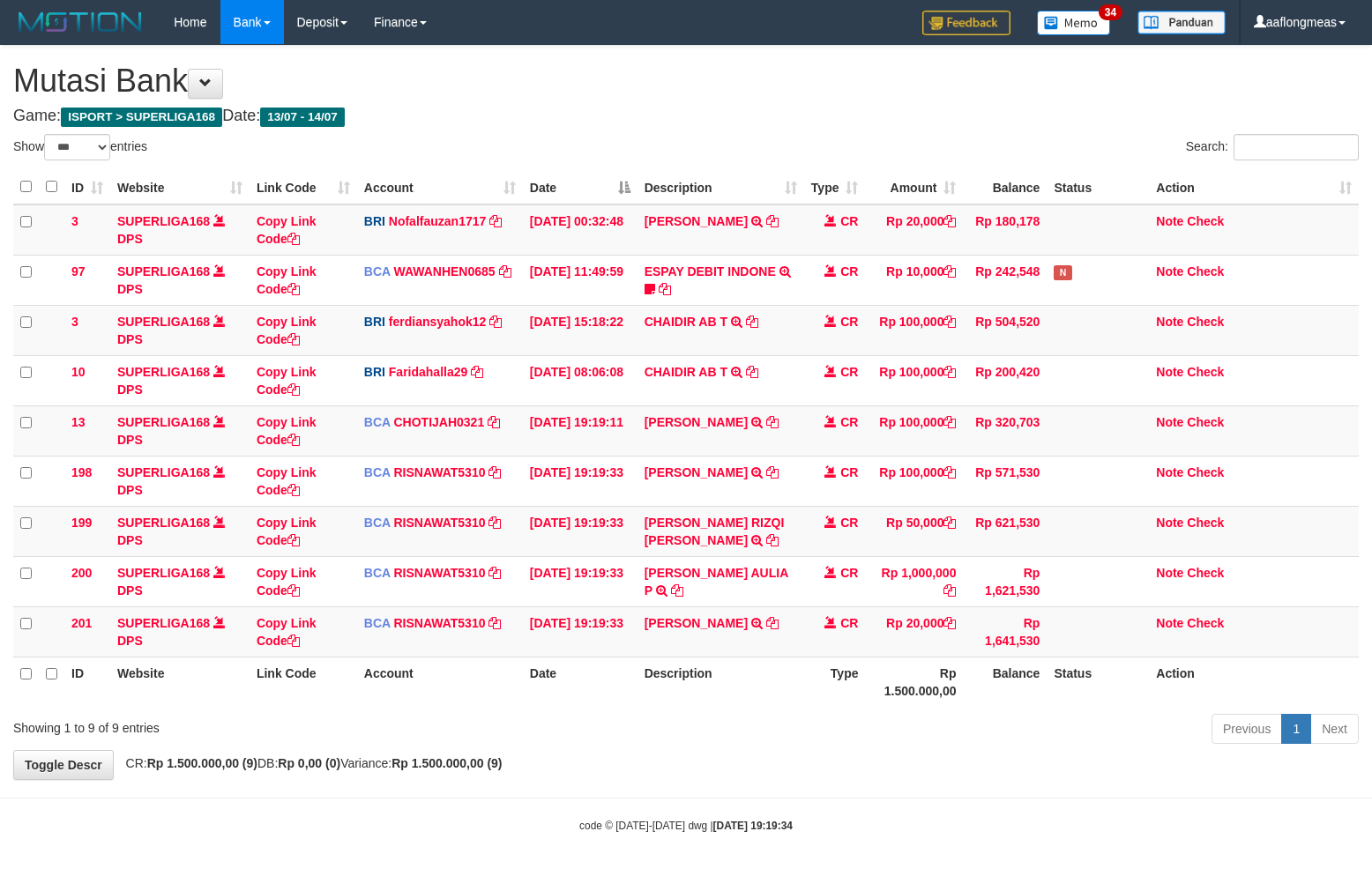 select on "***" 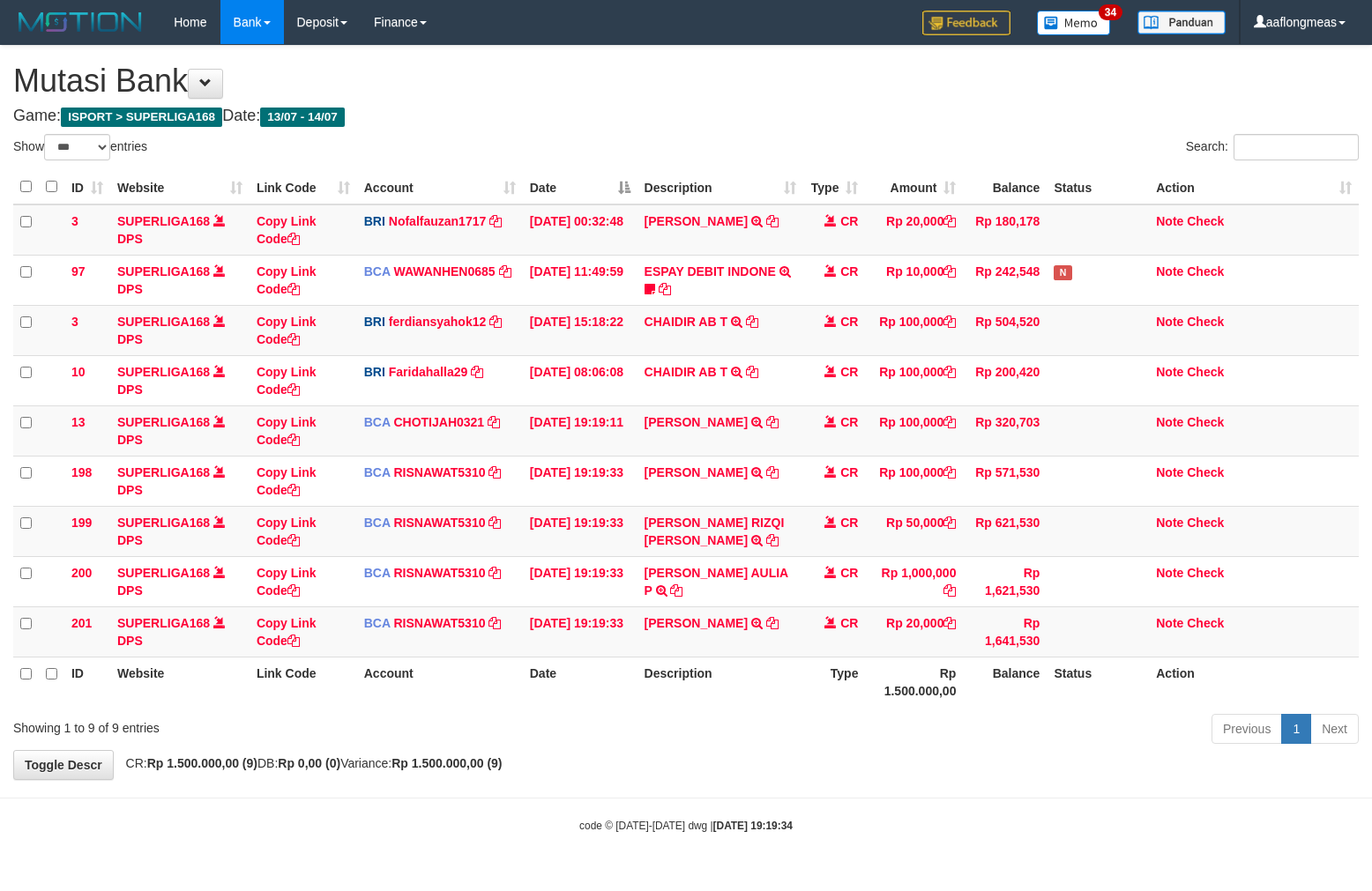 scroll, scrollTop: 0, scrollLeft: 0, axis: both 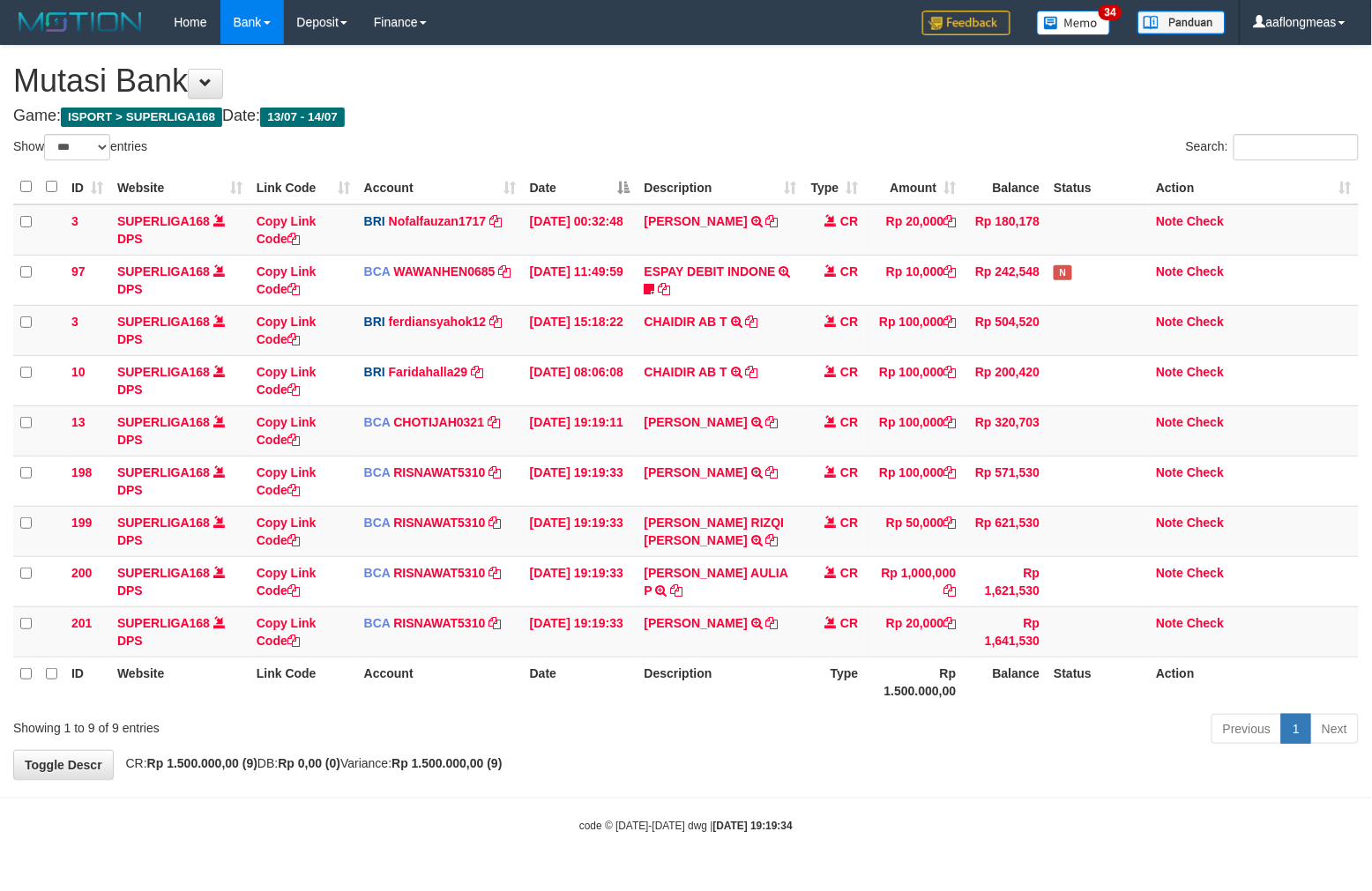 click on "Description" at bounding box center (720, 681) 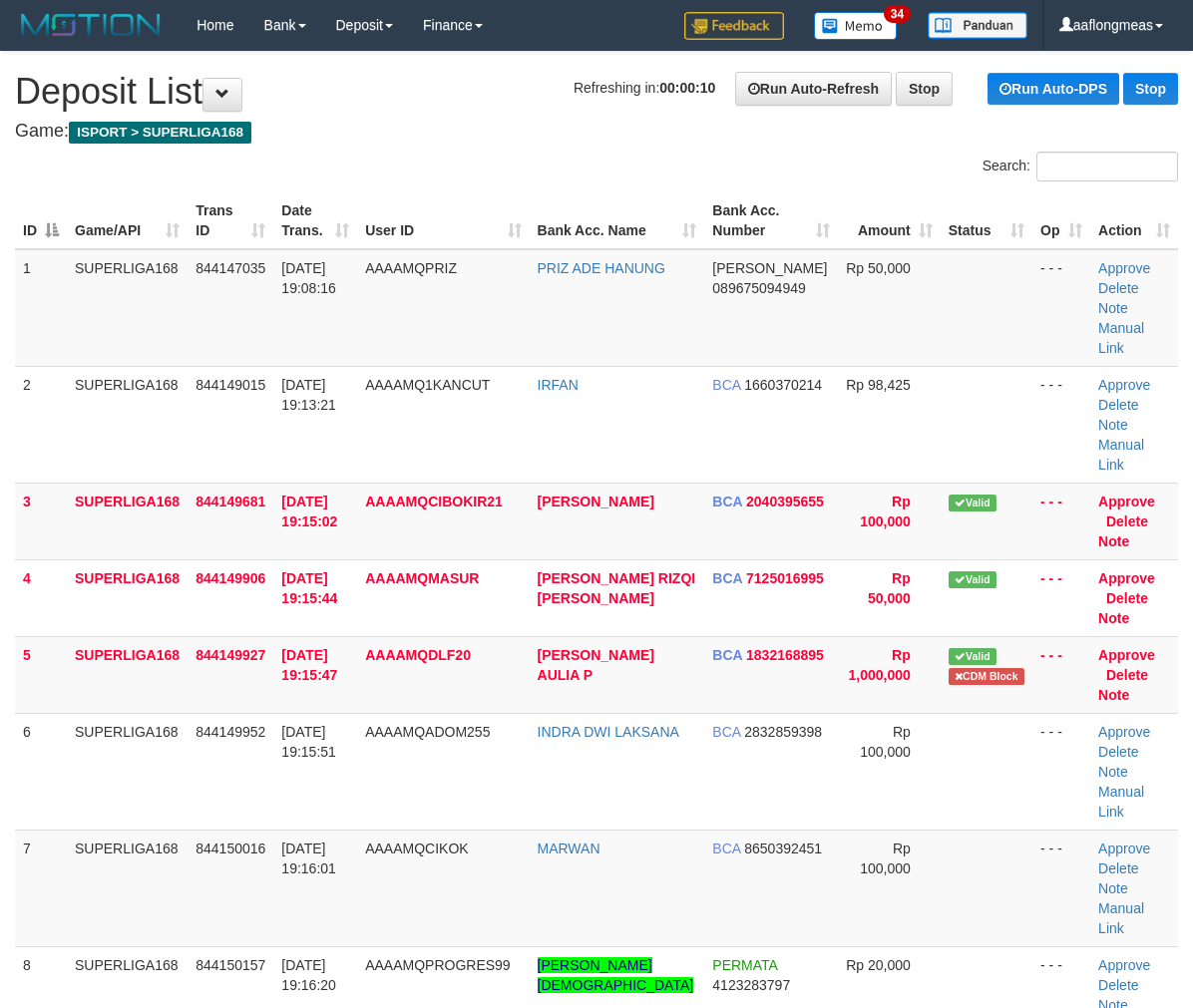 scroll, scrollTop: 0, scrollLeft: 0, axis: both 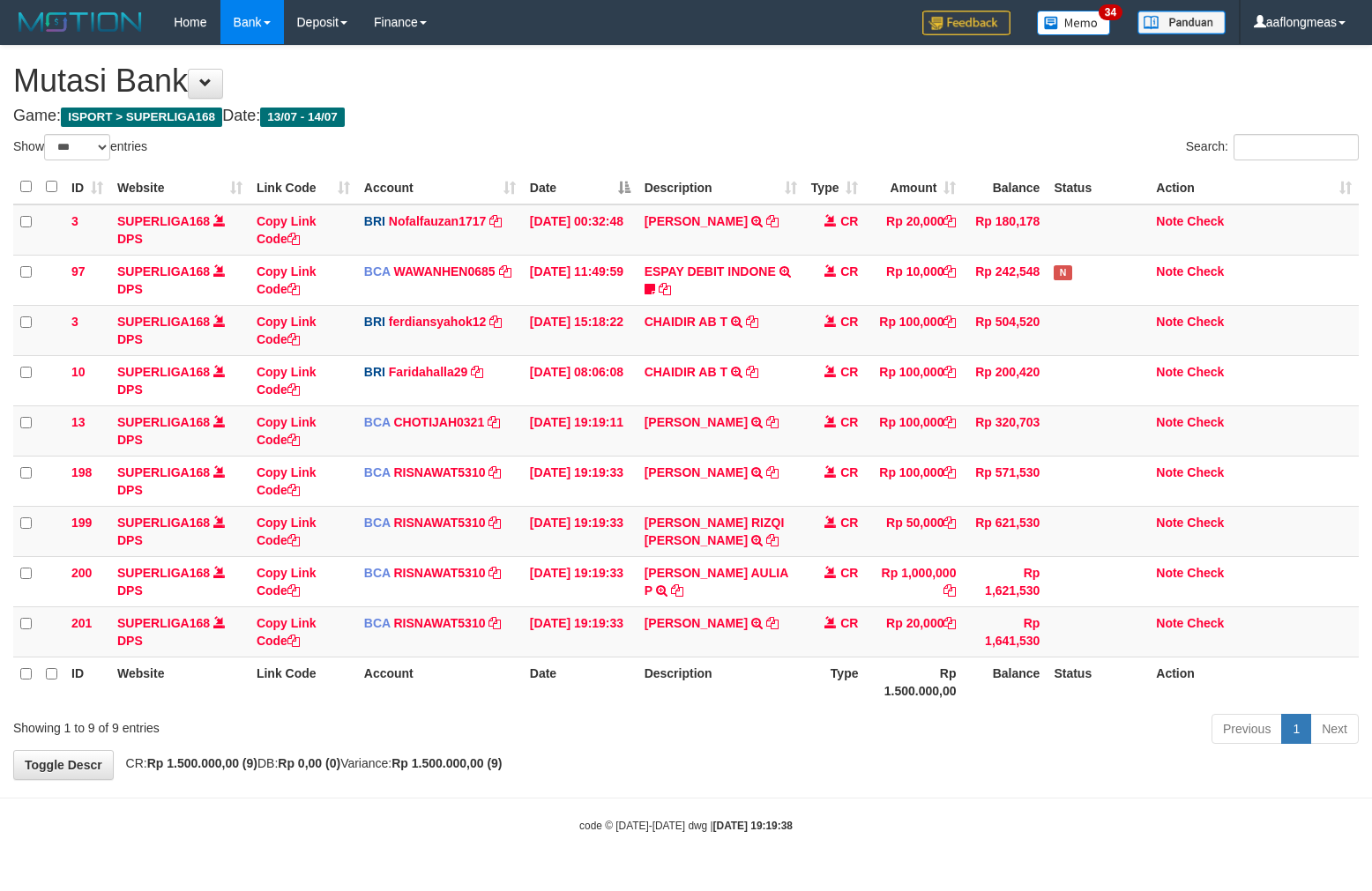 select on "***" 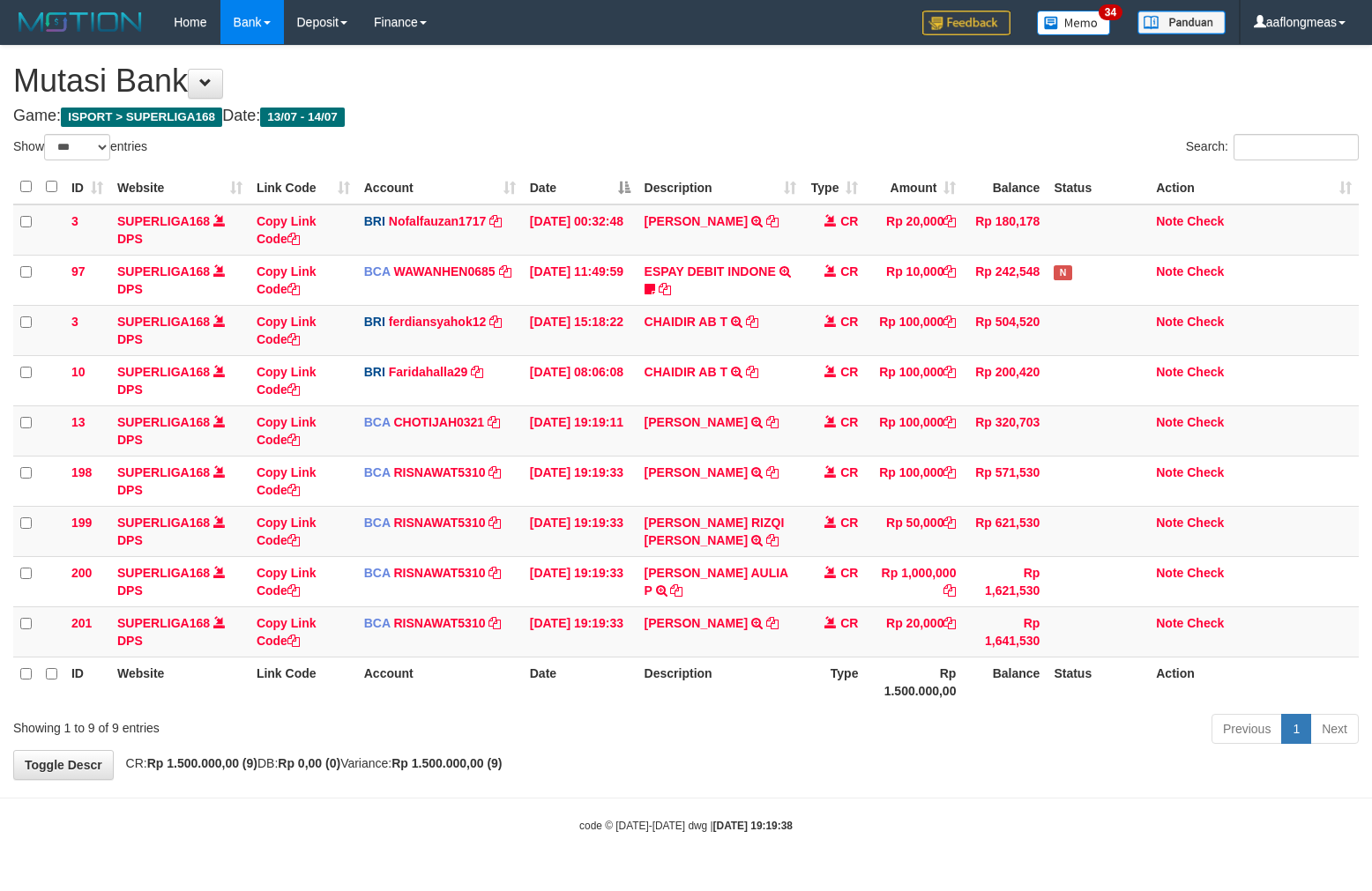 scroll, scrollTop: 0, scrollLeft: 0, axis: both 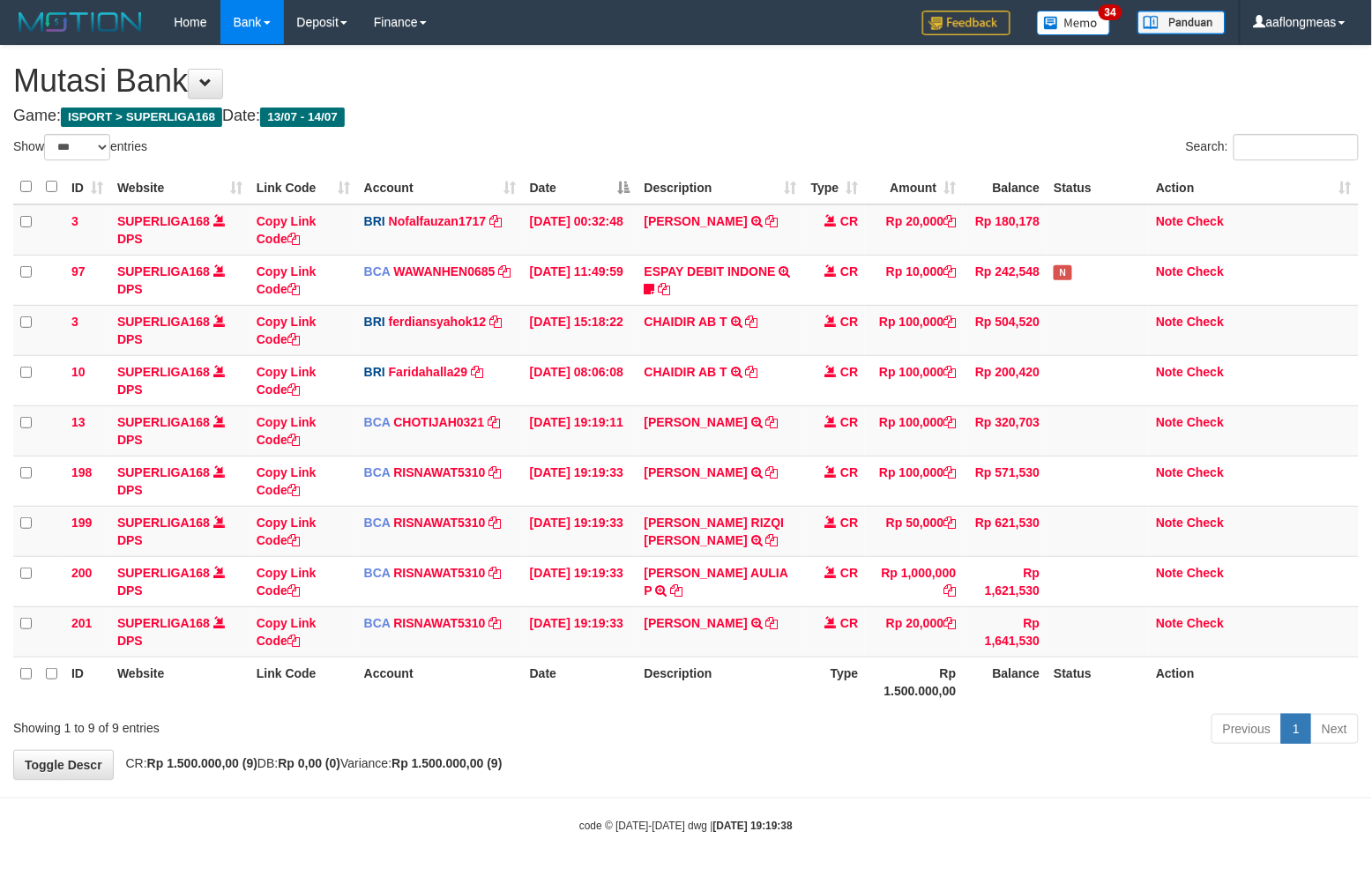 click on "**********" at bounding box center [686, 412] 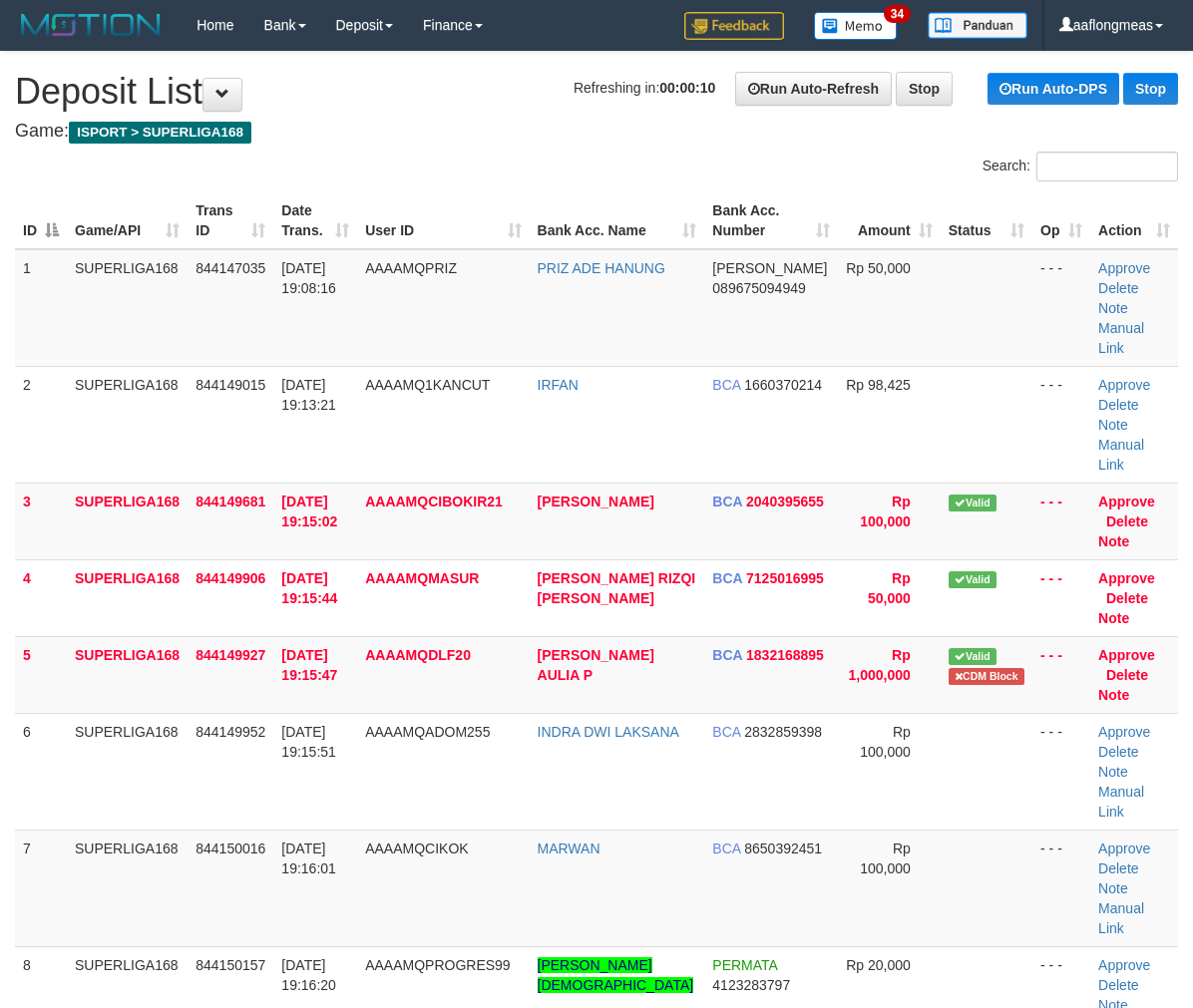 scroll, scrollTop: 0, scrollLeft: 0, axis: both 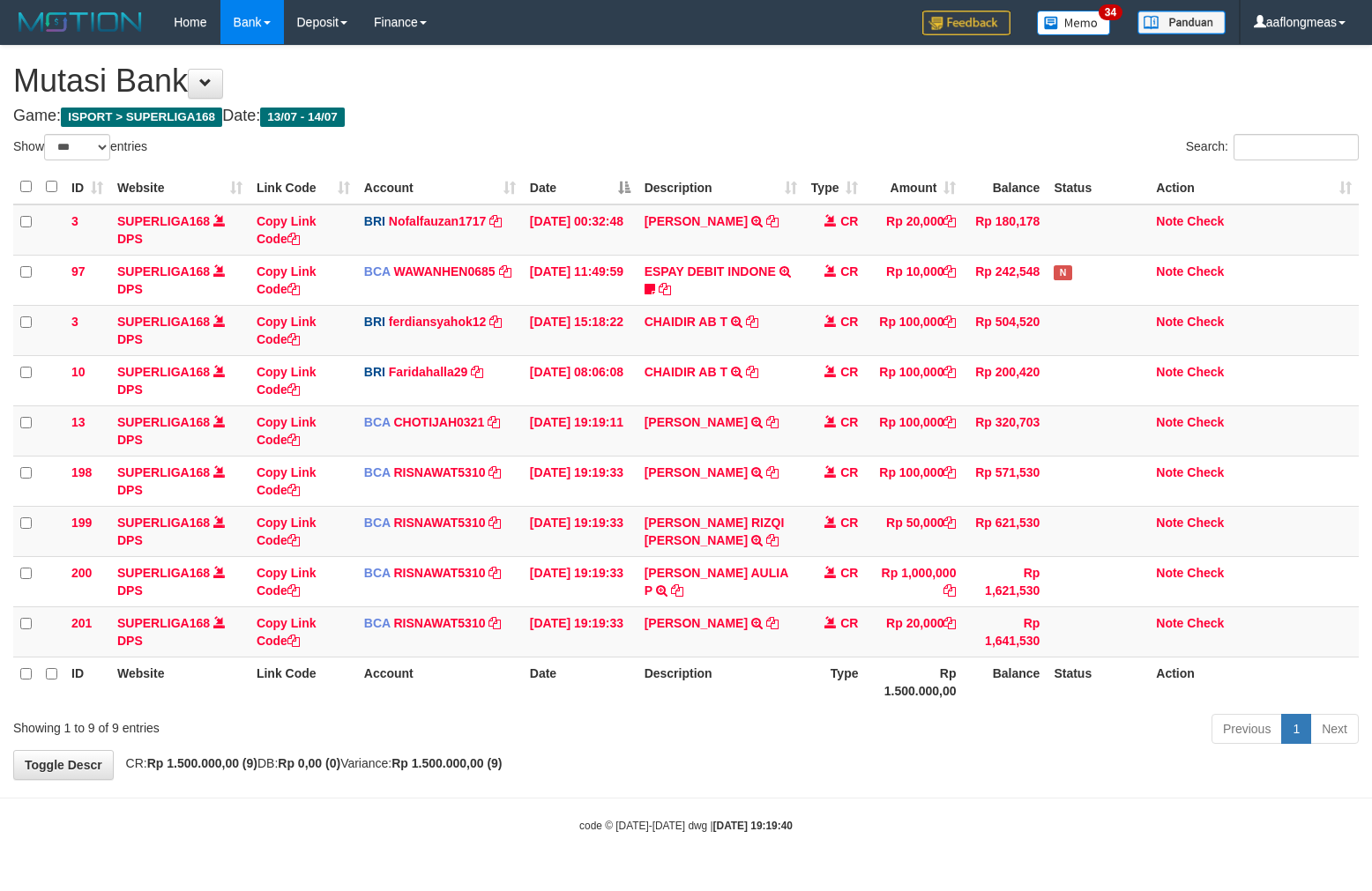 select on "***" 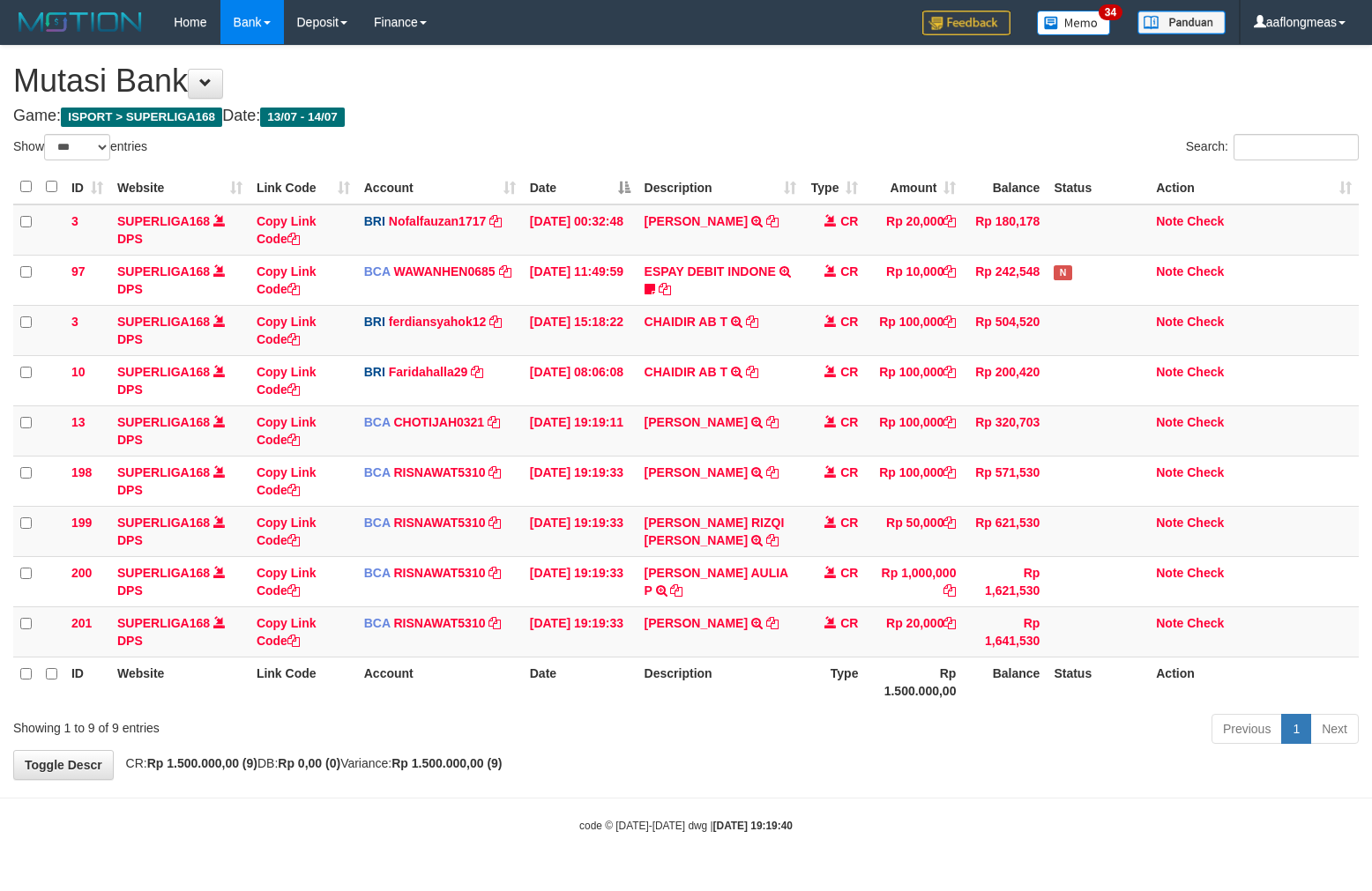 scroll, scrollTop: 0, scrollLeft: 0, axis: both 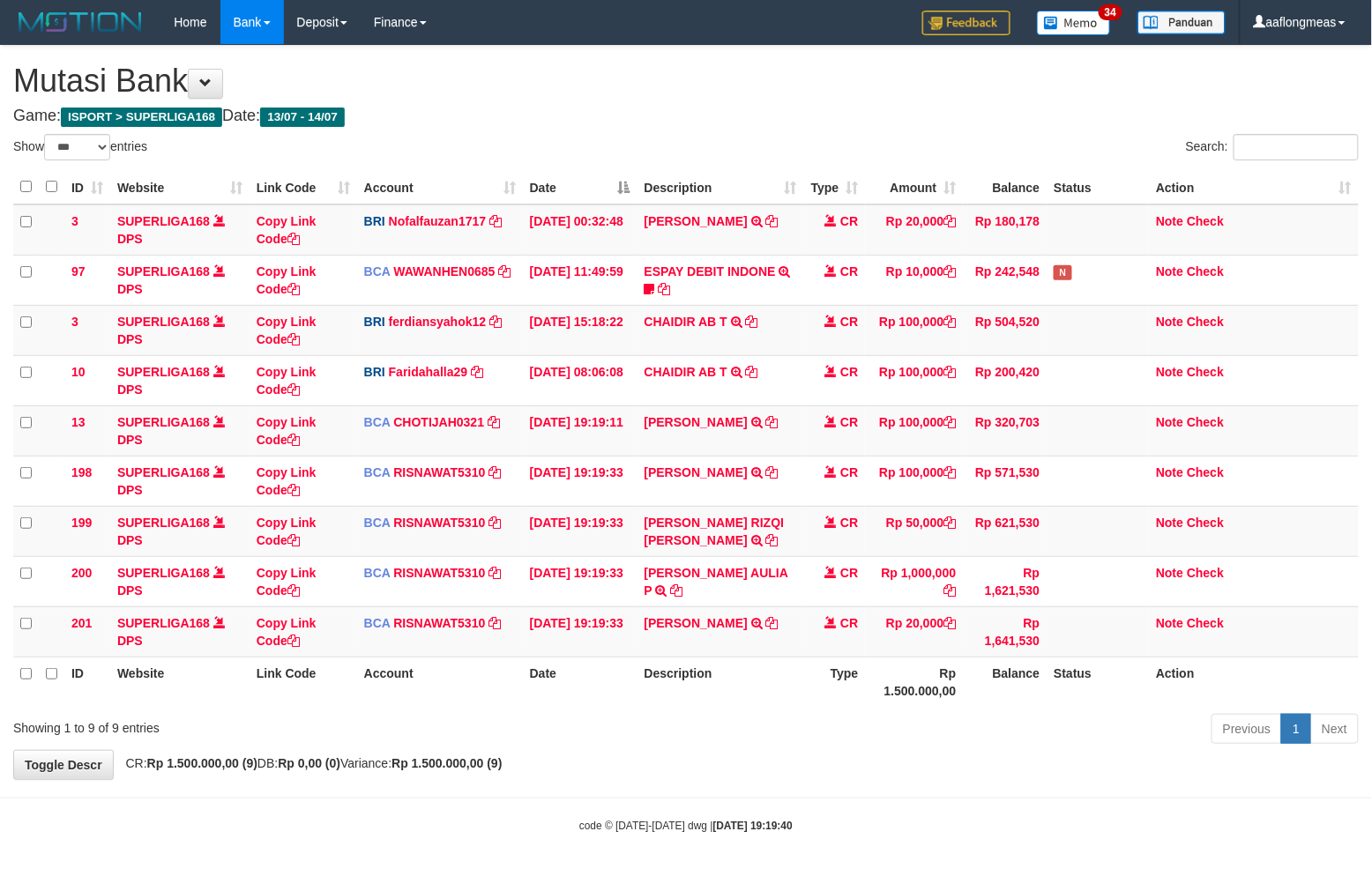 click on "**********" at bounding box center [686, 412] 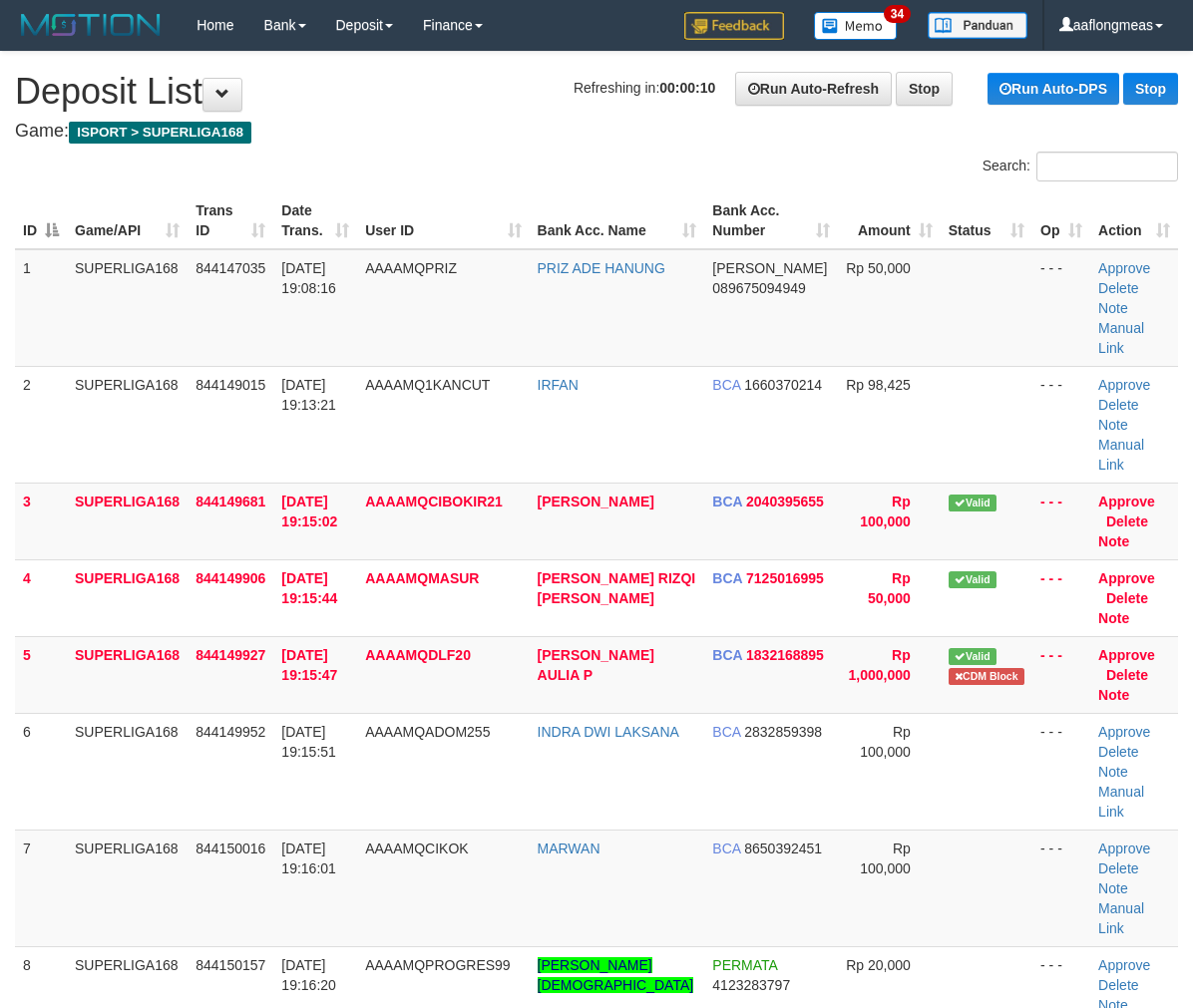scroll, scrollTop: 0, scrollLeft: 0, axis: both 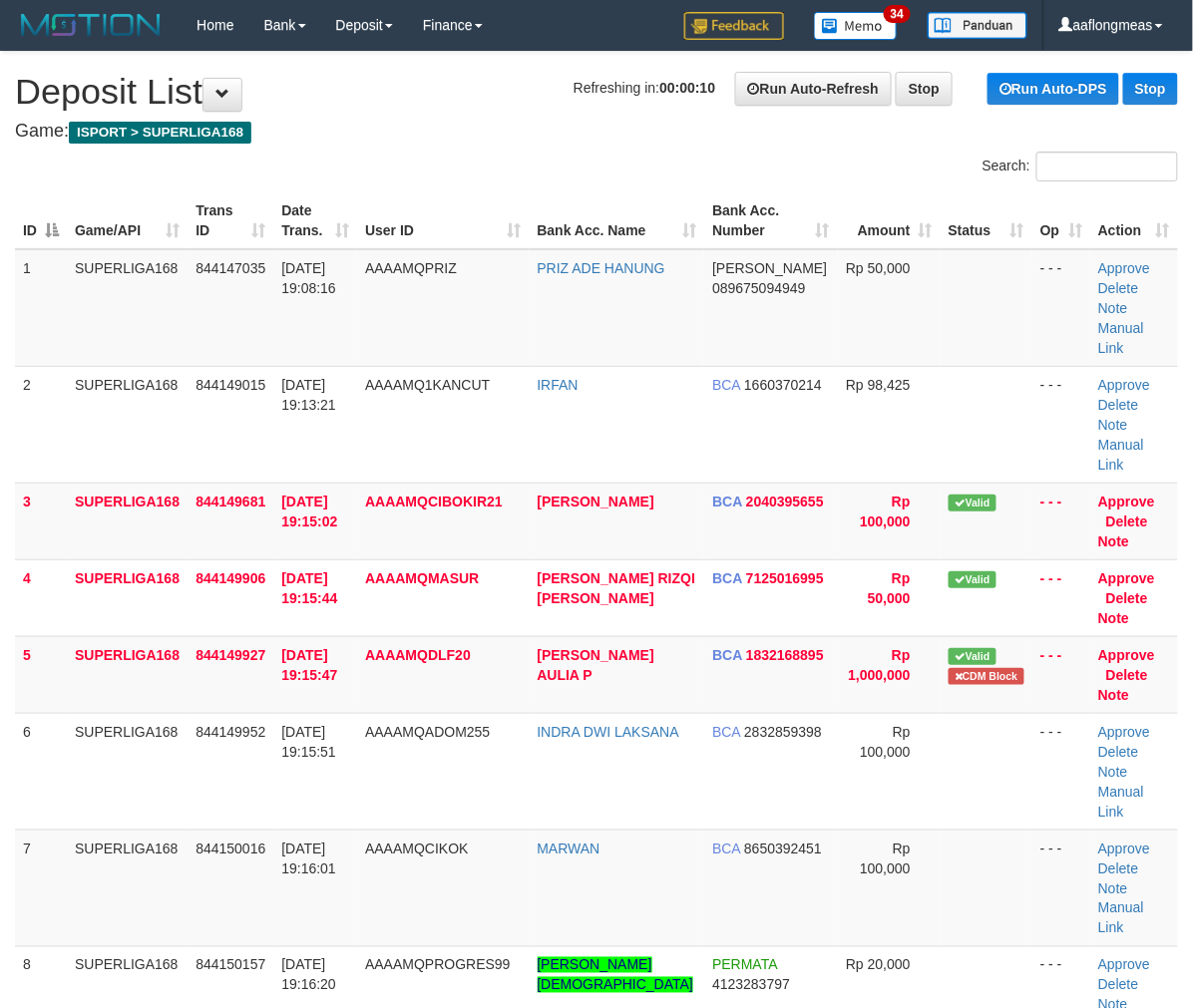 click at bounding box center (987, 771) 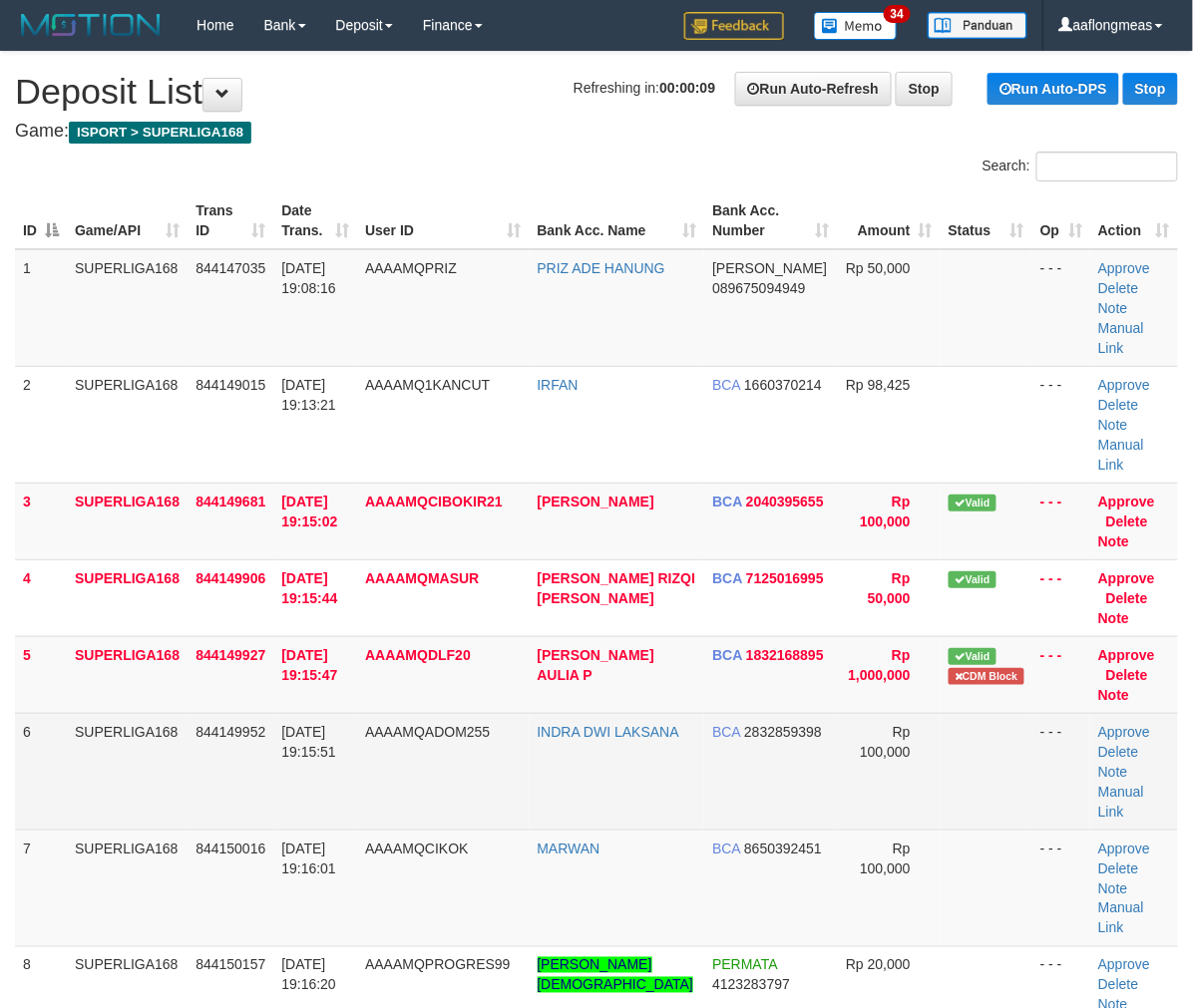 click at bounding box center (987, 771) 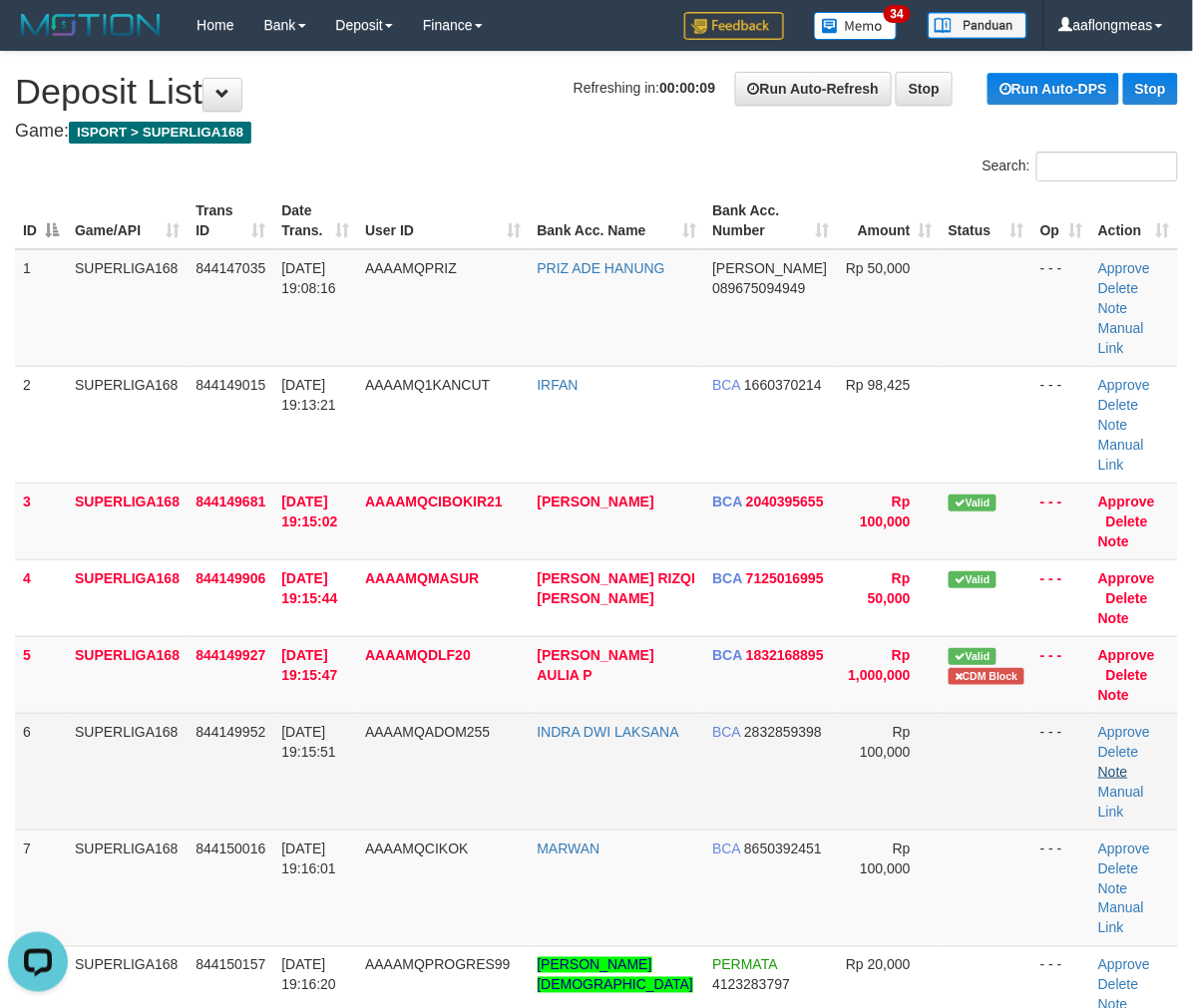 scroll, scrollTop: 0, scrollLeft: 0, axis: both 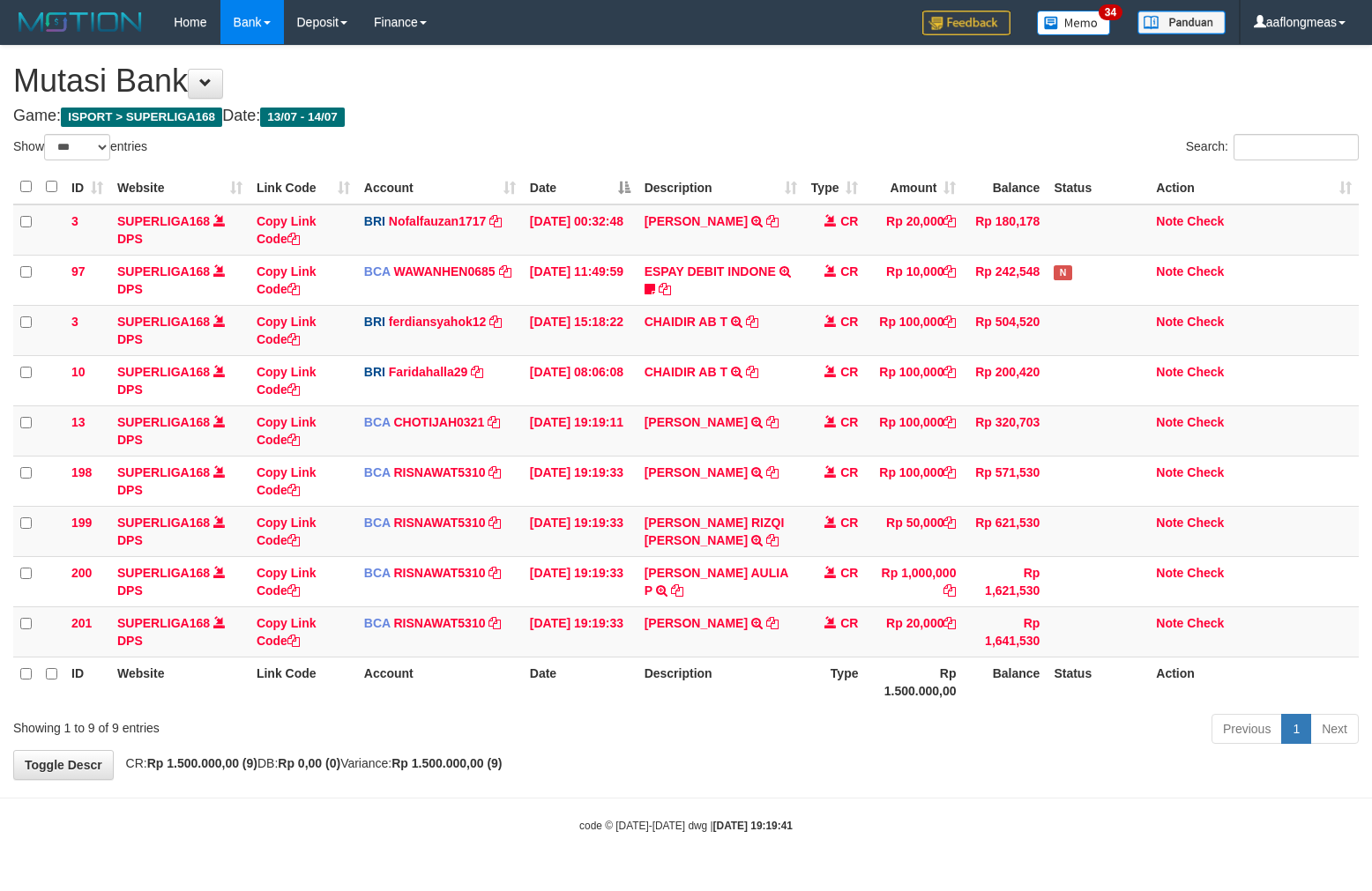 select on "***" 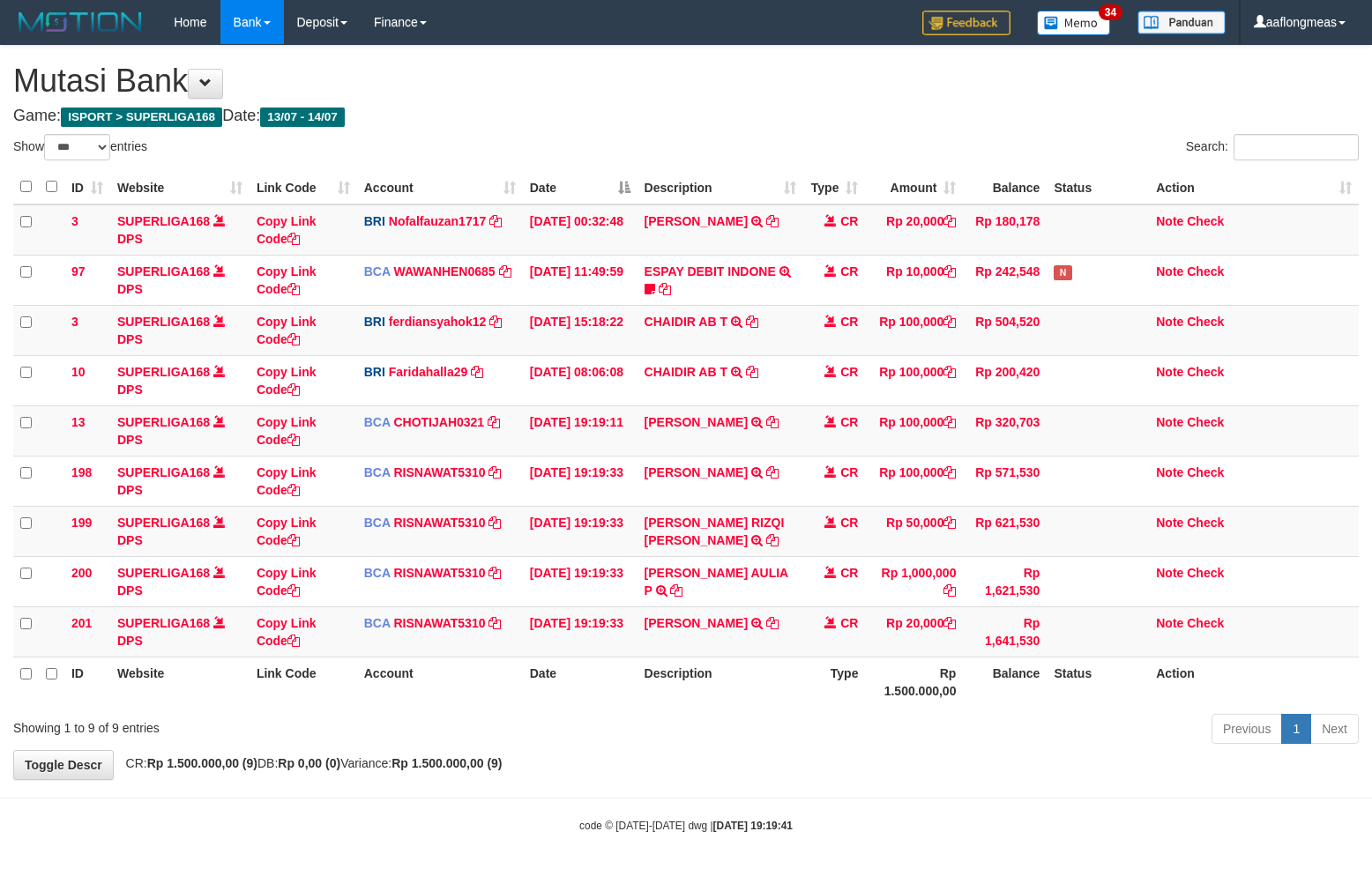 scroll, scrollTop: 0, scrollLeft: 0, axis: both 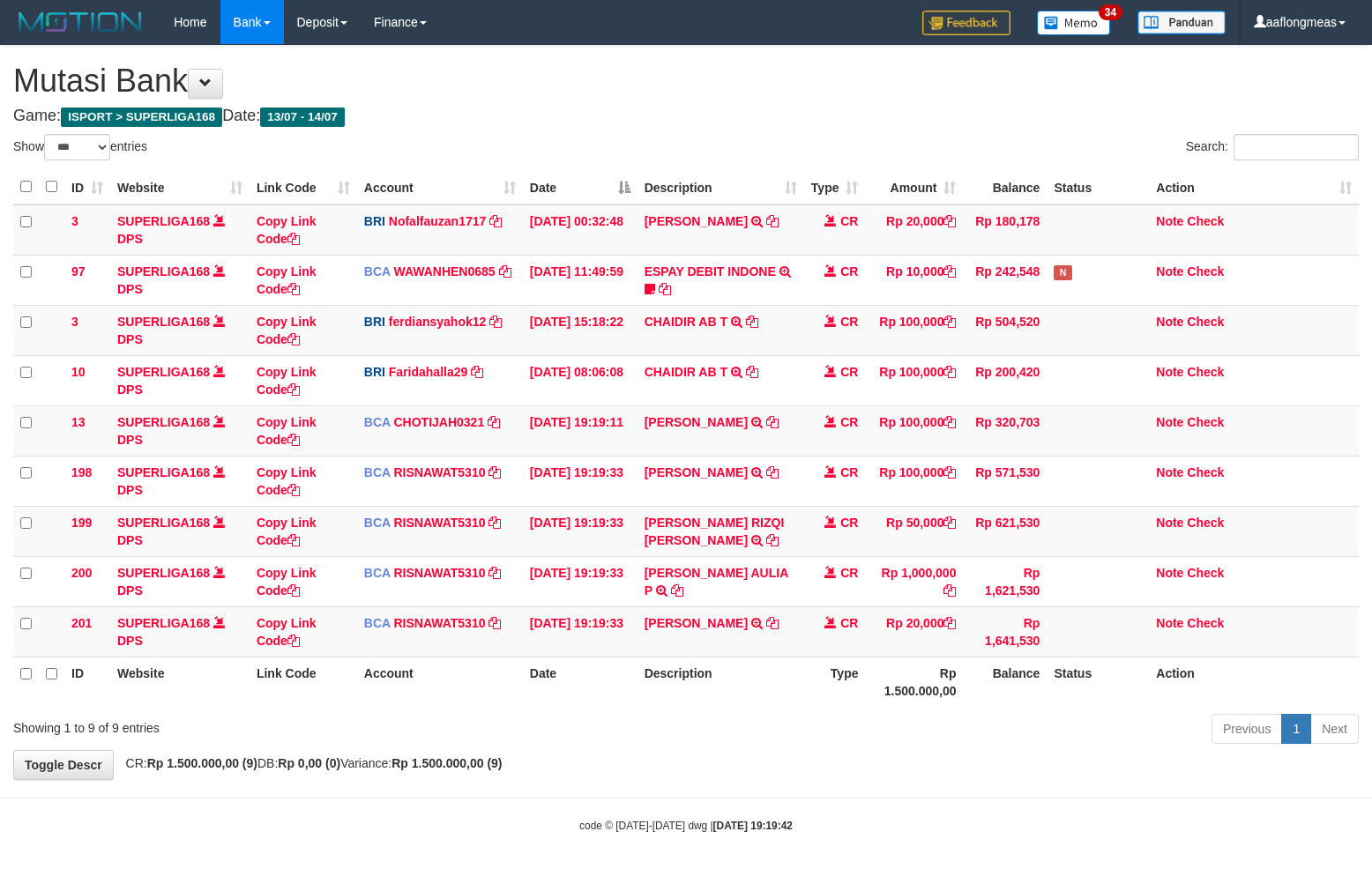 select on "***" 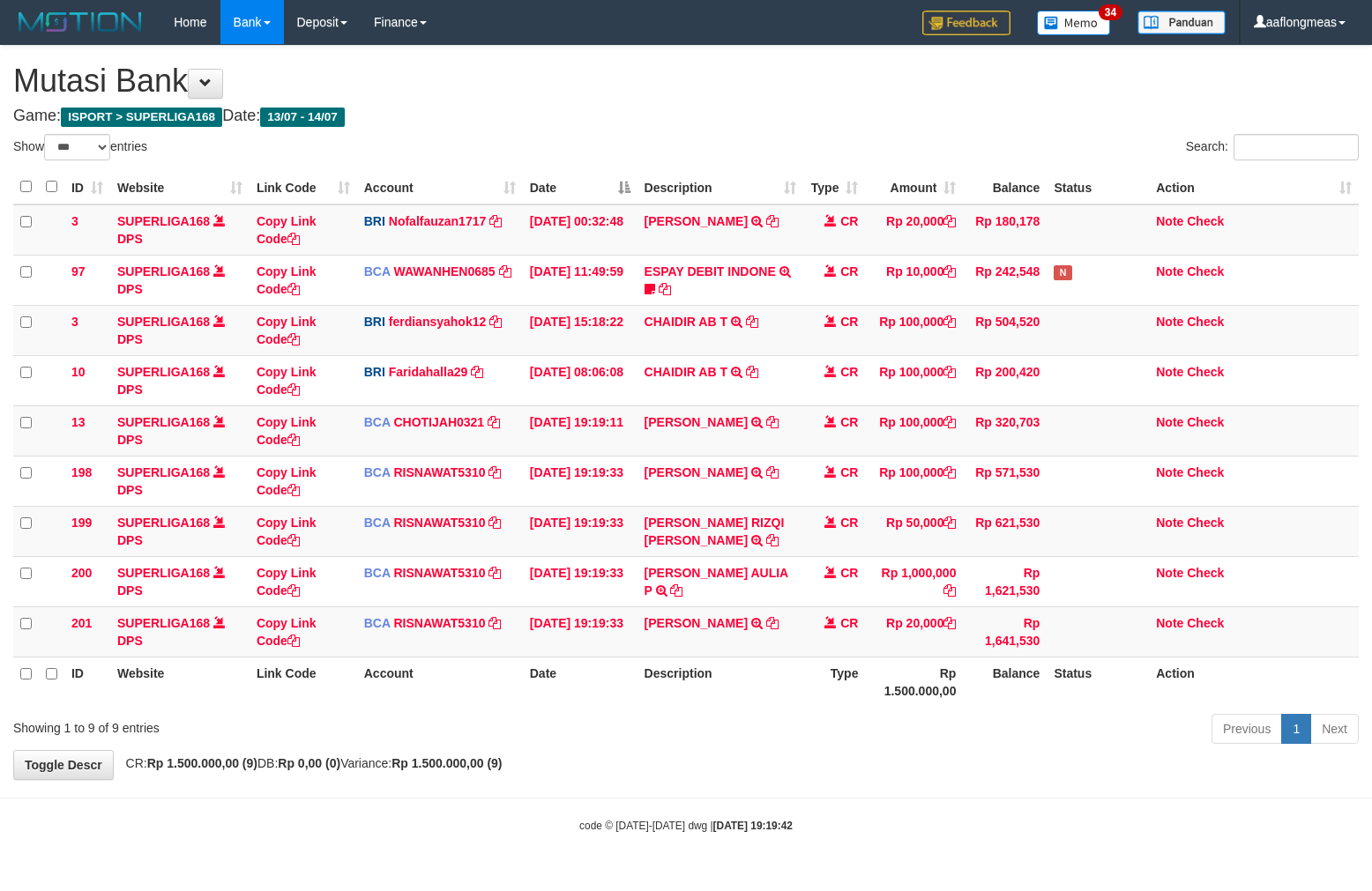 scroll, scrollTop: 0, scrollLeft: 0, axis: both 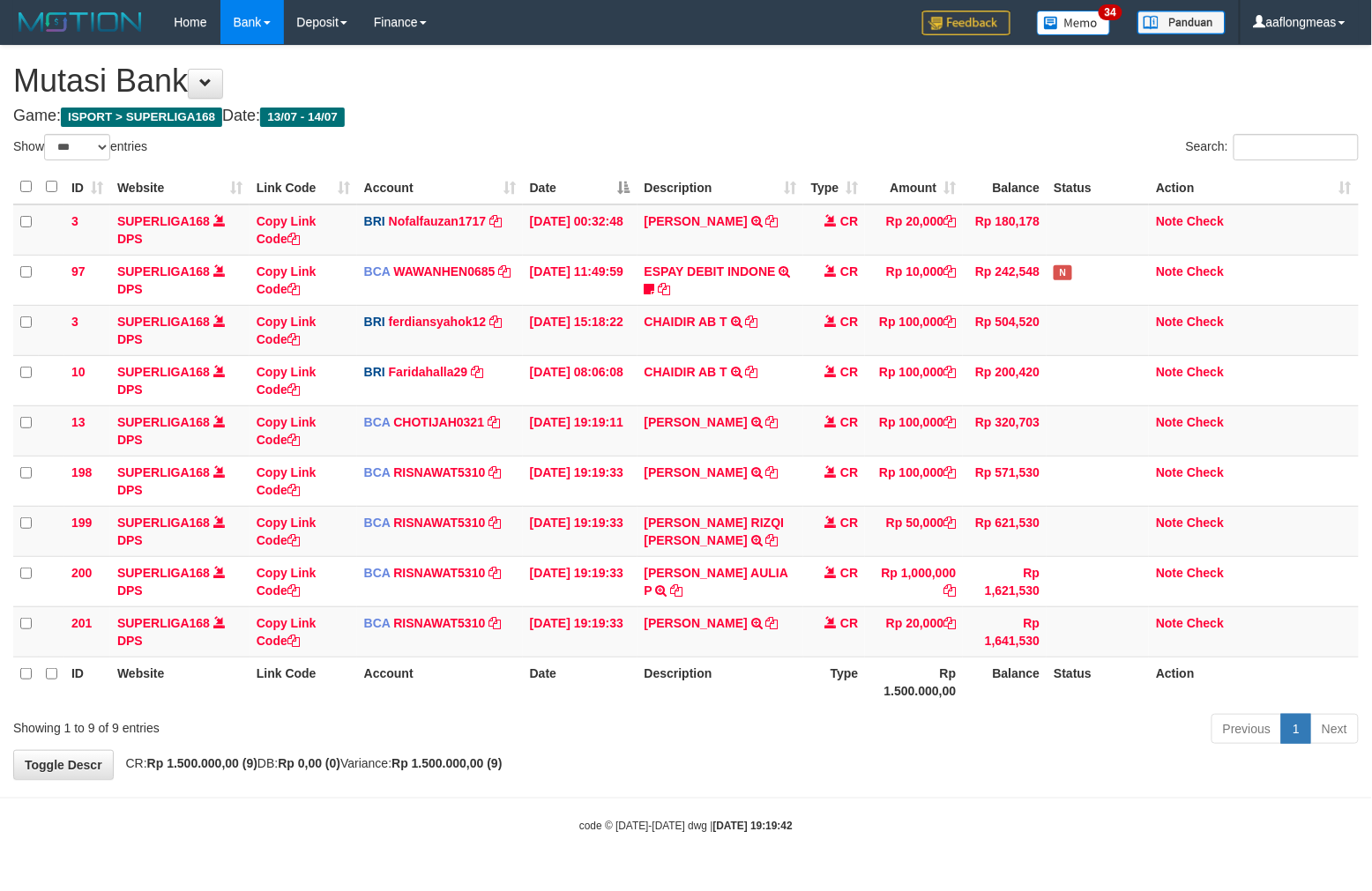 click on "Previous 1 Next" at bounding box center [972, 731] 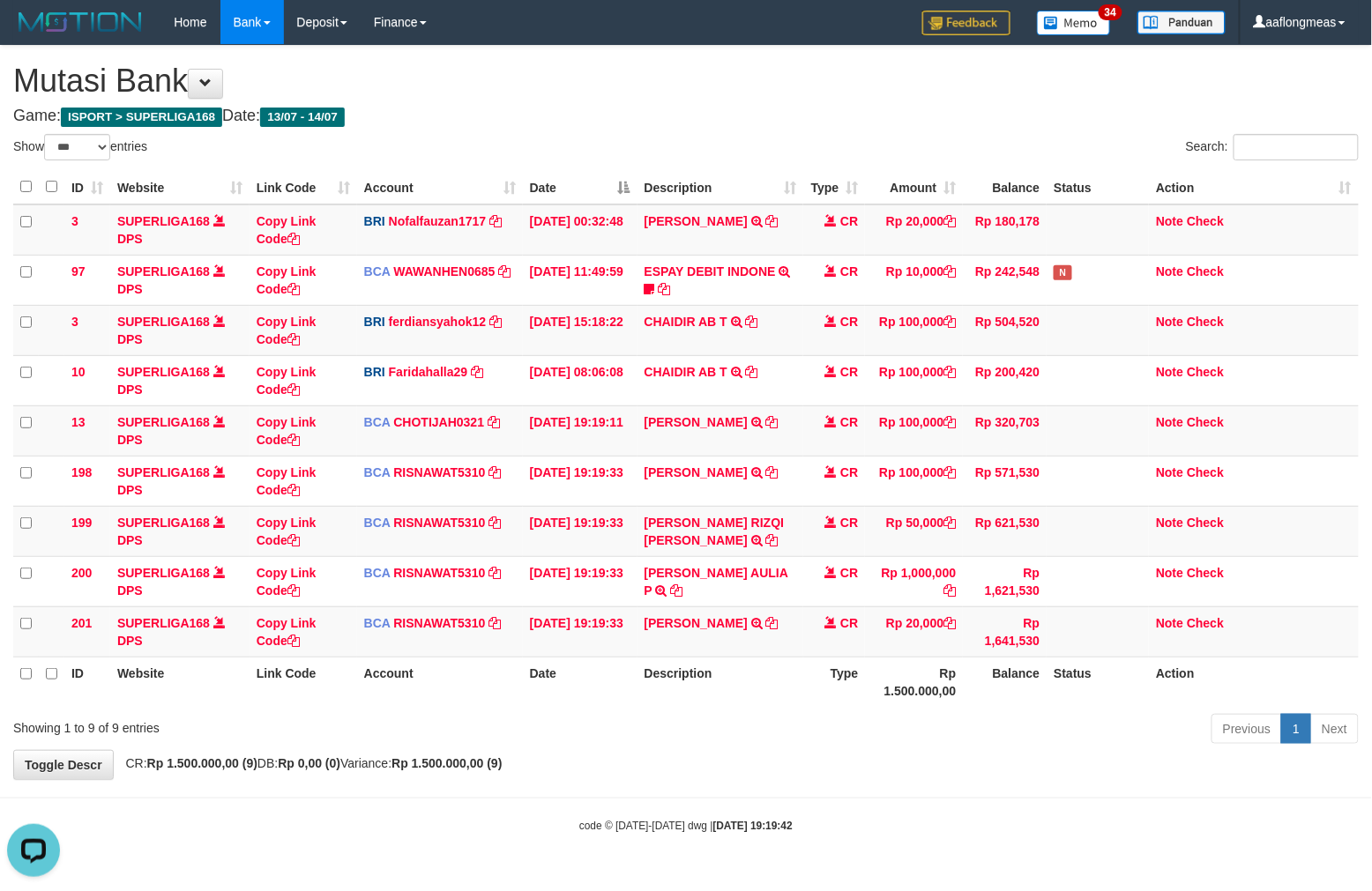 scroll, scrollTop: 0, scrollLeft: 0, axis: both 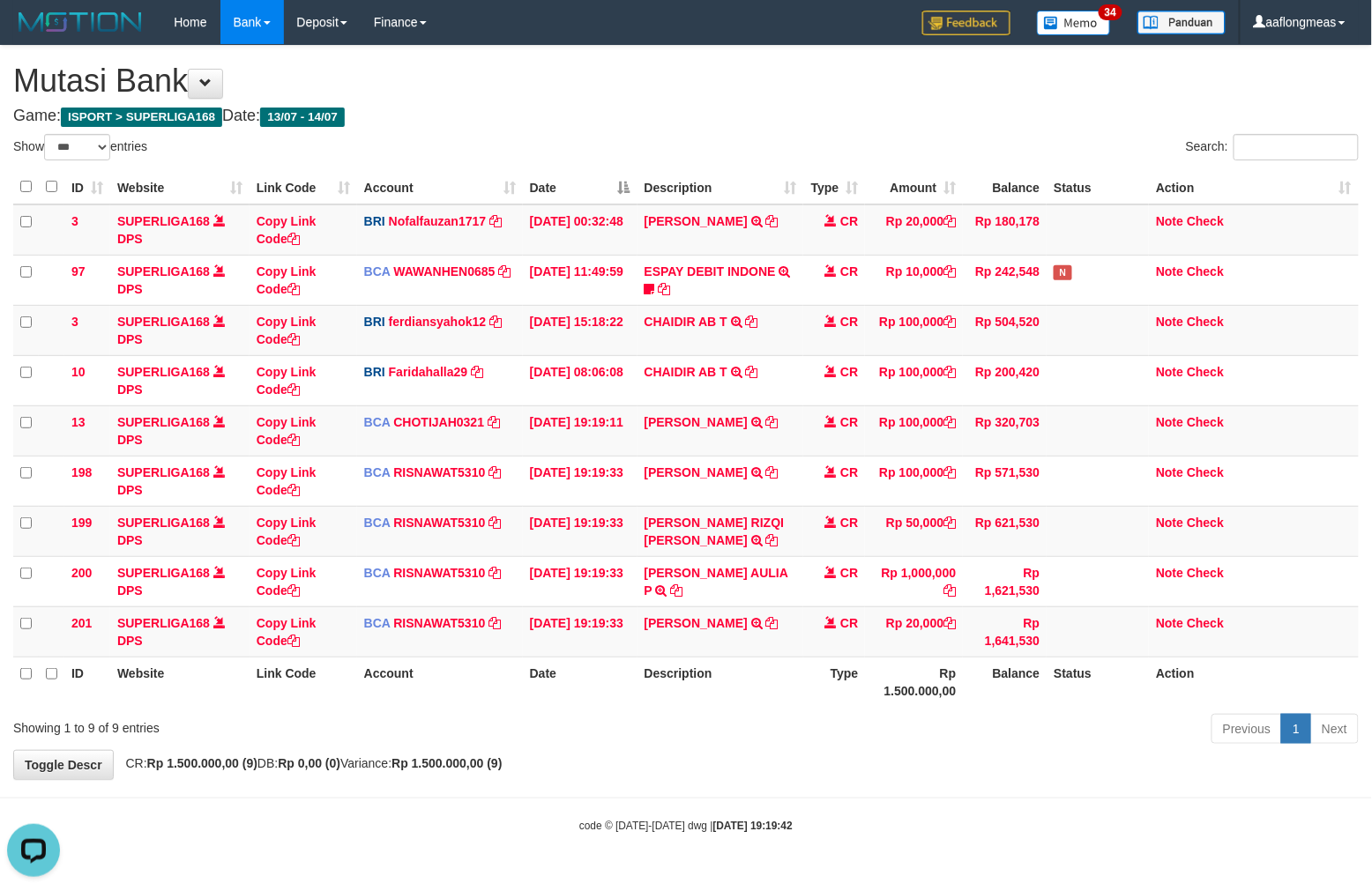 click on "Previous 1 Next" at bounding box center [972, 731] 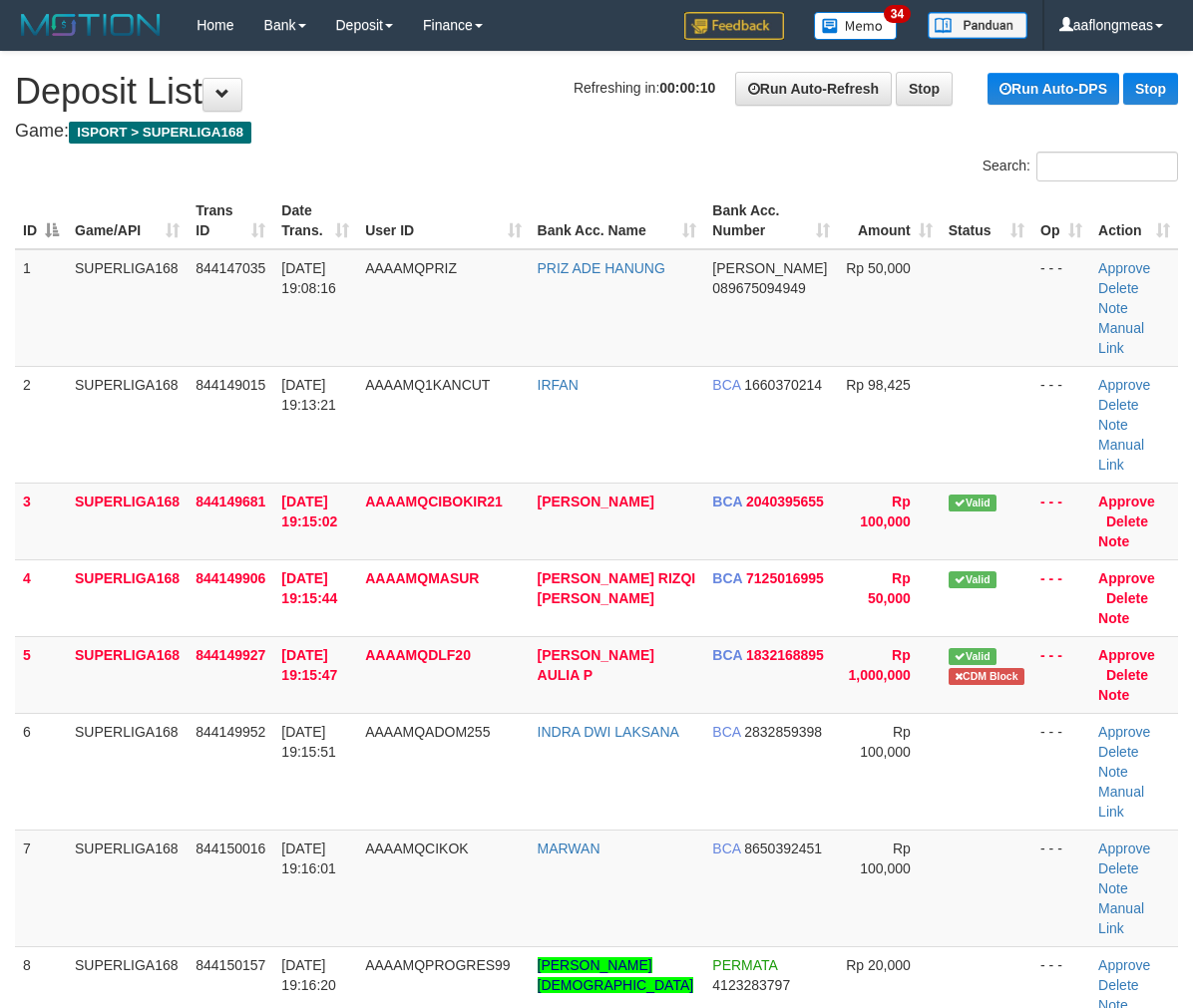 scroll, scrollTop: 0, scrollLeft: 0, axis: both 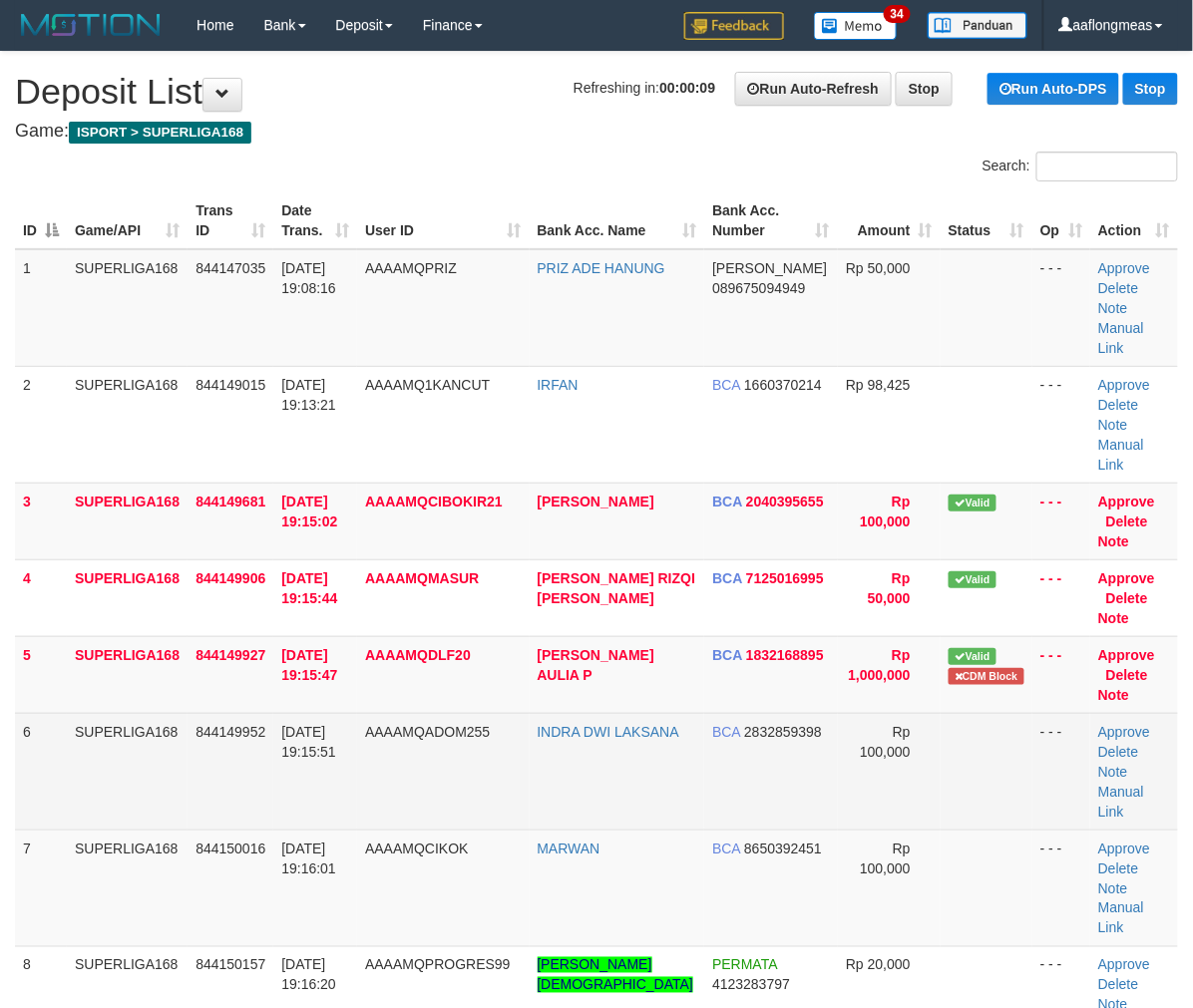 click at bounding box center [987, 771] 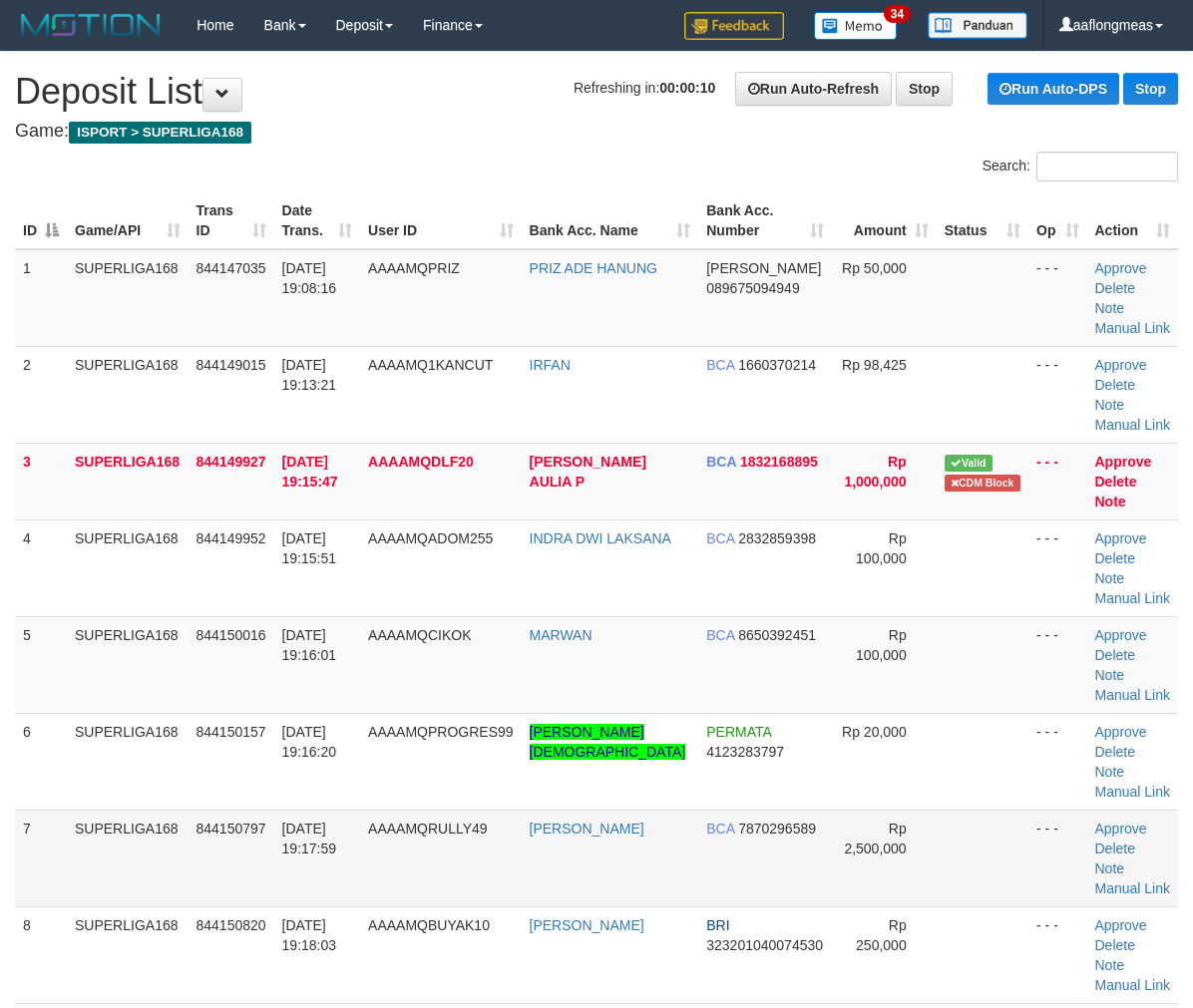 scroll, scrollTop: 0, scrollLeft: 0, axis: both 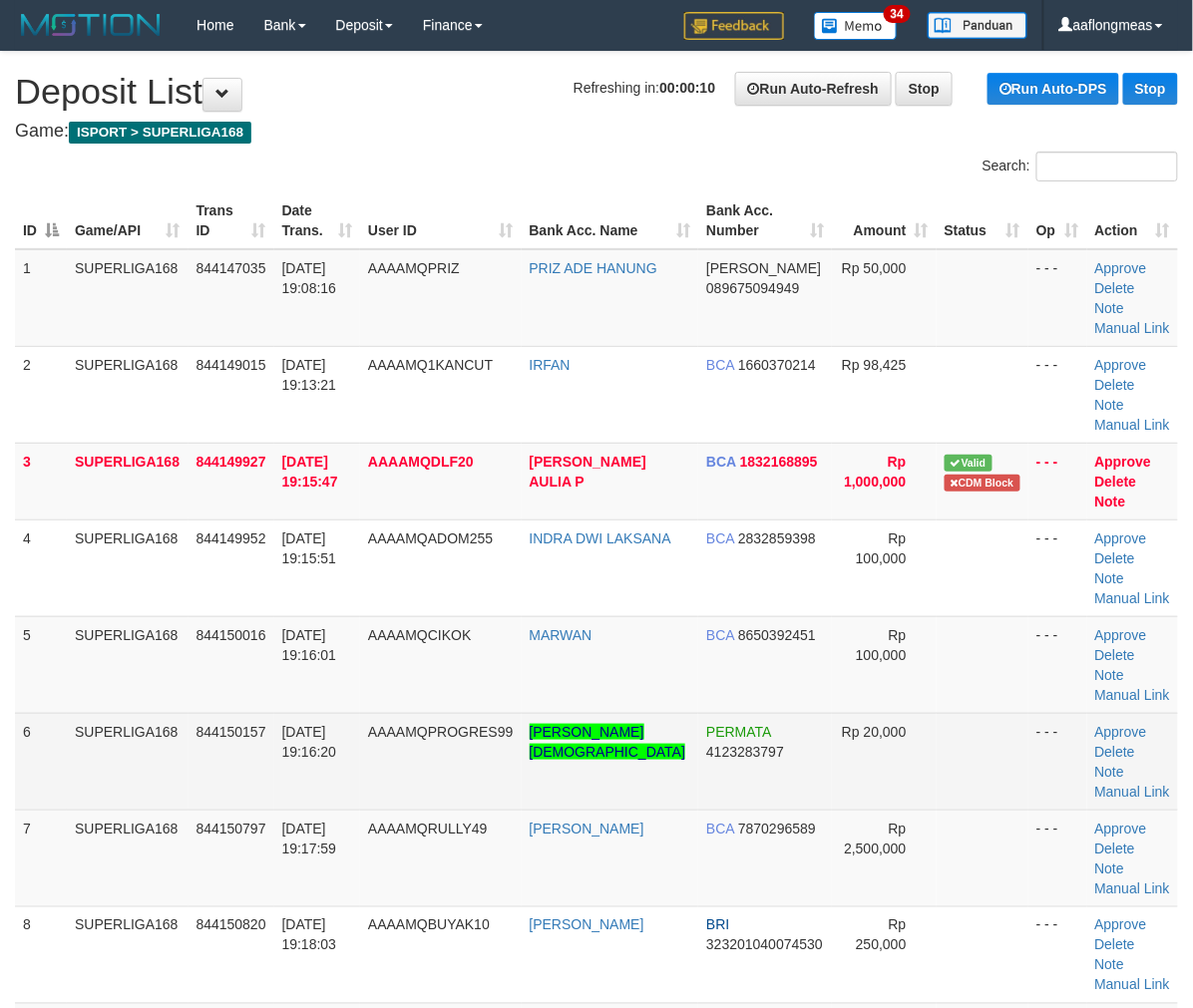 click at bounding box center (983, 761) 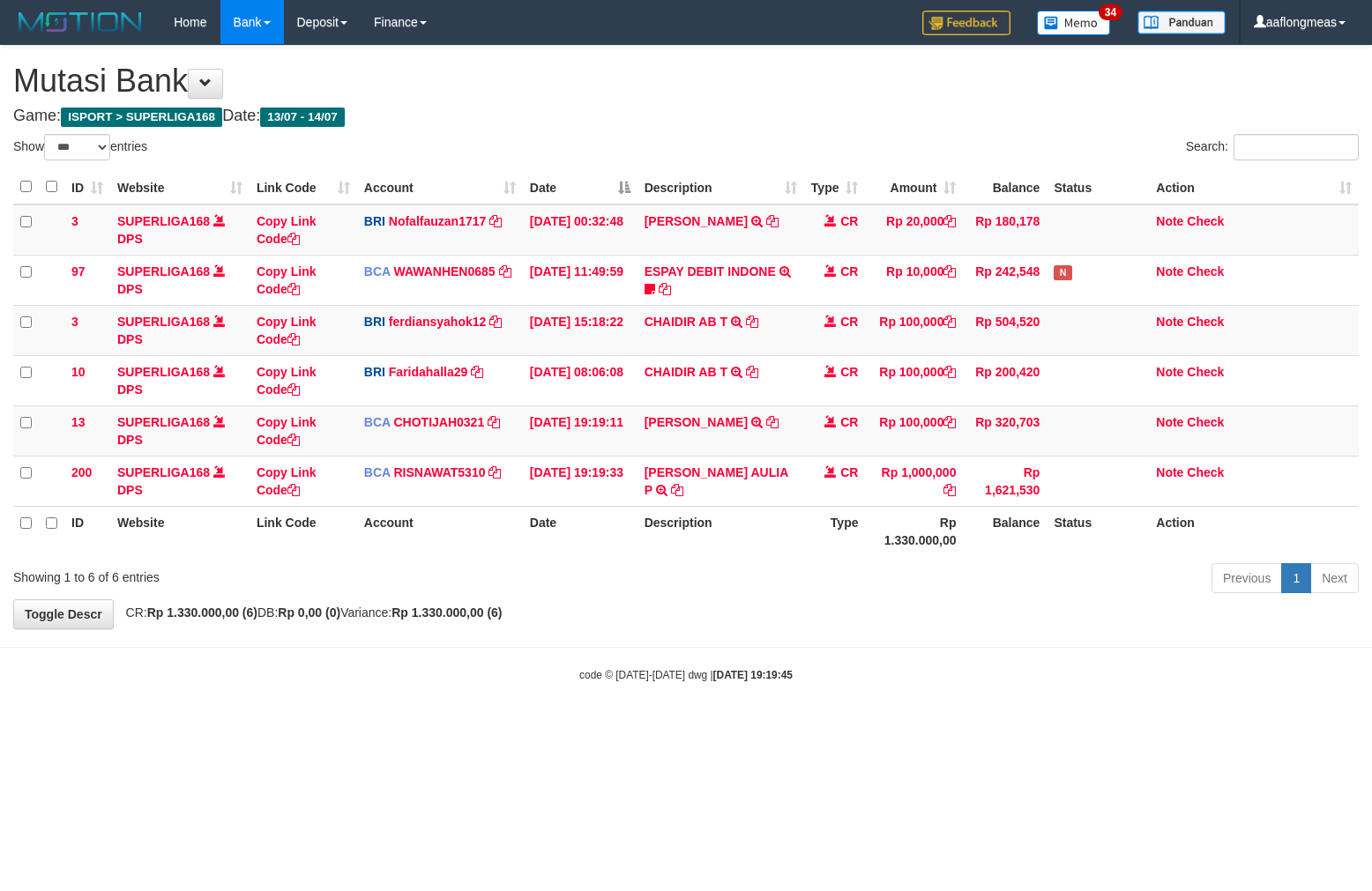 select on "***" 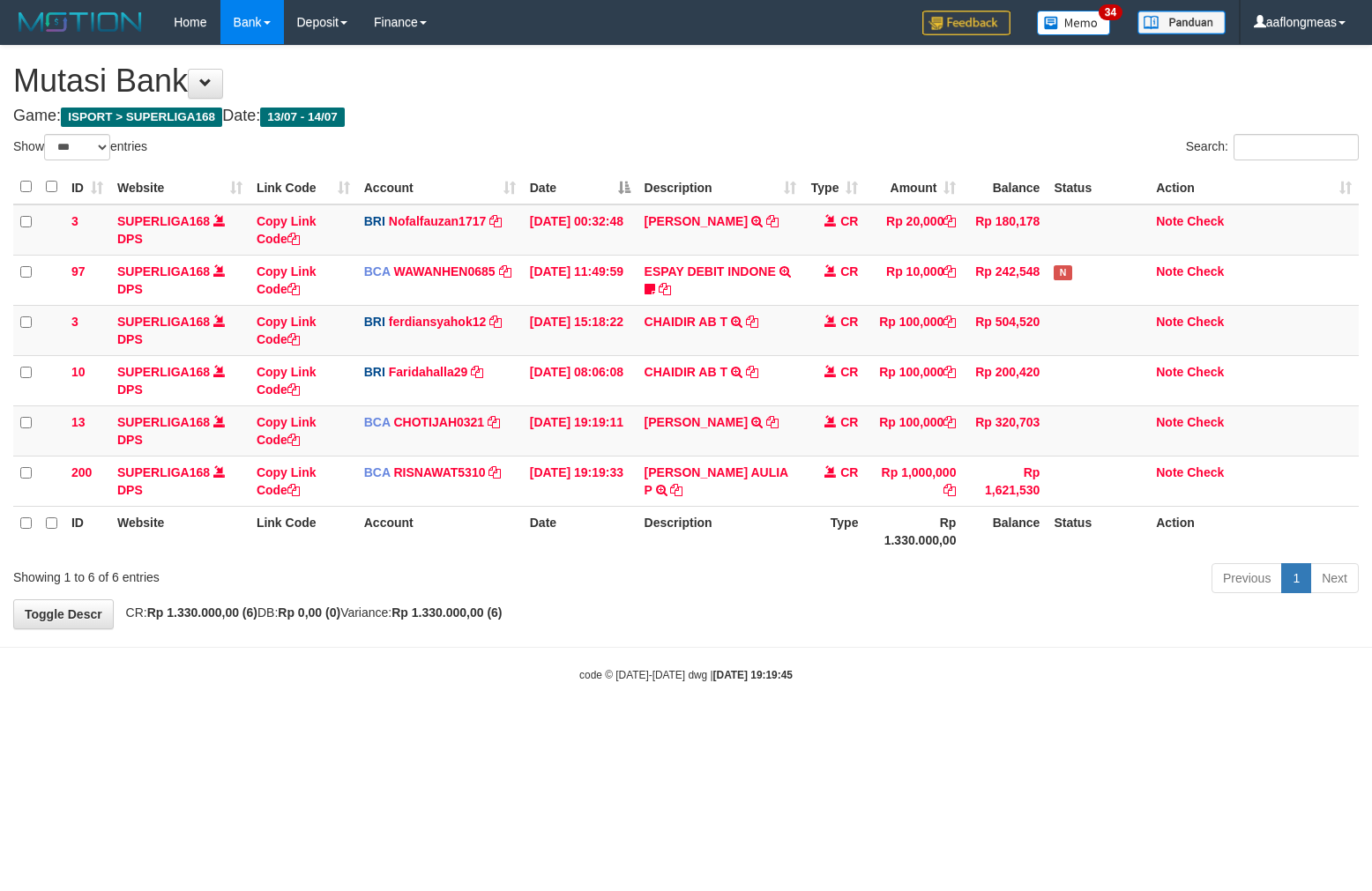 scroll, scrollTop: 0, scrollLeft: 0, axis: both 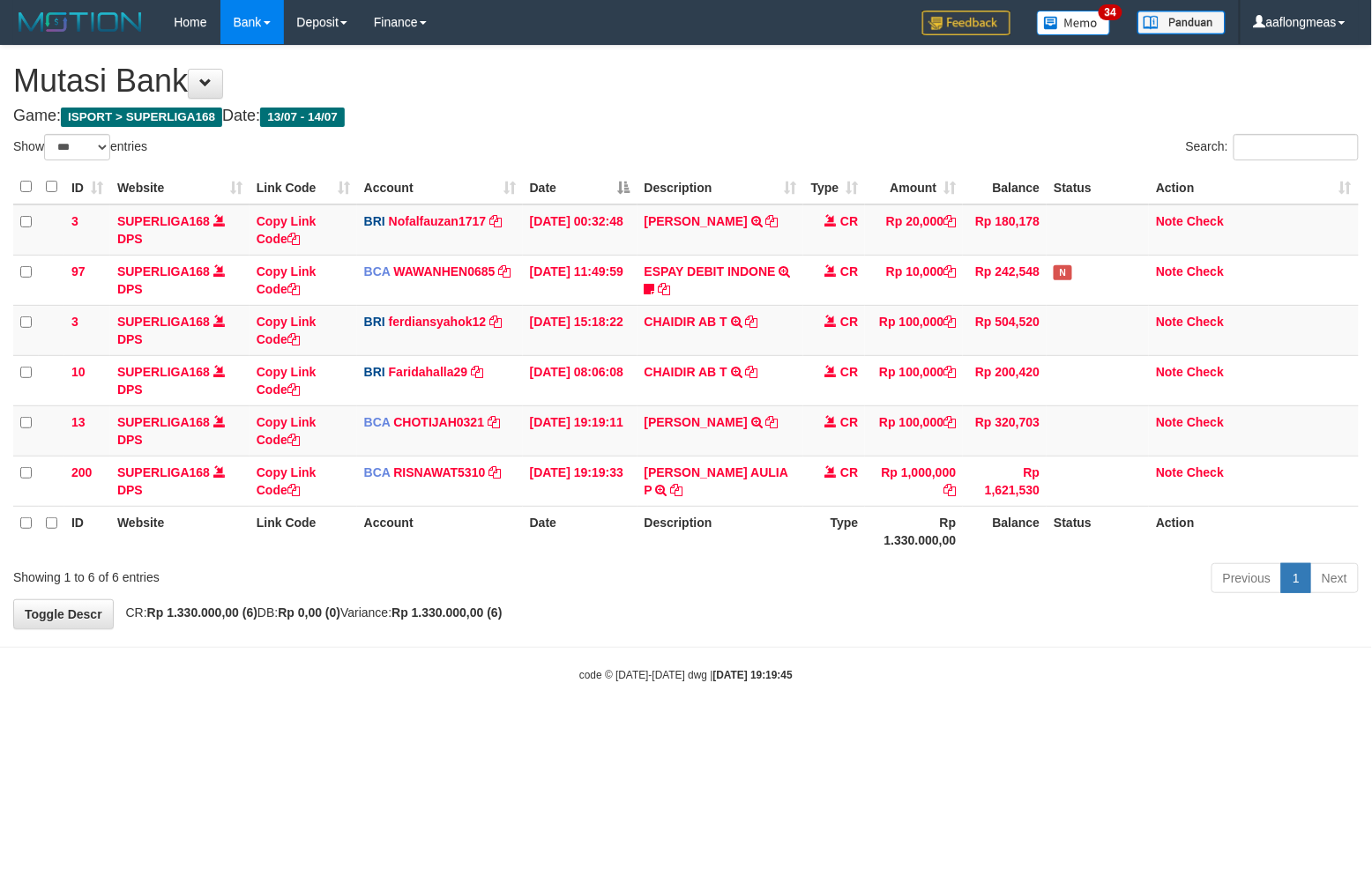 click on "Previous 1 Next" at bounding box center (972, 580) 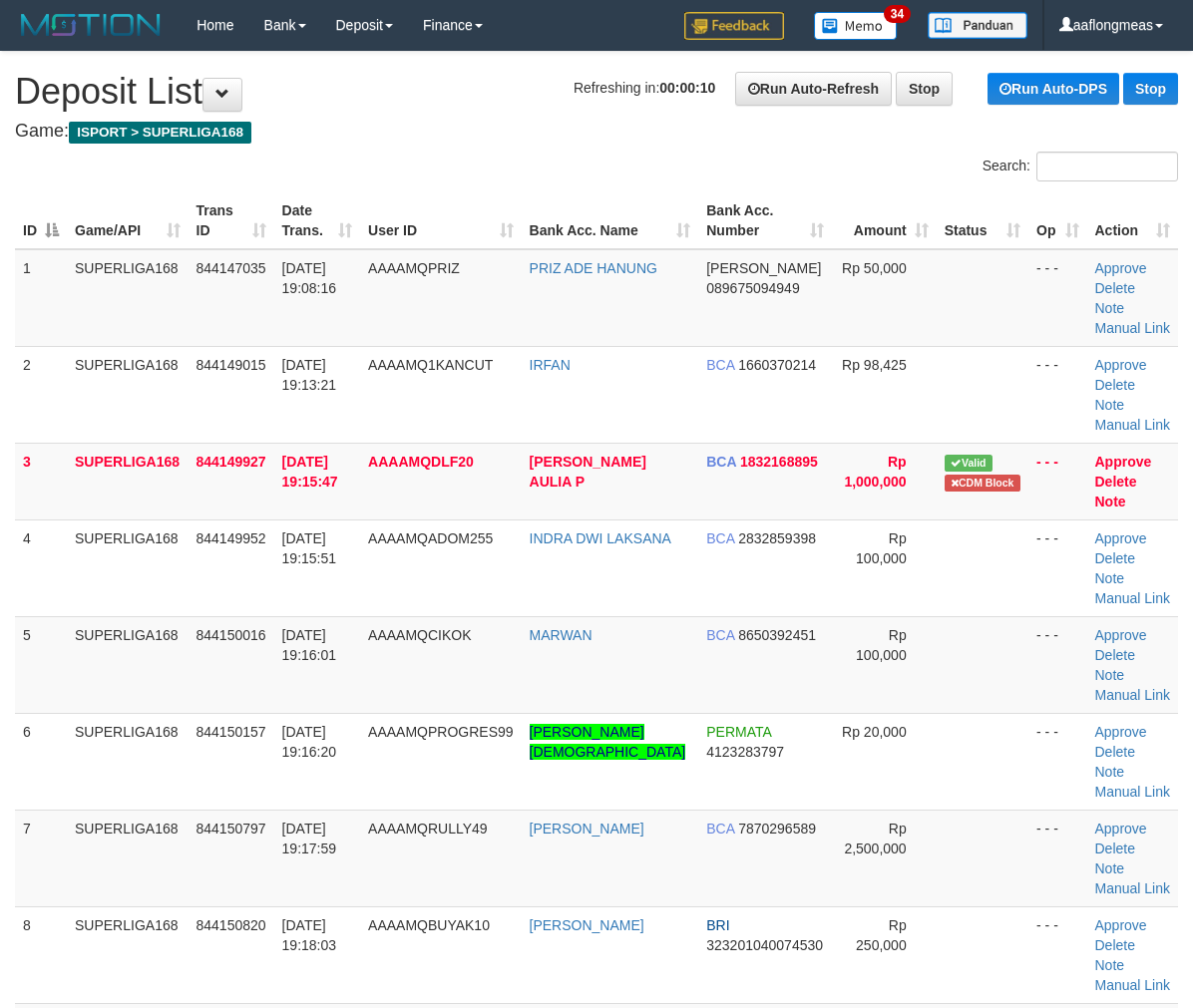 scroll, scrollTop: 0, scrollLeft: 0, axis: both 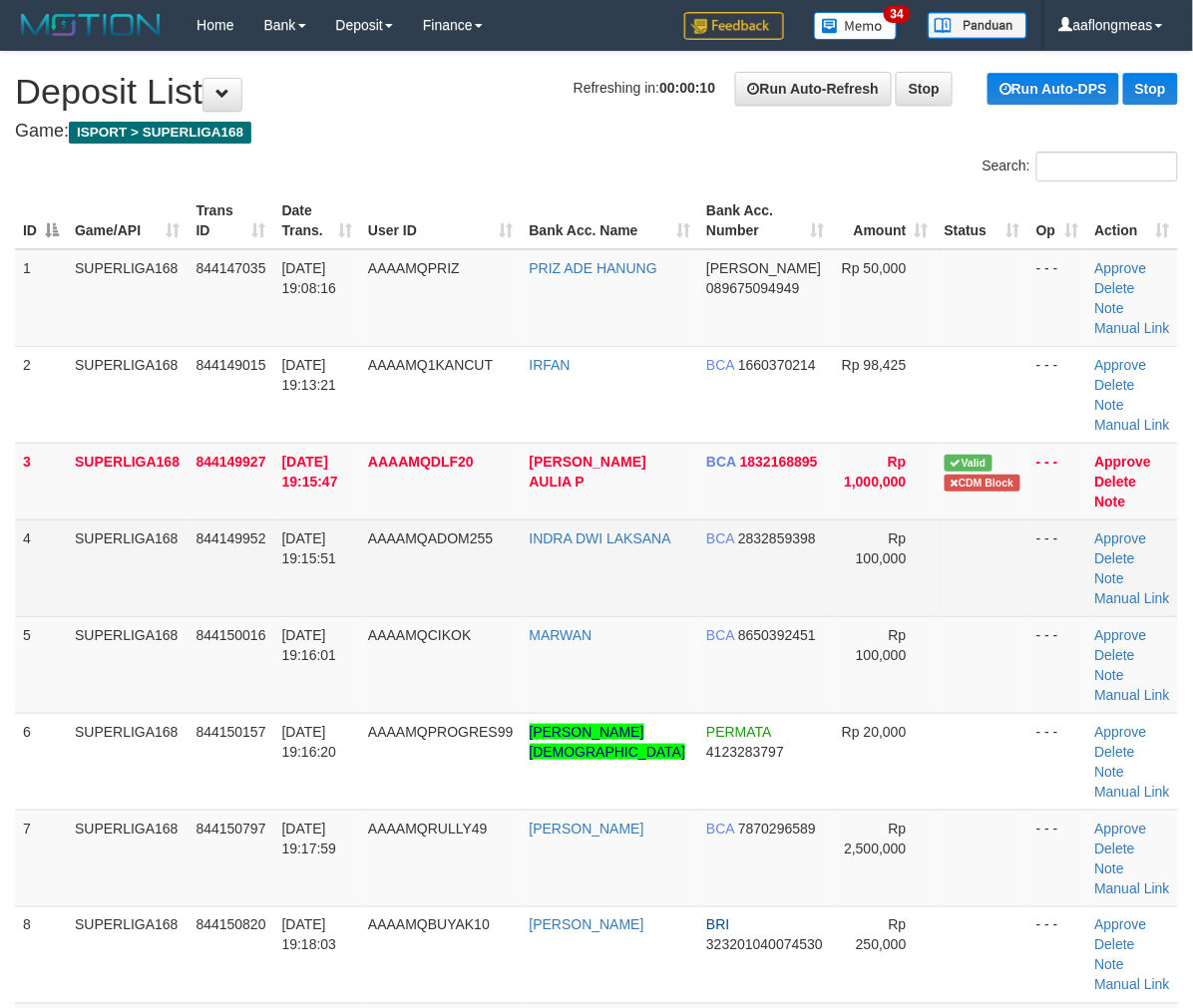 click at bounding box center (983, 567) 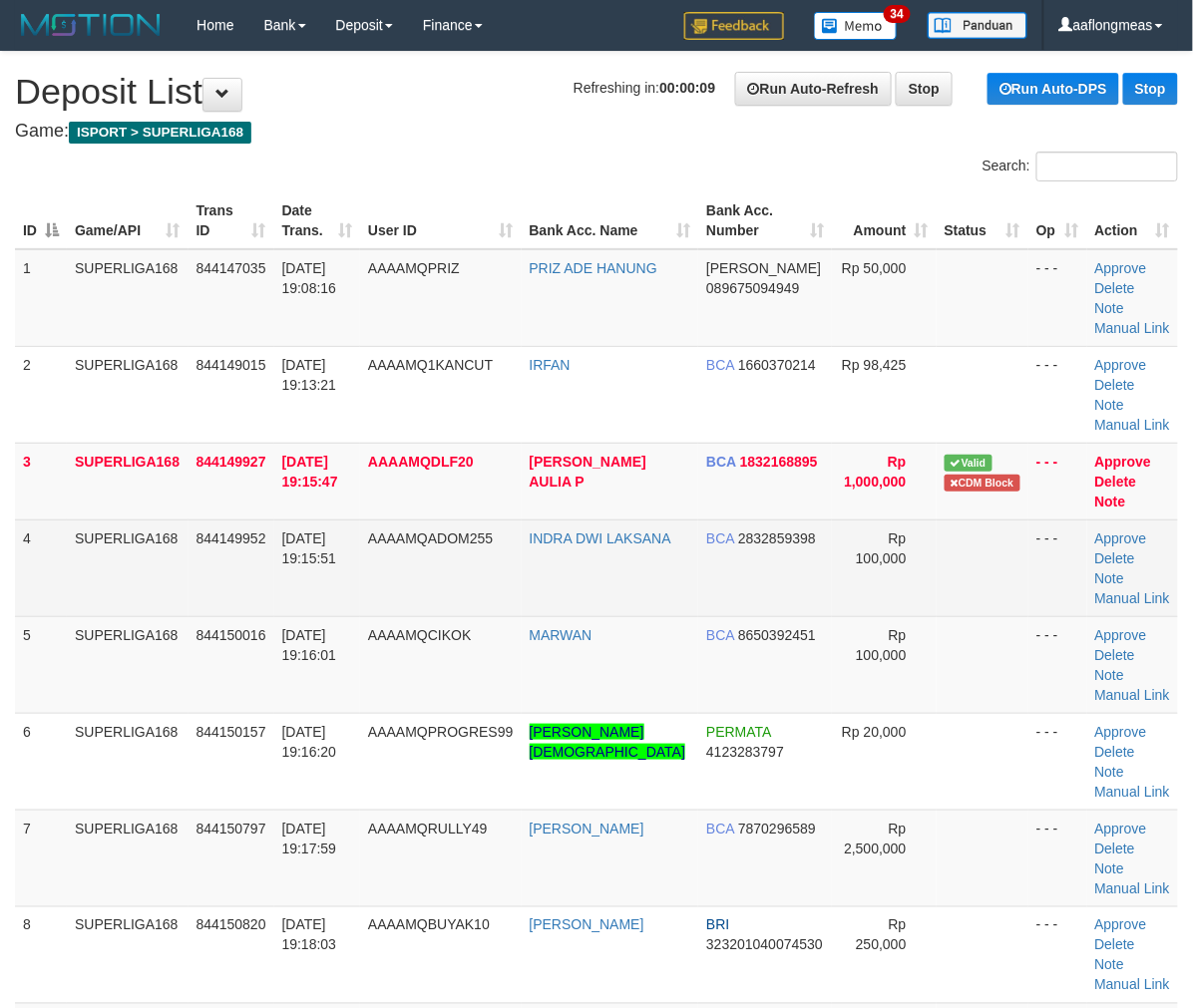 click at bounding box center [983, 567] 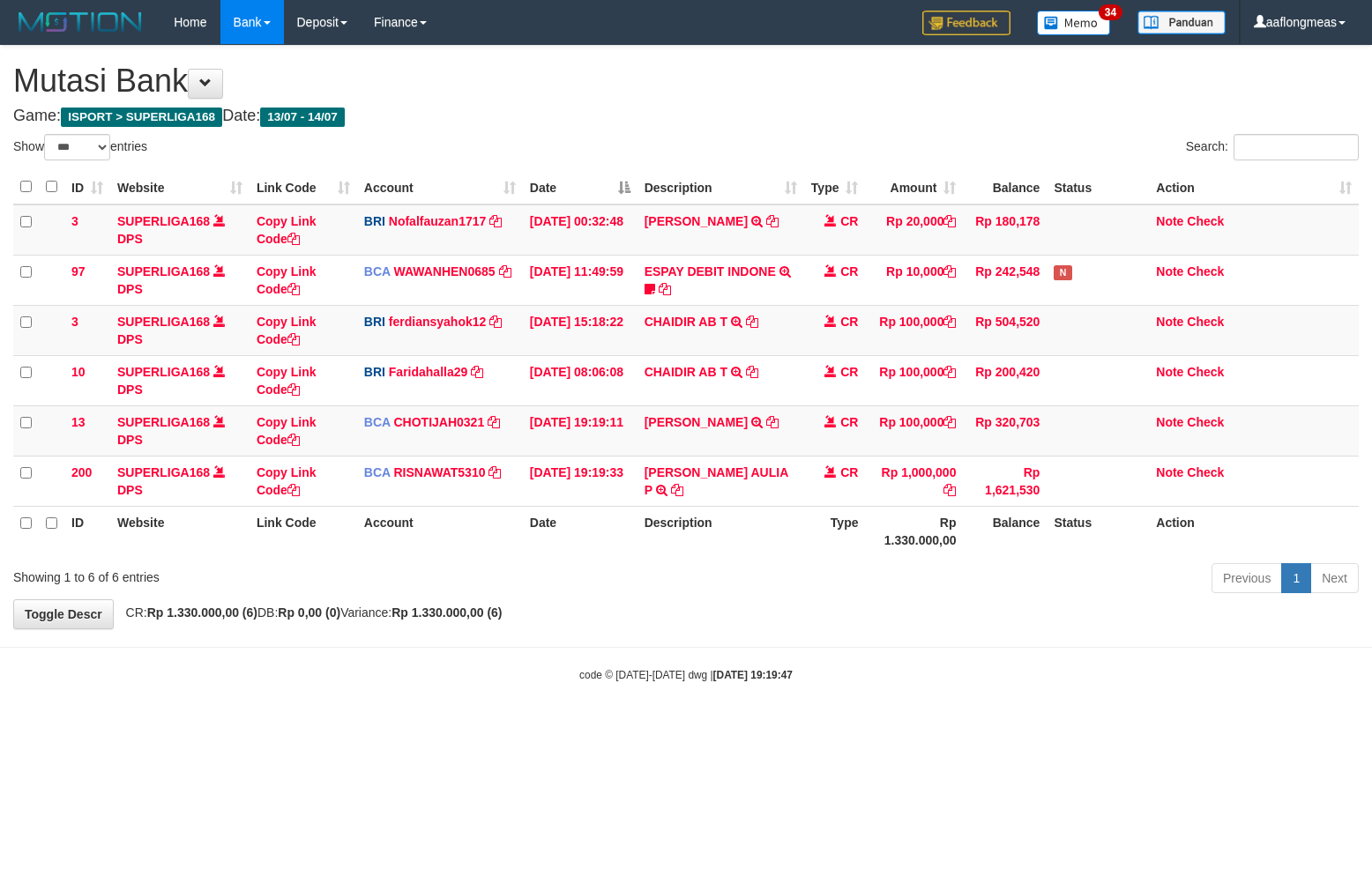 select on "***" 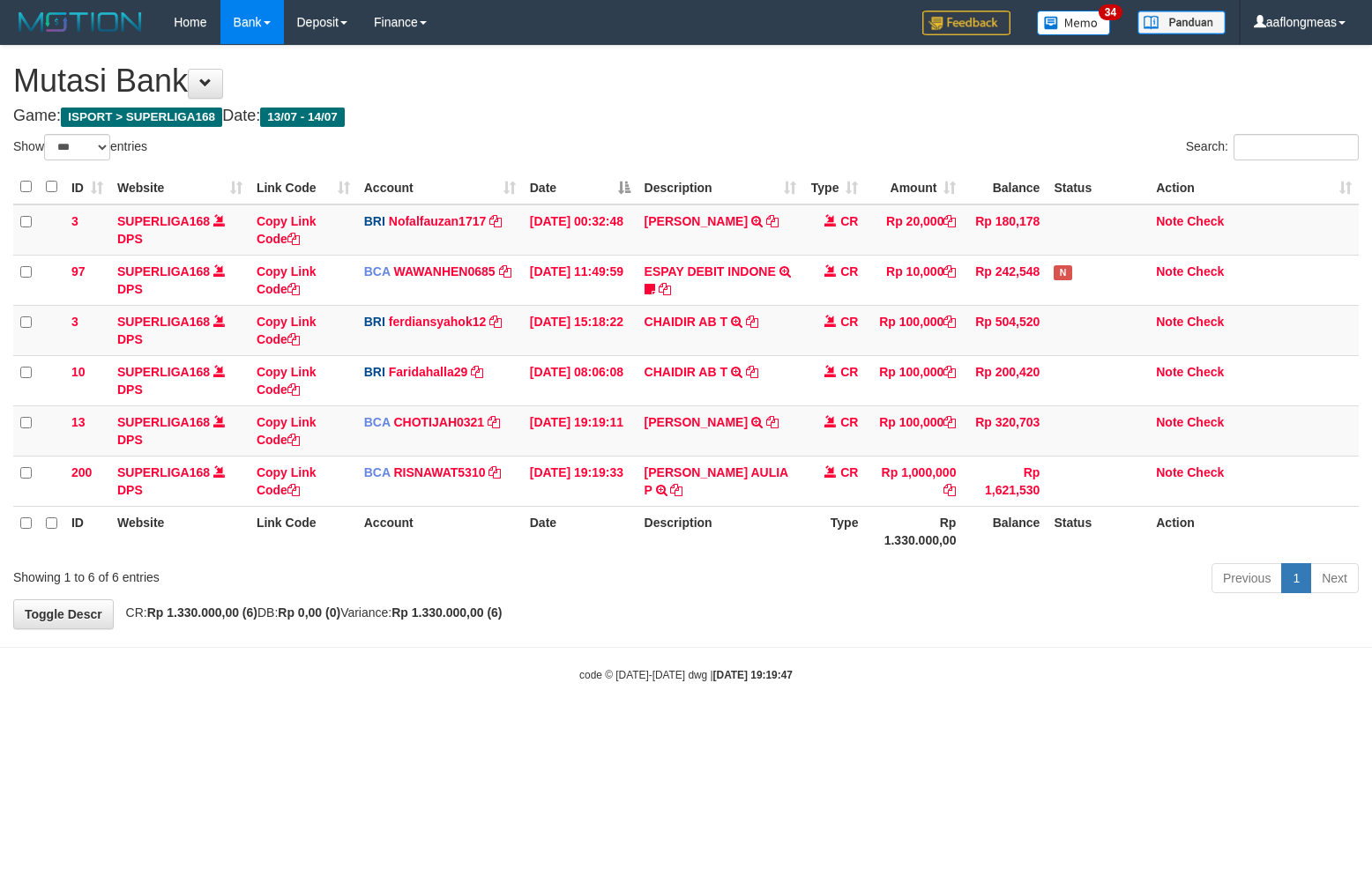 scroll, scrollTop: 0, scrollLeft: 0, axis: both 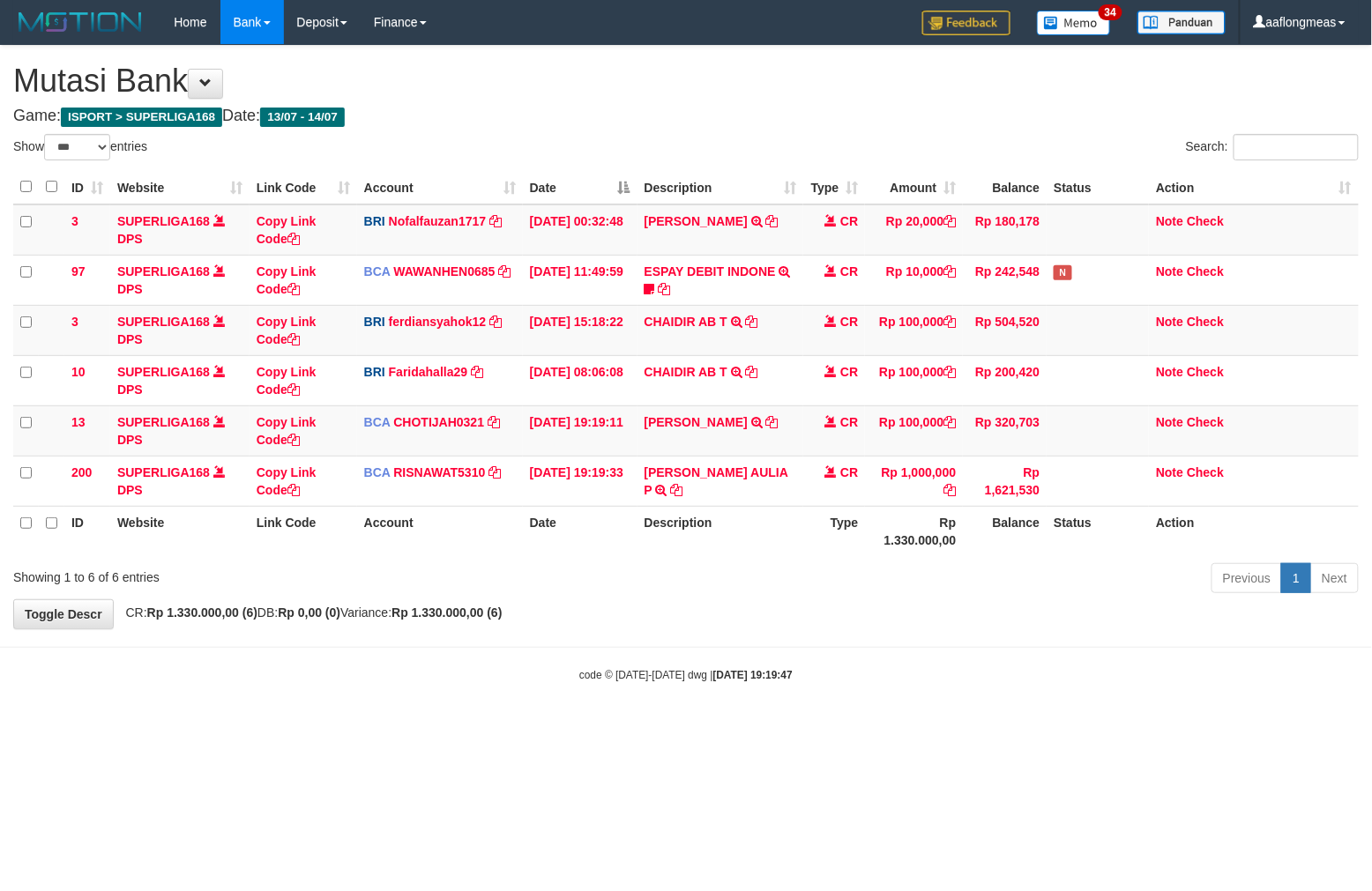 click on "Previous 1 Next" at bounding box center (972, 580) 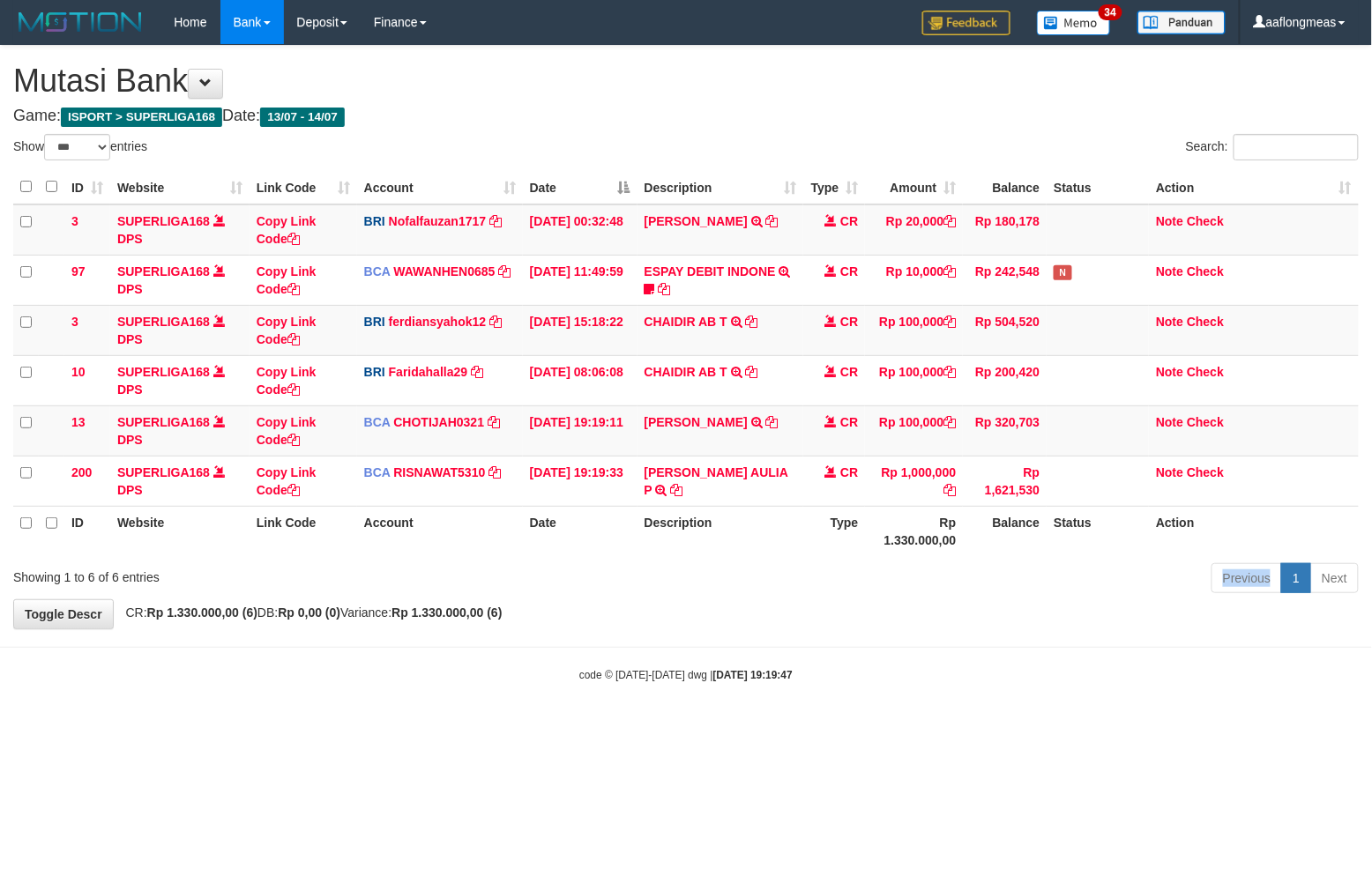 click on "Previous 1 Next" at bounding box center (972, 580) 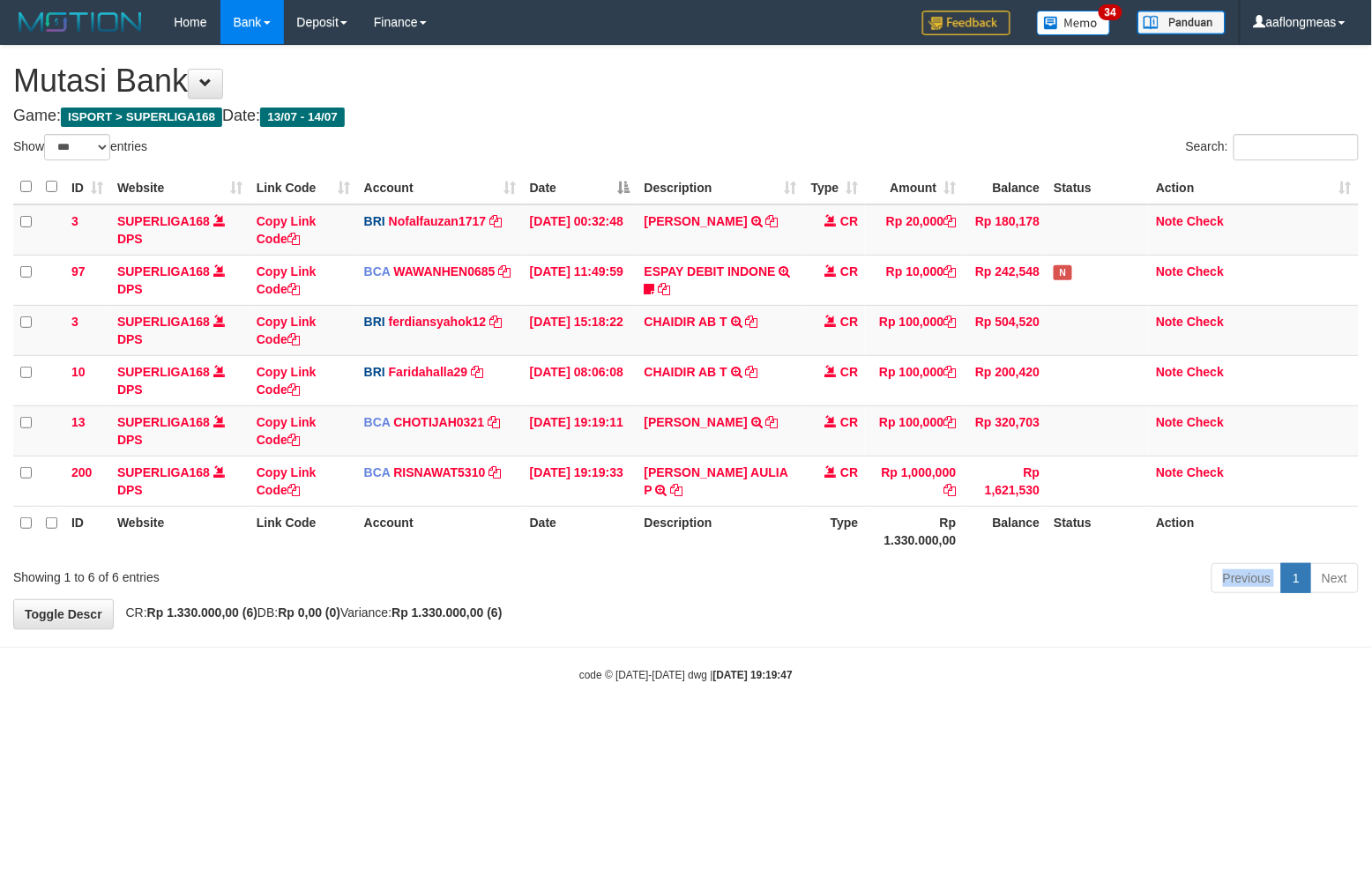 click on "Previous 1 Next" at bounding box center (972, 580) 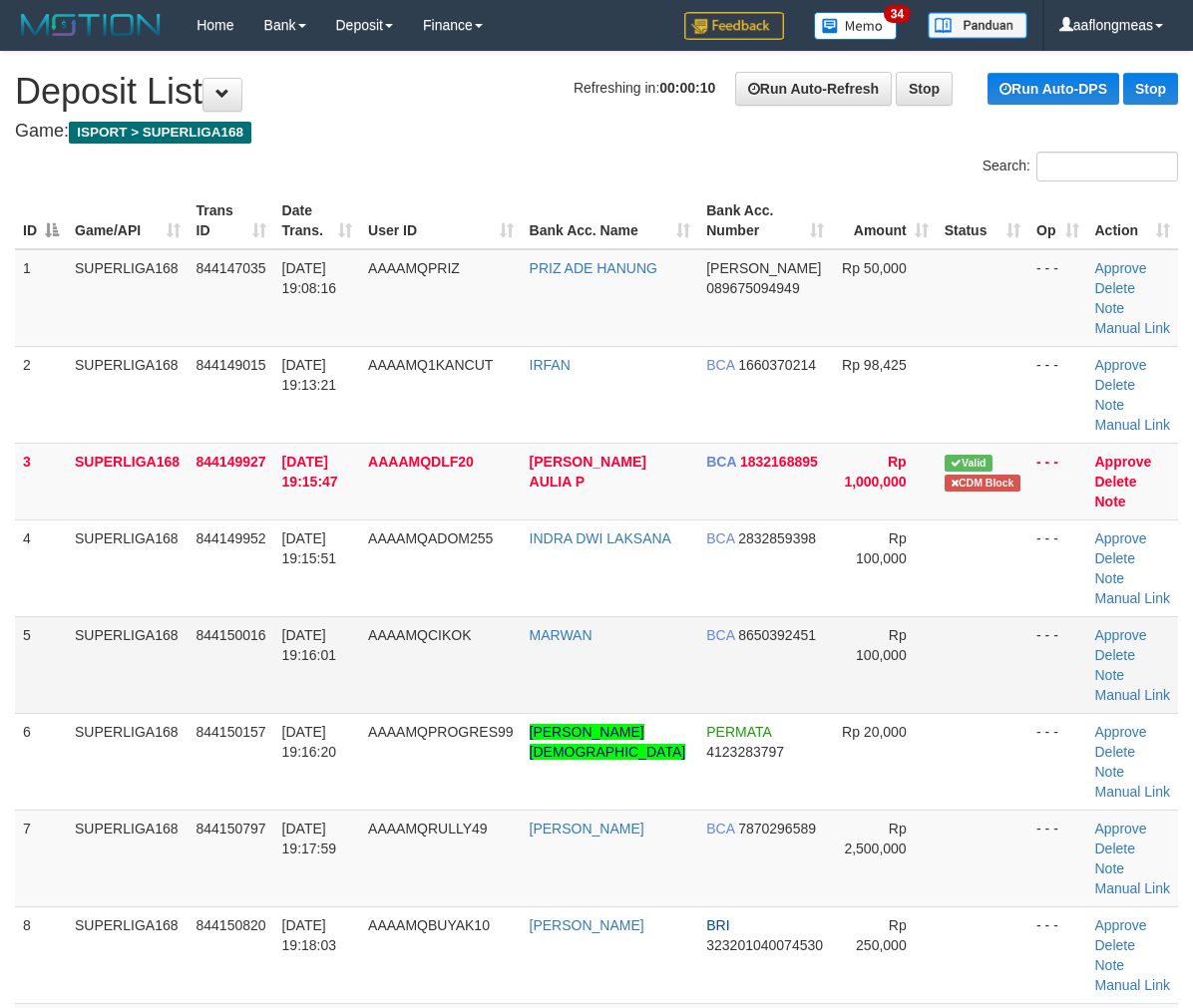 scroll, scrollTop: 0, scrollLeft: 0, axis: both 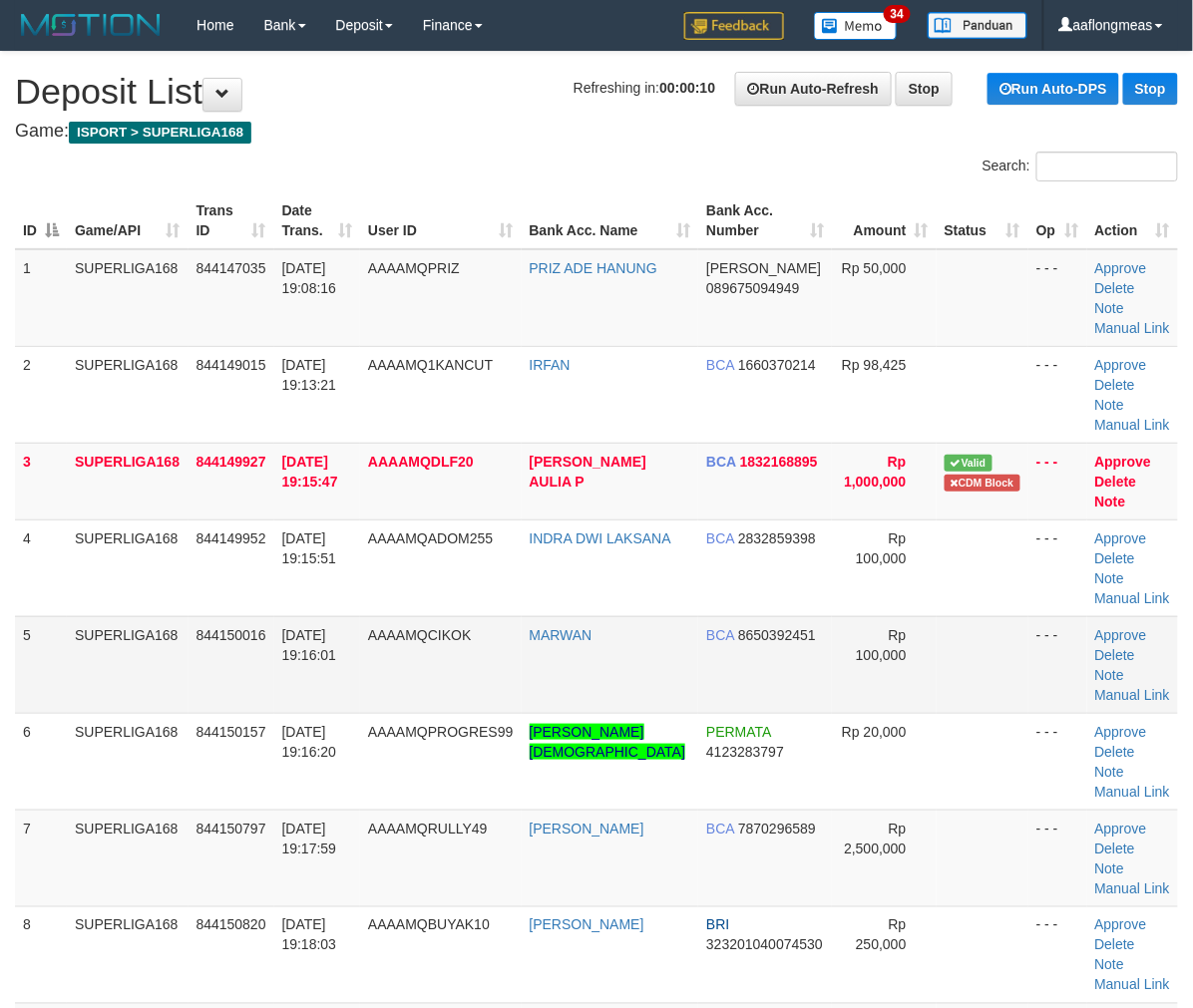 click at bounding box center (983, 664) 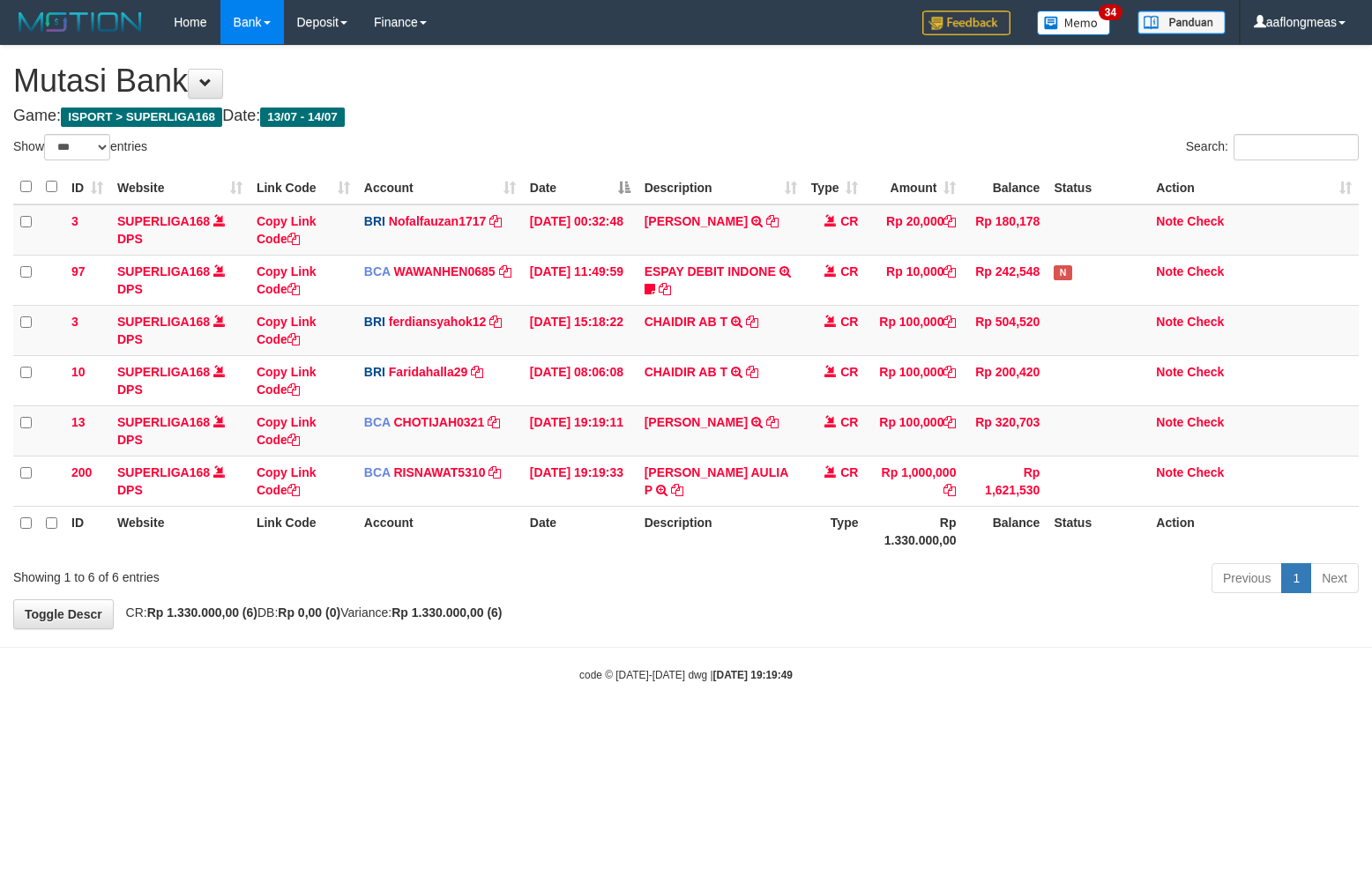 select on "***" 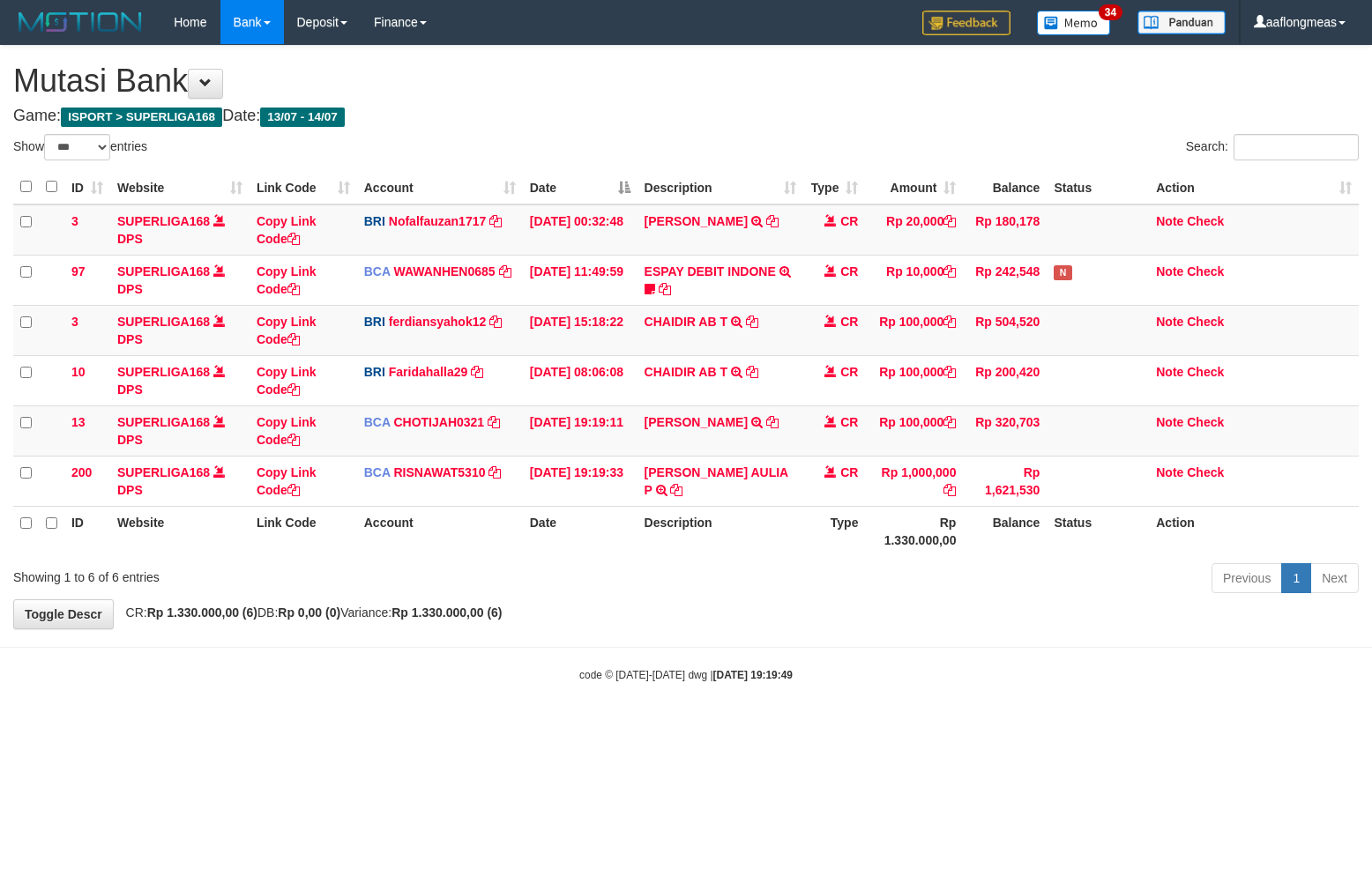scroll, scrollTop: 0, scrollLeft: 0, axis: both 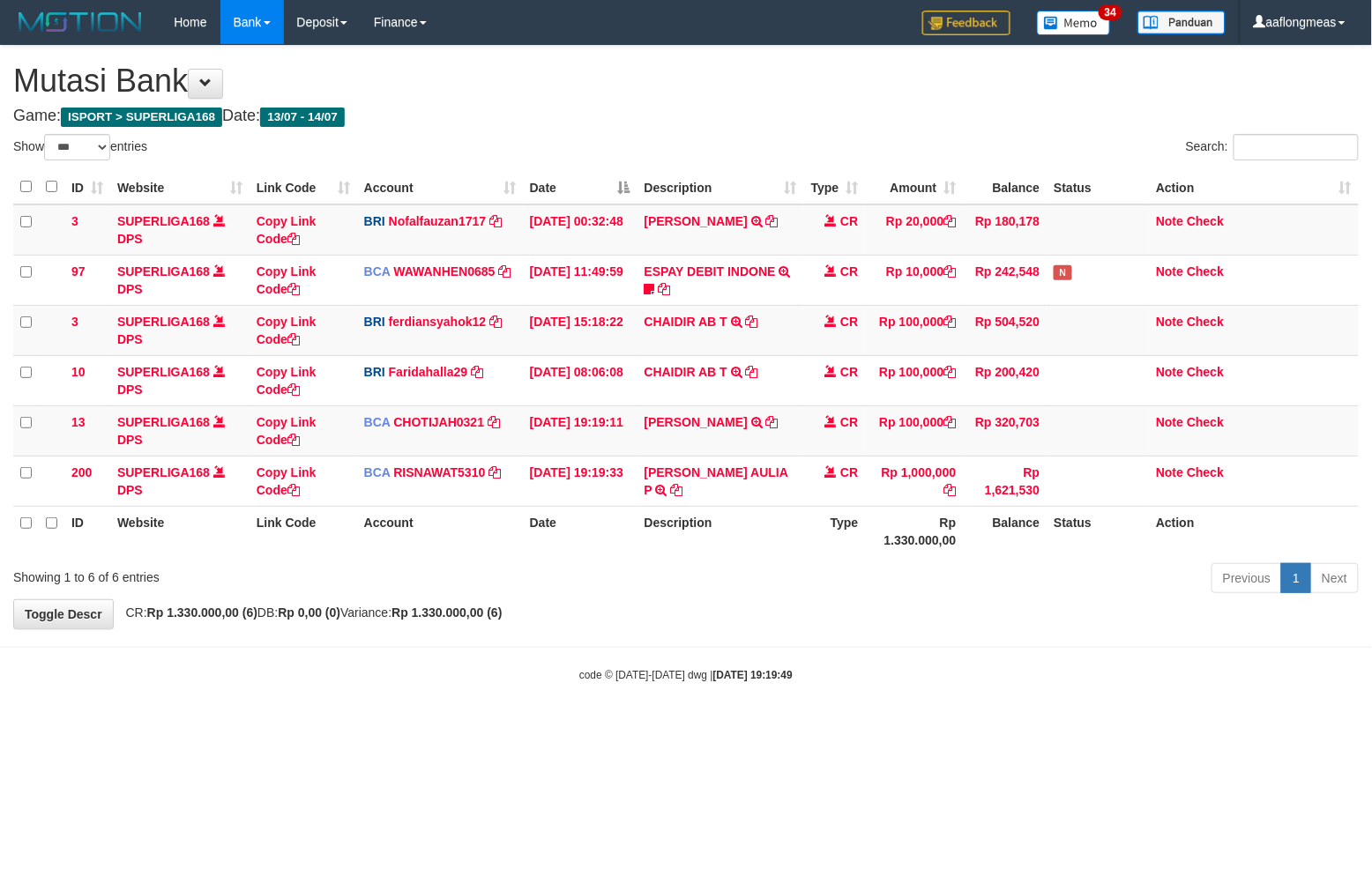 click on "**********" at bounding box center [686, 337] 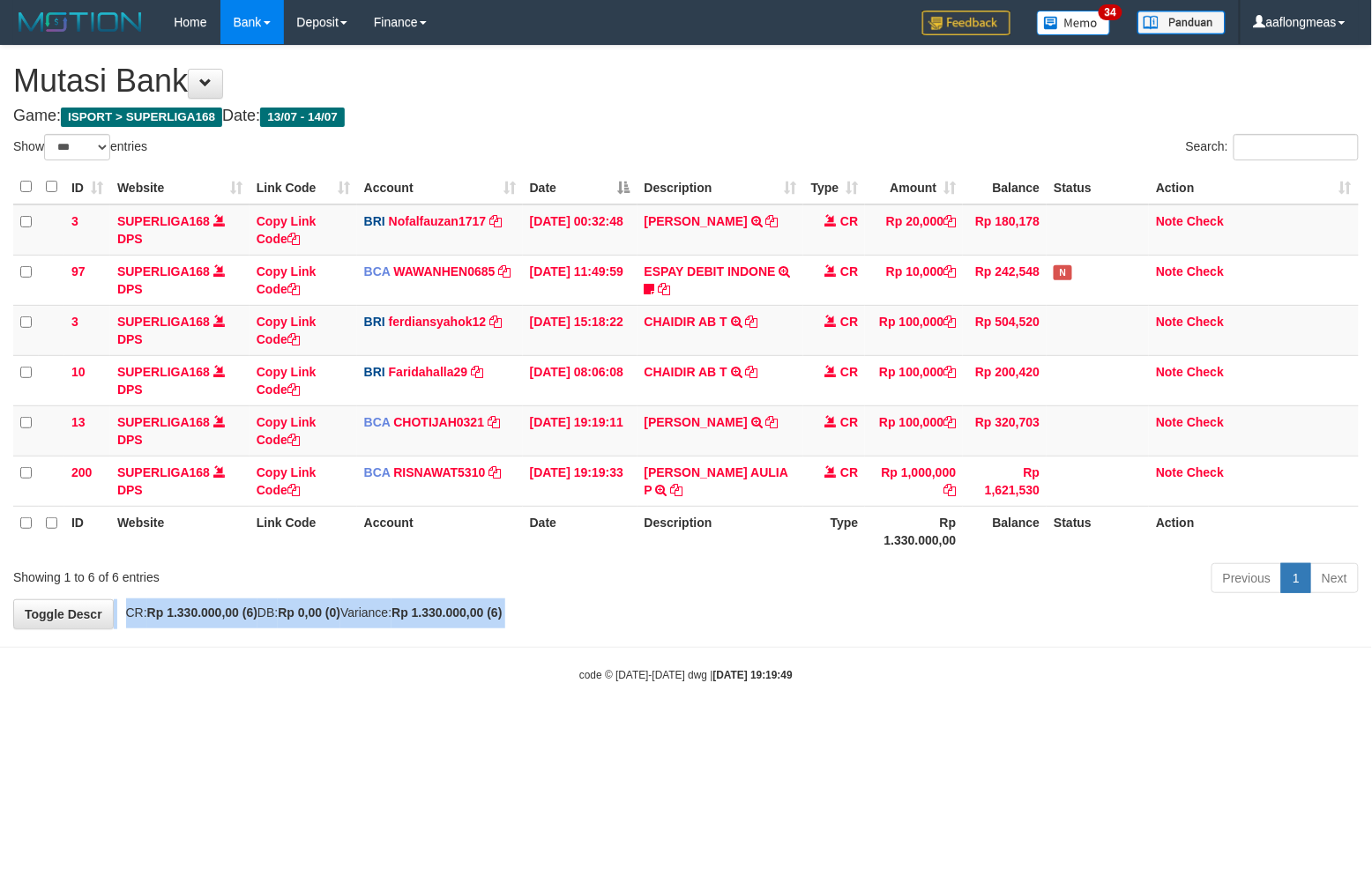 drag, startPoint x: 0, startPoint y: 0, endPoint x: 568, endPoint y: 640, distance: 855.7 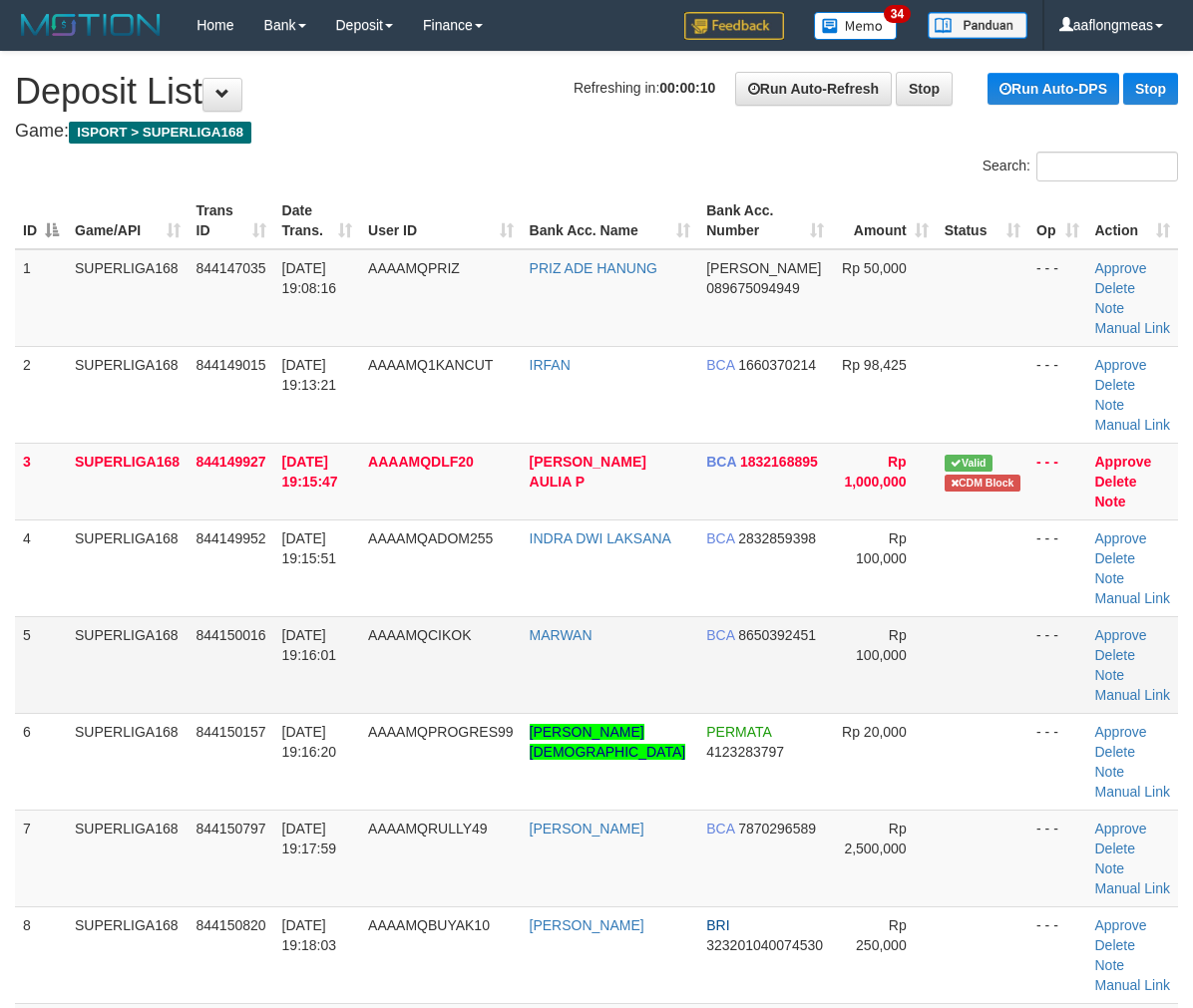 scroll, scrollTop: 0, scrollLeft: 0, axis: both 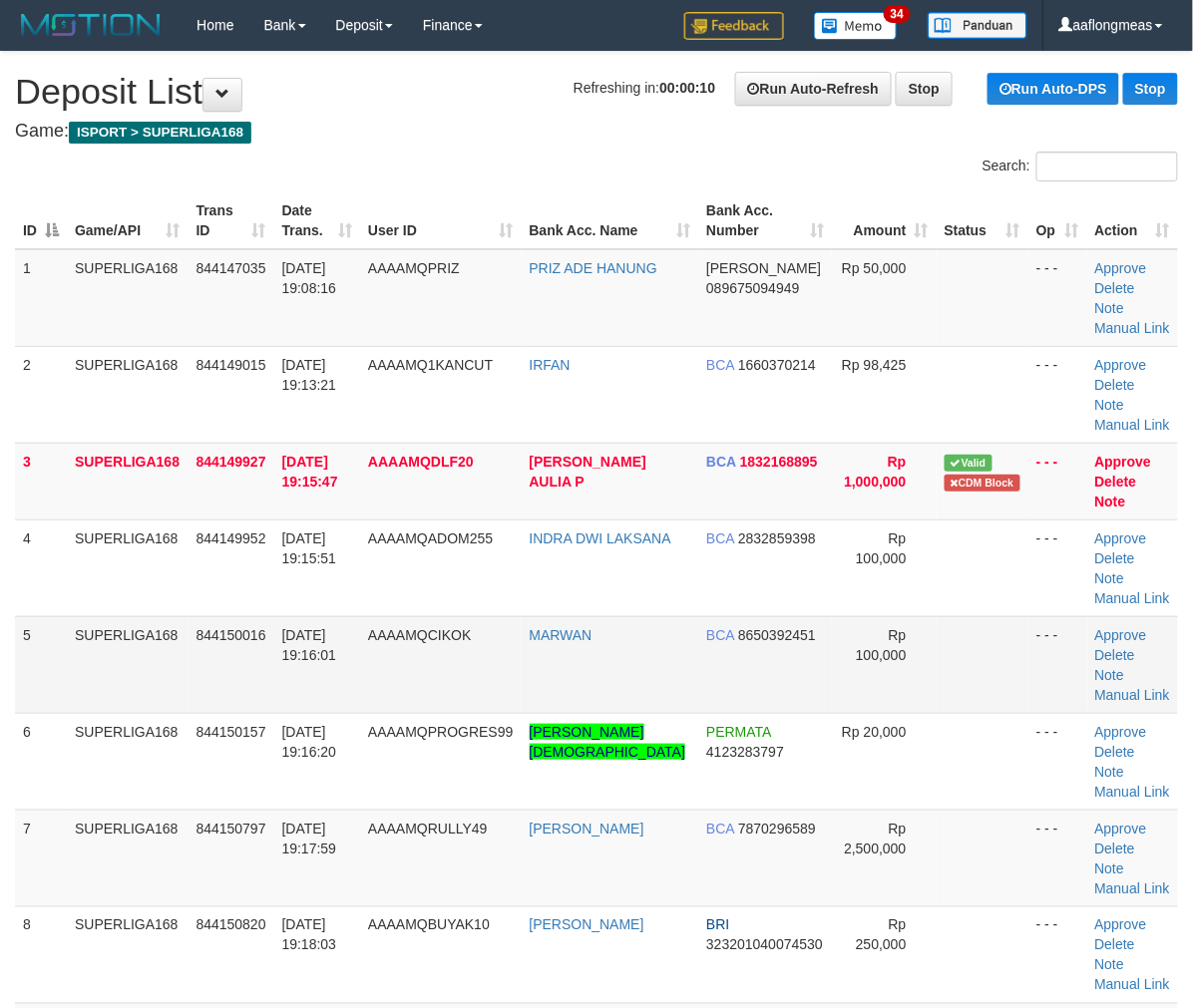 click at bounding box center [983, 664] 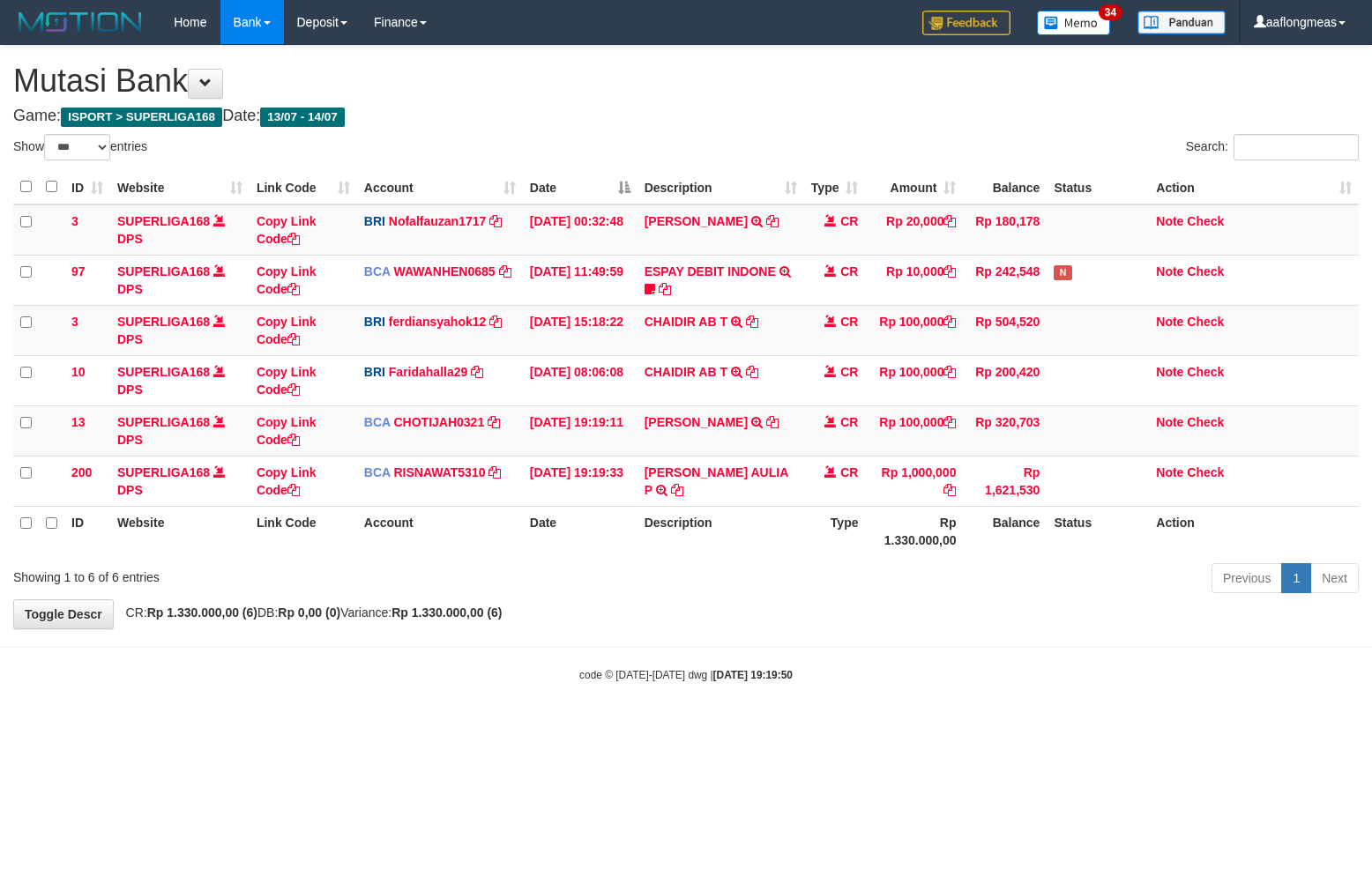 select on "***" 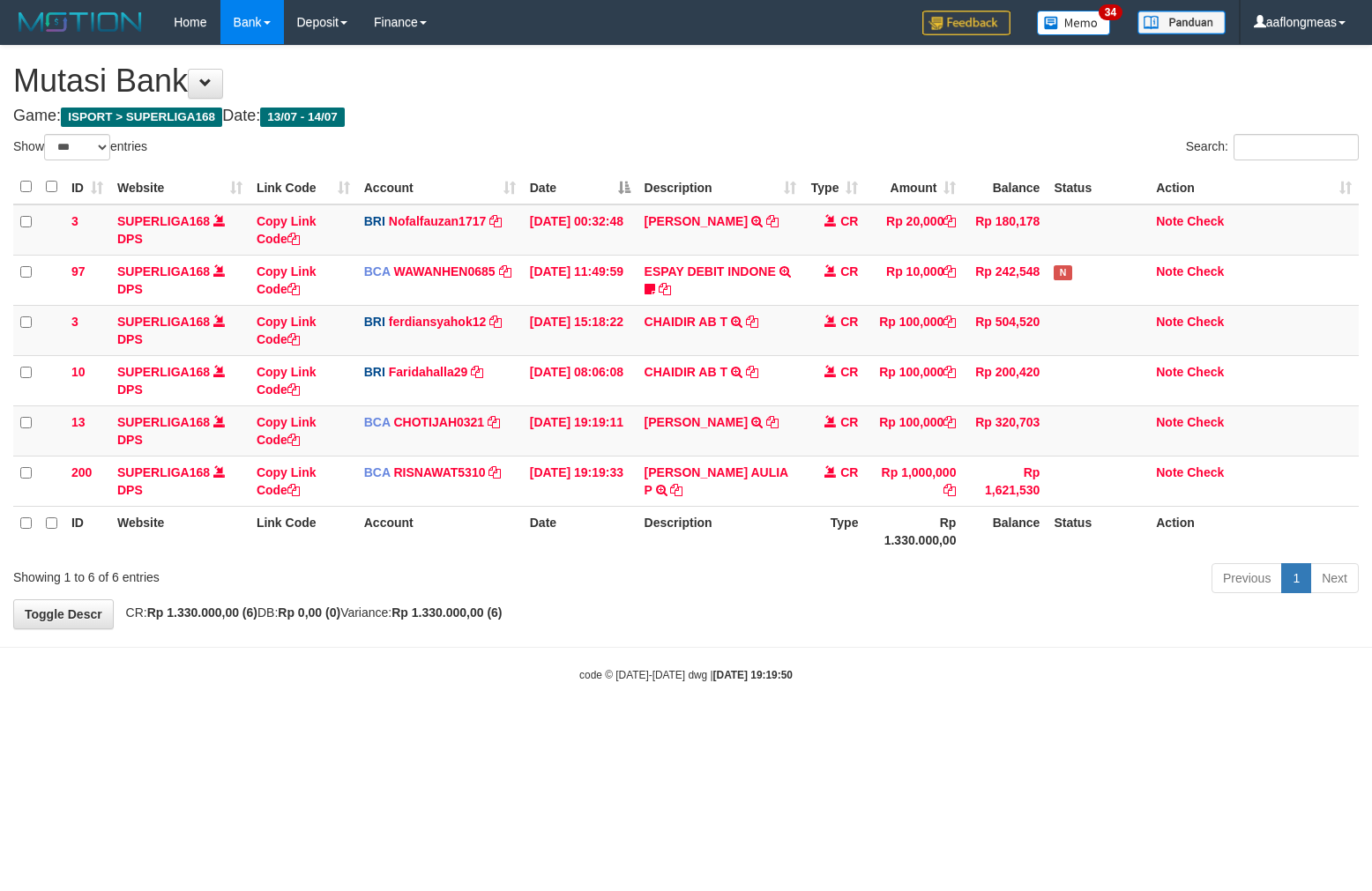 scroll, scrollTop: 0, scrollLeft: 0, axis: both 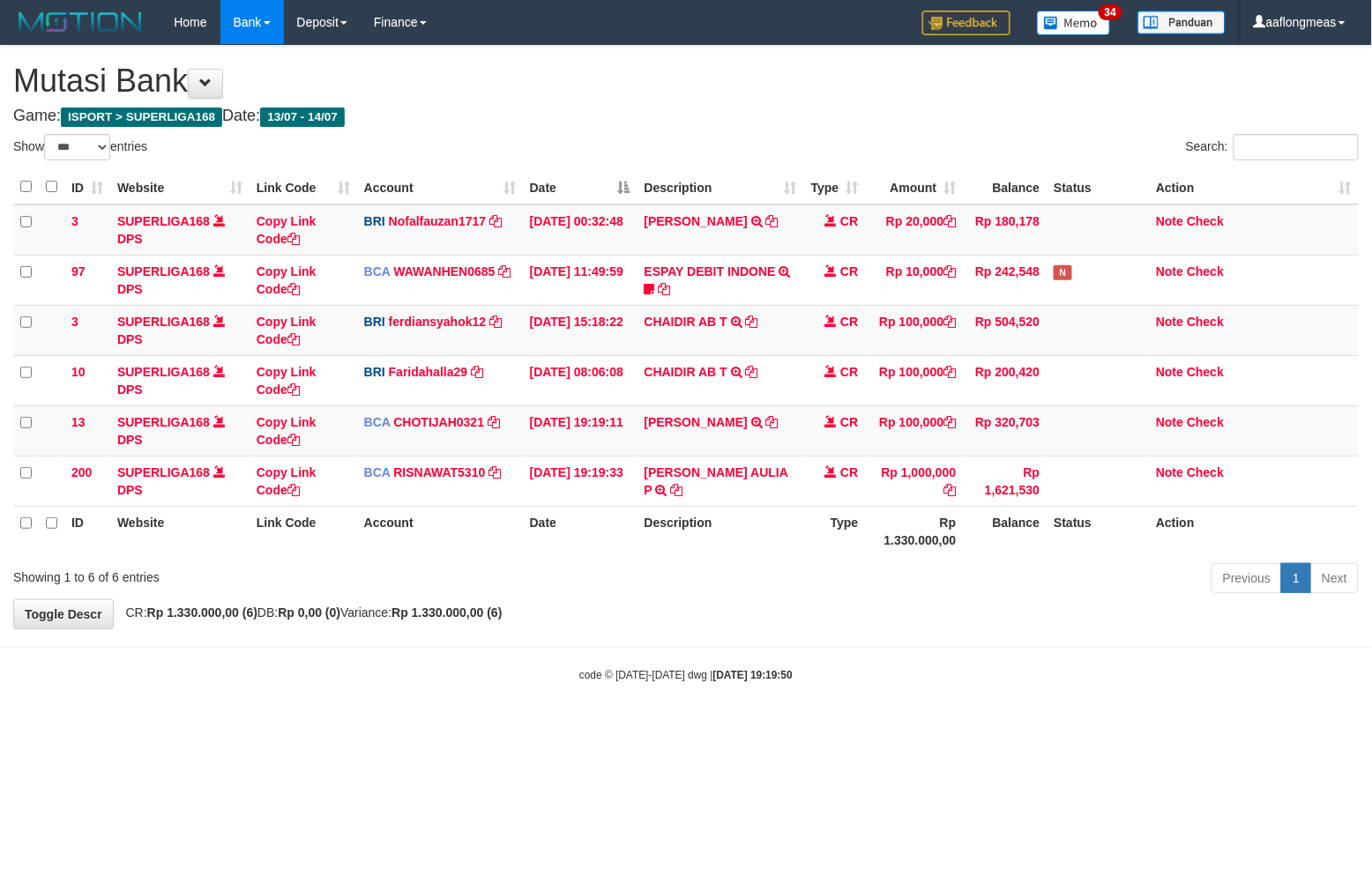click on "Previous 1 Next" at bounding box center [972, 580] 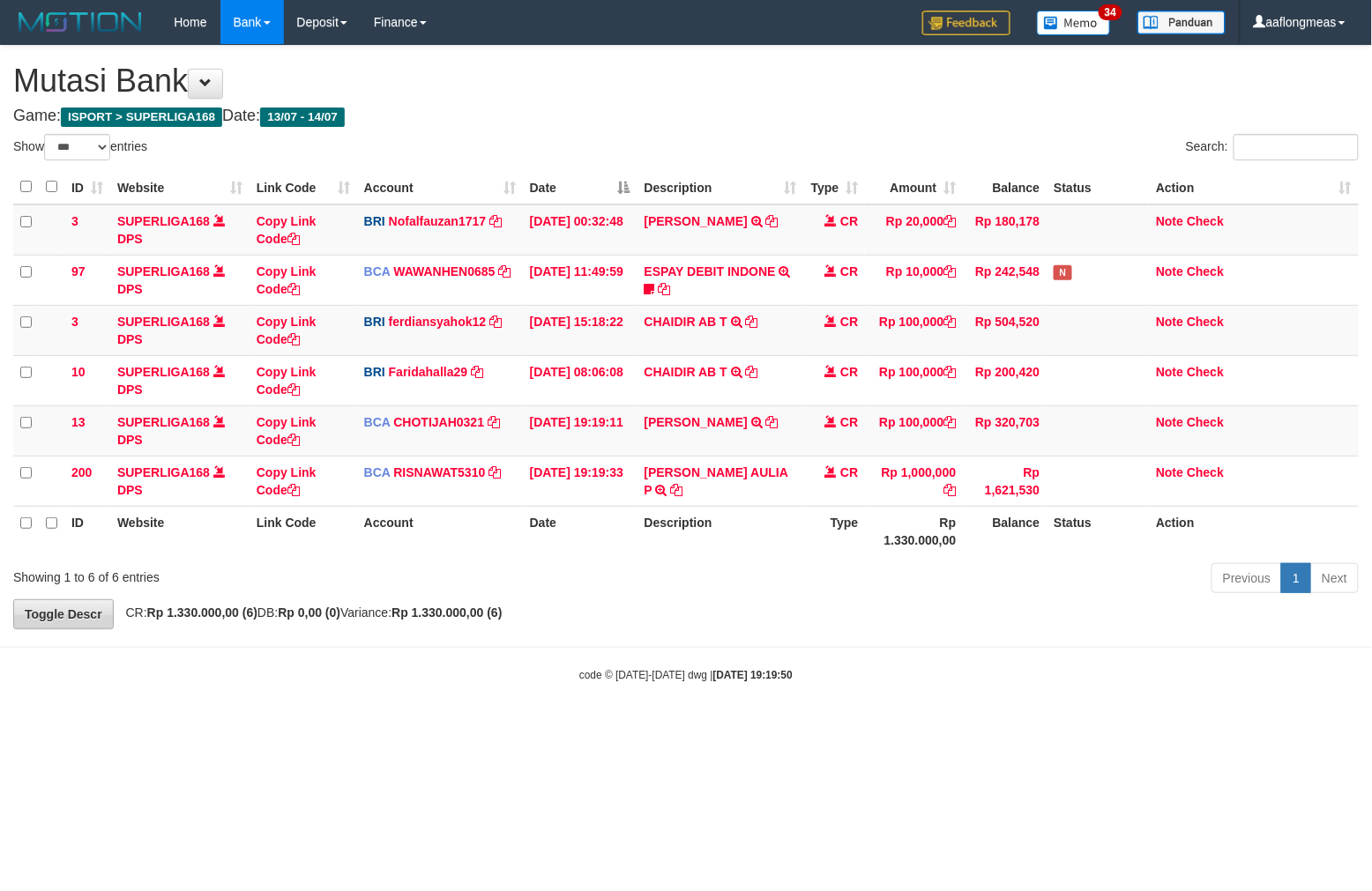 drag, startPoint x: 734, startPoint y: 562, endPoint x: 110, endPoint y: 605, distance: 625.47982 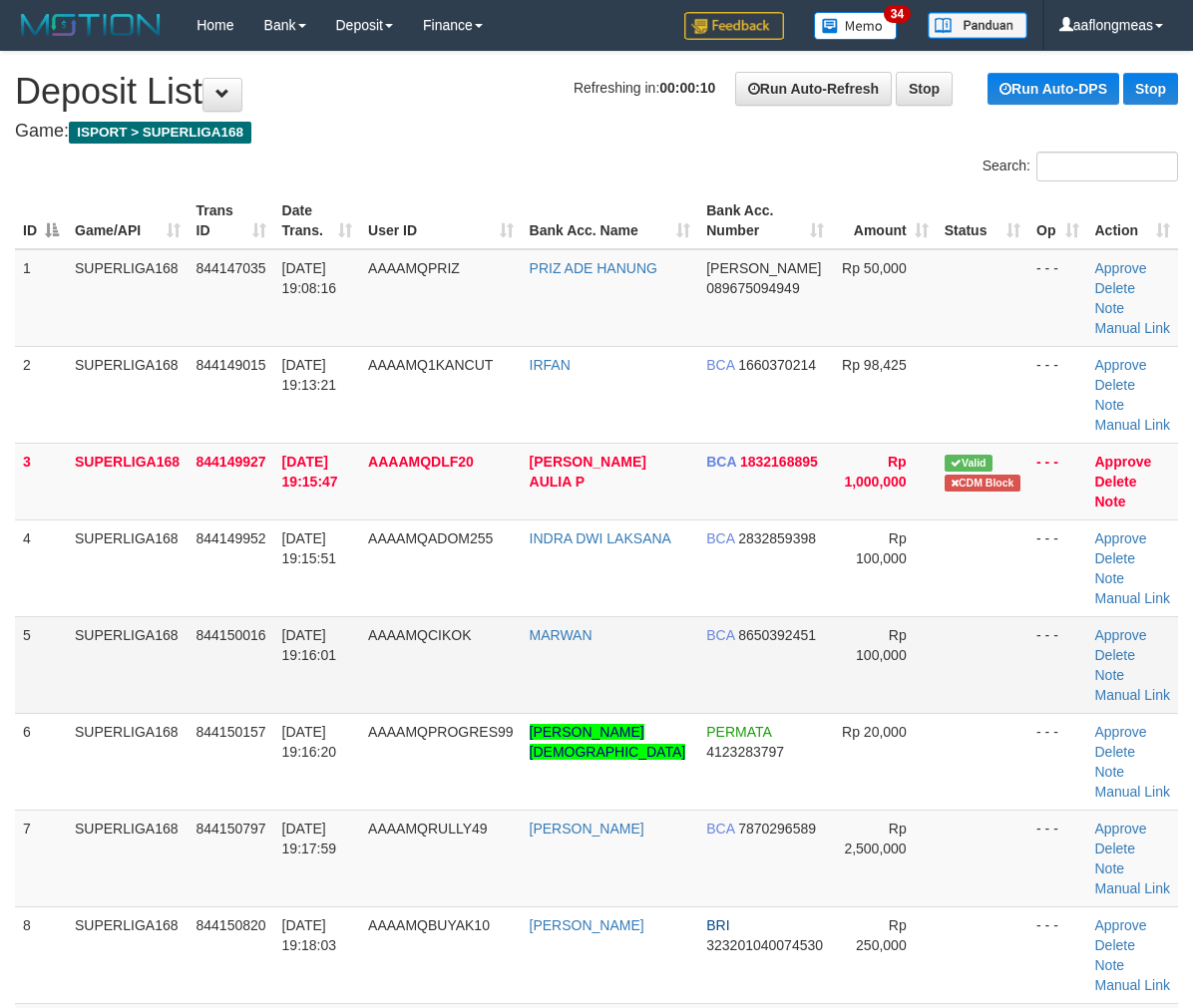 scroll, scrollTop: 0, scrollLeft: 0, axis: both 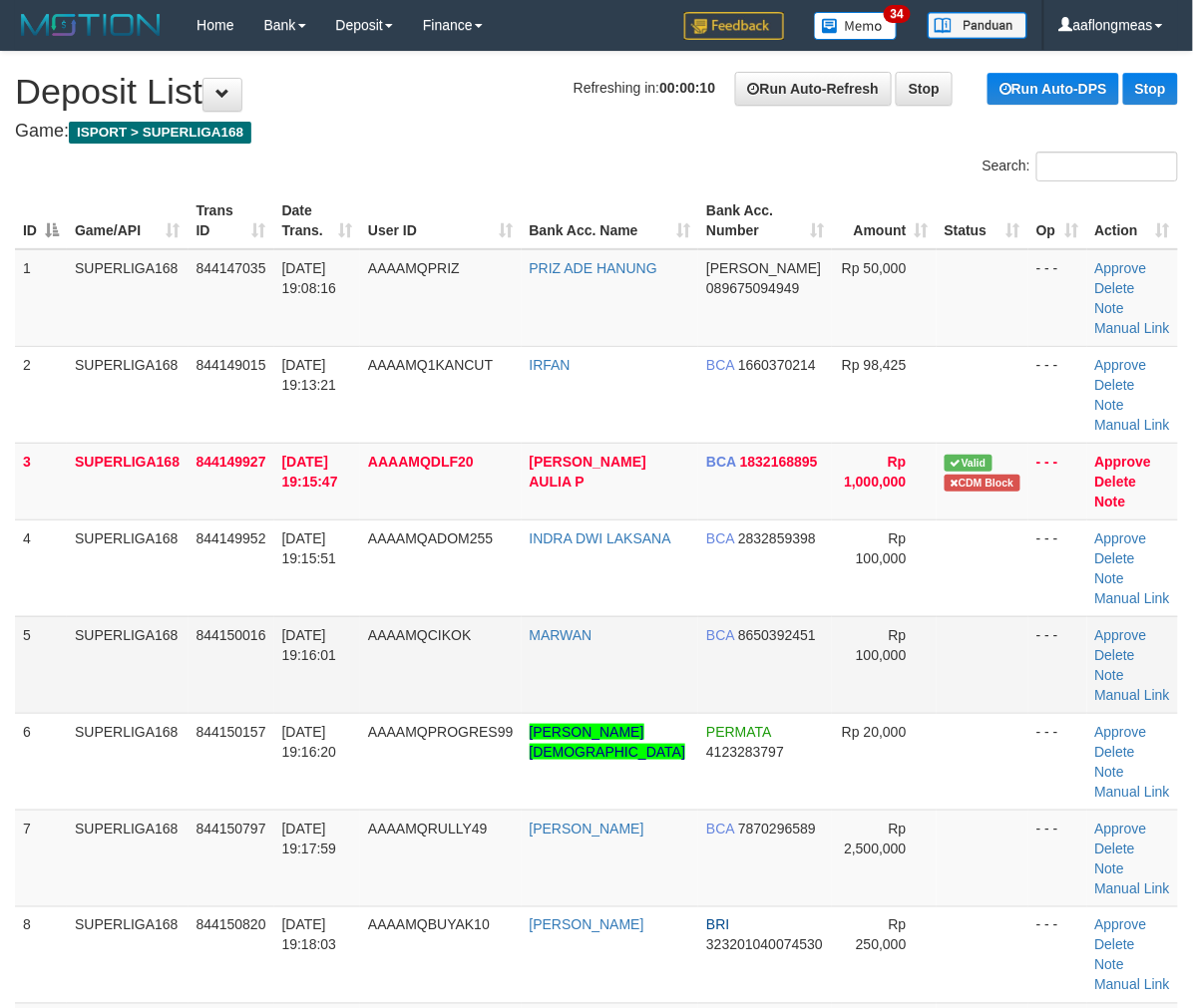click on "Rp 100,000" at bounding box center (881, 645) 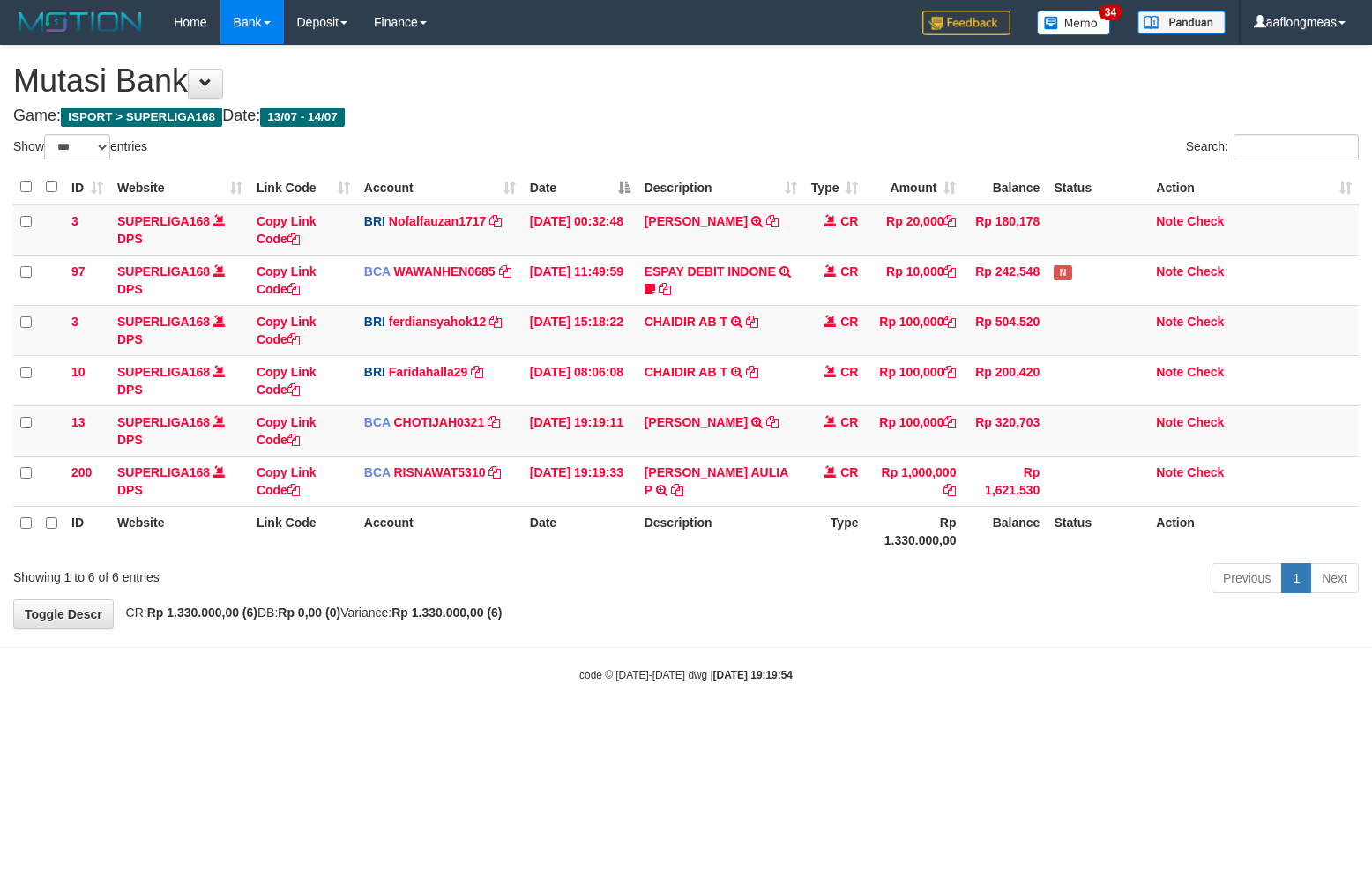select on "***" 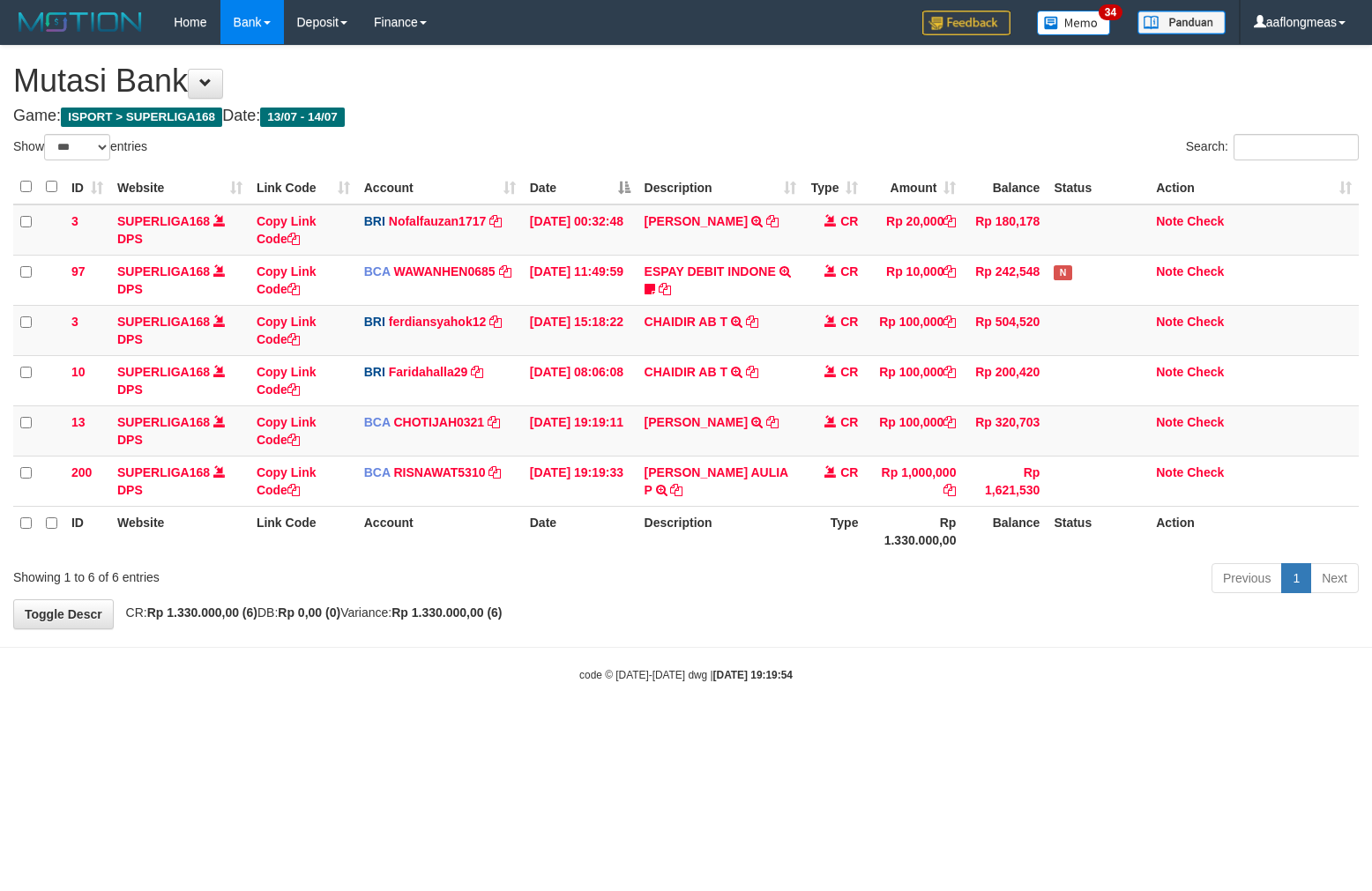 scroll, scrollTop: 0, scrollLeft: 0, axis: both 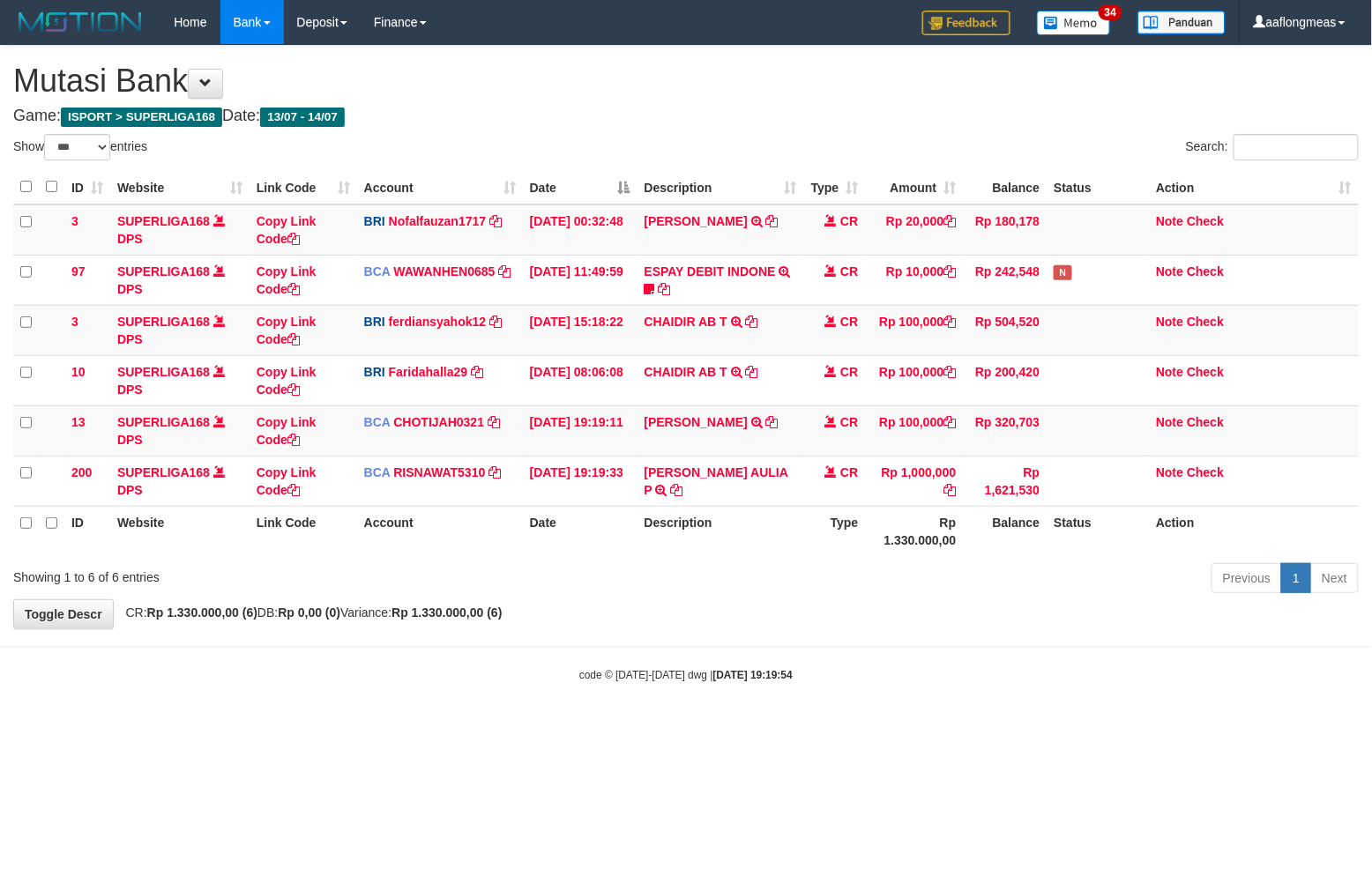 click on "**********" at bounding box center [686, 337] 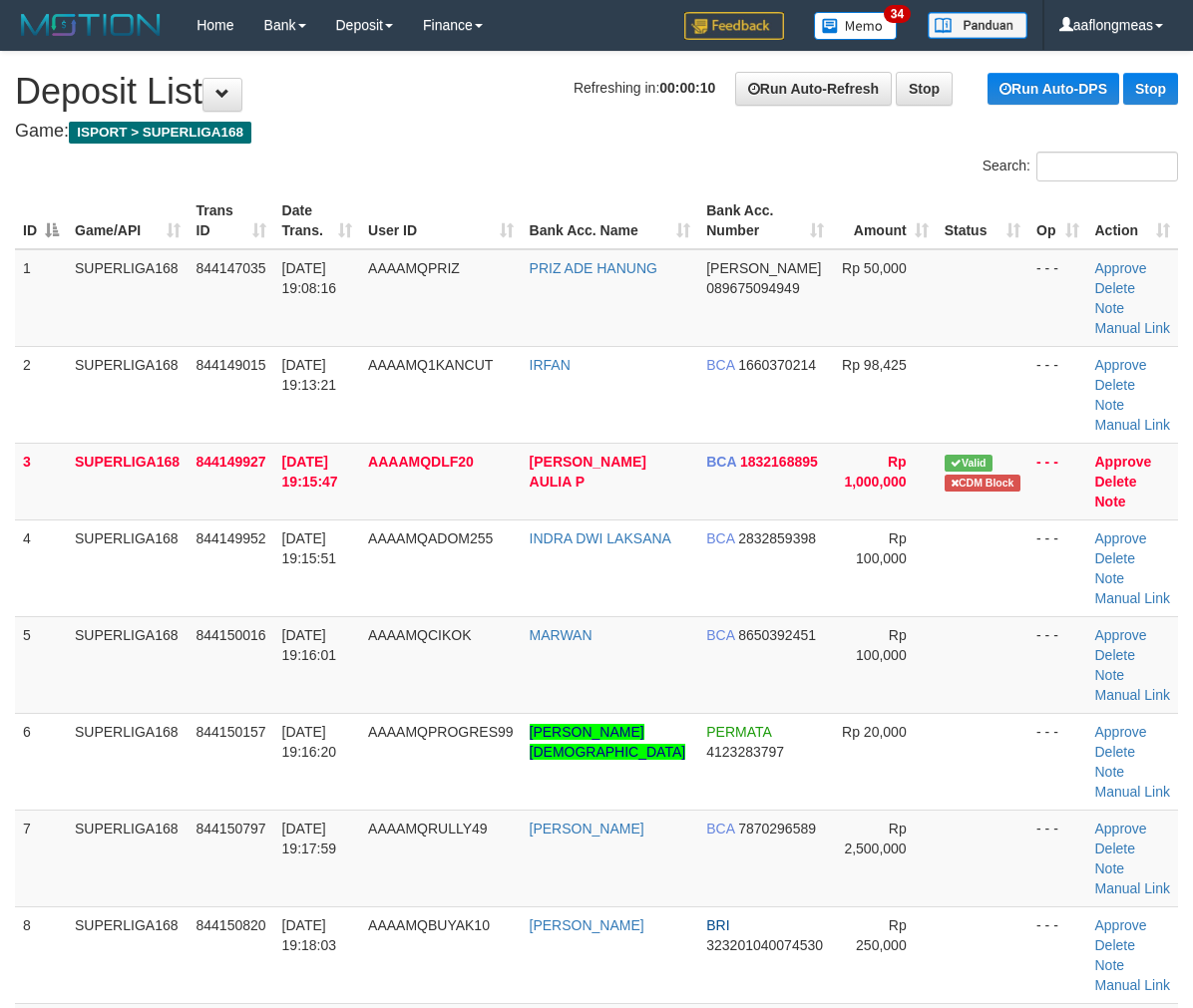 scroll, scrollTop: 0, scrollLeft: 0, axis: both 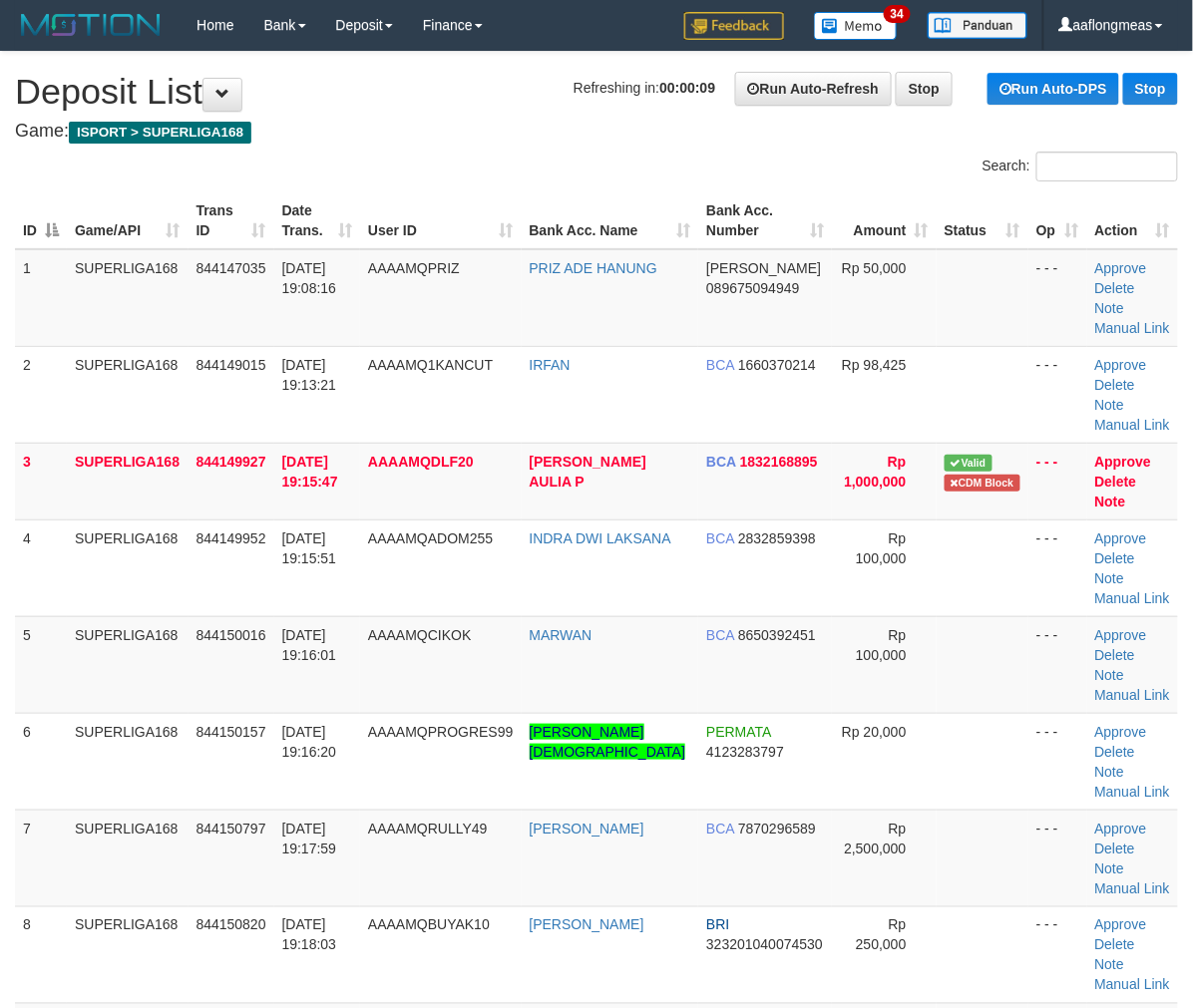 drag, startPoint x: 915, startPoint y: 548, endPoint x: 1204, endPoint y: 595, distance: 292.79686 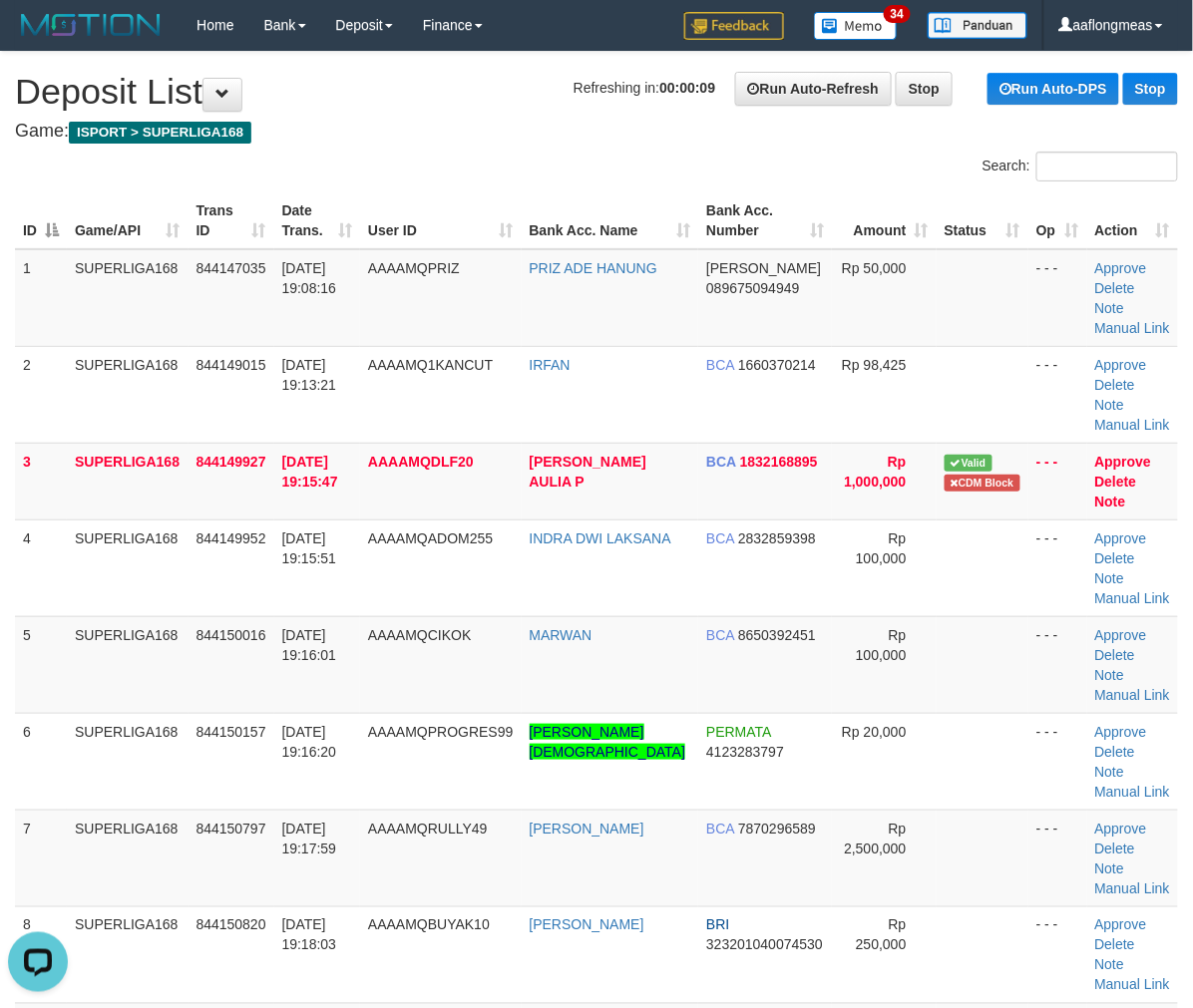 scroll, scrollTop: 0, scrollLeft: 0, axis: both 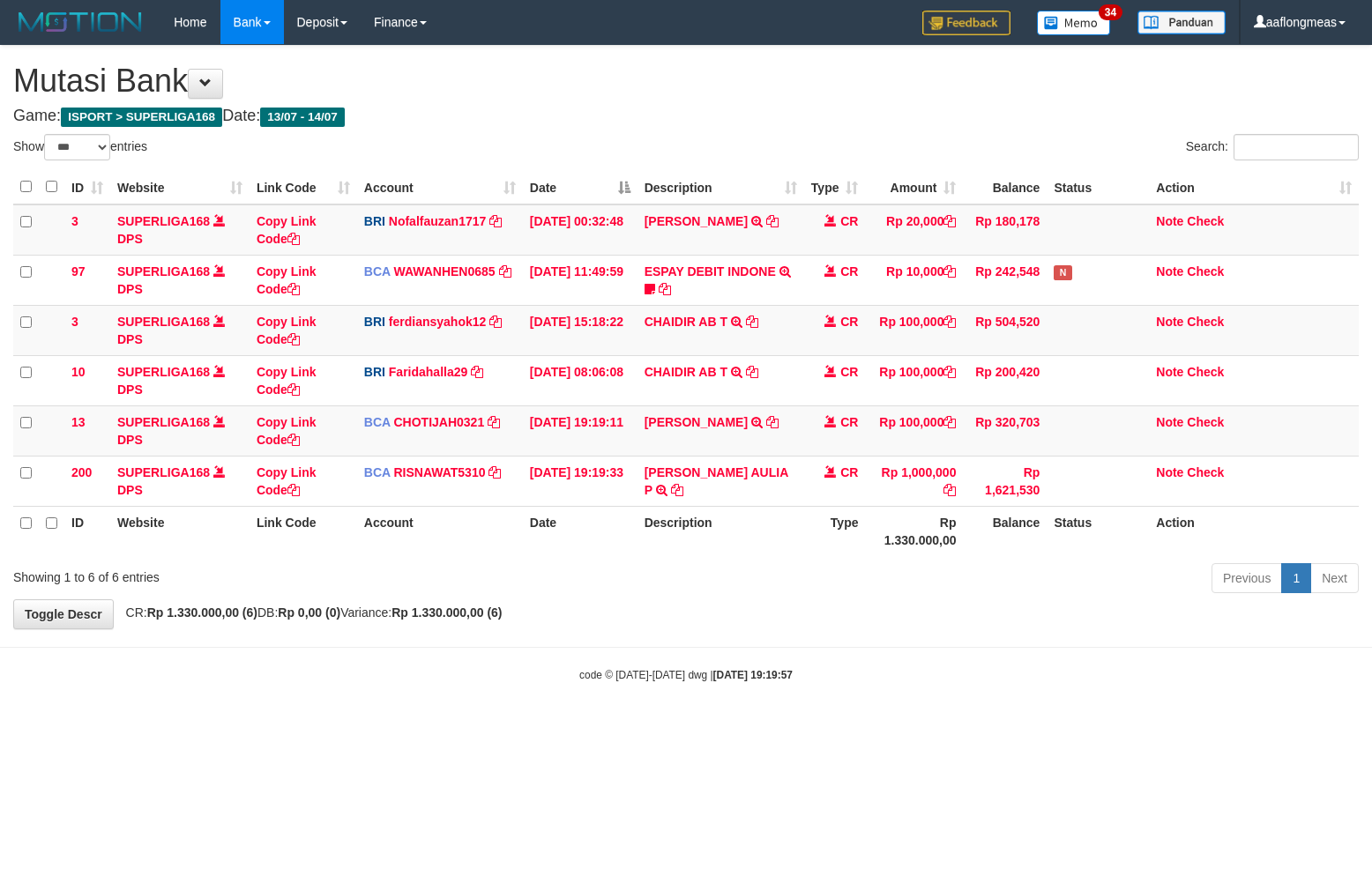 select on "***" 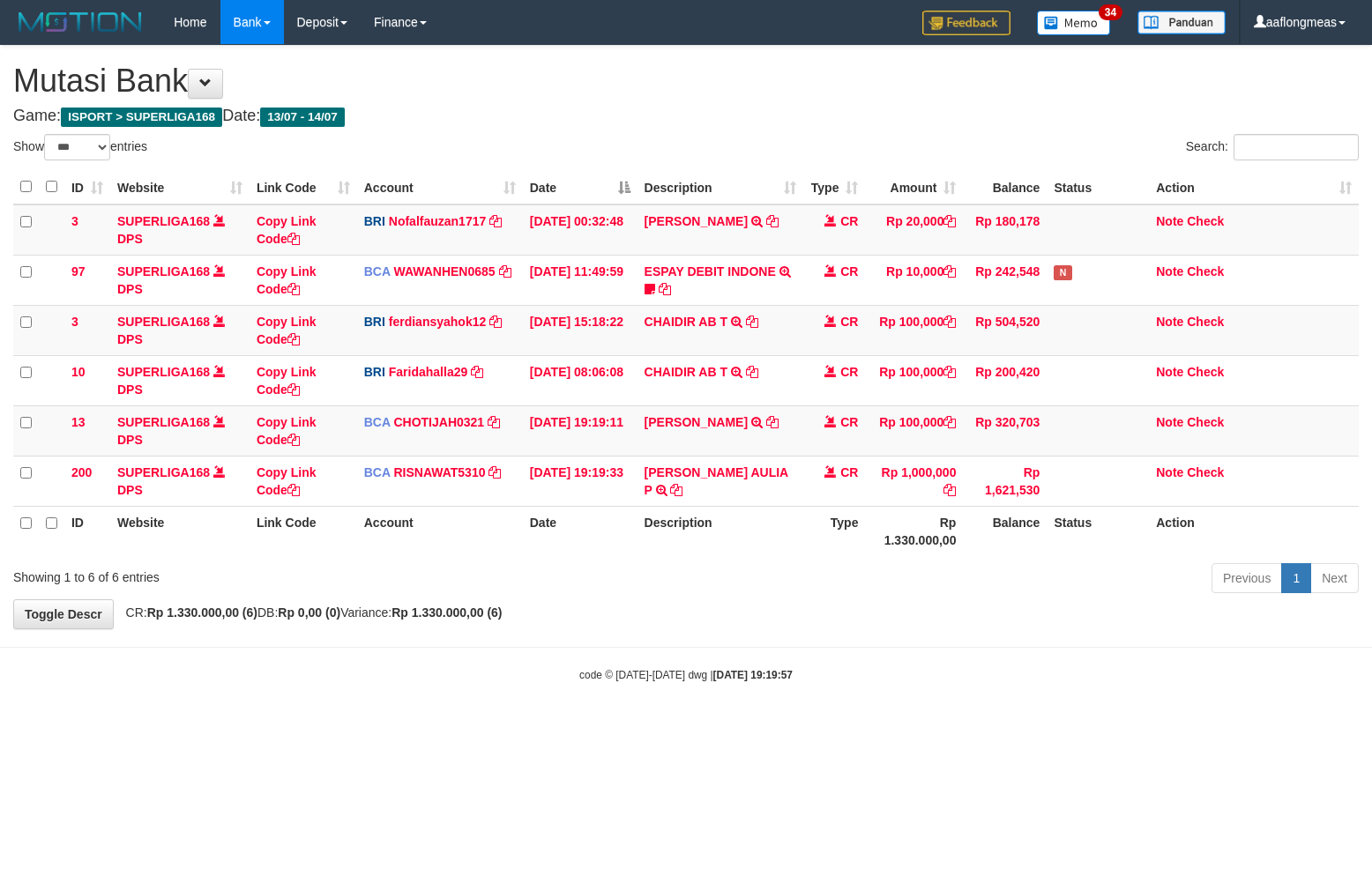 scroll, scrollTop: 0, scrollLeft: 0, axis: both 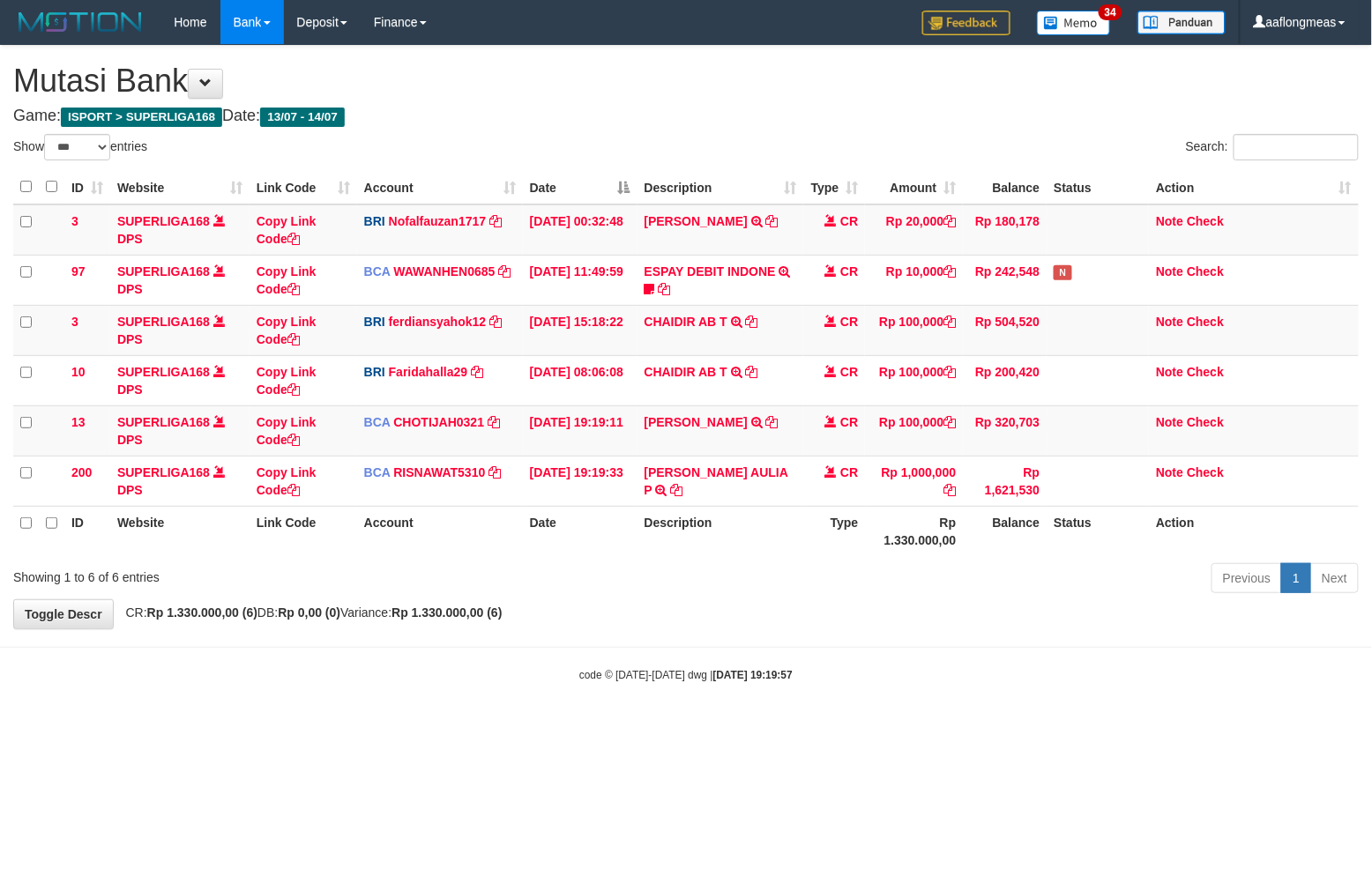 click on "Previous 1 Next" at bounding box center (972, 580) 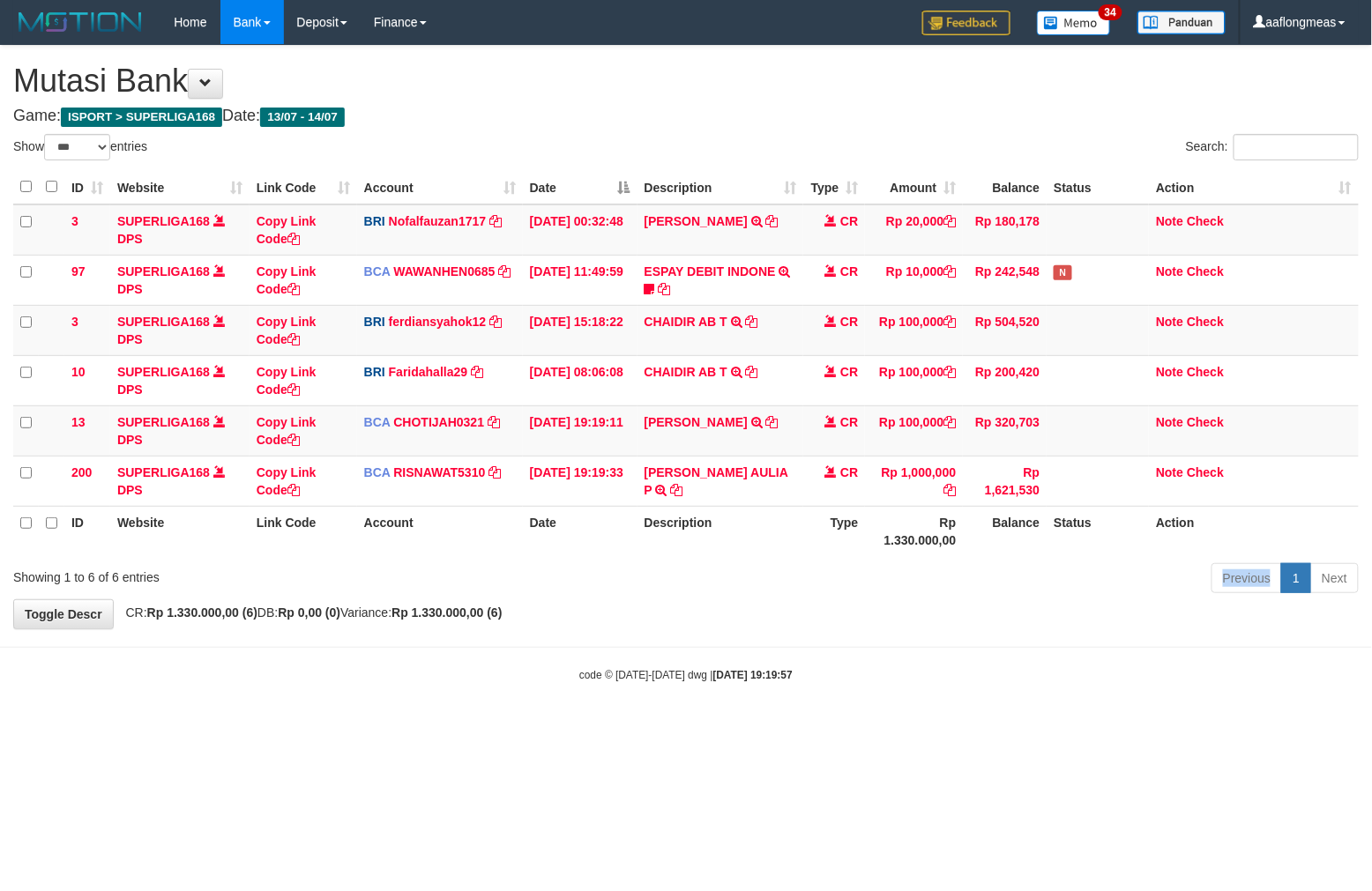 click on "Previous 1 Next" at bounding box center (972, 580) 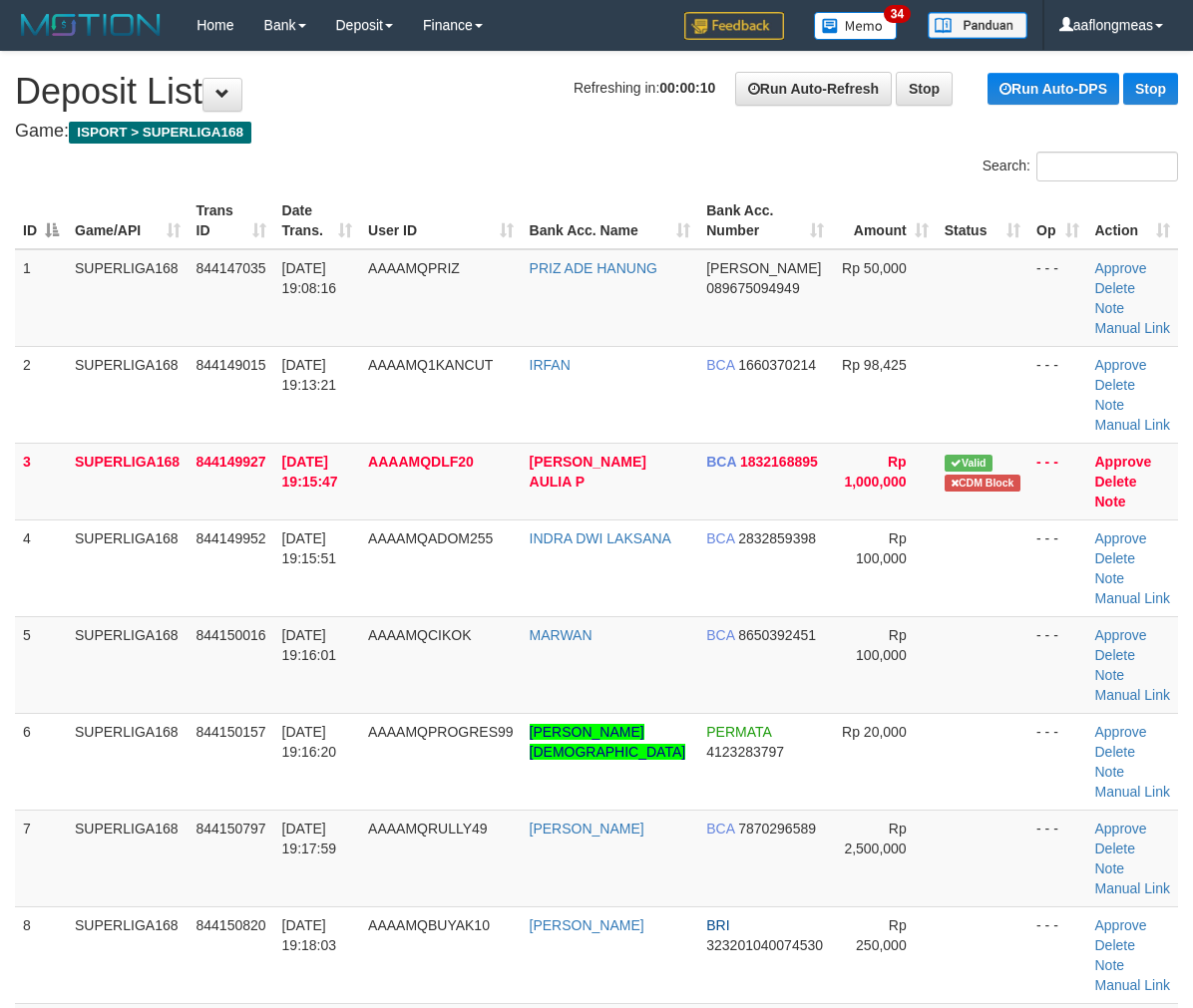 scroll, scrollTop: 0, scrollLeft: 0, axis: both 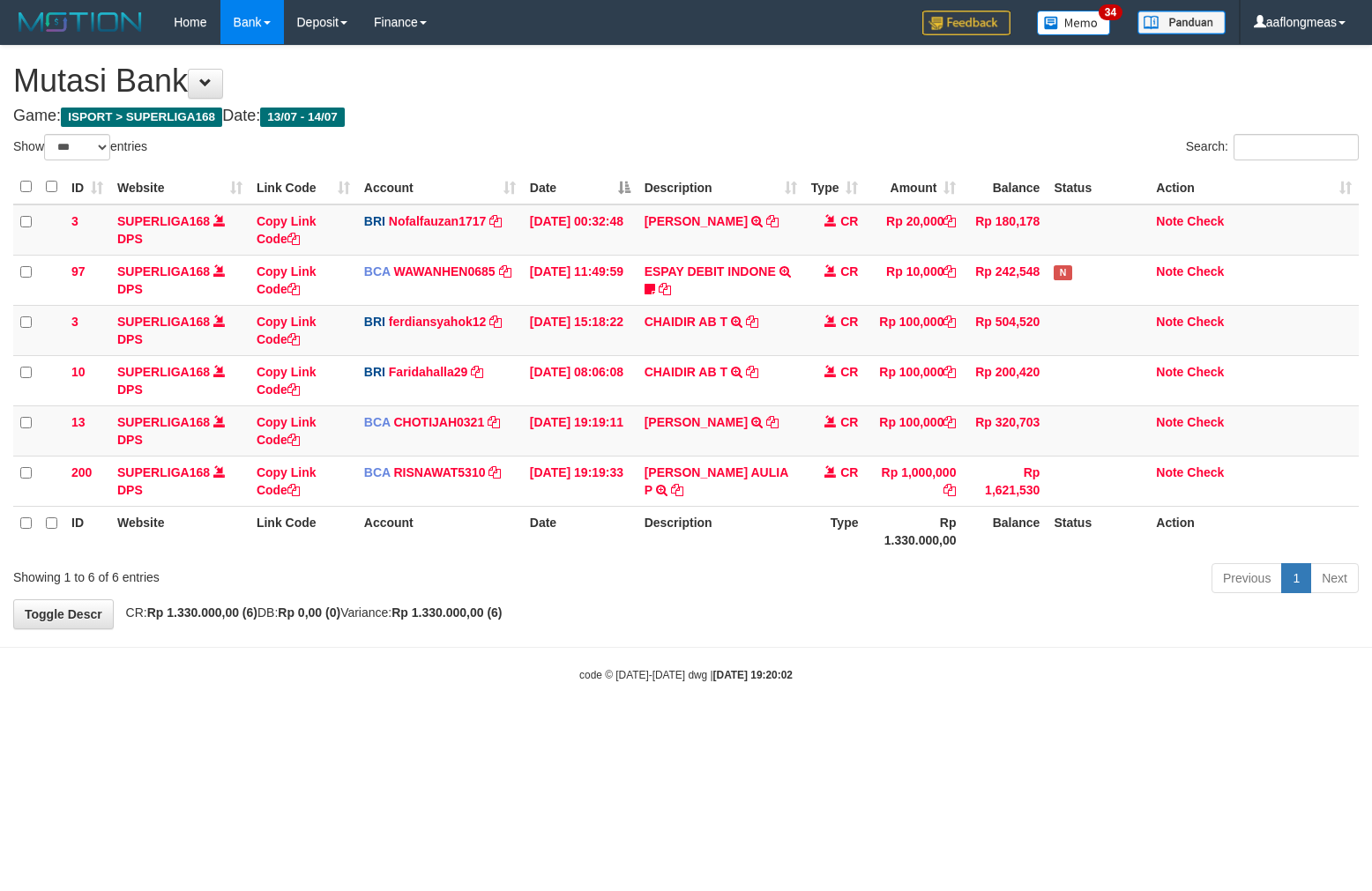 select on "***" 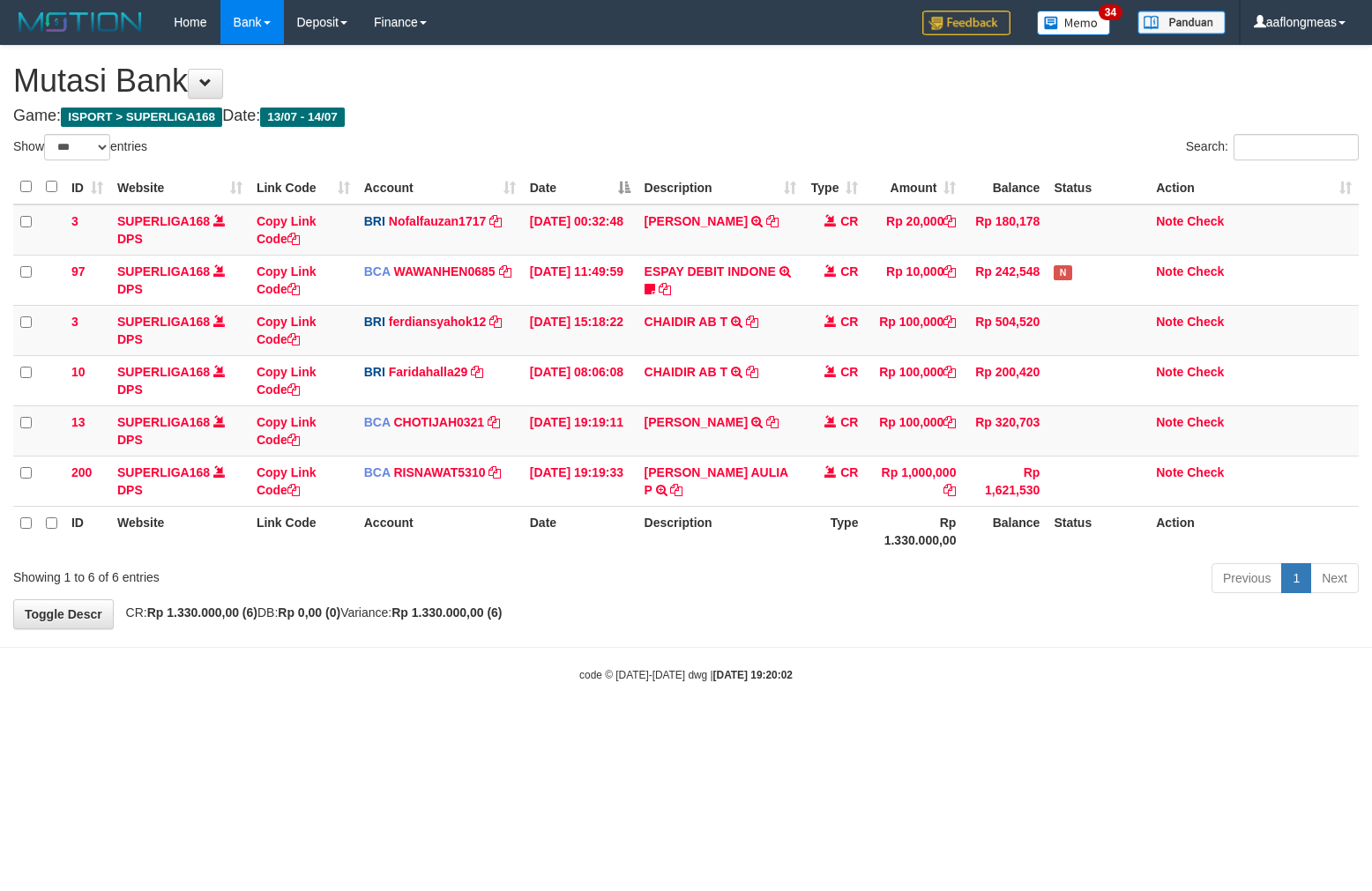 scroll, scrollTop: 0, scrollLeft: 0, axis: both 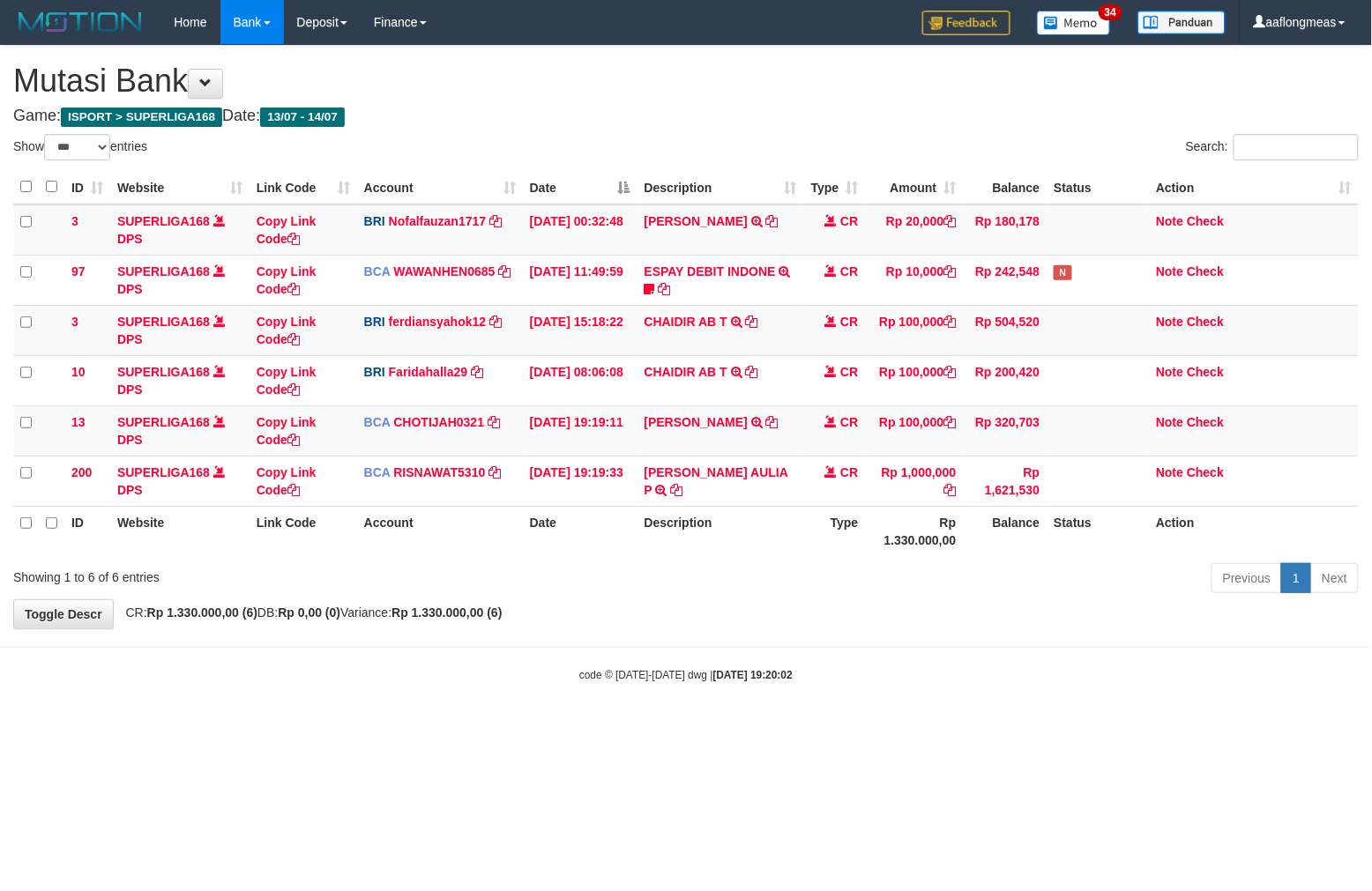click on "**********" at bounding box center (686, 337) 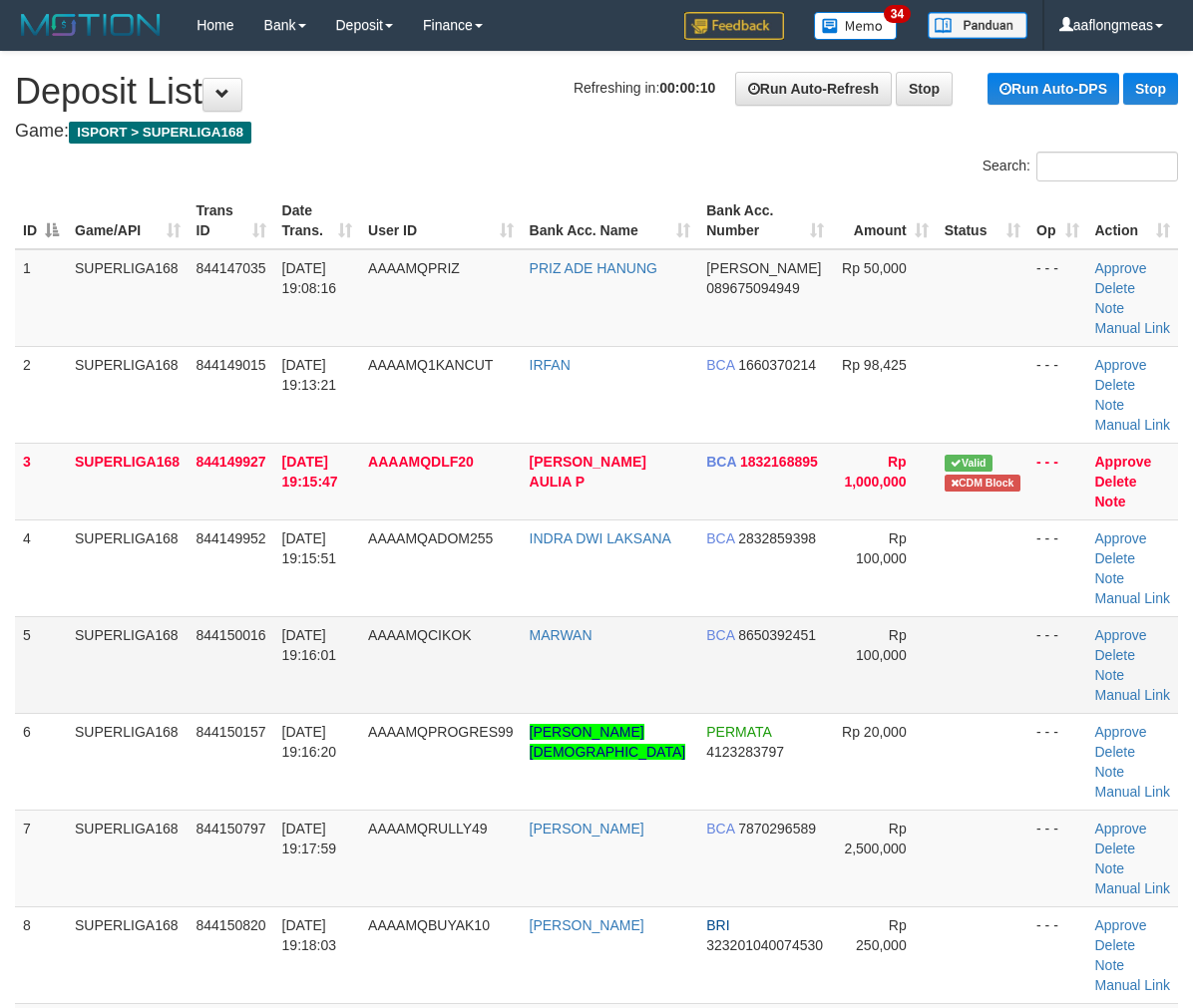 scroll, scrollTop: 0, scrollLeft: 0, axis: both 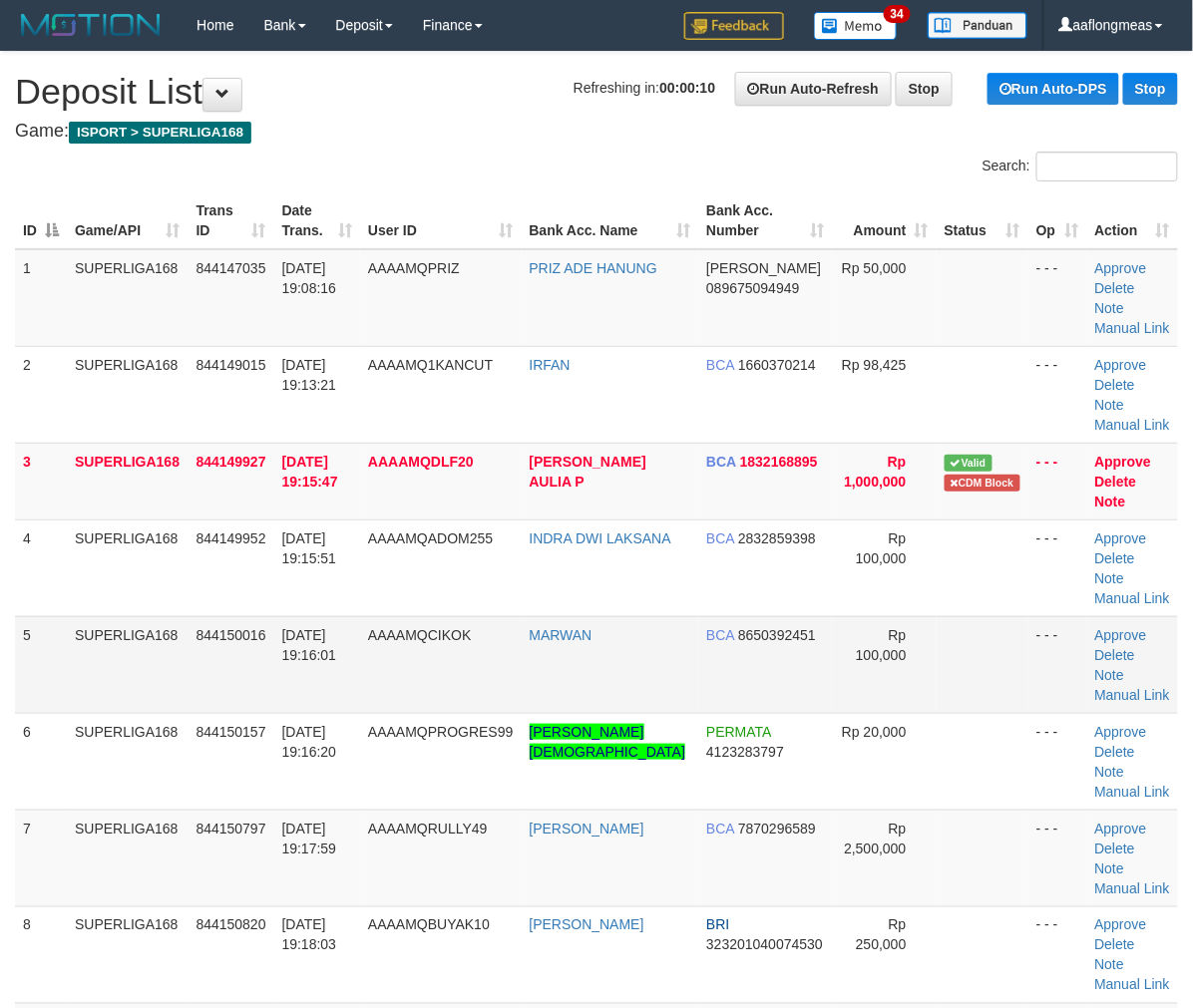 click on "Rp 100,000" at bounding box center [884, 664] 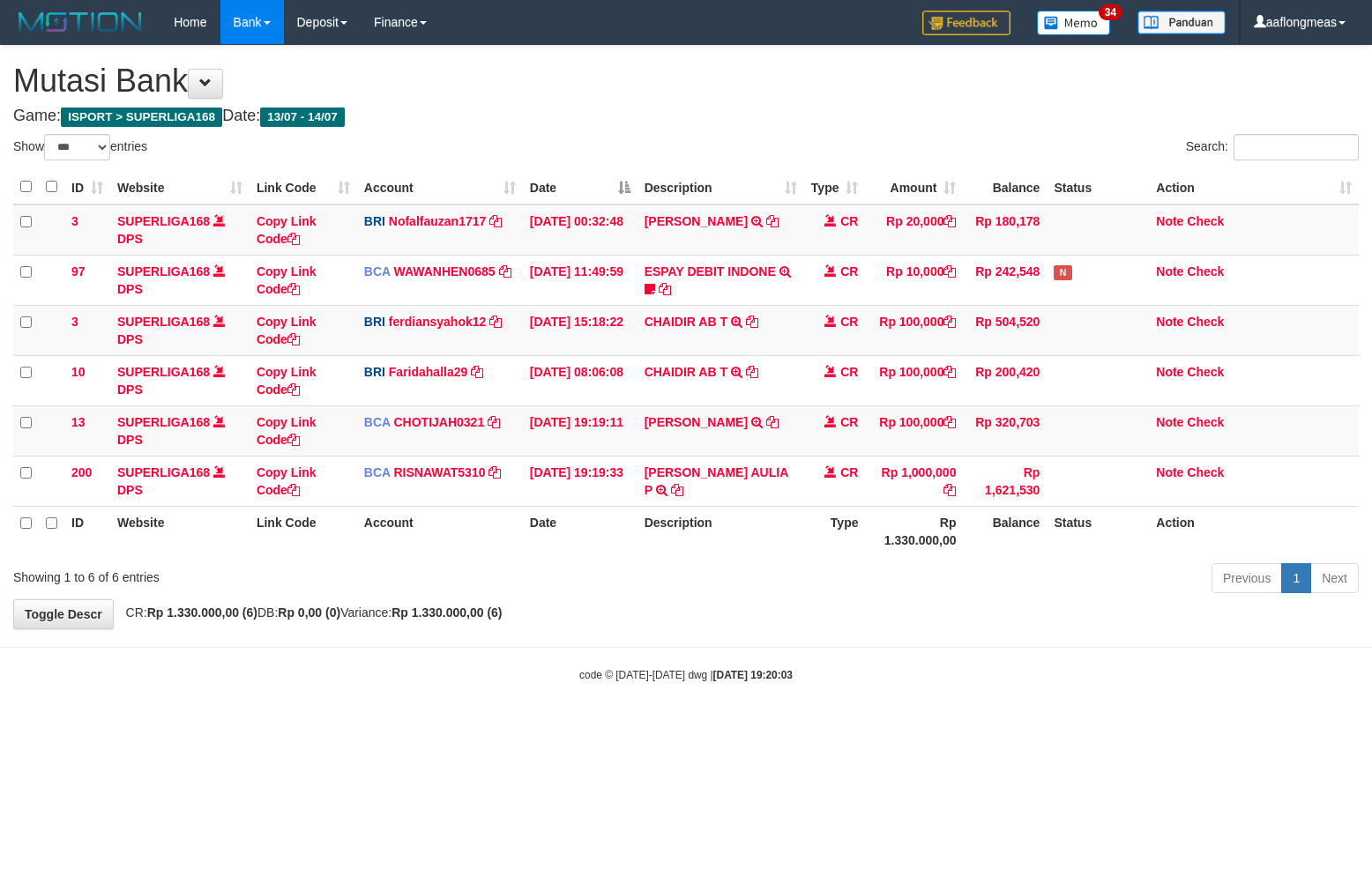 select on "***" 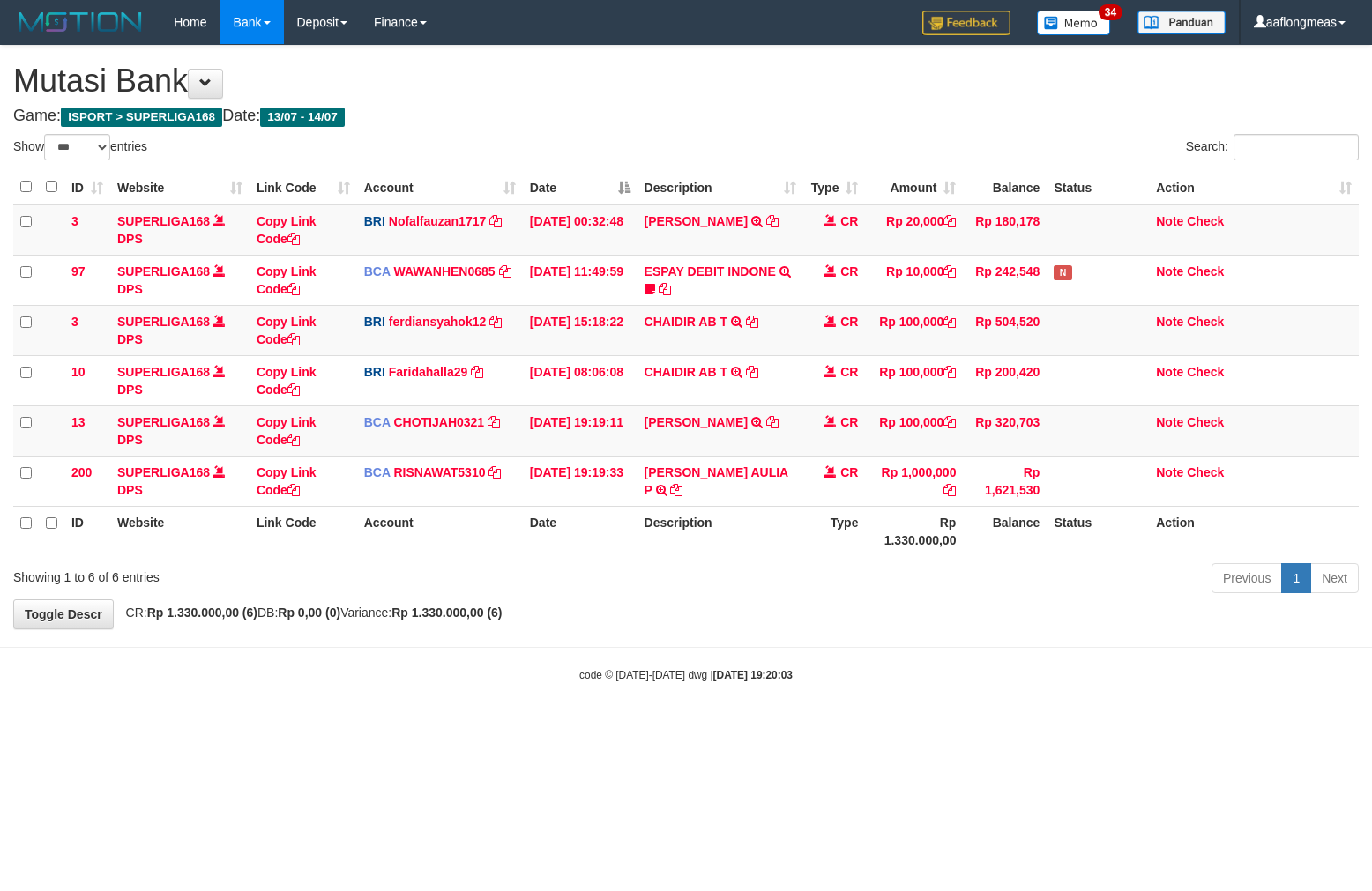 scroll, scrollTop: 0, scrollLeft: 0, axis: both 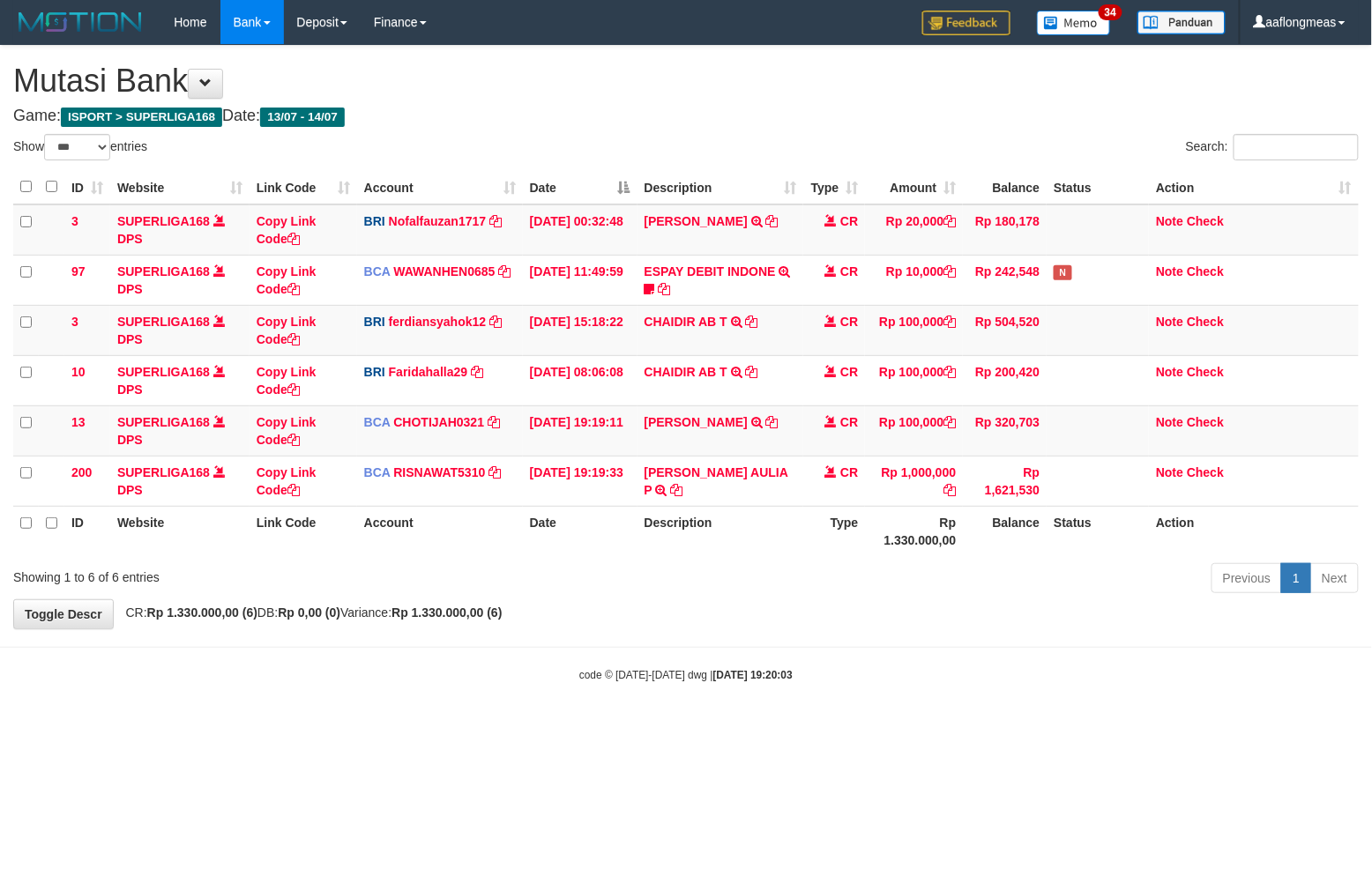 click on "Previous 1 Next" at bounding box center [972, 580] 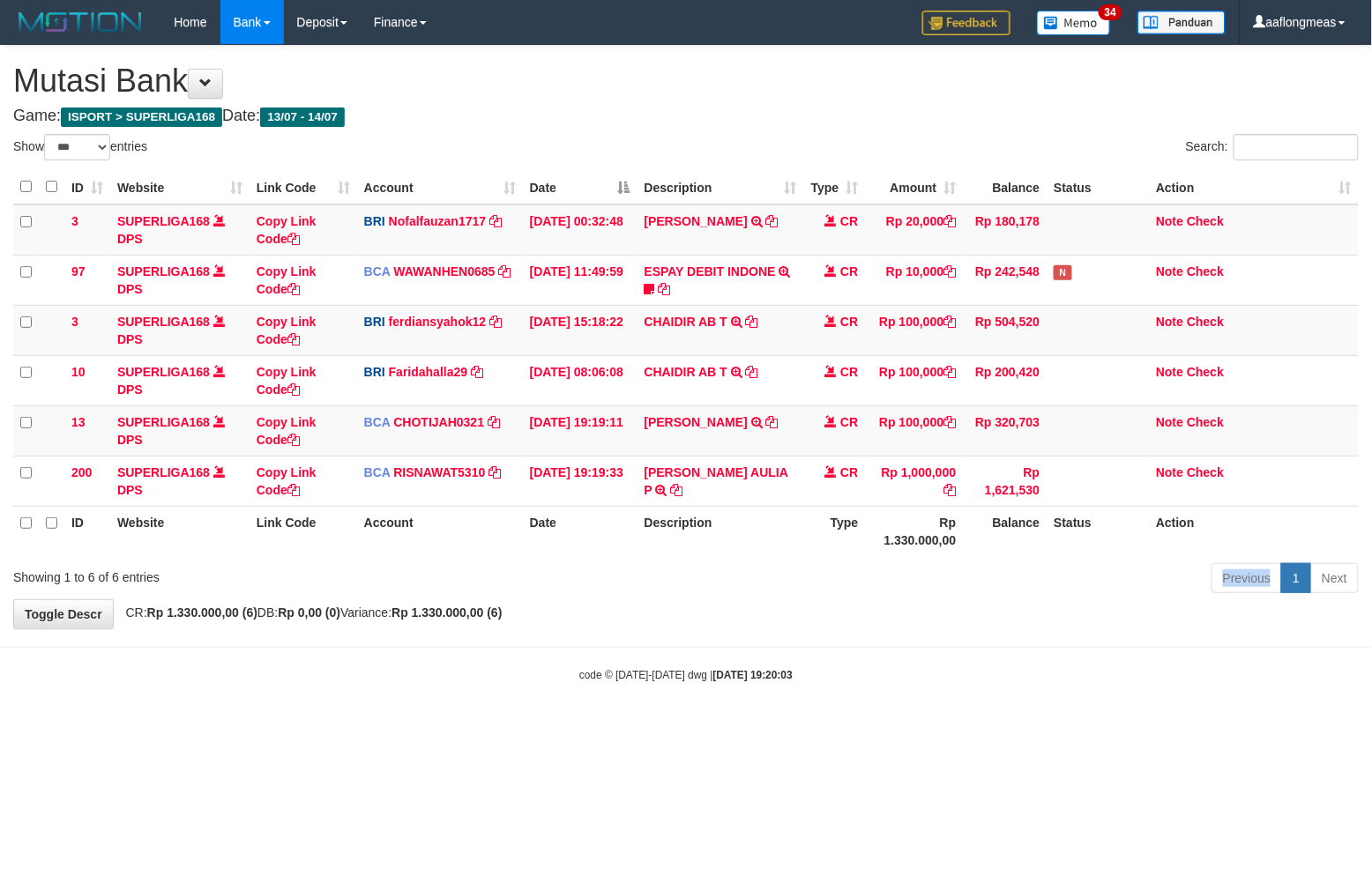 click on "Previous 1 Next" at bounding box center [972, 580] 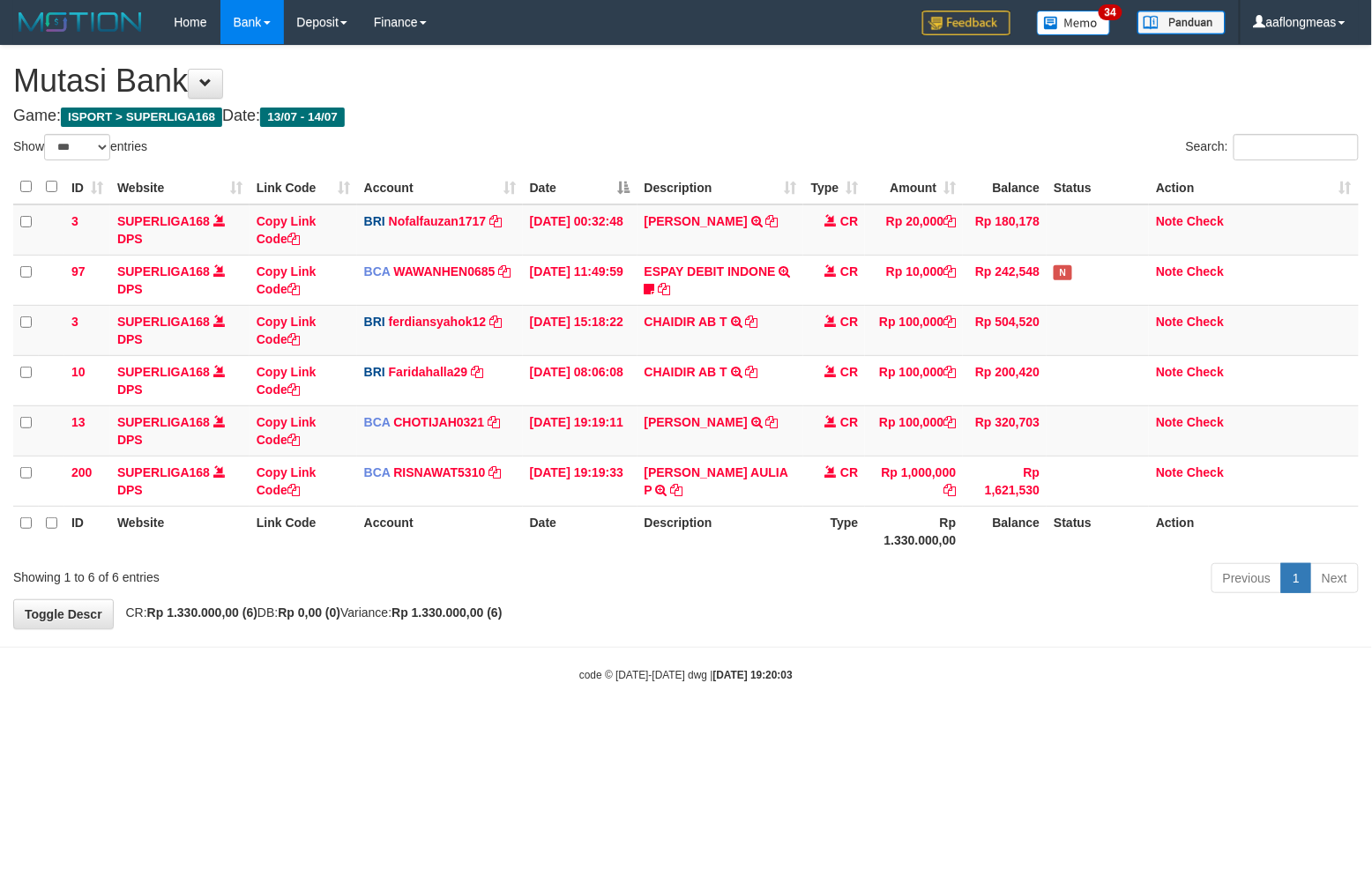 click on "Previous 1 Next" at bounding box center [972, 580] 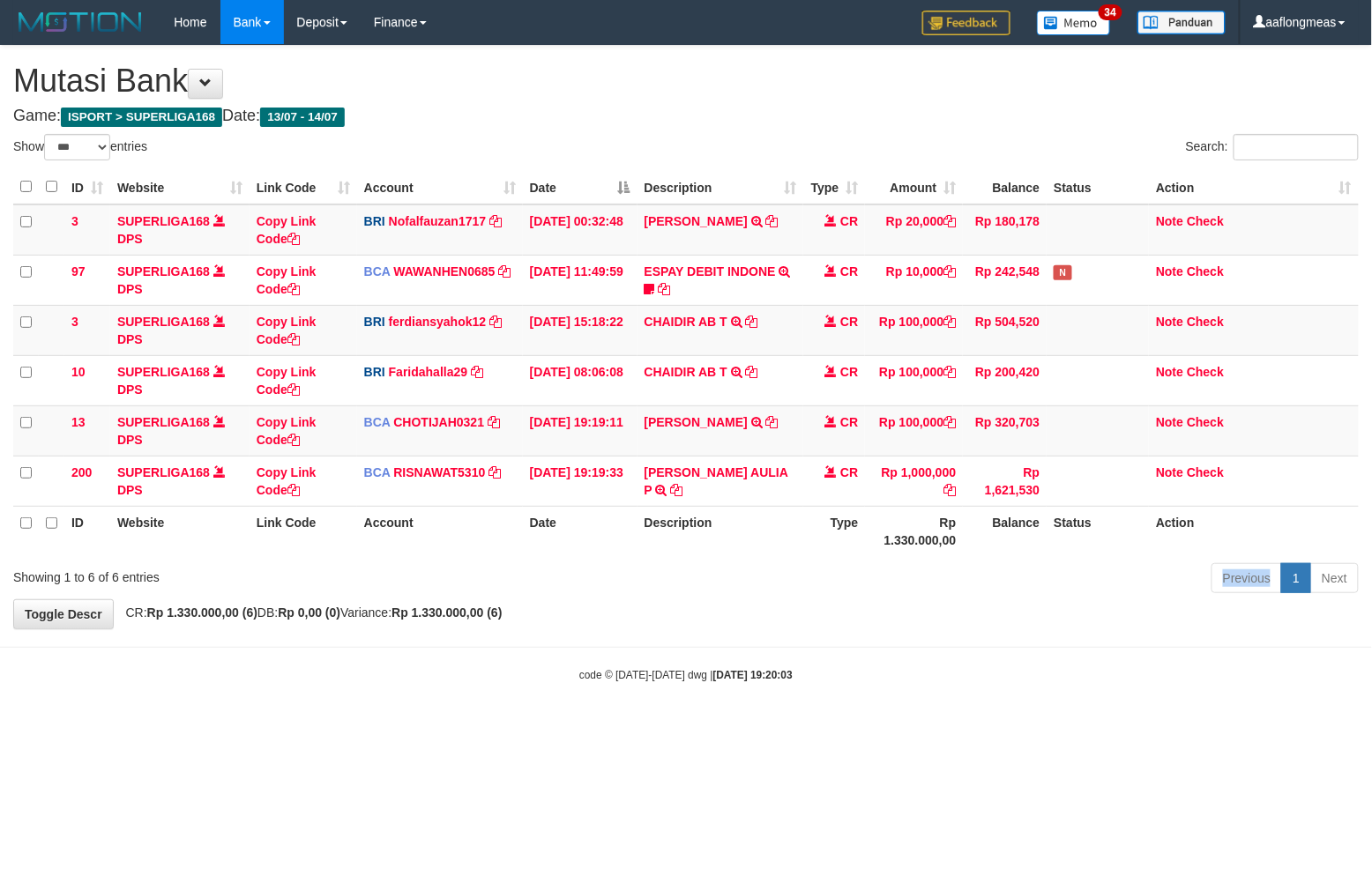 click on "Previous 1 Next" at bounding box center [972, 580] 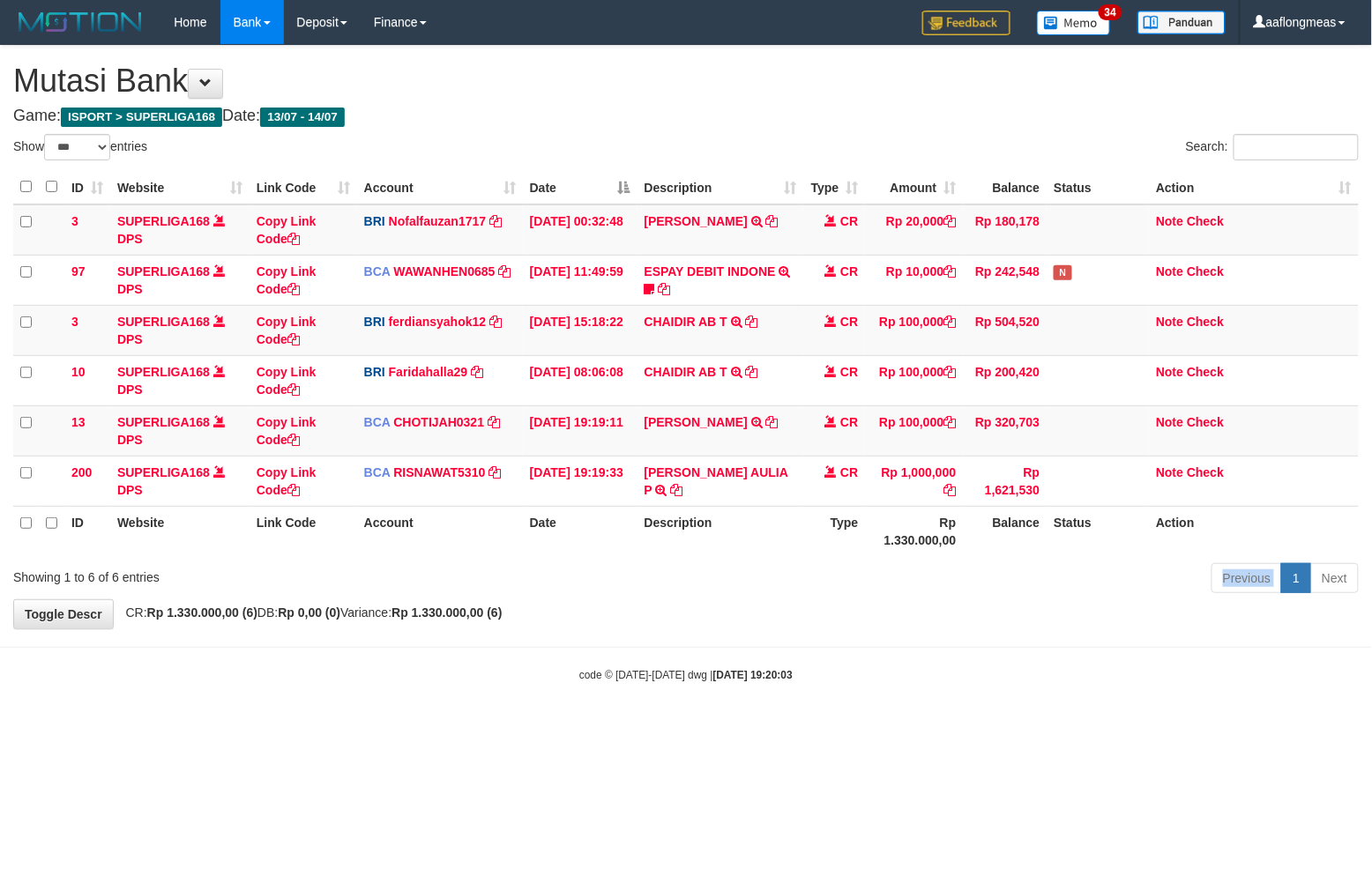 click on "Previous 1 Next" at bounding box center [972, 580] 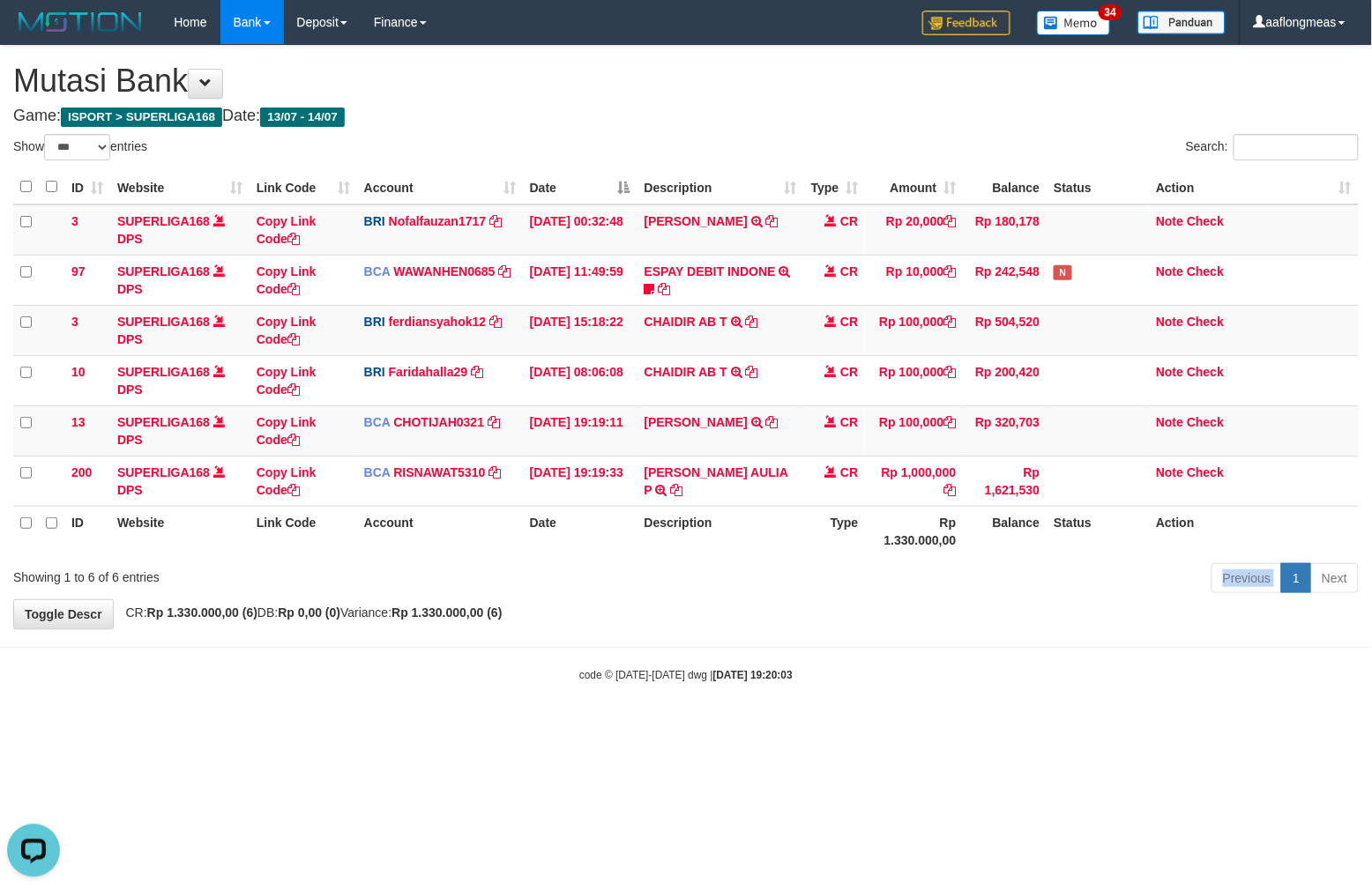 scroll, scrollTop: 0, scrollLeft: 0, axis: both 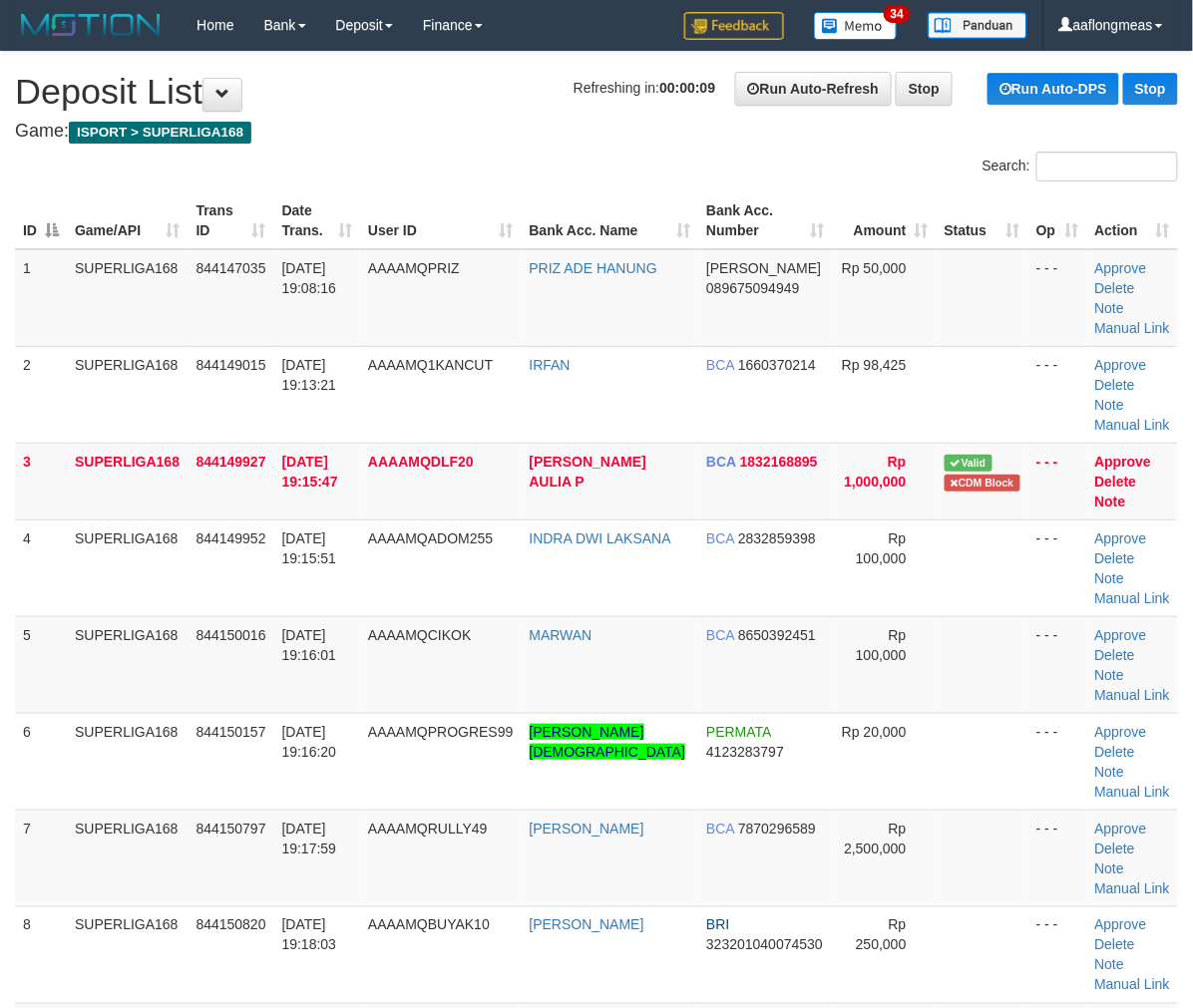 drag, startPoint x: 943, startPoint y: 651, endPoint x: 1207, endPoint y: 682, distance: 265.81384 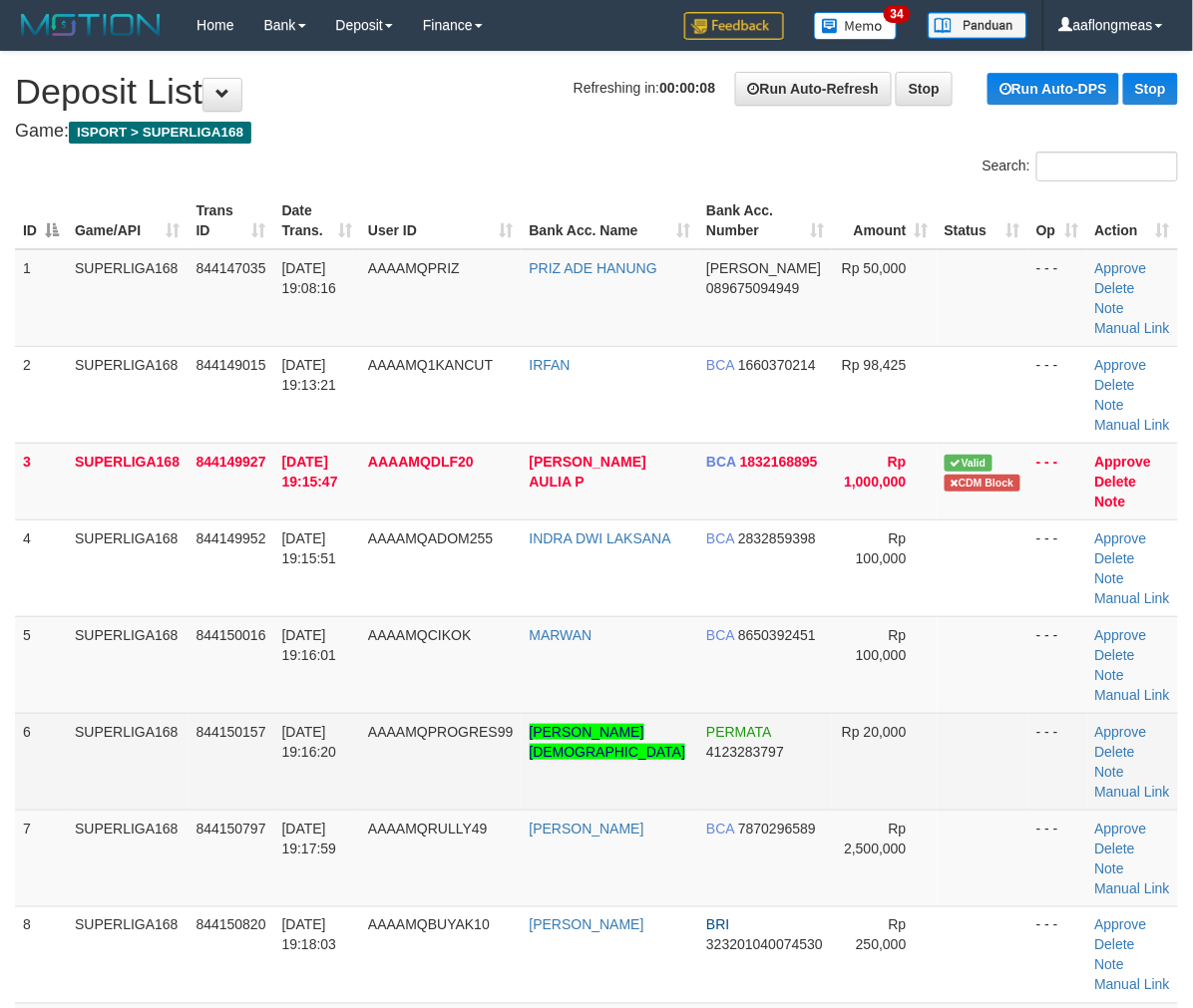 click on "- - -" at bounding box center [1057, 761] 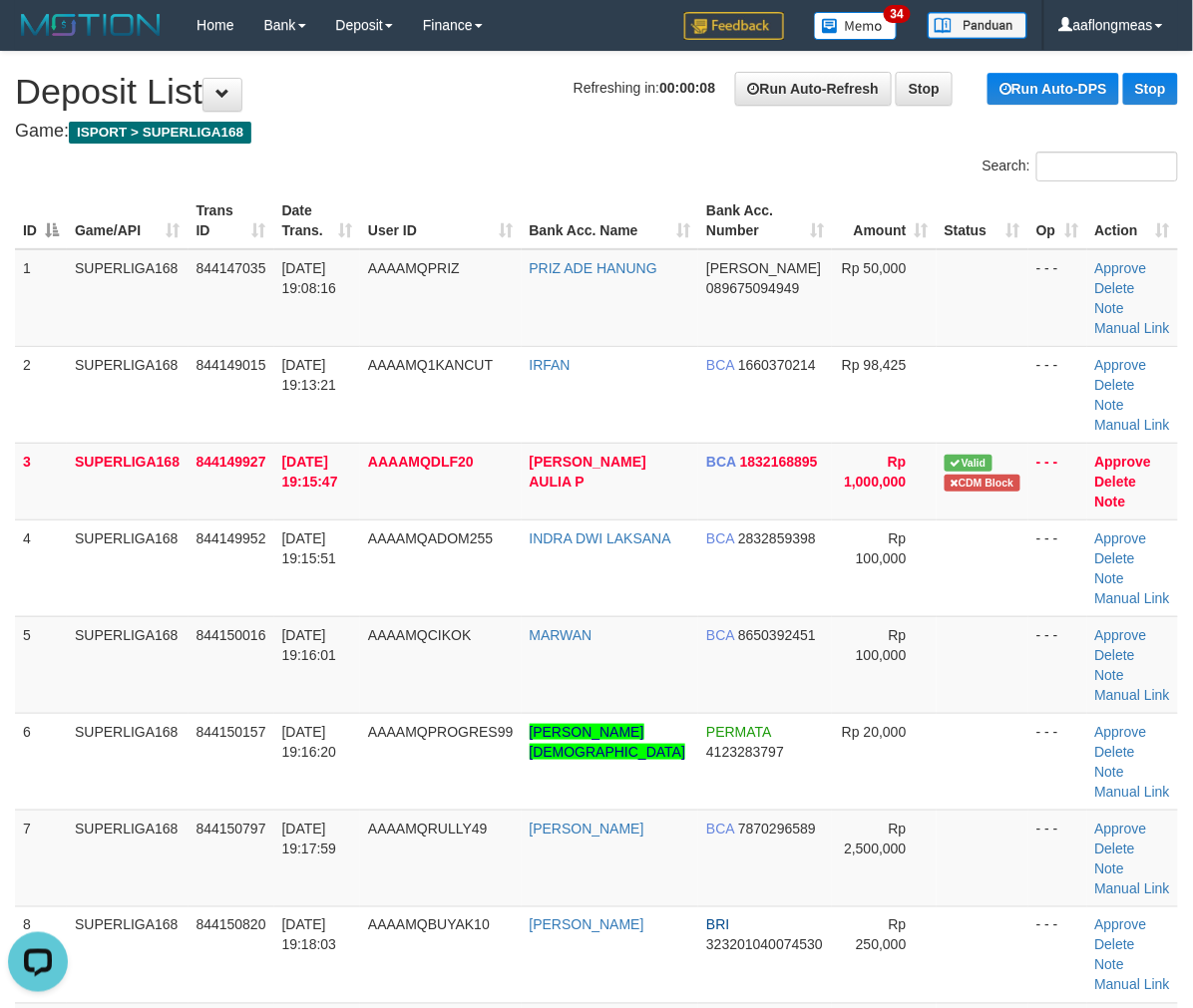 scroll, scrollTop: 0, scrollLeft: 0, axis: both 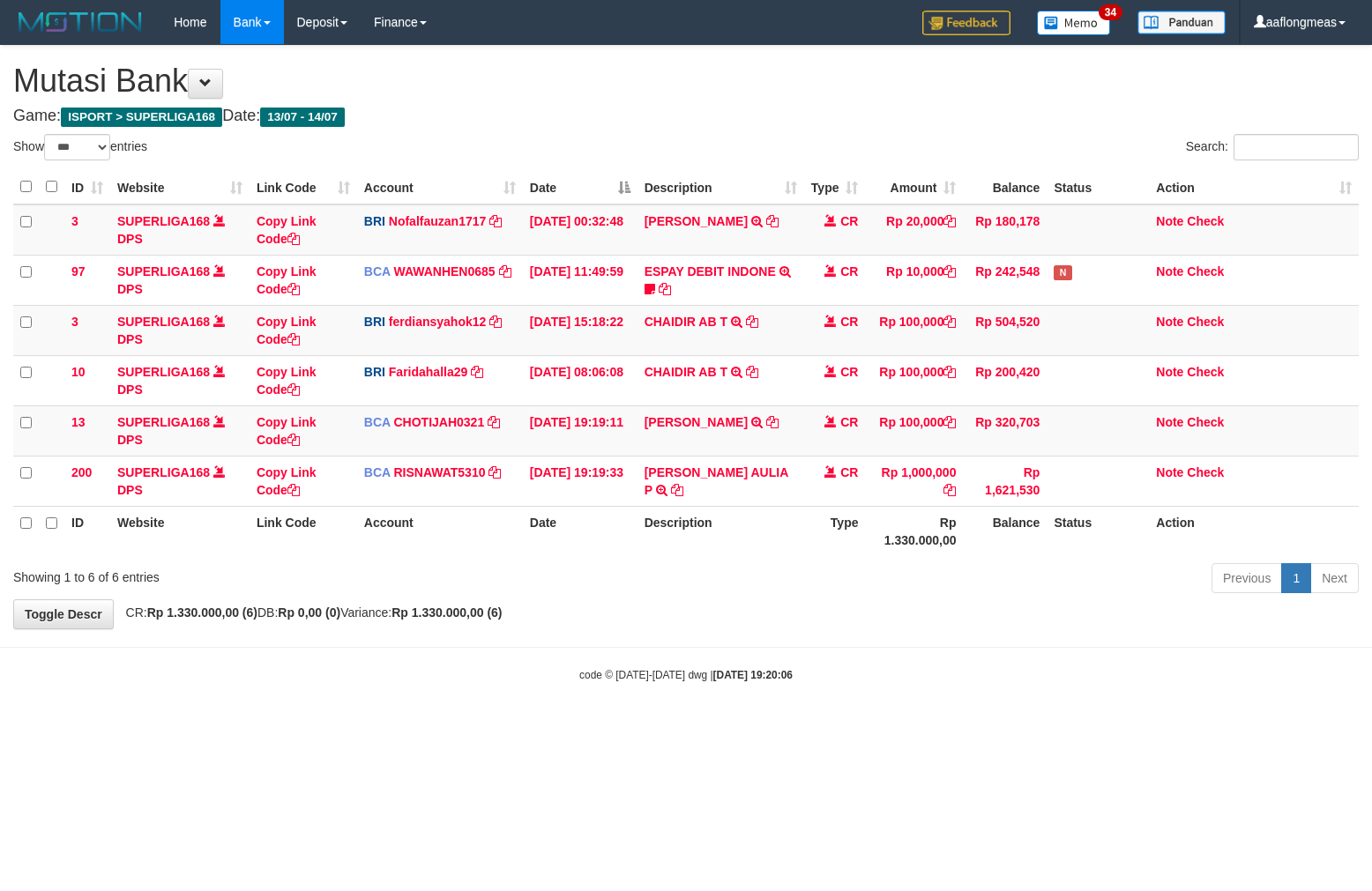 select on "***" 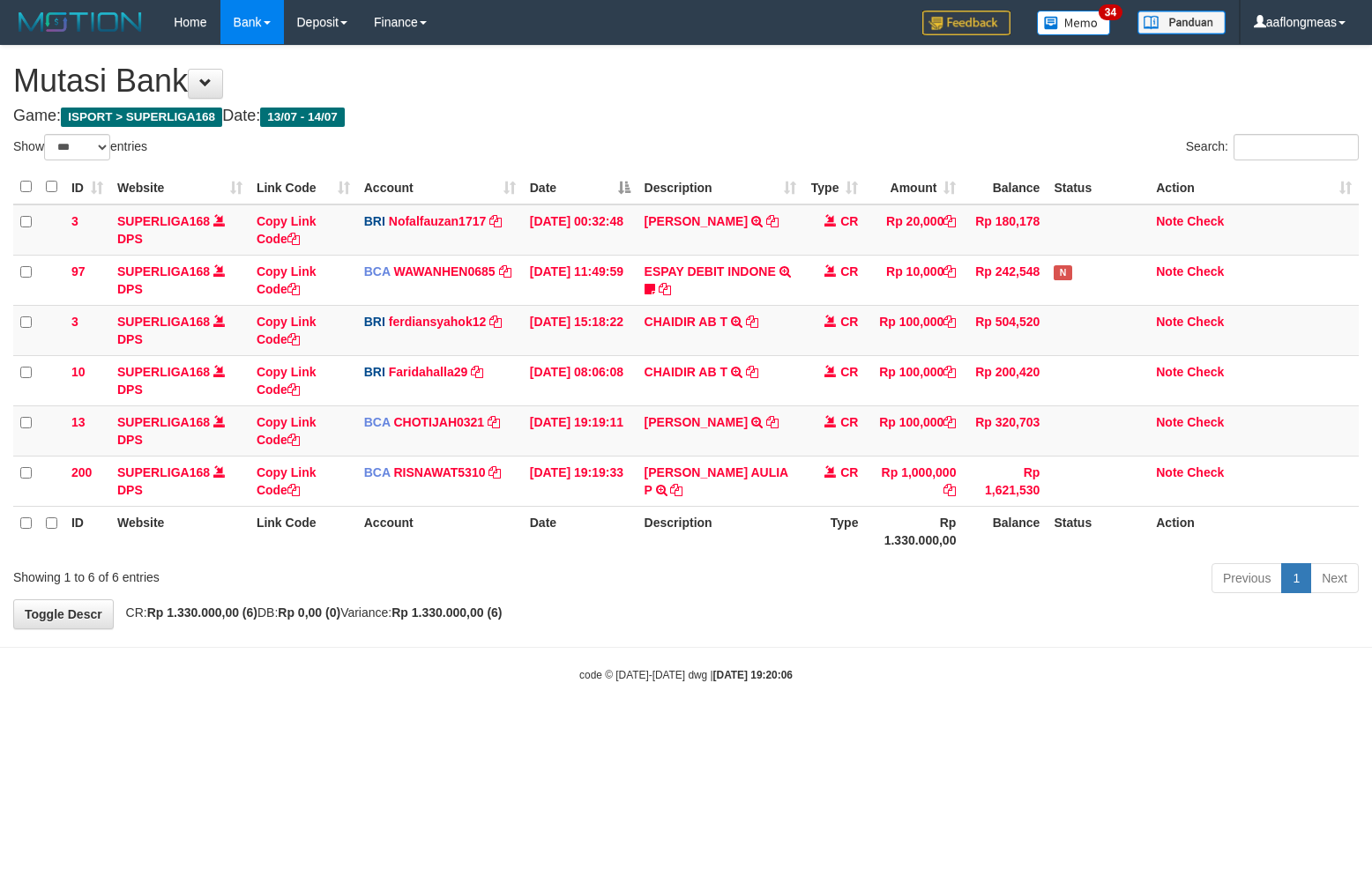 scroll, scrollTop: 0, scrollLeft: 0, axis: both 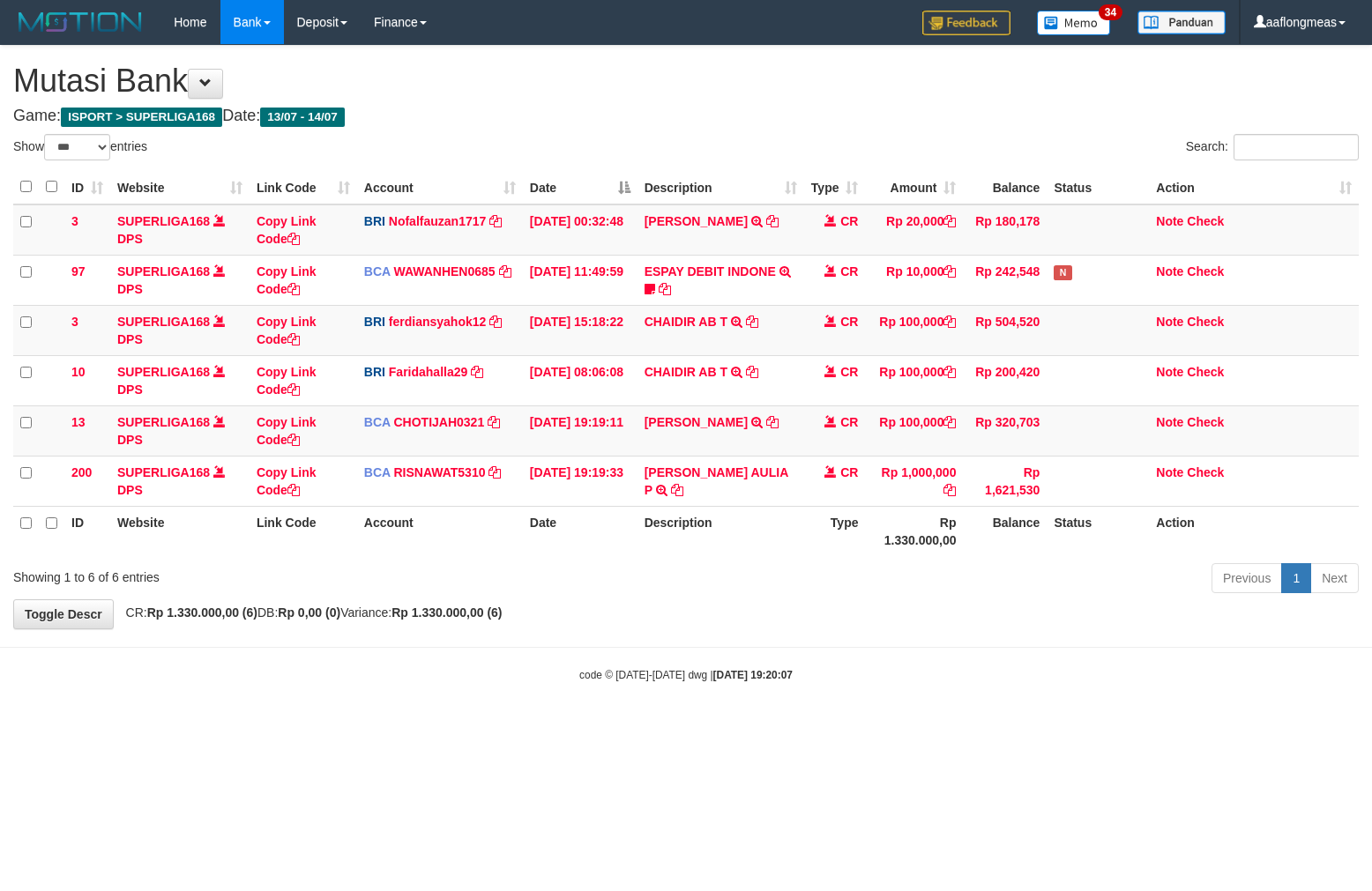 select on "***" 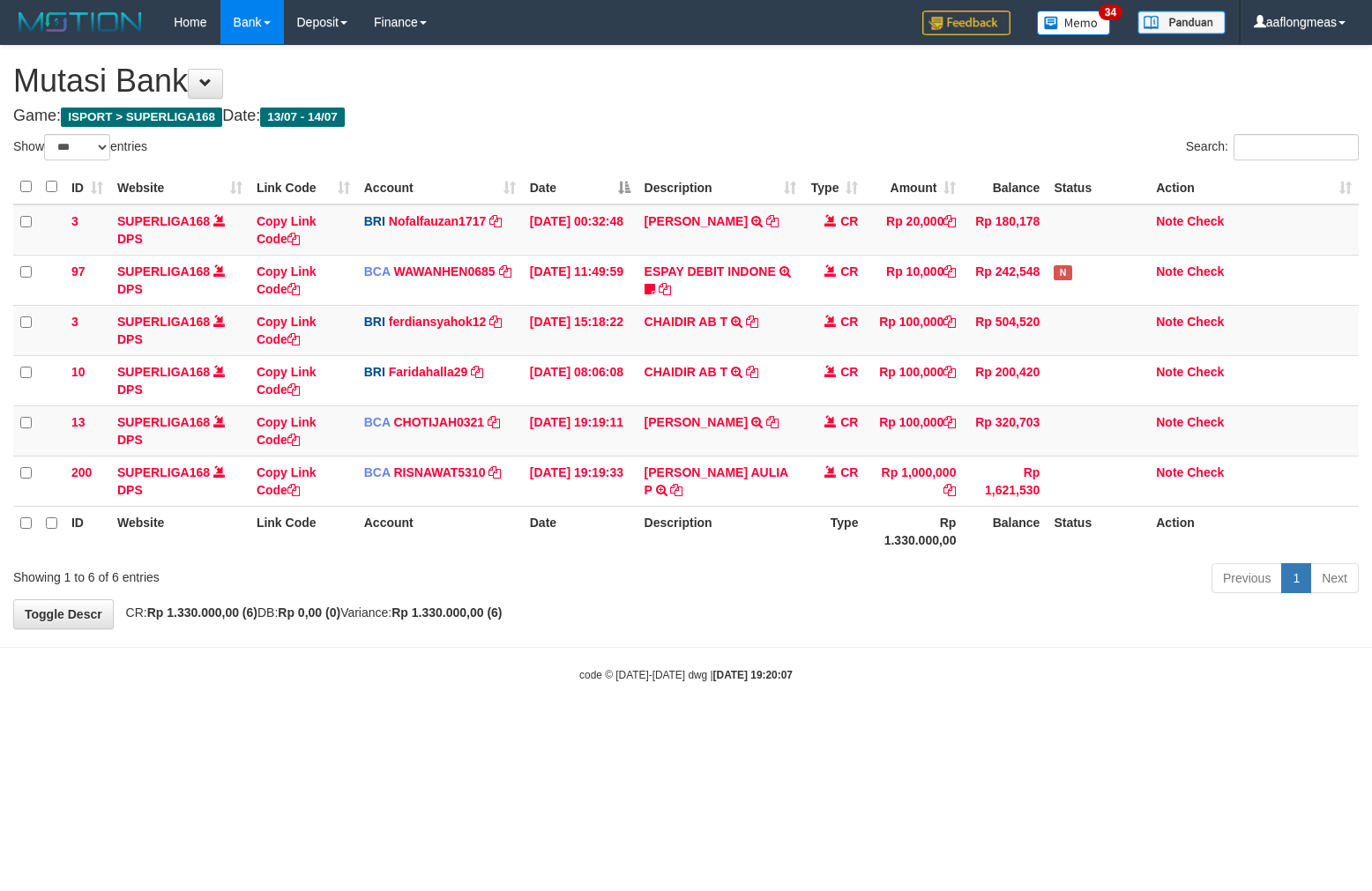scroll, scrollTop: 0, scrollLeft: 0, axis: both 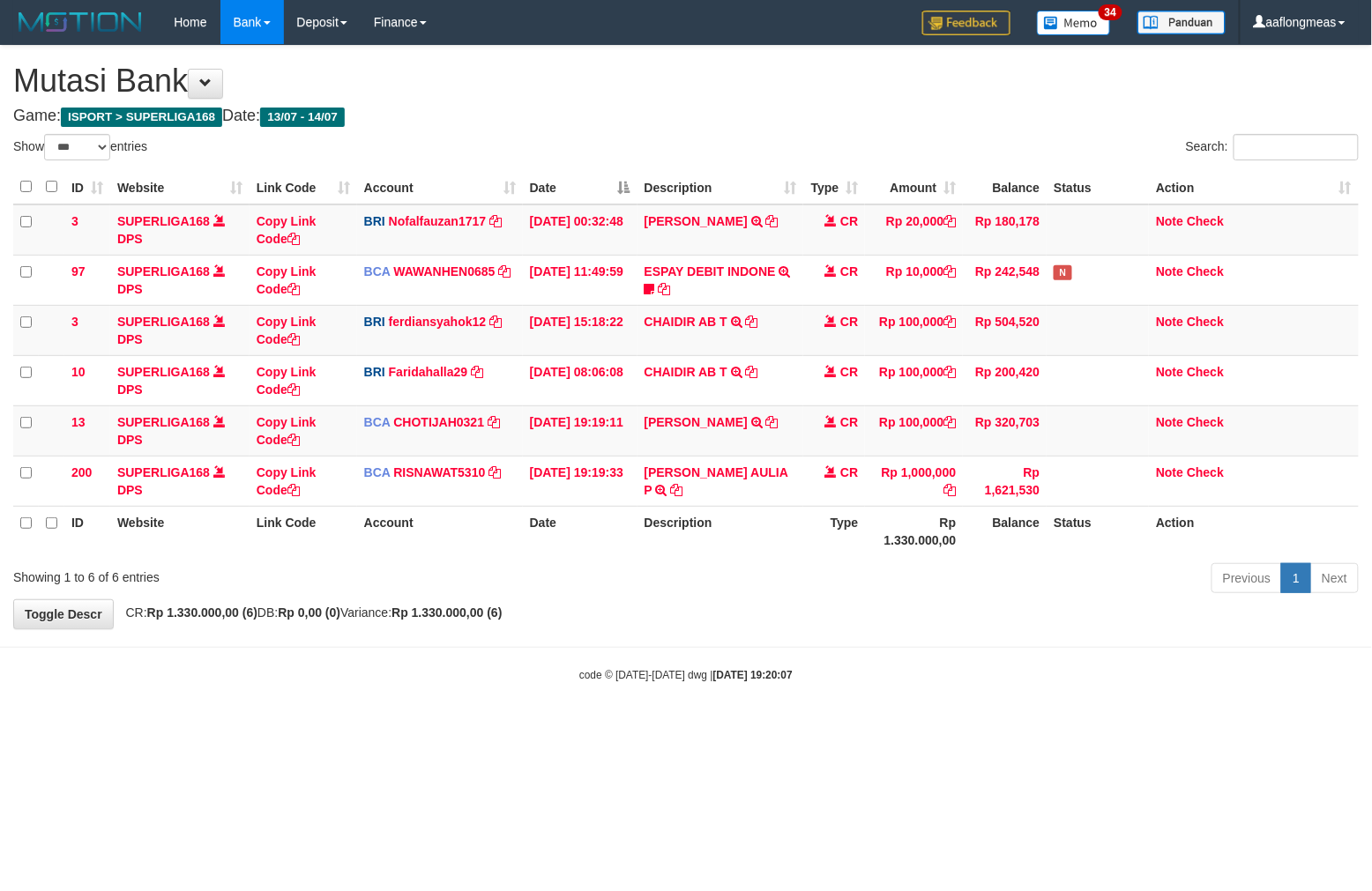 click on "**********" at bounding box center (686, 337) 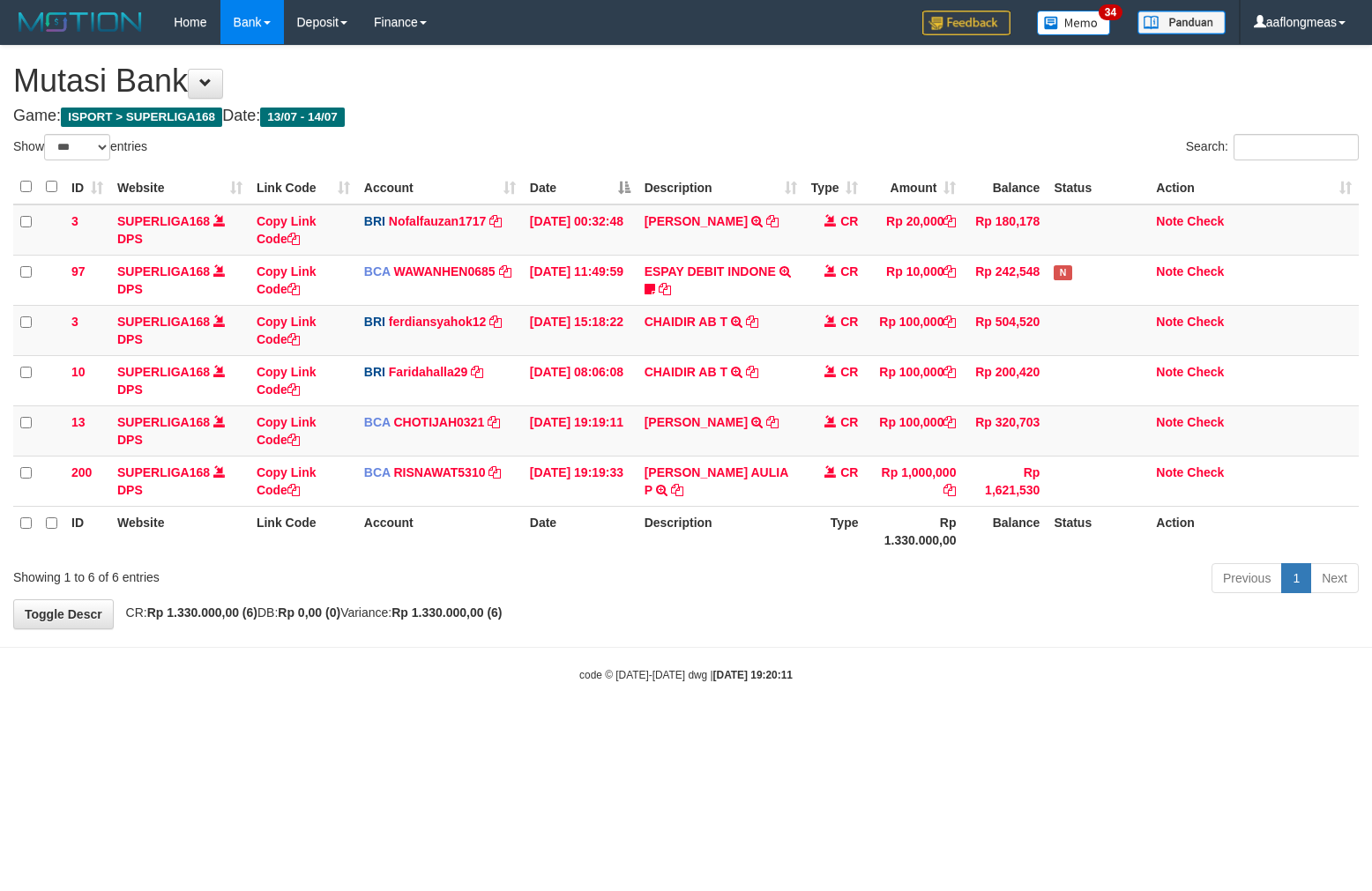 select on "***" 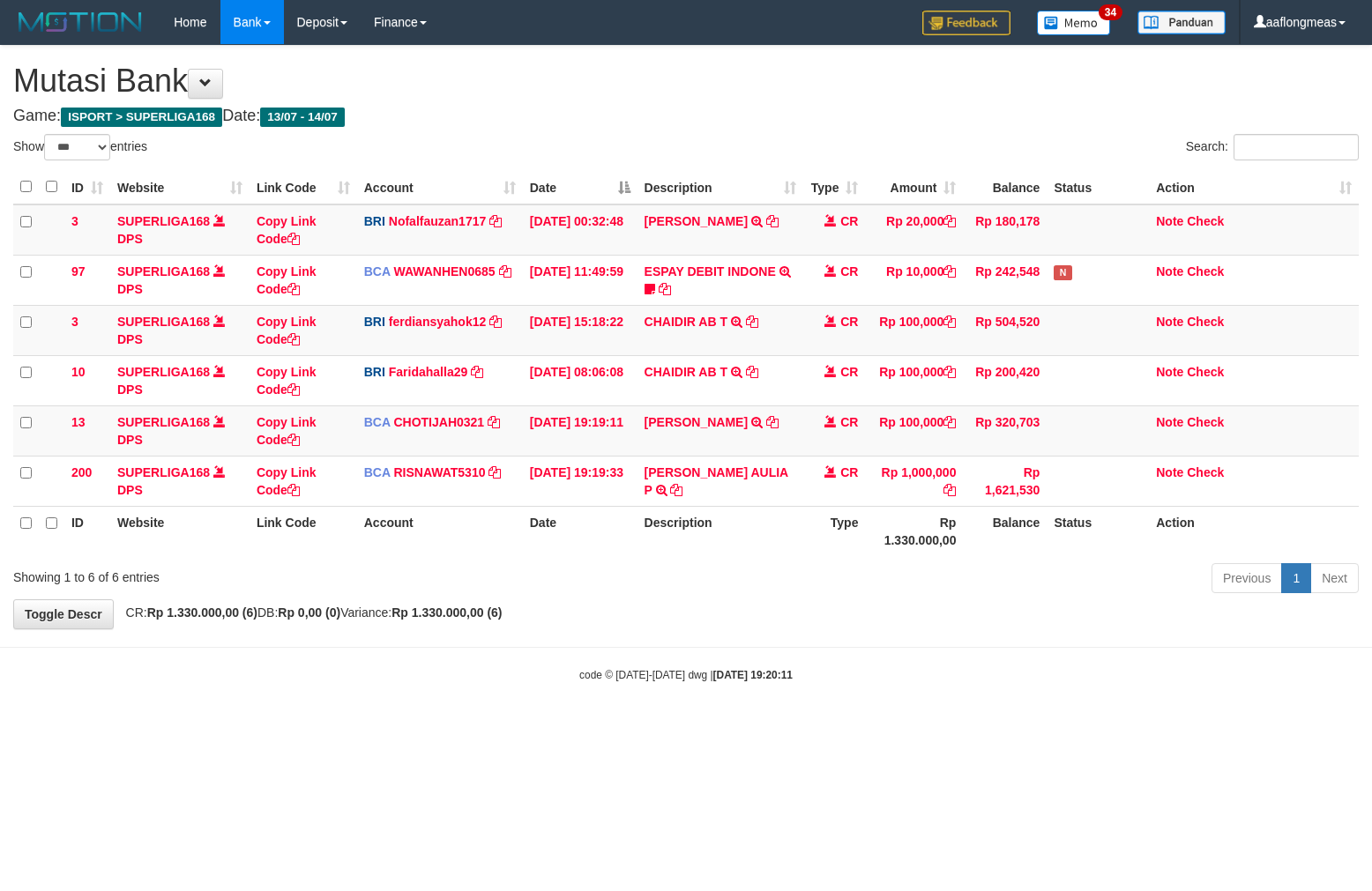scroll, scrollTop: 0, scrollLeft: 0, axis: both 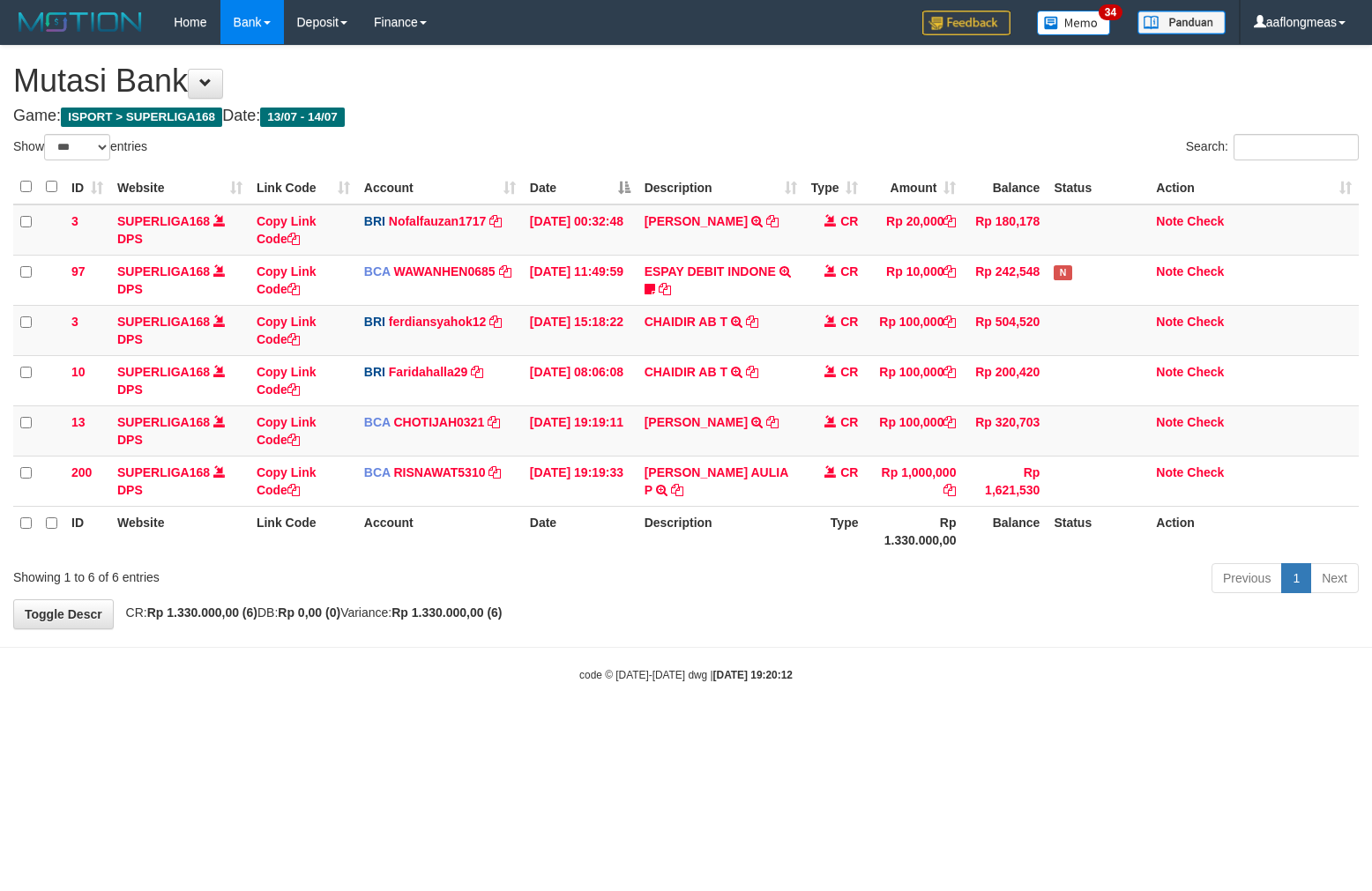 select on "***" 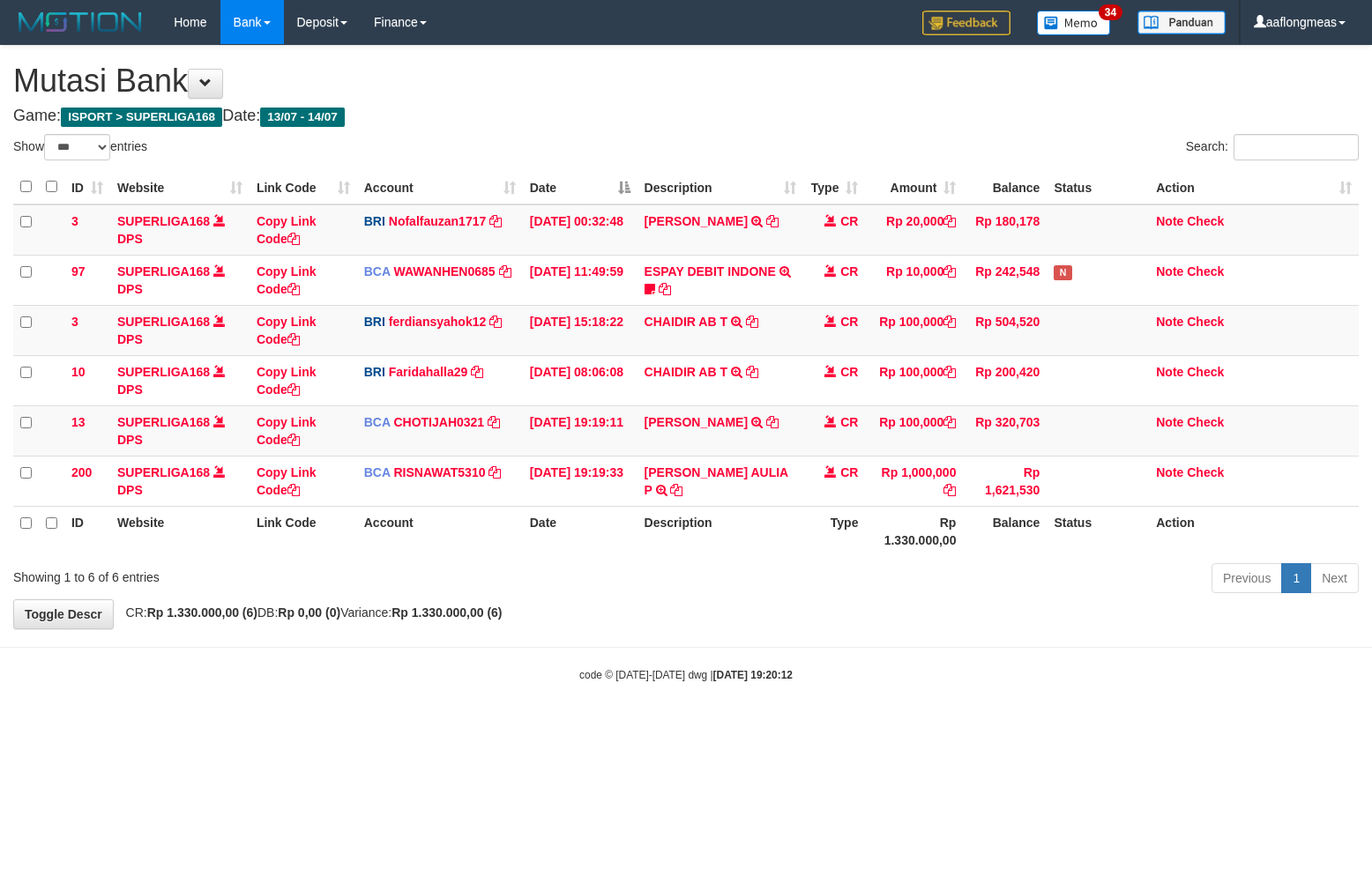 click on "Previous 1 Next" at bounding box center (972, 580) 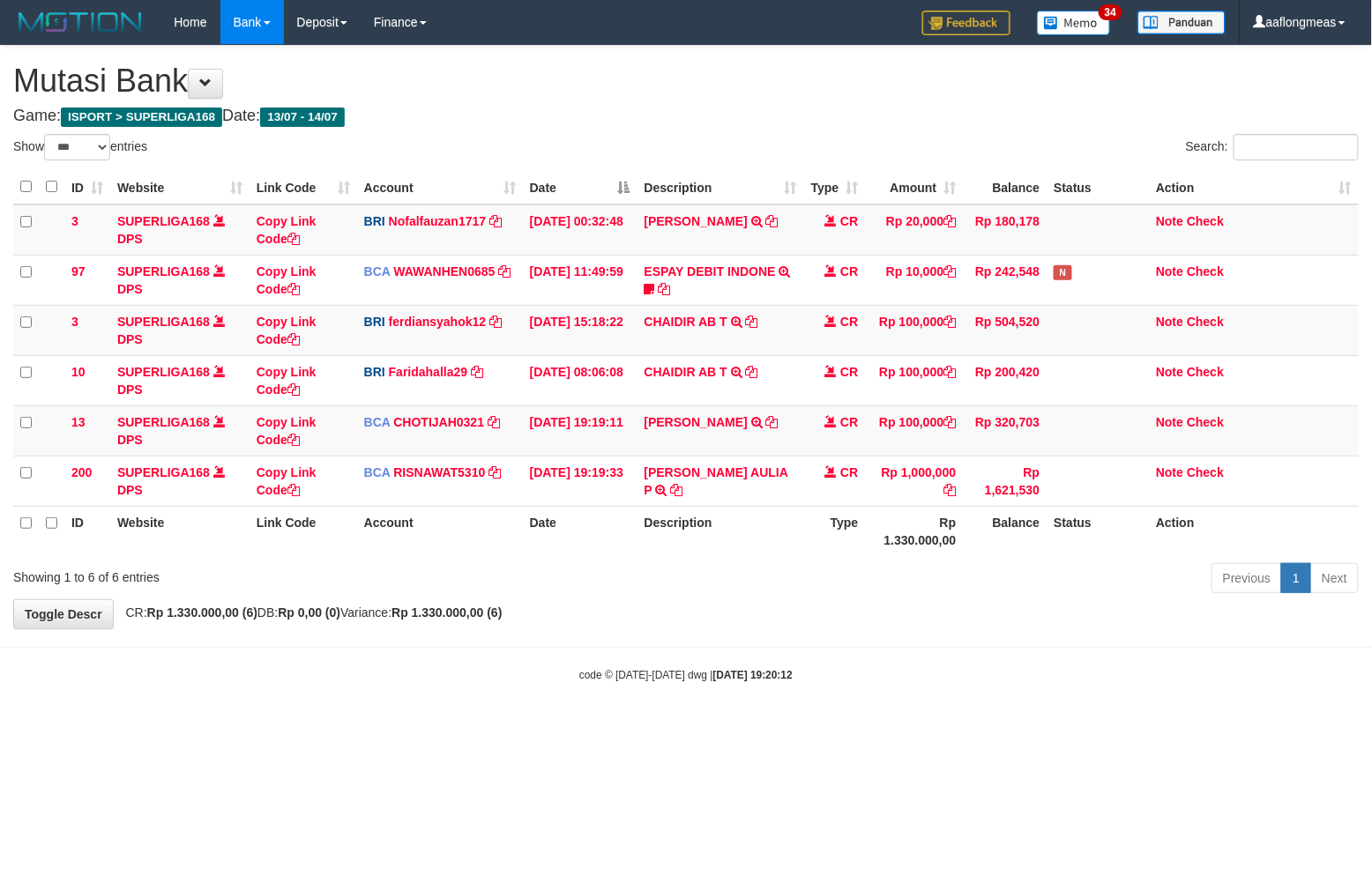 drag, startPoint x: 720, startPoint y: 583, endPoint x: 710, endPoint y: 606, distance: 25.079872 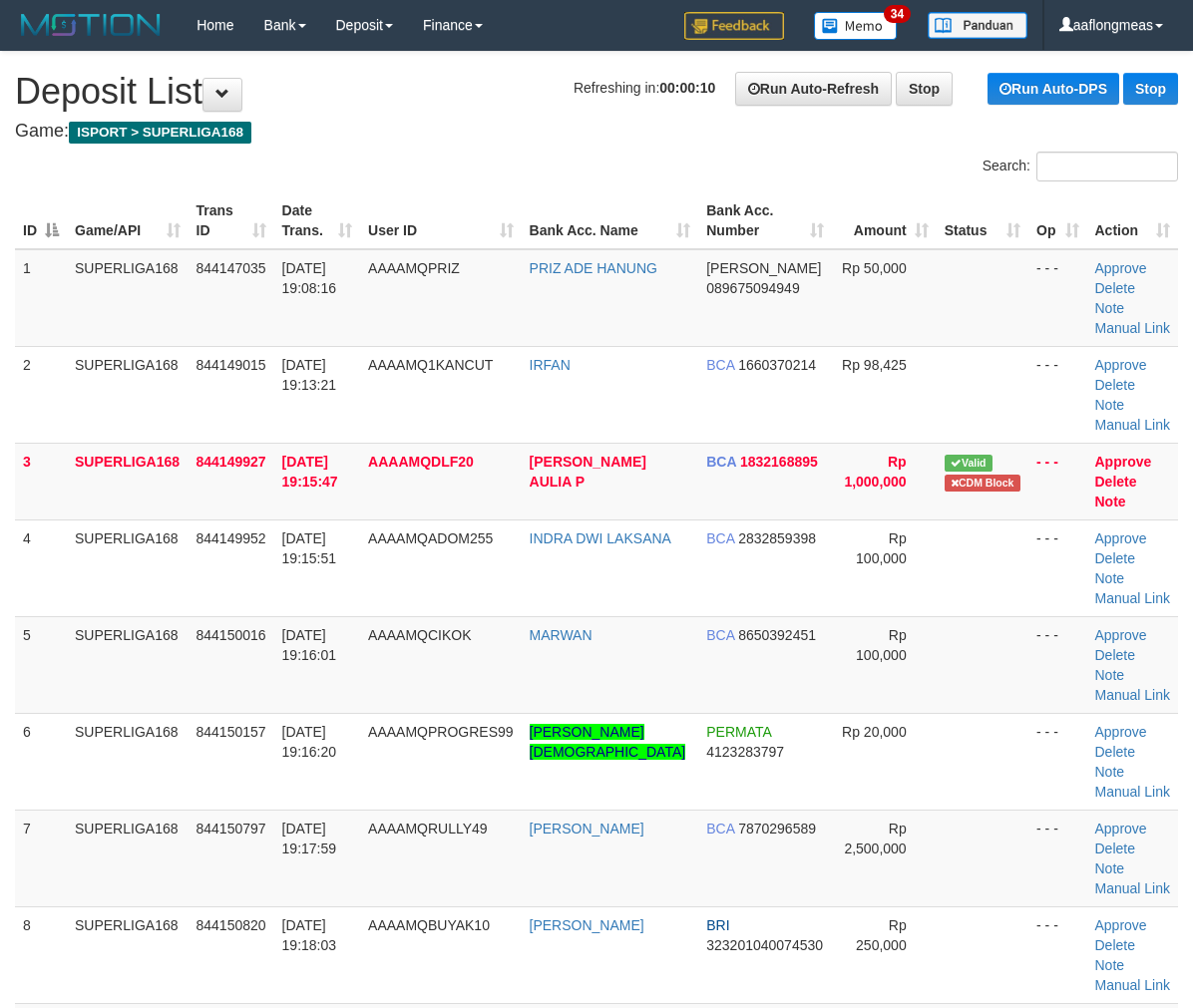 scroll, scrollTop: 0, scrollLeft: 0, axis: both 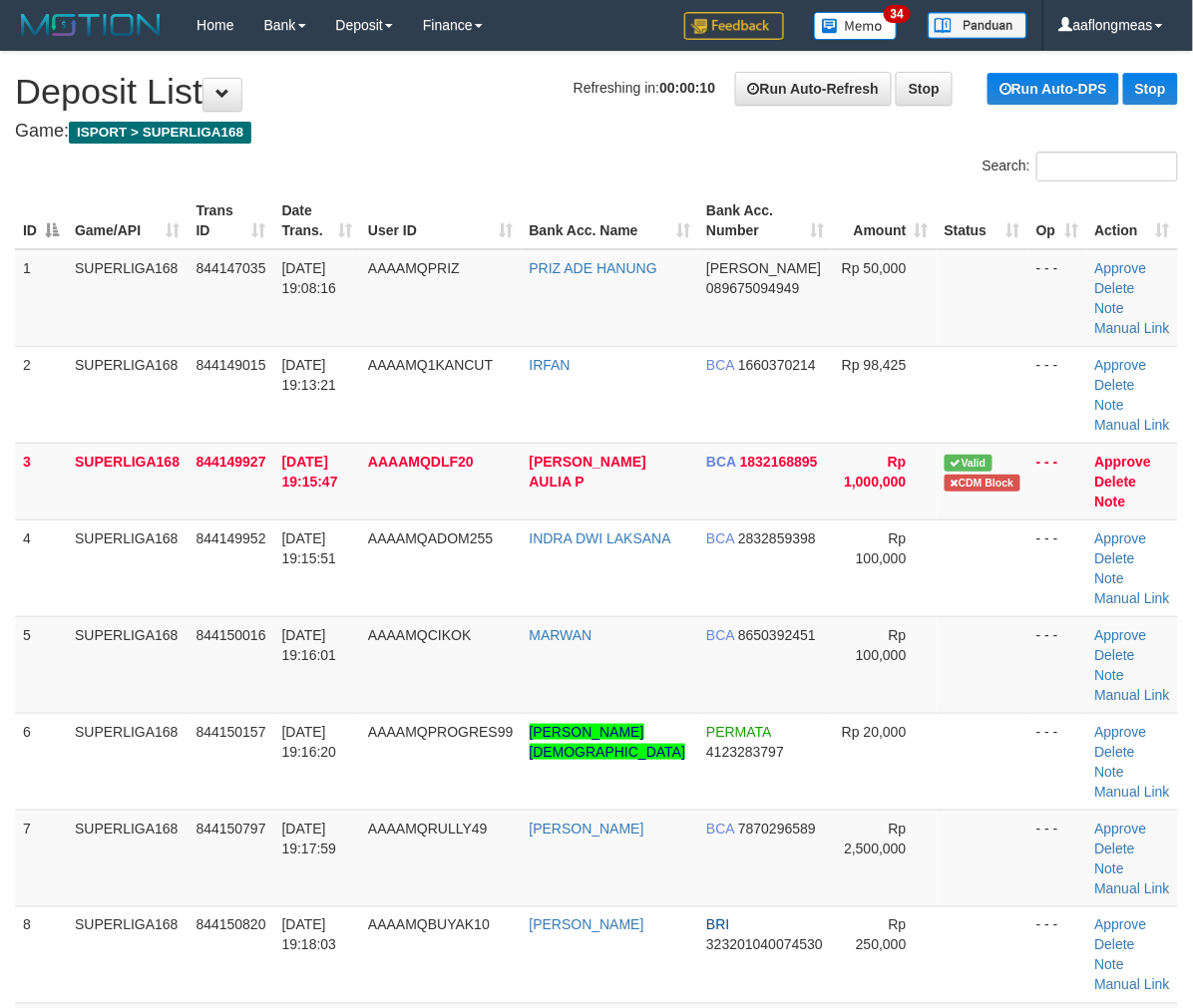 click on "5
SUPERLIGA168
844150016
[DATE] 19:16:01
AAAAMQCIKOK
[GEOGRAPHIC_DATA]
BCA
8650392451
Rp 100,000
- - -
Approve
[GEOGRAPHIC_DATA]
Note
Manual Link" at bounding box center (596, 664) 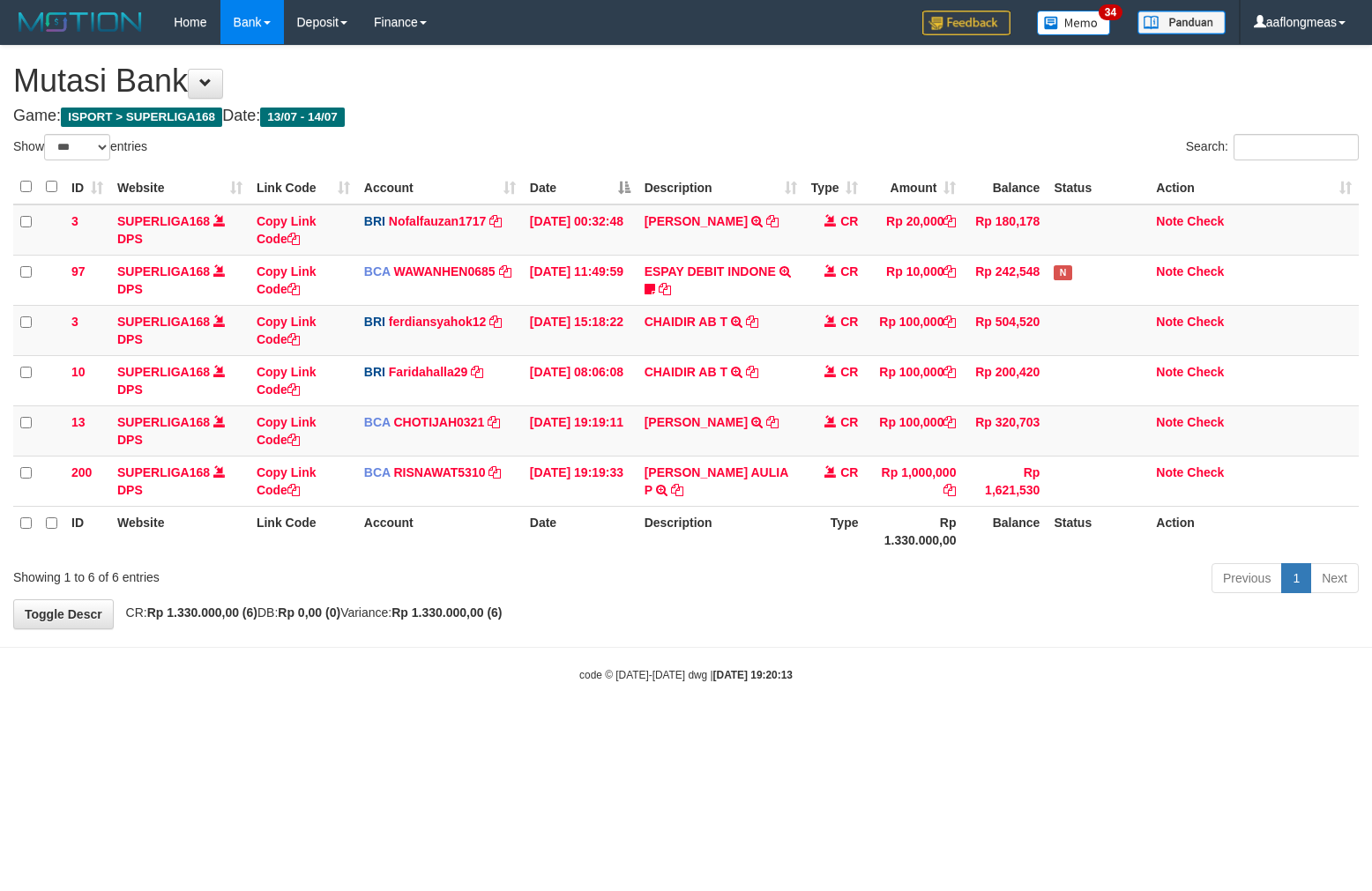 select on "***" 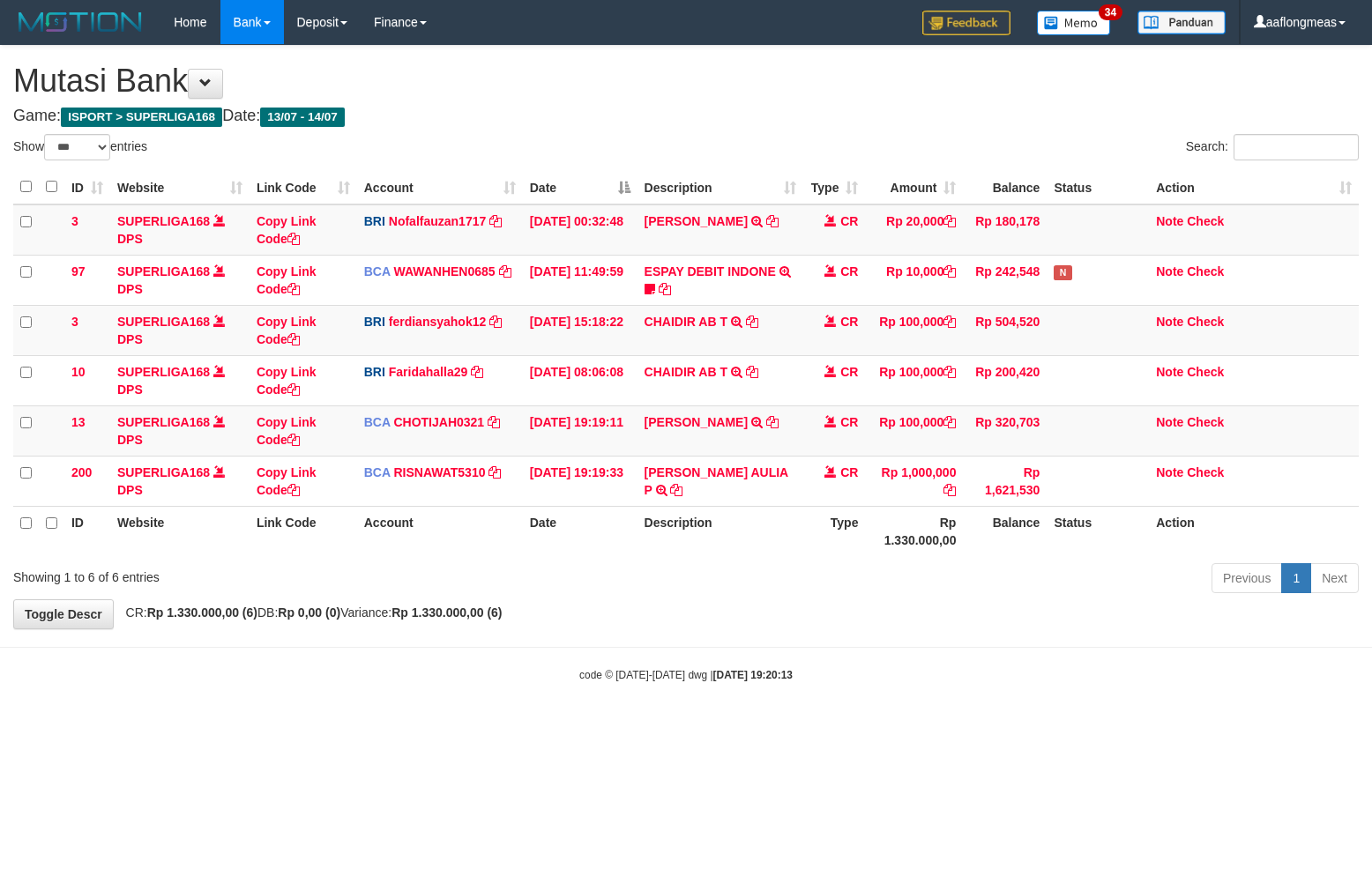 scroll, scrollTop: 0, scrollLeft: 0, axis: both 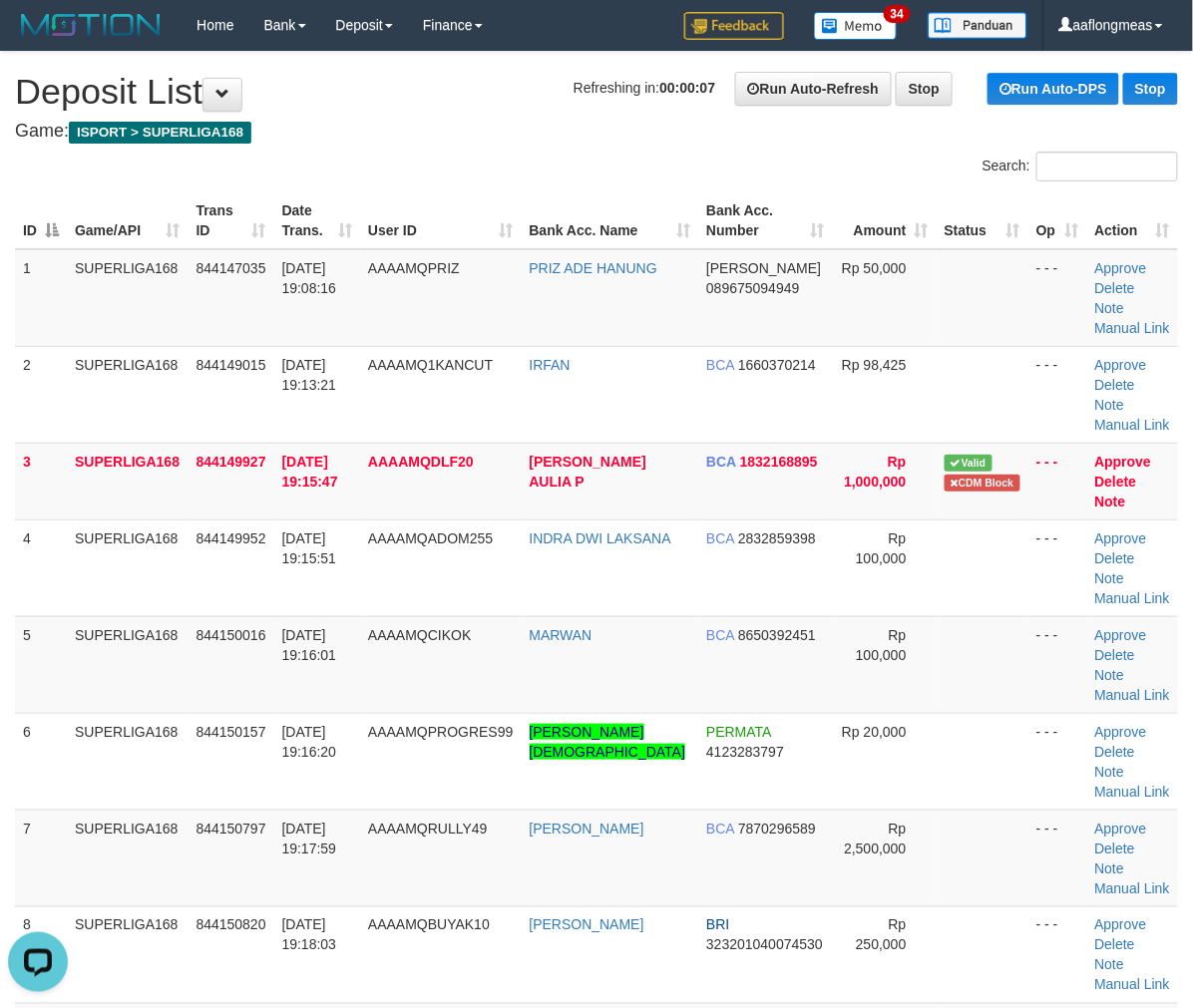 drag, startPoint x: 920, startPoint y: 628, endPoint x: 1204, endPoint y: 636, distance: 284.11265 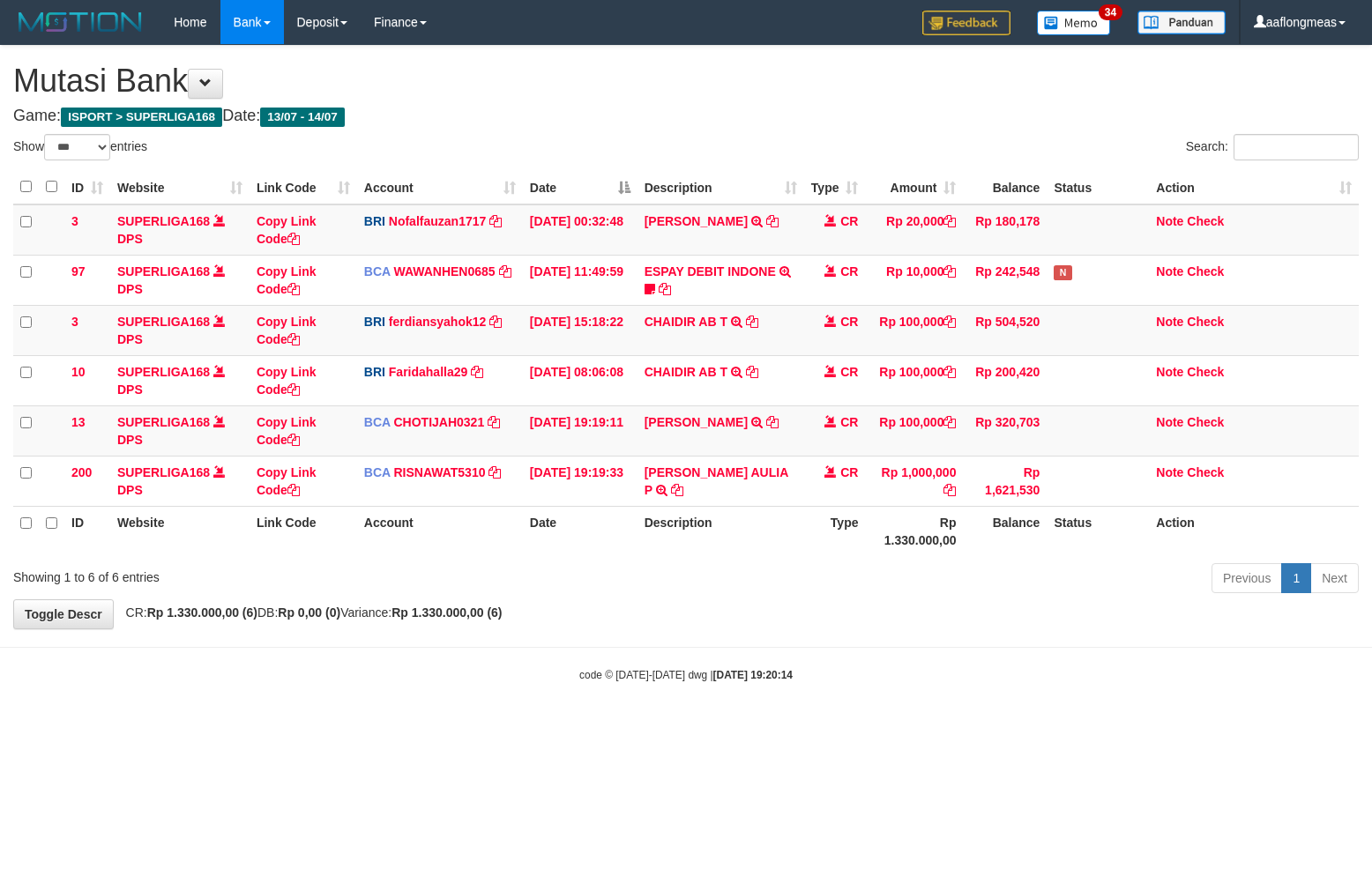 select on "***" 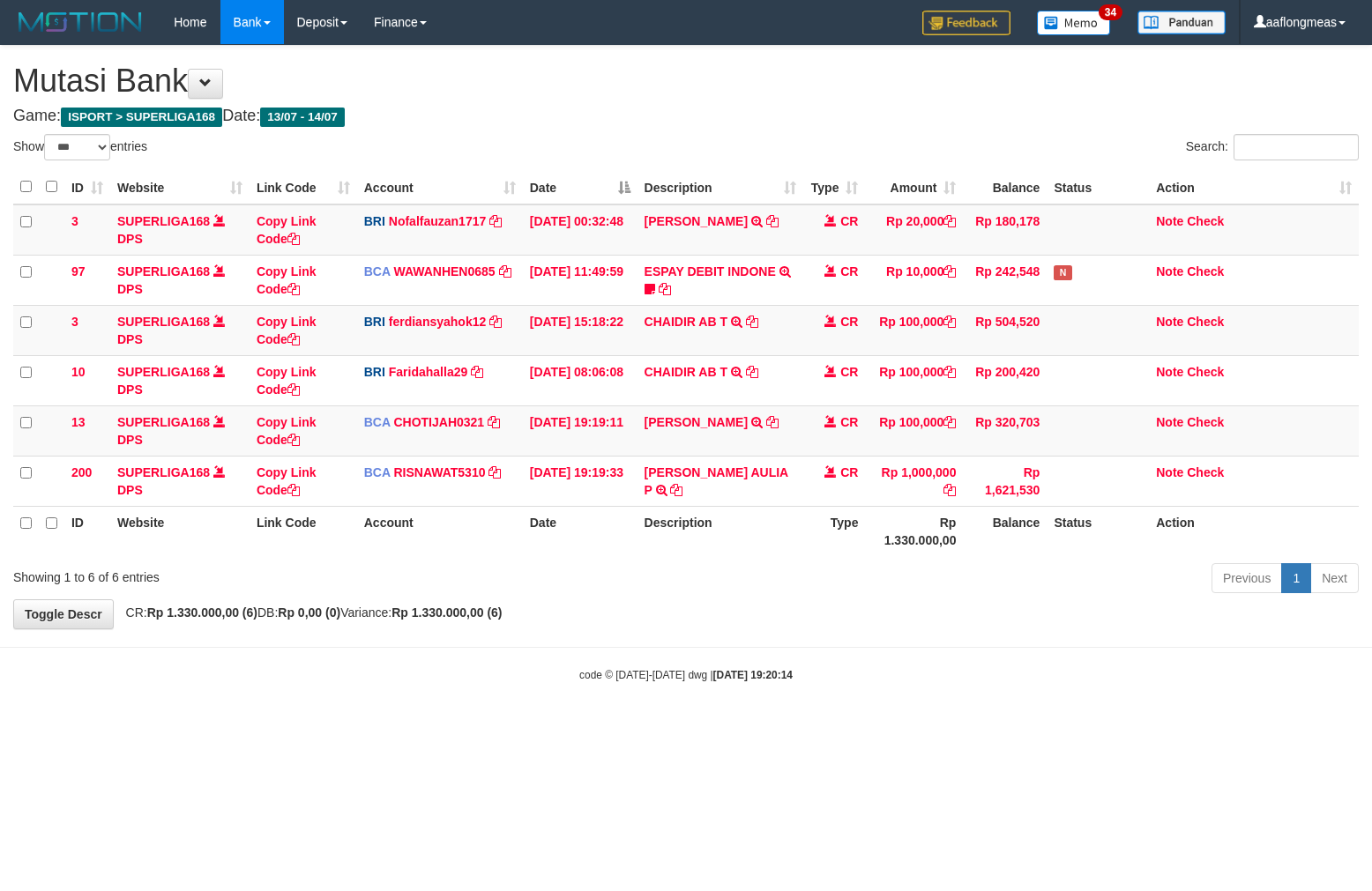 scroll, scrollTop: 0, scrollLeft: 0, axis: both 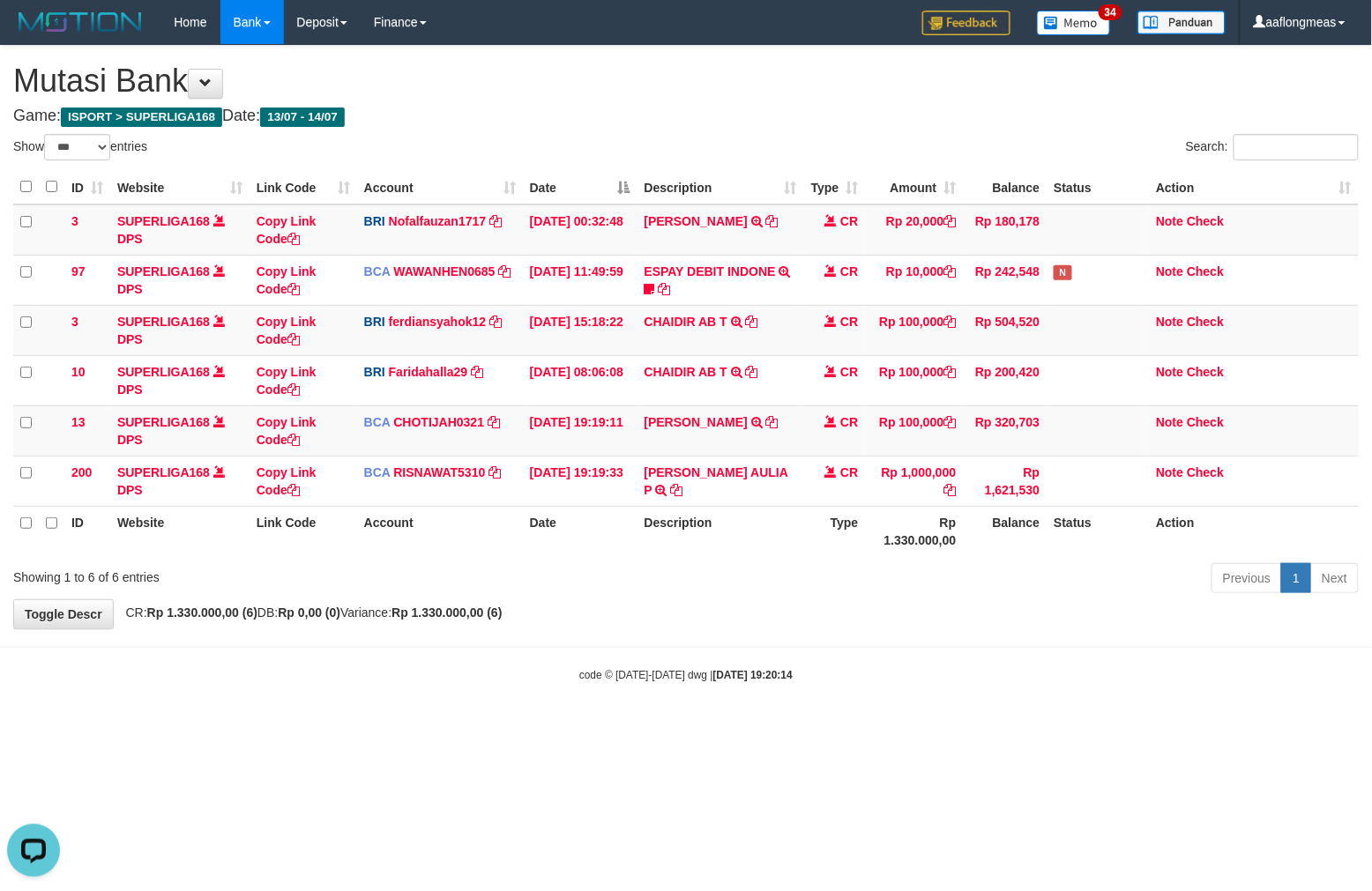 click on "Previous 1 Next" at bounding box center (972, 580) 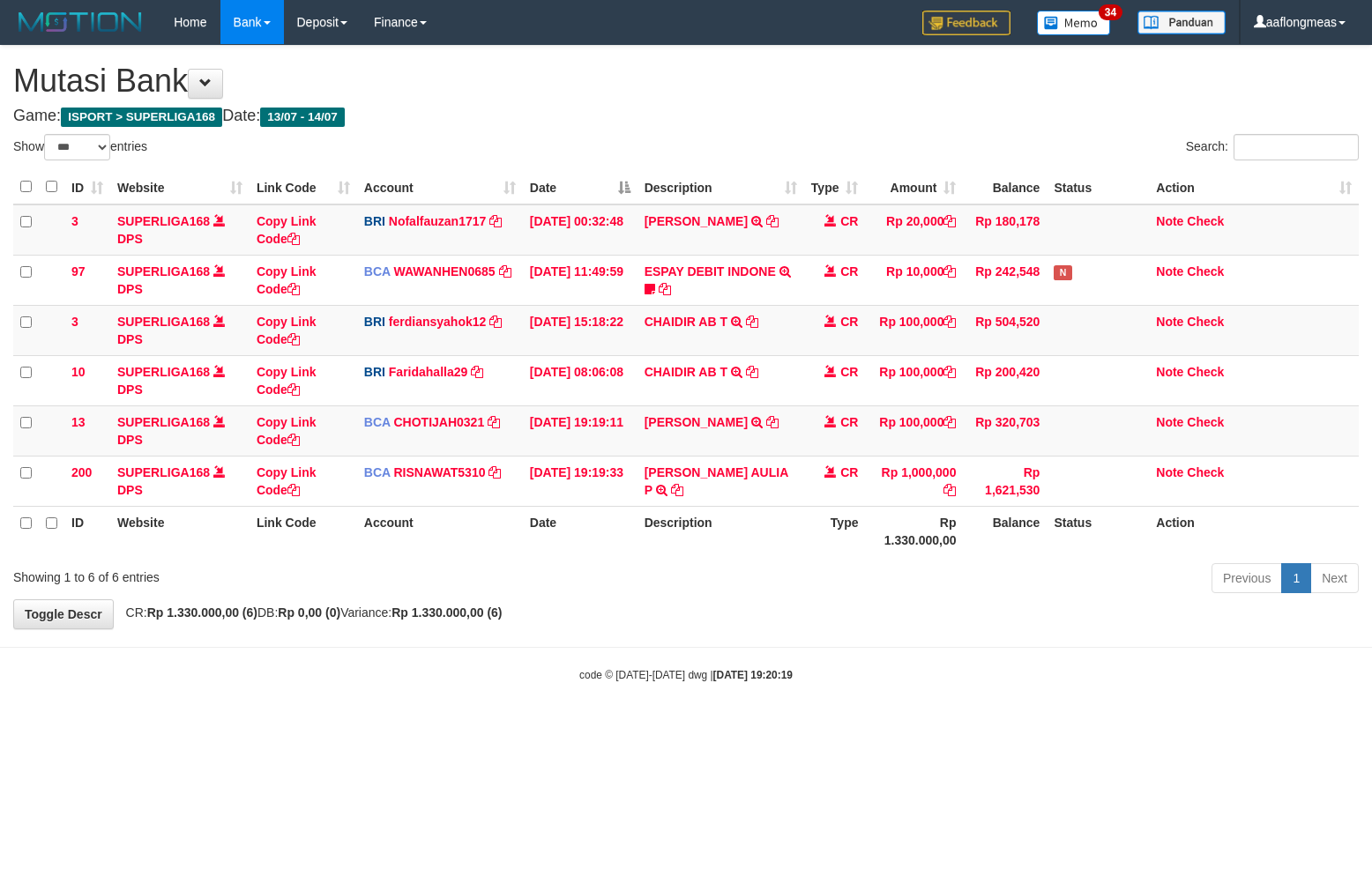 select on "***" 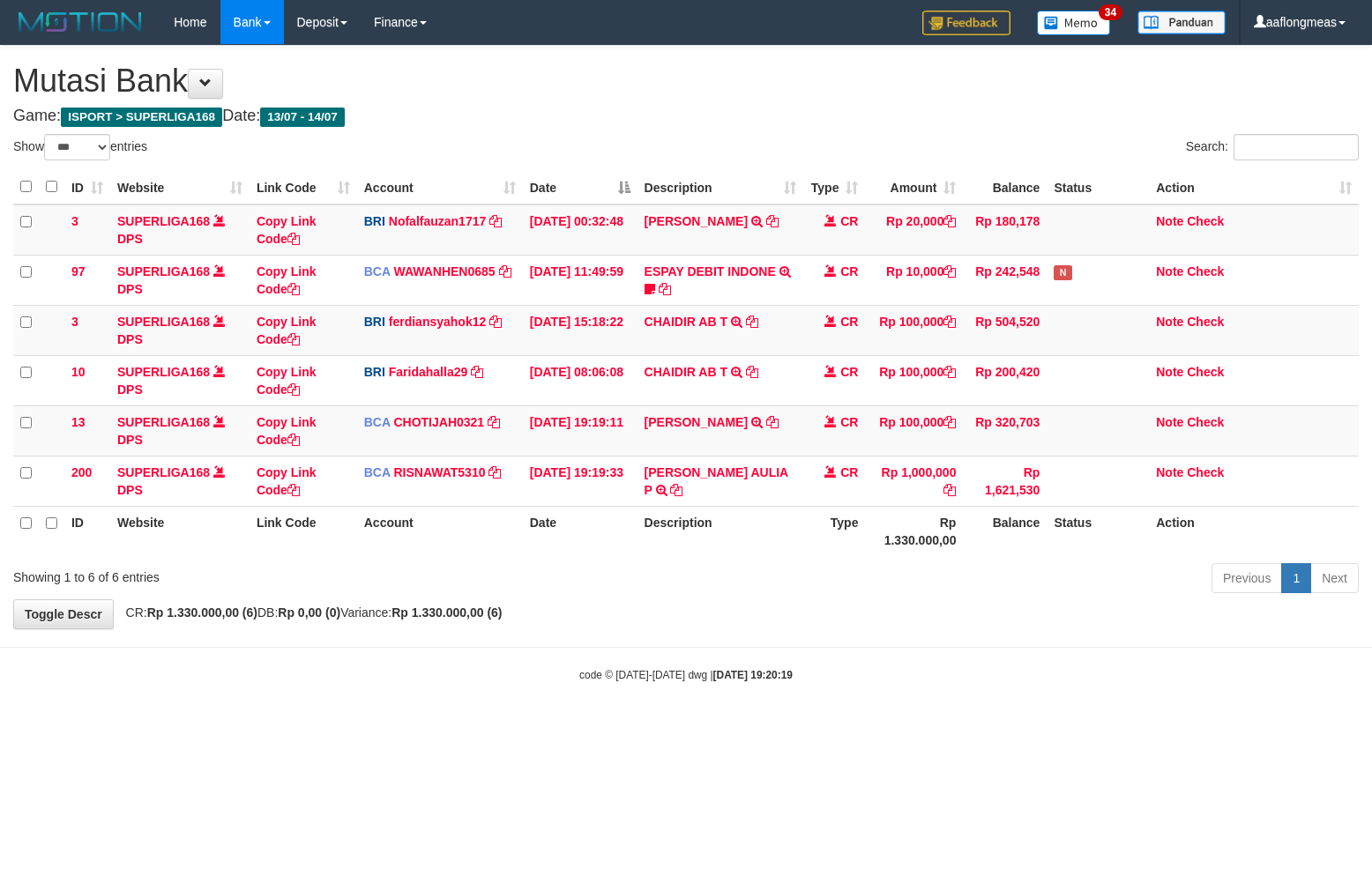 scroll, scrollTop: 0, scrollLeft: 0, axis: both 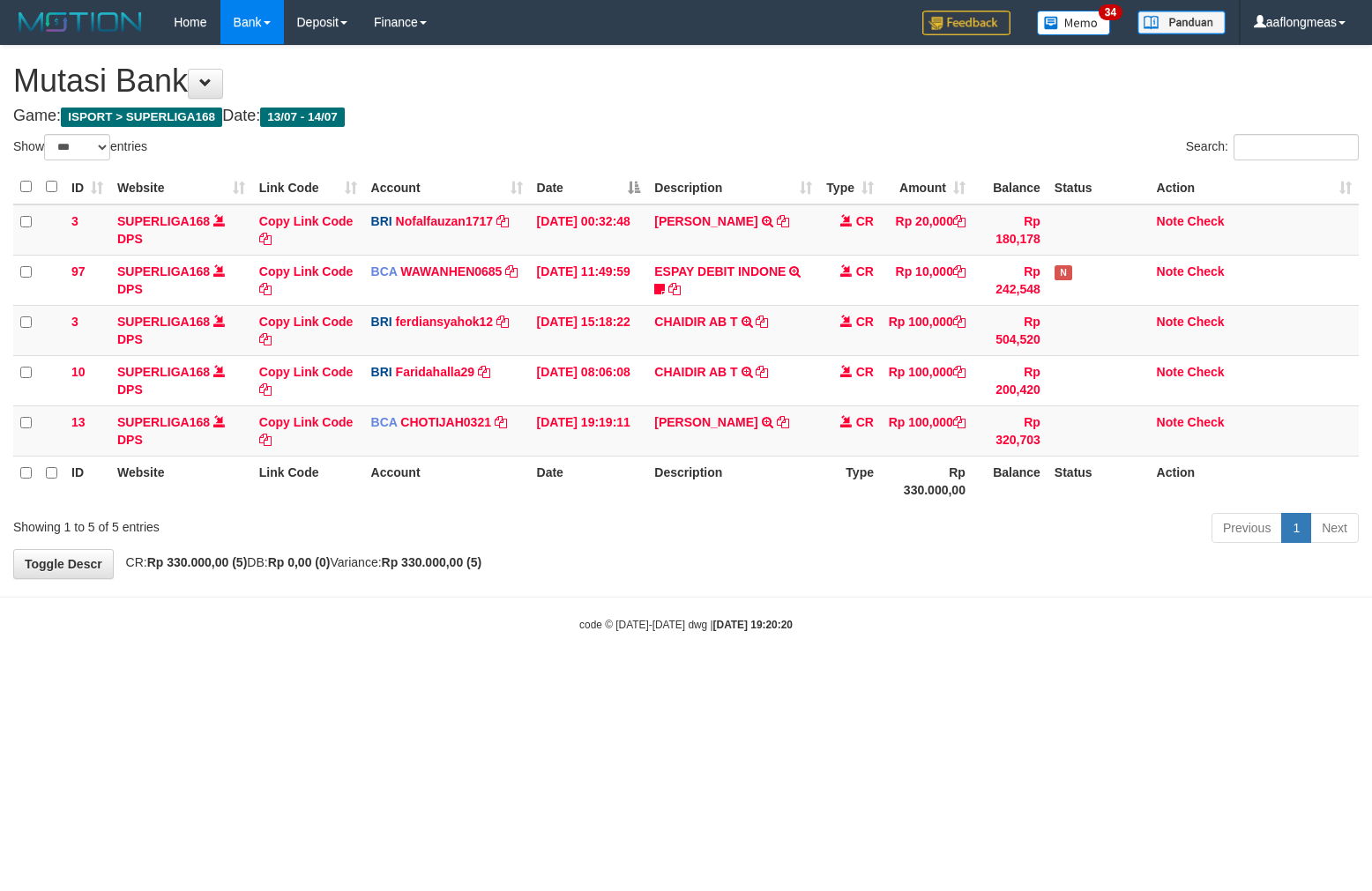 select on "***" 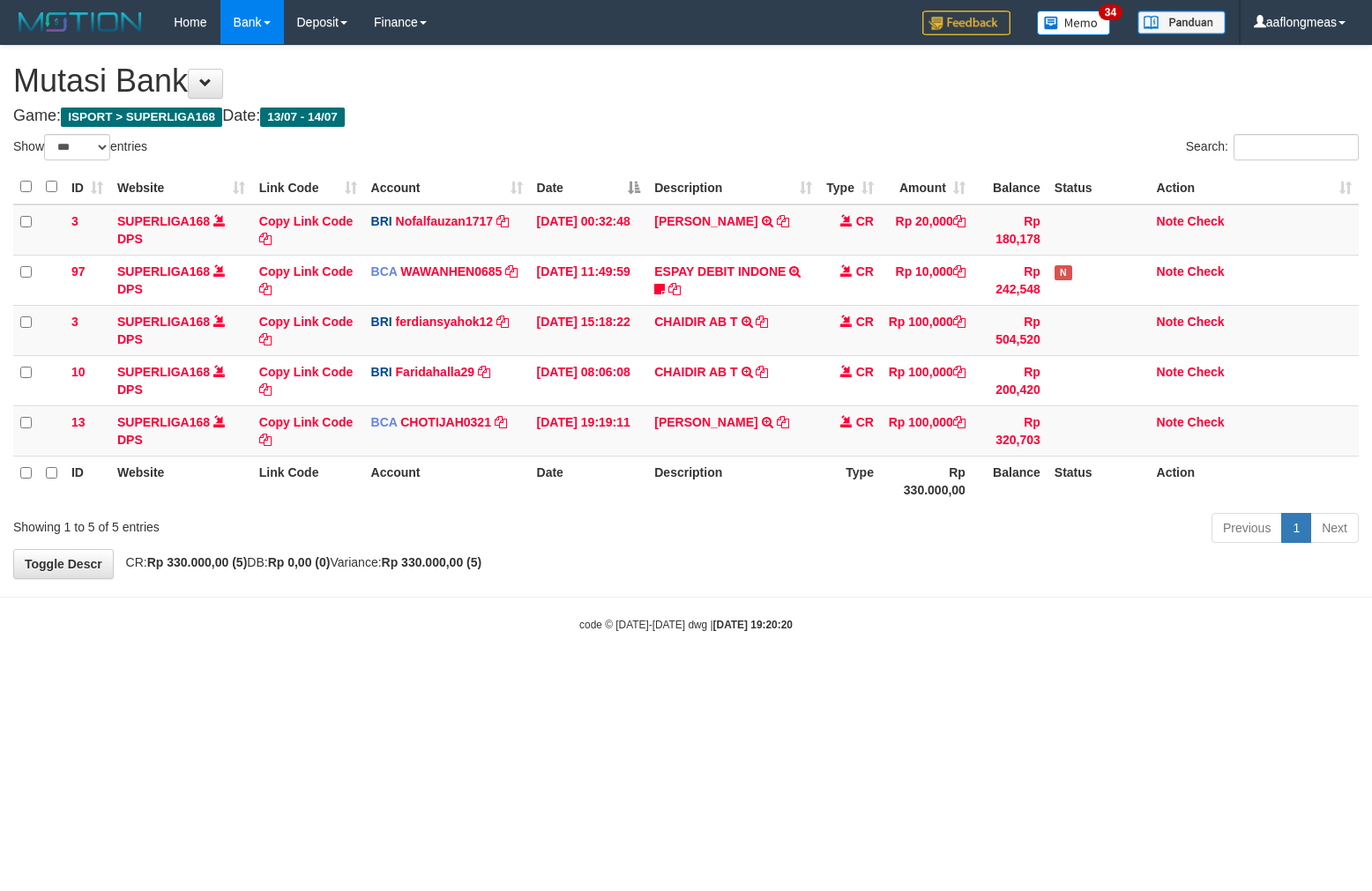 scroll, scrollTop: 0, scrollLeft: 0, axis: both 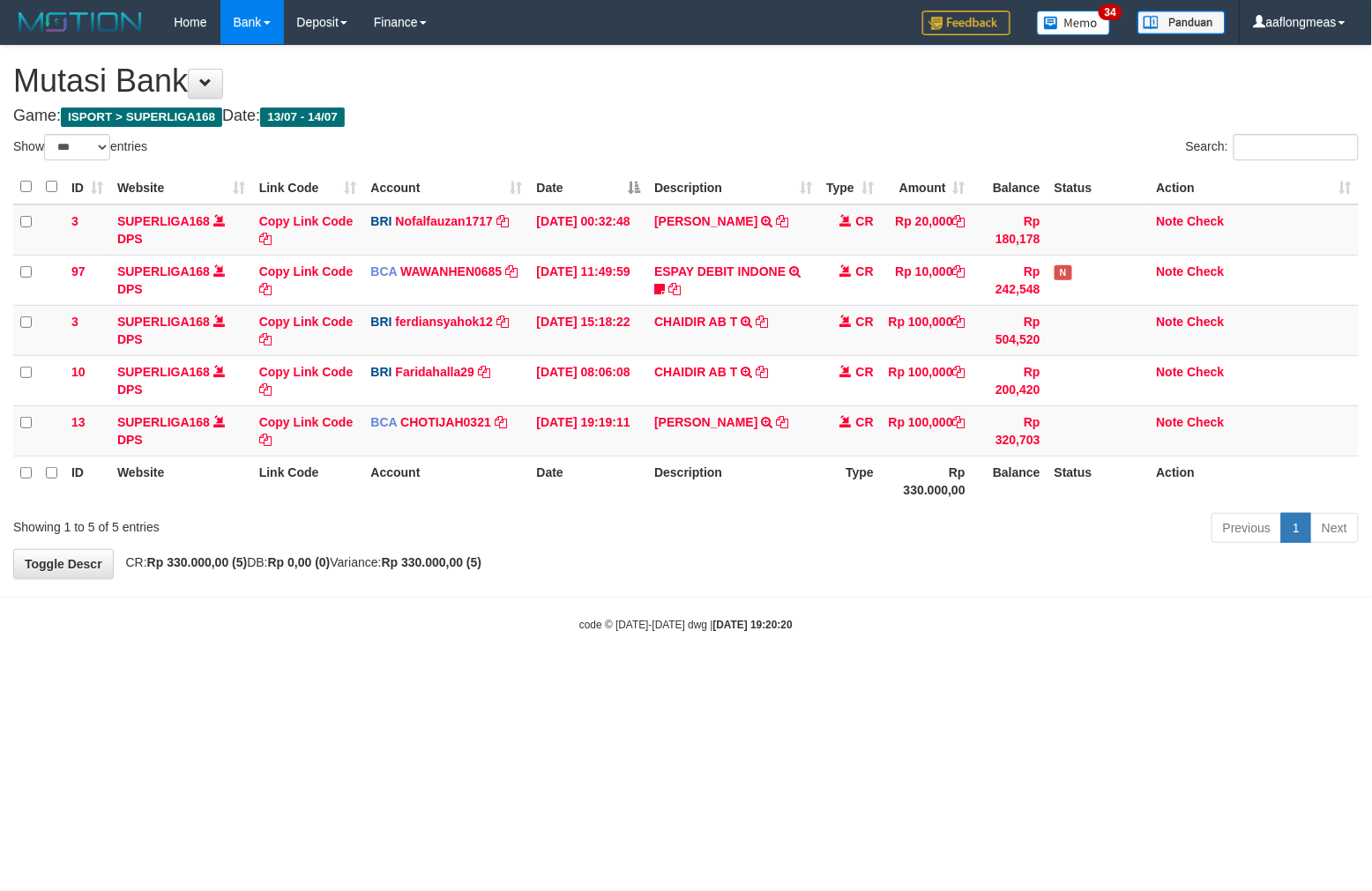 click on "**********" at bounding box center [686, 312] 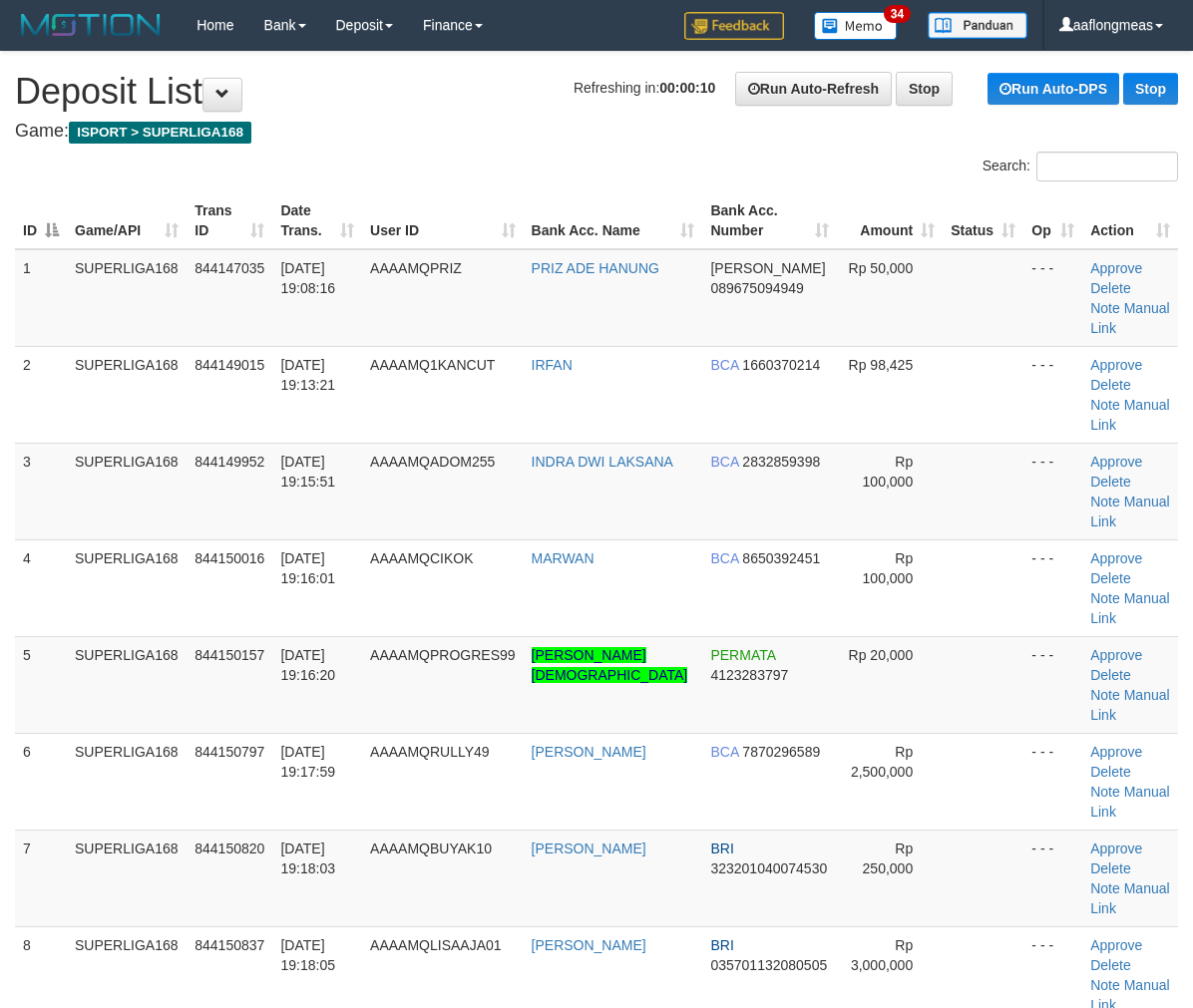 scroll, scrollTop: 0, scrollLeft: 0, axis: both 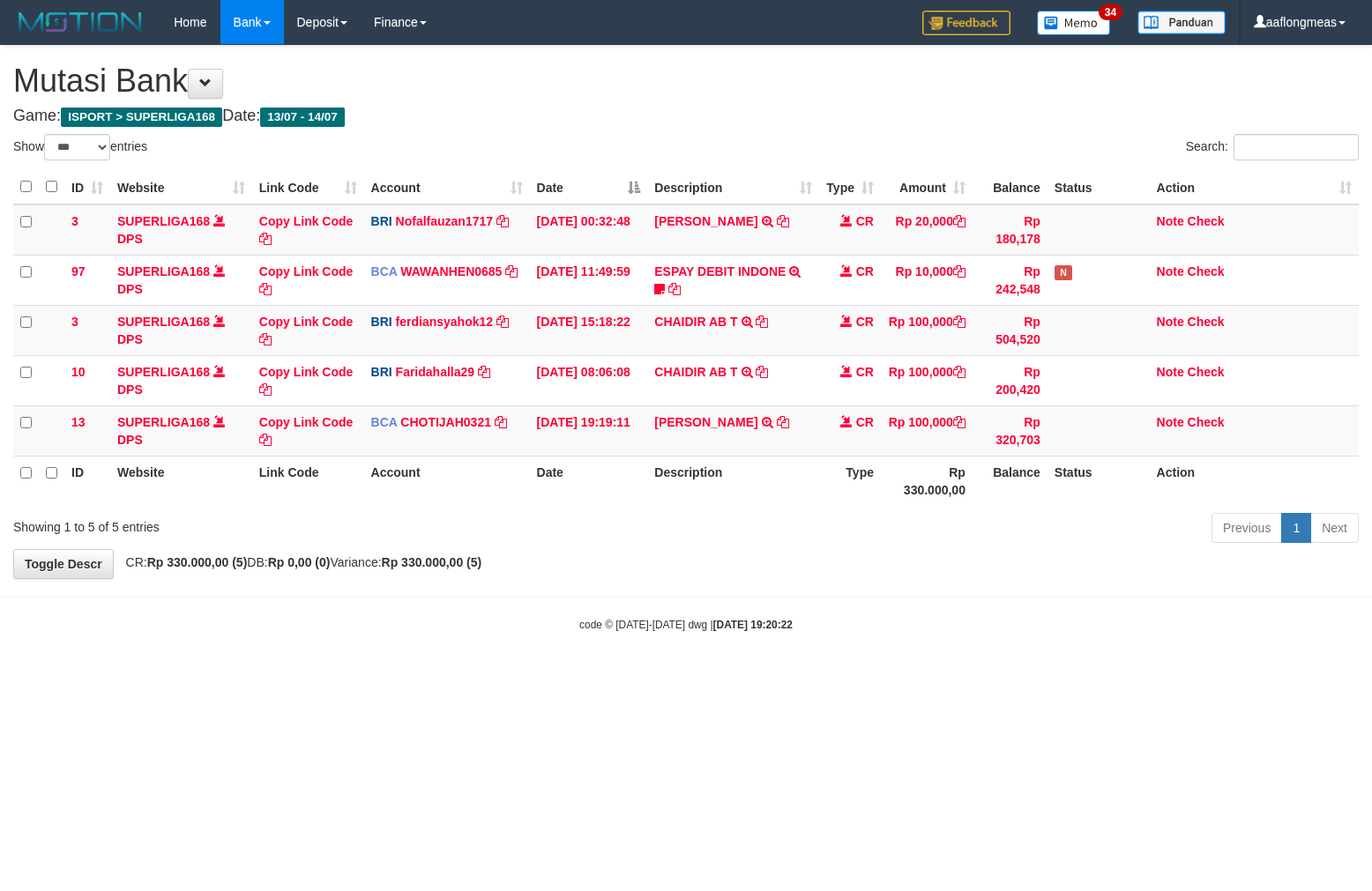 select on "***" 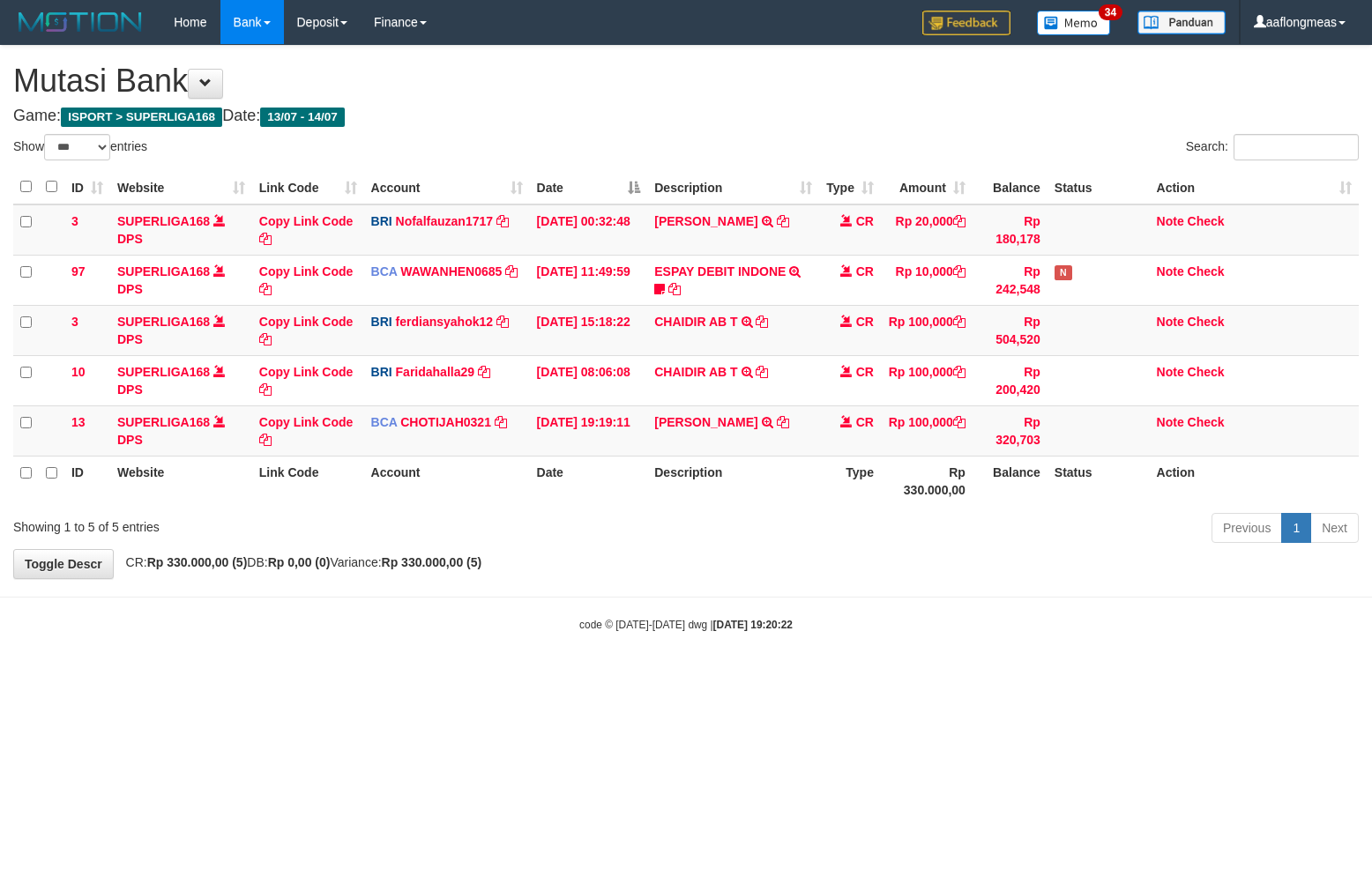 scroll, scrollTop: 0, scrollLeft: 0, axis: both 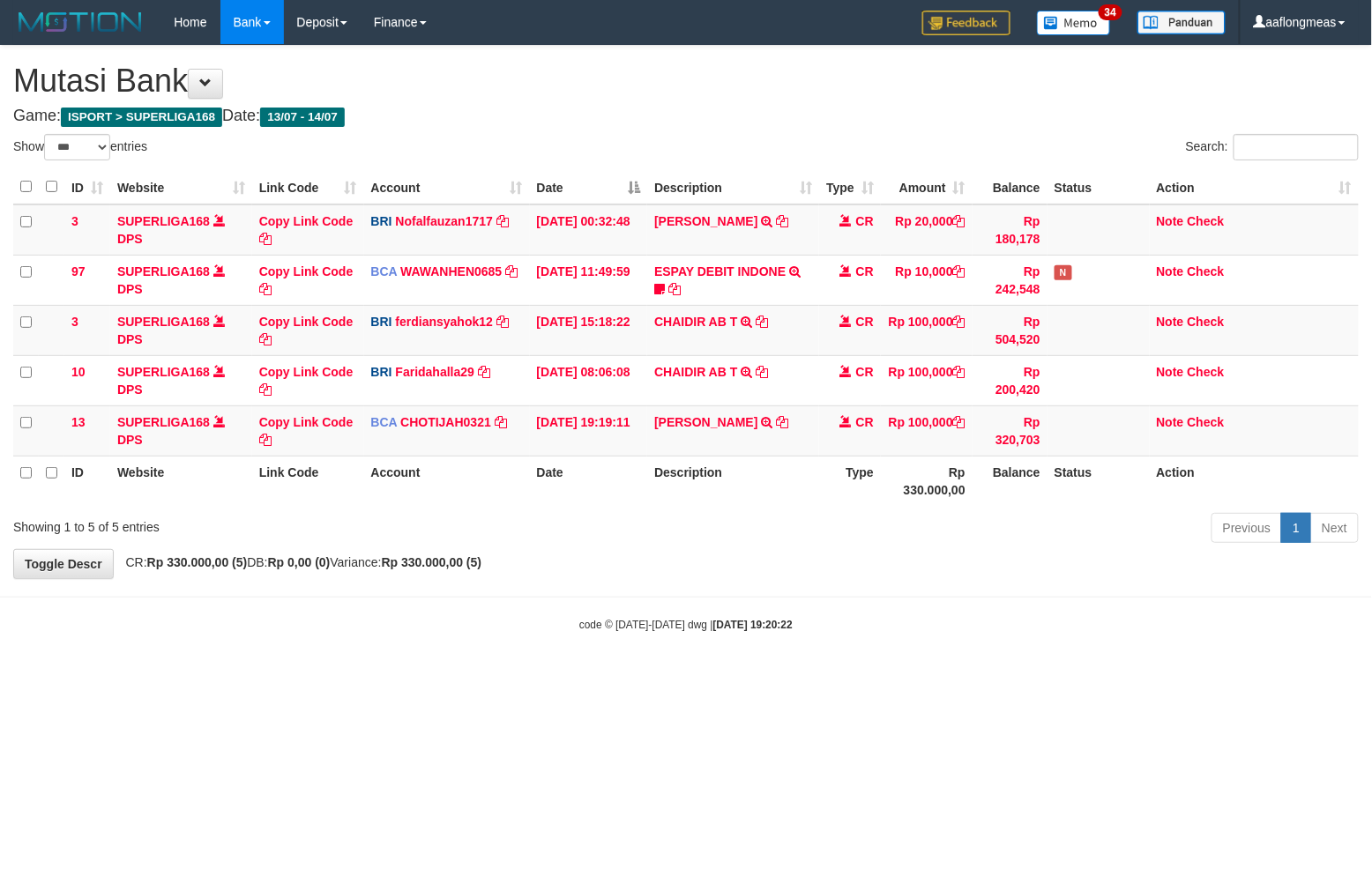click on "Previous 1 Next" at bounding box center (972, 530) 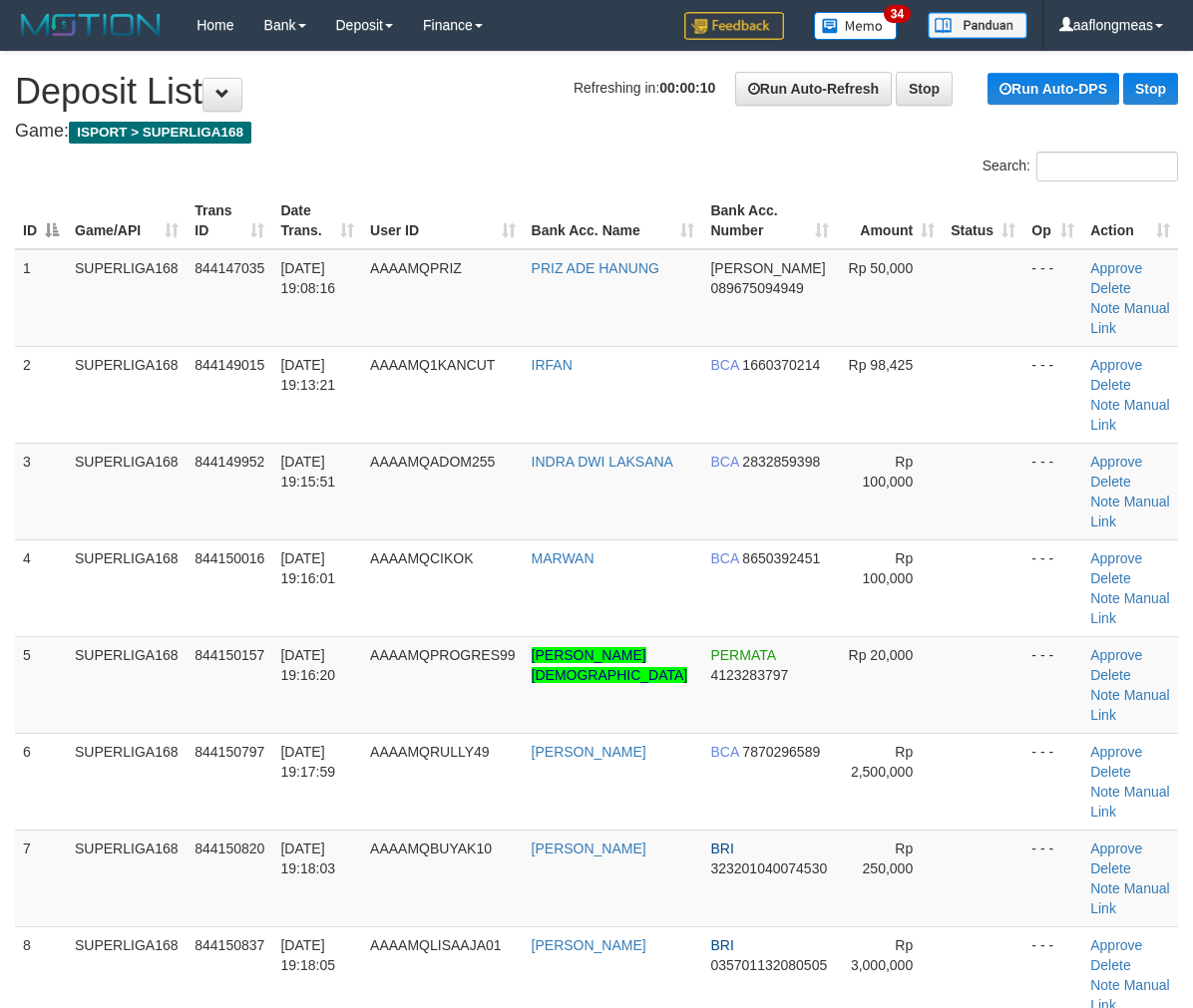 scroll, scrollTop: 0, scrollLeft: 0, axis: both 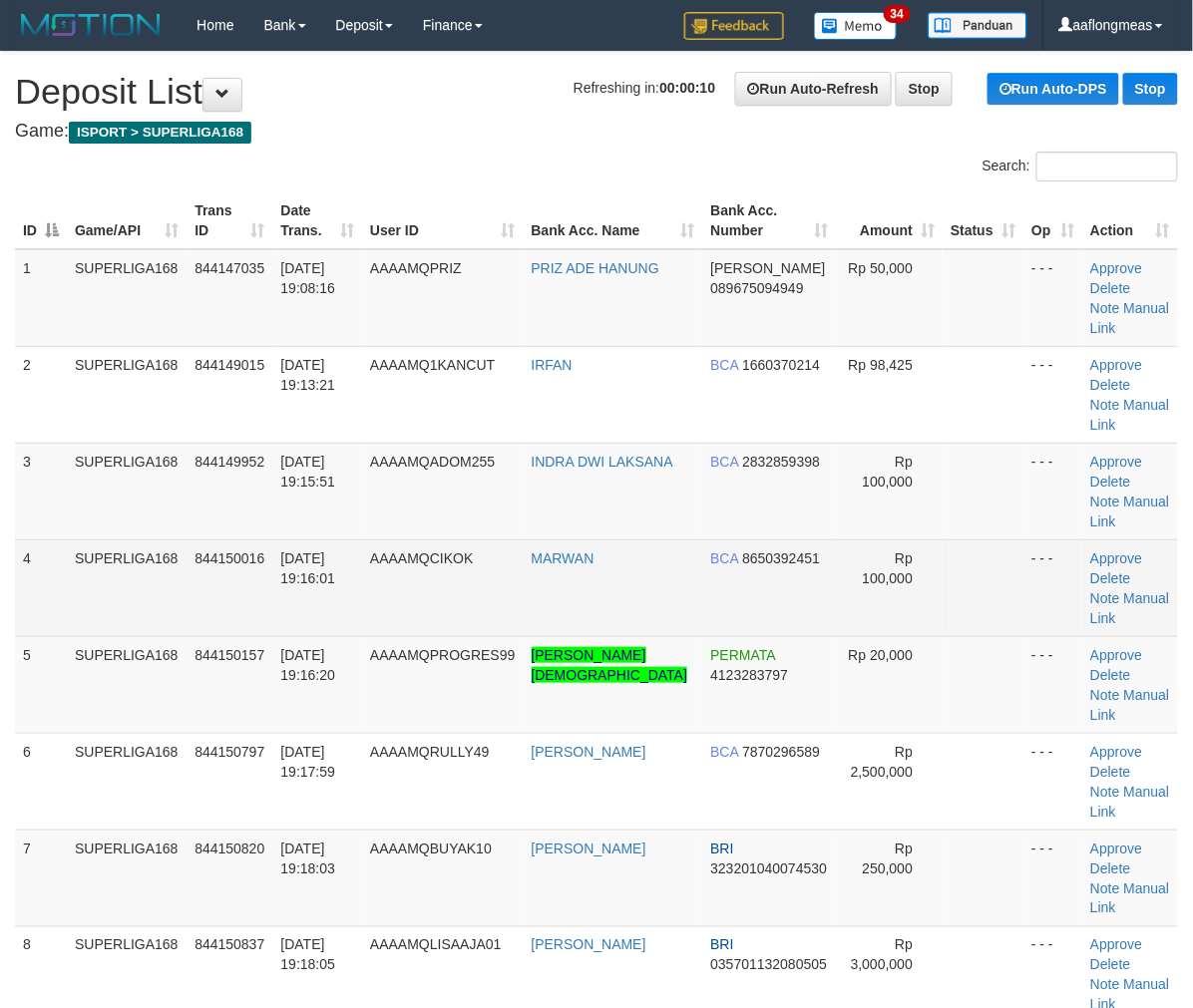 drag, startPoint x: 0, startPoint y: 0, endPoint x: 972, endPoint y: 531, distance: 1107.5852 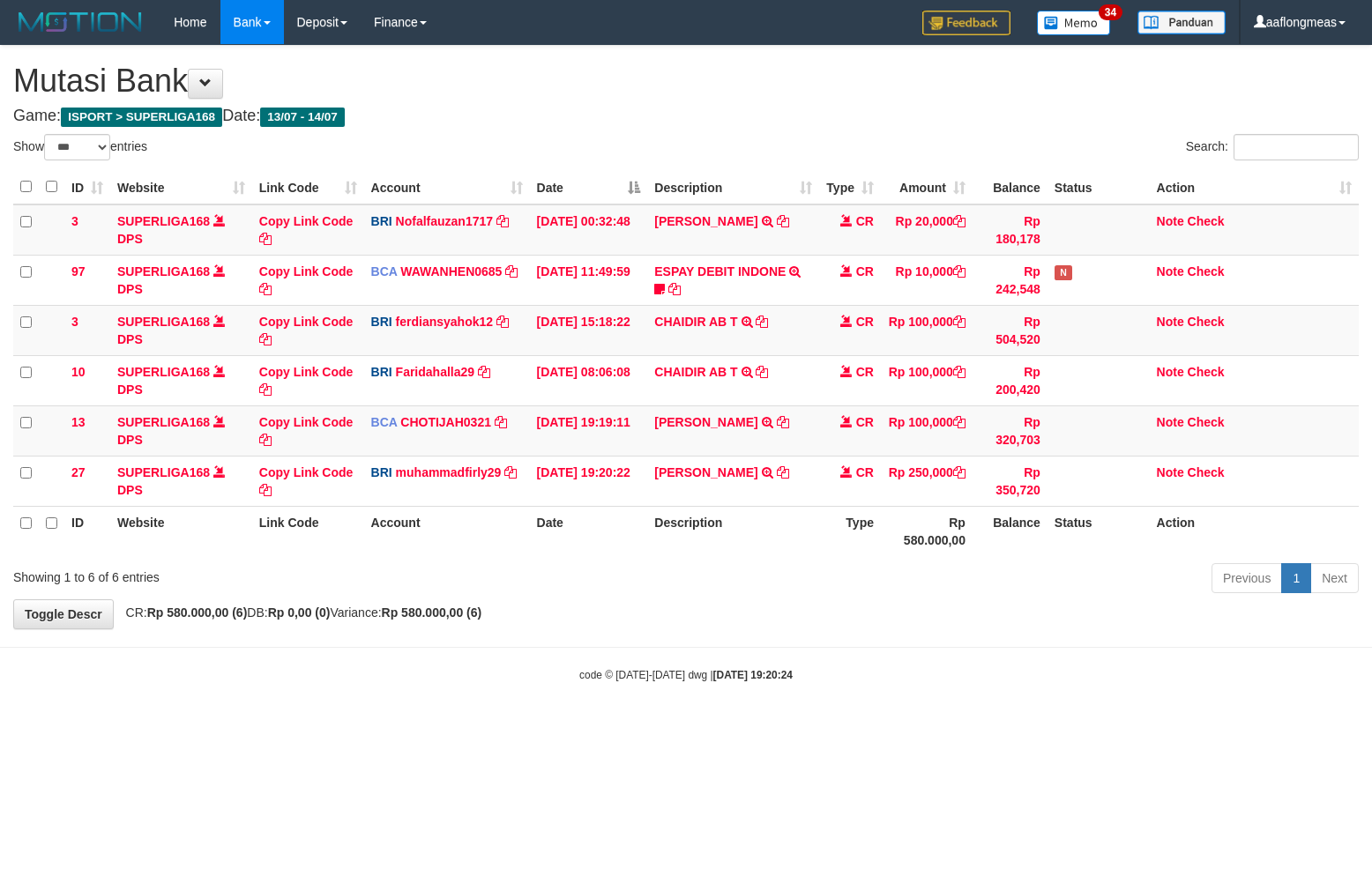 select on "***" 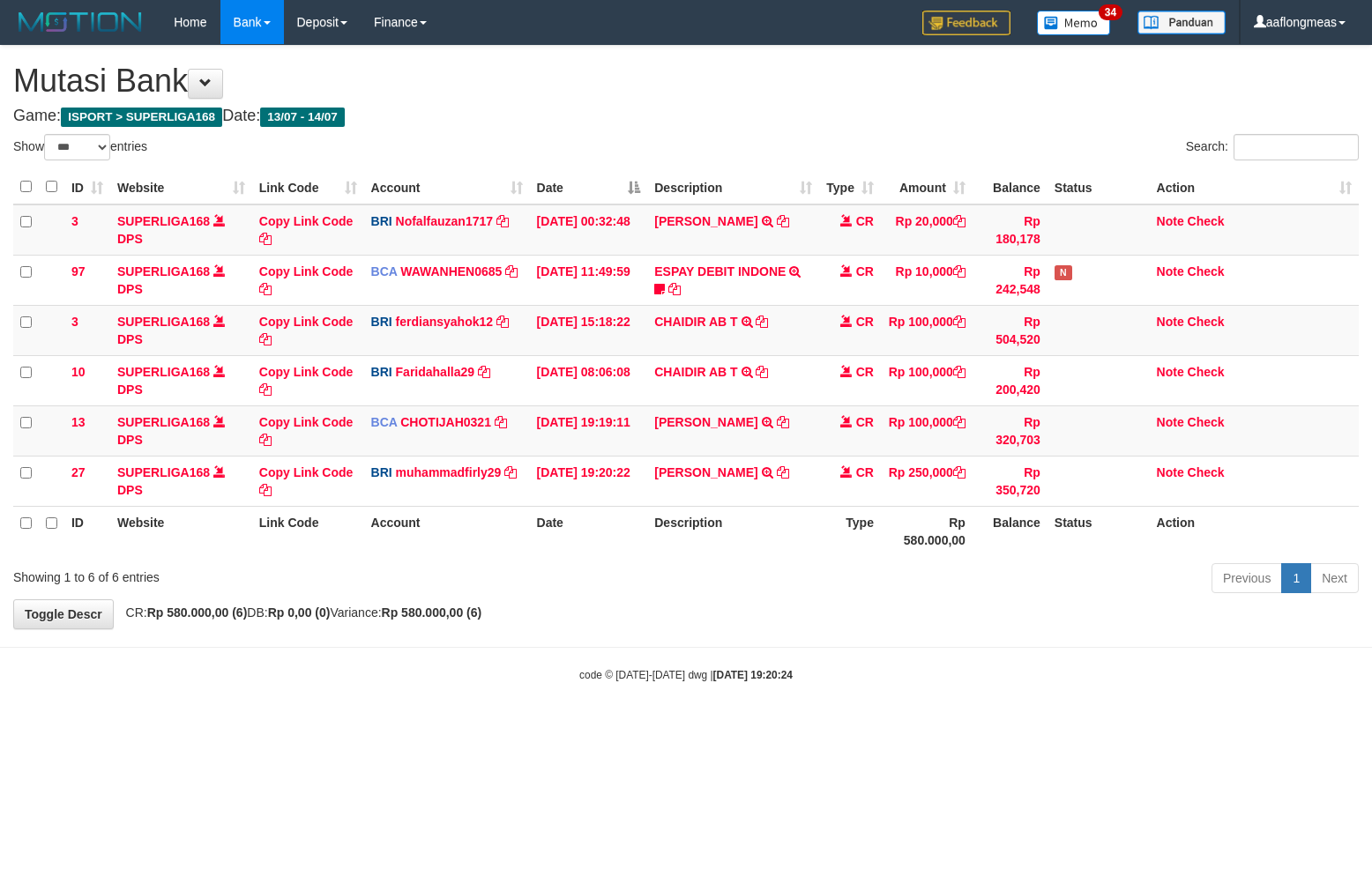 scroll, scrollTop: 0, scrollLeft: 0, axis: both 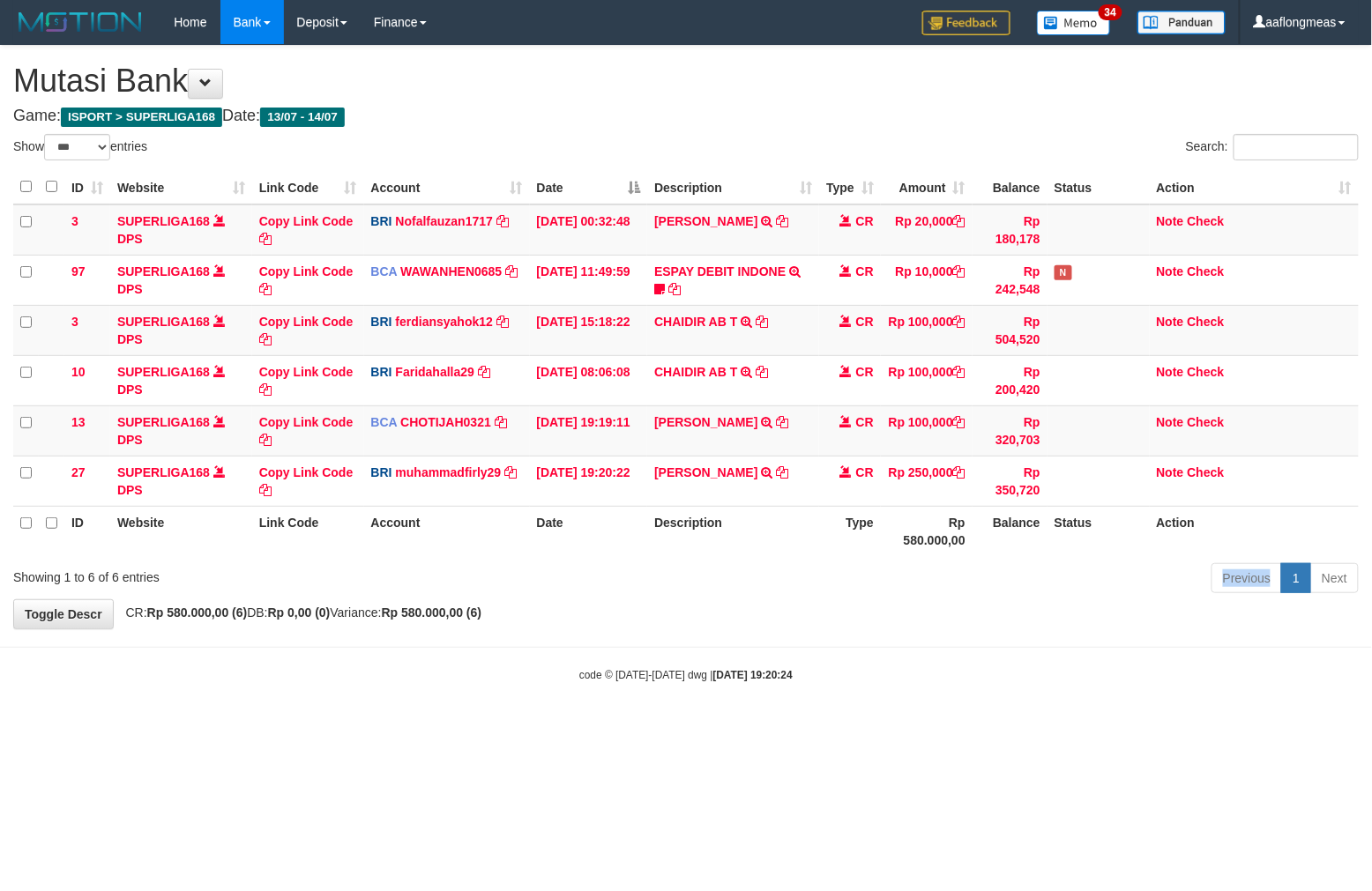 drag, startPoint x: 0, startPoint y: 0, endPoint x: 712, endPoint y: 597, distance: 929.1679 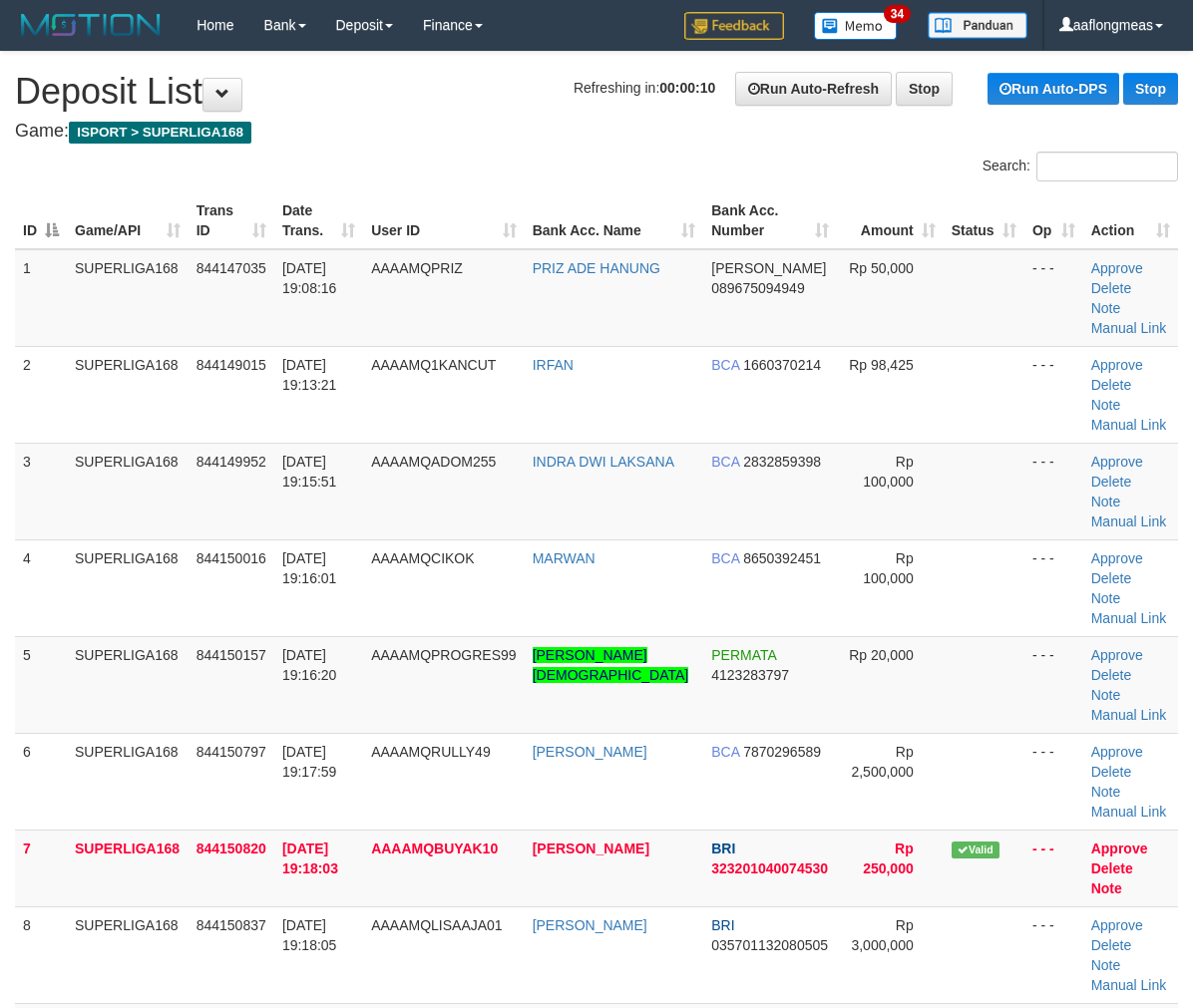 scroll, scrollTop: 0, scrollLeft: 0, axis: both 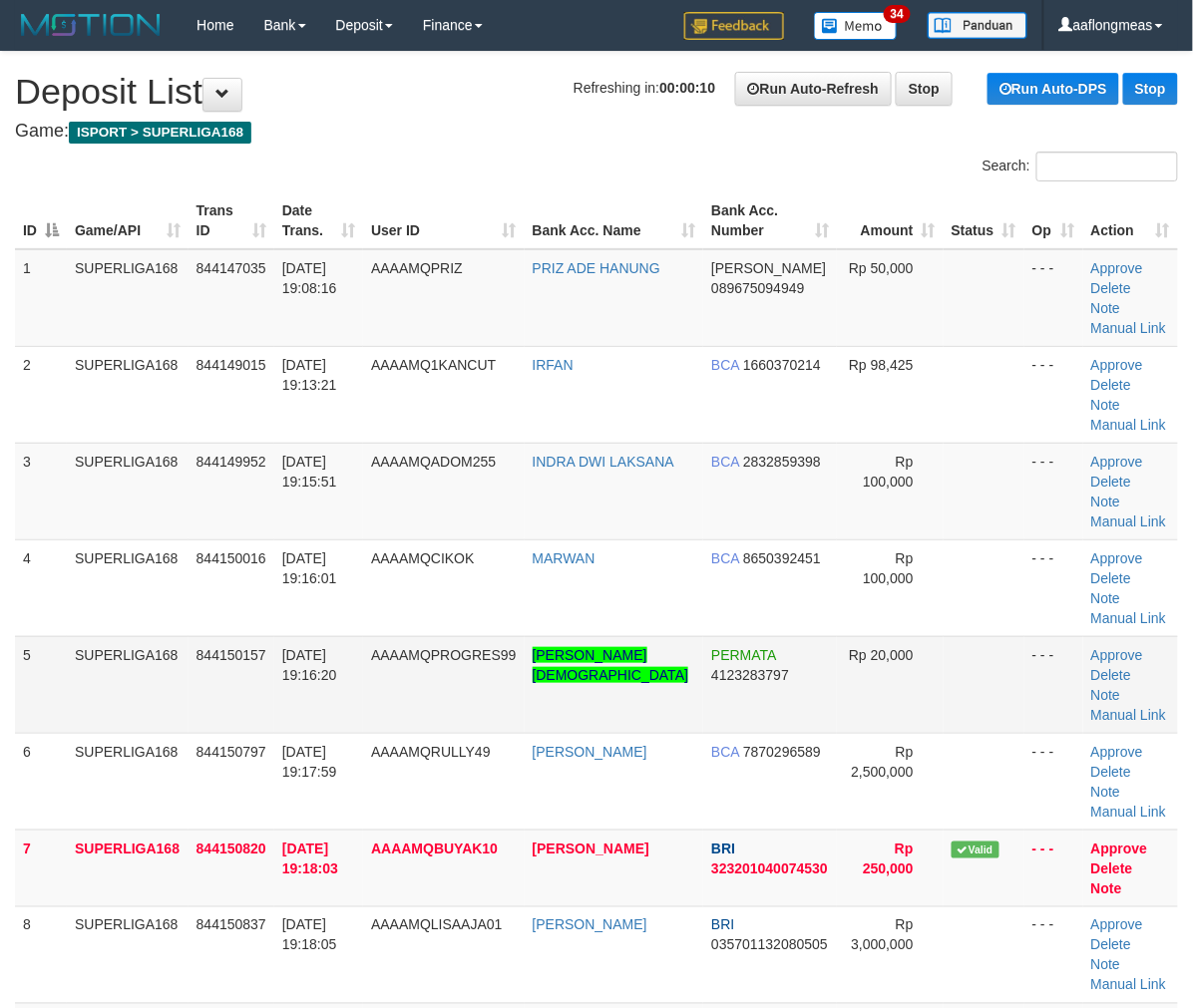 click at bounding box center (984, 684) 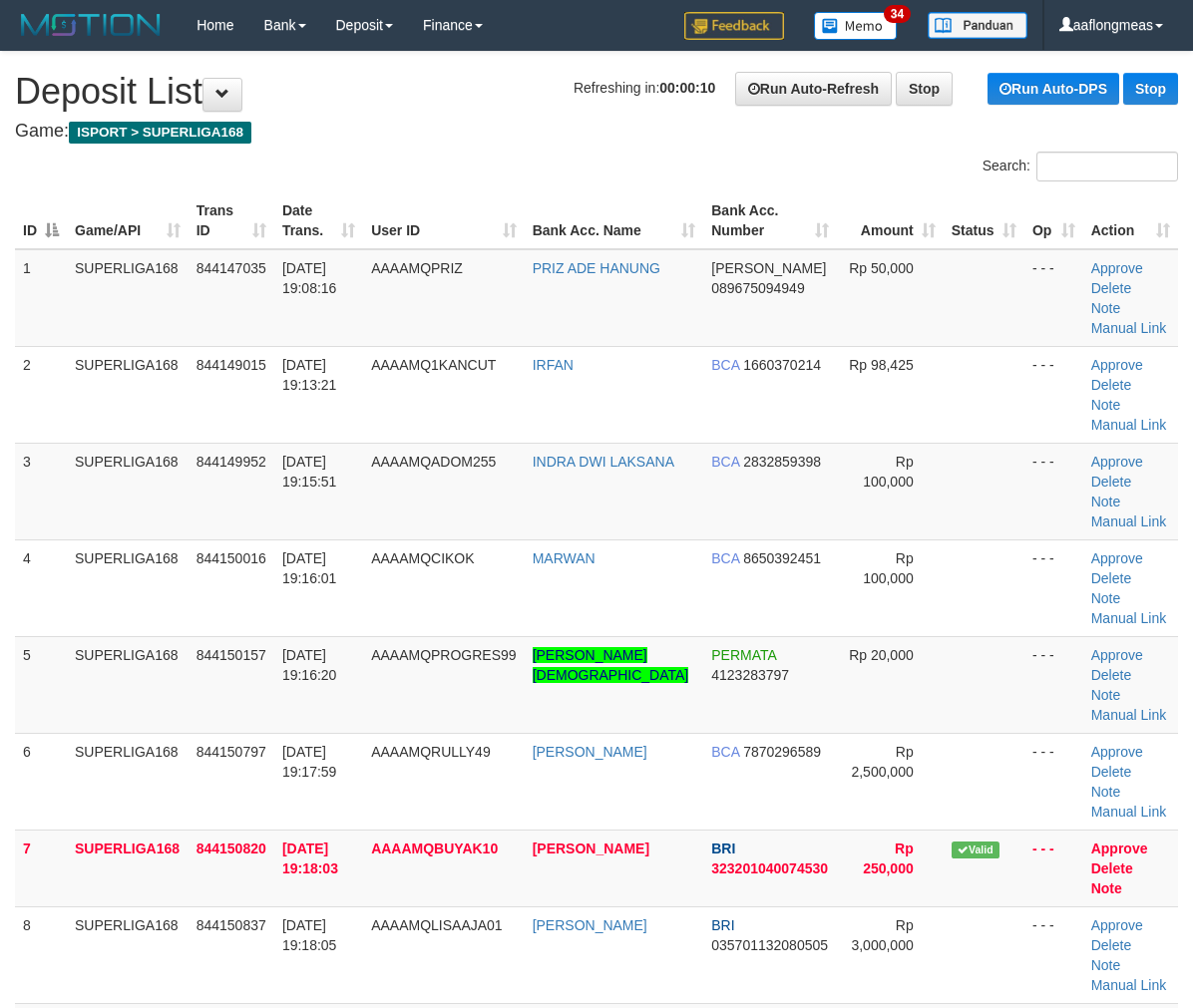 click at bounding box center [984, 587] 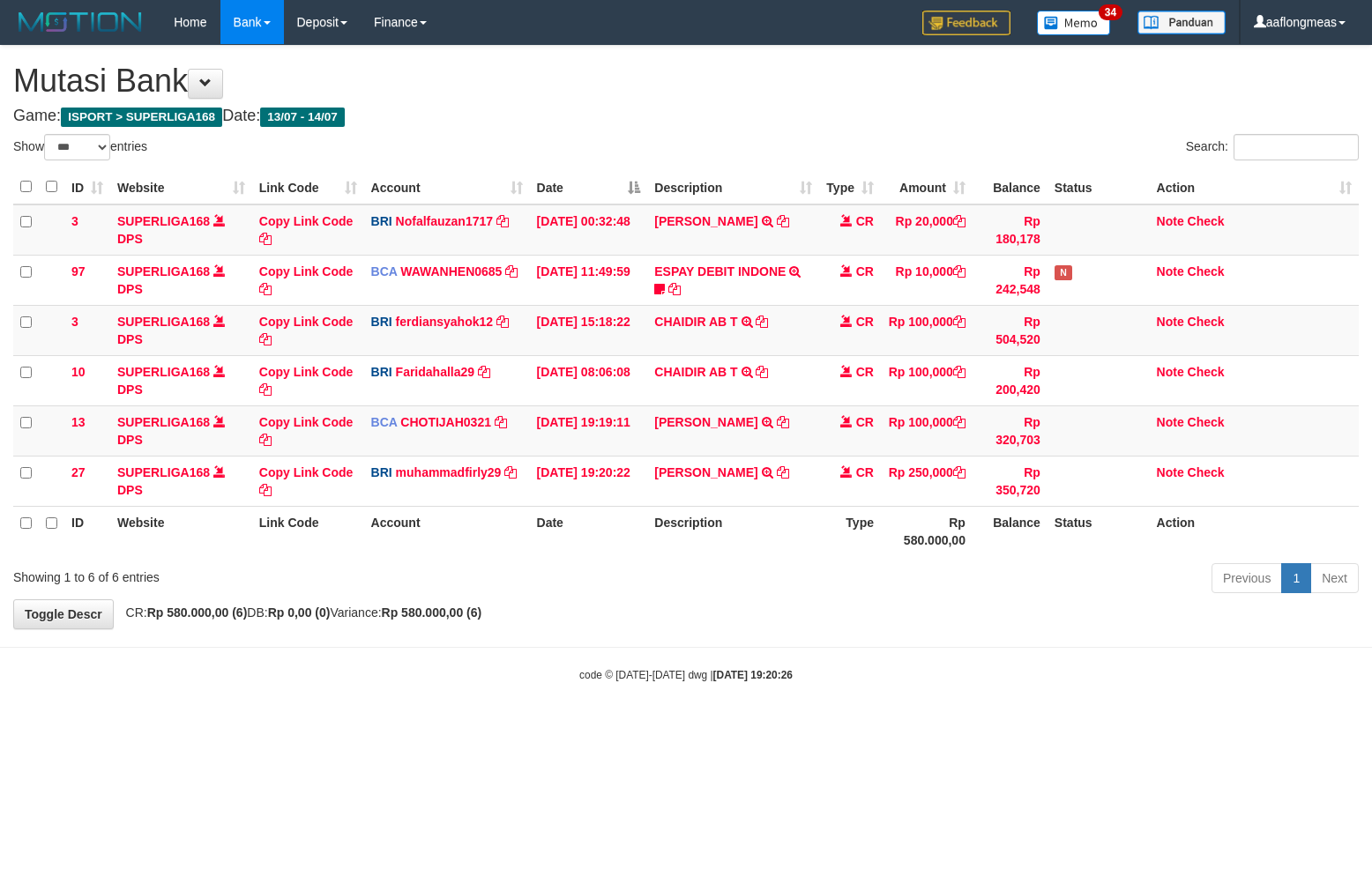 select on "***" 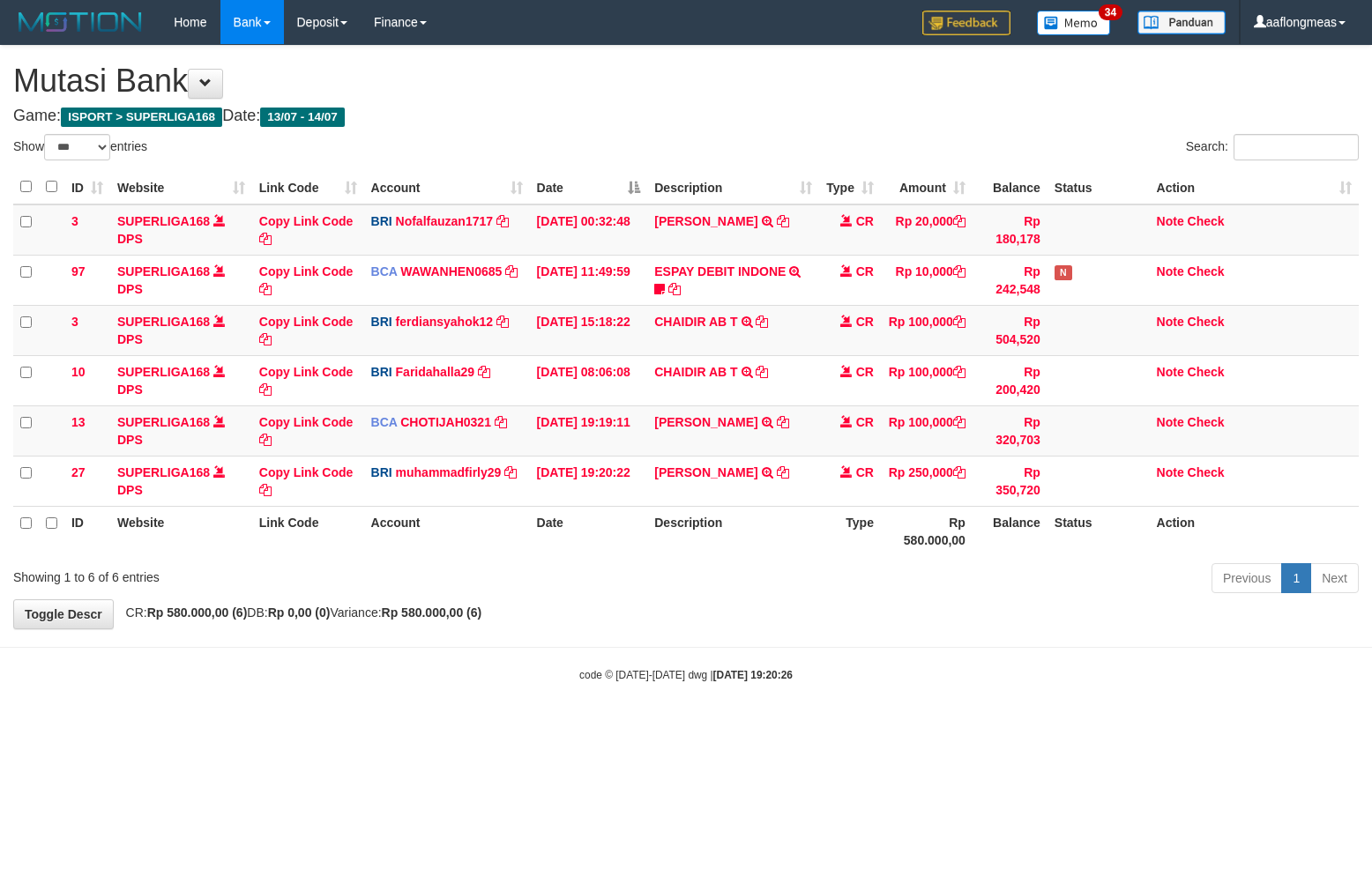 scroll, scrollTop: 0, scrollLeft: 0, axis: both 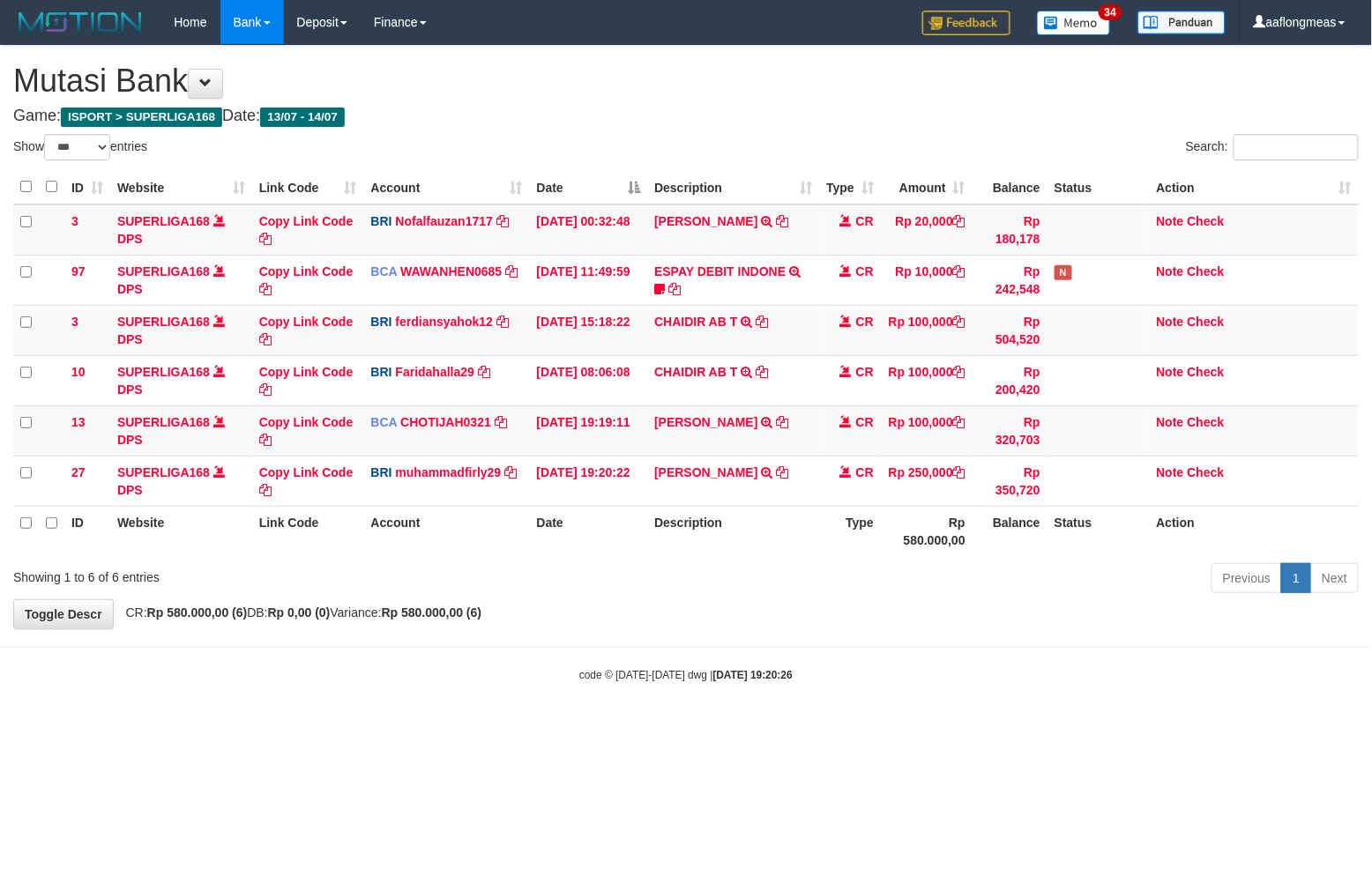 click on "**********" at bounding box center [686, 337] 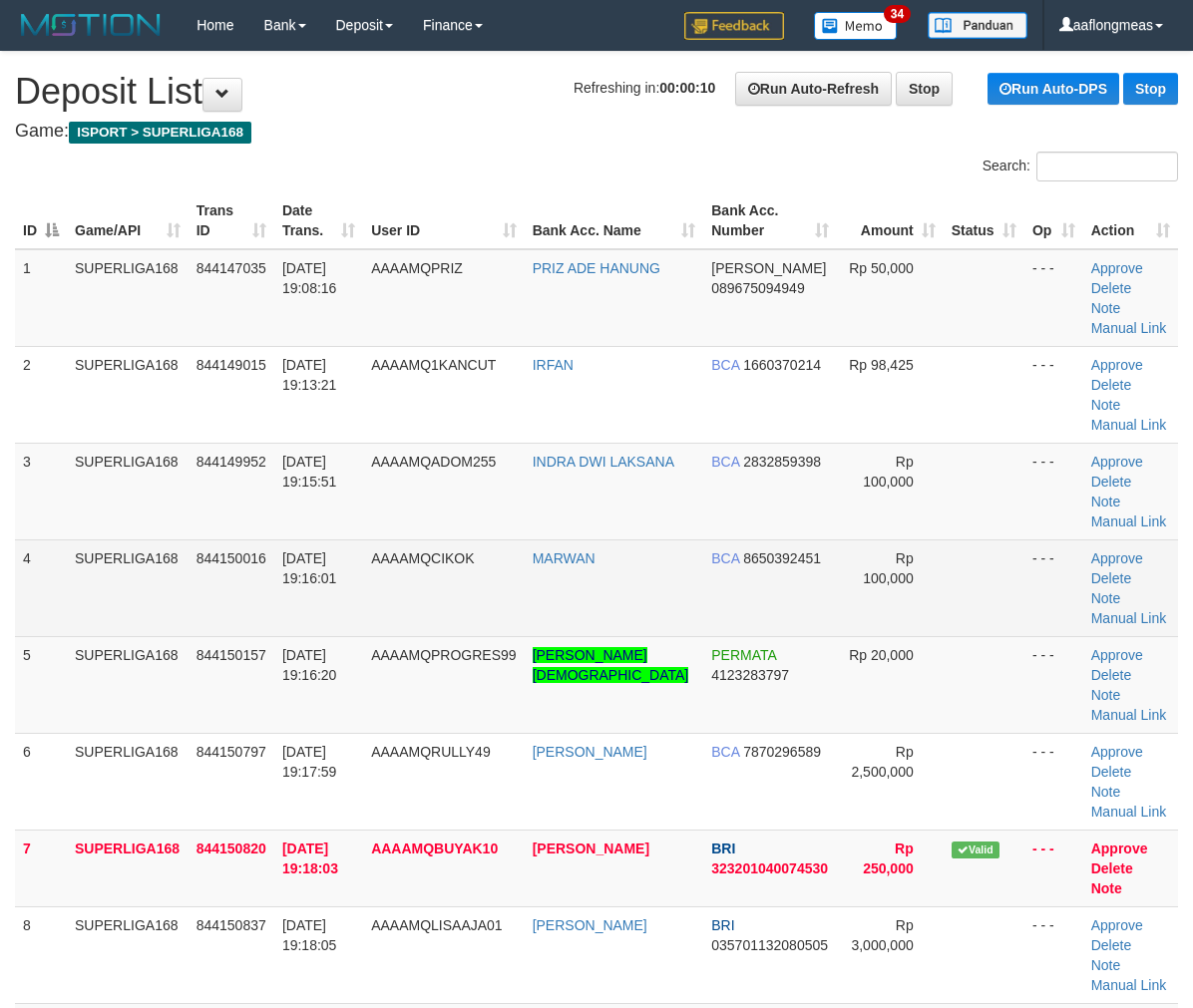 scroll, scrollTop: 0, scrollLeft: 0, axis: both 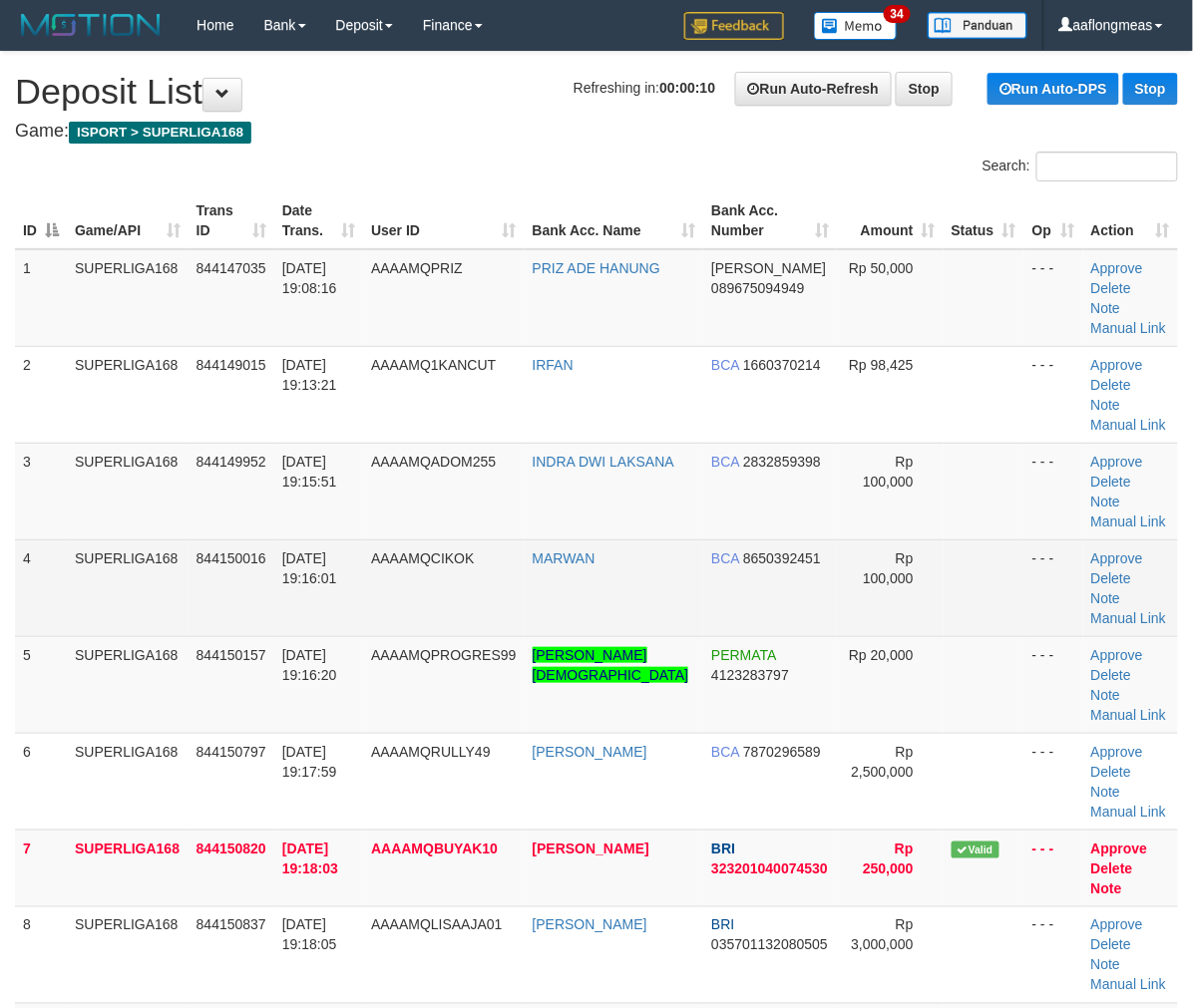 click at bounding box center (984, 587) 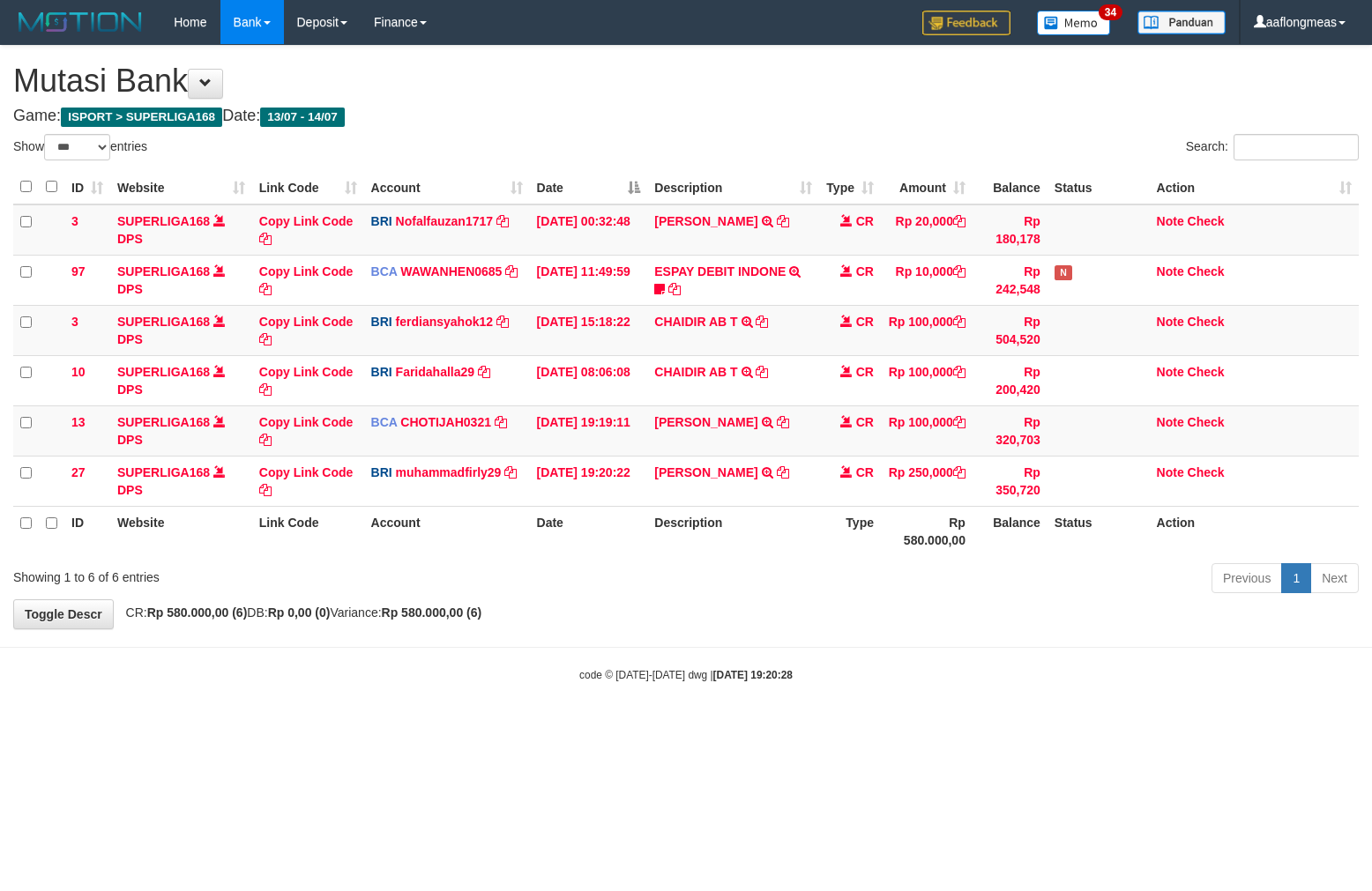 select on "***" 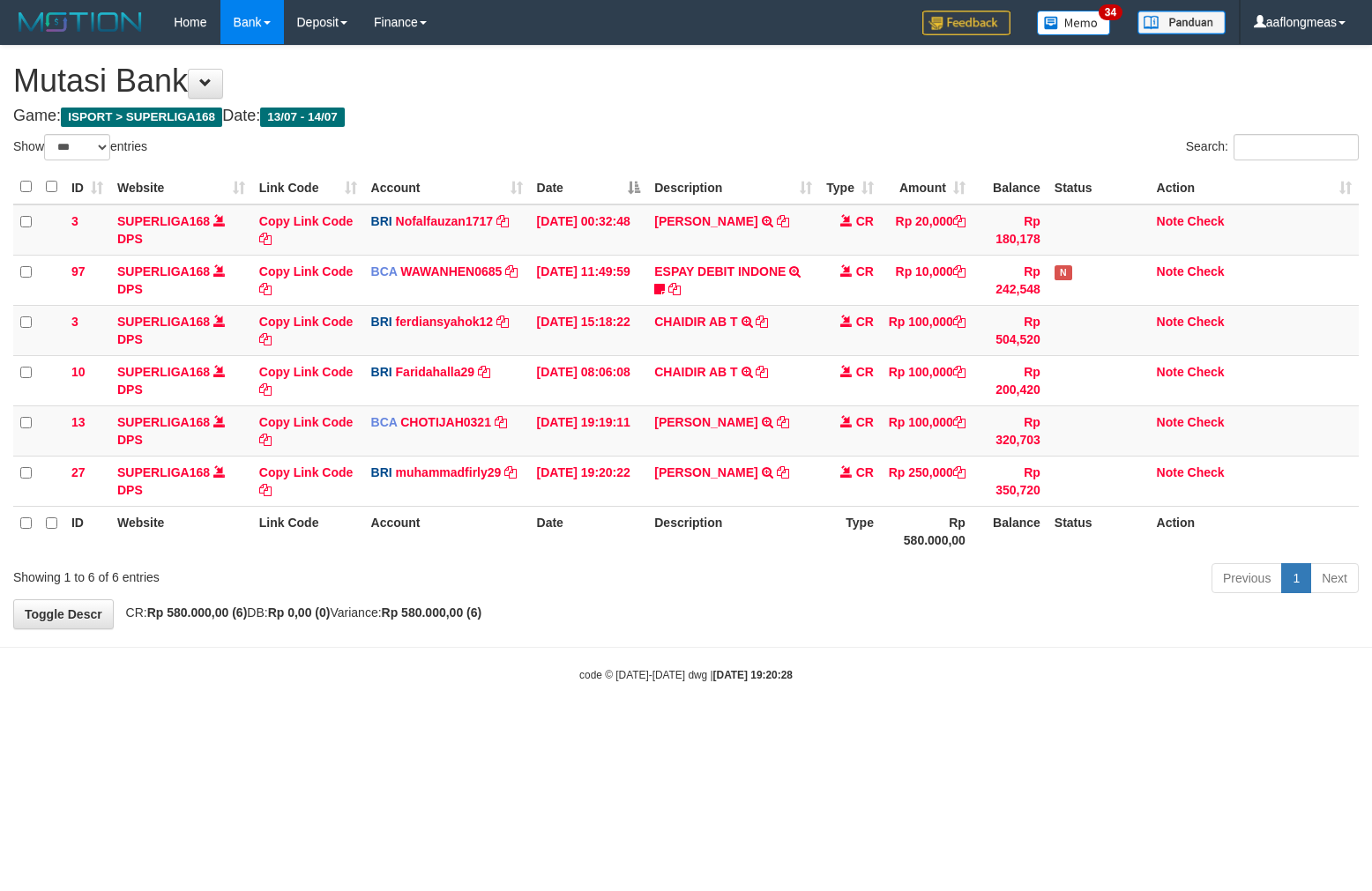 scroll, scrollTop: 0, scrollLeft: 0, axis: both 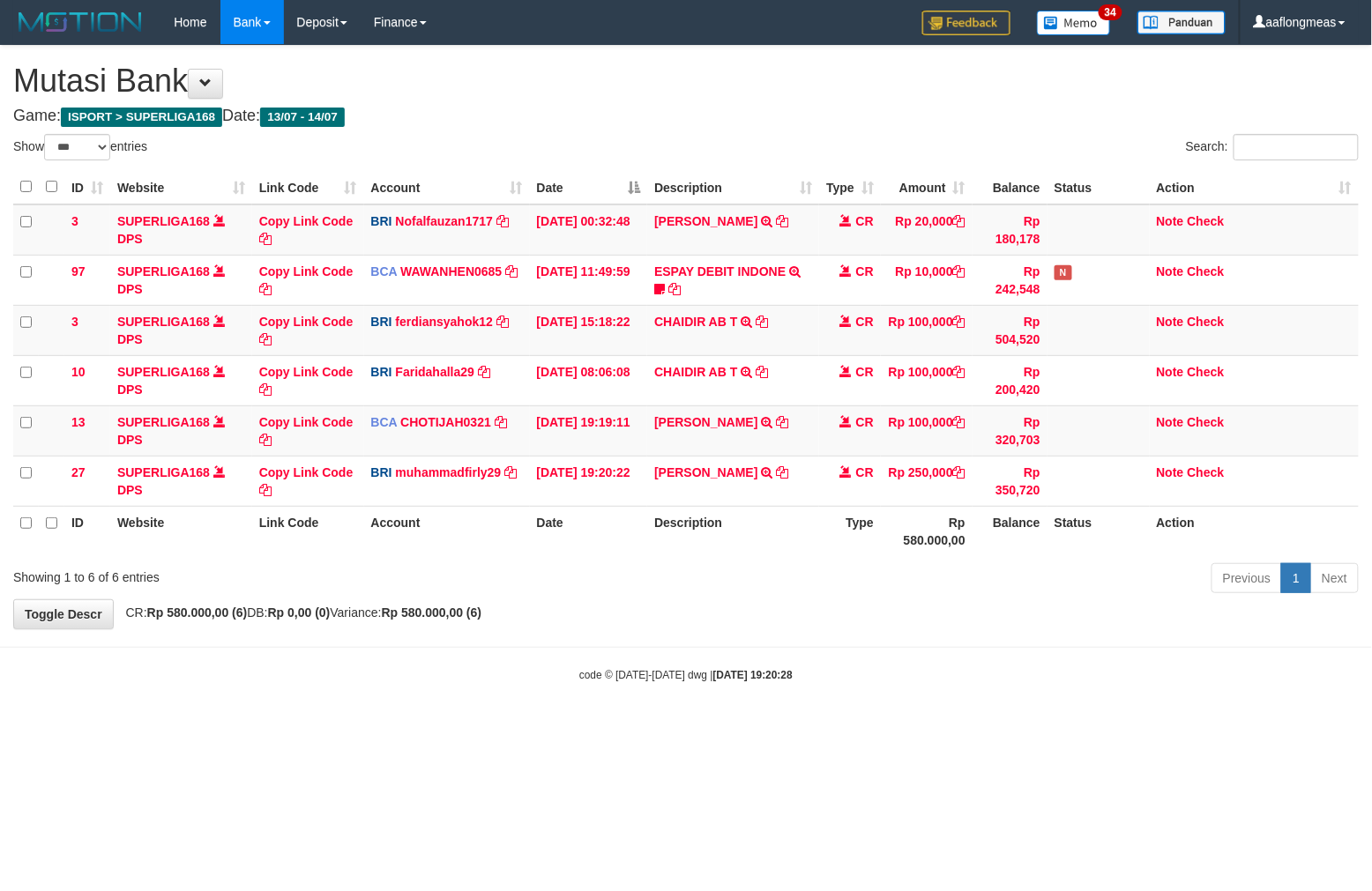drag, startPoint x: 753, startPoint y: 626, endPoint x: 6, endPoint y: 642, distance: 747.1713 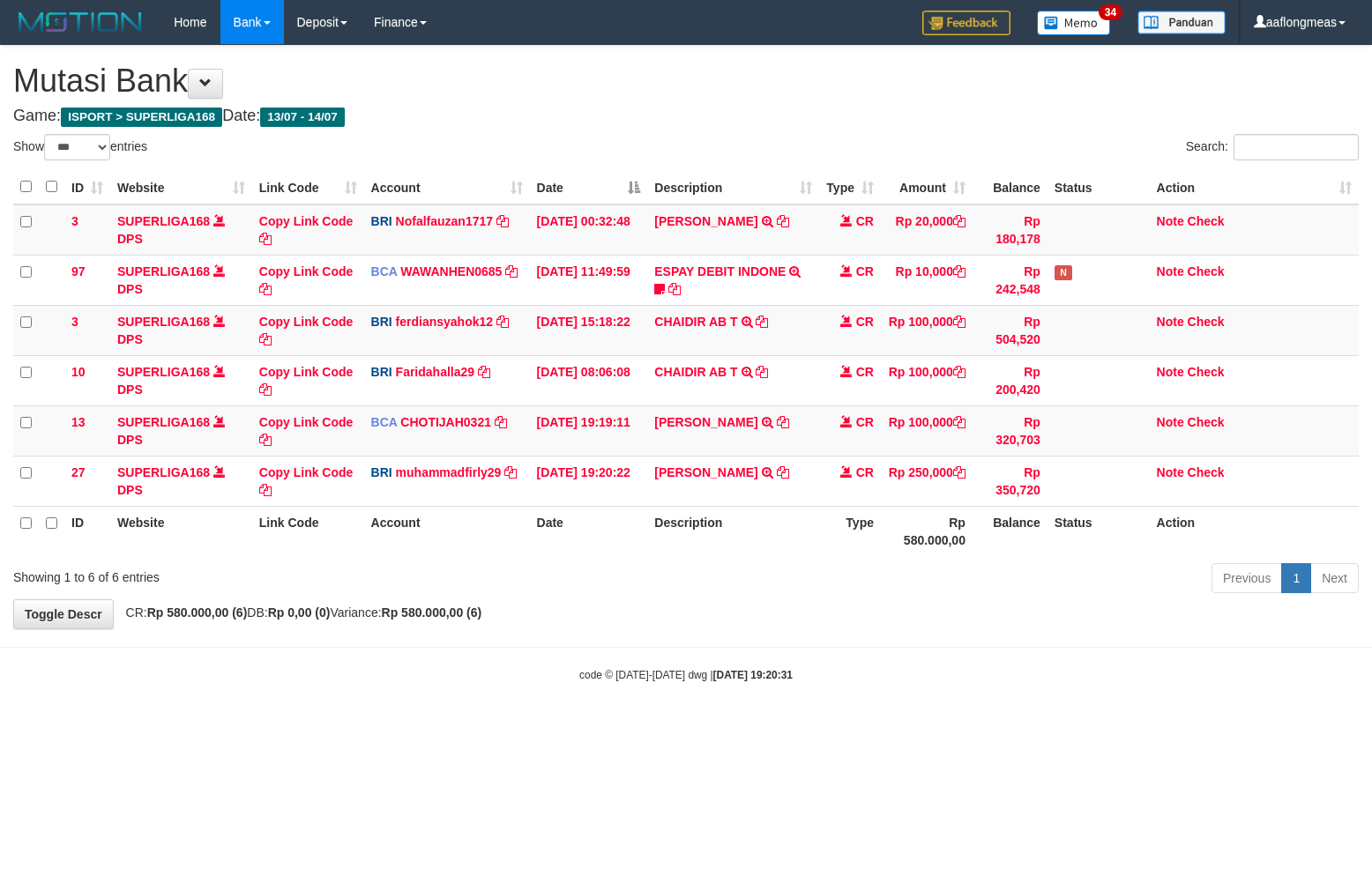 select on "***" 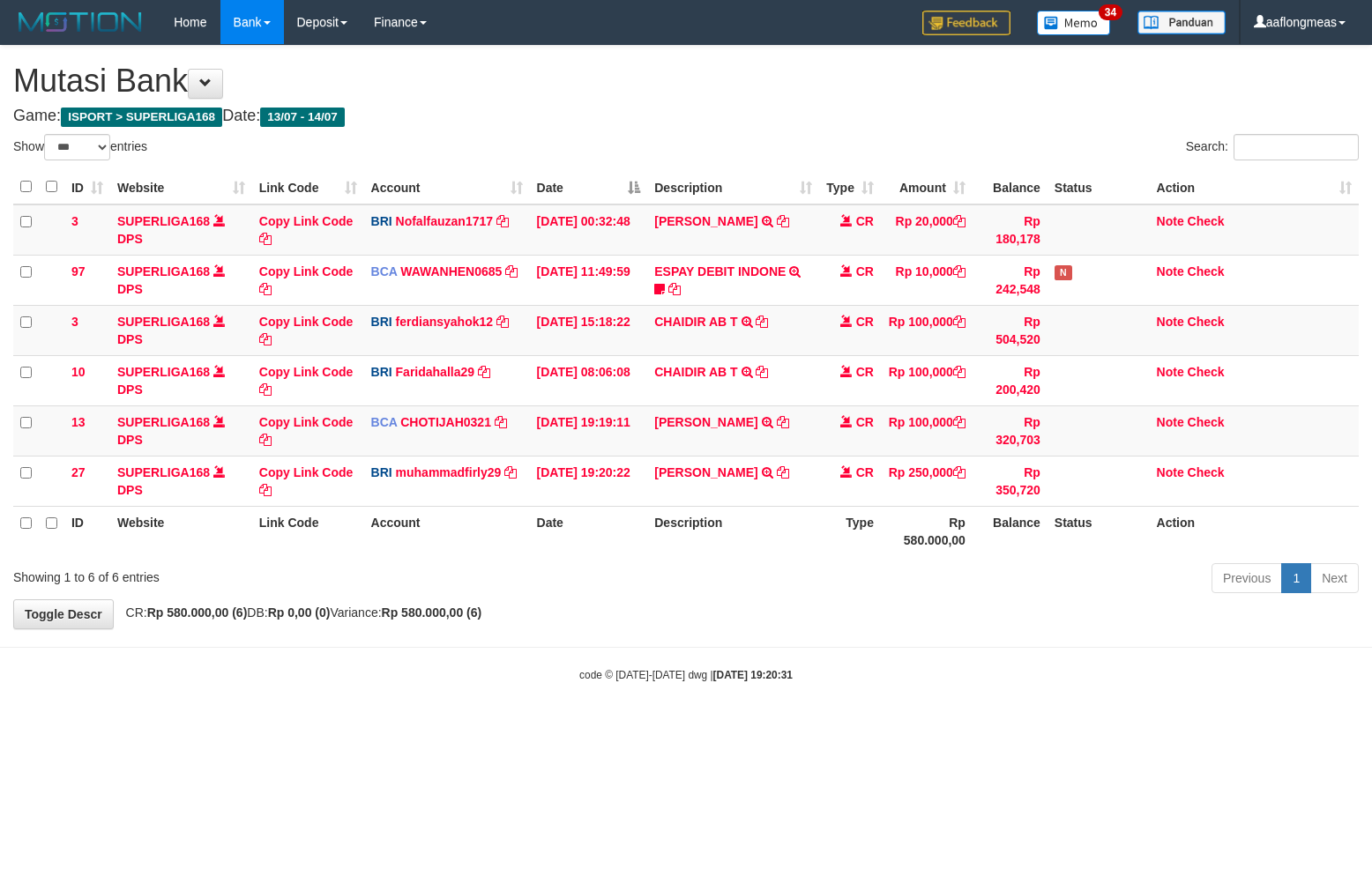 scroll, scrollTop: 0, scrollLeft: 0, axis: both 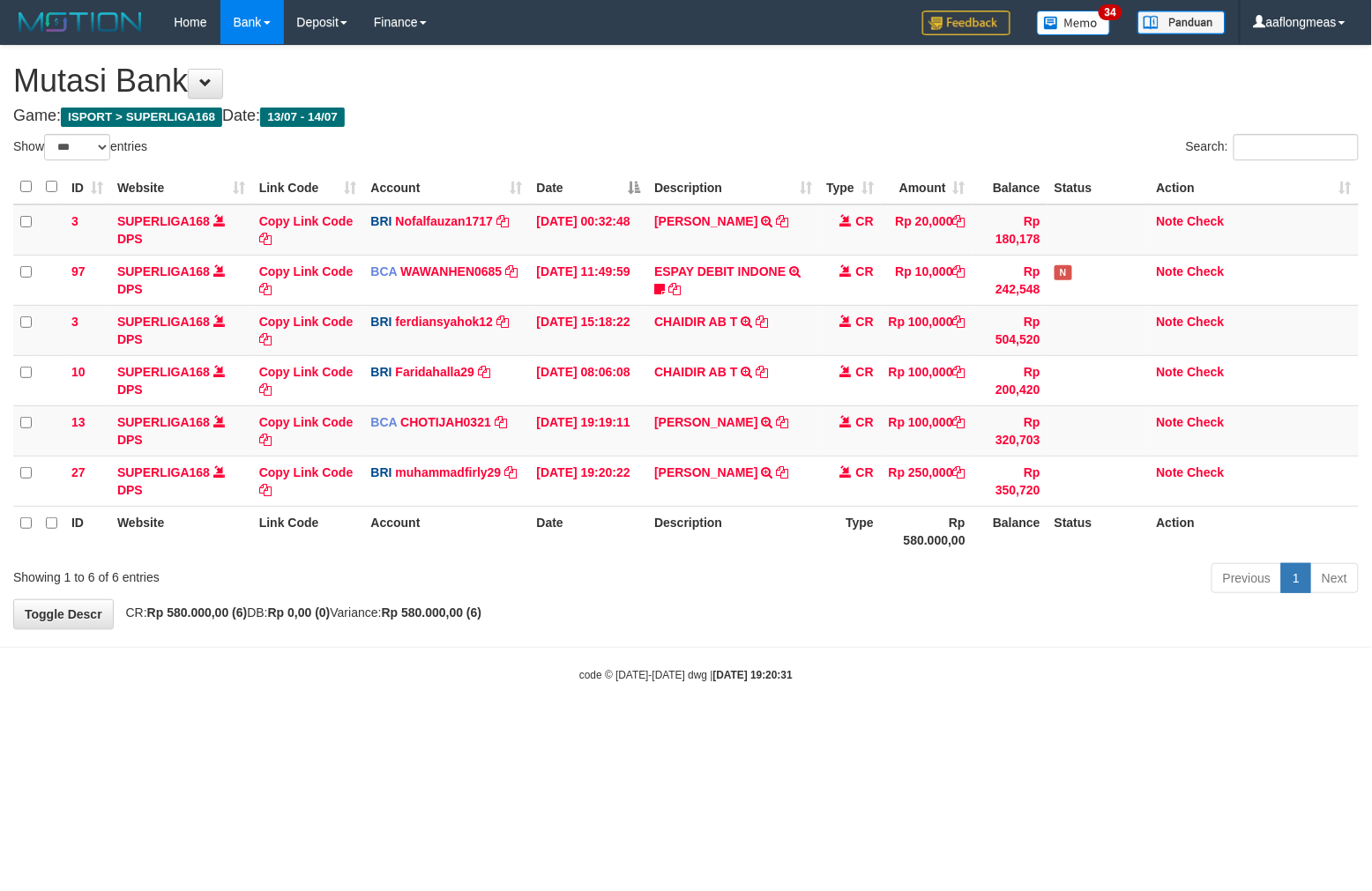 drag, startPoint x: 0, startPoint y: 0, endPoint x: 623, endPoint y: 656, distance: 904.6906 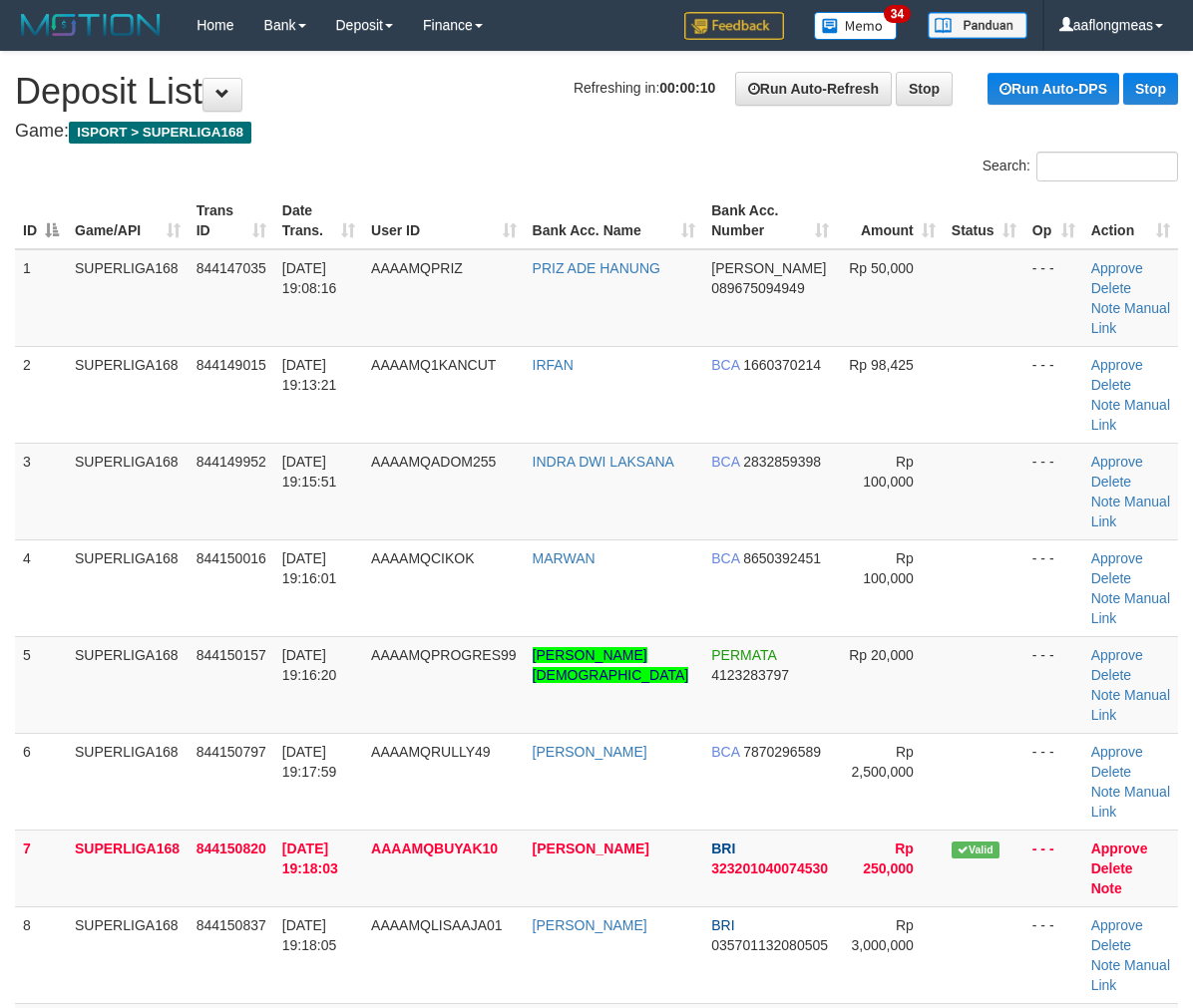 scroll, scrollTop: 0, scrollLeft: 0, axis: both 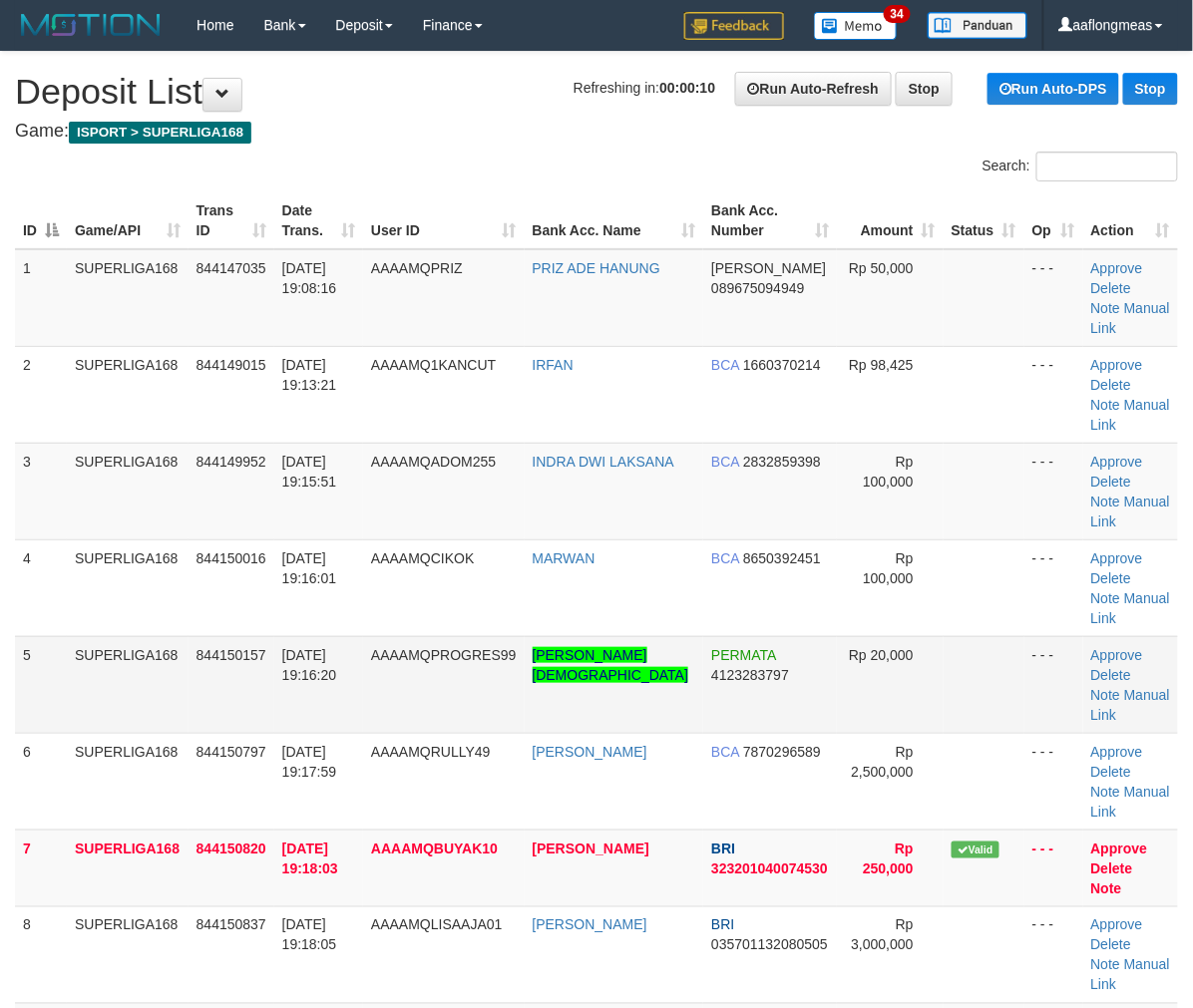 click at bounding box center [984, 684] 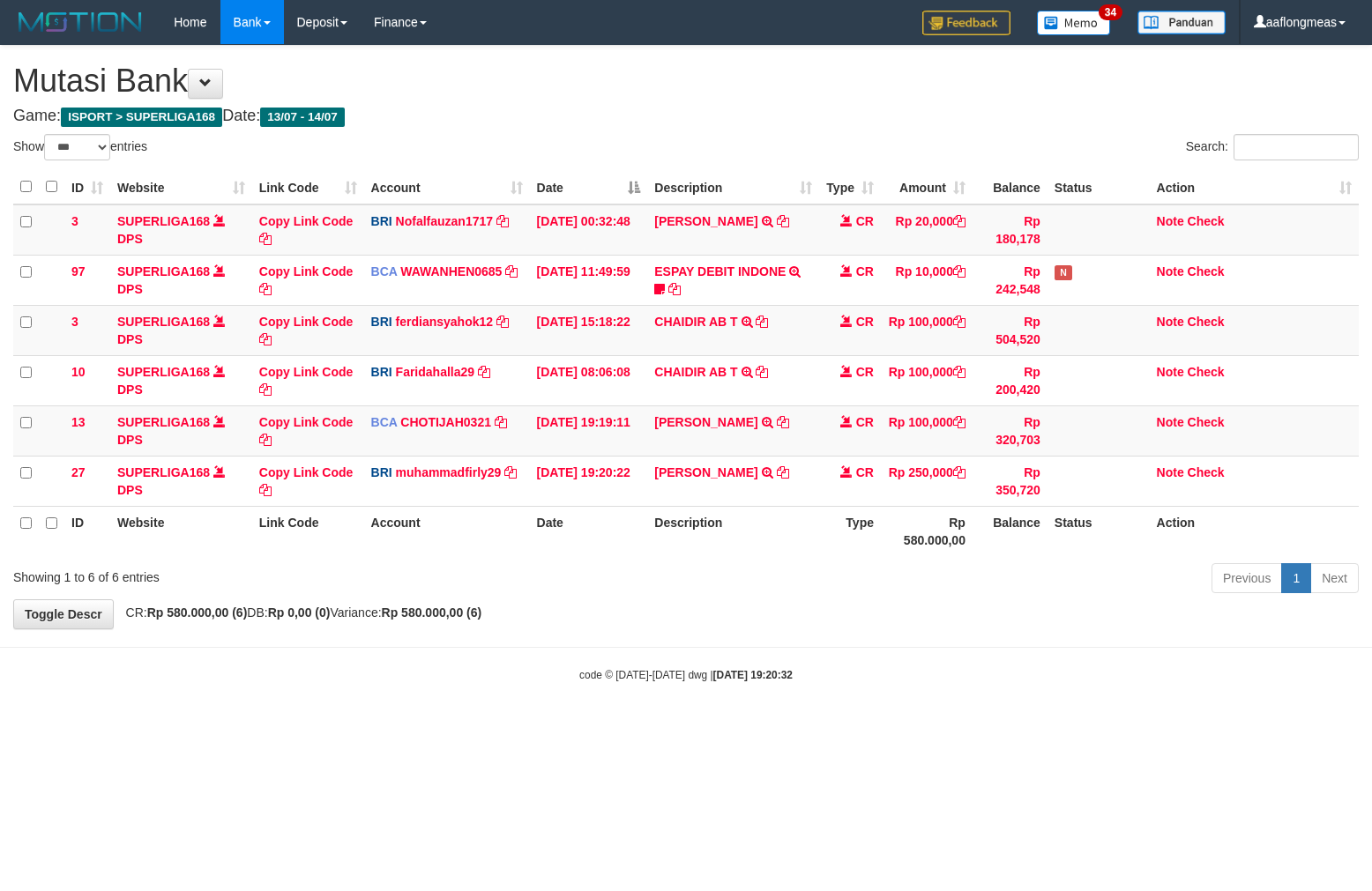 select on "***" 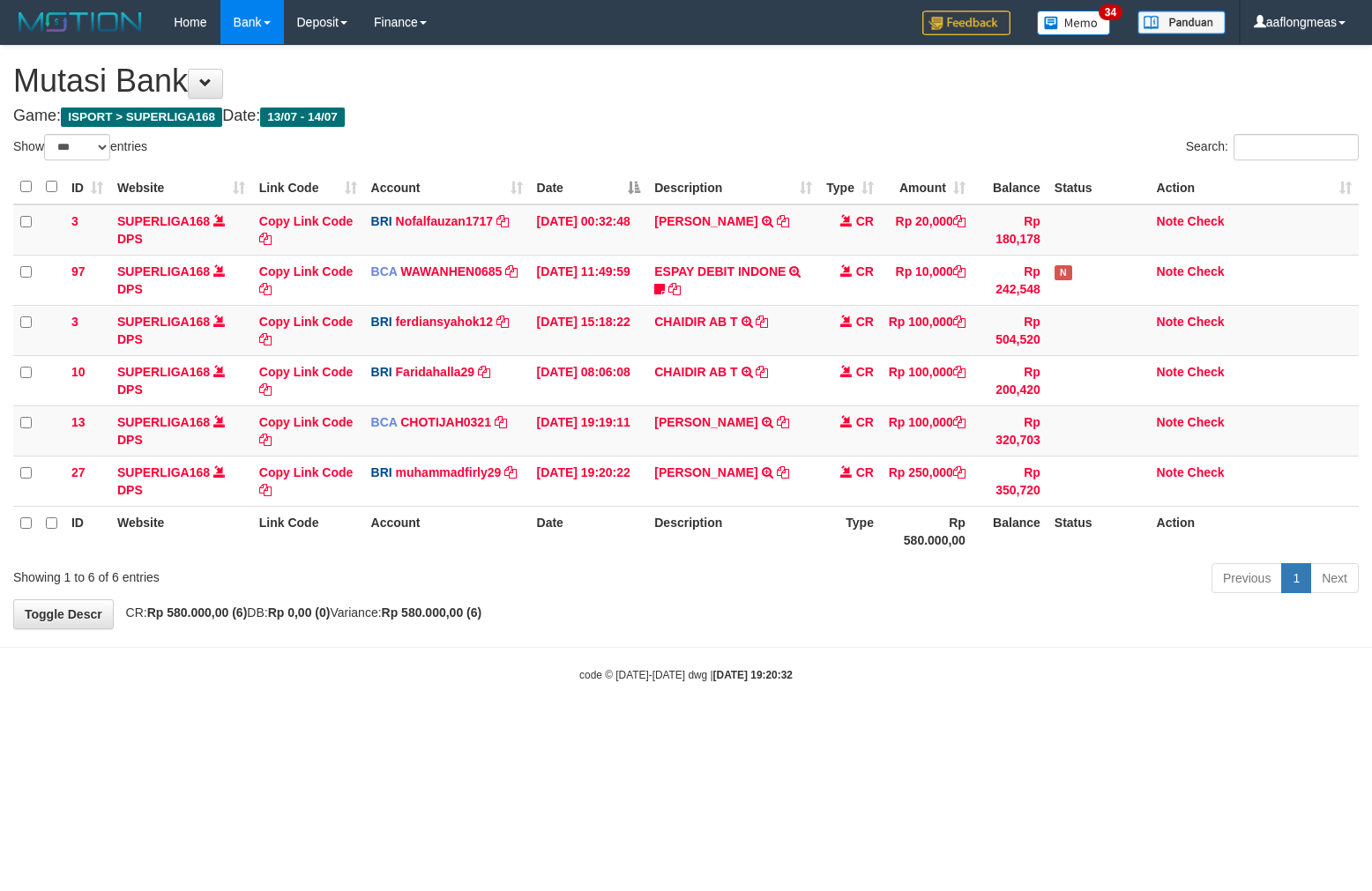scroll, scrollTop: 0, scrollLeft: 0, axis: both 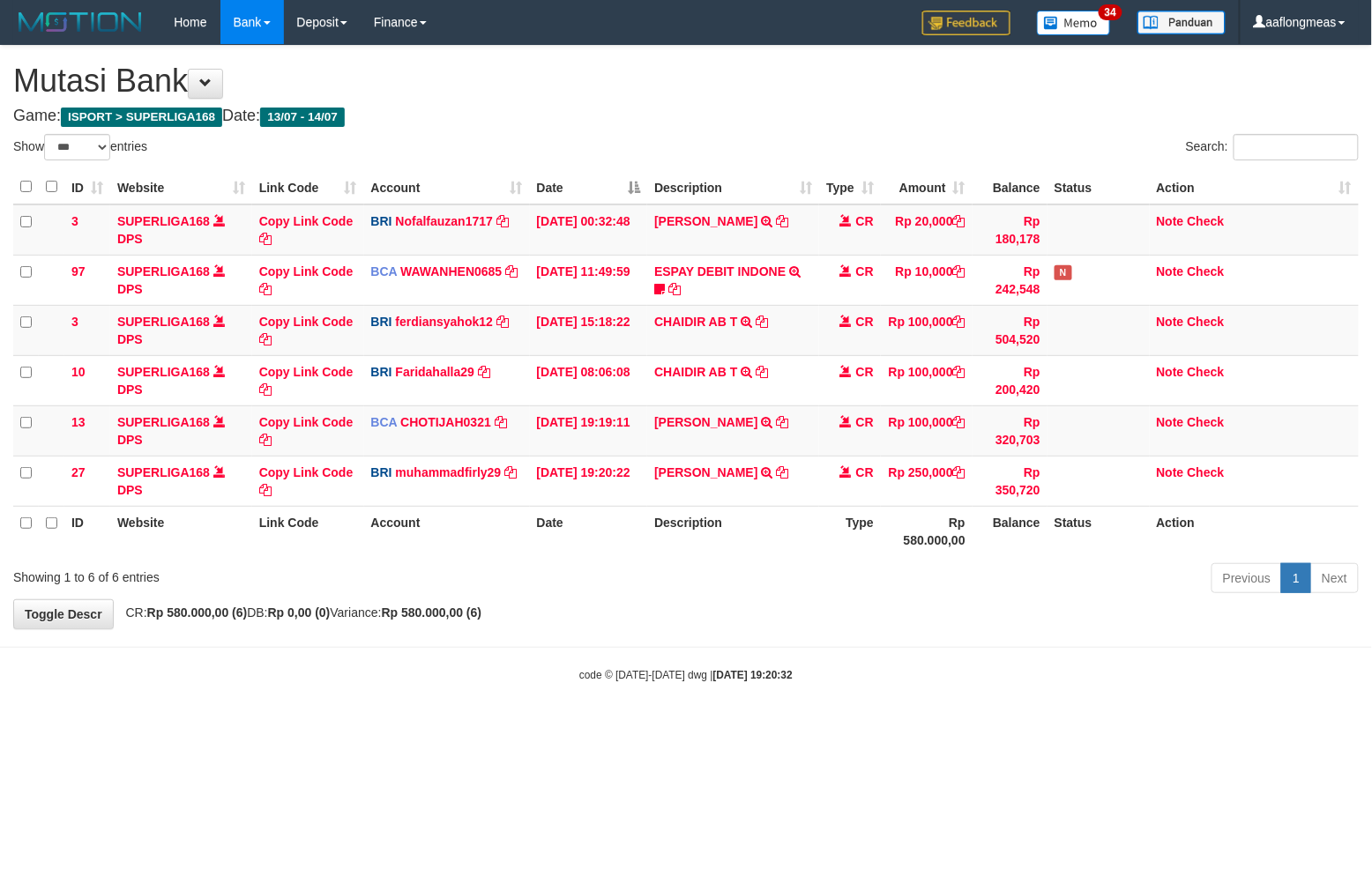 drag, startPoint x: 756, startPoint y: 633, endPoint x: 10, endPoint y: 636, distance: 746.00603 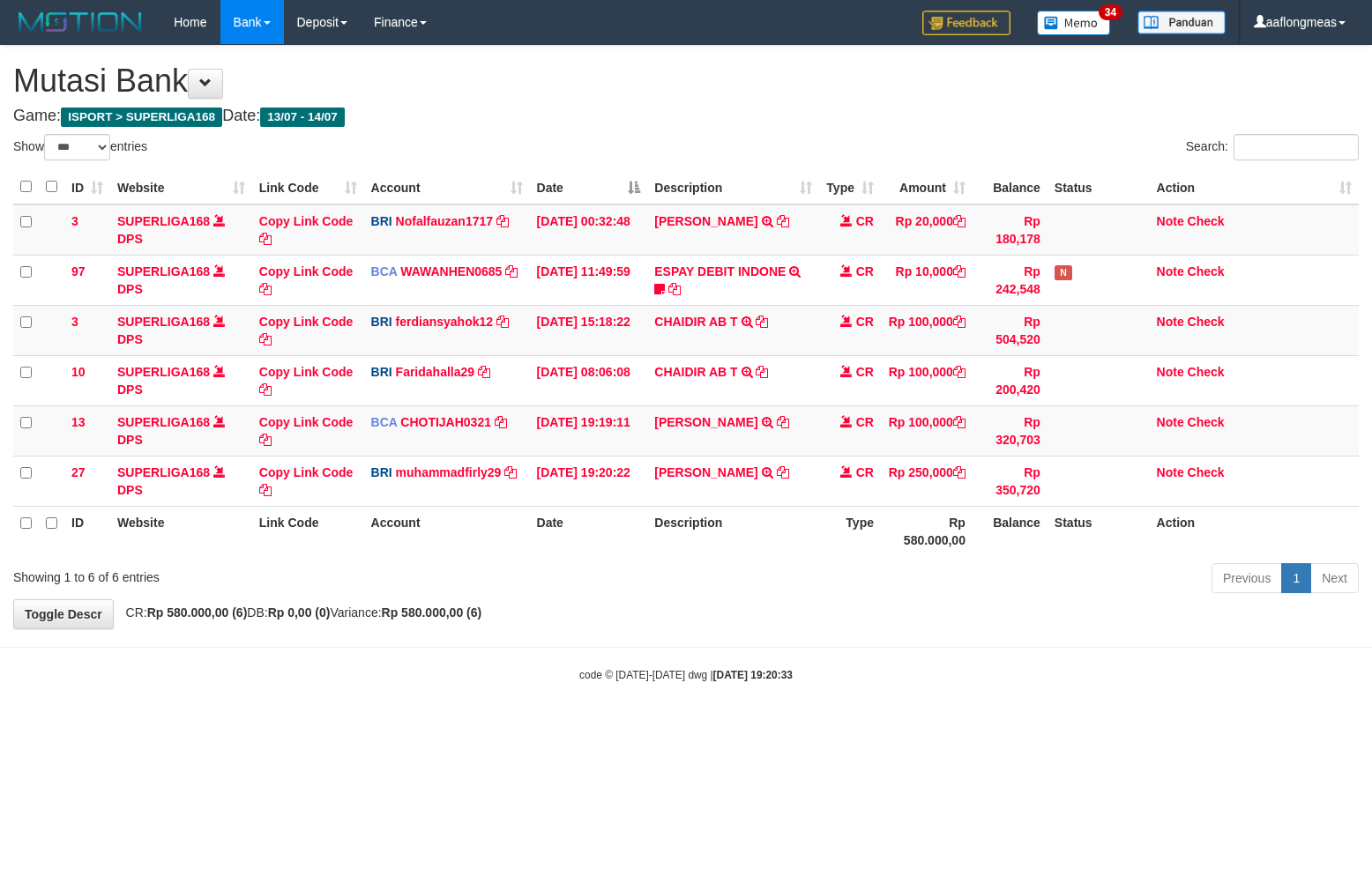 select on "***" 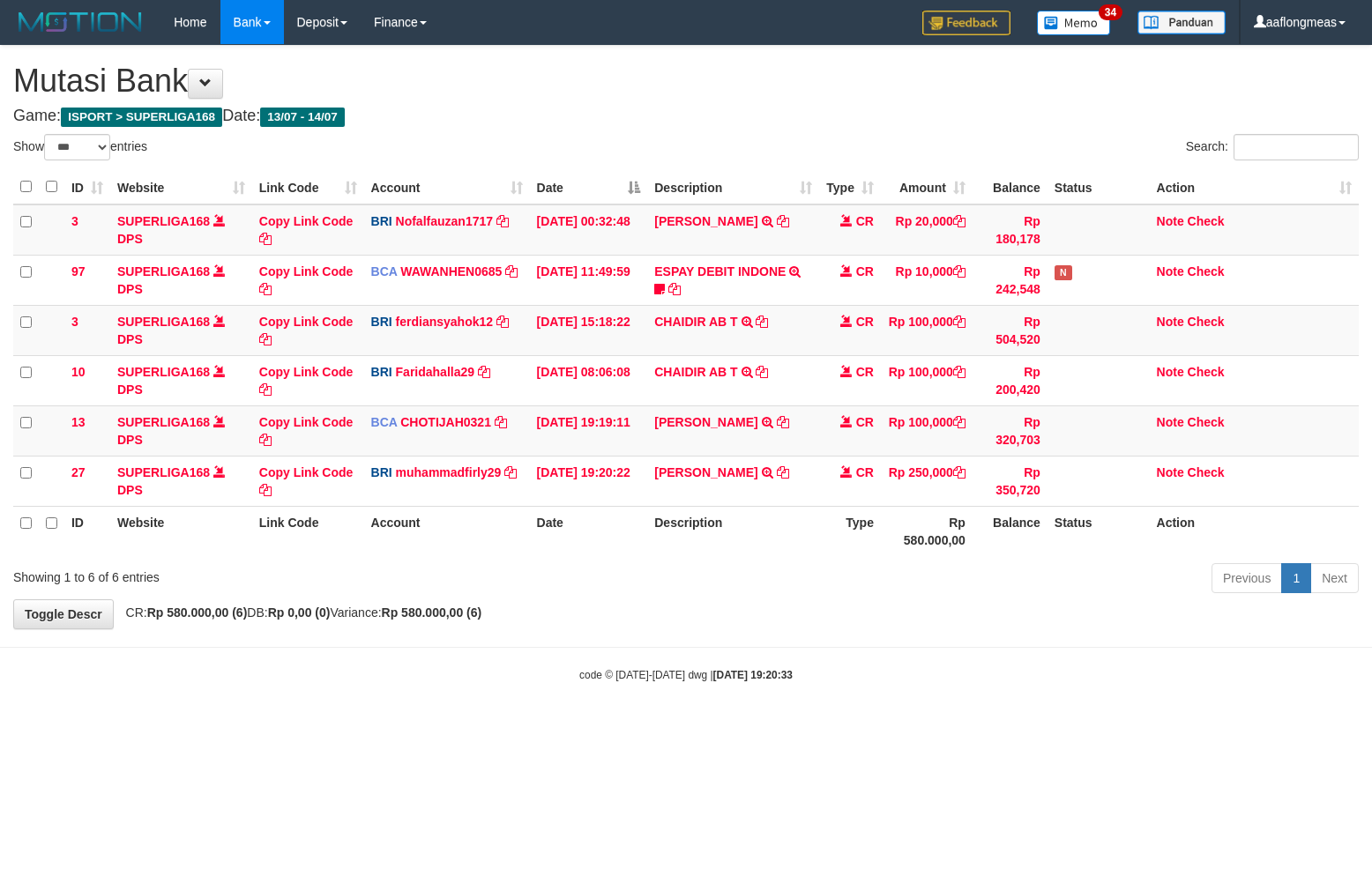 scroll, scrollTop: 0, scrollLeft: 0, axis: both 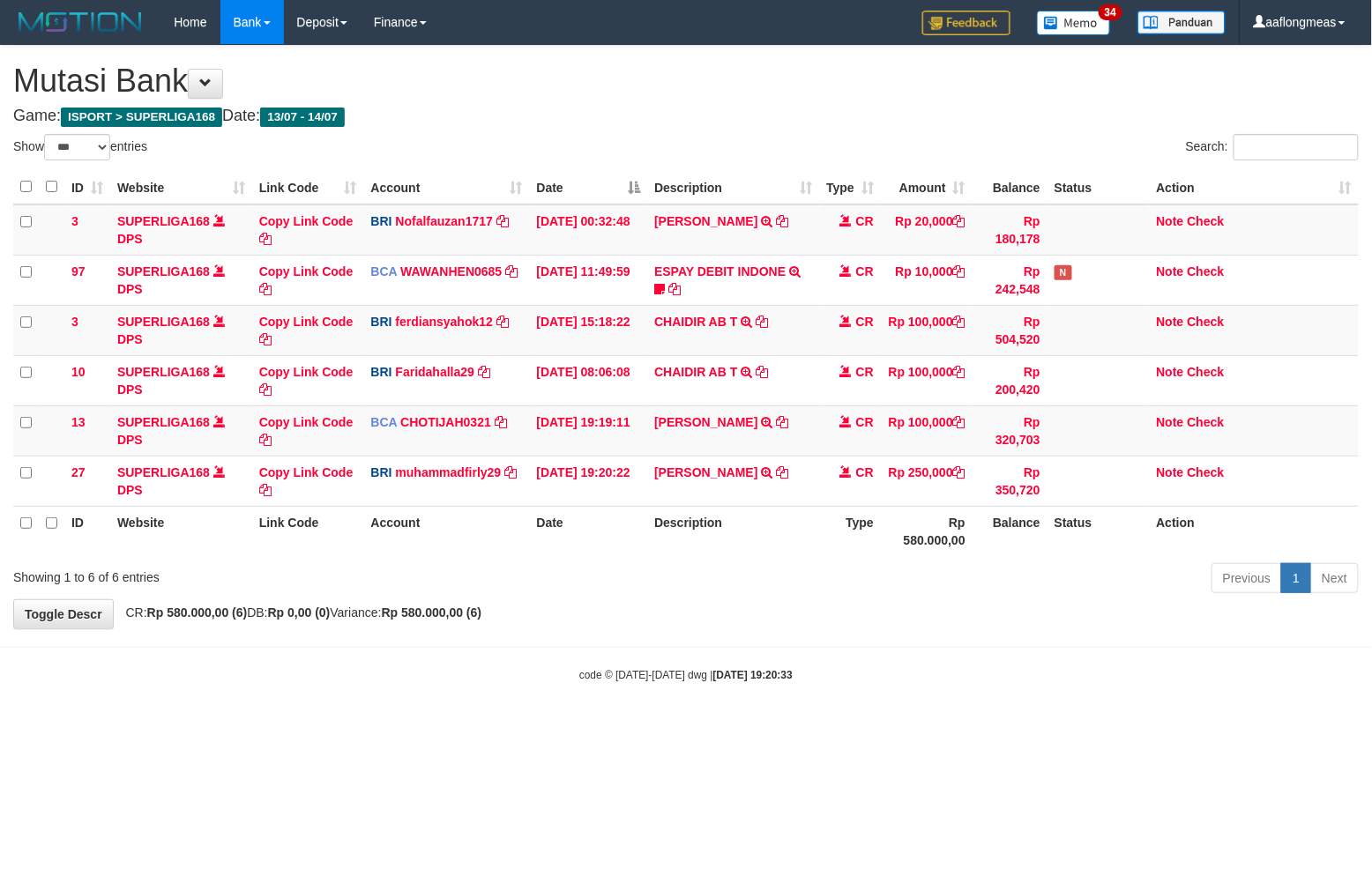 click on "Toggle navigation
Home
Bank
Account List
Load
By Website
Group
[ISPORT]													SUPERLIGA168
By Load Group (DPS)
34" at bounding box center (686, 363) 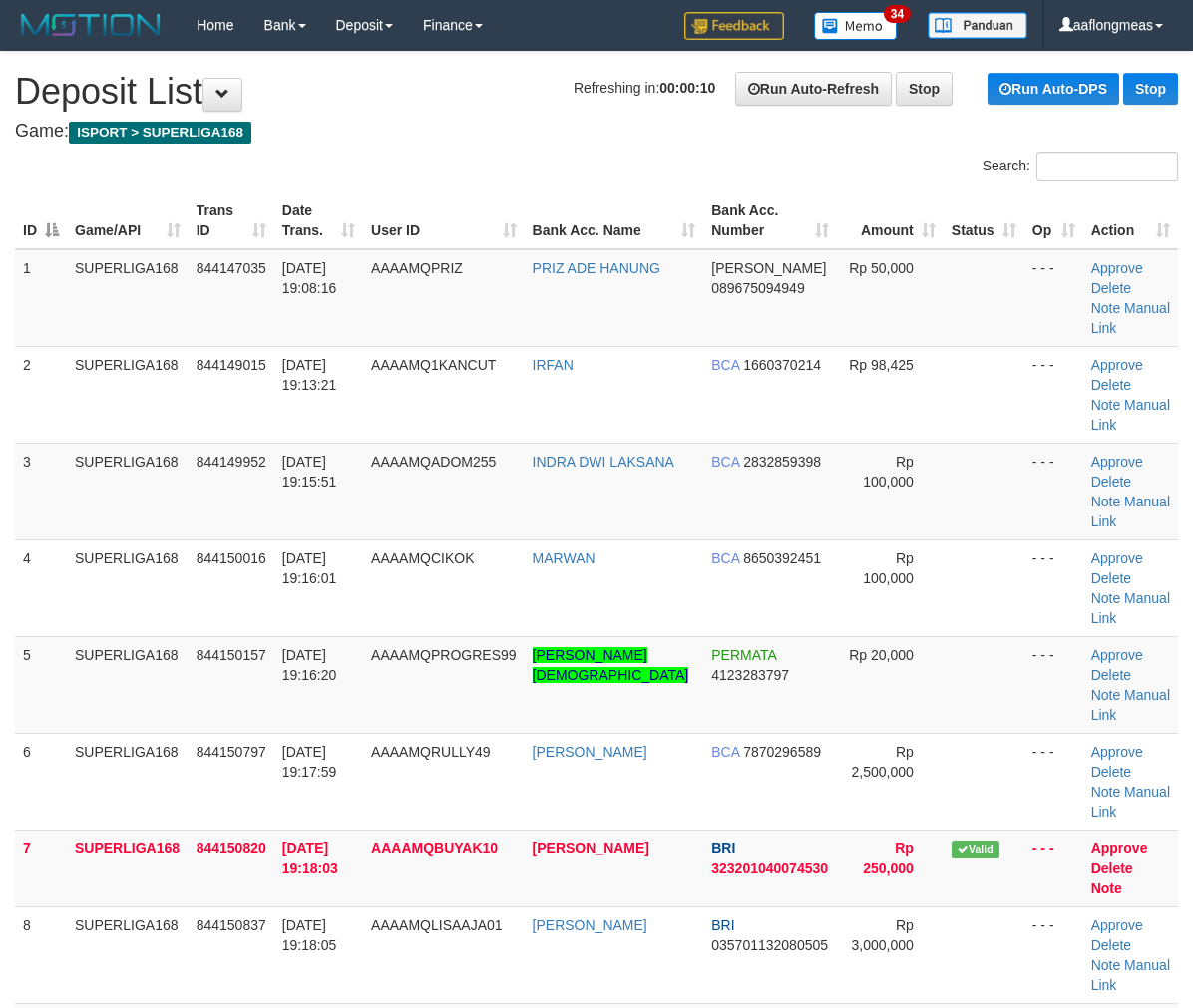 scroll, scrollTop: 0, scrollLeft: 0, axis: both 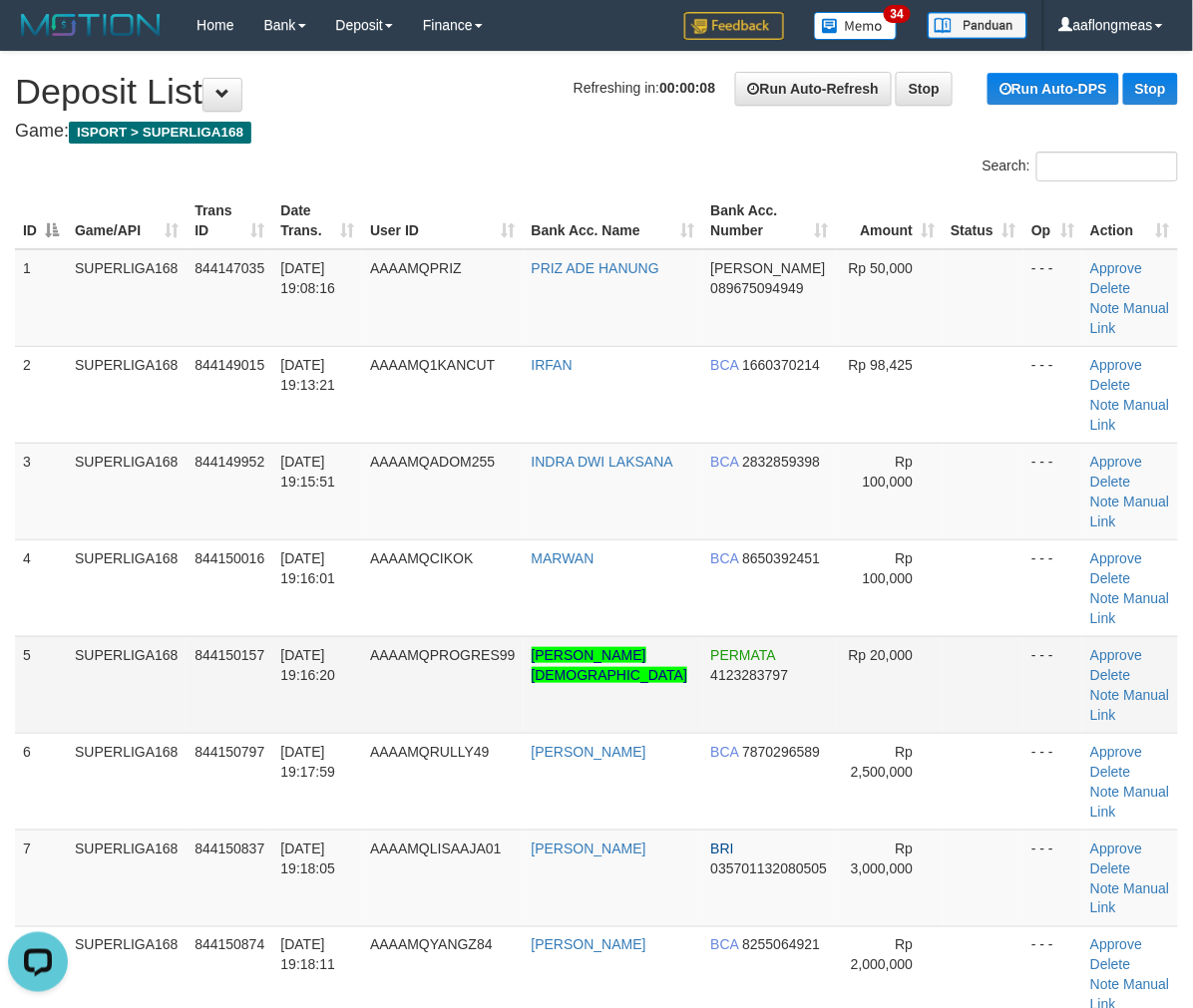 drag, startPoint x: 930, startPoint y: 571, endPoint x: 1000, endPoint y: 575, distance: 70.11419 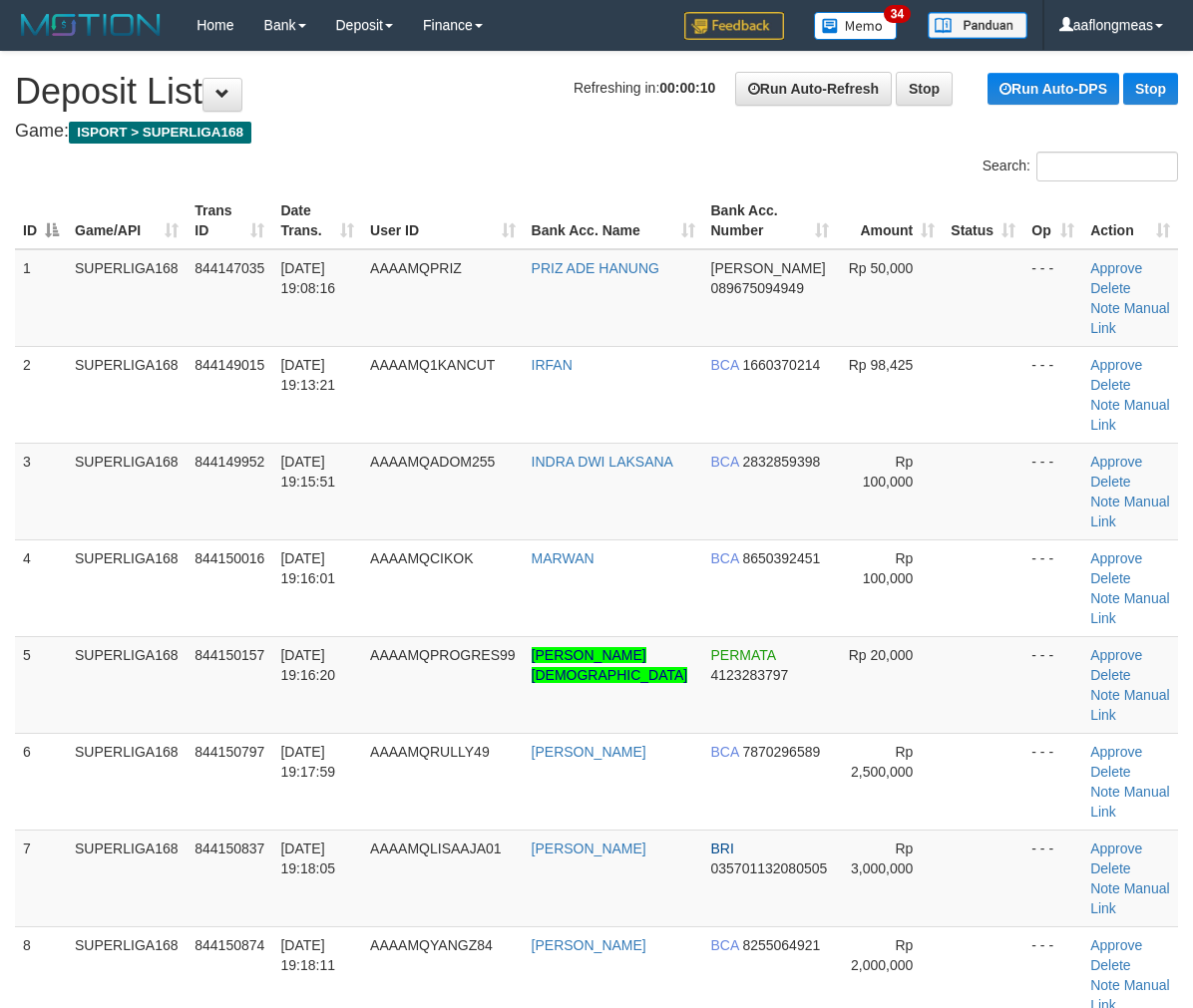 scroll, scrollTop: 0, scrollLeft: 0, axis: both 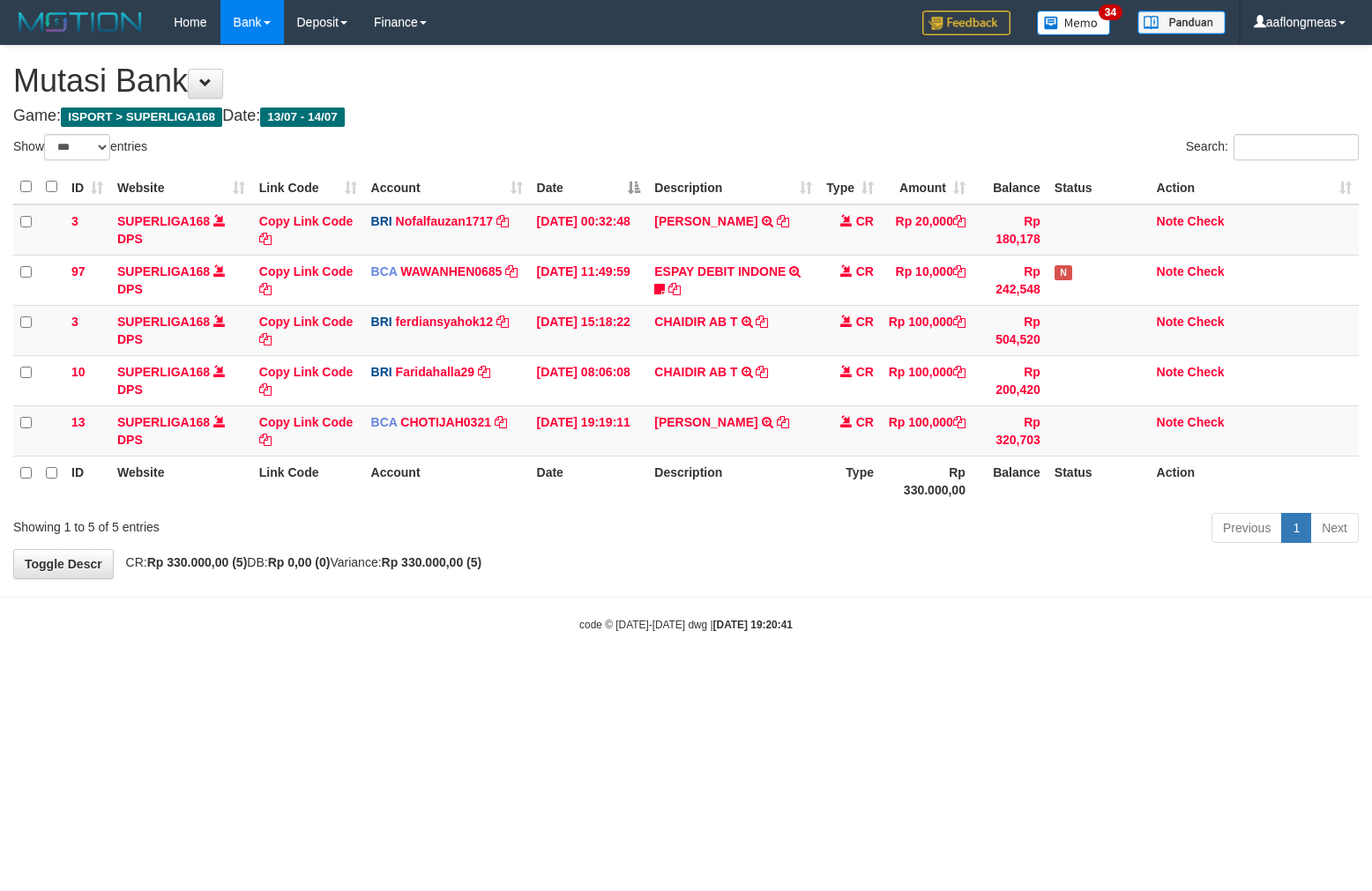 select on "***" 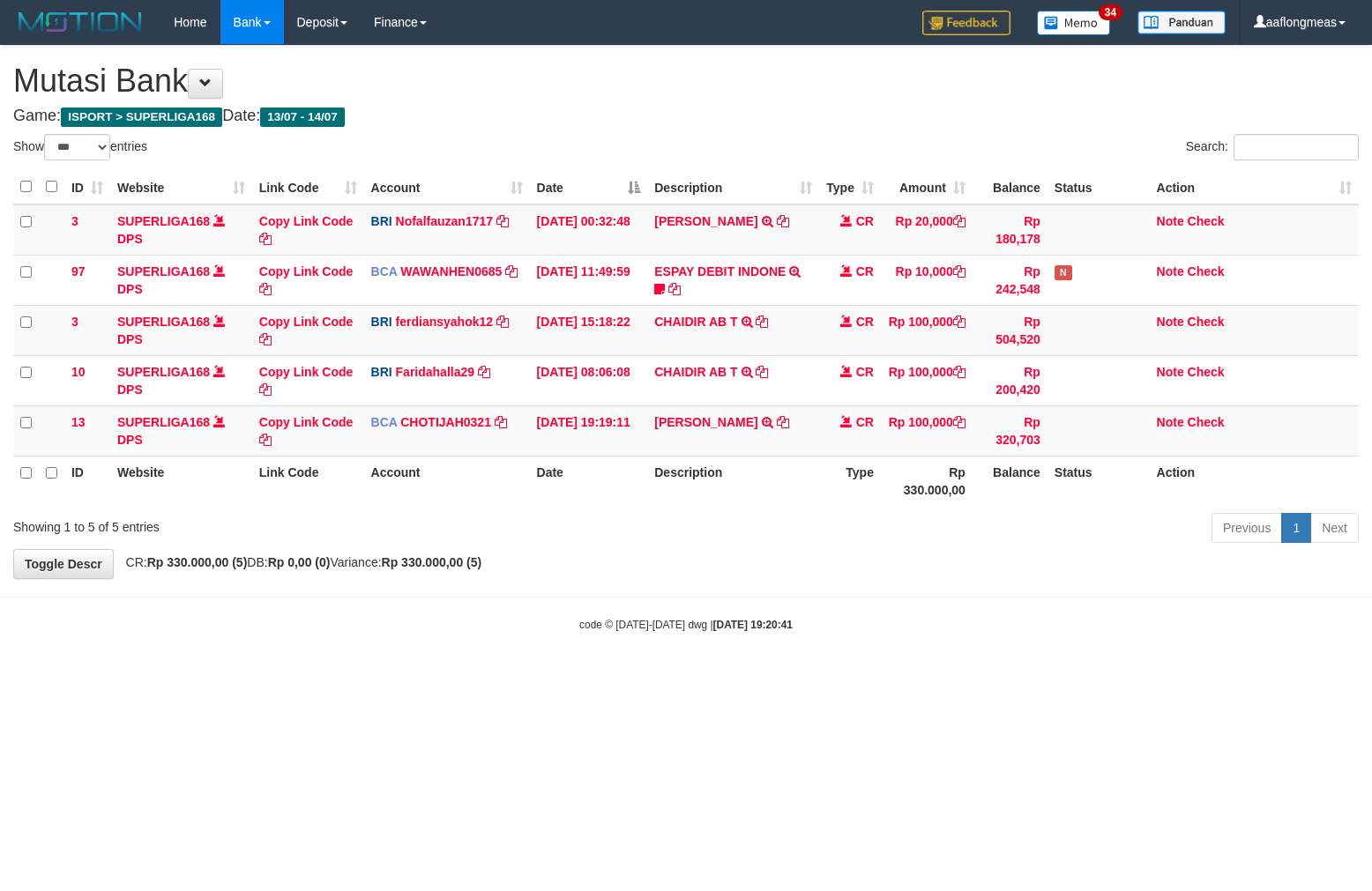 scroll, scrollTop: 0, scrollLeft: 0, axis: both 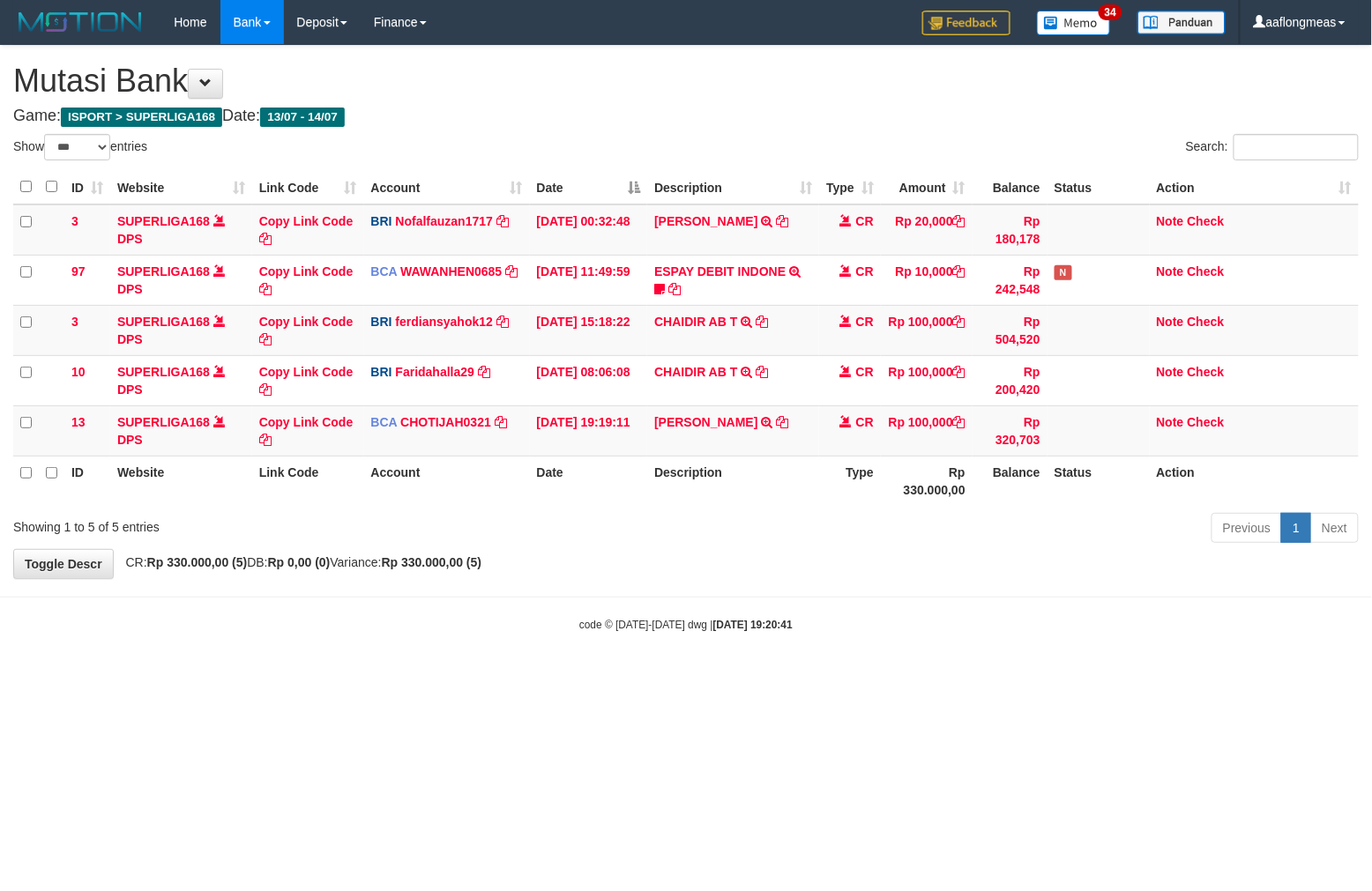 click on "Toggle navigation
Home
Bank
Account List
Load
By Website
Group
[ISPORT]													SUPERLIGA168
By Load Group (DPS)
34" at bounding box center (686, 338) 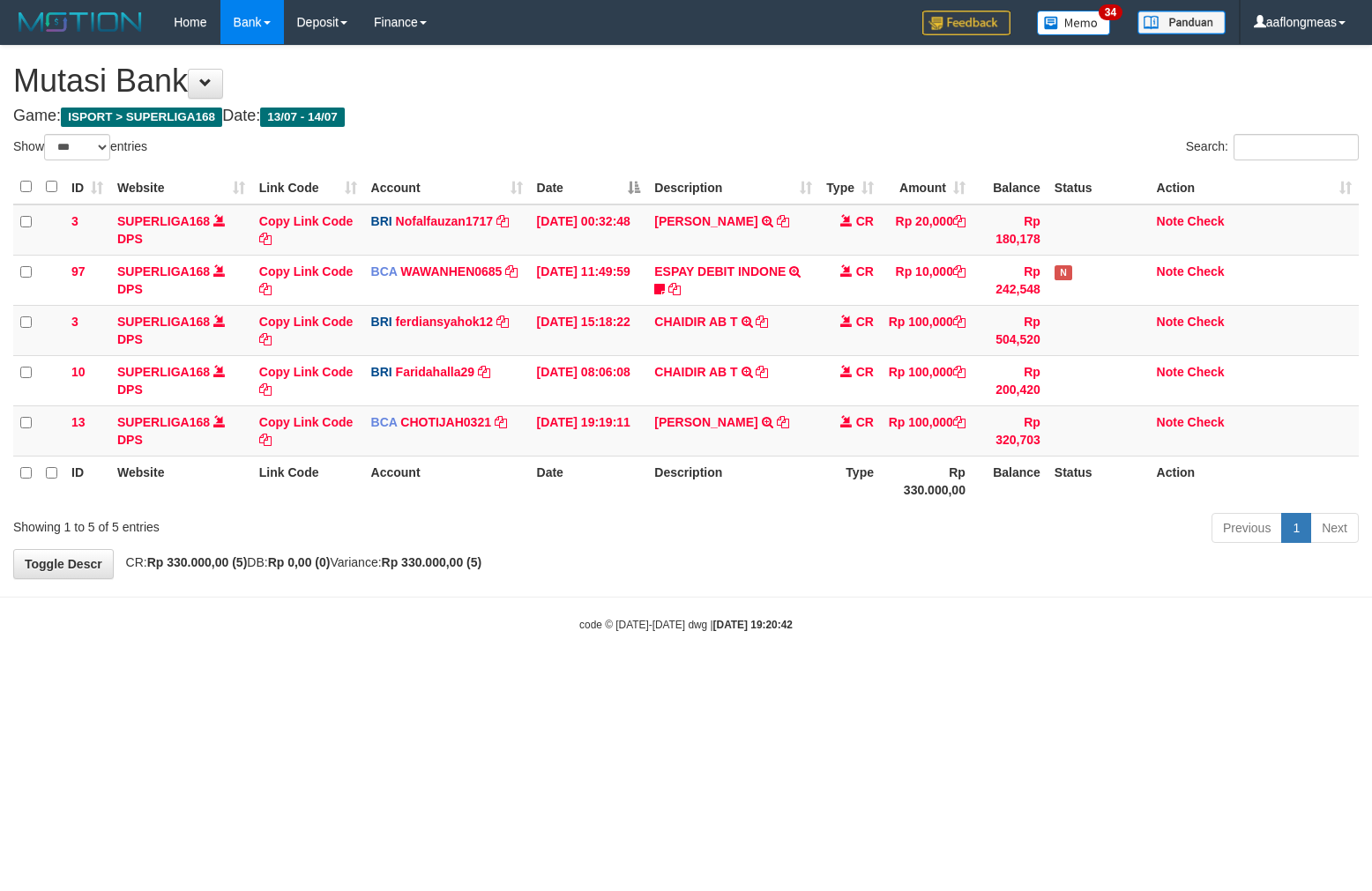 select on "***" 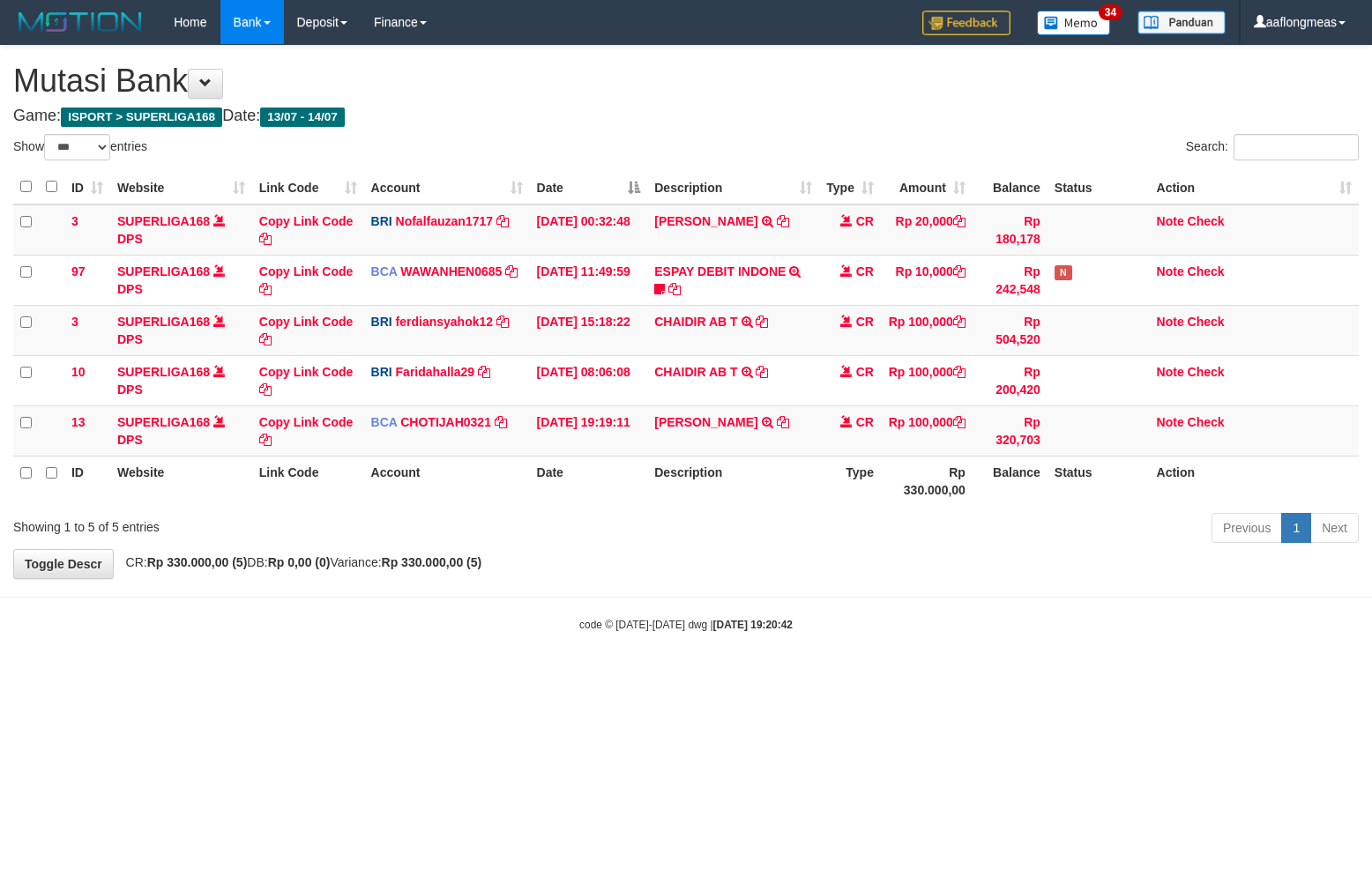 scroll, scrollTop: 0, scrollLeft: 0, axis: both 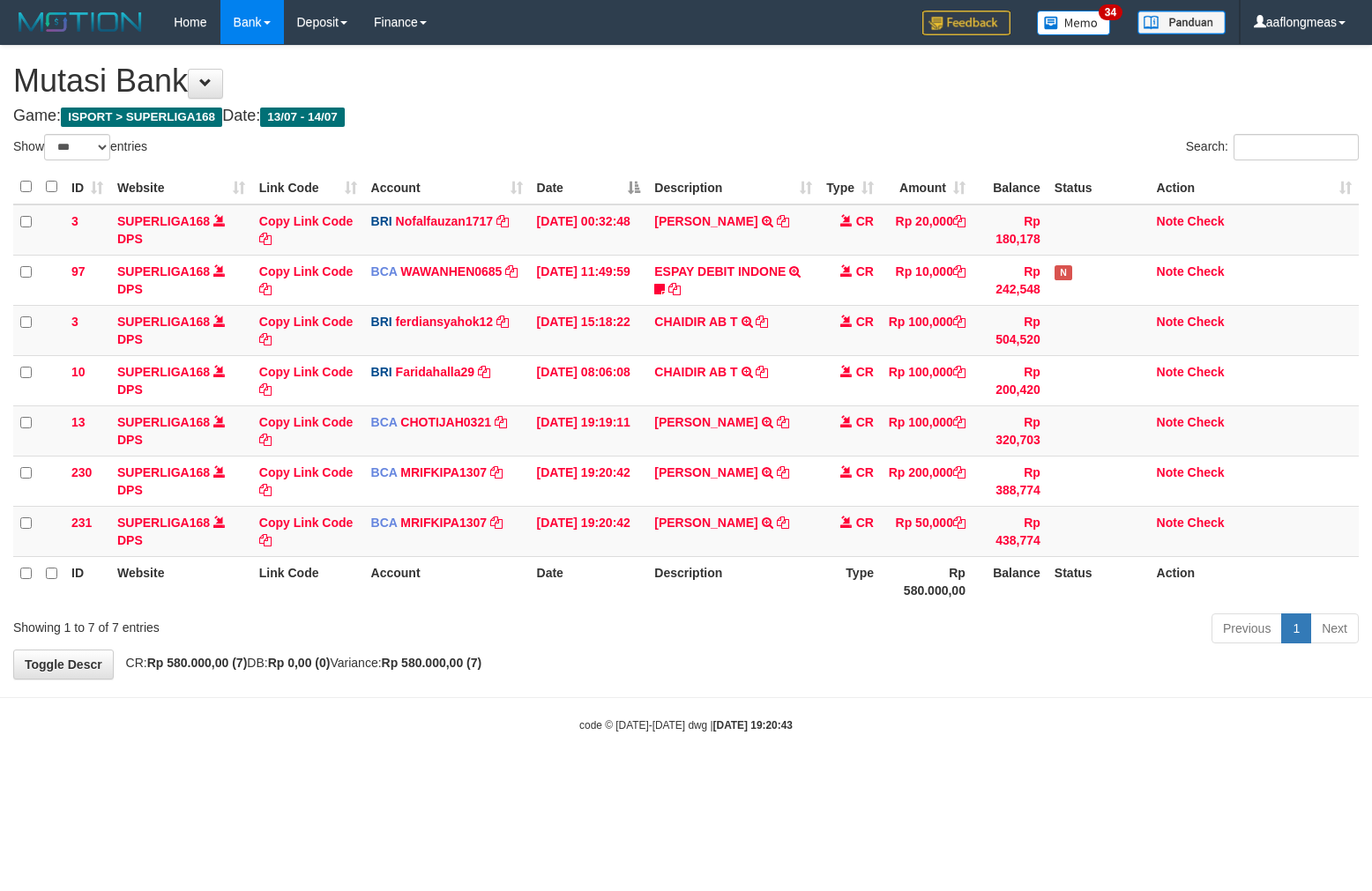 select on "***" 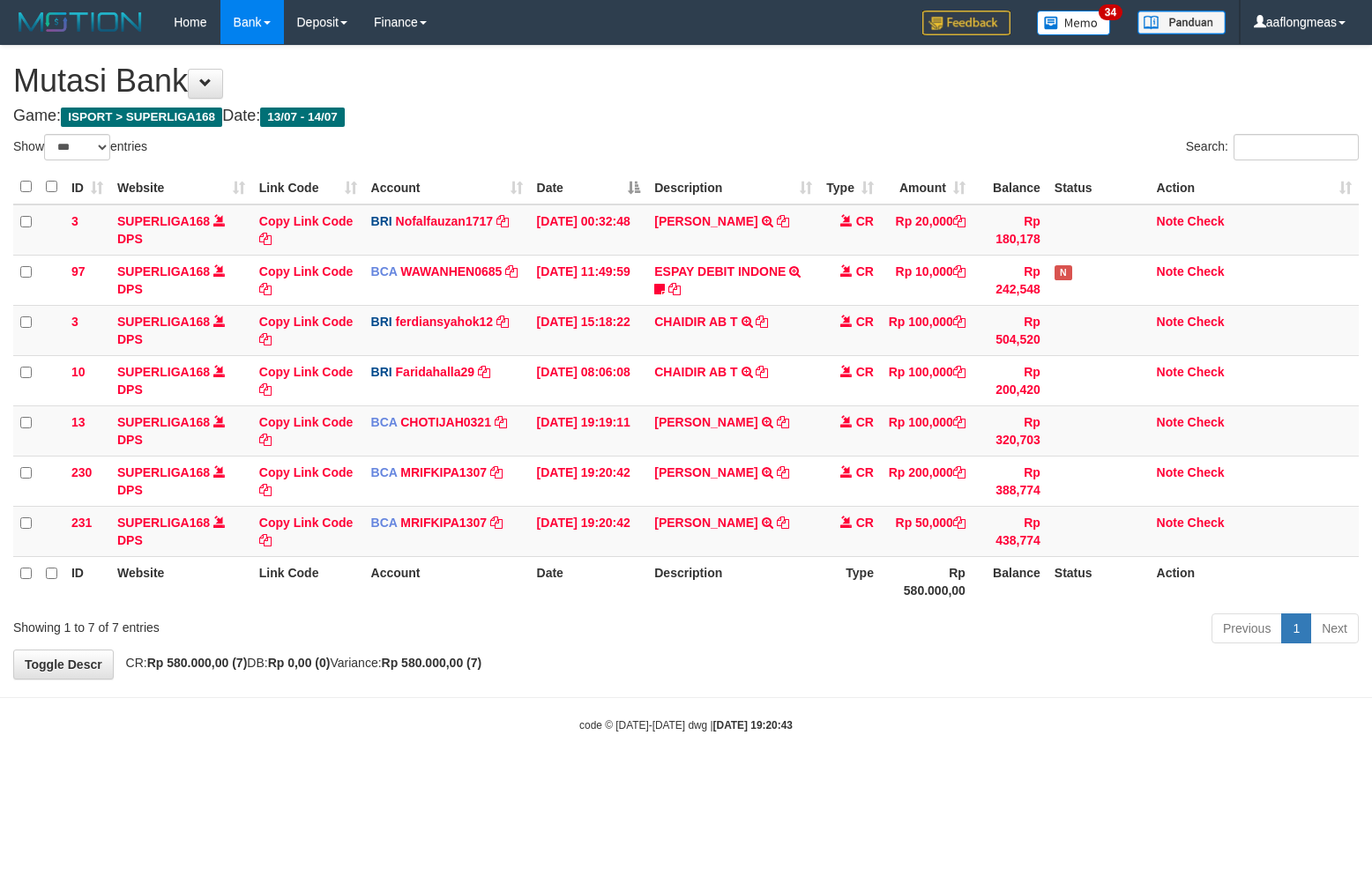 scroll, scrollTop: 0, scrollLeft: 0, axis: both 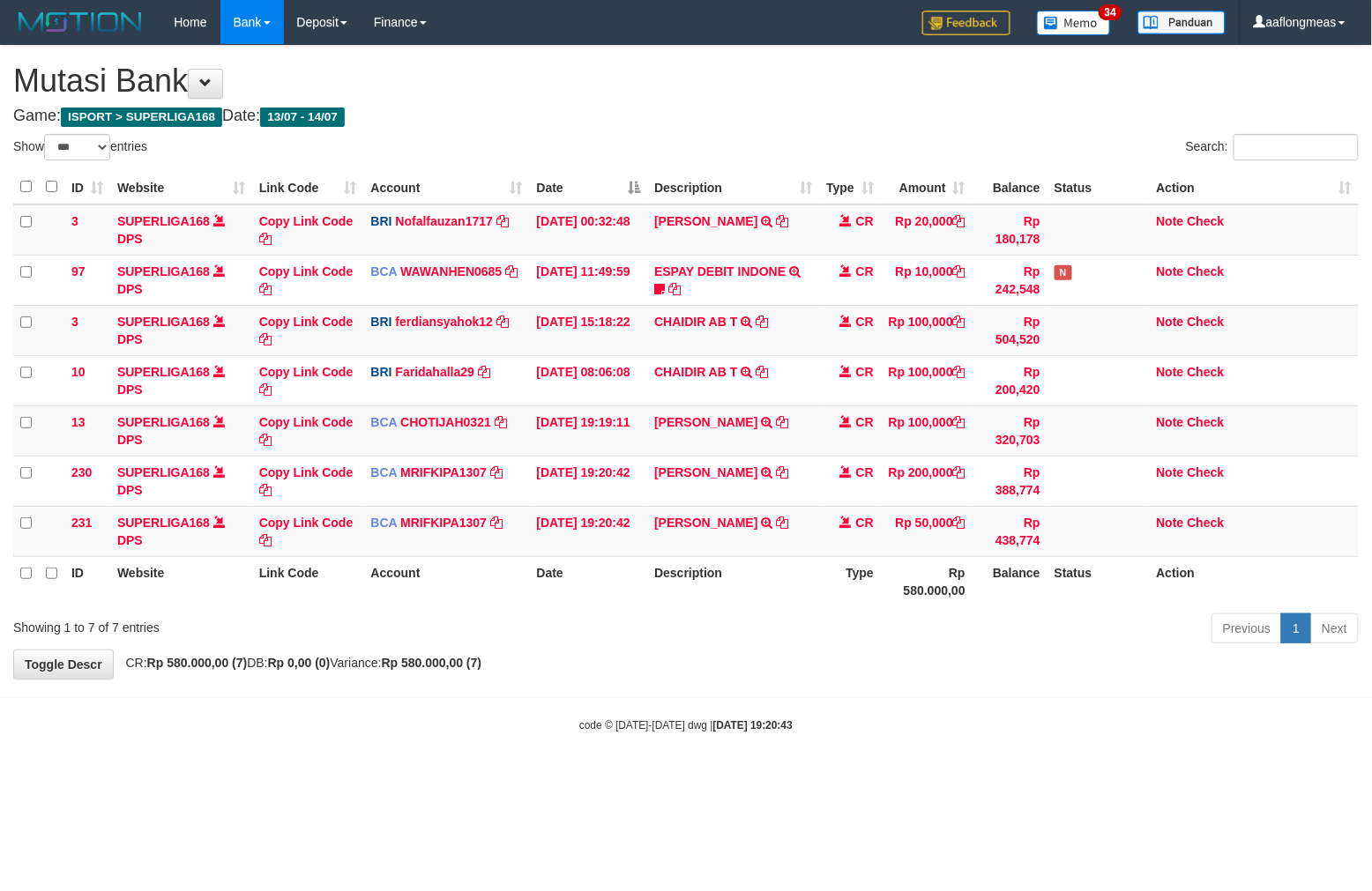 click on "Description" at bounding box center [733, 581] 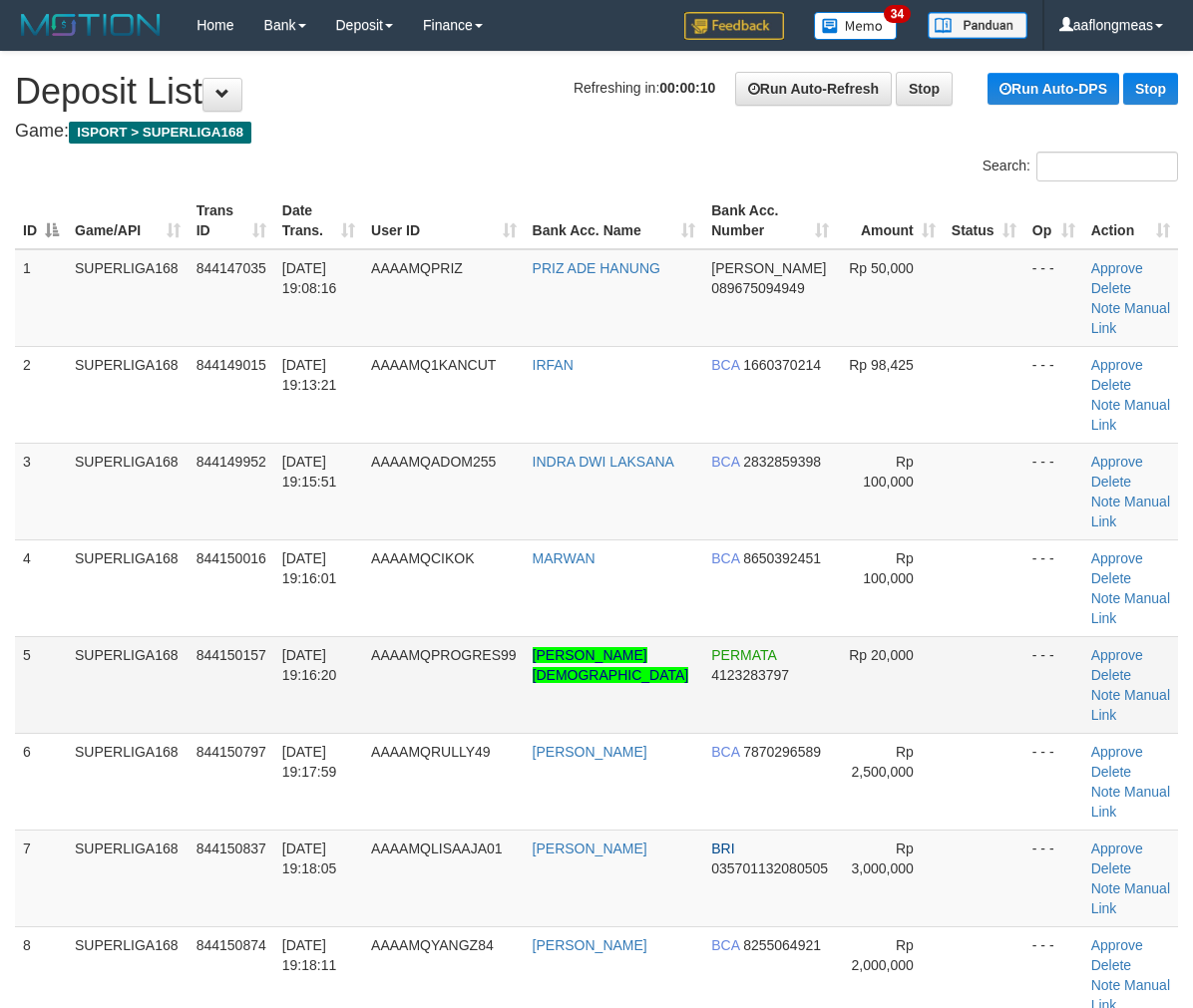 scroll, scrollTop: 0, scrollLeft: 0, axis: both 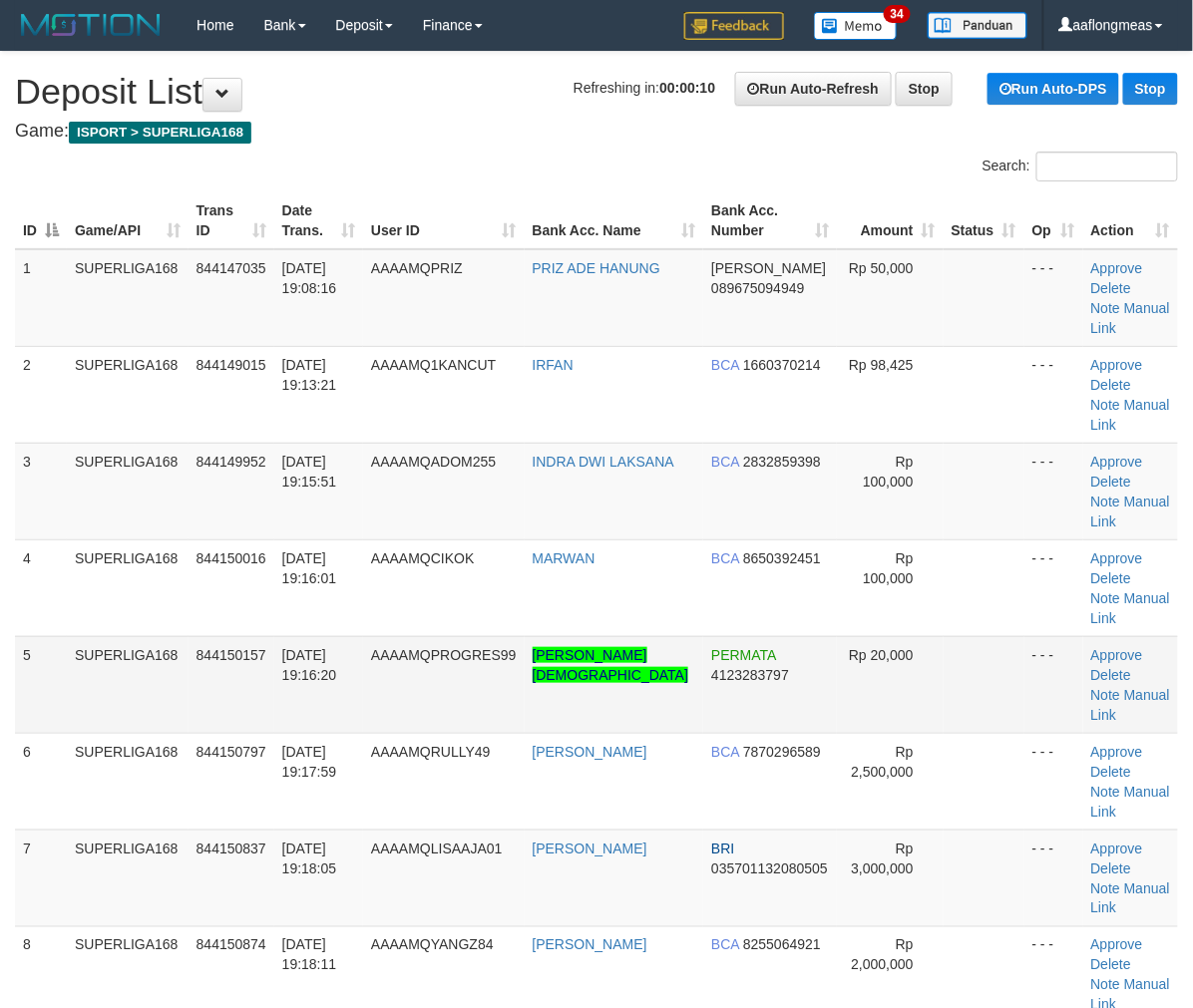 click at bounding box center (984, 684) 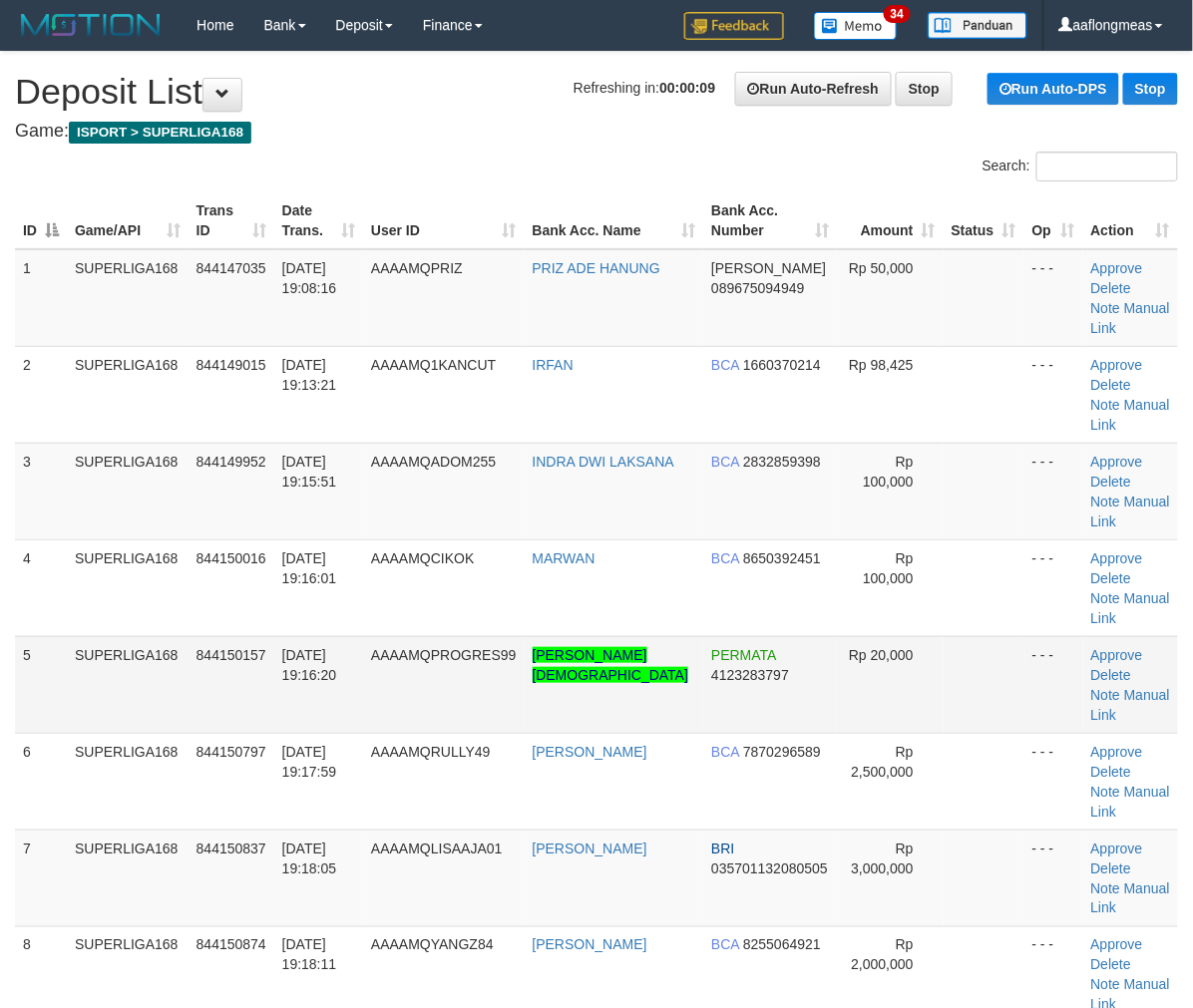 drag, startPoint x: 1010, startPoint y: 603, endPoint x: 1045, endPoint y: 604, distance: 35.014283 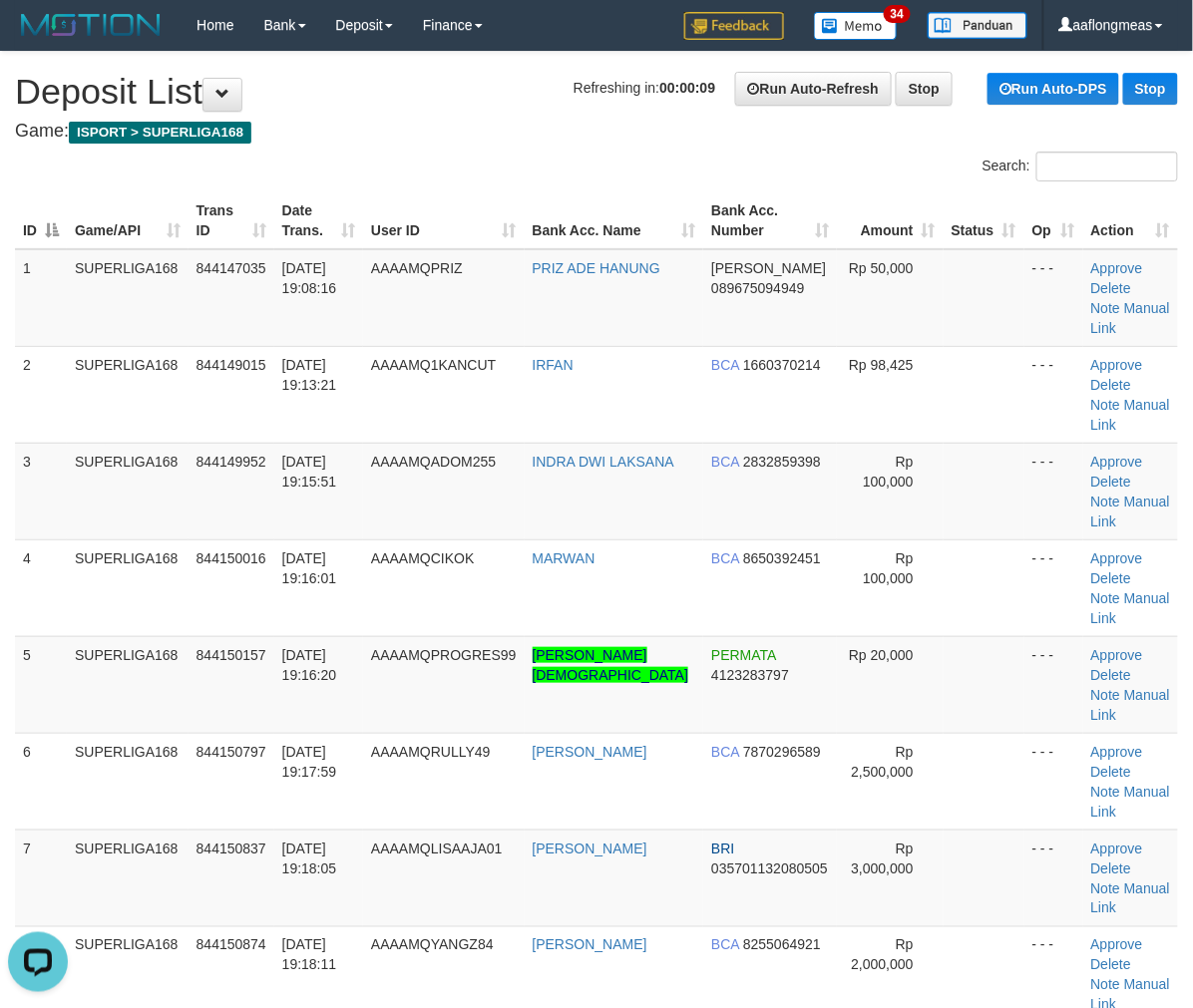 scroll, scrollTop: 0, scrollLeft: 0, axis: both 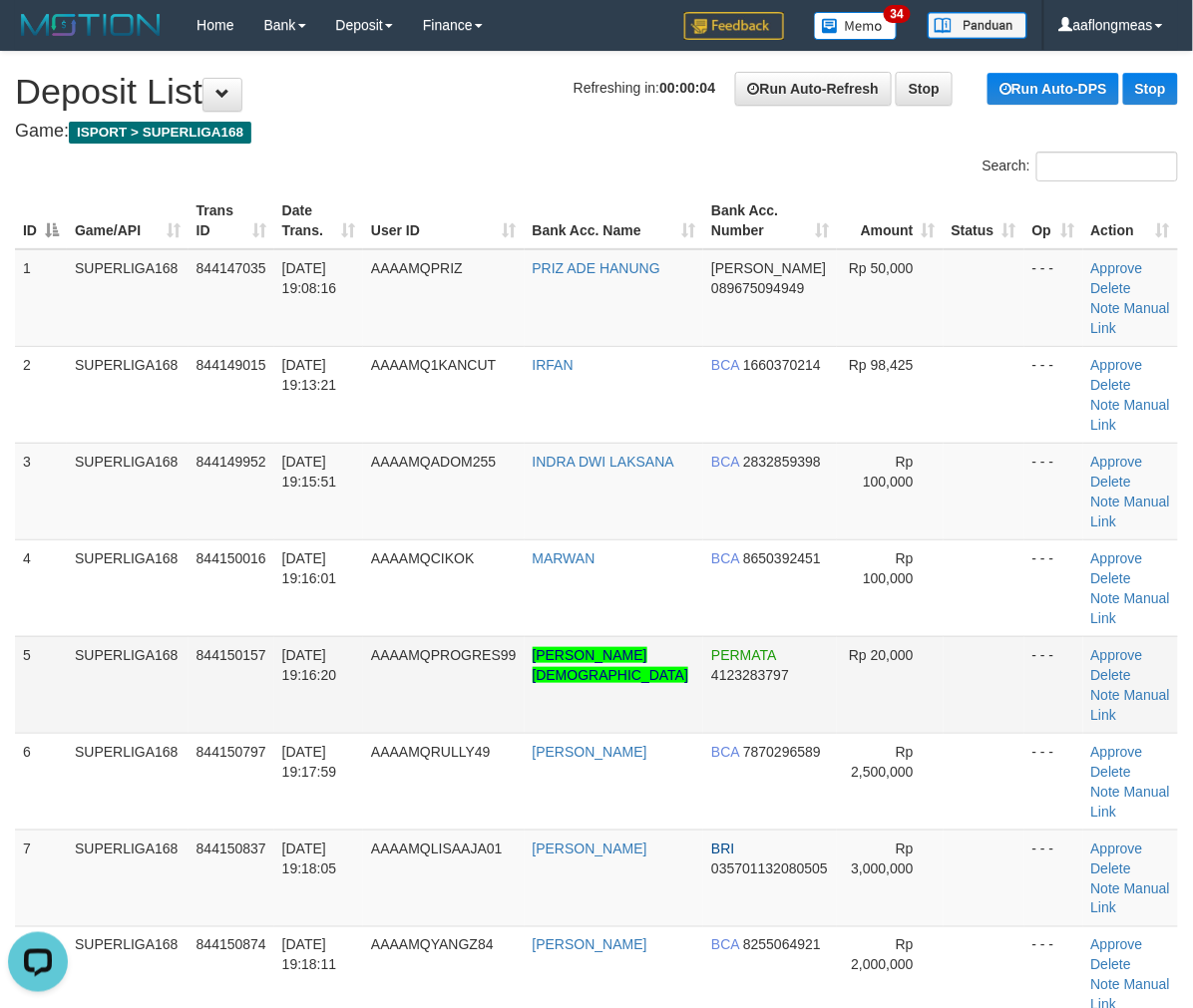 click on "Rp 20,000" at bounding box center (890, 684) 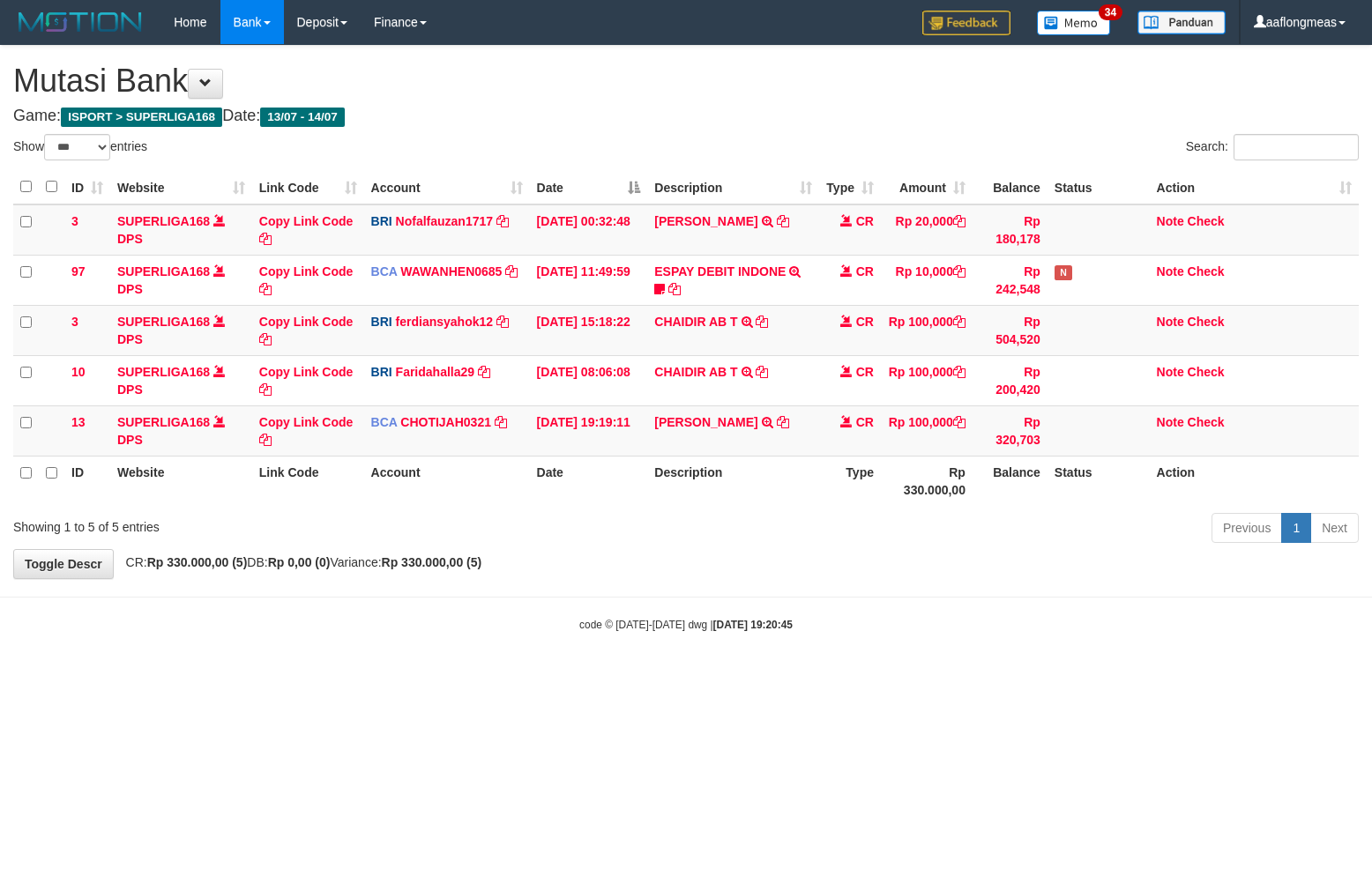 select on "***" 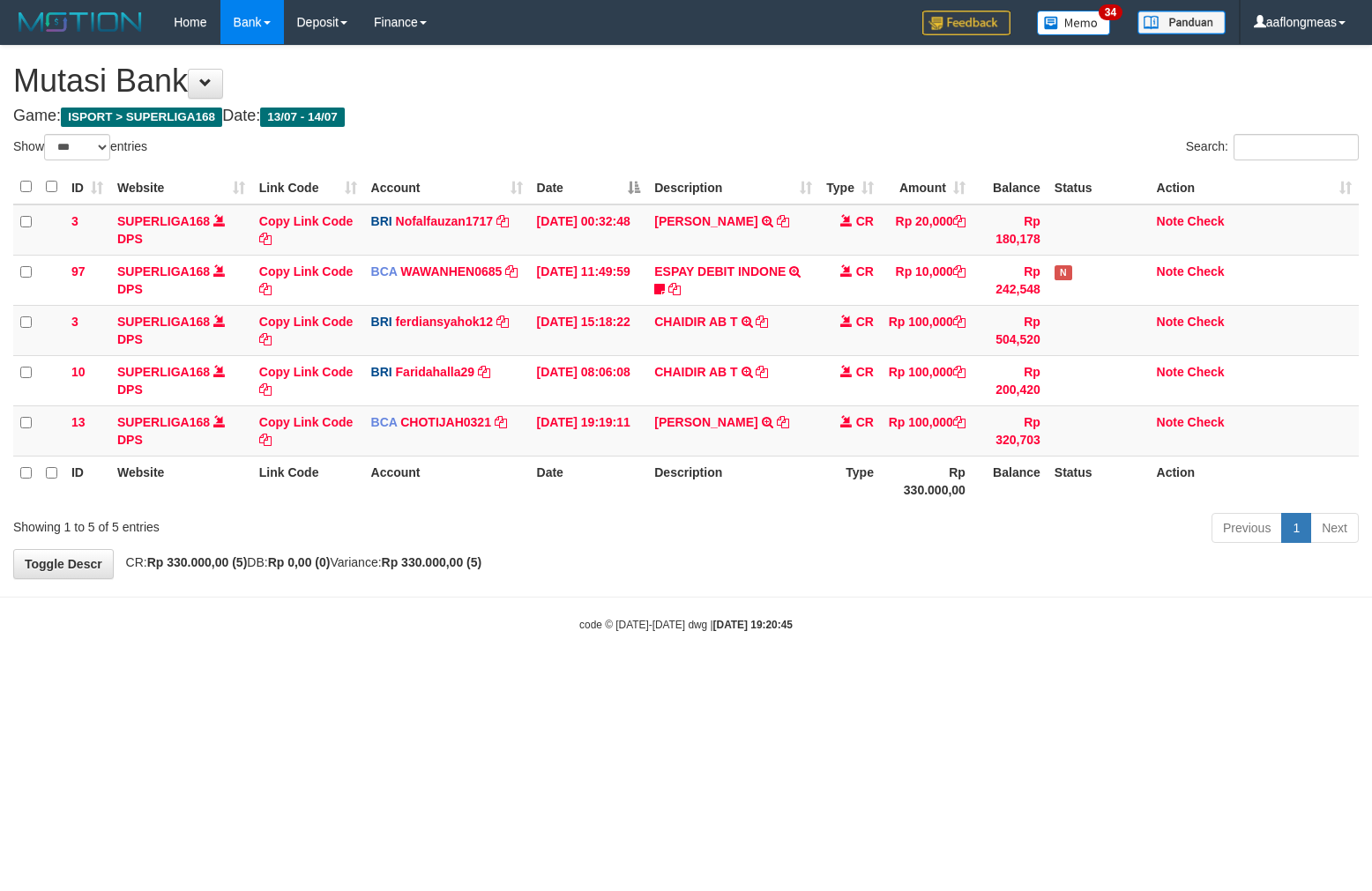 scroll, scrollTop: 0, scrollLeft: 0, axis: both 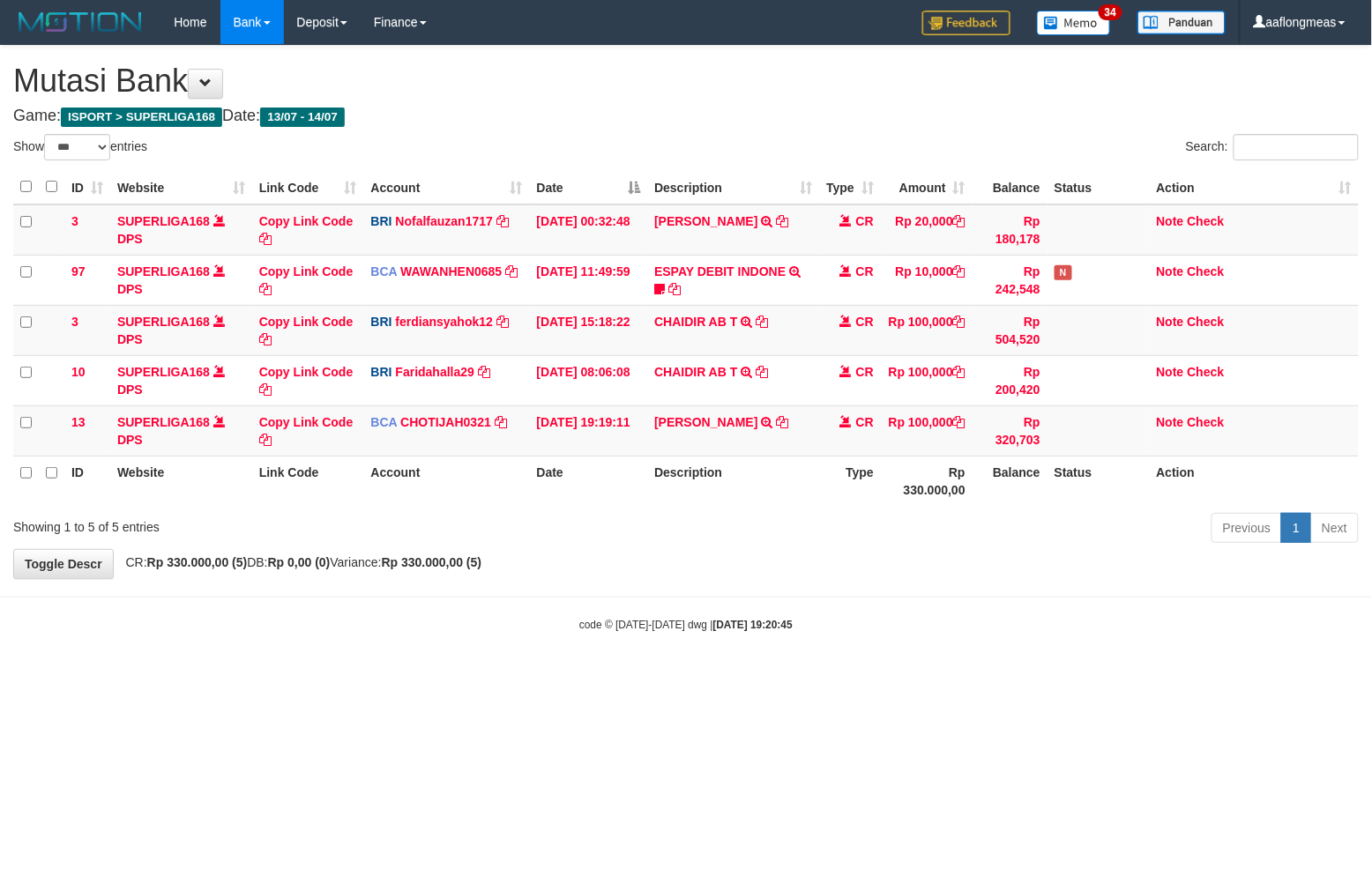 click on "2025/07/14 19:20:45" at bounding box center (753, 625) 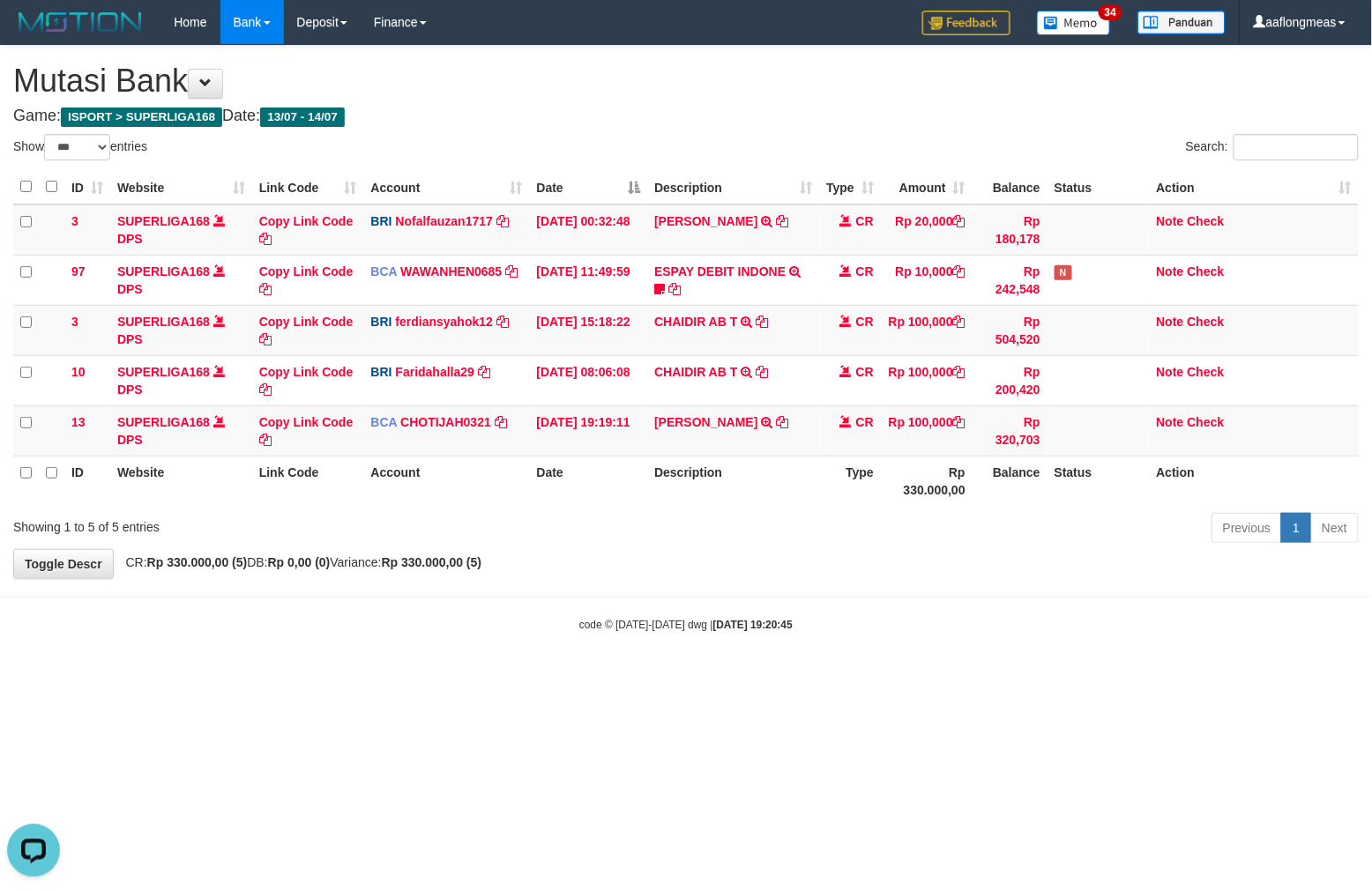 scroll, scrollTop: 0, scrollLeft: 0, axis: both 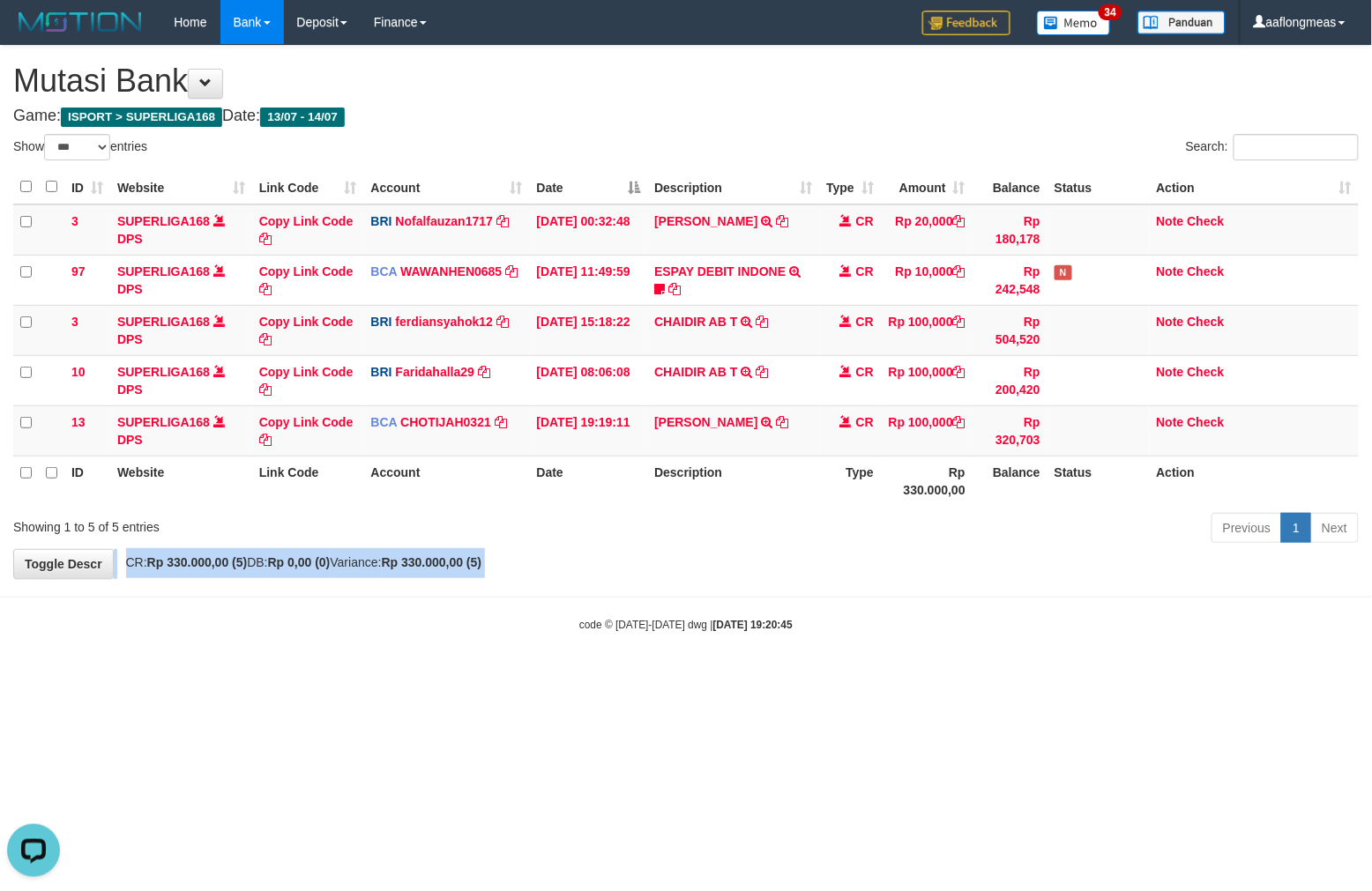 click on "**********" at bounding box center (686, 312) 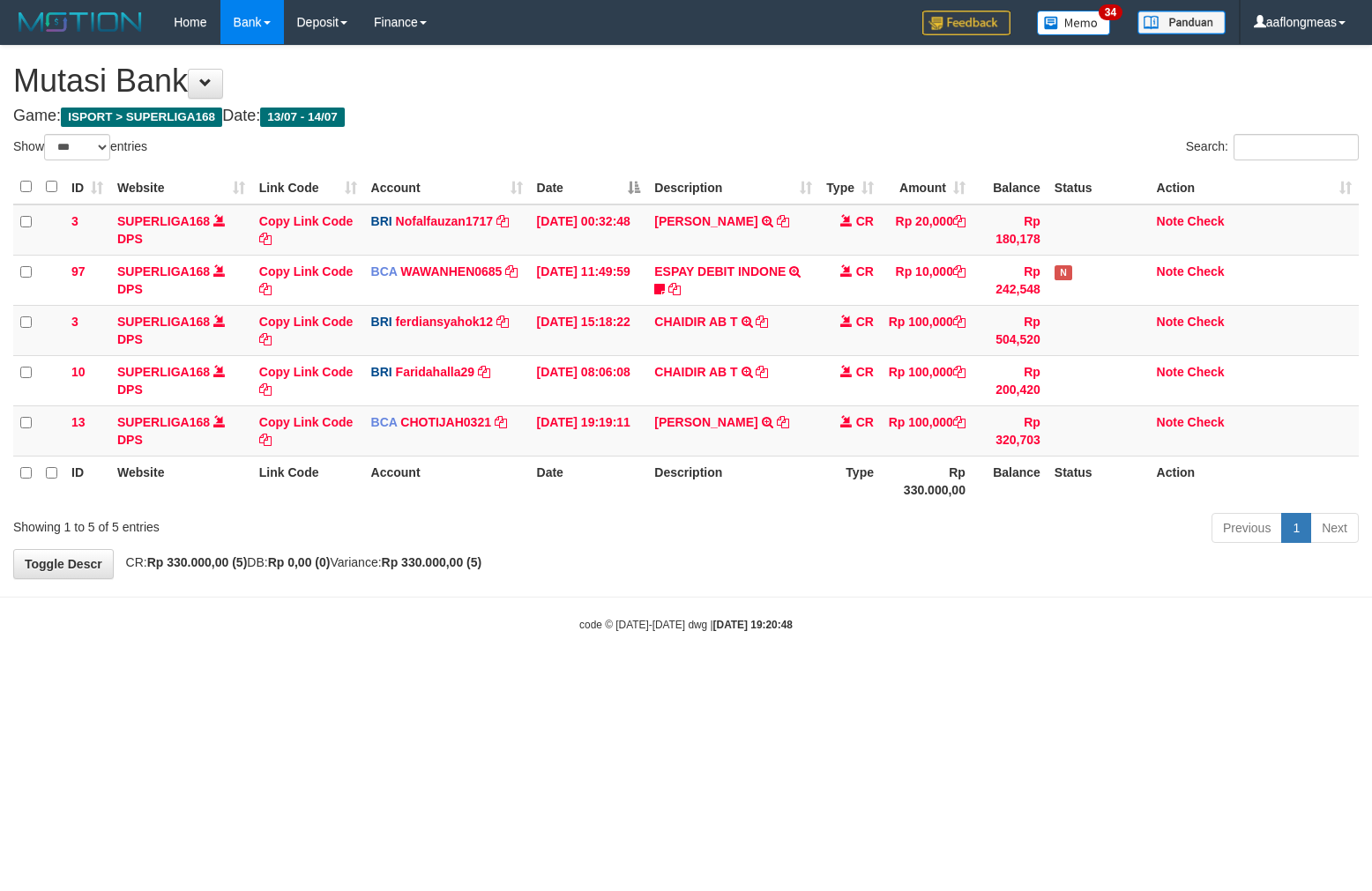 select on "***" 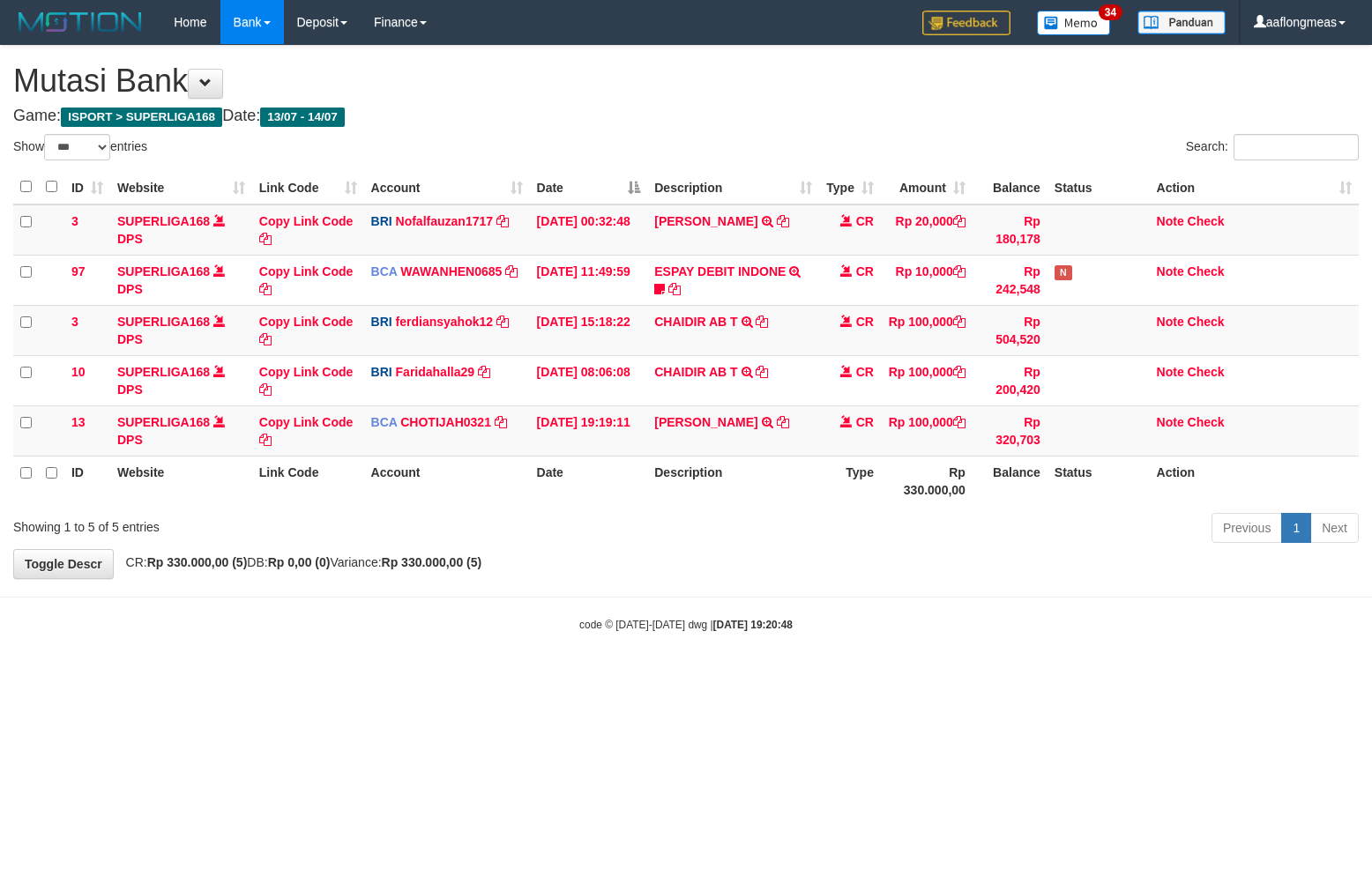scroll, scrollTop: 0, scrollLeft: 0, axis: both 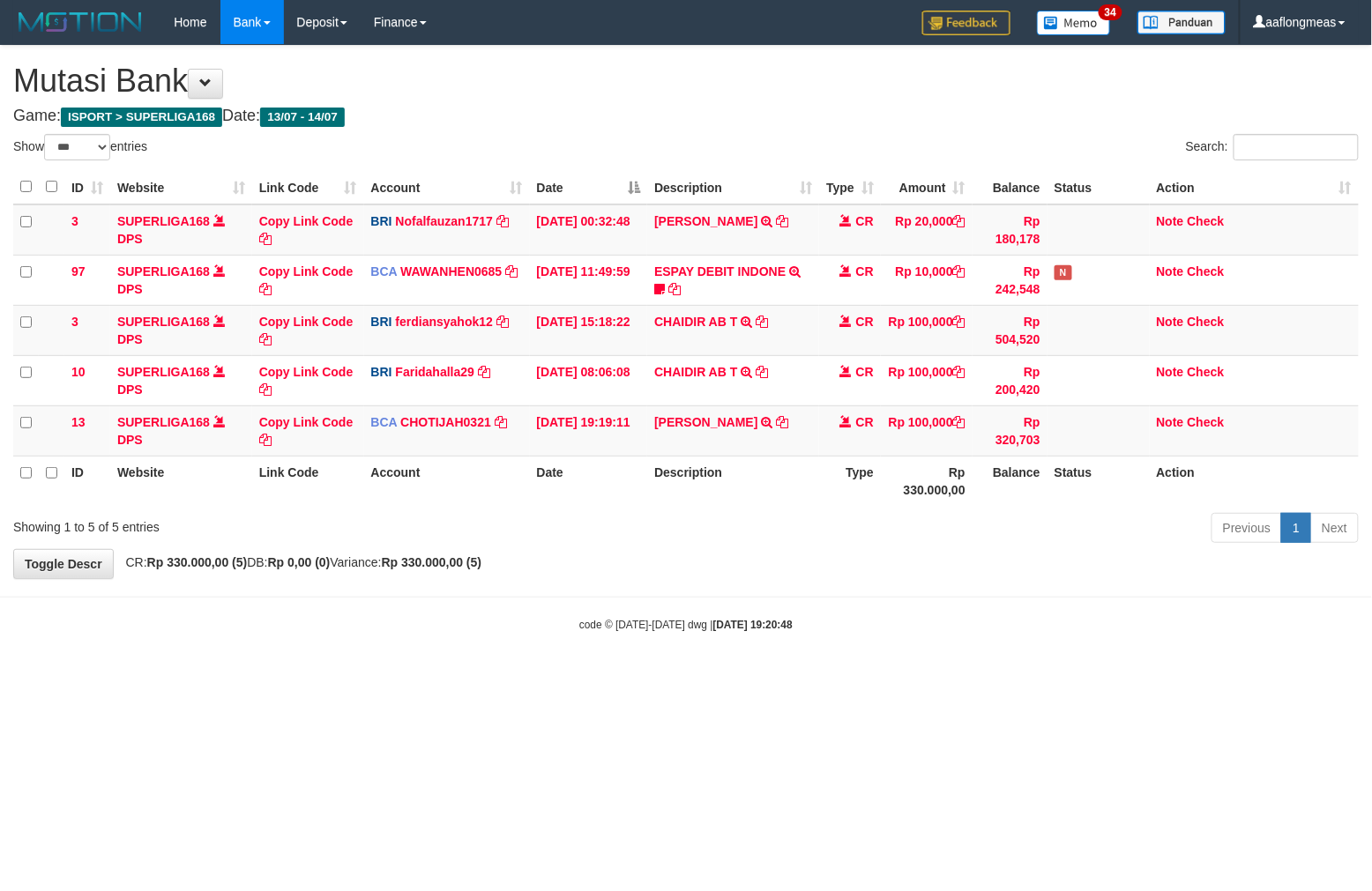 click on "**********" at bounding box center [686, 312] 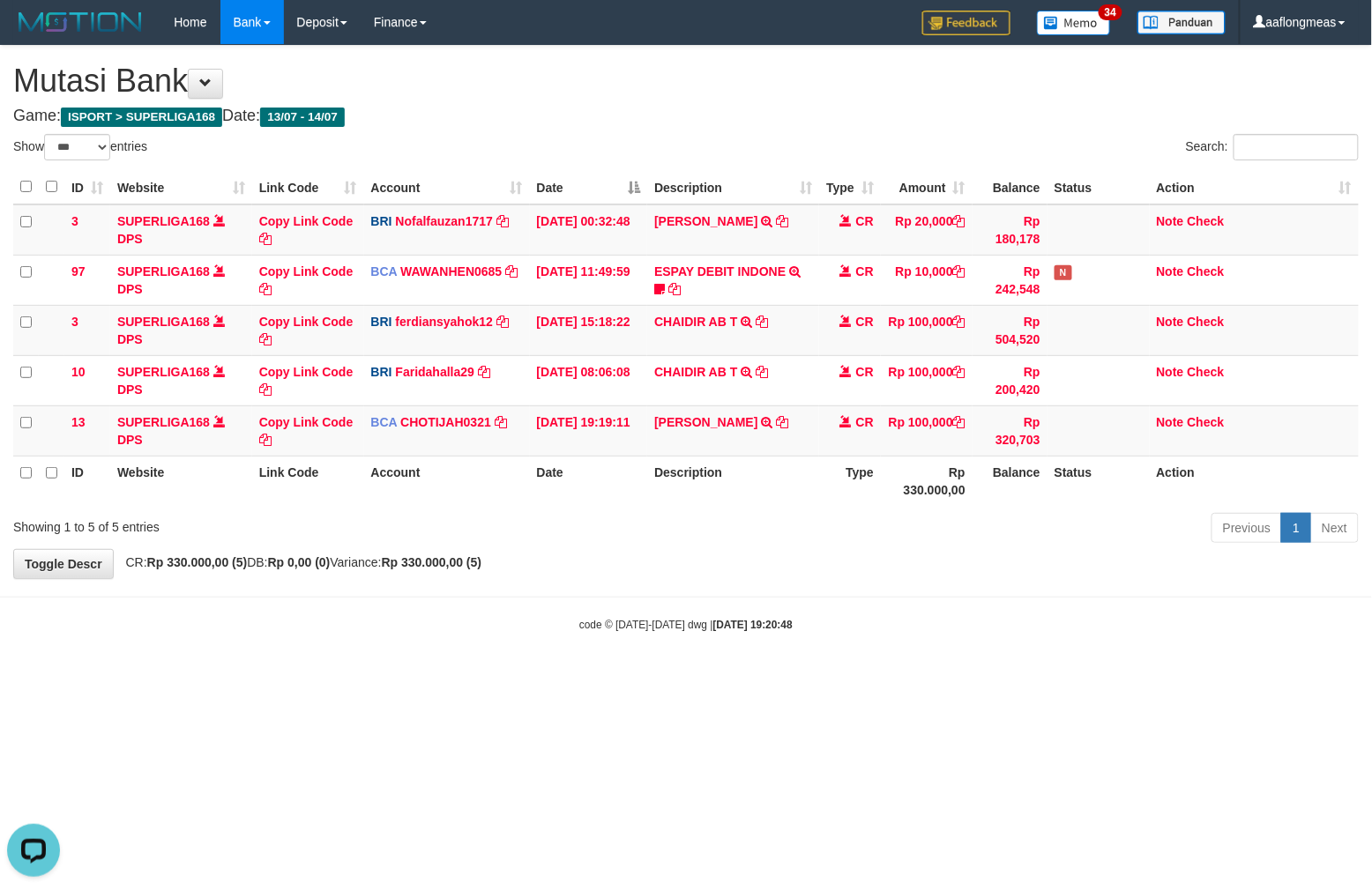 scroll, scrollTop: 0, scrollLeft: 0, axis: both 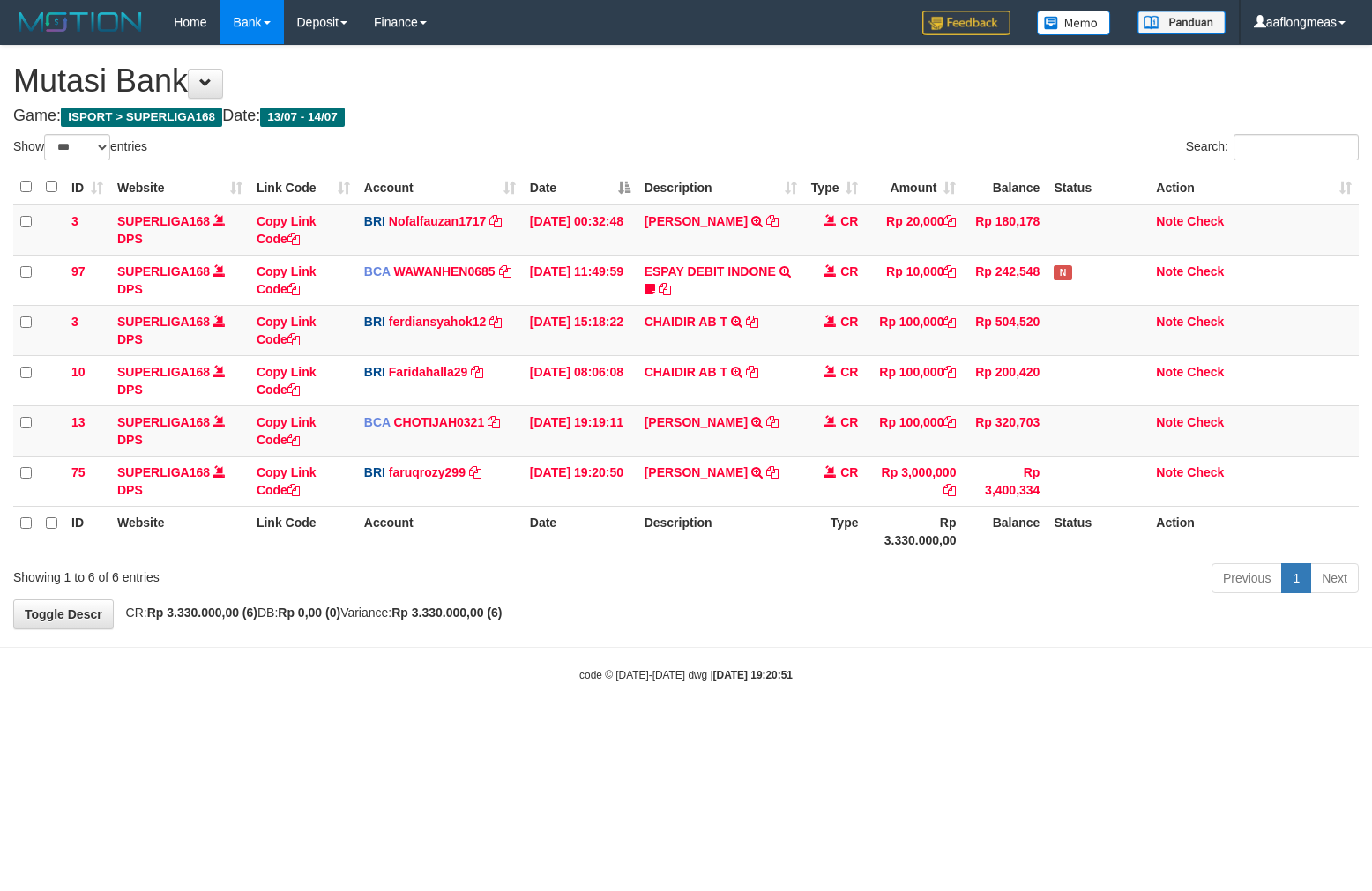 select on "***" 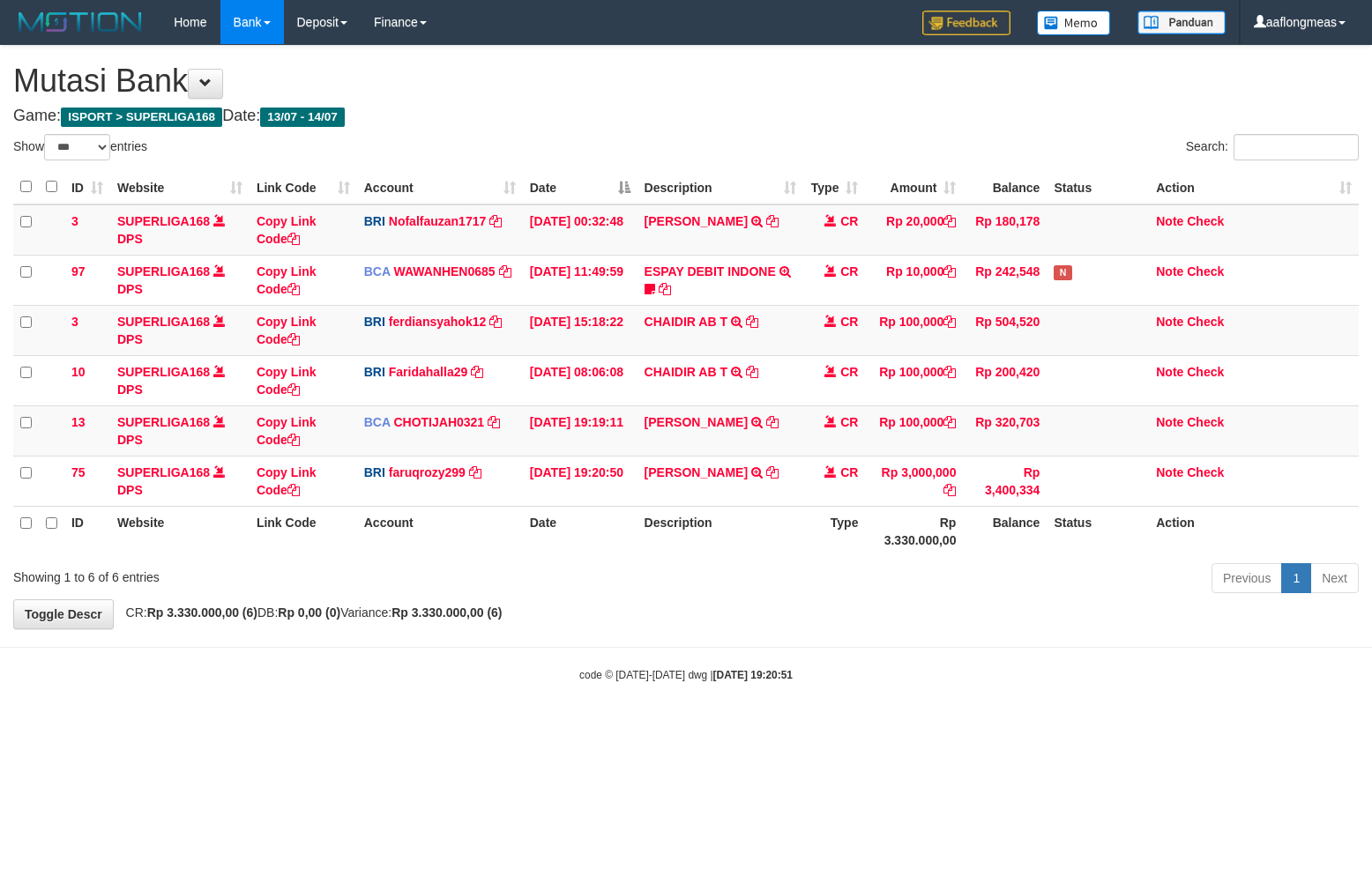 scroll, scrollTop: 0, scrollLeft: 0, axis: both 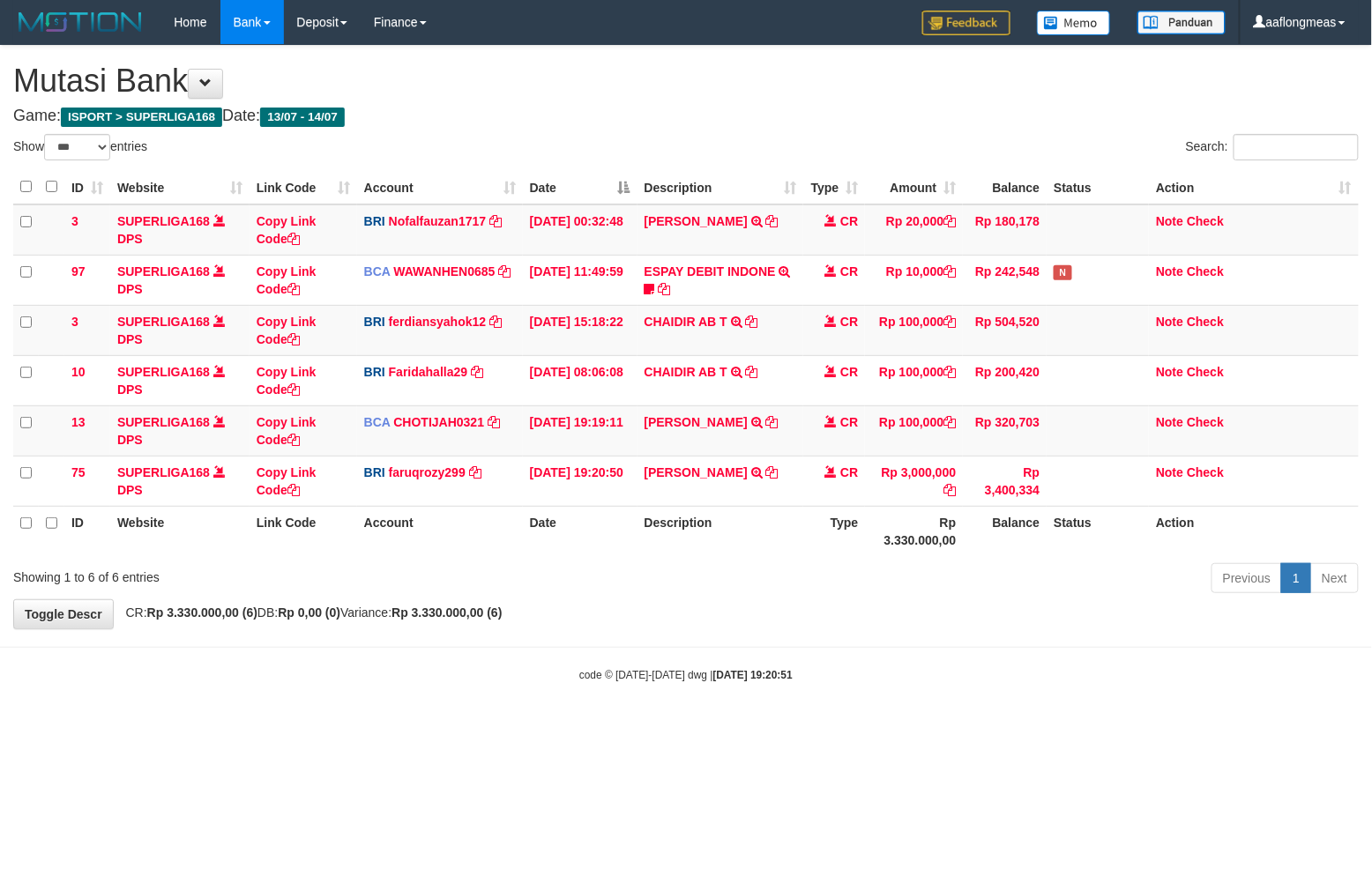 click on "Previous 1 Next" at bounding box center [972, 580] 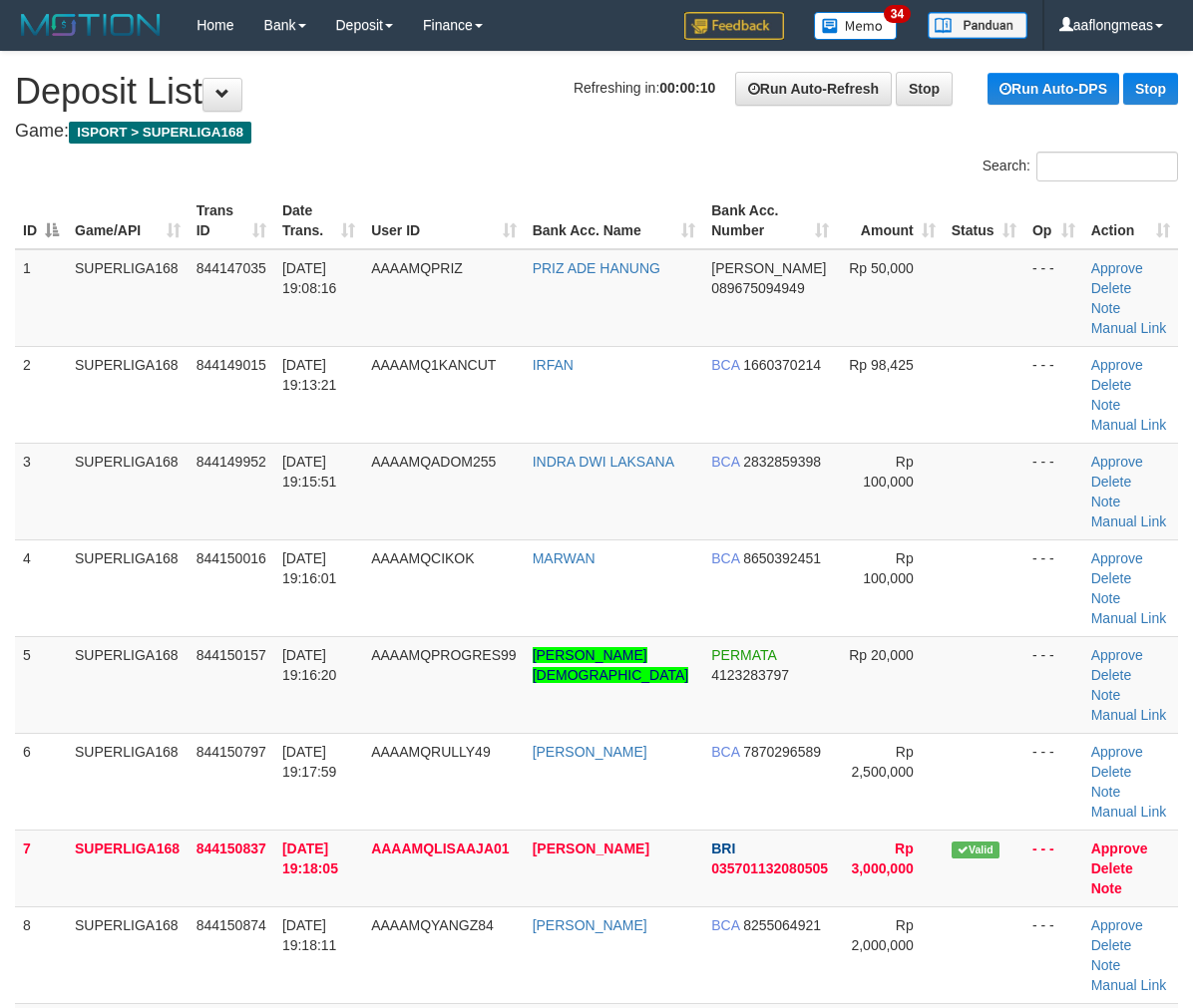scroll, scrollTop: 0, scrollLeft: 0, axis: both 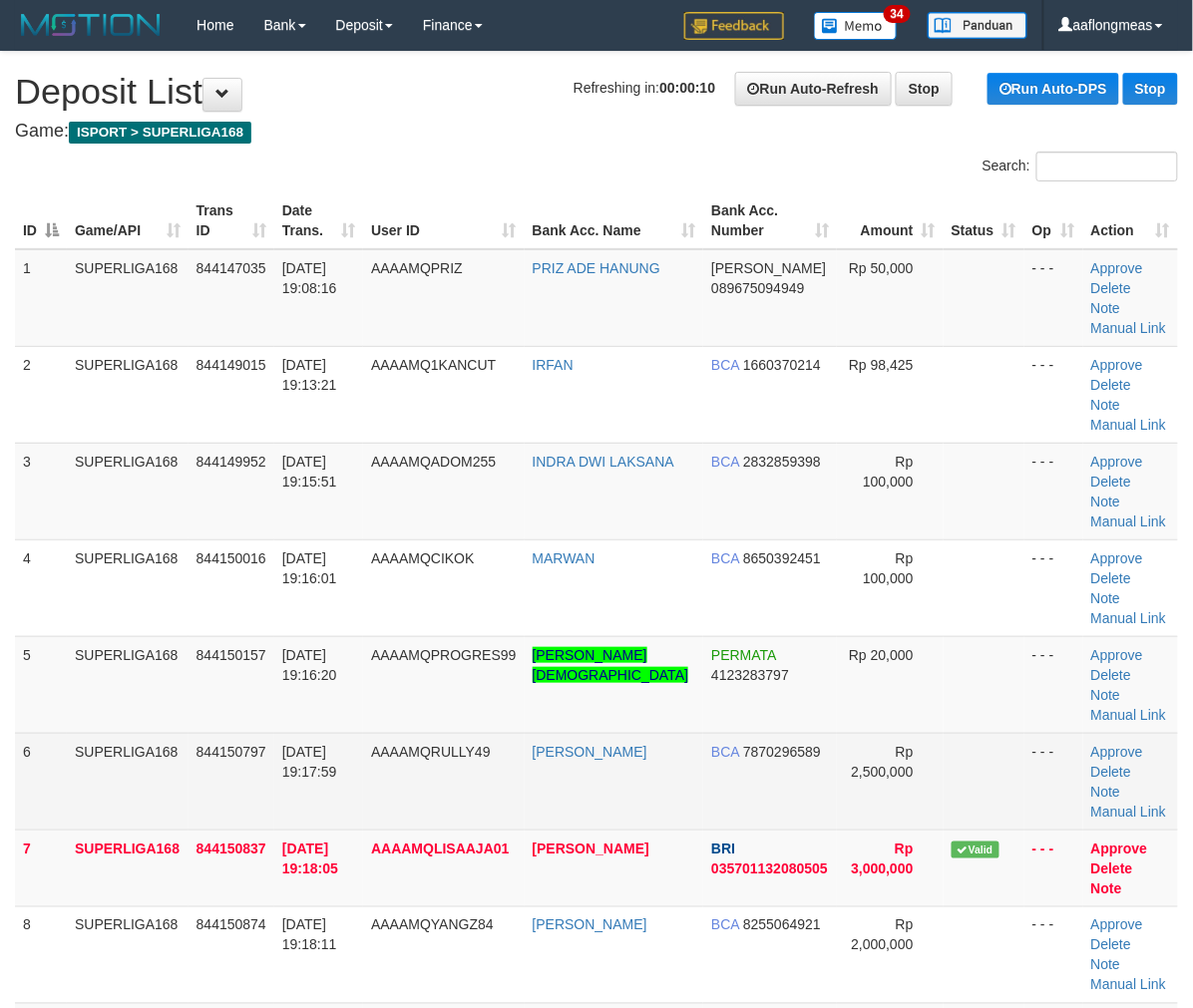 drag, startPoint x: 674, startPoint y: 678, endPoint x: 973, endPoint y: 684, distance: 299.06019 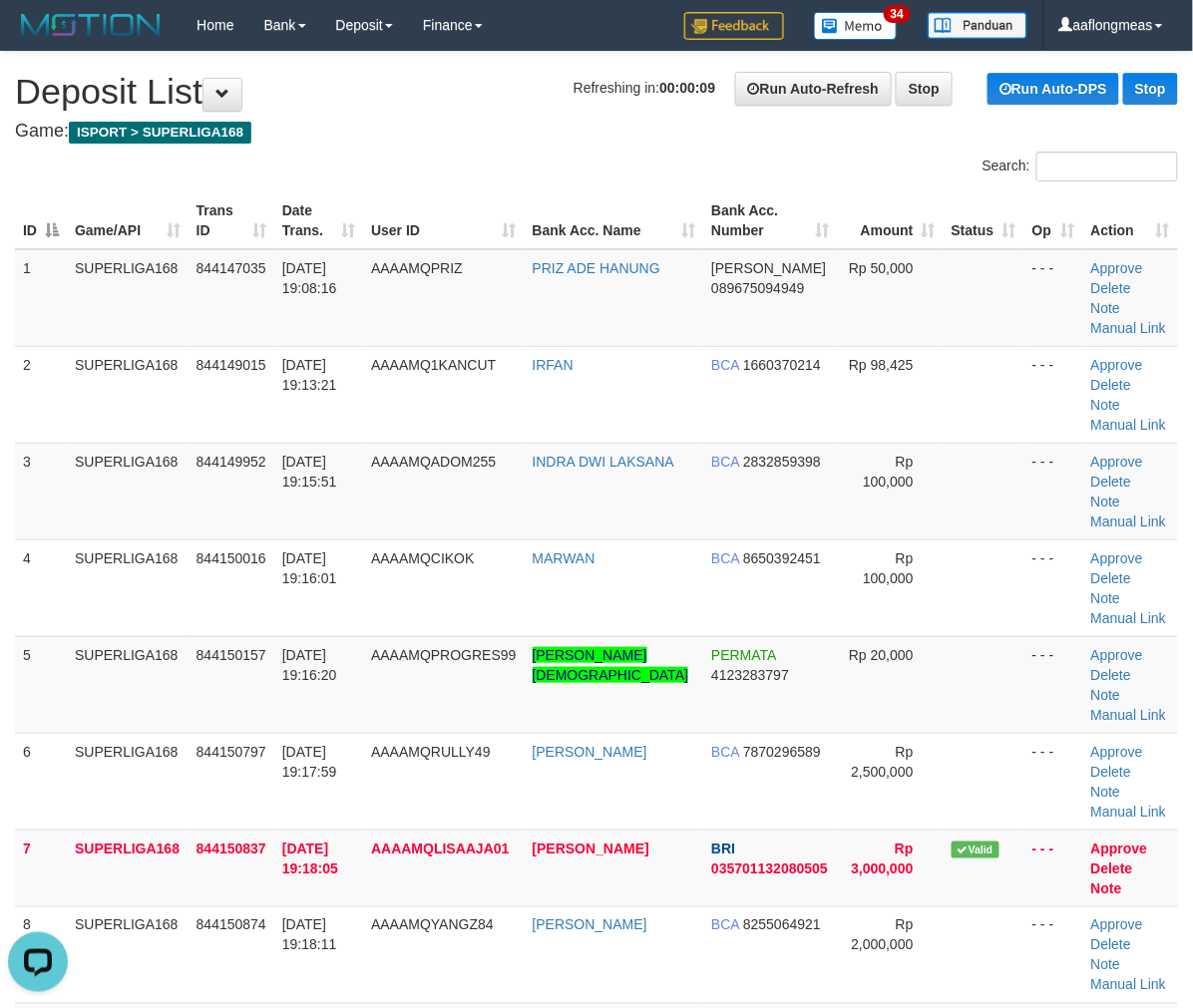 scroll, scrollTop: 0, scrollLeft: 0, axis: both 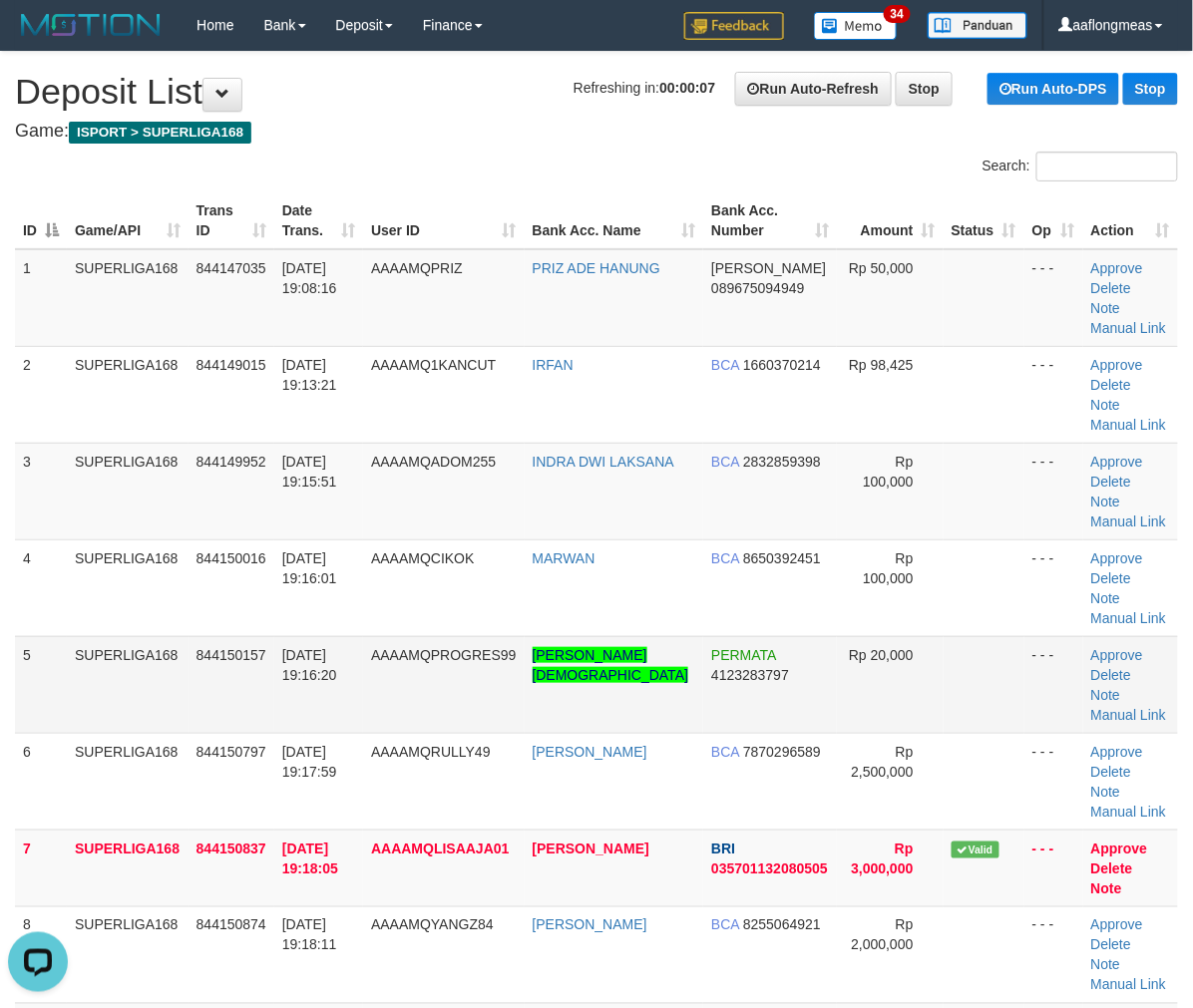 drag, startPoint x: 974, startPoint y: 614, endPoint x: 1199, endPoint y: 622, distance: 225.14218 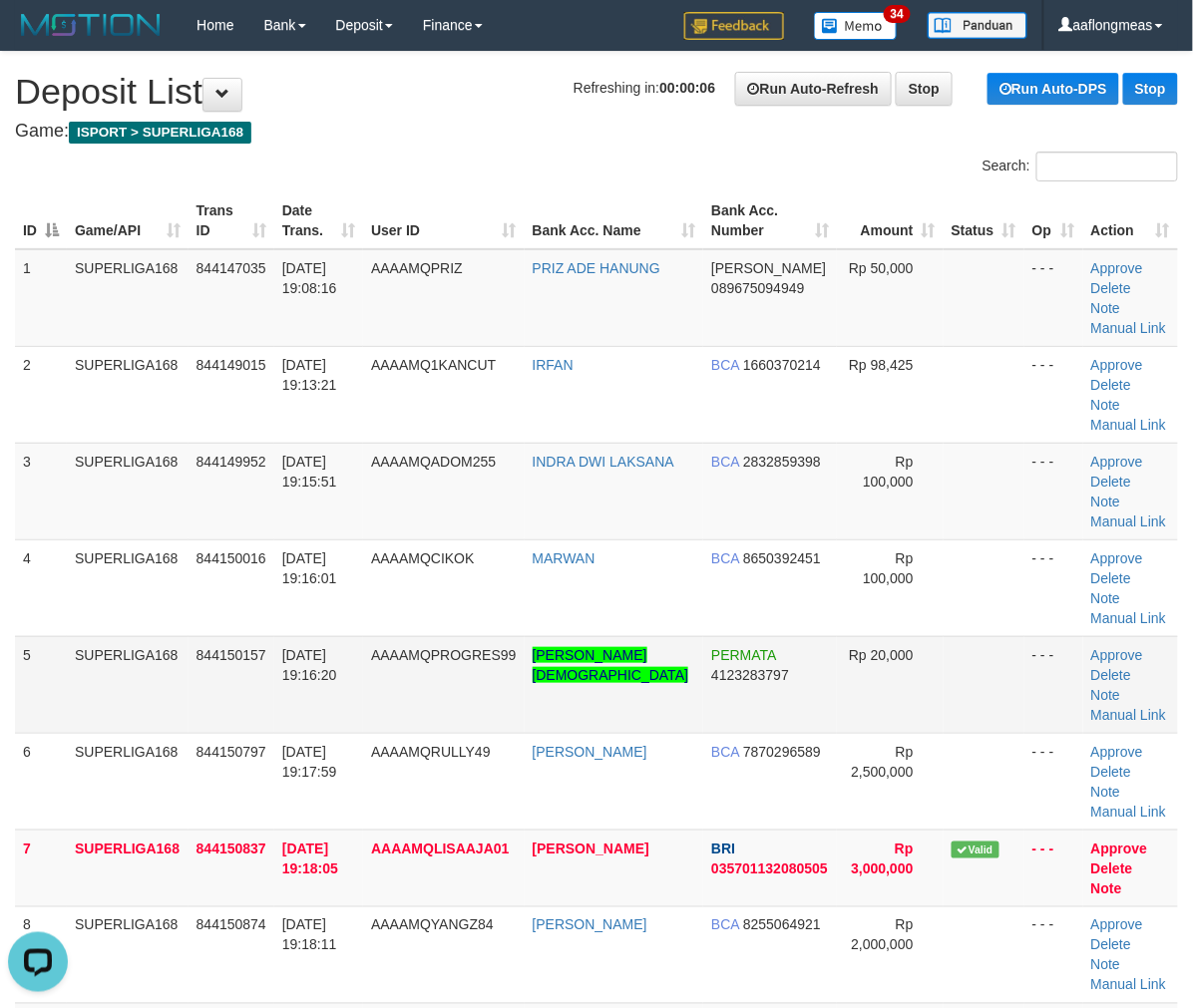 click at bounding box center [984, 684] 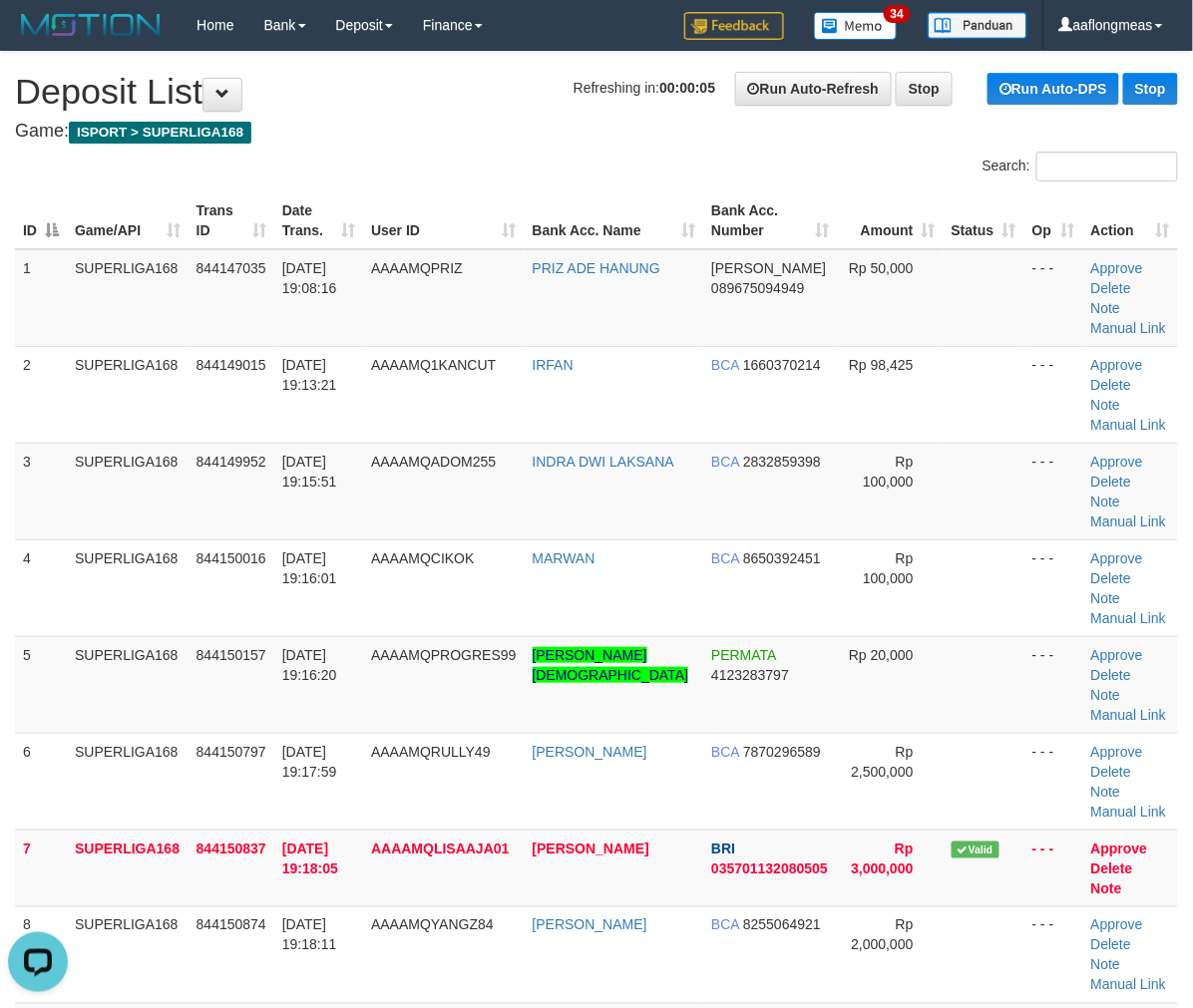 drag, startPoint x: 998, startPoint y: 583, endPoint x: 1201, endPoint y: 612, distance: 205.06097 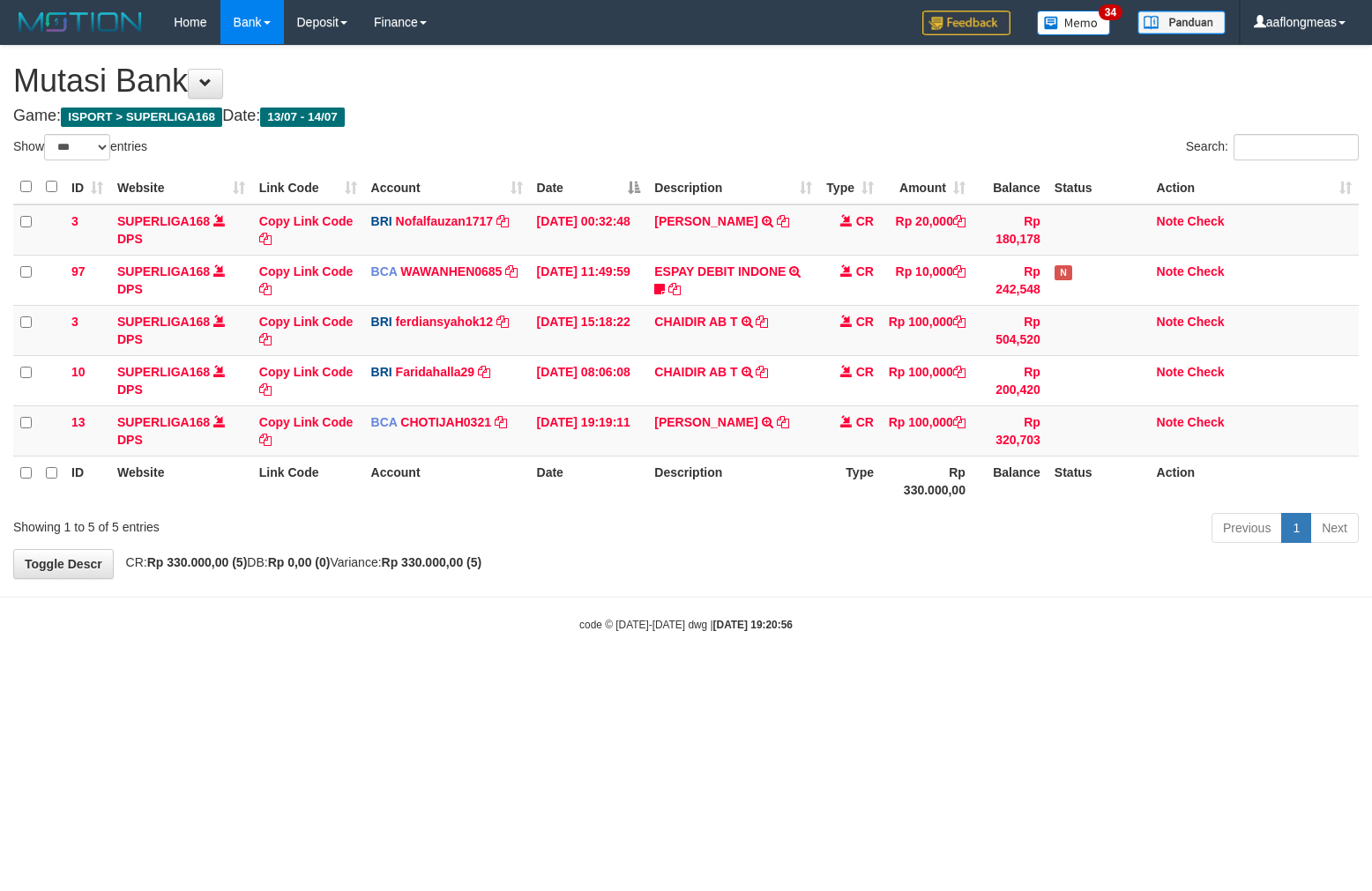 select on "***" 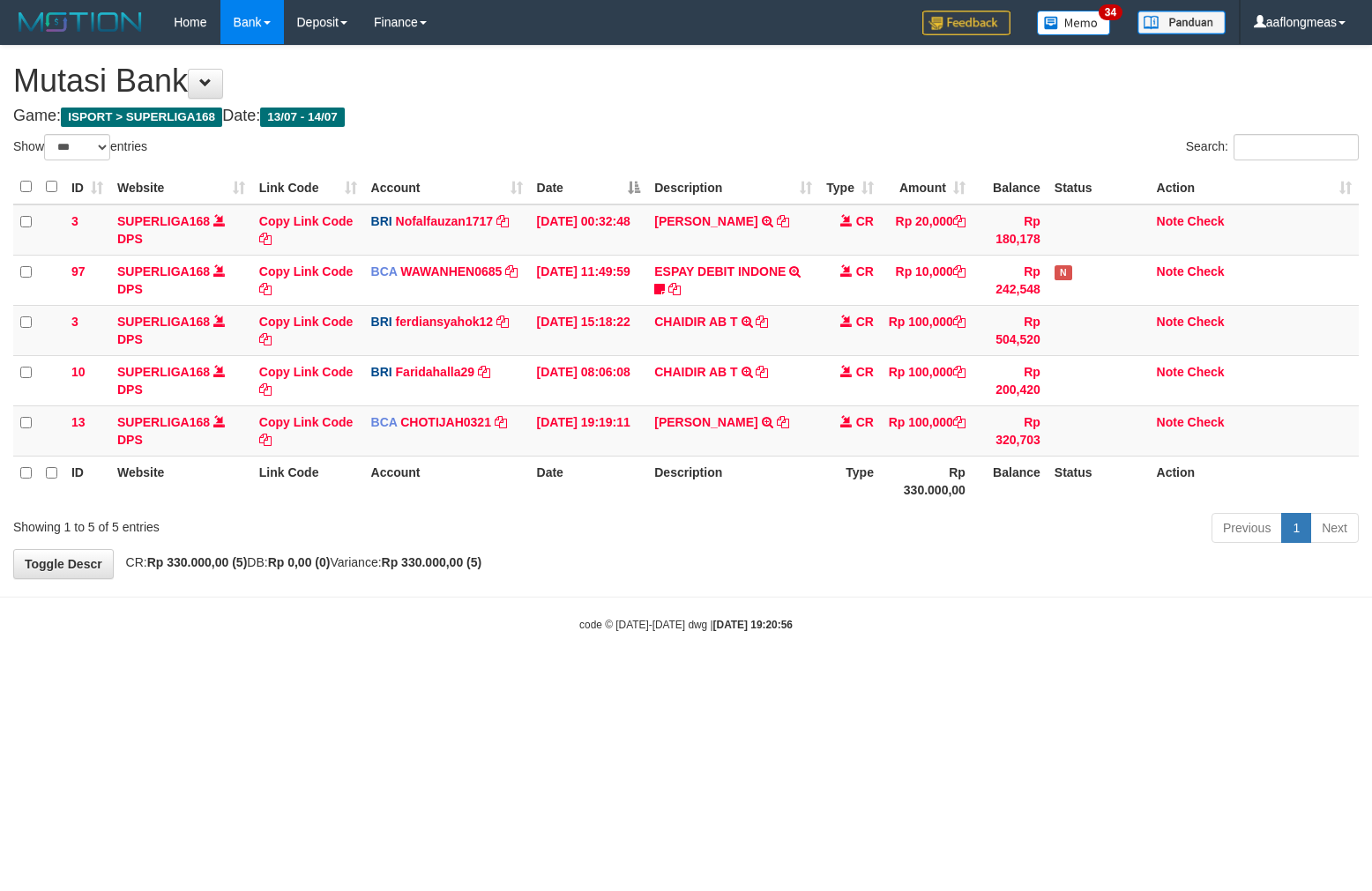 scroll, scrollTop: 0, scrollLeft: 0, axis: both 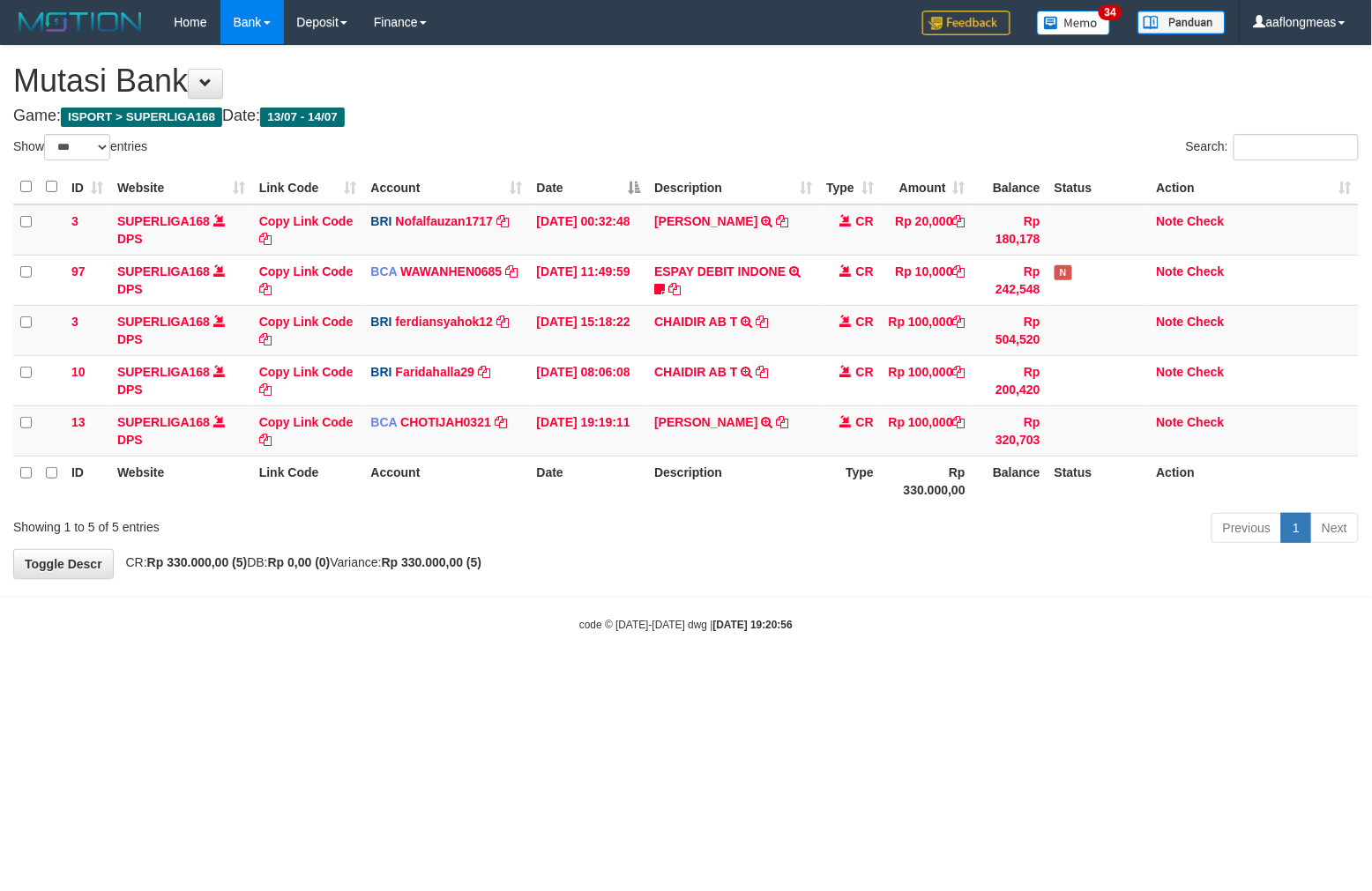 click on "Toggle navigation
Home
Bank
Account List
Load
By Website
Group
[ISPORT]													SUPERLIGA168
By Load Group (DPS)
34" at bounding box center [686, 338] 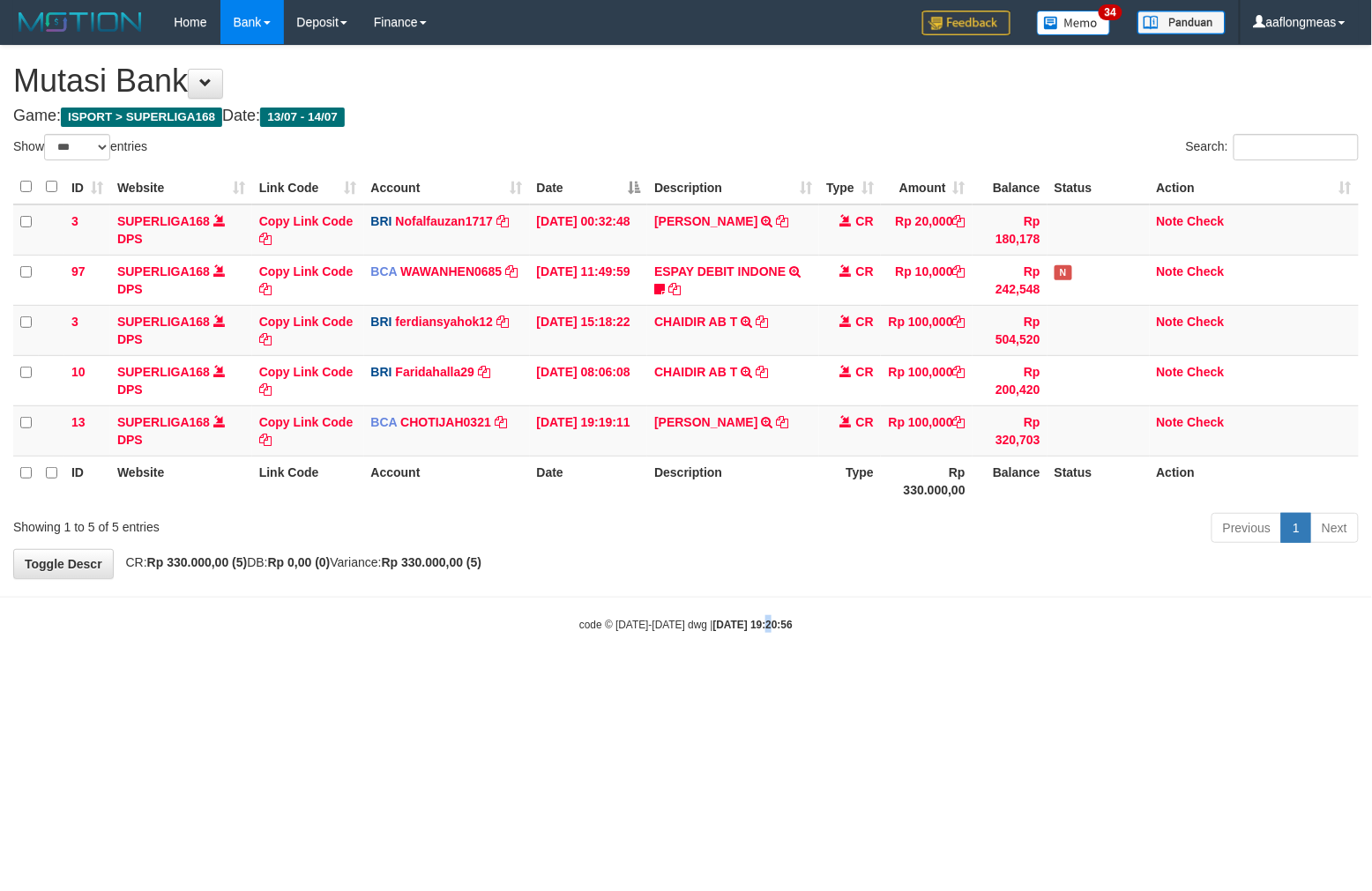 click on "2025/07/14 19:20:56" at bounding box center (753, 625) 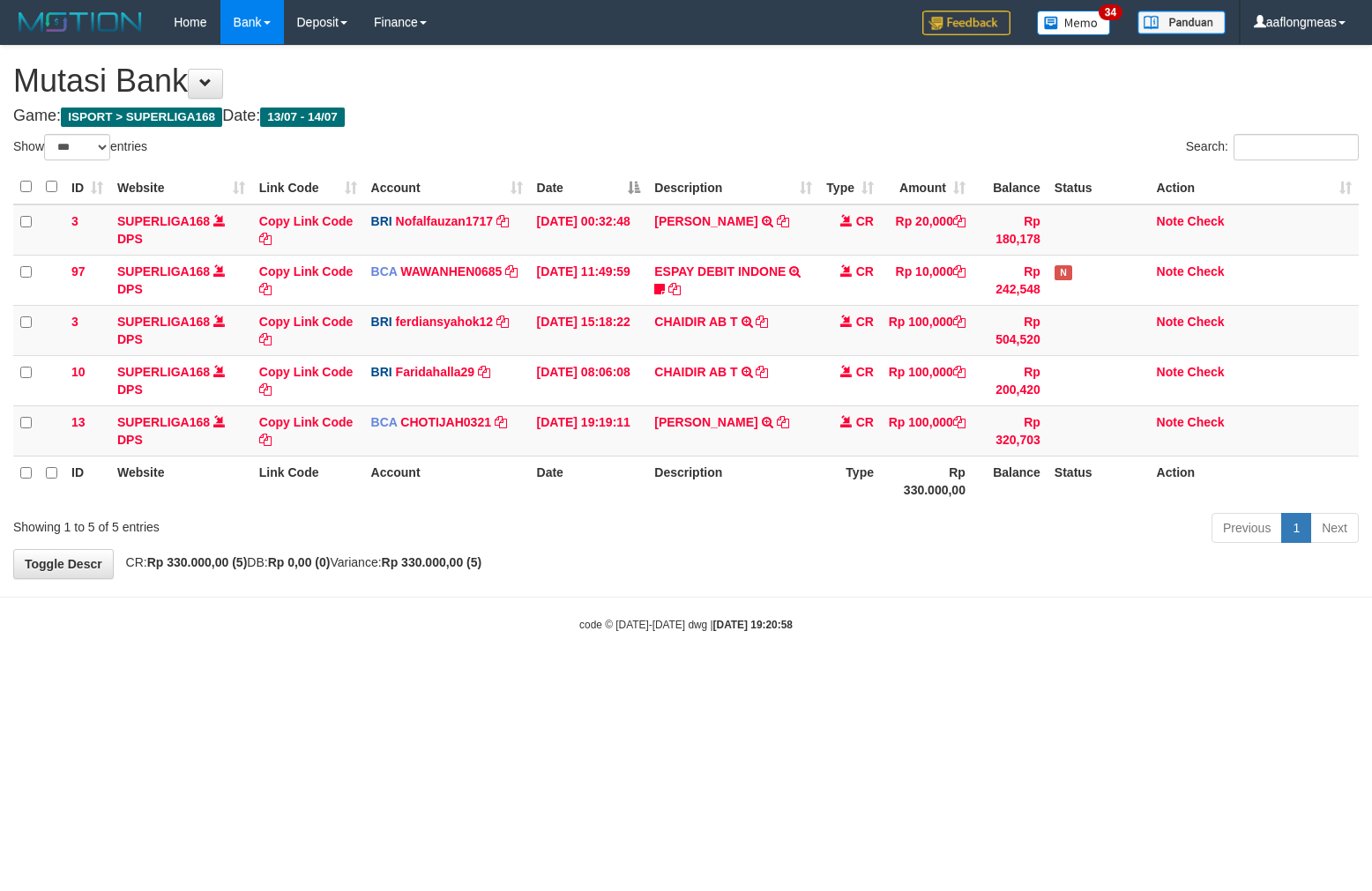 select on "***" 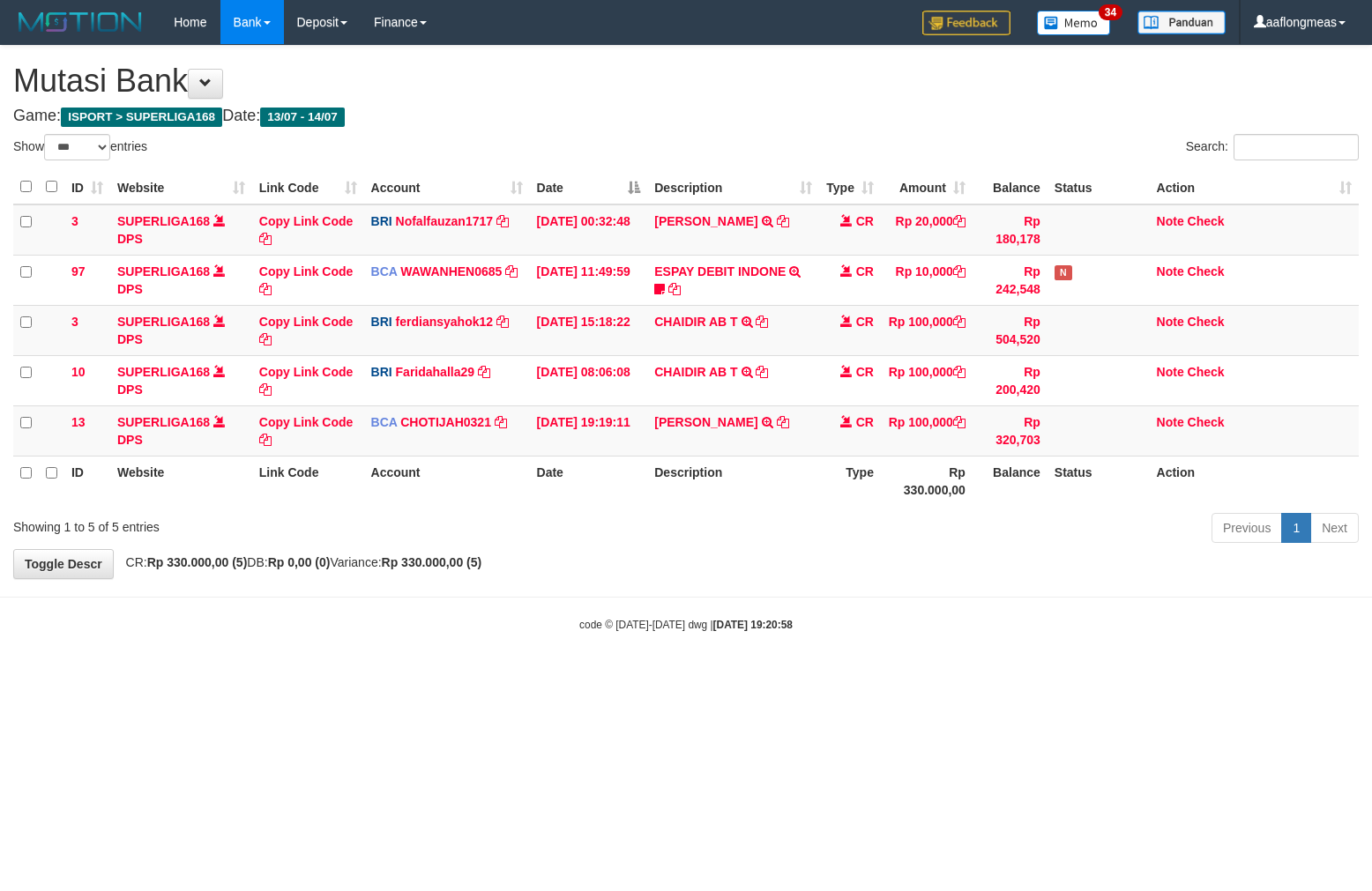 scroll, scrollTop: 0, scrollLeft: 0, axis: both 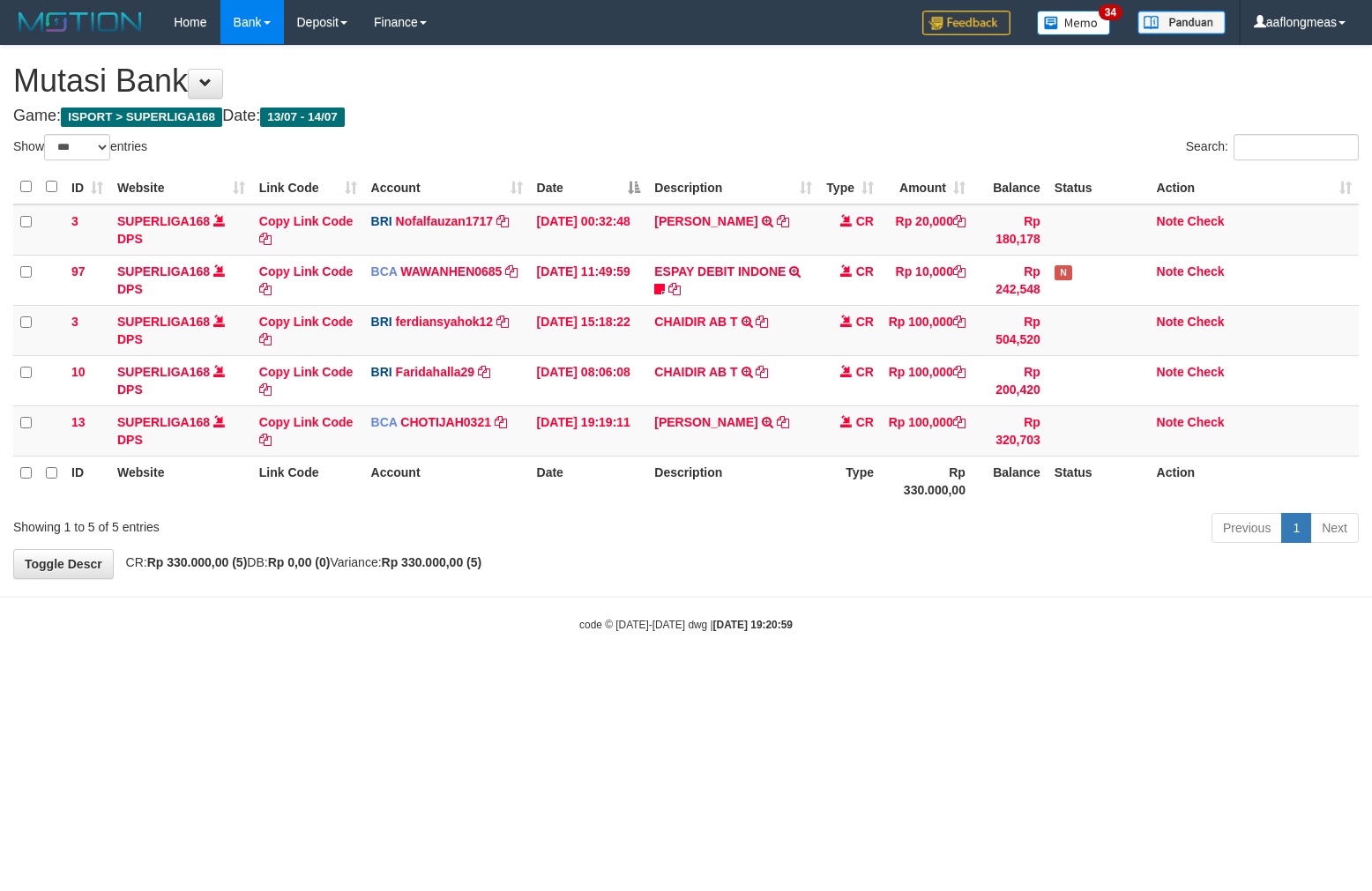 select on "***" 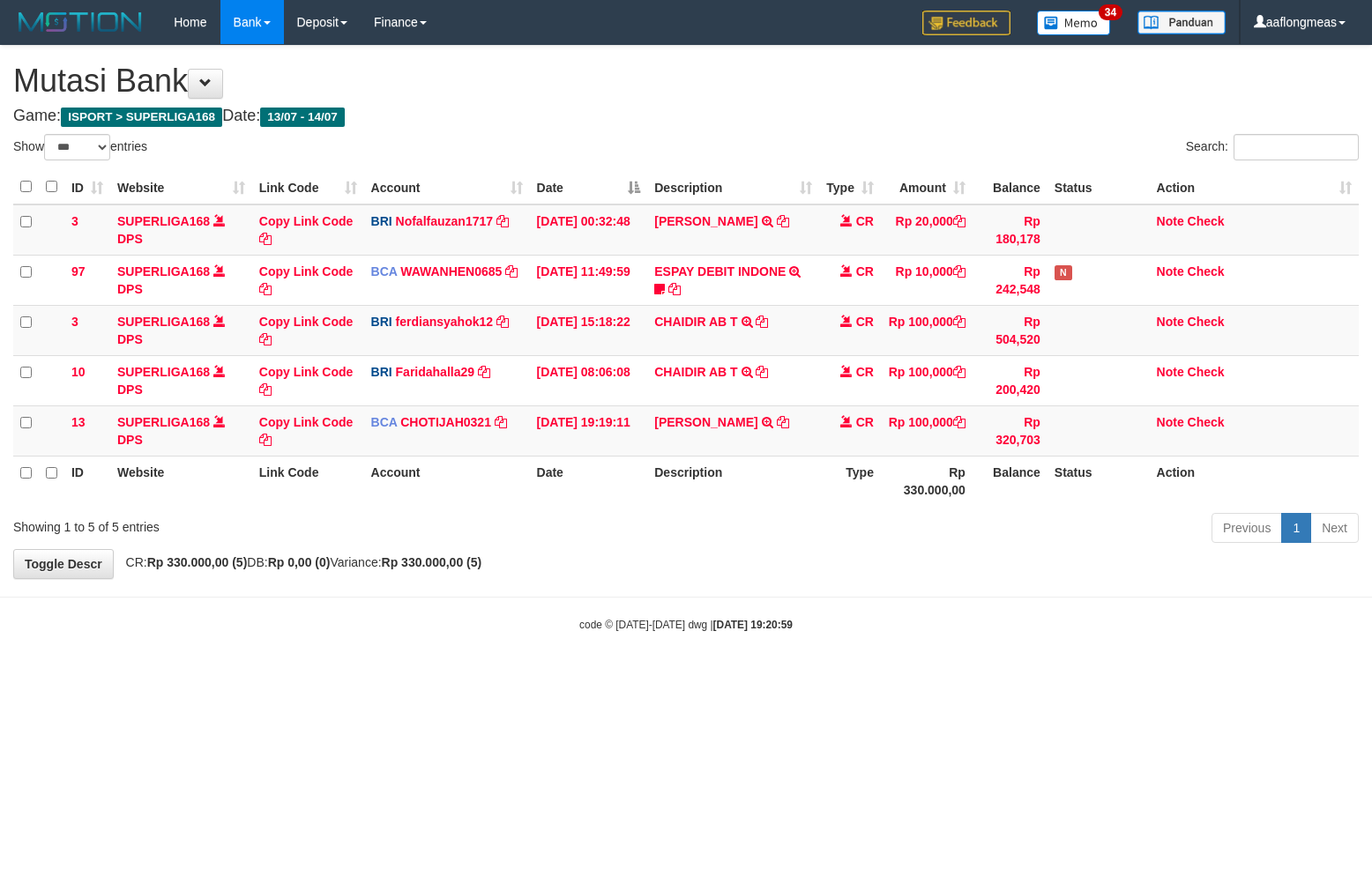 scroll, scrollTop: 0, scrollLeft: 0, axis: both 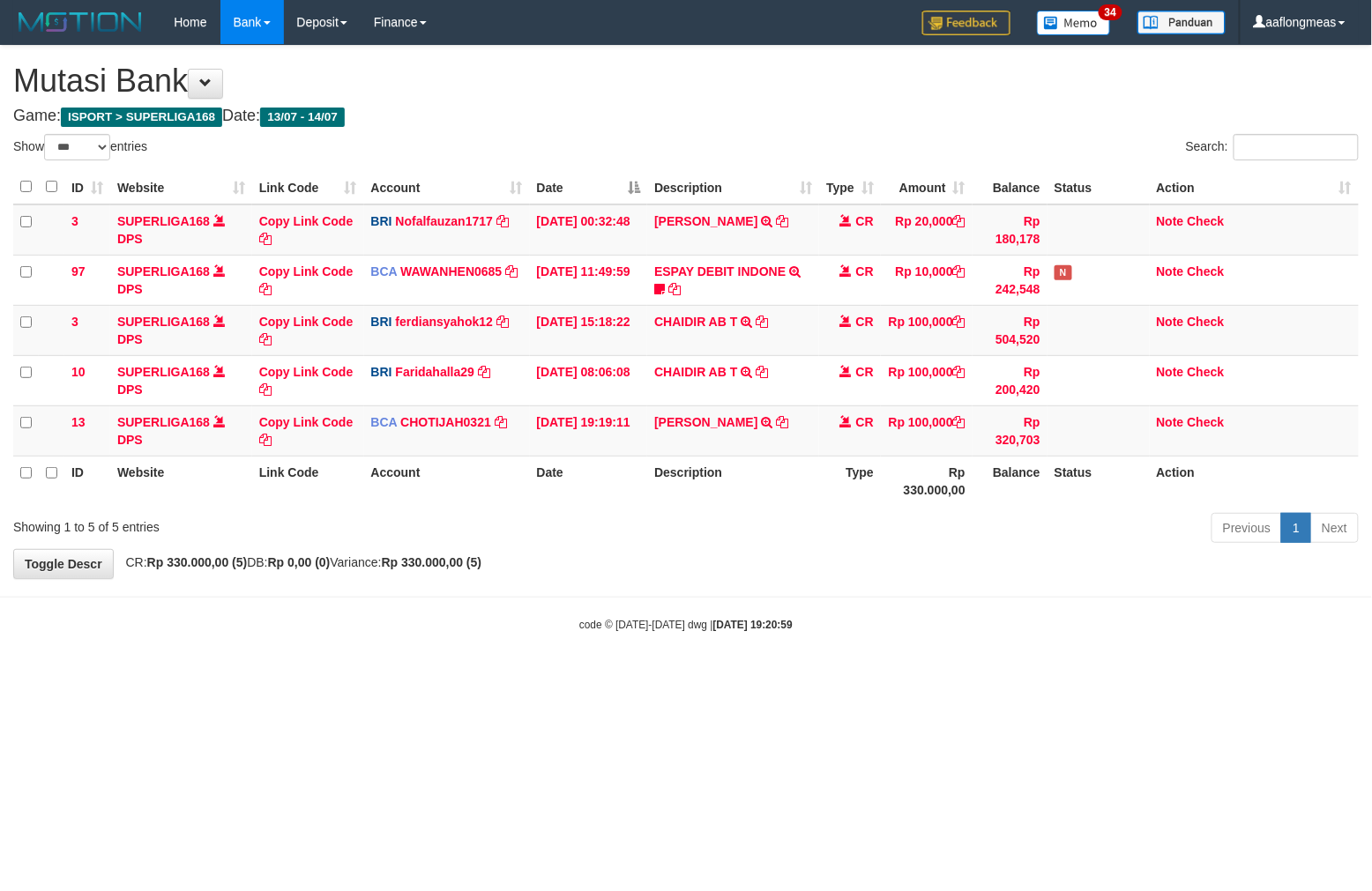 drag, startPoint x: 736, startPoint y: 595, endPoint x: 469, endPoint y: 596, distance: 267.00187 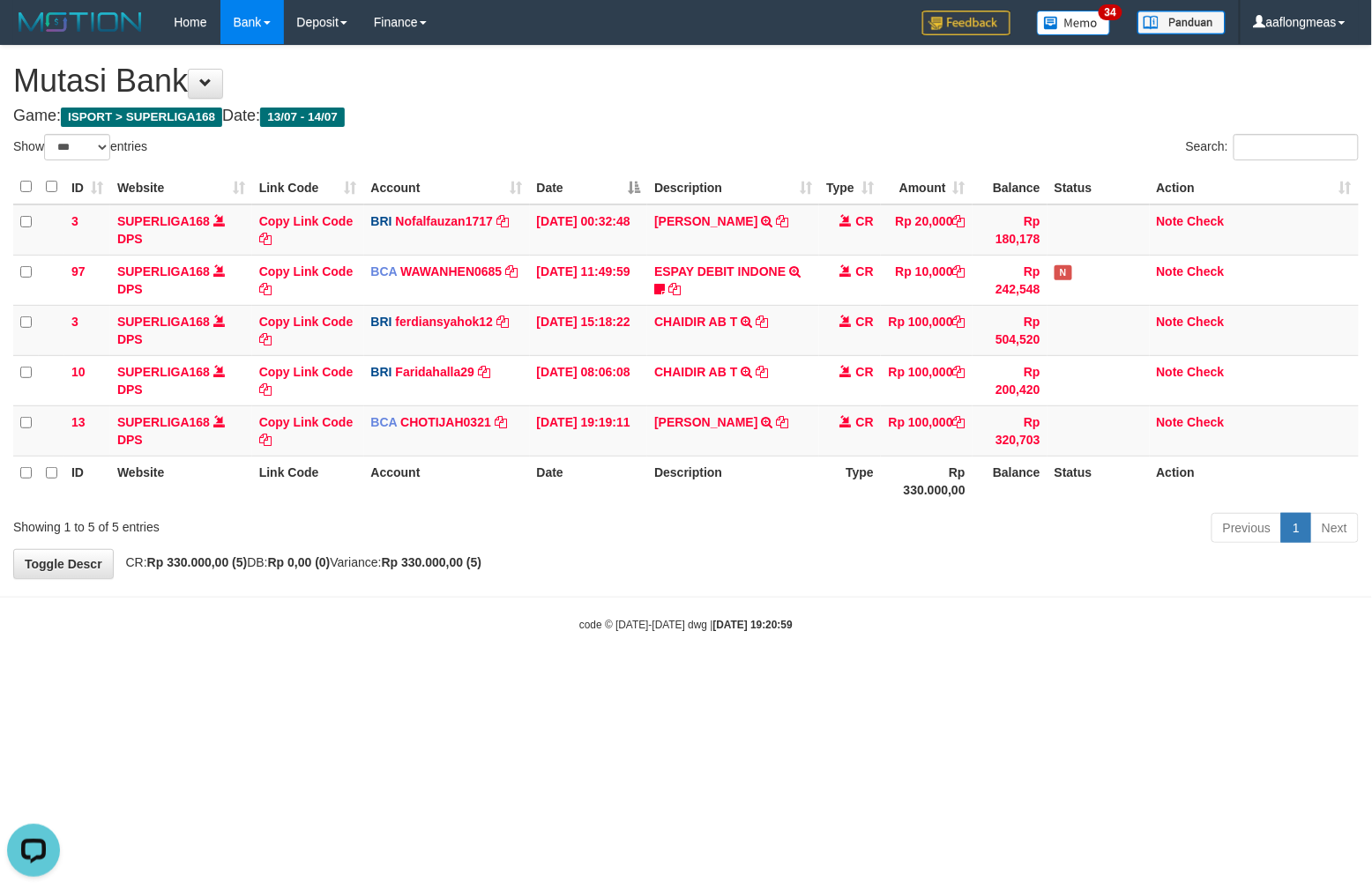 scroll, scrollTop: 0, scrollLeft: 0, axis: both 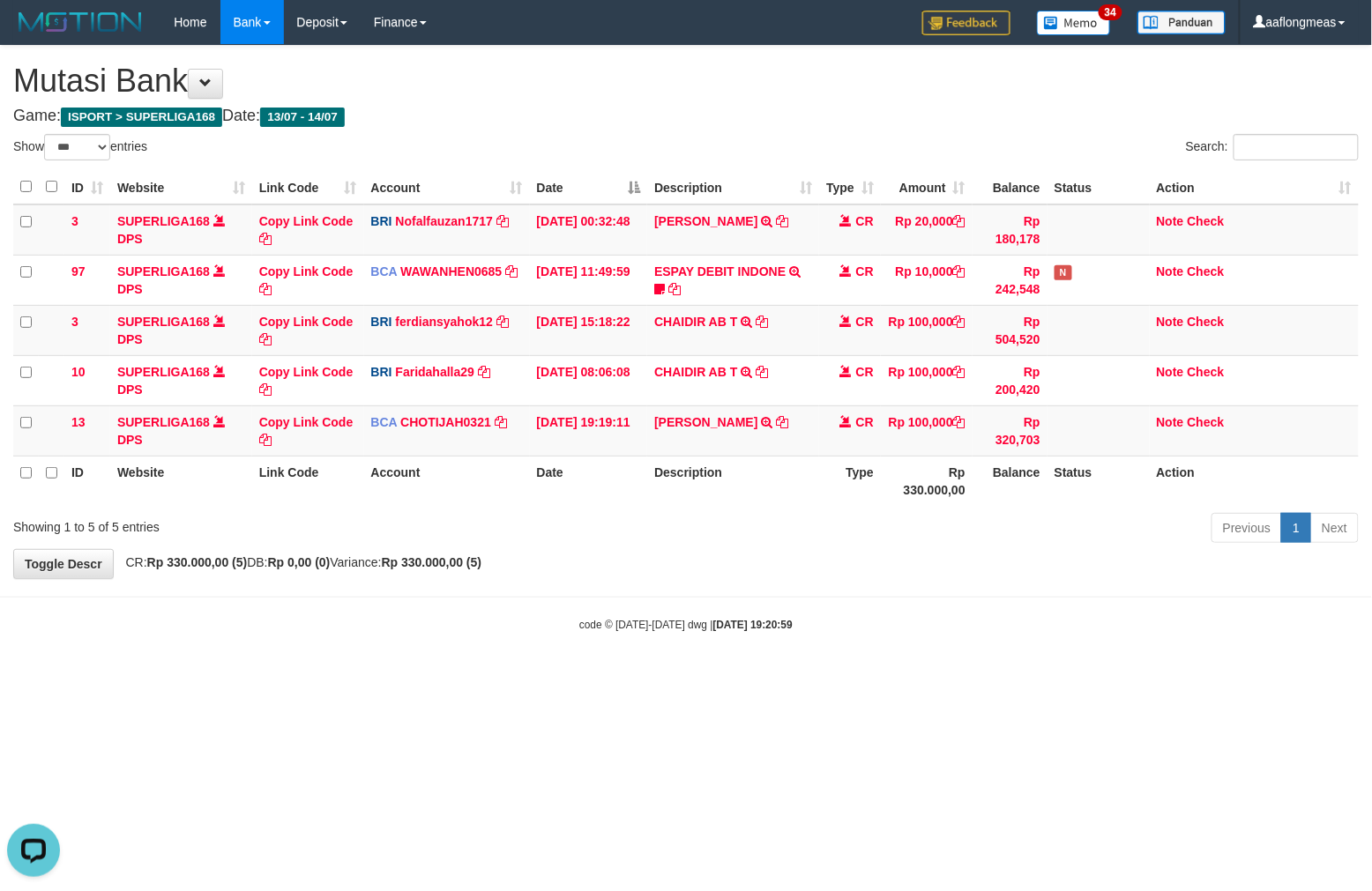 click on "code © 2012-2018 dwg |  2025/07/14 19:20:59" at bounding box center [686, 624] 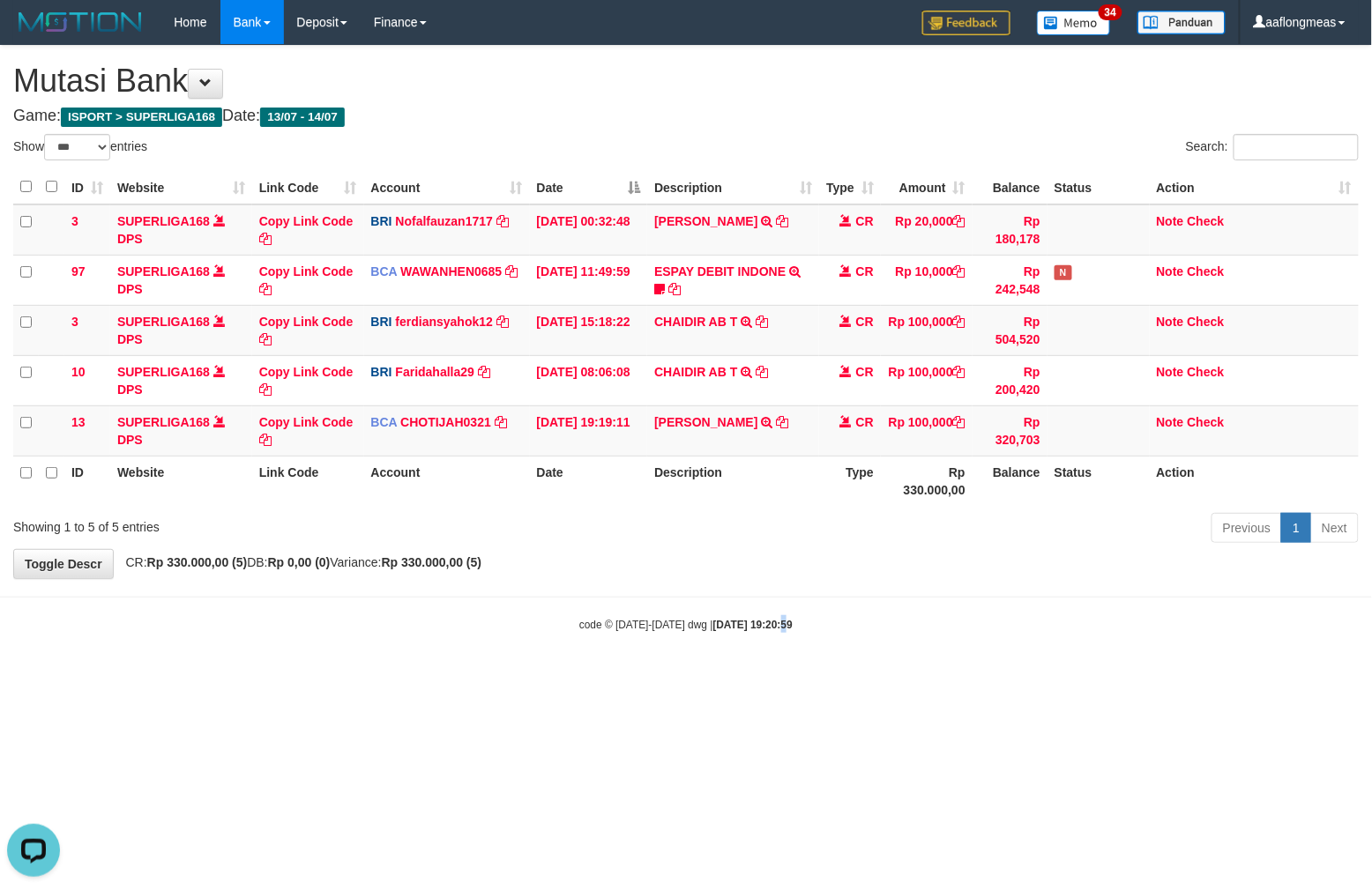 click on "code © 2012-2018 dwg |  2025/07/14 19:20:59" at bounding box center [686, 624] 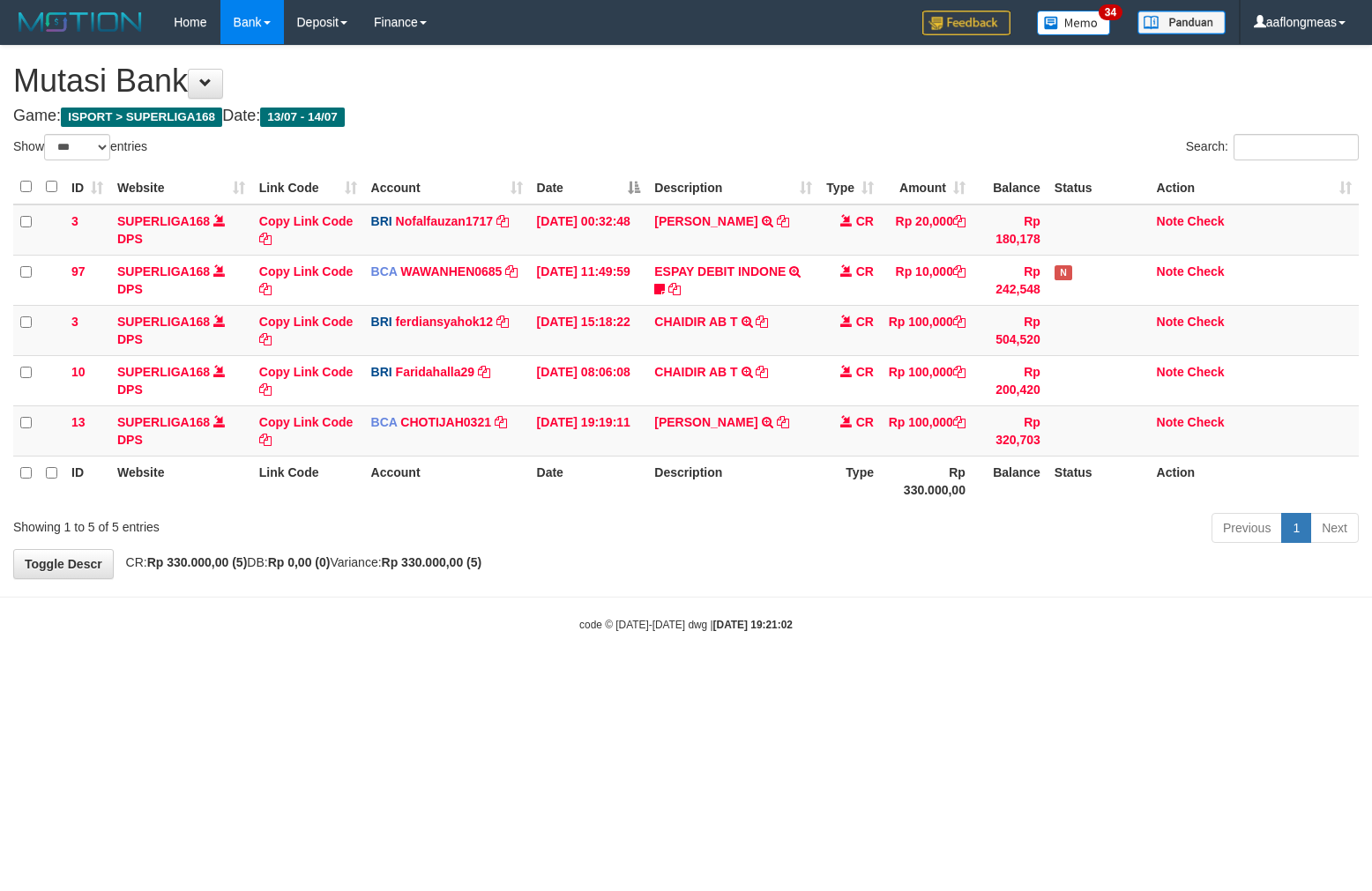 select on "***" 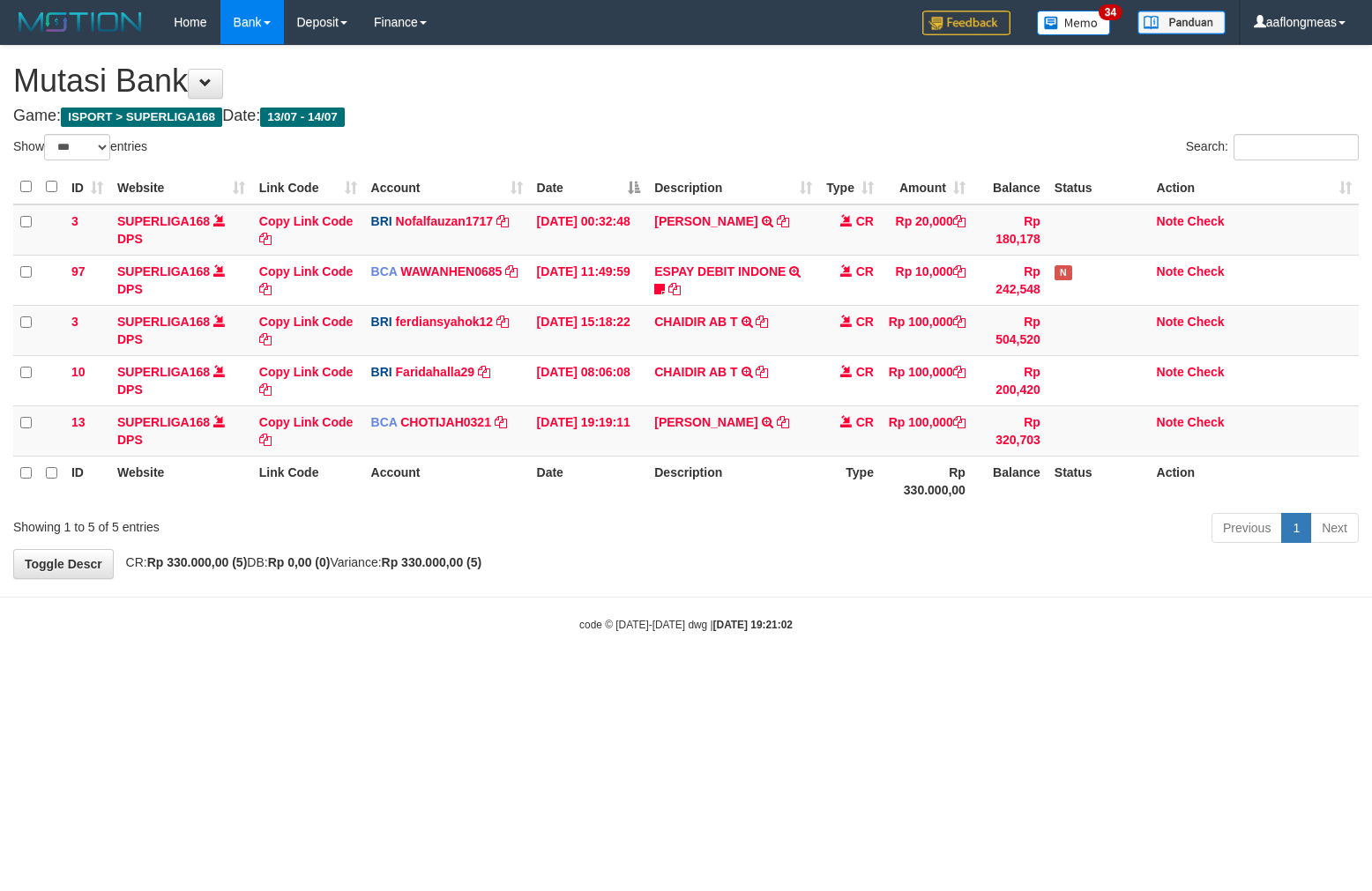 scroll, scrollTop: 0, scrollLeft: 0, axis: both 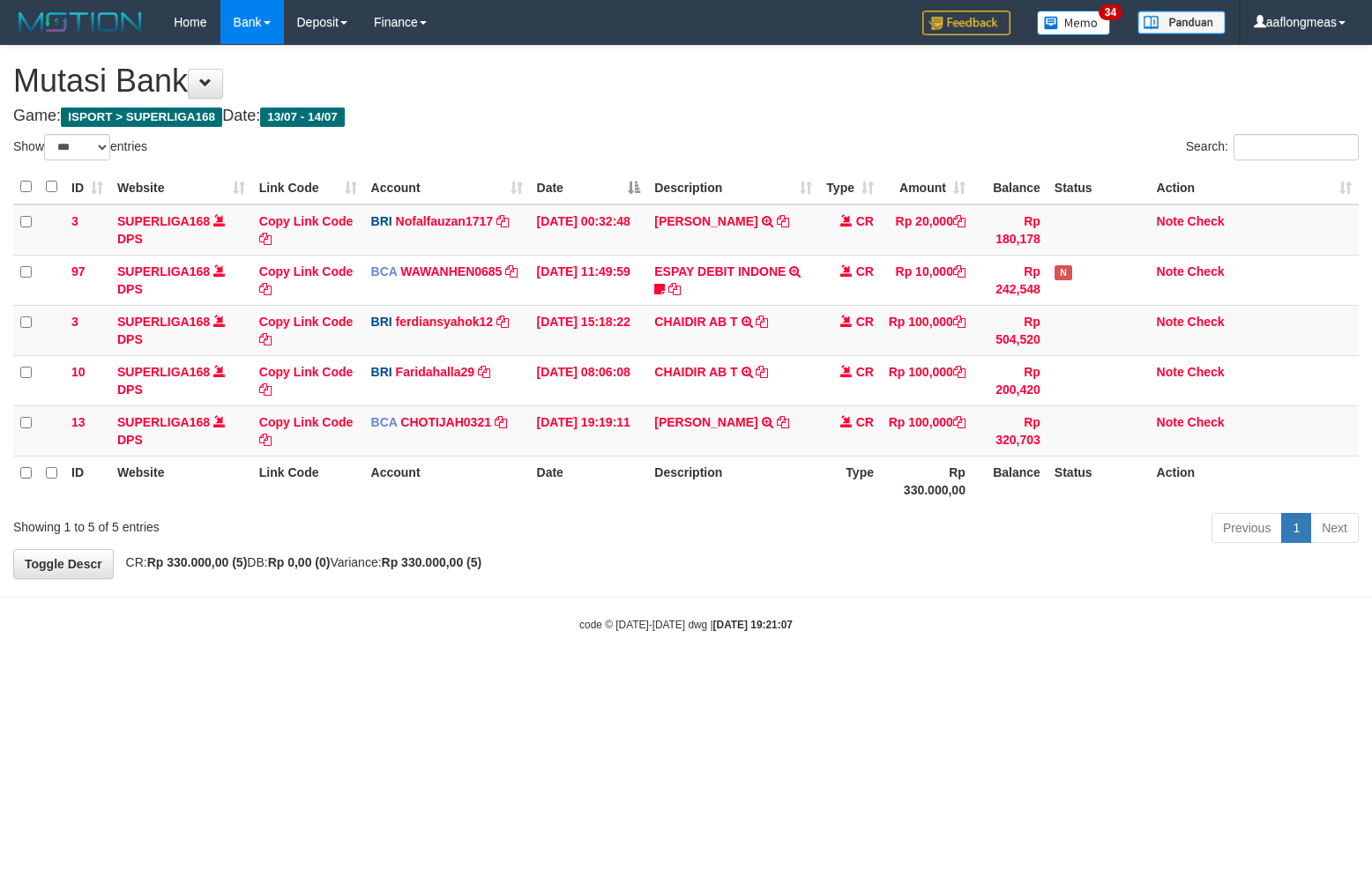 select on "***" 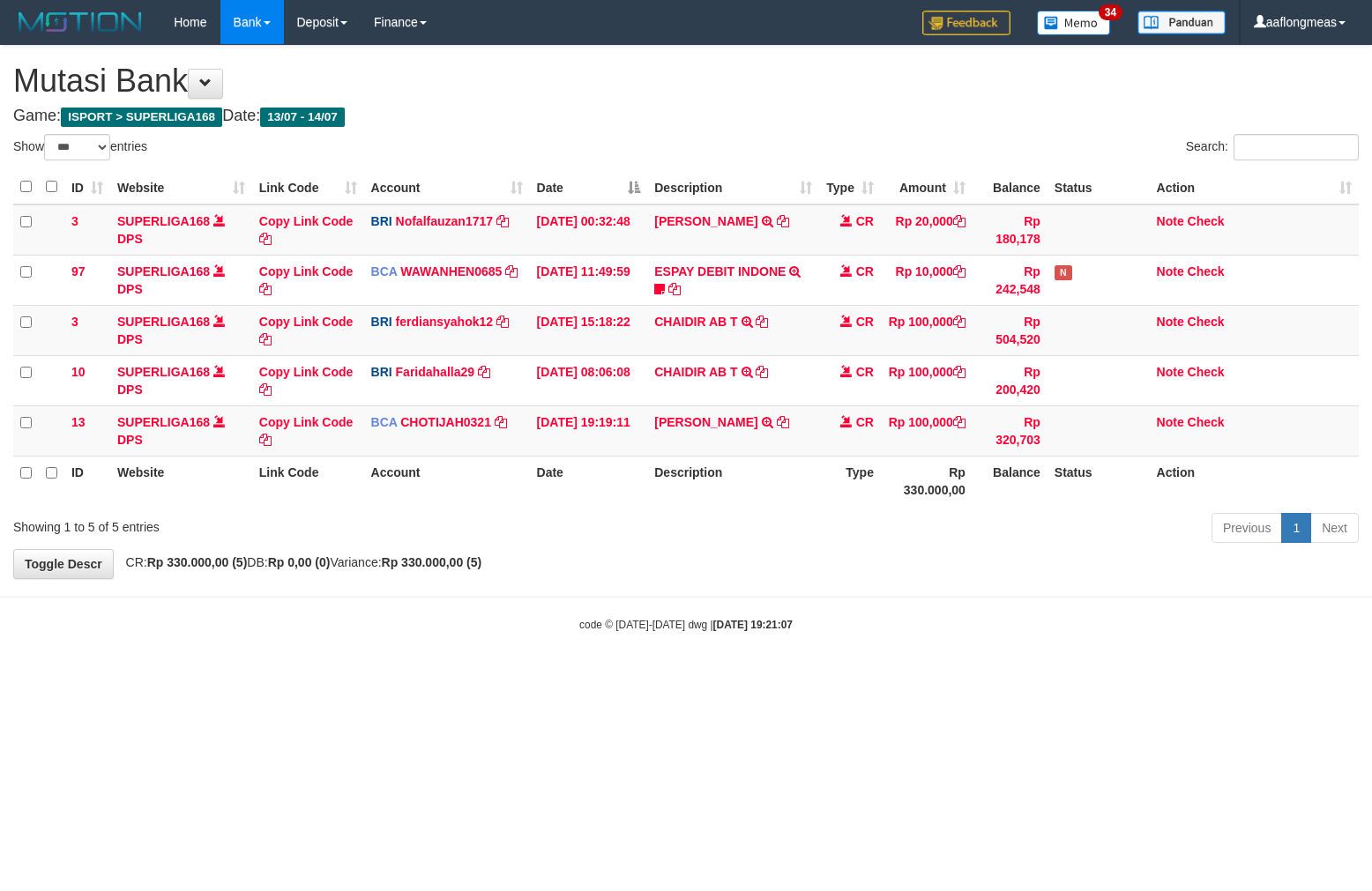 scroll, scrollTop: 0, scrollLeft: 0, axis: both 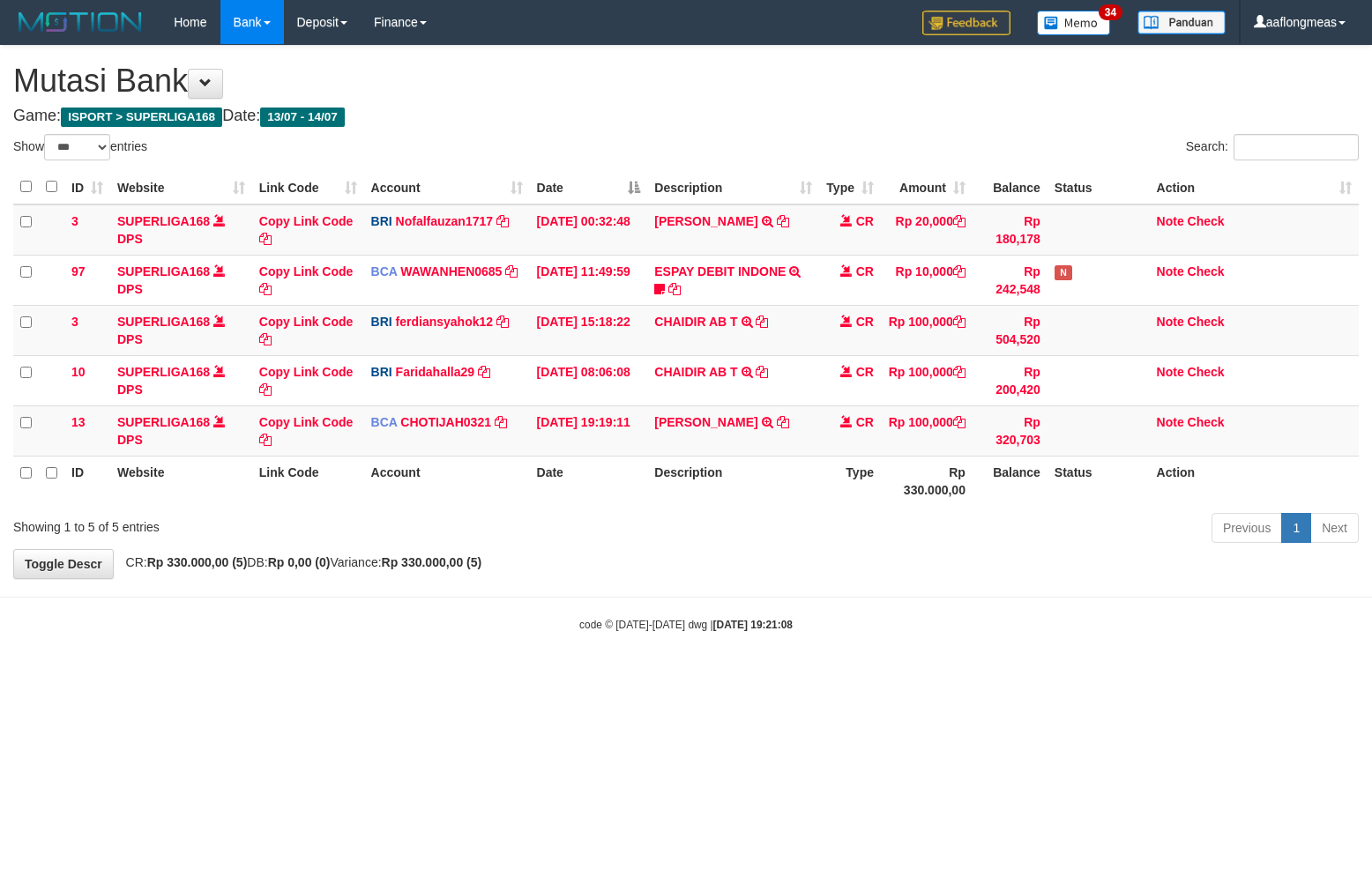 select on "***" 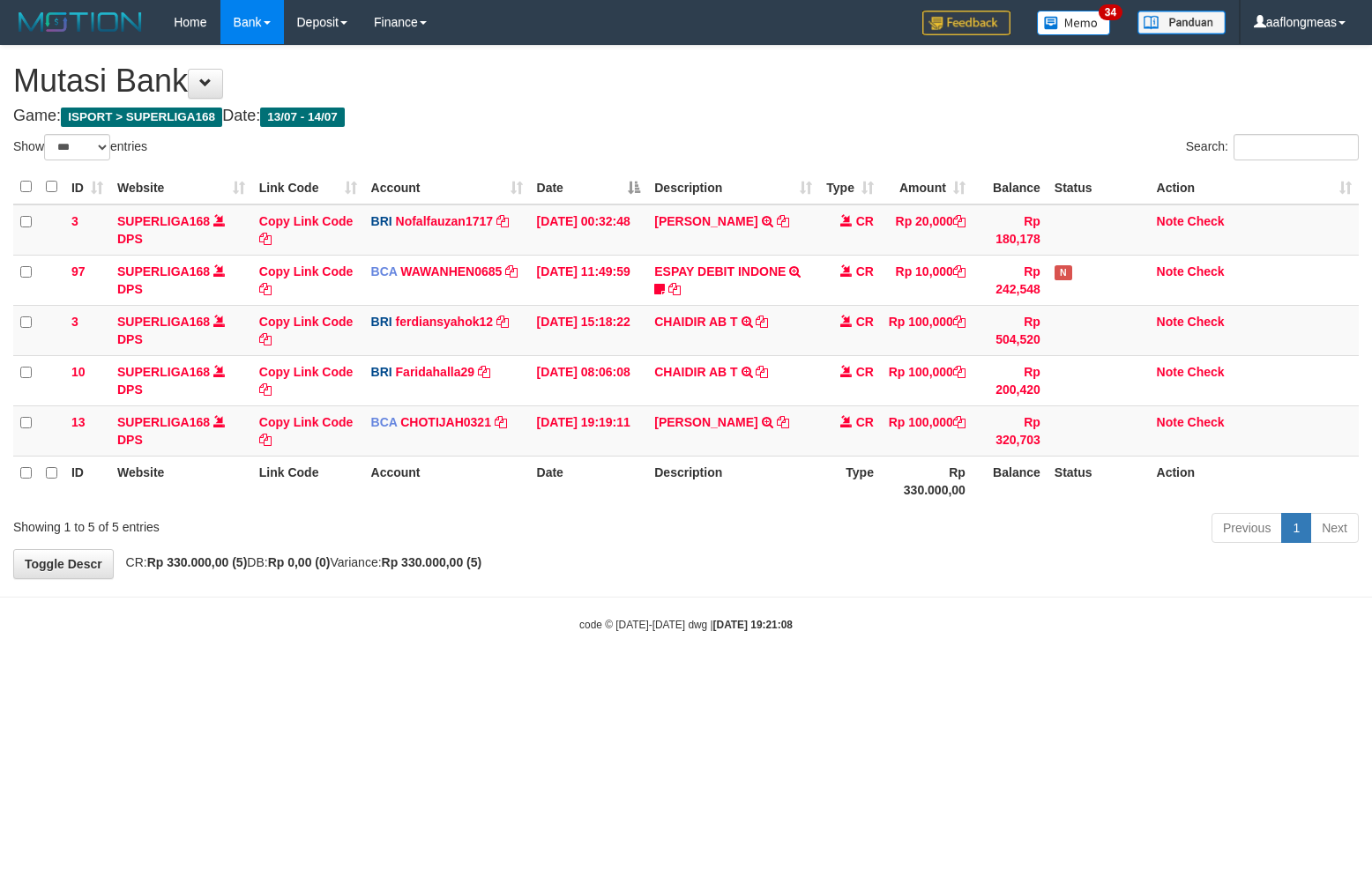 scroll, scrollTop: 0, scrollLeft: 0, axis: both 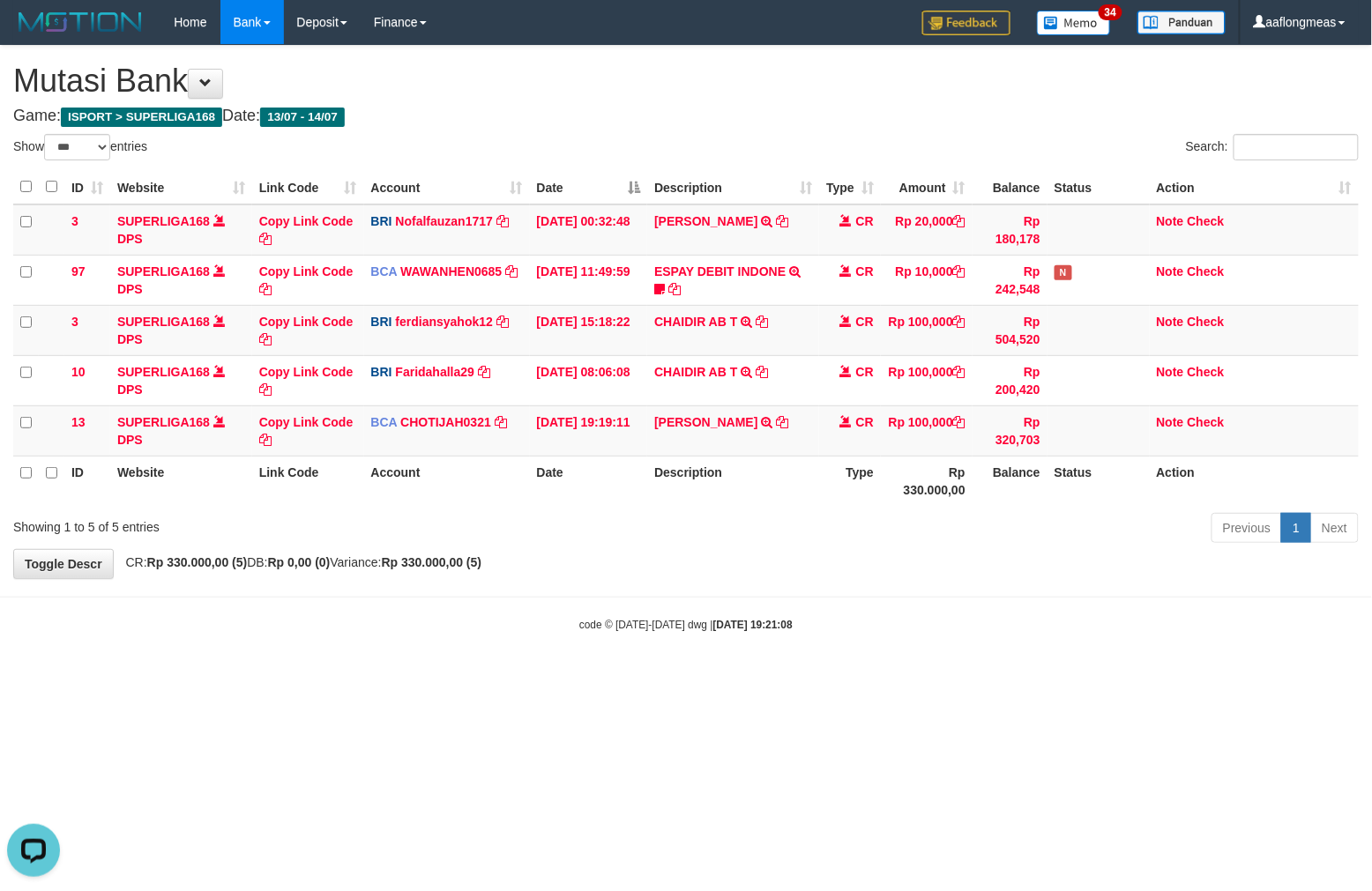 click on "Toggle navigation
Home
Bank
Account List
Load
By Website
Group
[ISPORT]													SUPERLIGA168
By Load Group (DPS)
34" at bounding box center [686, 338] 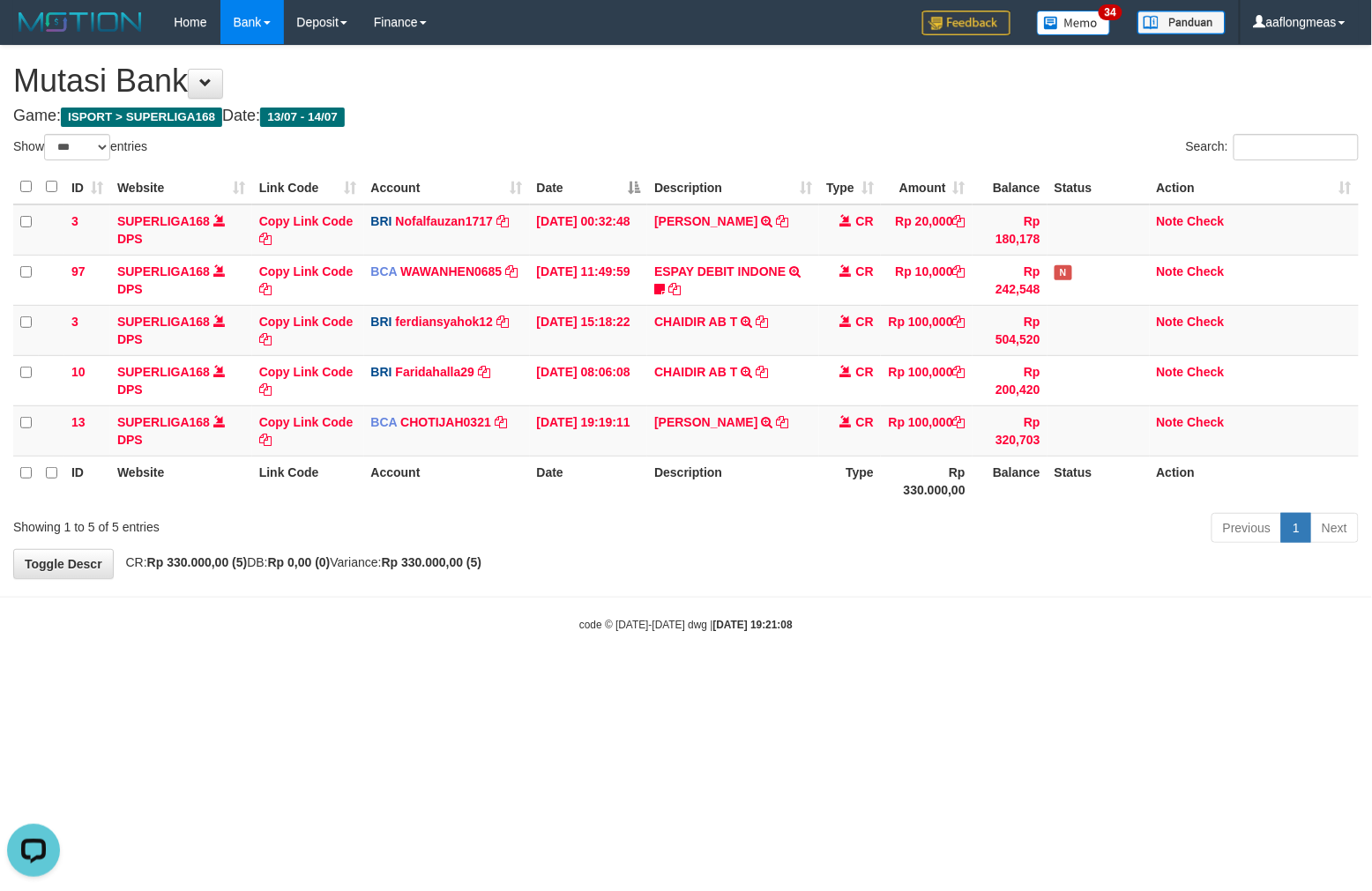 click on "Toggle navigation
Home
Bank
Account List
Load
By Website
Group
[ISPORT]													SUPERLIGA168
By Load Group (DPS)
34" at bounding box center [686, 338] 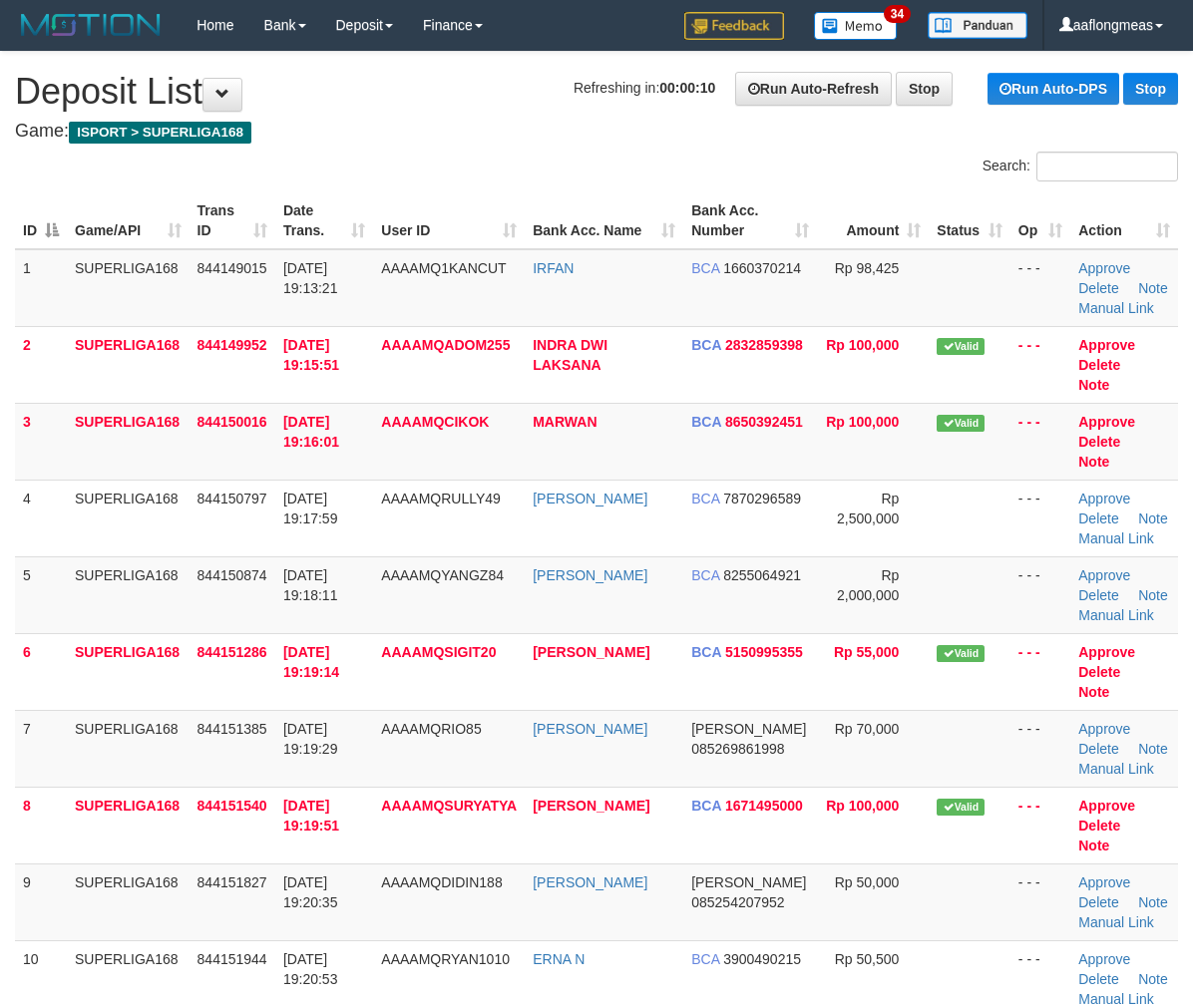 scroll, scrollTop: 0, scrollLeft: 0, axis: both 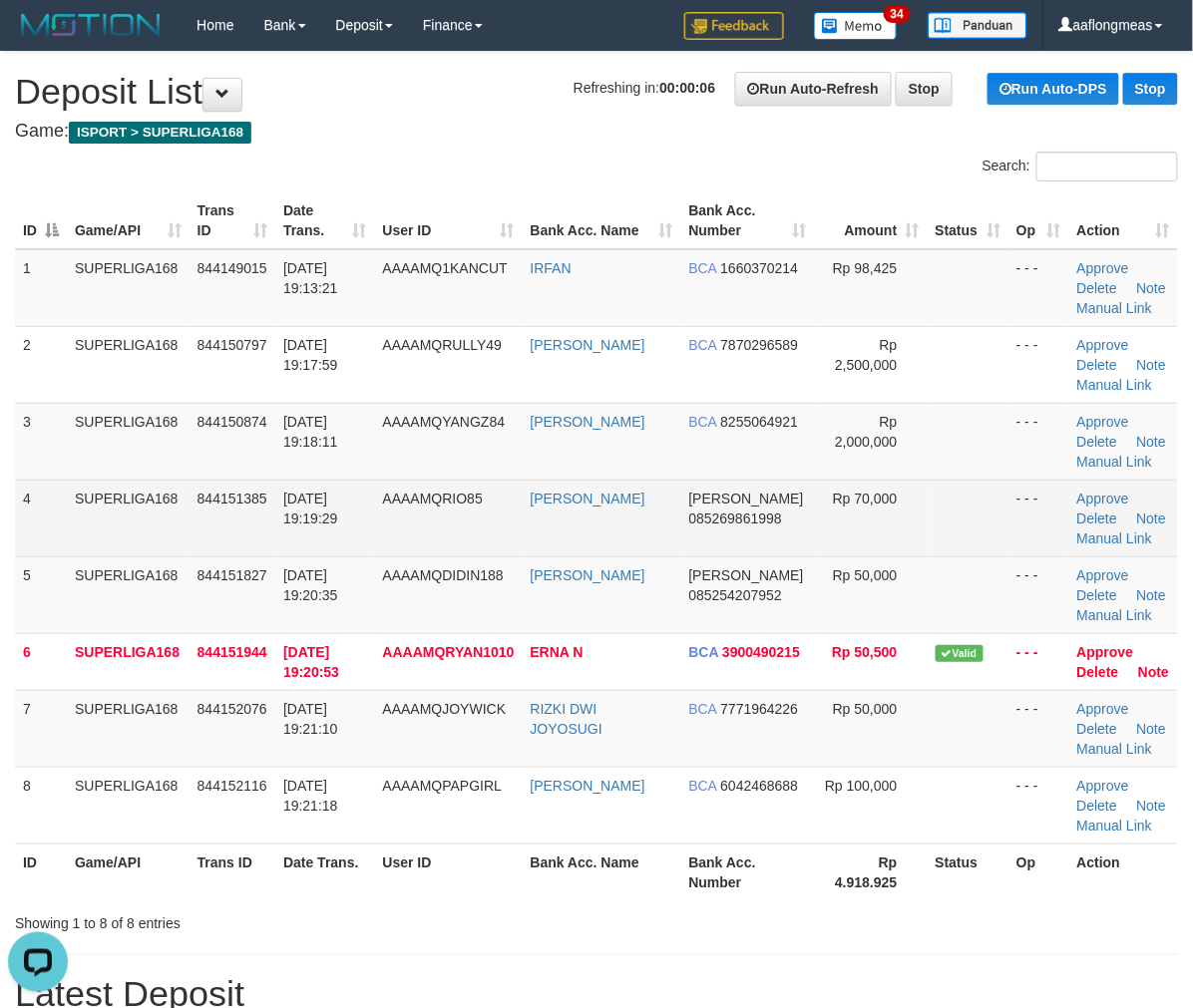 click on "Rp 70,000" at bounding box center [871, 517] 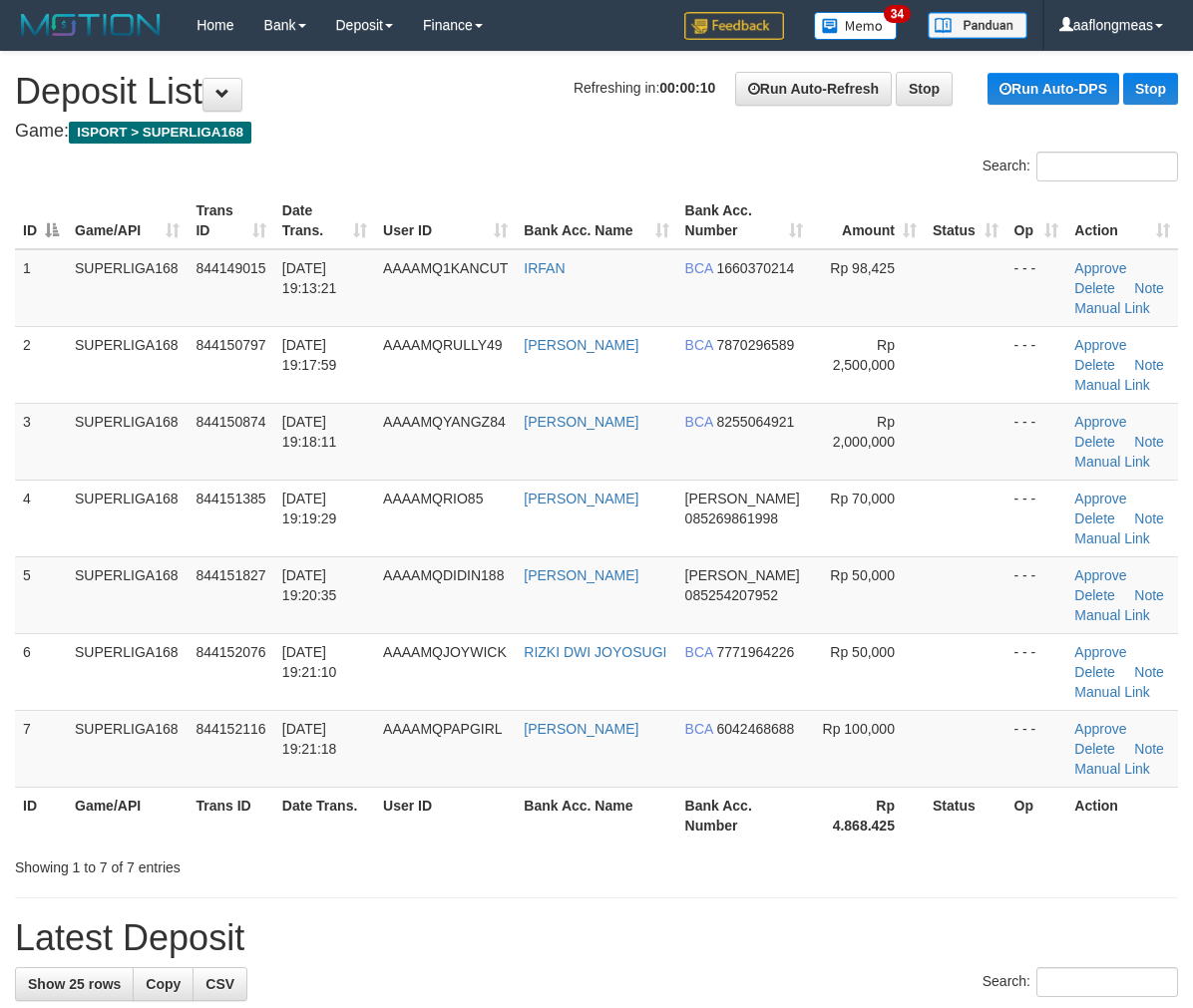 scroll, scrollTop: 0, scrollLeft: 0, axis: both 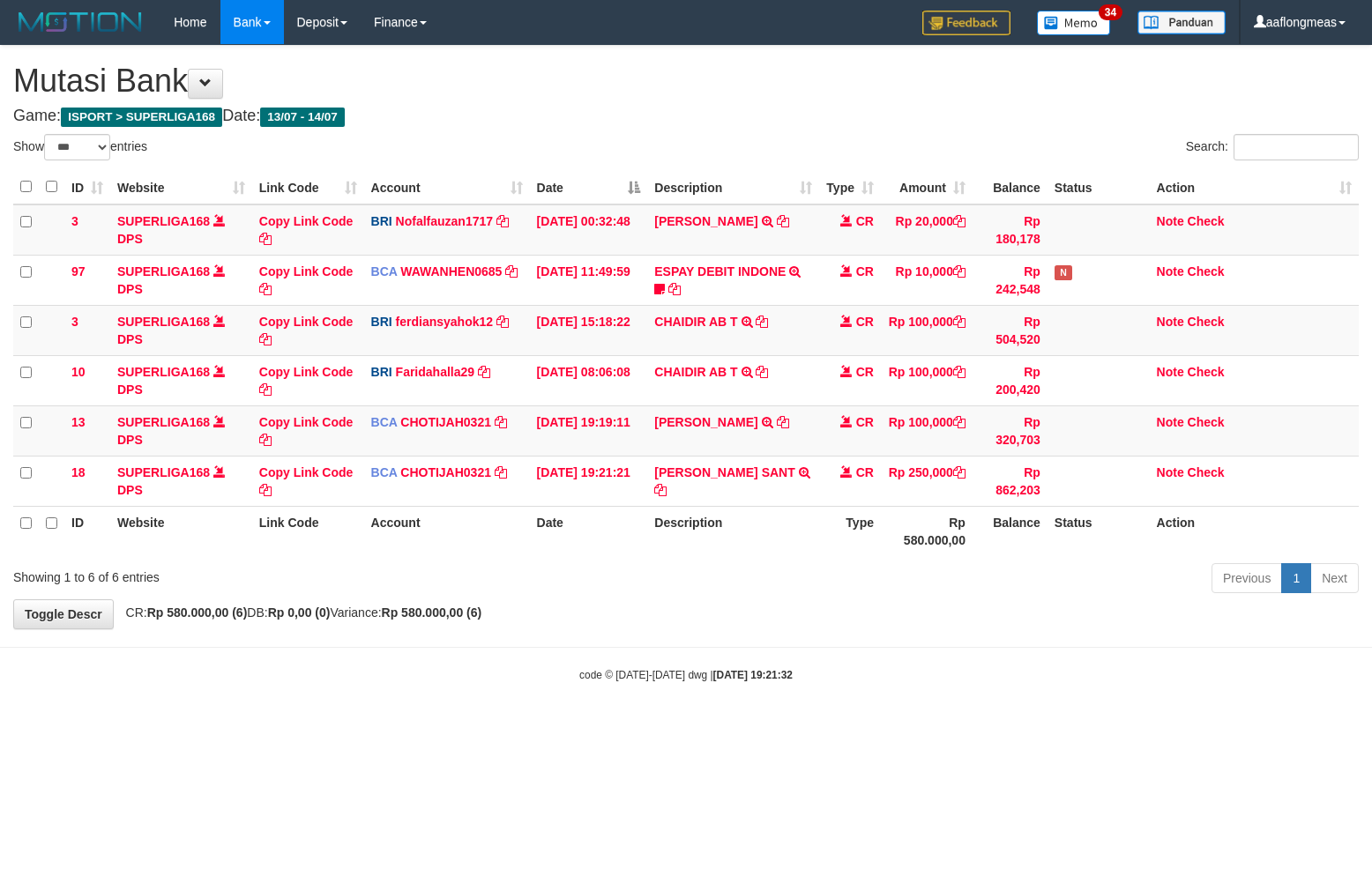 select on "***" 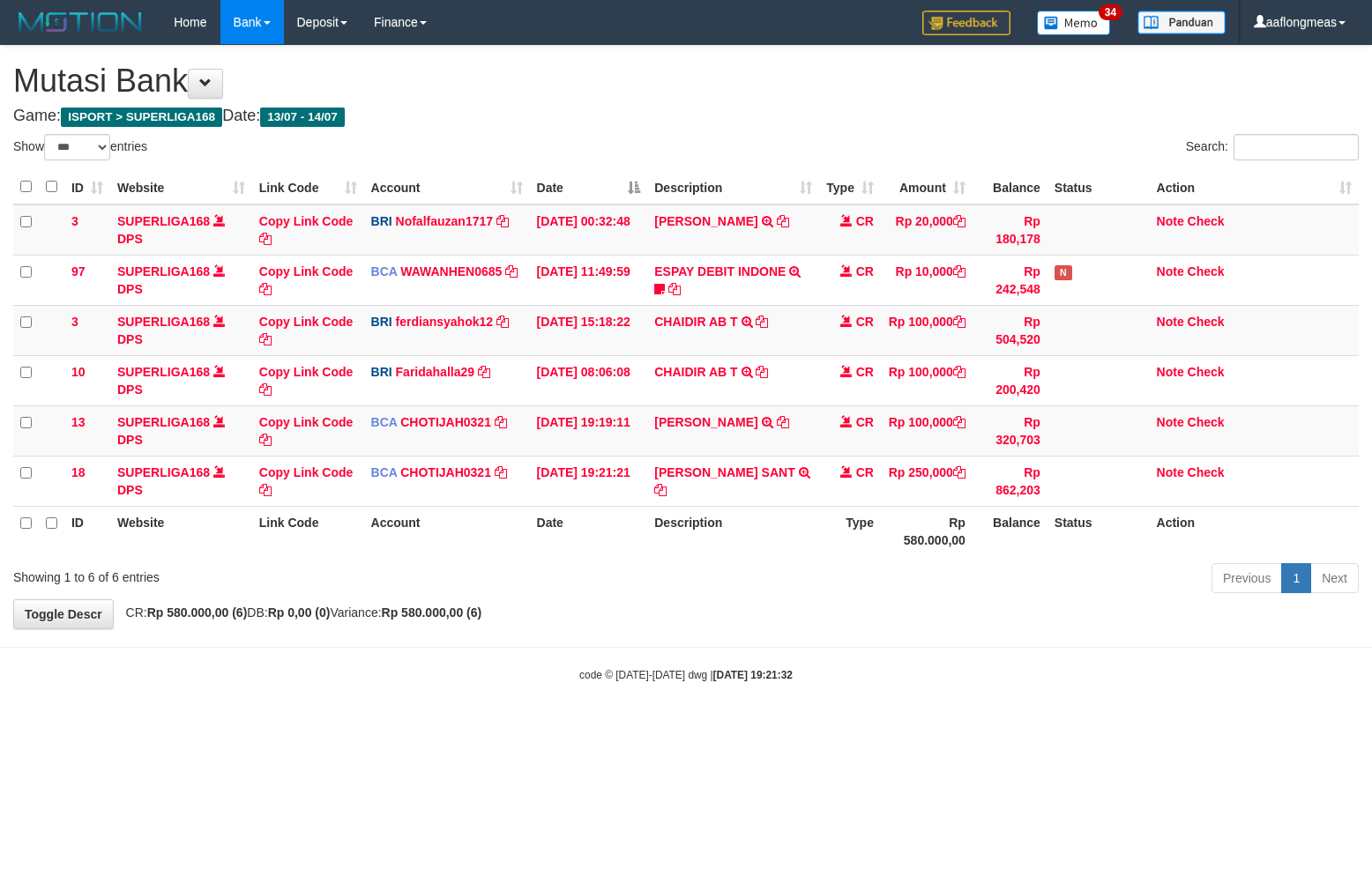 scroll, scrollTop: 0, scrollLeft: 0, axis: both 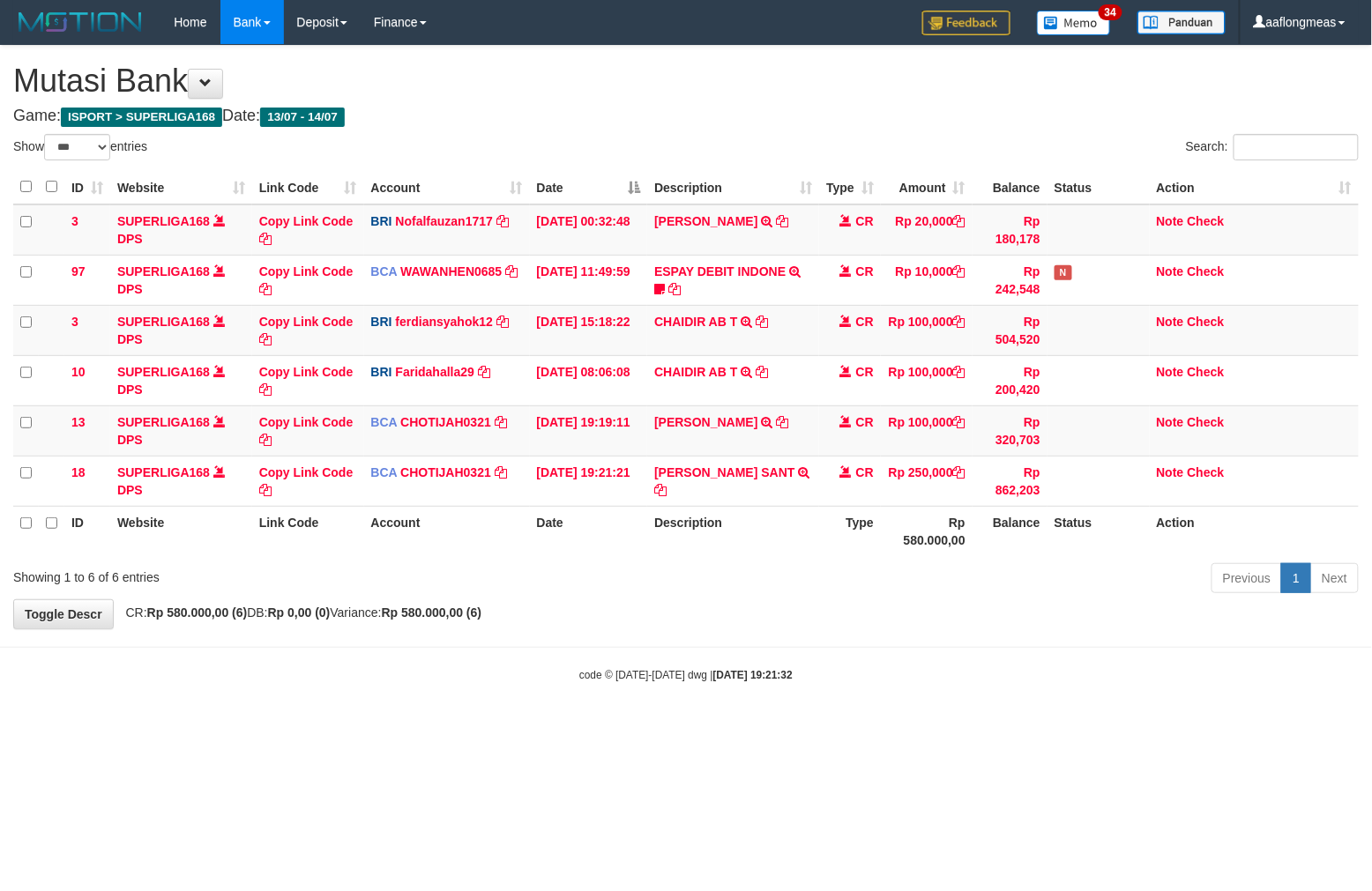 click on "Toggle navigation
Home
Bank
Account List
Load
By Website
Group
[ISPORT]													SUPERLIGA168
By Load Group (DPS)
34" at bounding box center [686, 363] 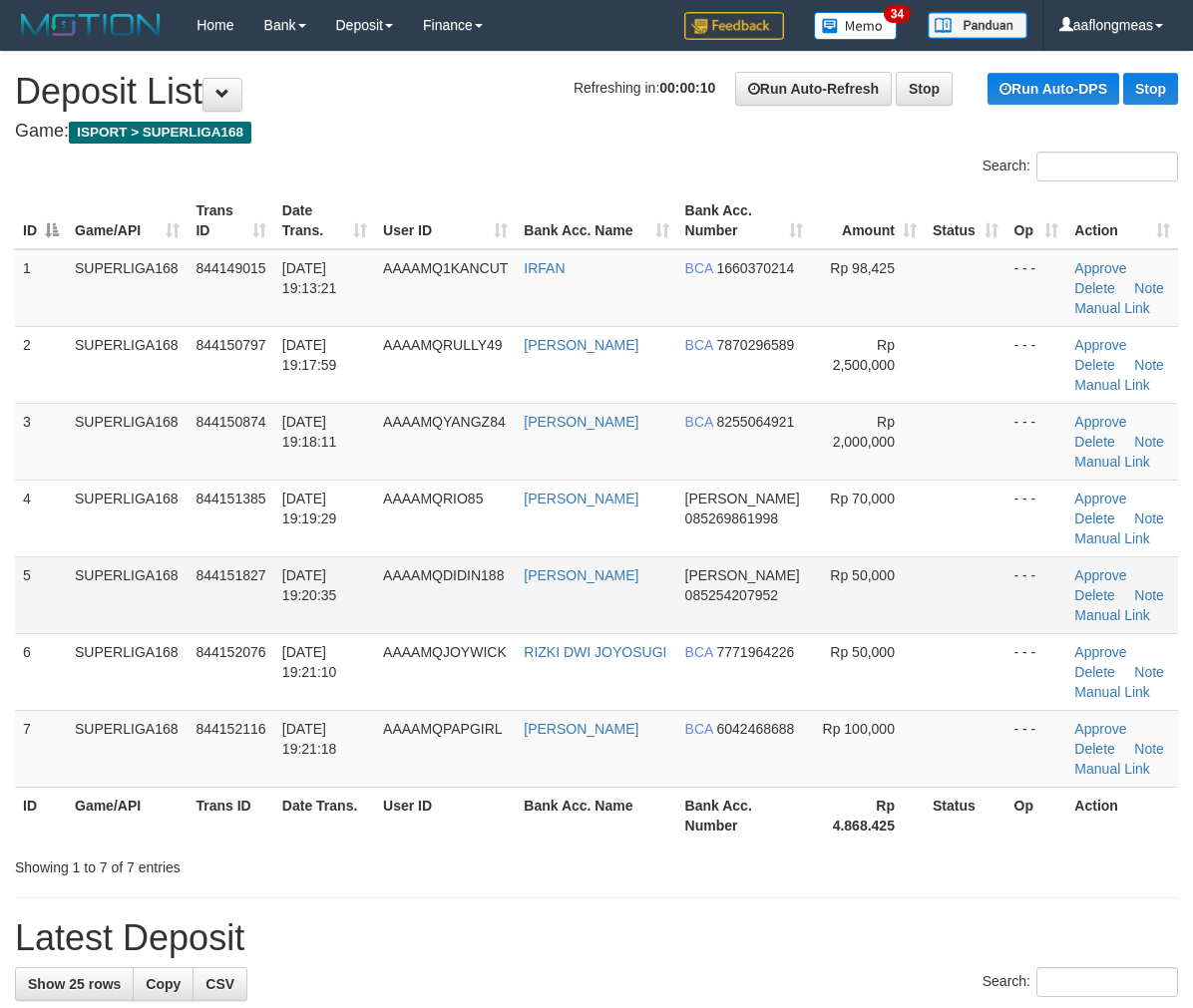 scroll, scrollTop: 0, scrollLeft: 0, axis: both 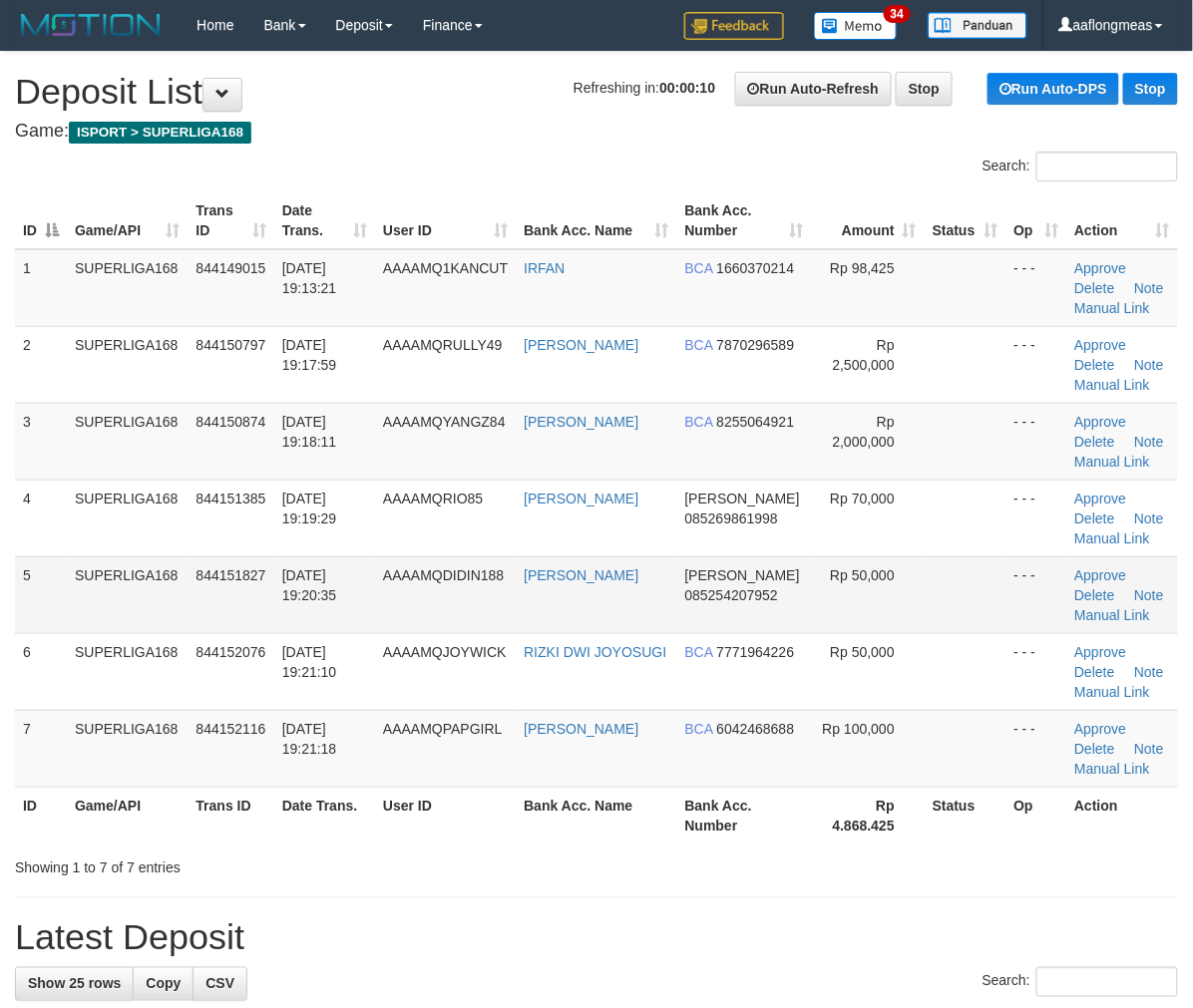 click on "Rp 50,000" at bounding box center [868, 594] 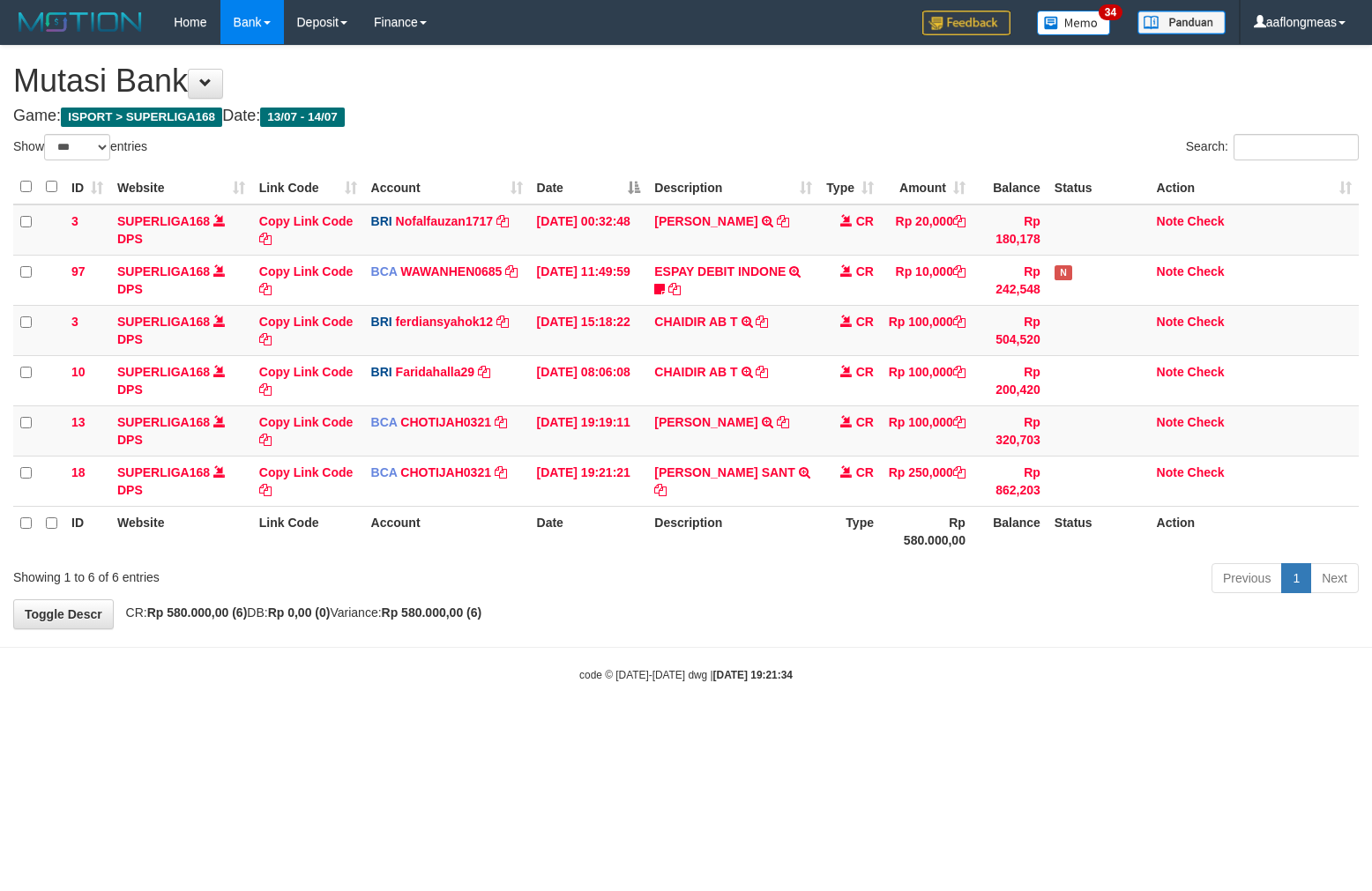 select on "***" 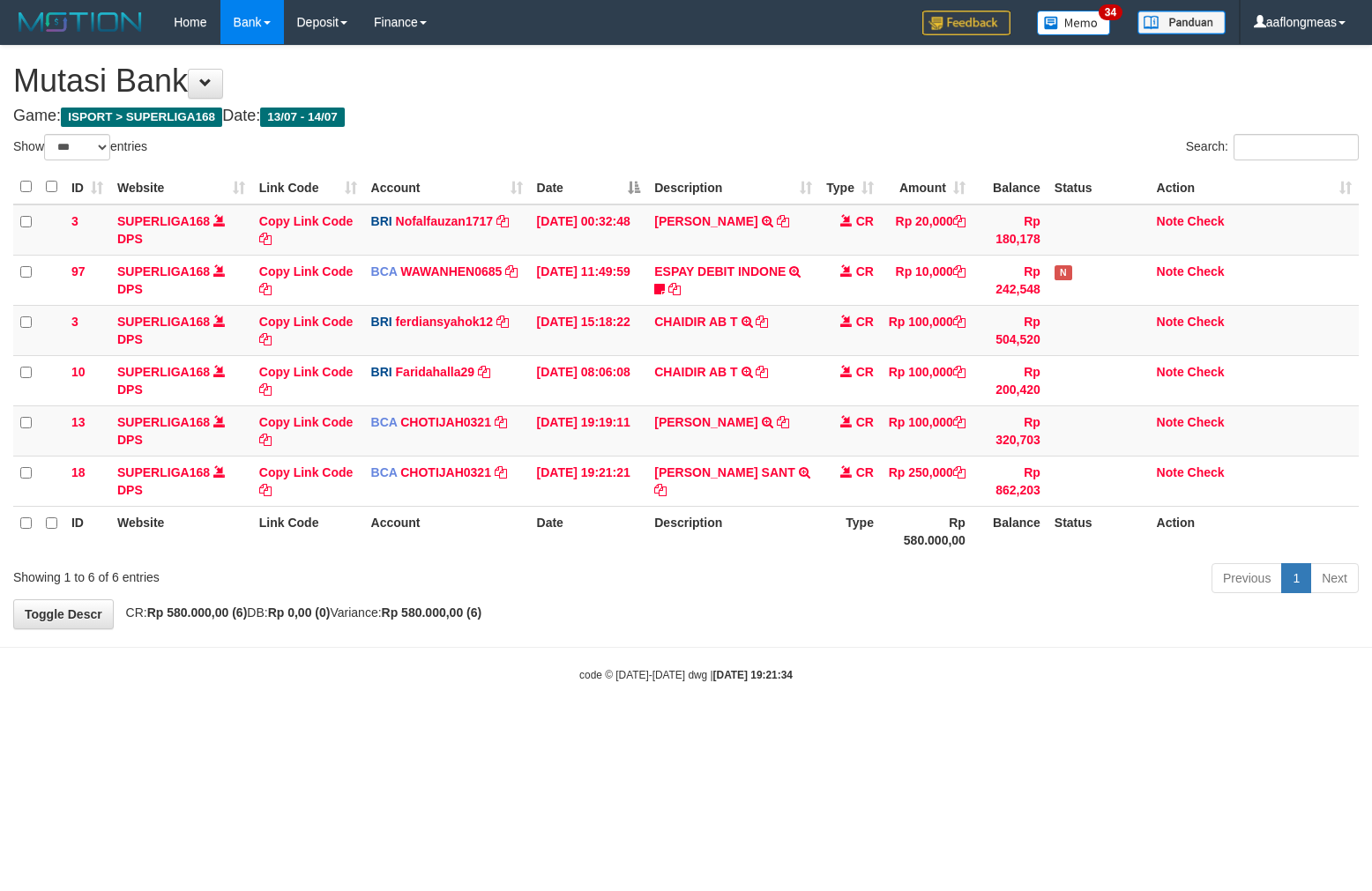 scroll, scrollTop: 0, scrollLeft: 0, axis: both 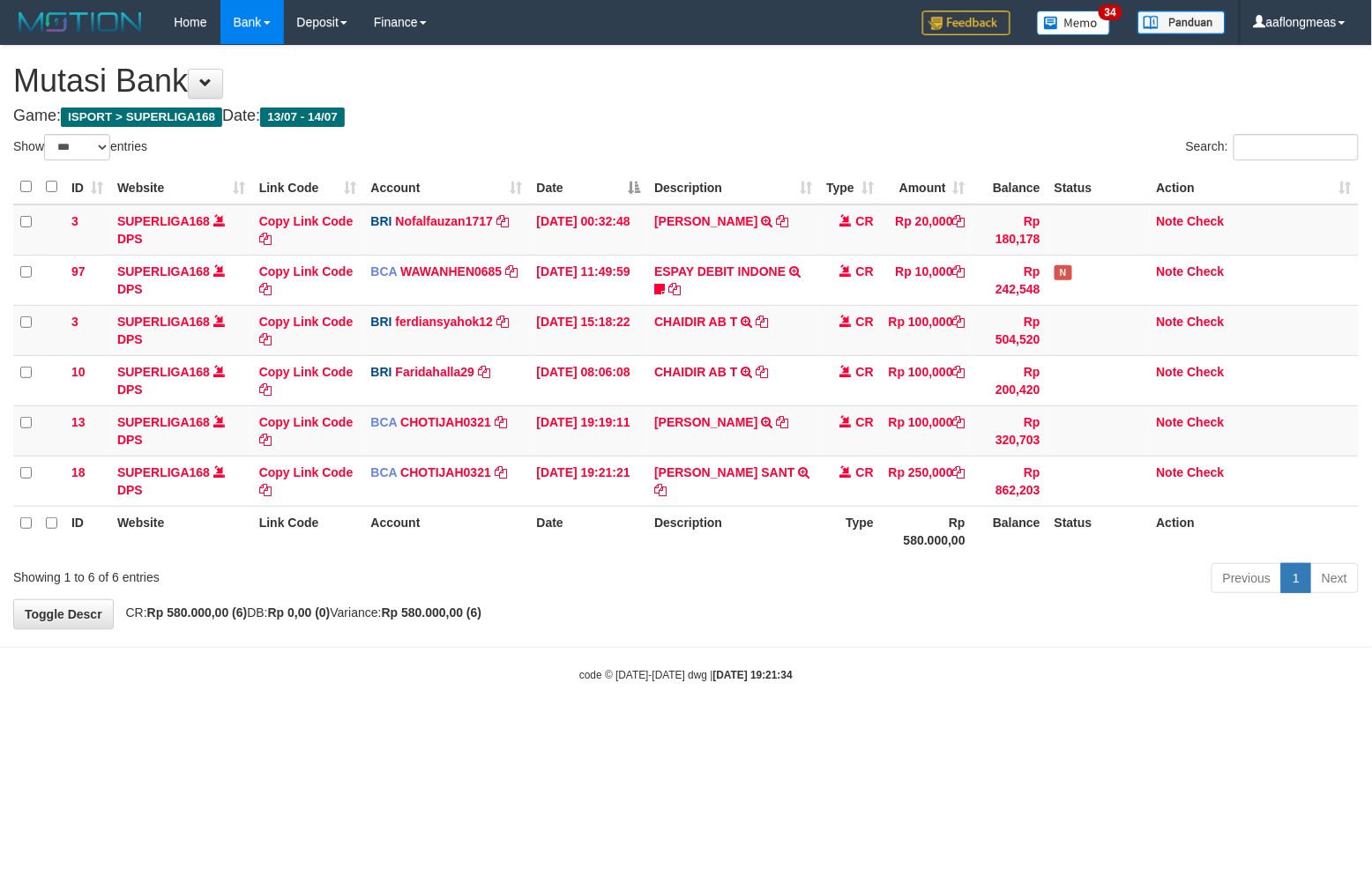 click on "Toggle navigation
Home
Bank
Account List
Load
By Website
Group
[ISPORT]													SUPERLIGA168
By Load Group (DPS)
34" at bounding box center (686, 363) 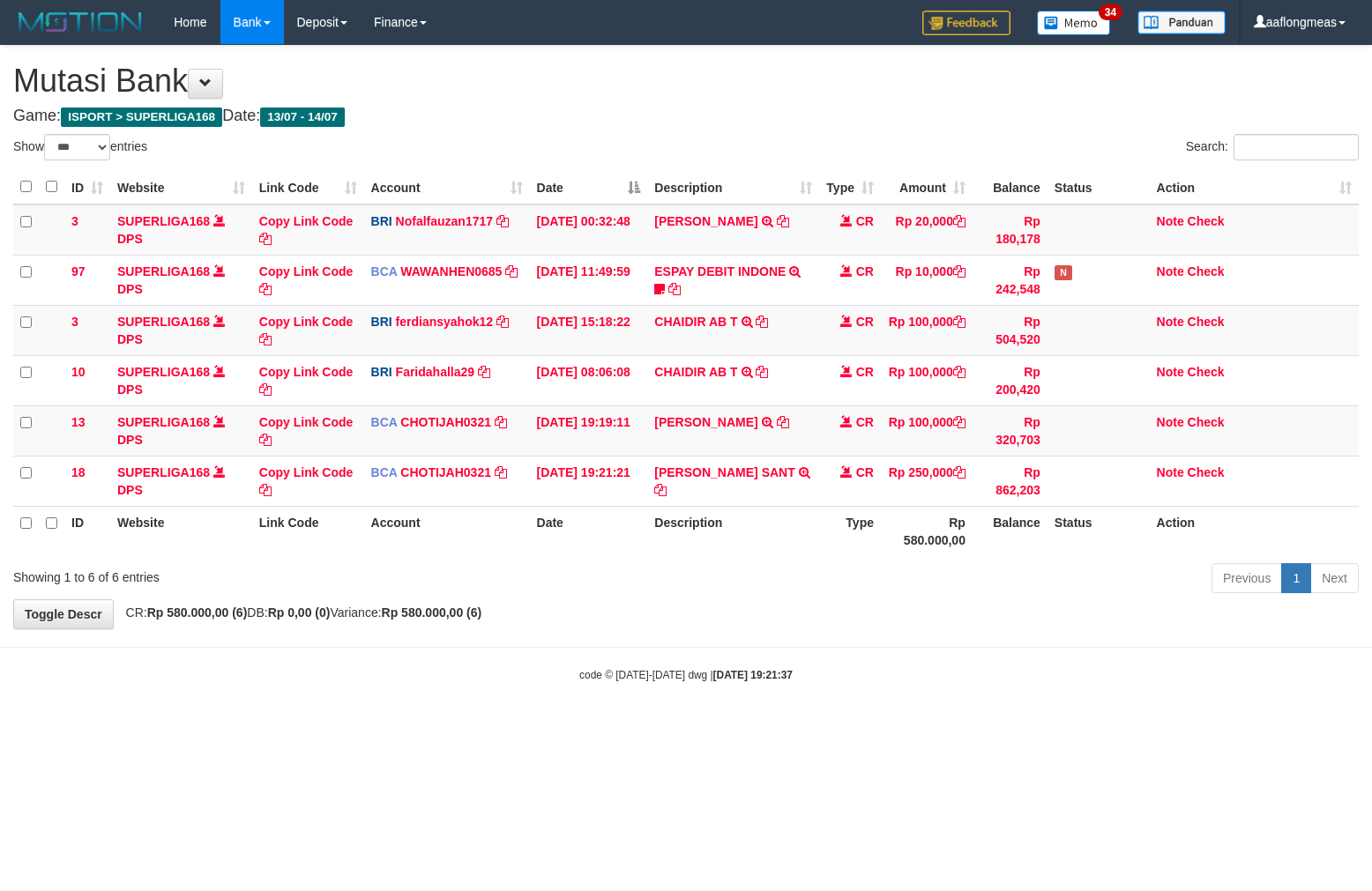 select on "***" 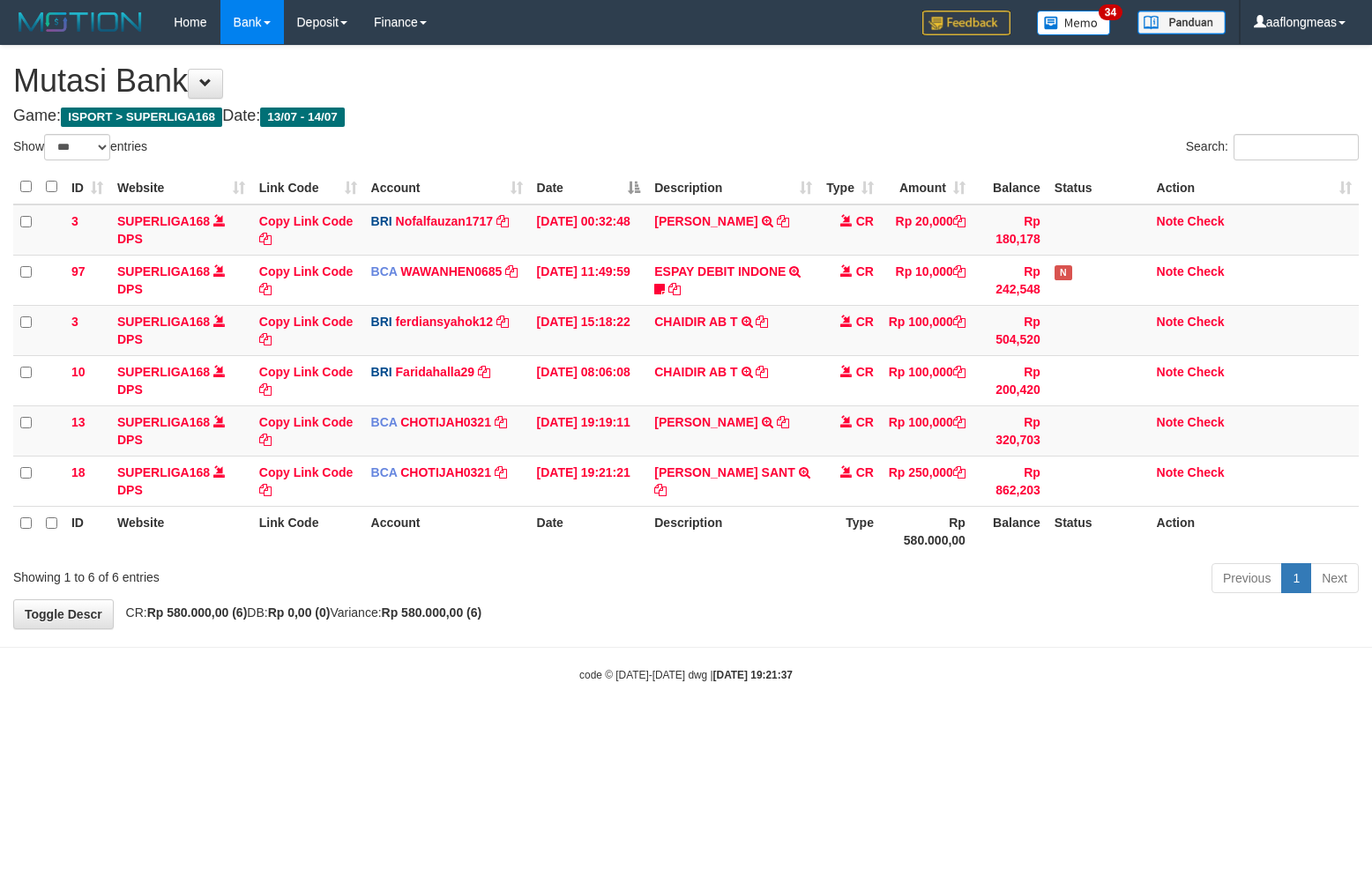 scroll, scrollTop: 0, scrollLeft: 0, axis: both 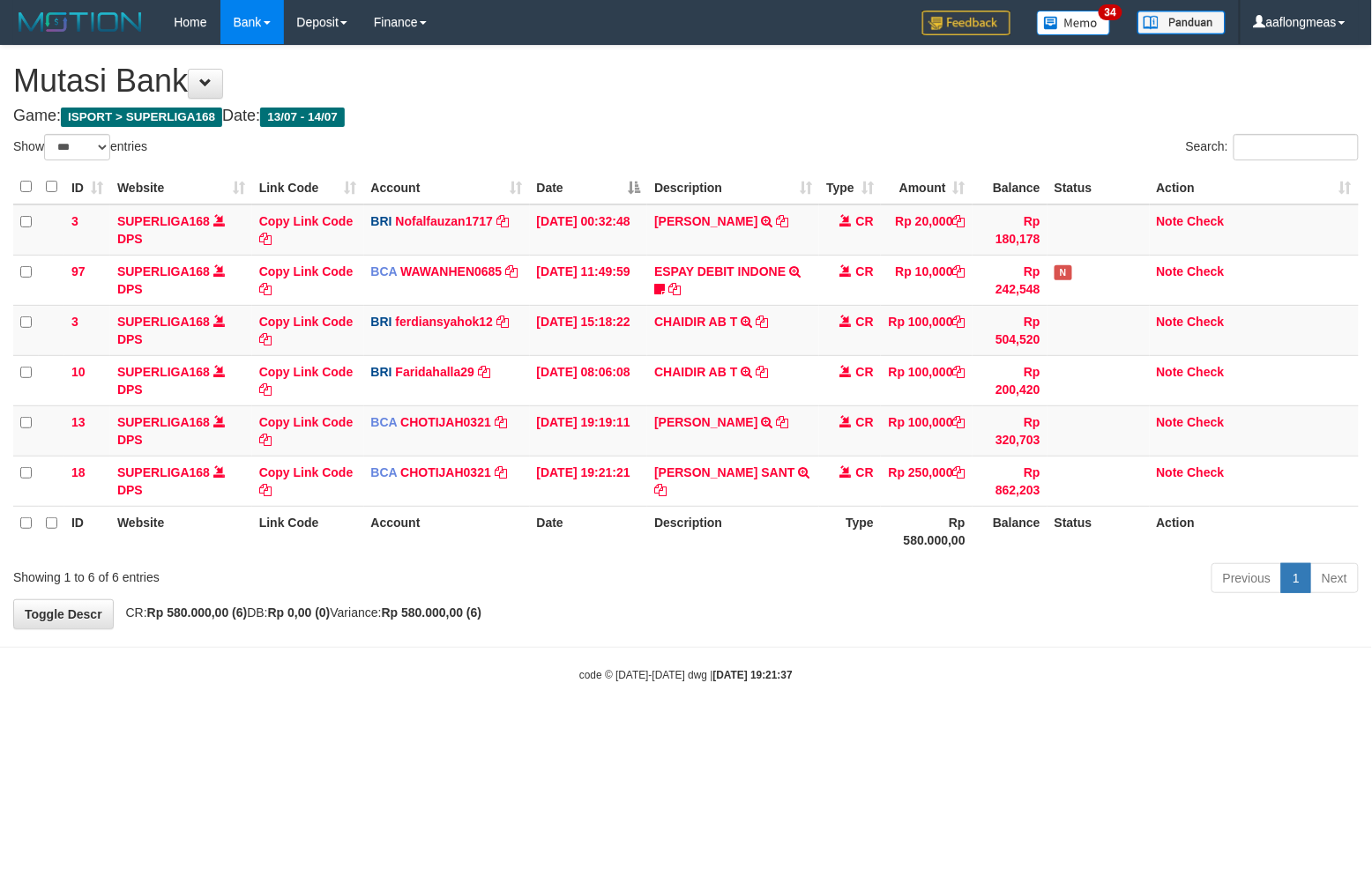 drag, startPoint x: 0, startPoint y: 0, endPoint x: 548, endPoint y: 633, distance: 837.2532 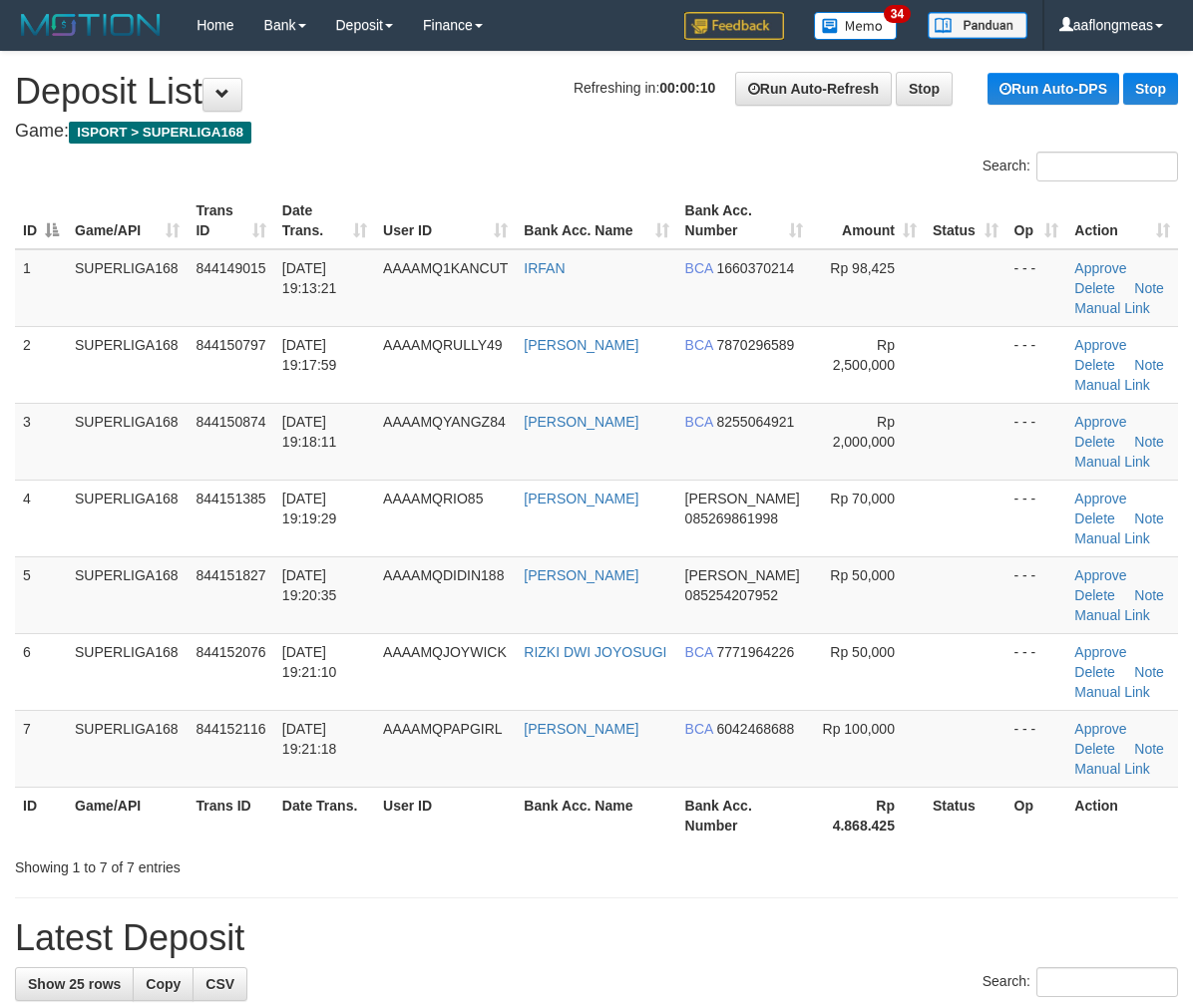 click at bounding box center (966, 517) 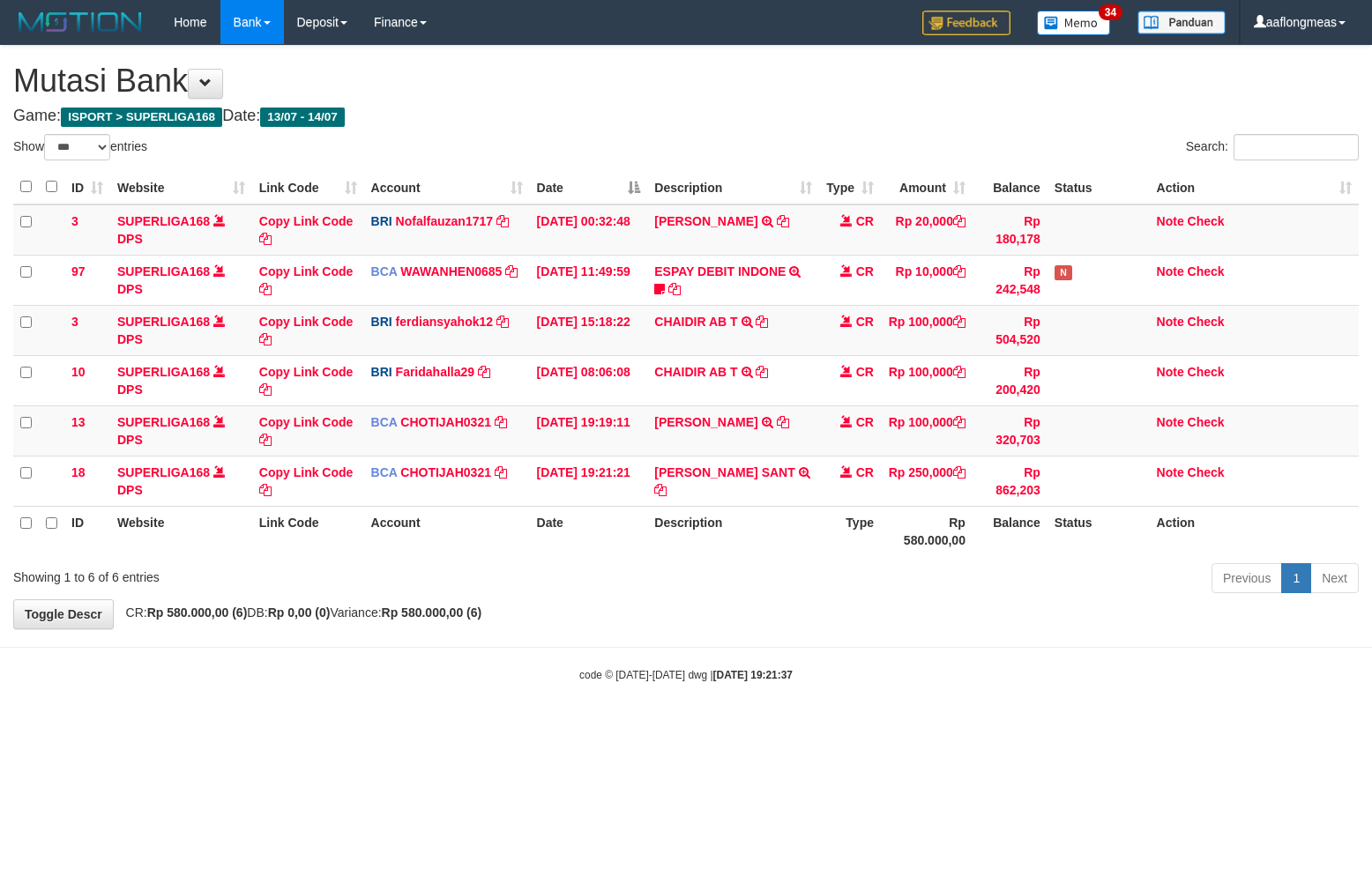 select on "***" 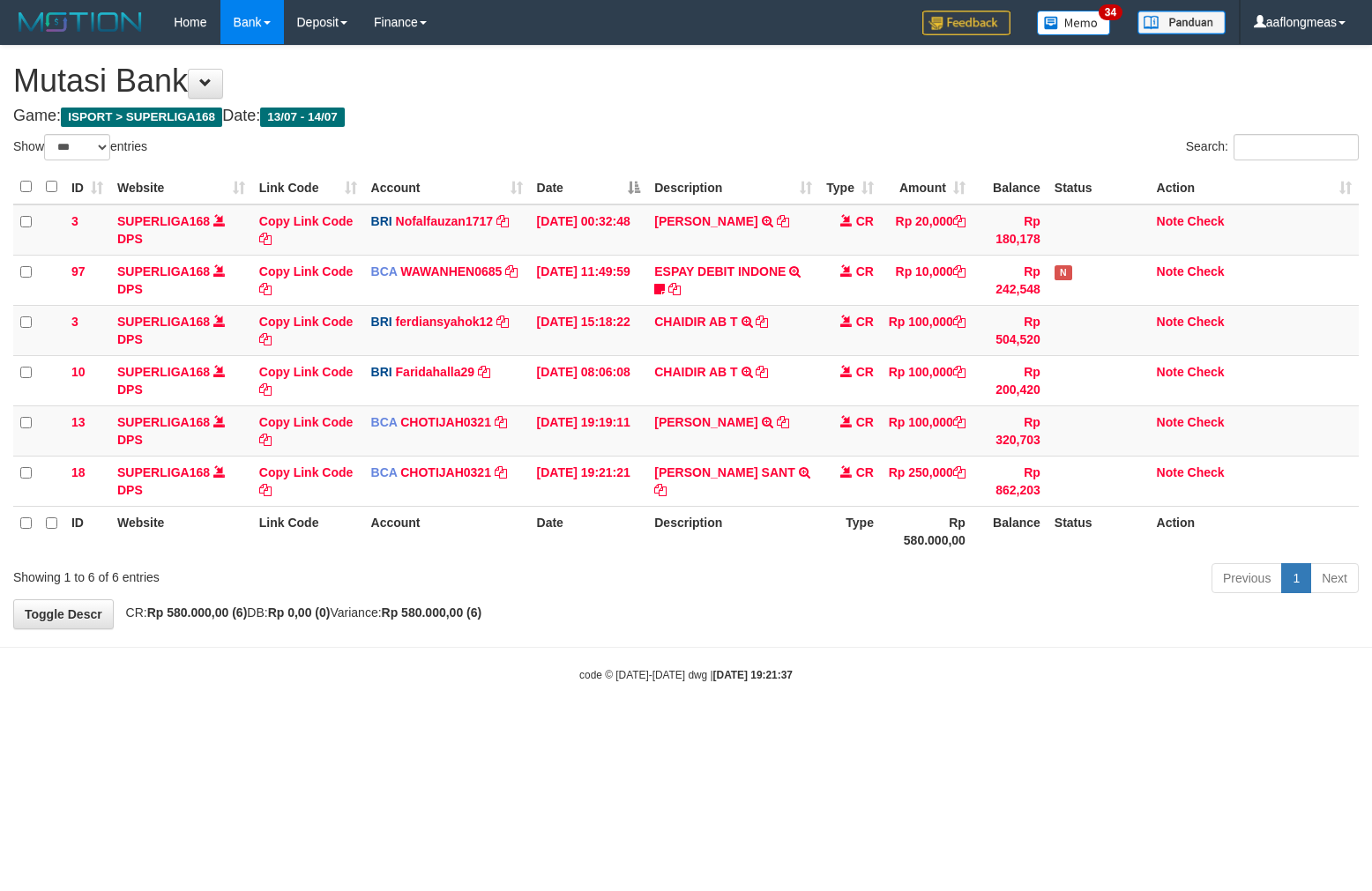 scroll, scrollTop: 0, scrollLeft: 0, axis: both 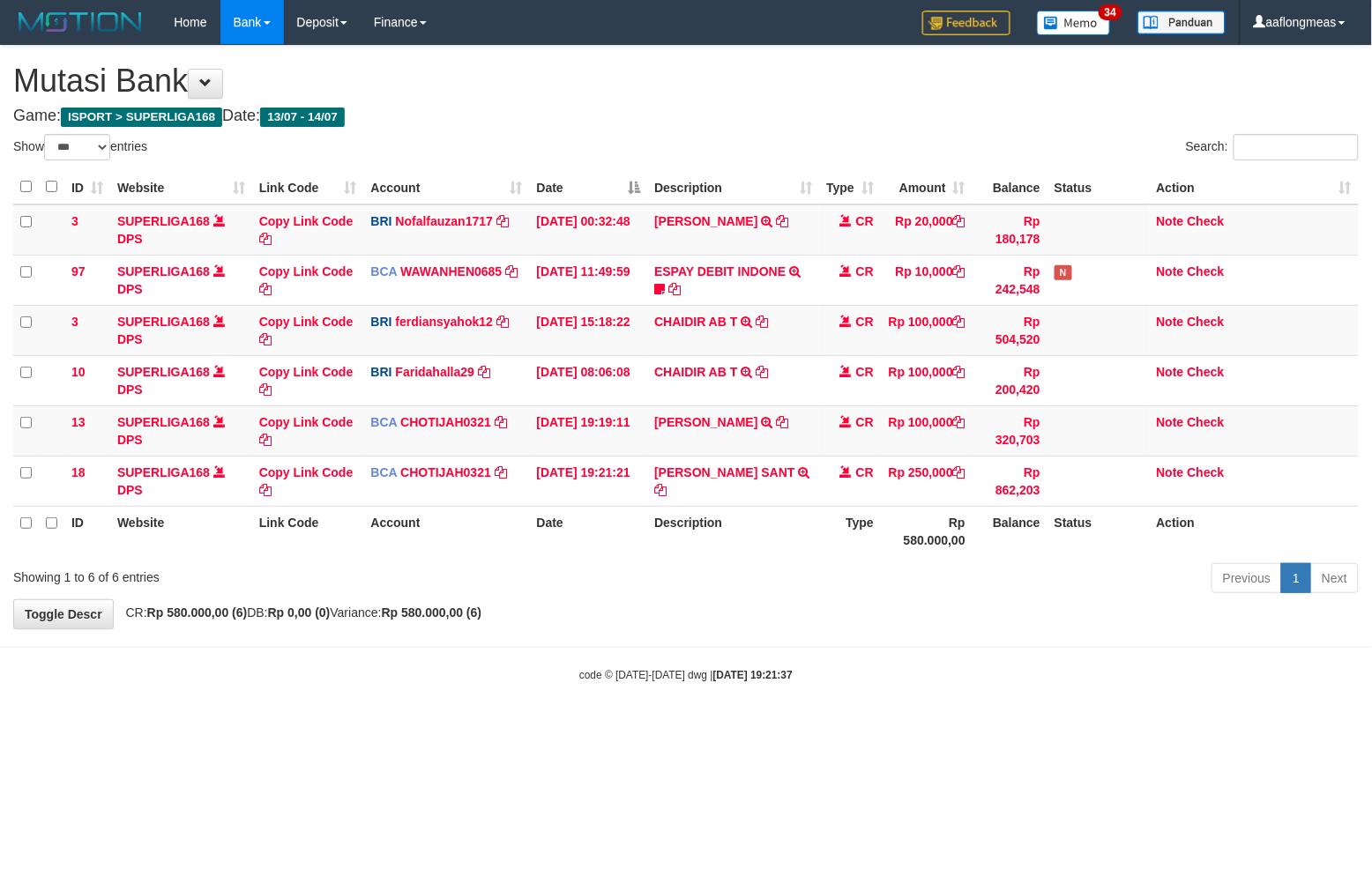 click on "**********" at bounding box center [686, 337] 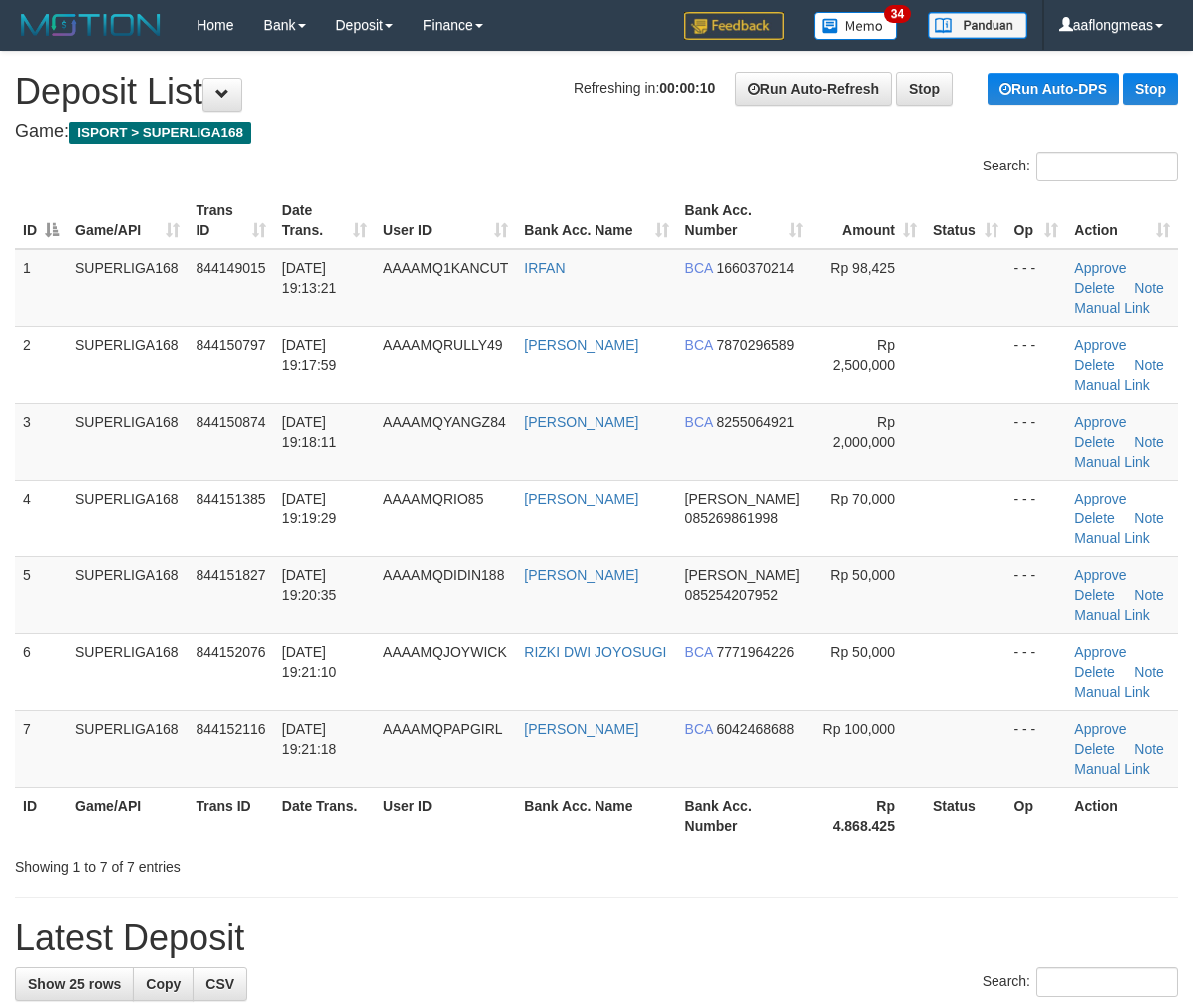 scroll, scrollTop: 0, scrollLeft: 0, axis: both 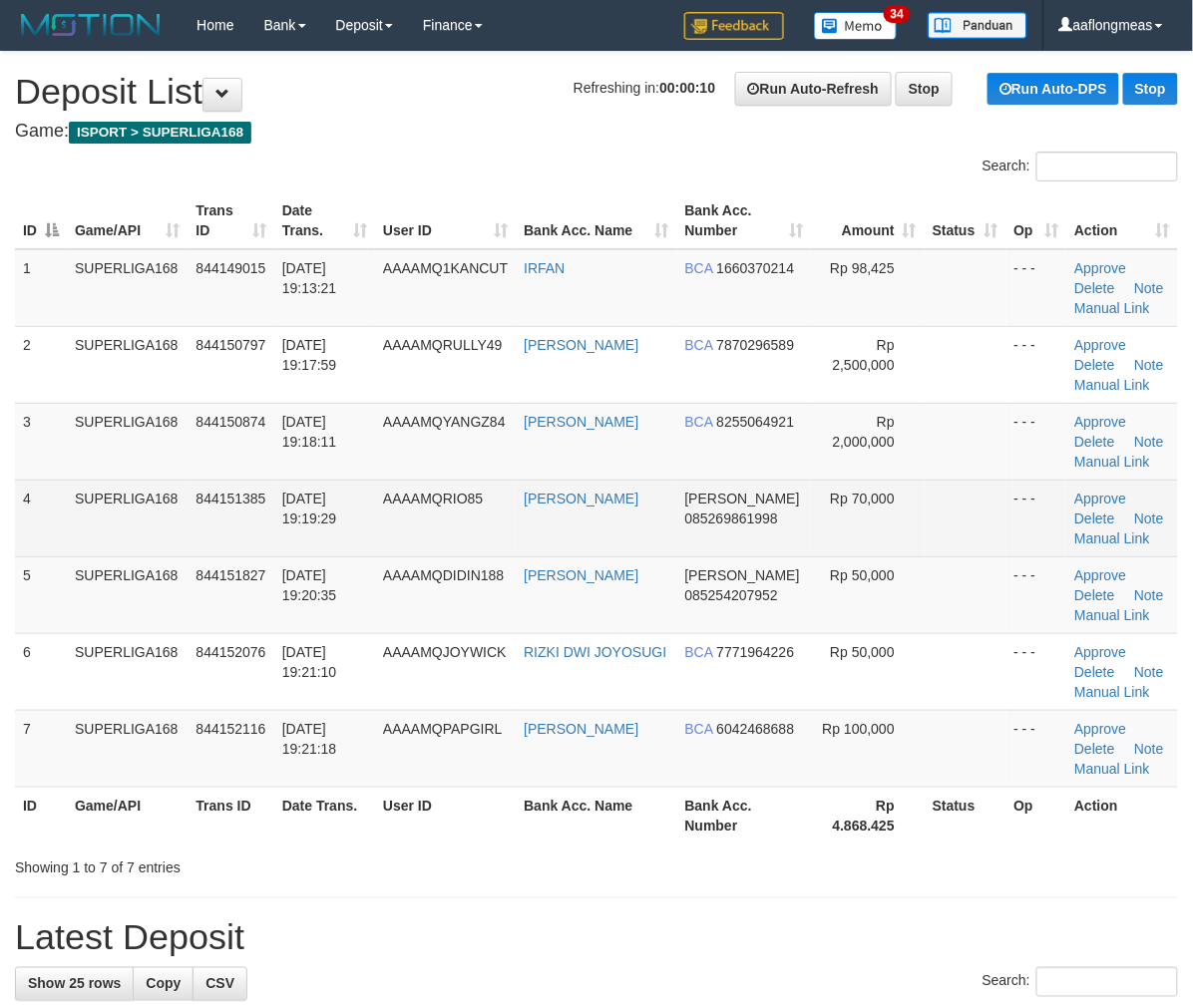 drag, startPoint x: 0, startPoint y: 0, endPoint x: 981, endPoint y: 525, distance: 1112.6482 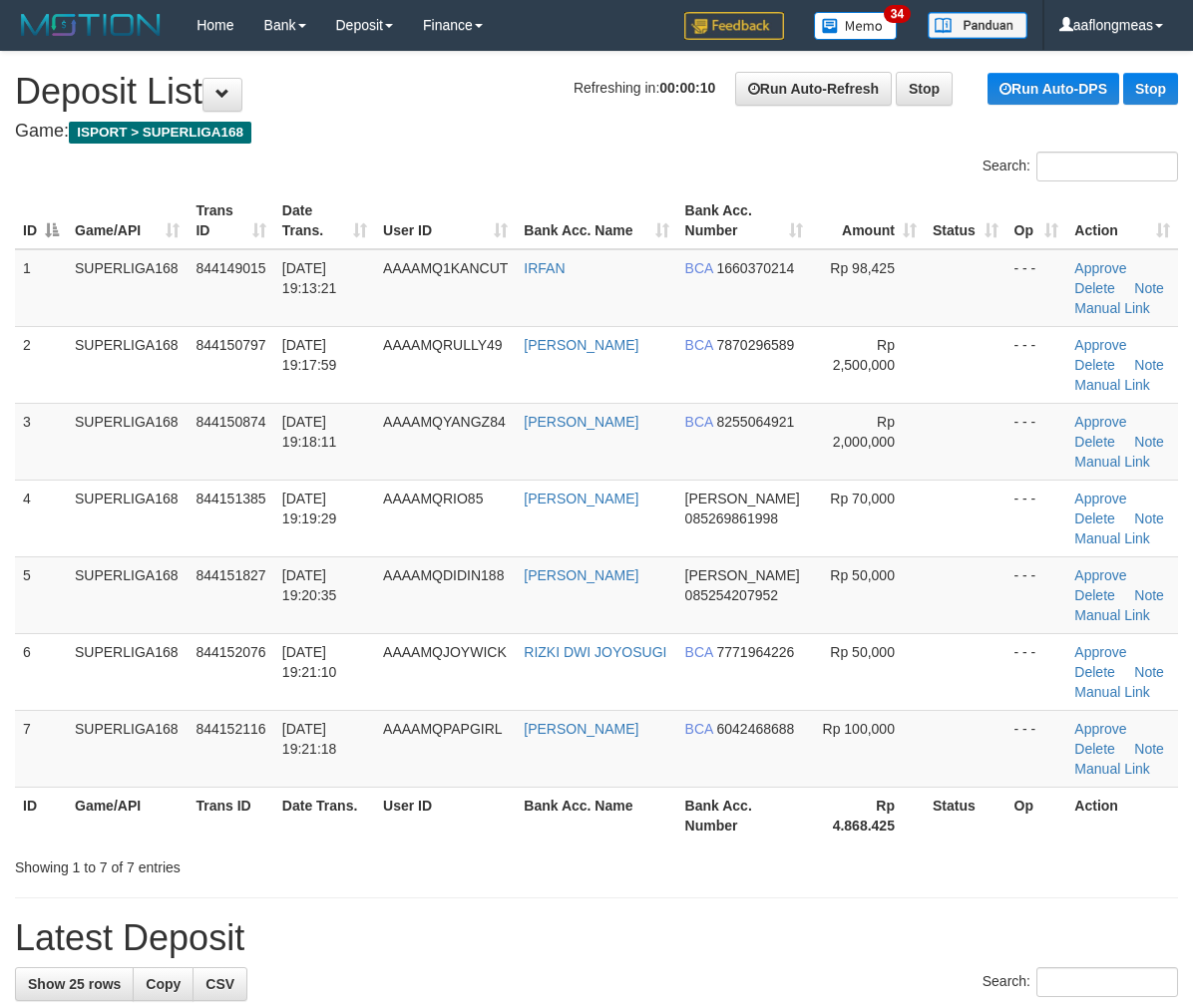 scroll, scrollTop: 0, scrollLeft: 0, axis: both 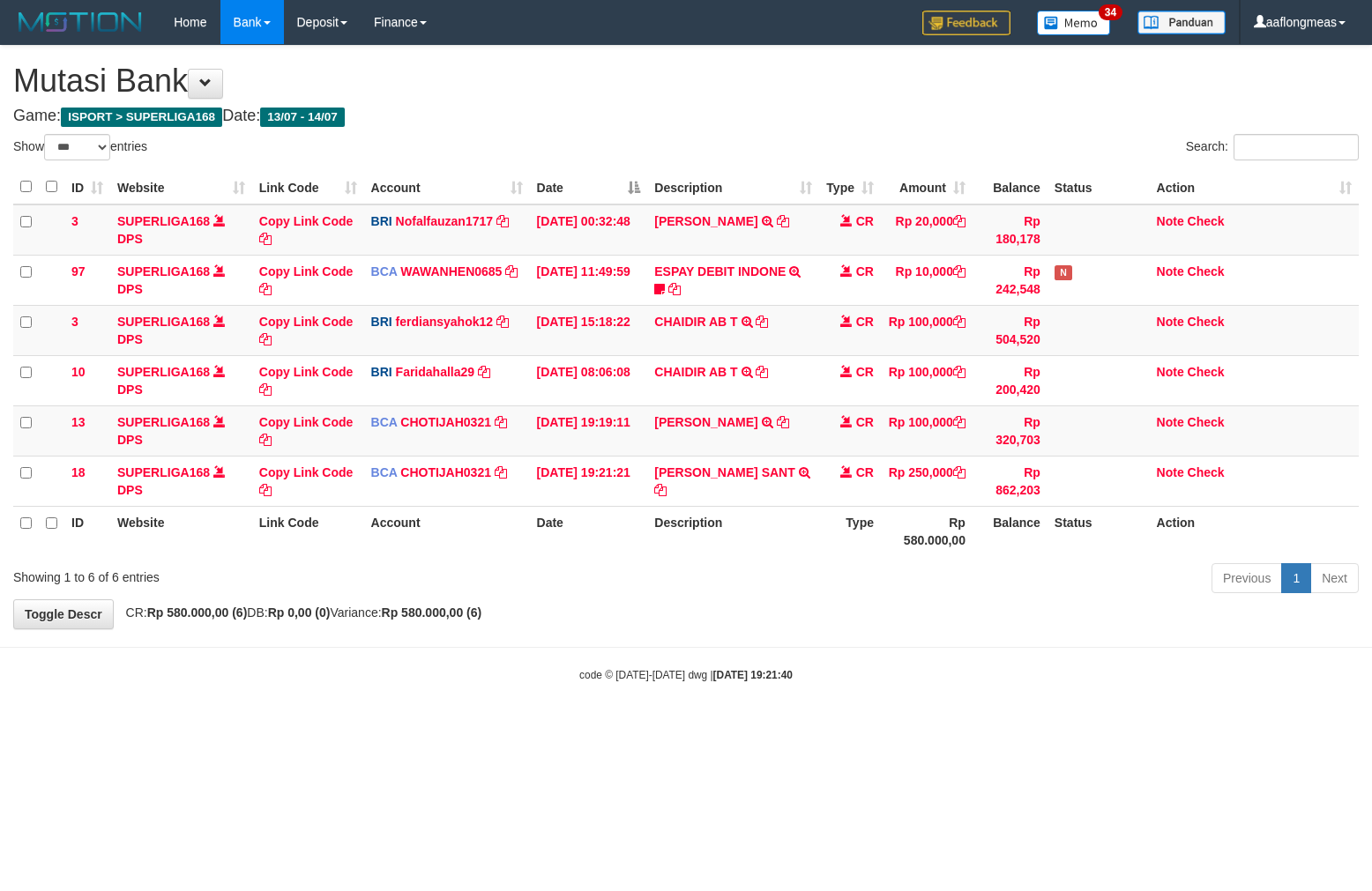 select on "***" 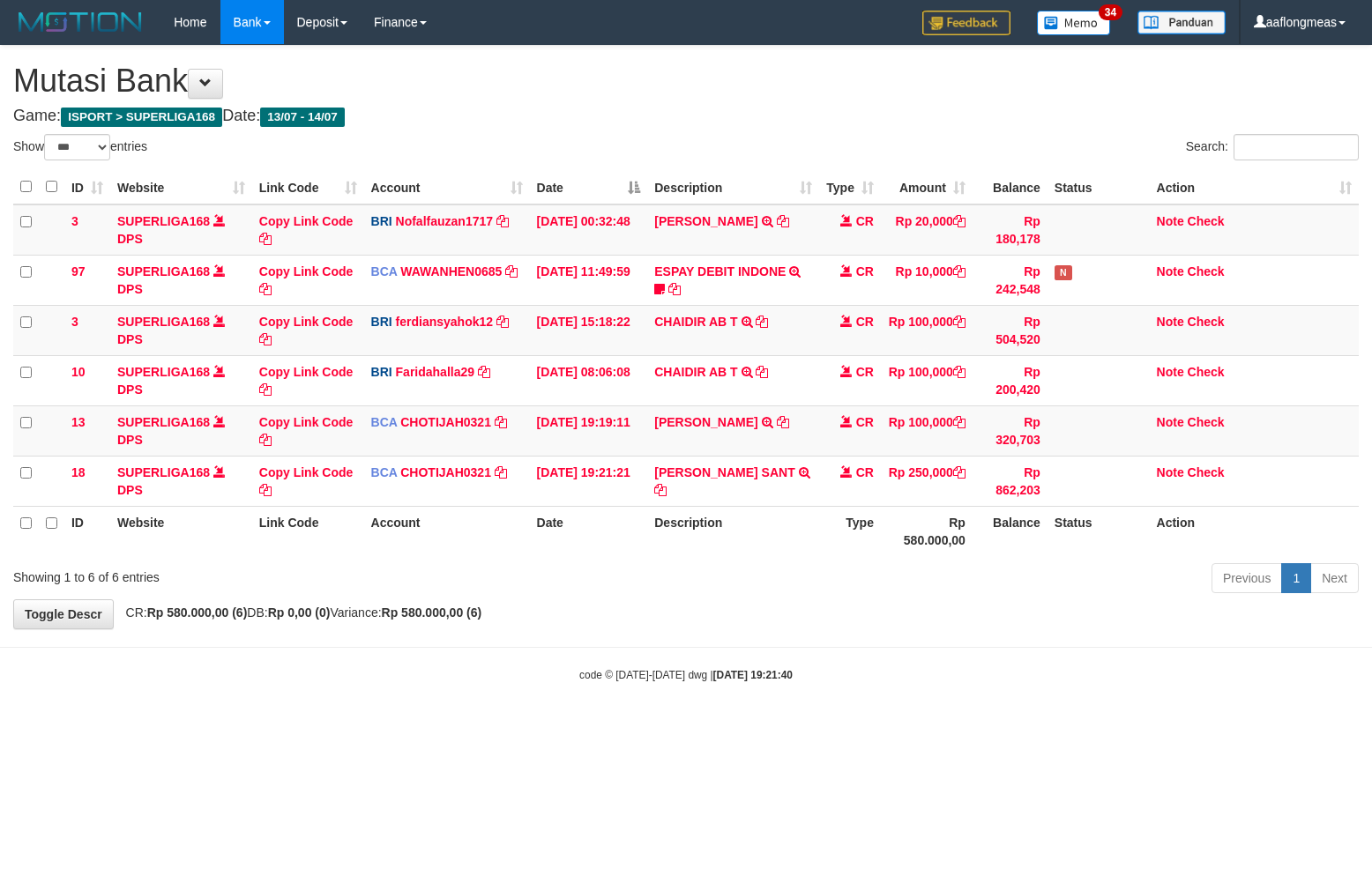 scroll, scrollTop: 0, scrollLeft: 0, axis: both 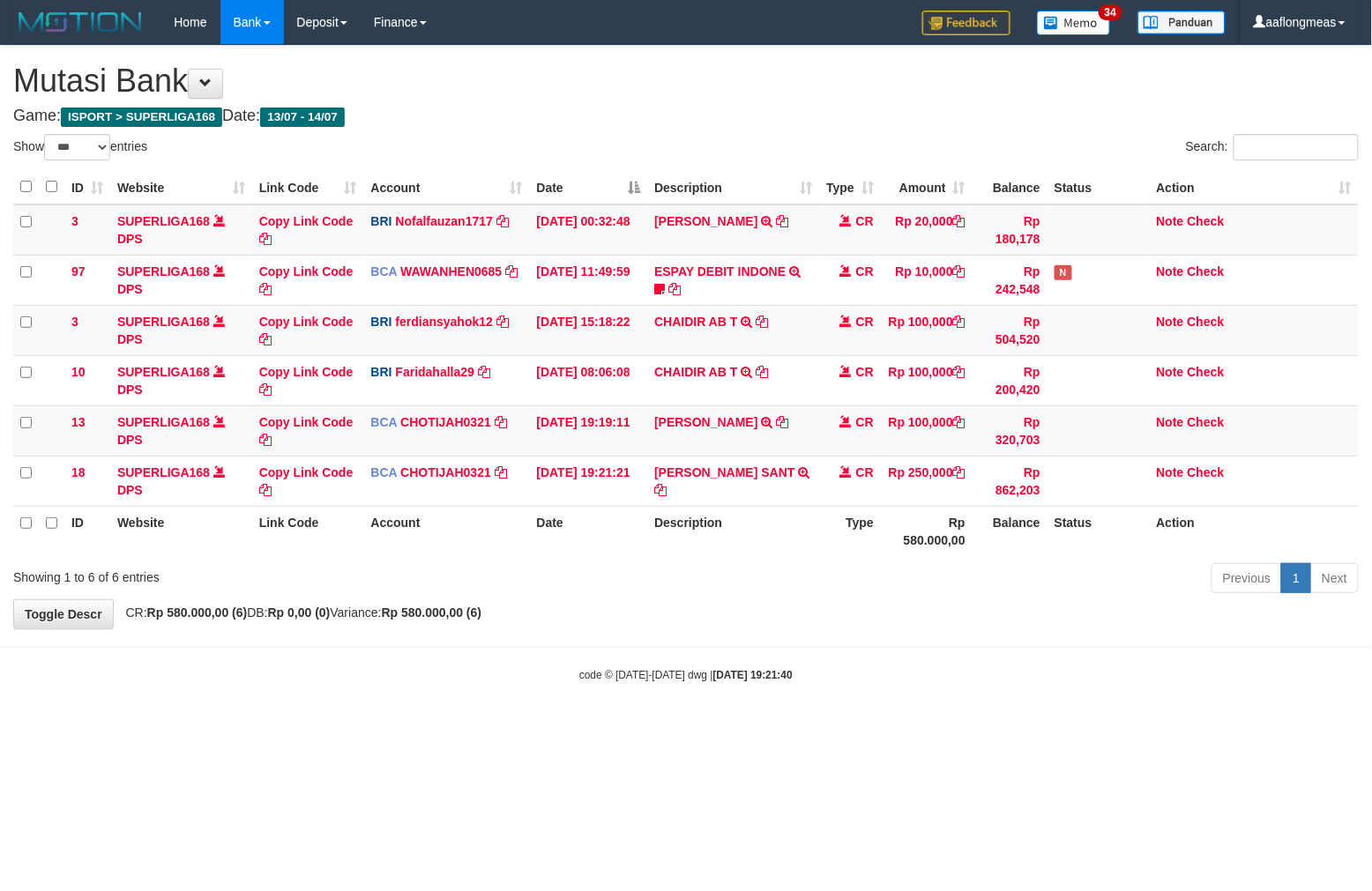 click on "Previous 1 Next" at bounding box center (972, 580) 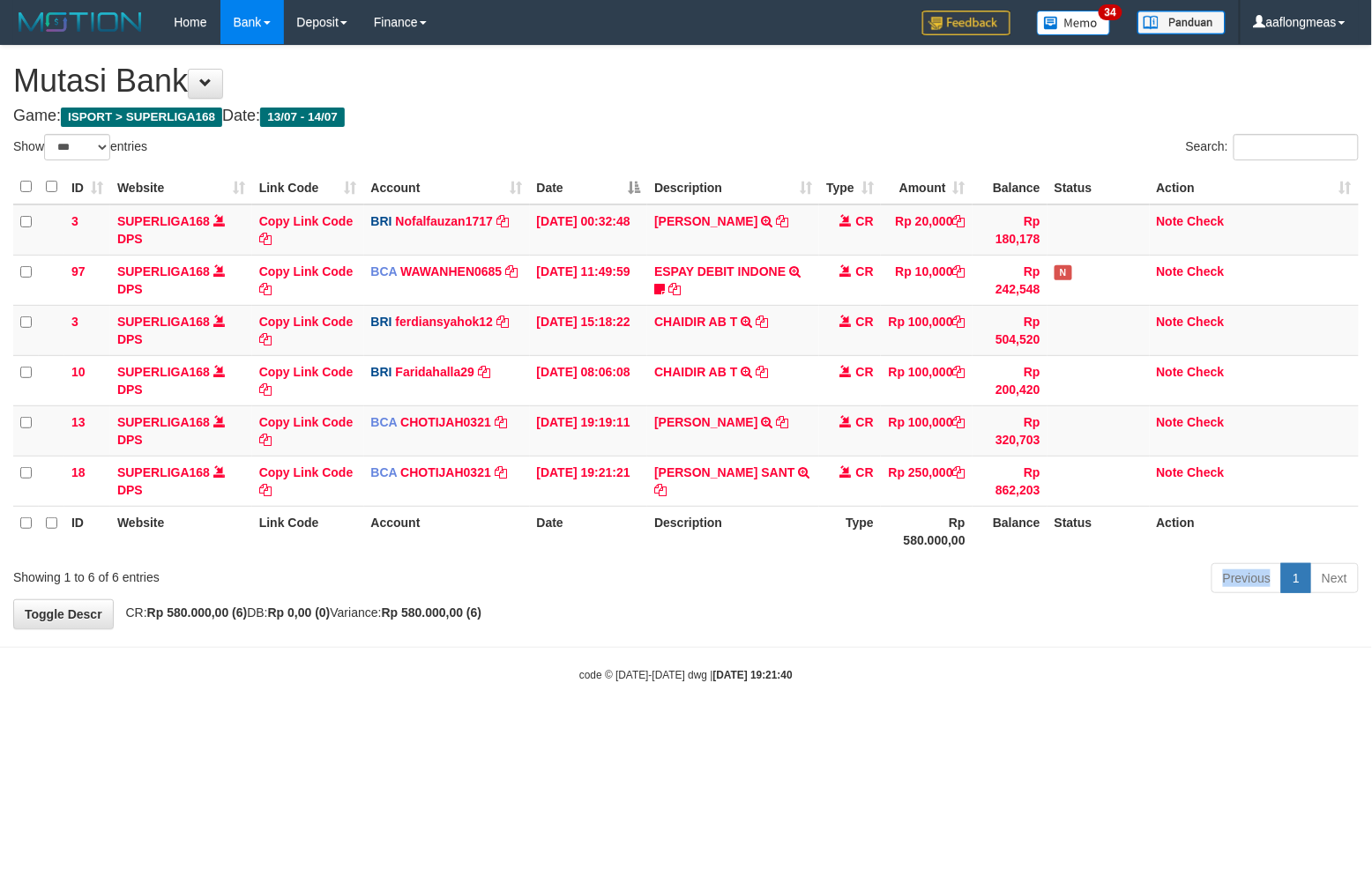 click on "Previous 1 Next" at bounding box center [972, 580] 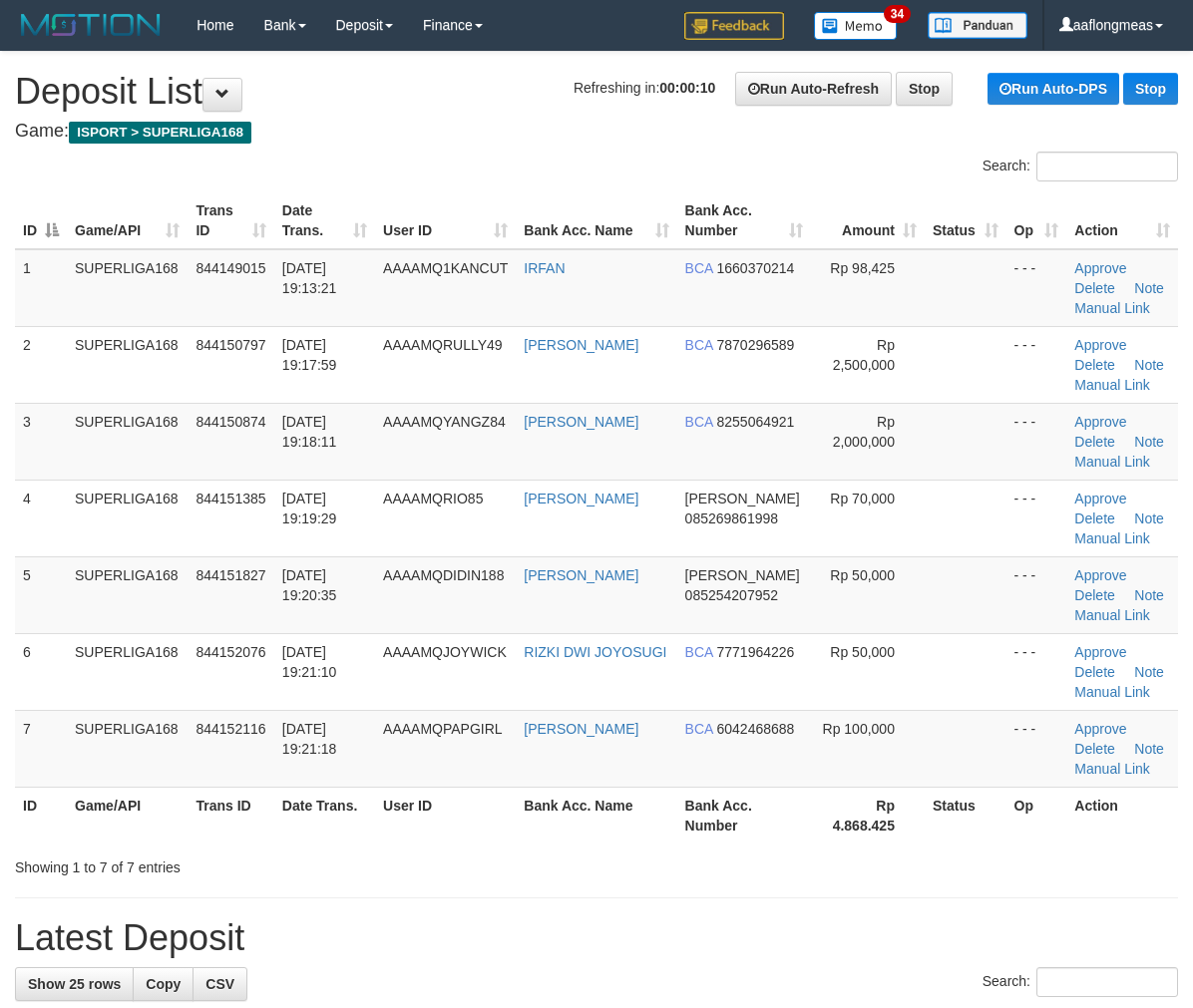 scroll, scrollTop: 0, scrollLeft: 0, axis: both 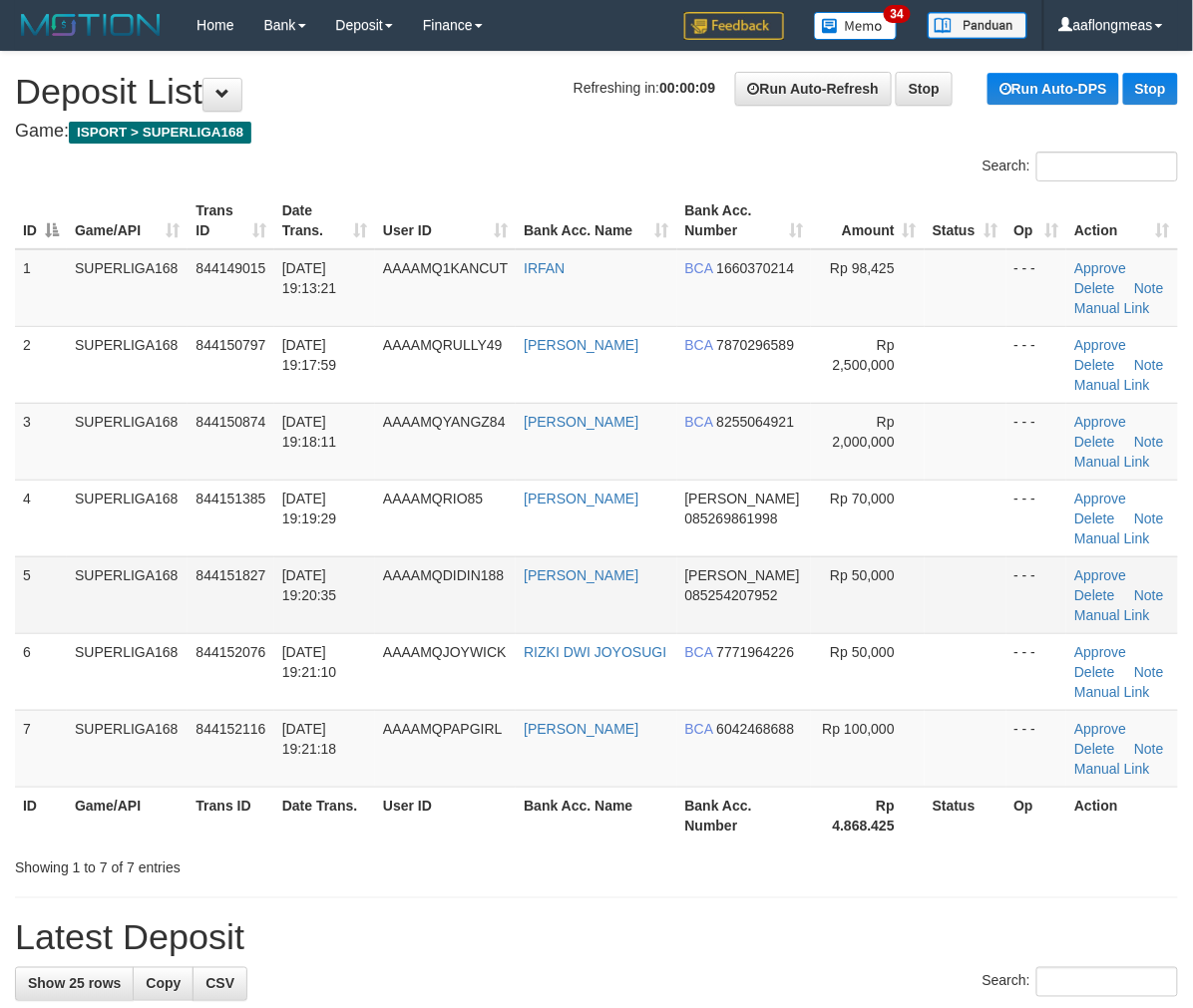 click at bounding box center [966, 594] 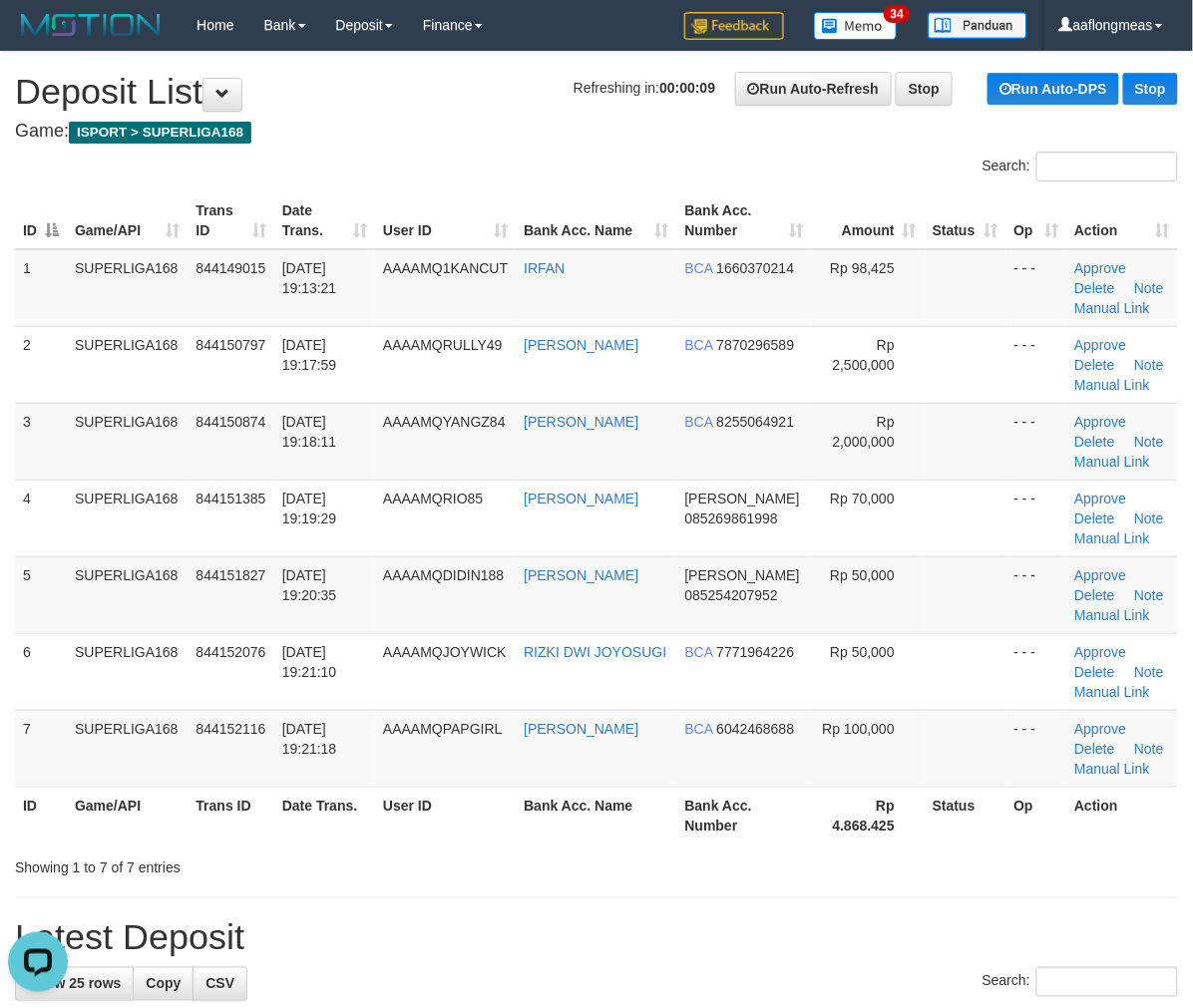 scroll, scrollTop: 0, scrollLeft: 0, axis: both 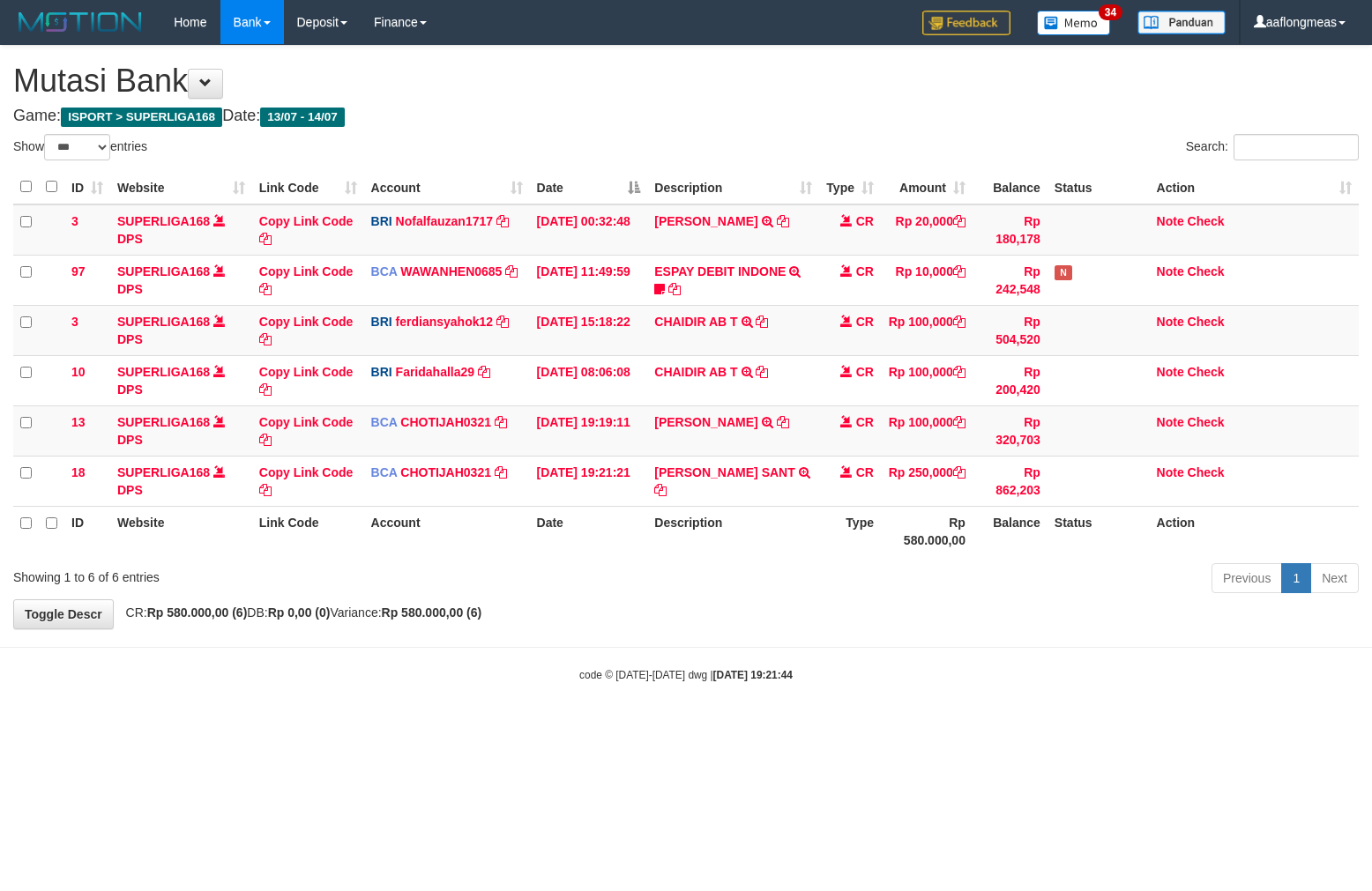 select on "***" 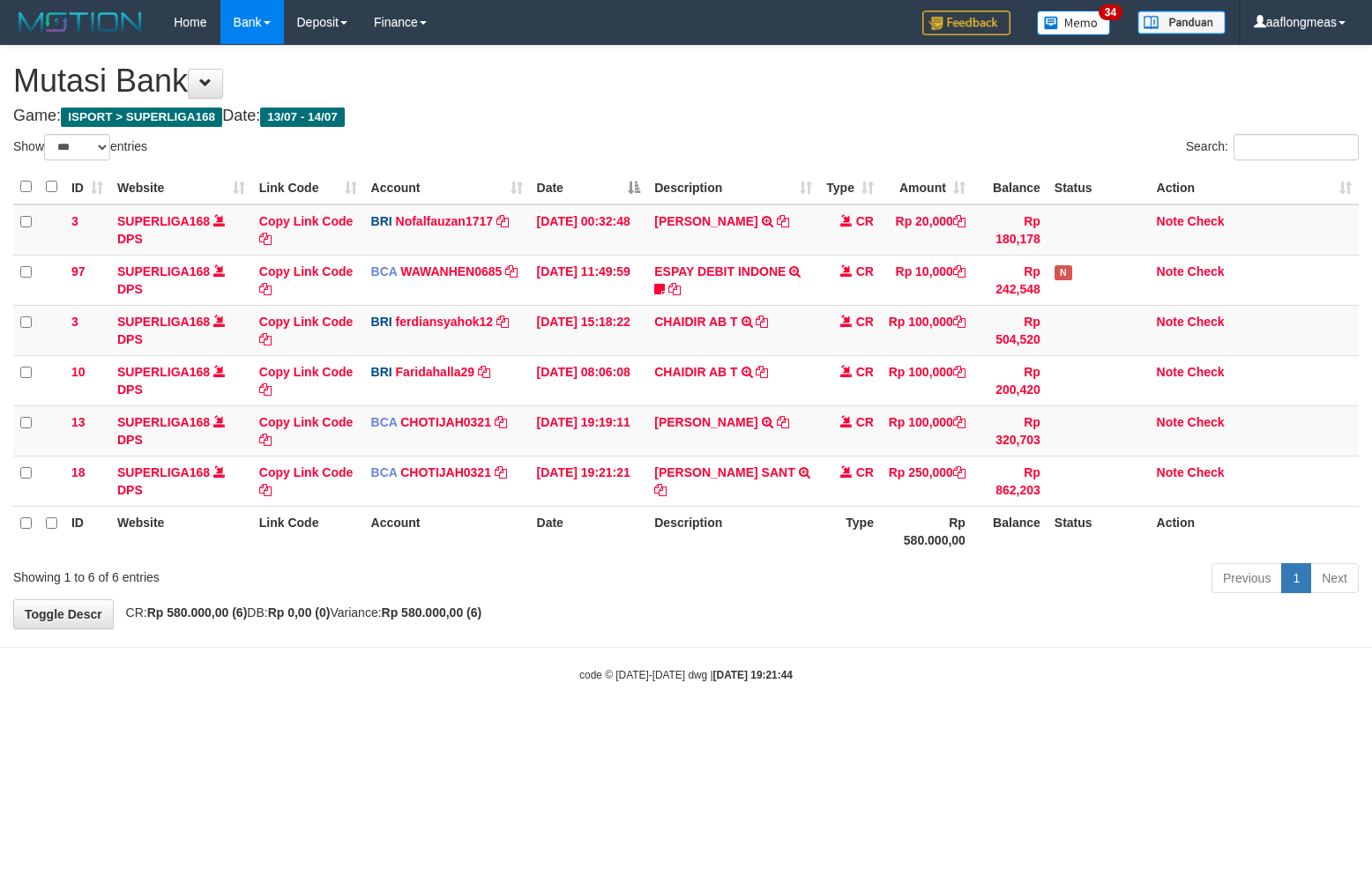 scroll, scrollTop: 0, scrollLeft: 0, axis: both 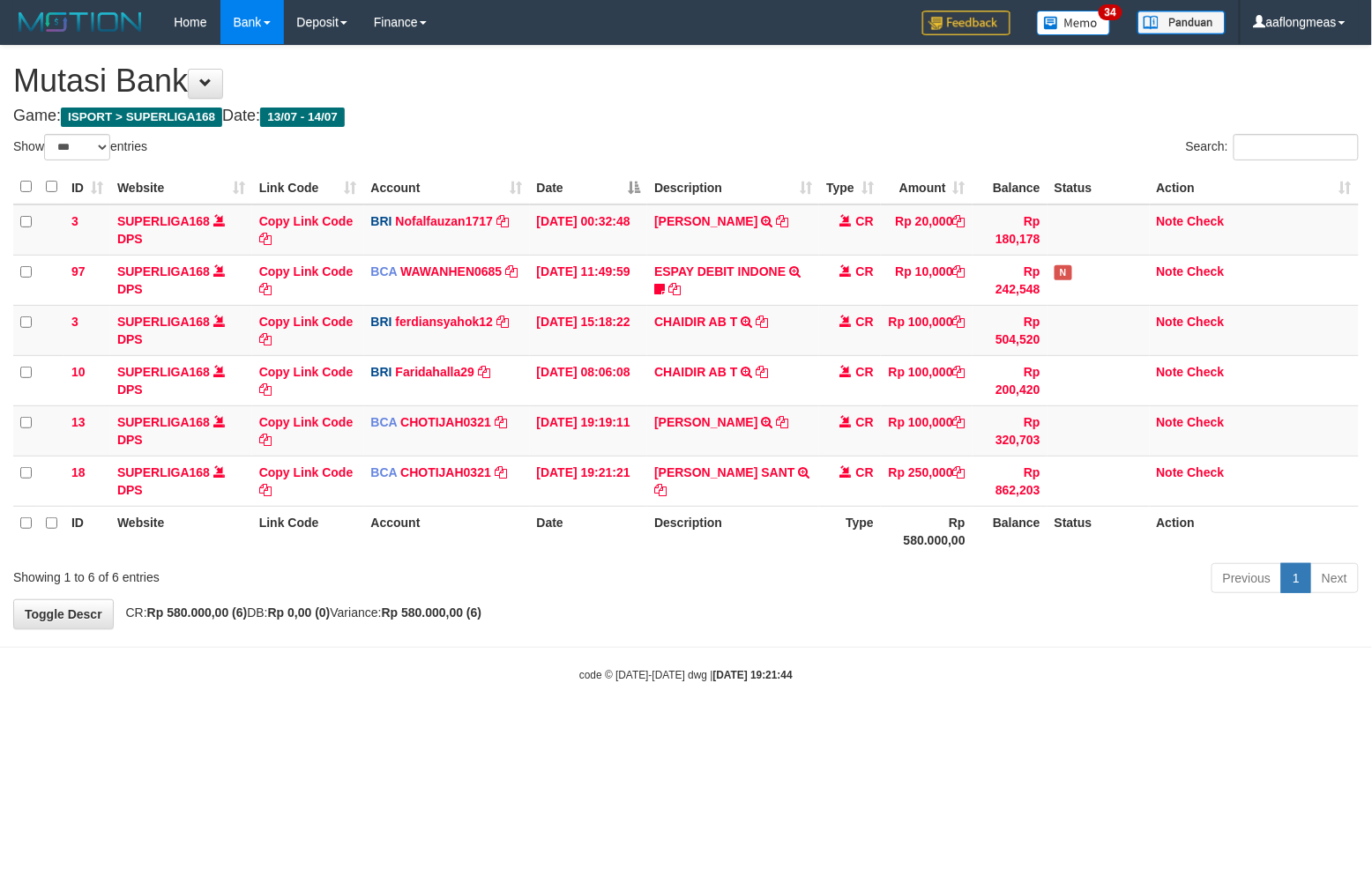 click on "**********" at bounding box center [686, 337] 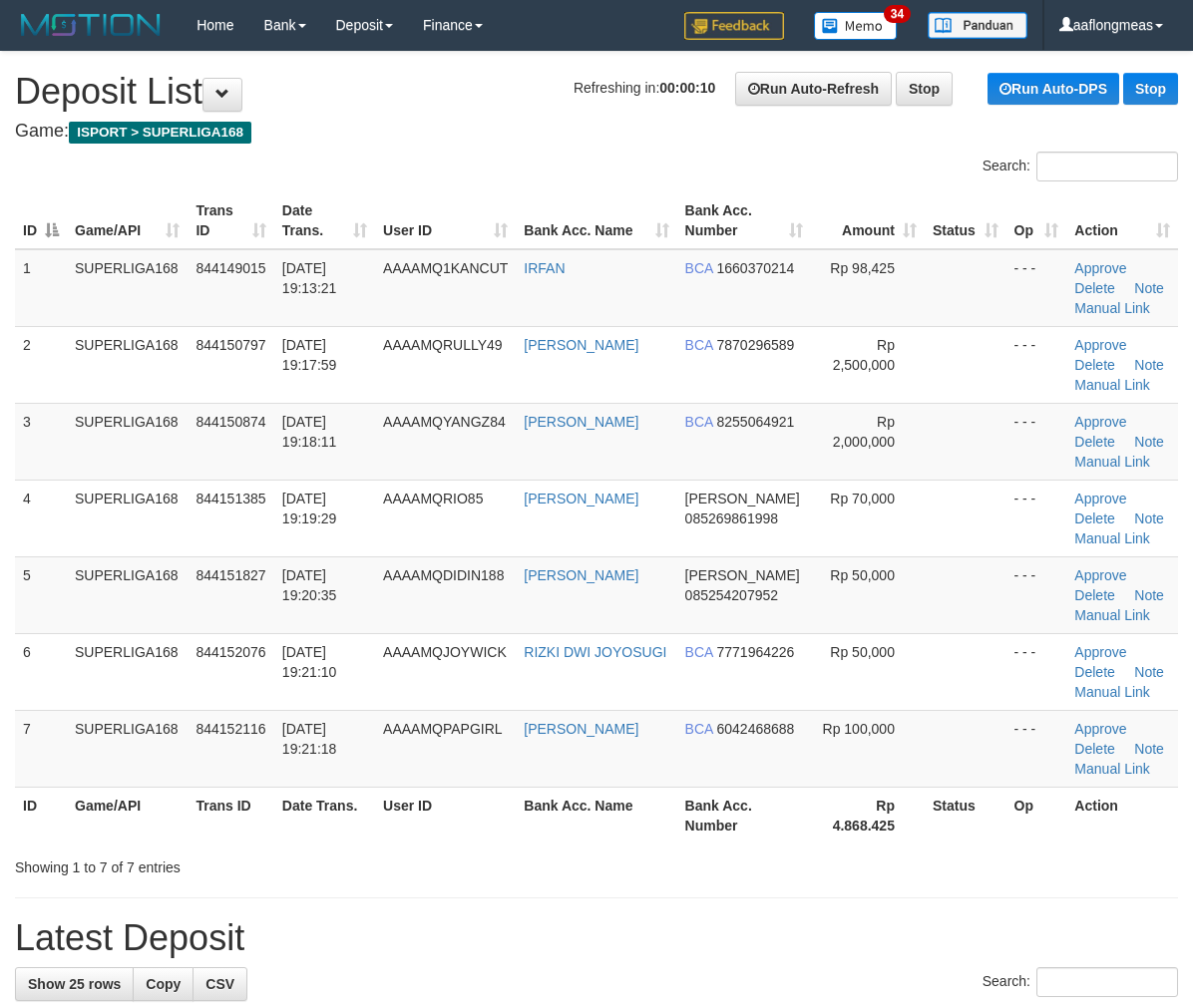 click at bounding box center (966, 517) 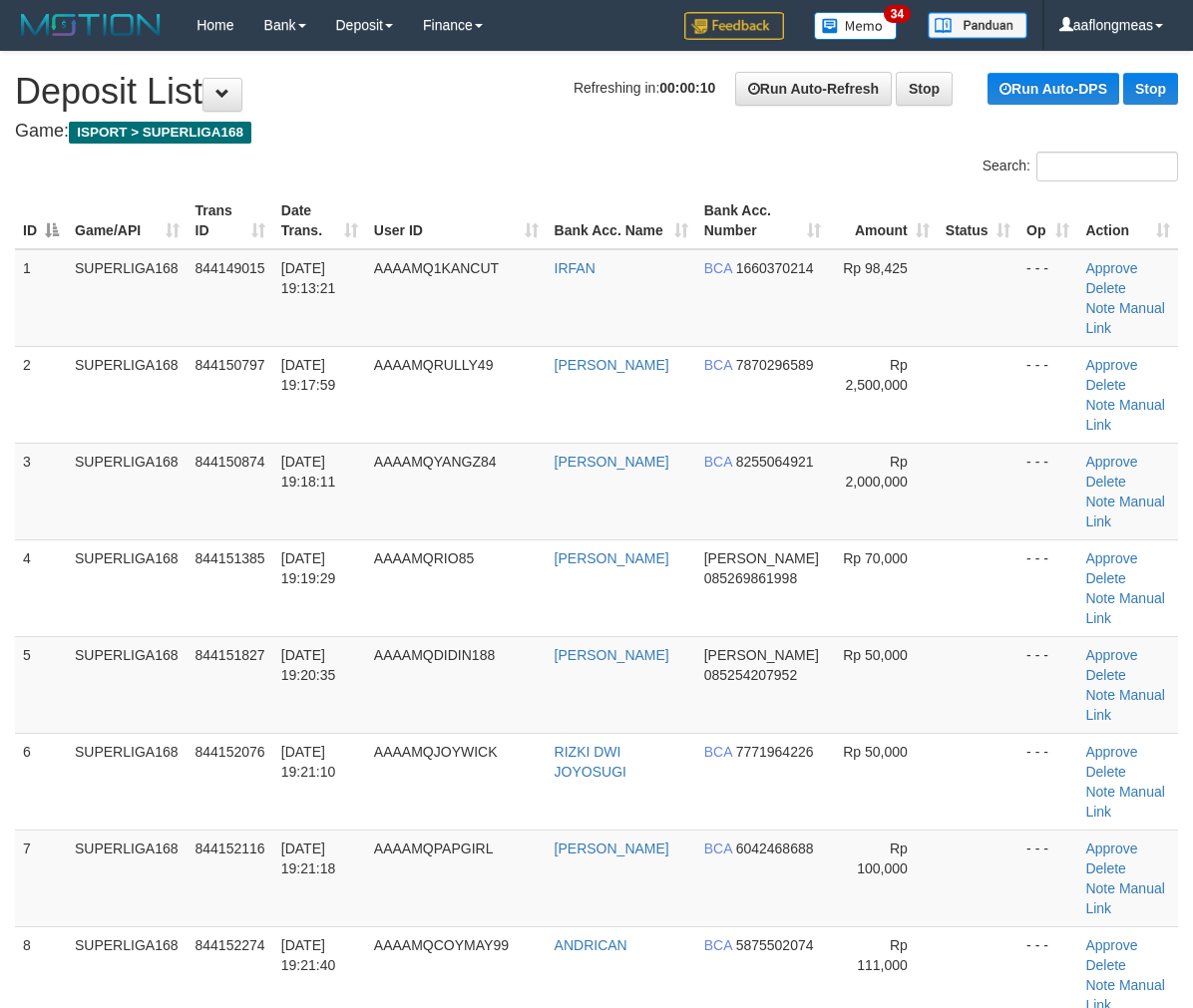 scroll, scrollTop: 0, scrollLeft: 0, axis: both 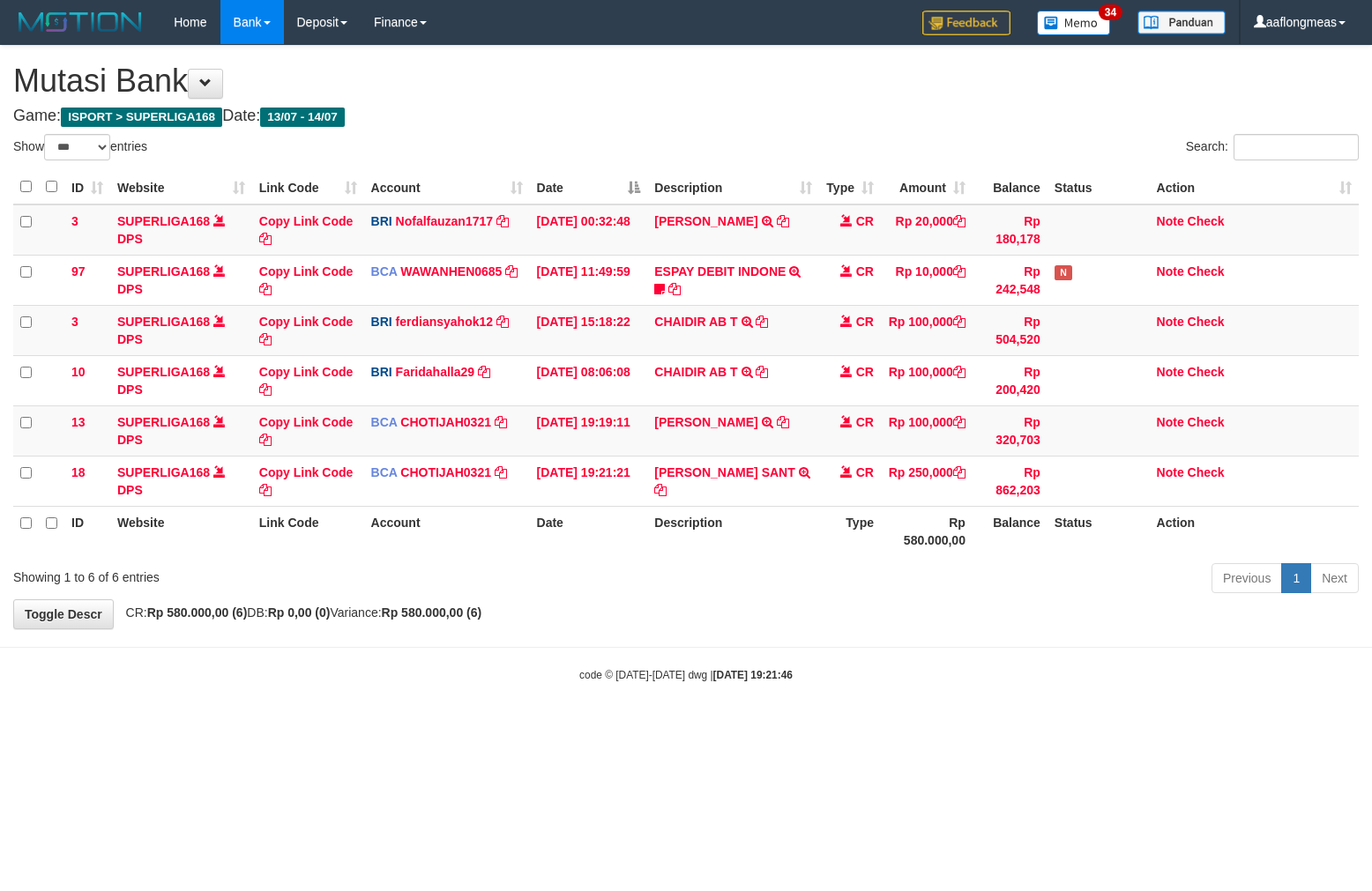 select on "***" 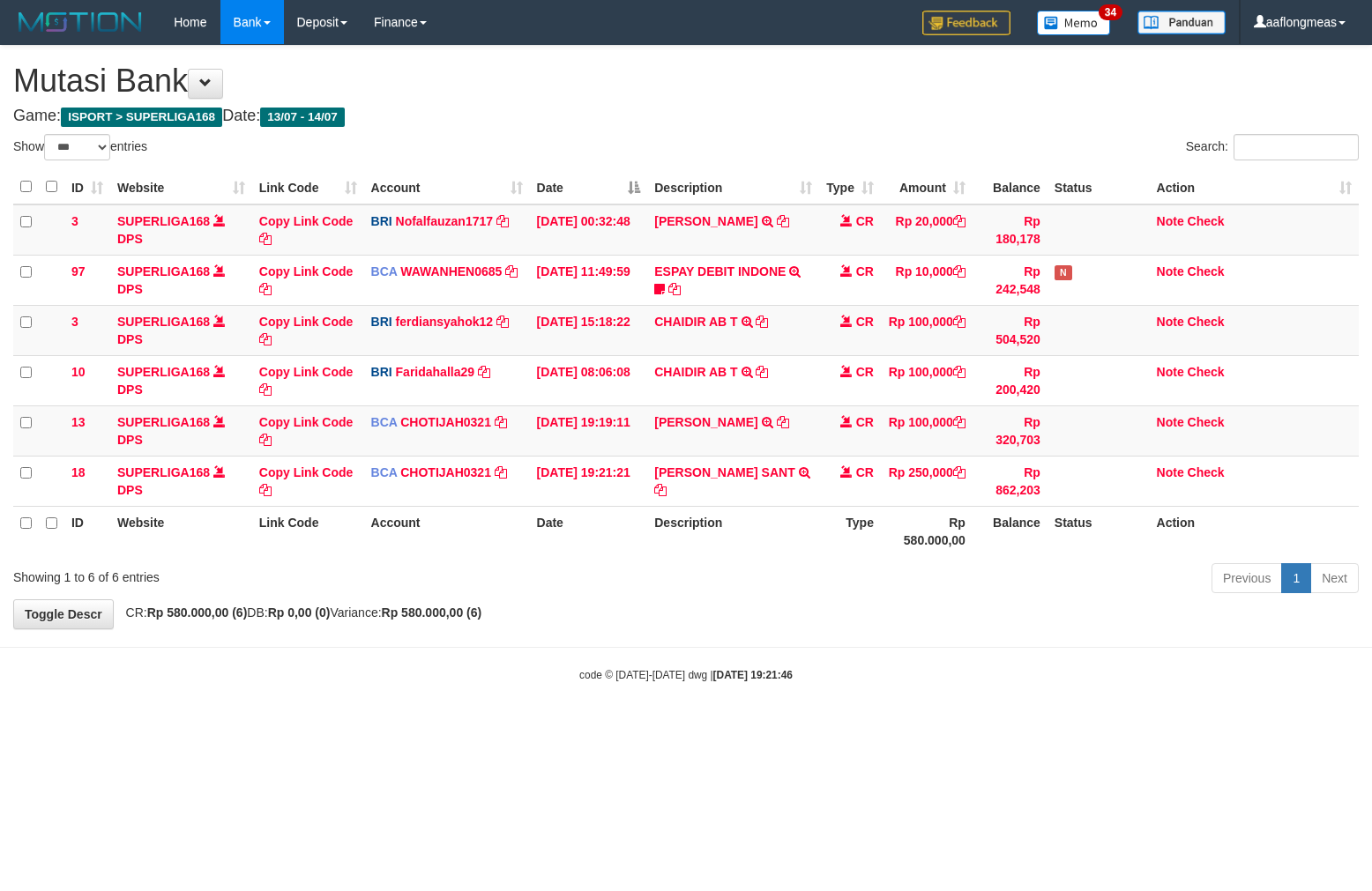 scroll, scrollTop: 0, scrollLeft: 0, axis: both 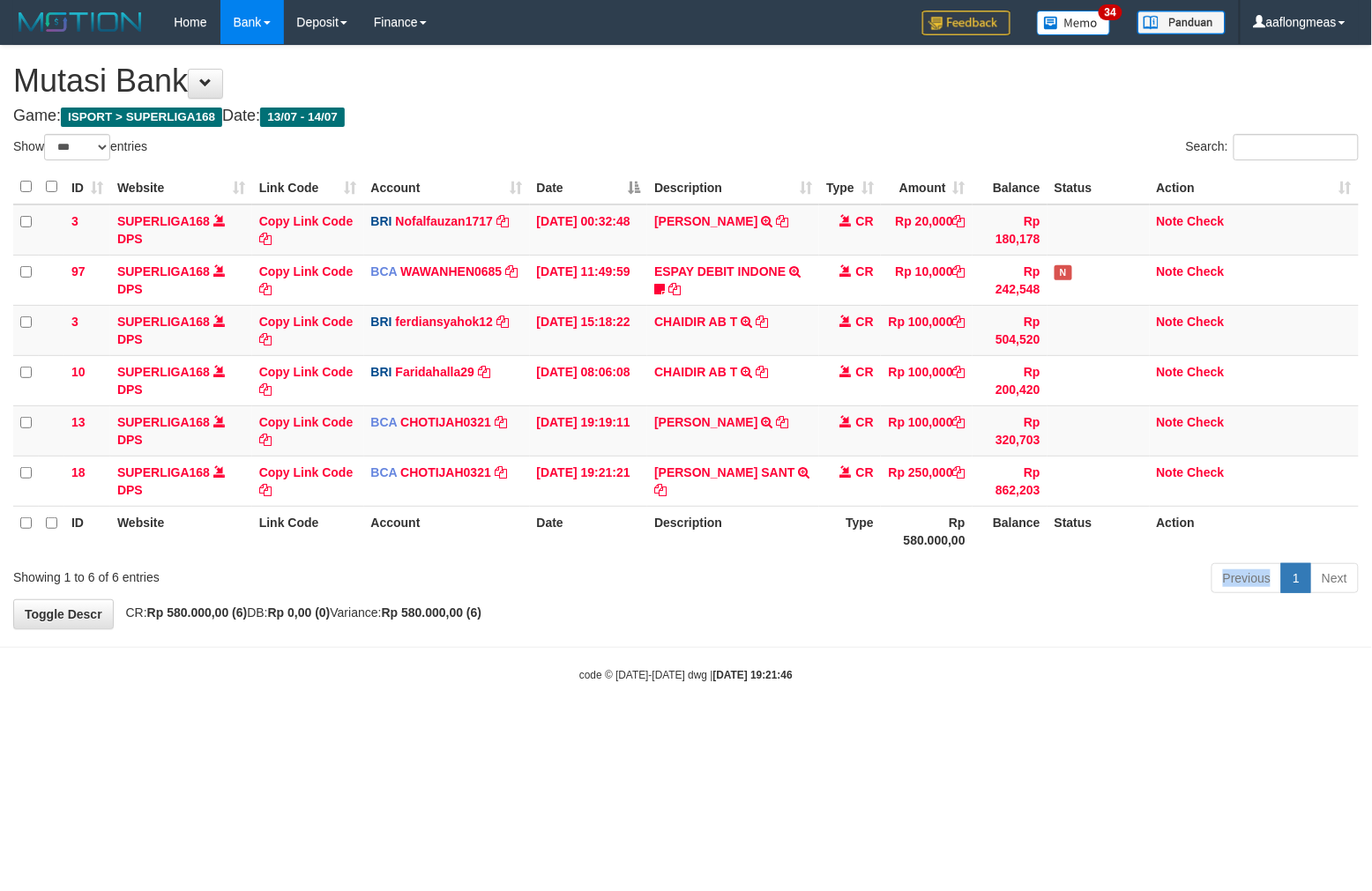 drag, startPoint x: 717, startPoint y: 598, endPoint x: 698, endPoint y: 605, distance: 20.248457 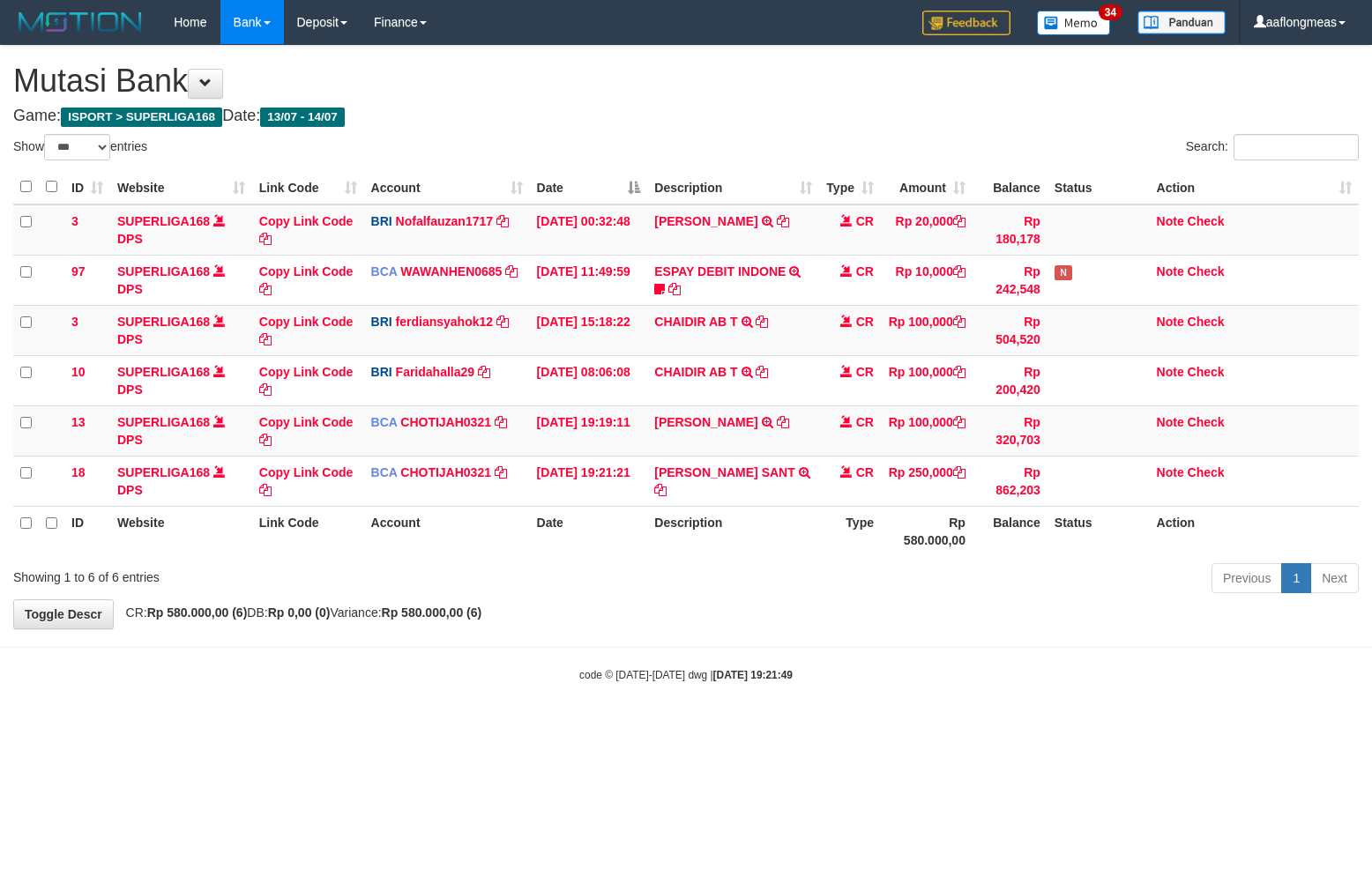 select on "***" 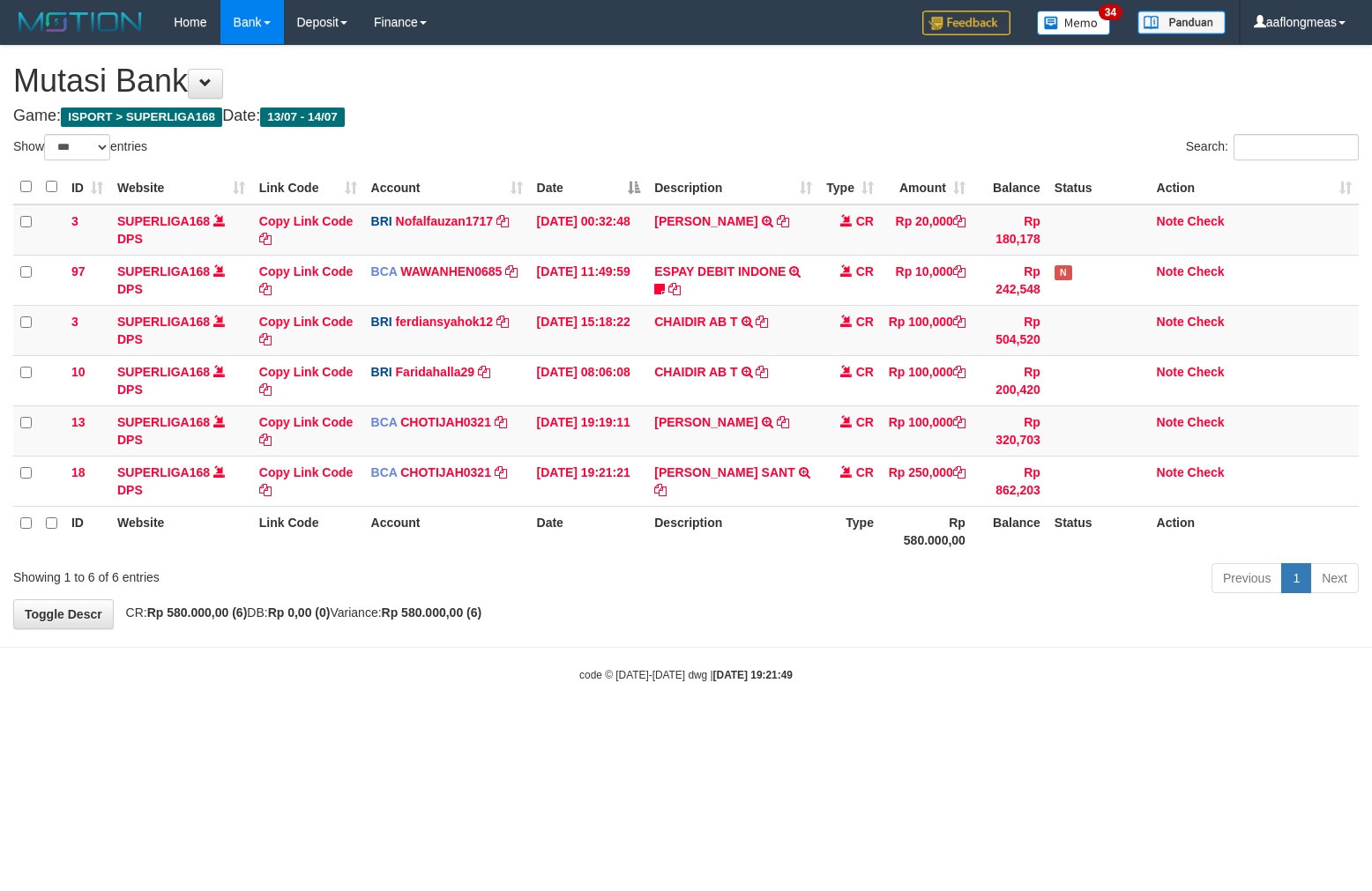 scroll, scrollTop: 0, scrollLeft: 0, axis: both 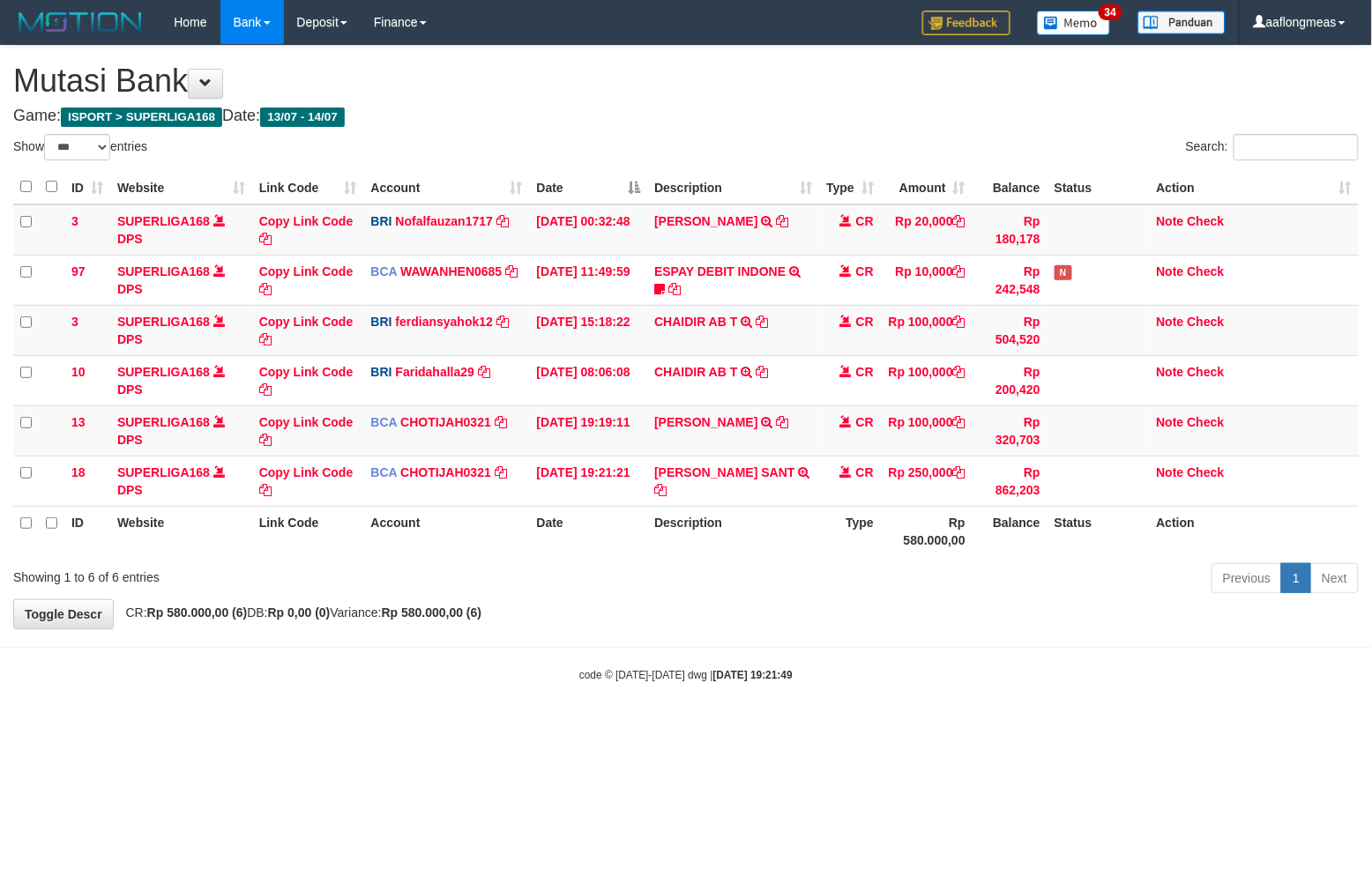 click on "**********" at bounding box center (686, 337) 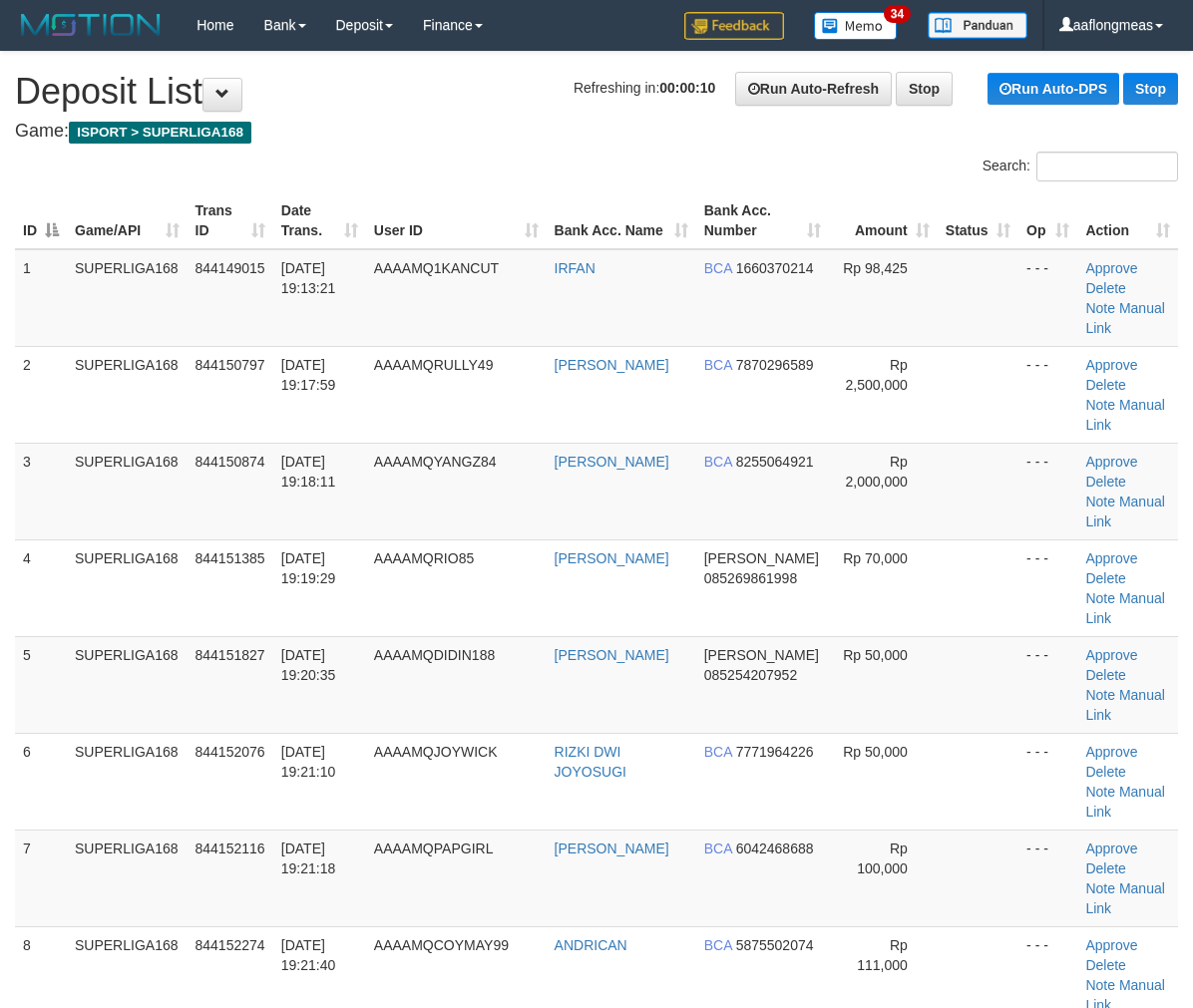 scroll, scrollTop: 0, scrollLeft: 0, axis: both 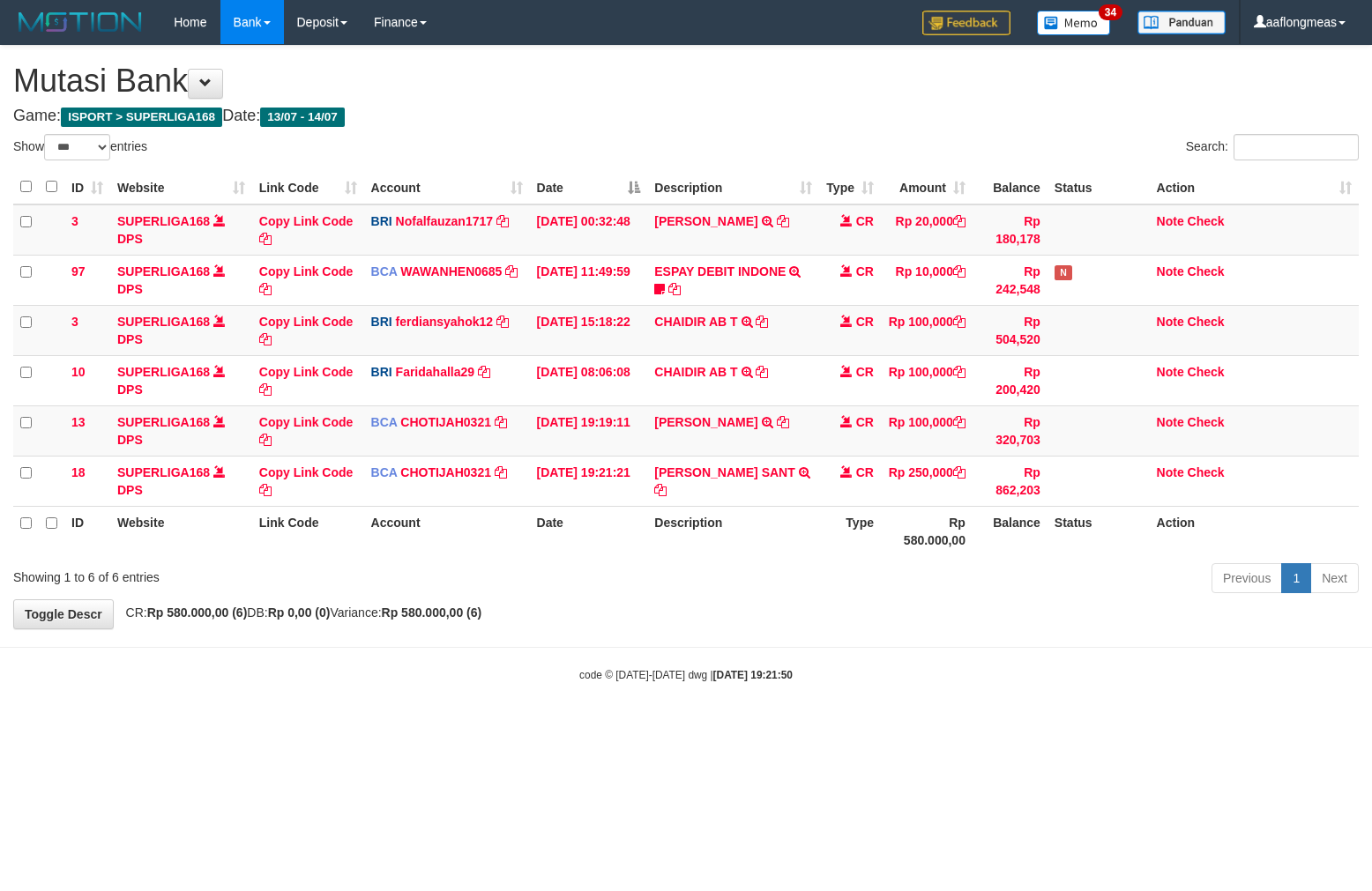 select on "***" 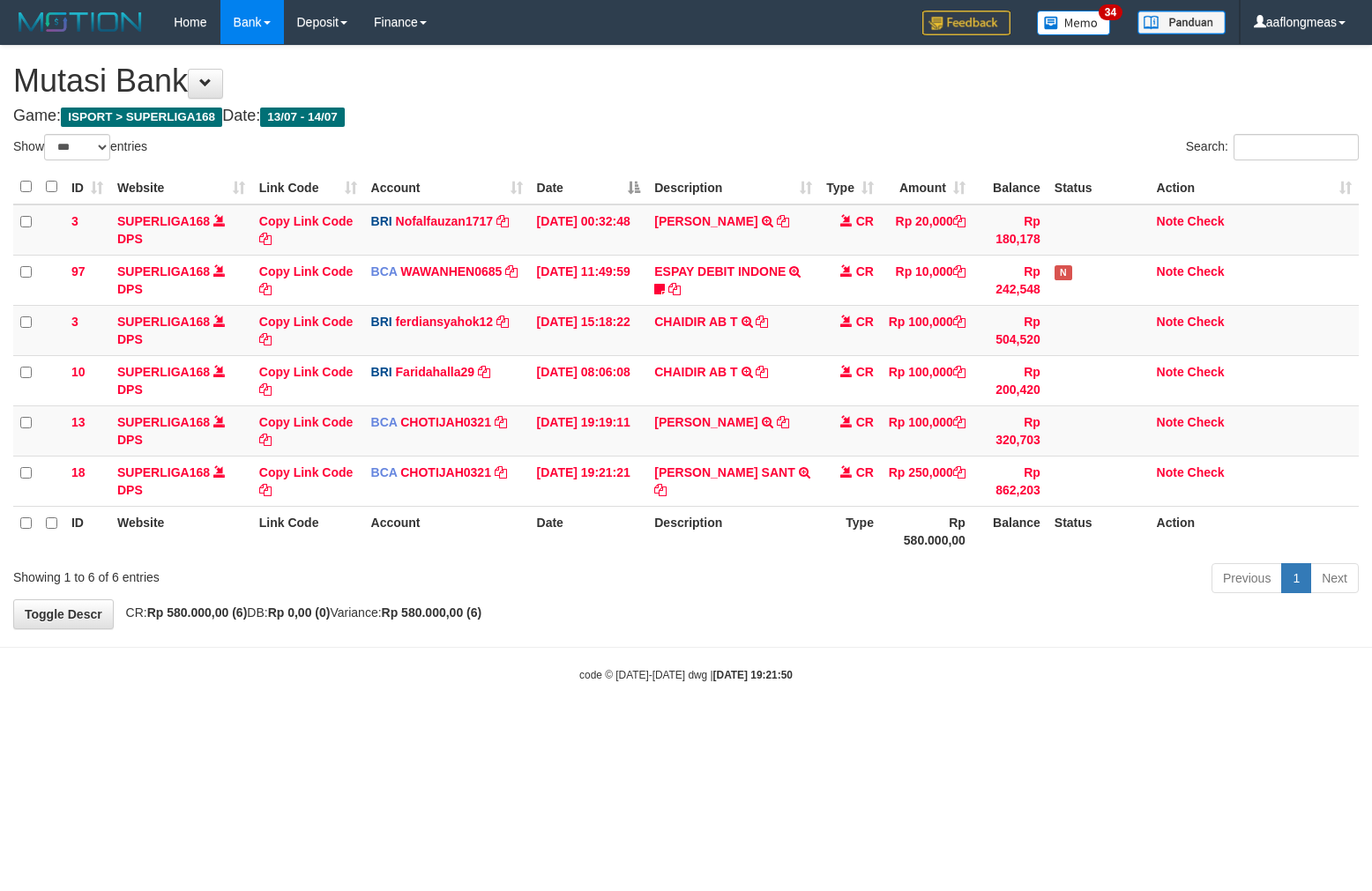 scroll, scrollTop: 0, scrollLeft: 0, axis: both 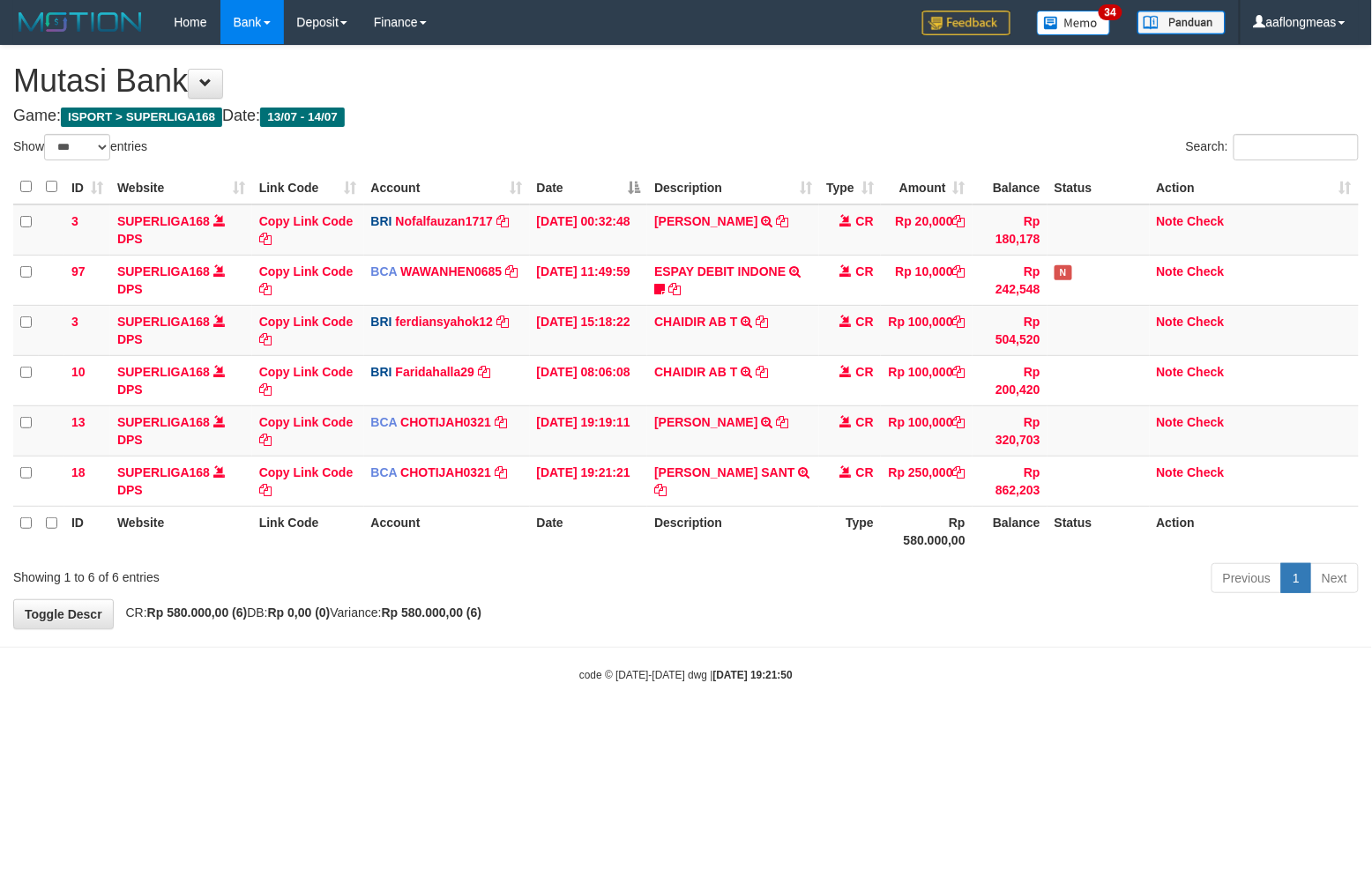 click on "**********" at bounding box center (686, 337) 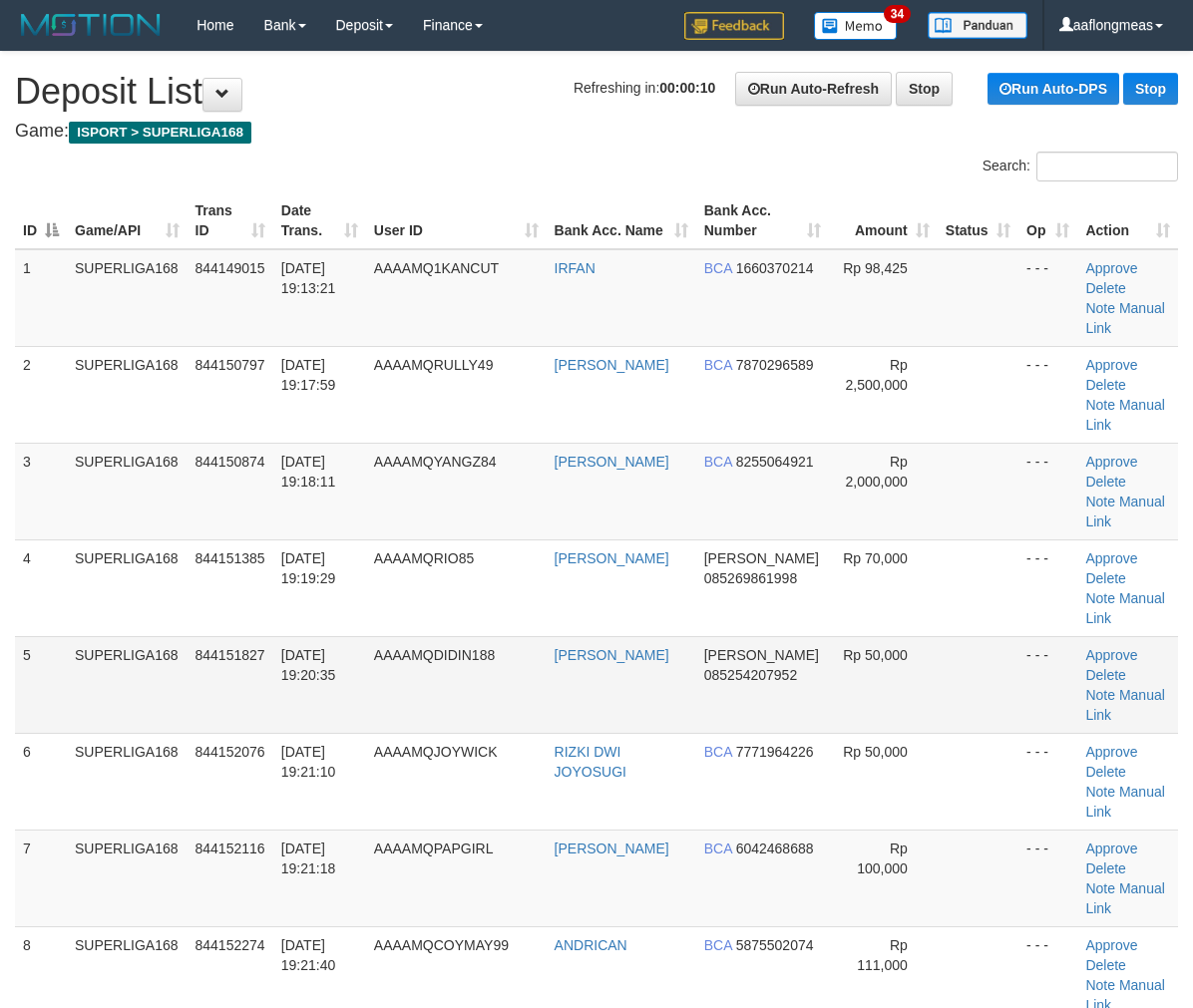 scroll, scrollTop: 0, scrollLeft: 0, axis: both 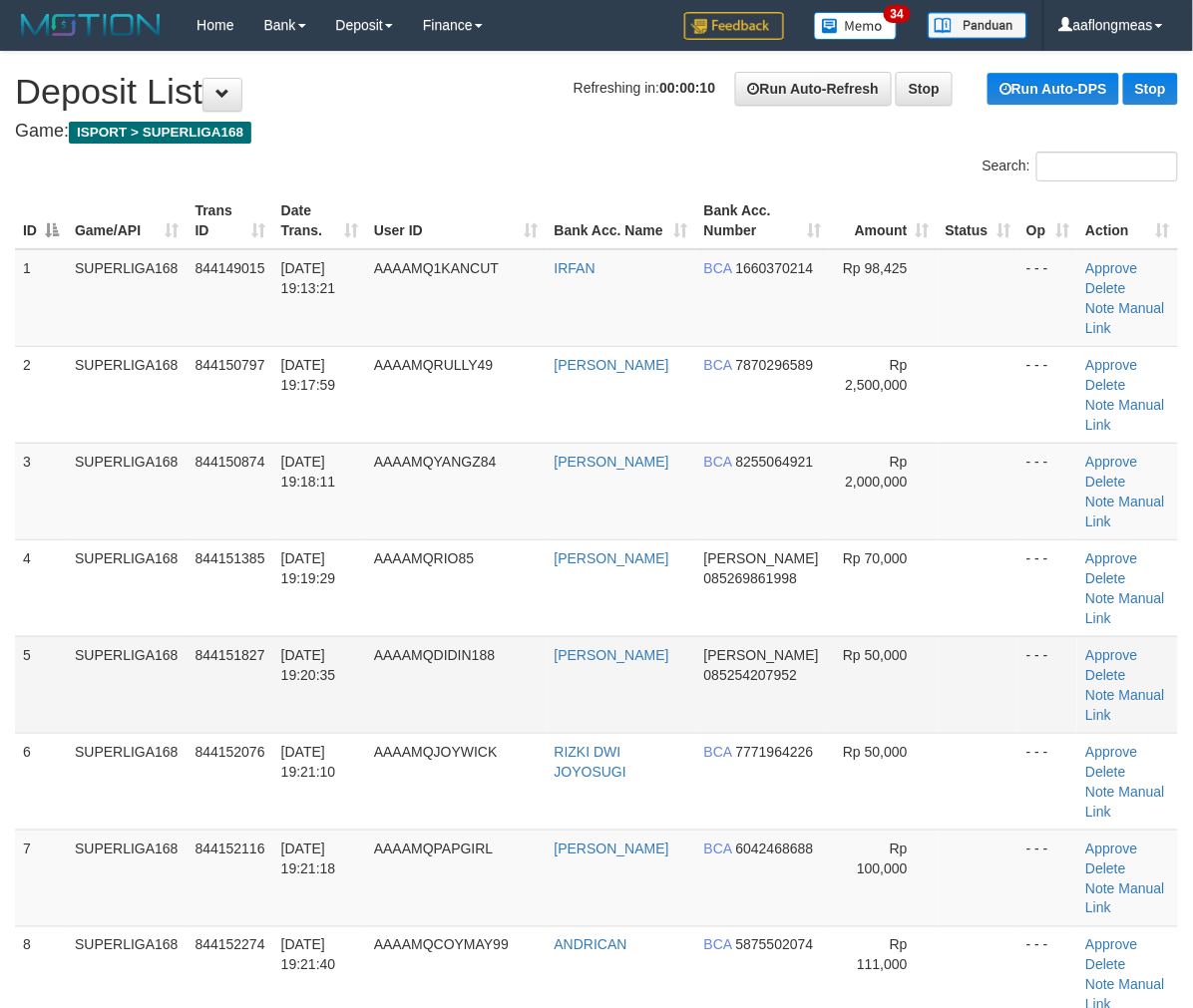 click at bounding box center [978, 684] 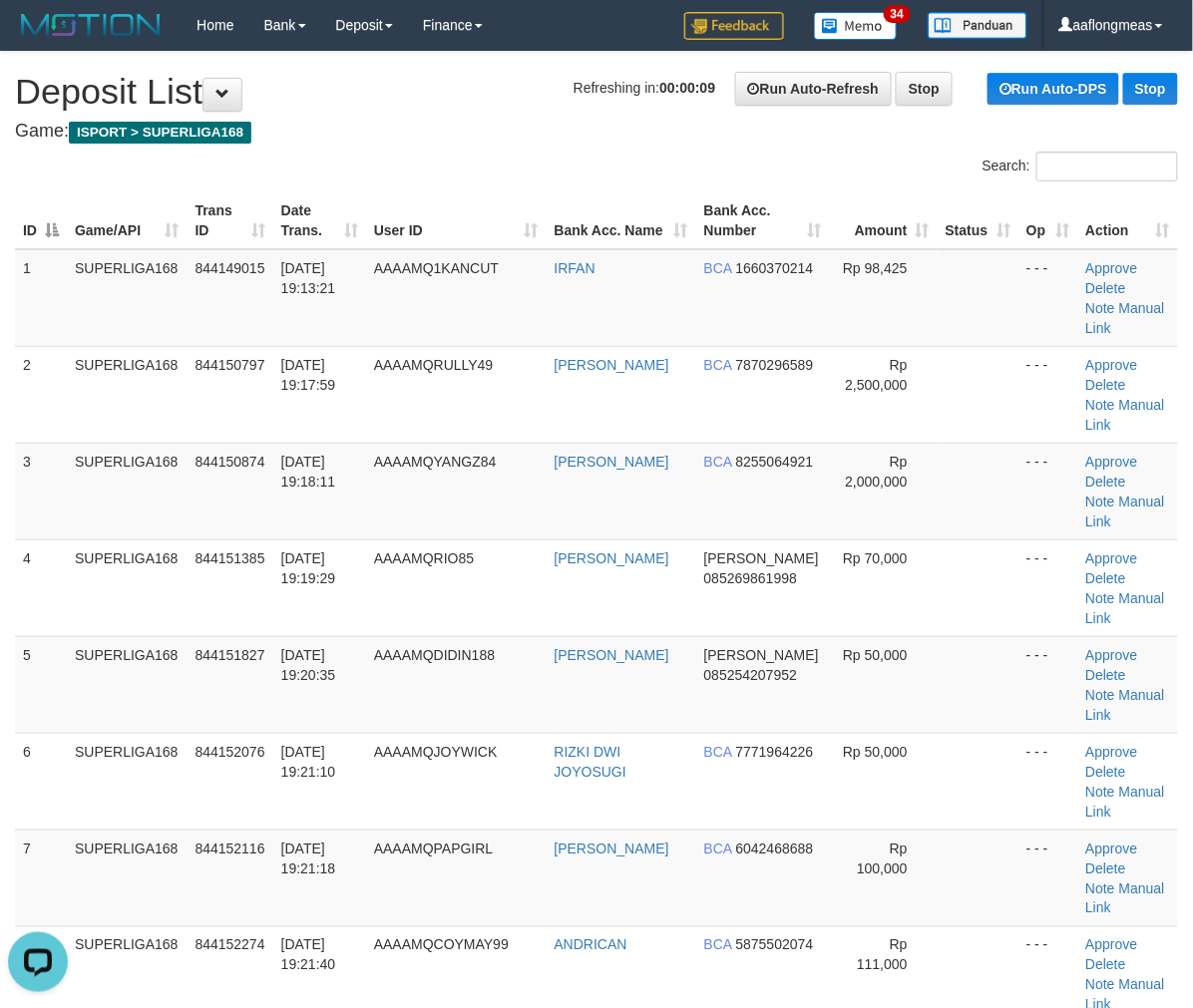scroll, scrollTop: 0, scrollLeft: 0, axis: both 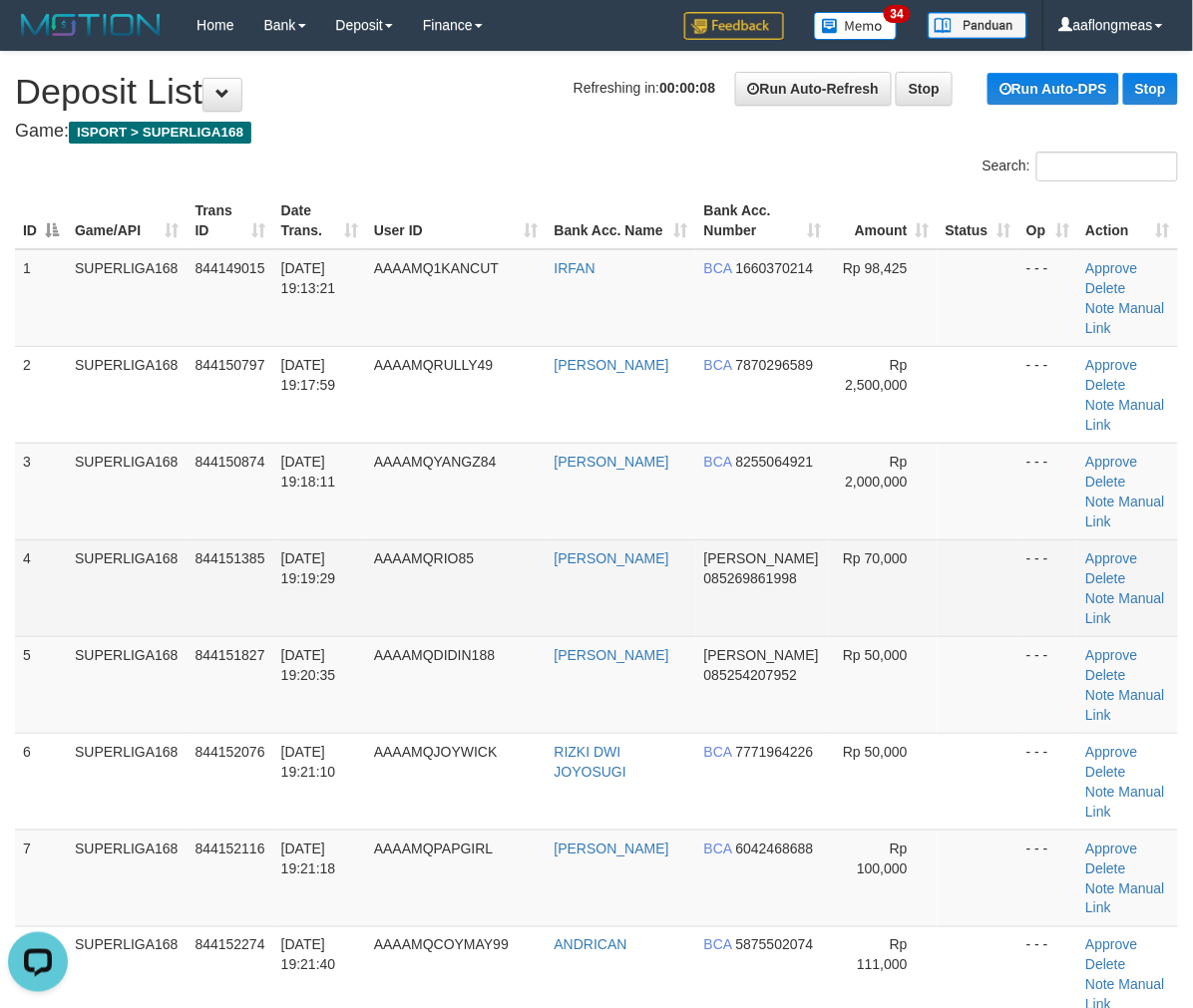 click at bounding box center [978, 587] 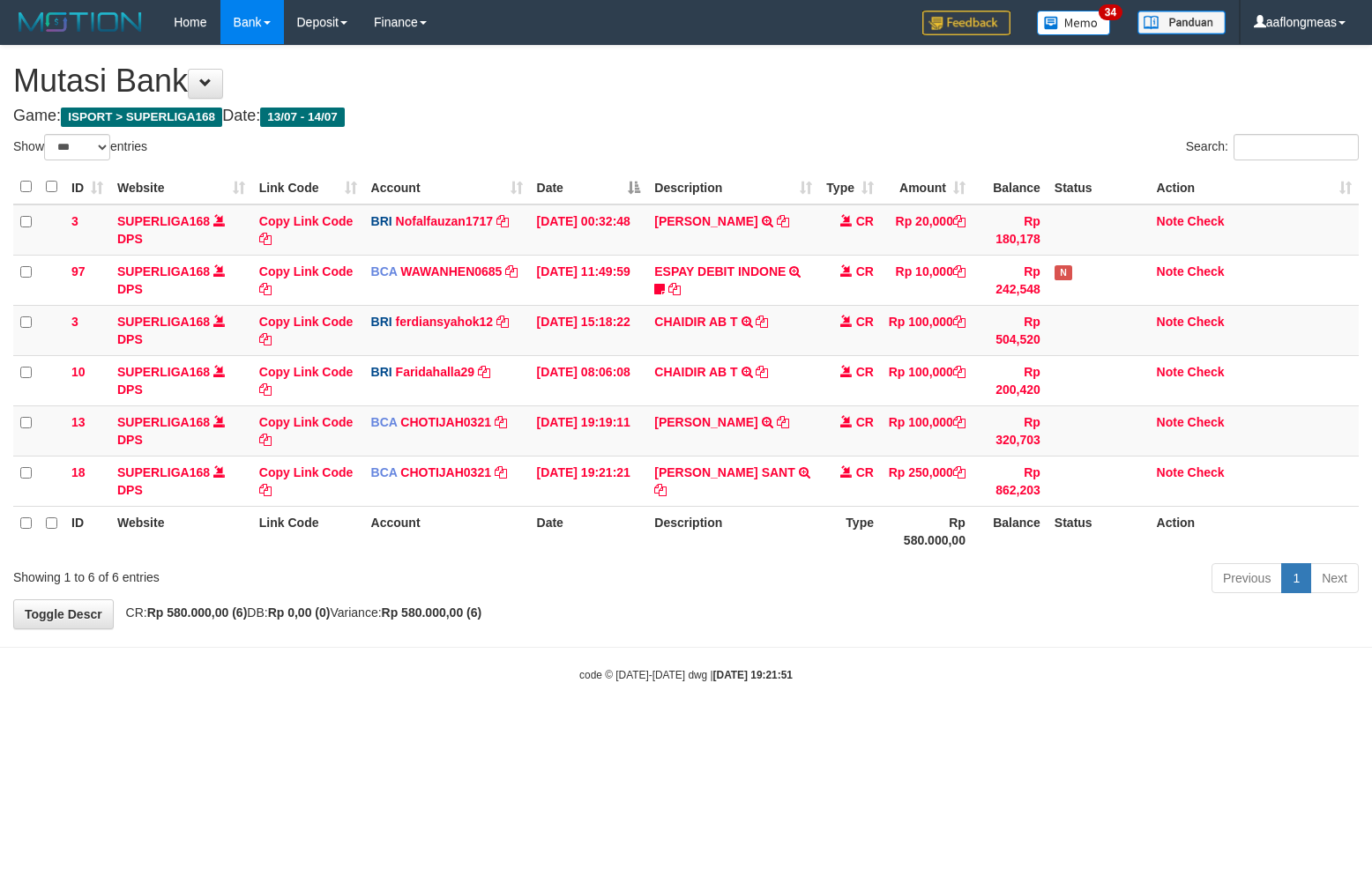 select on "***" 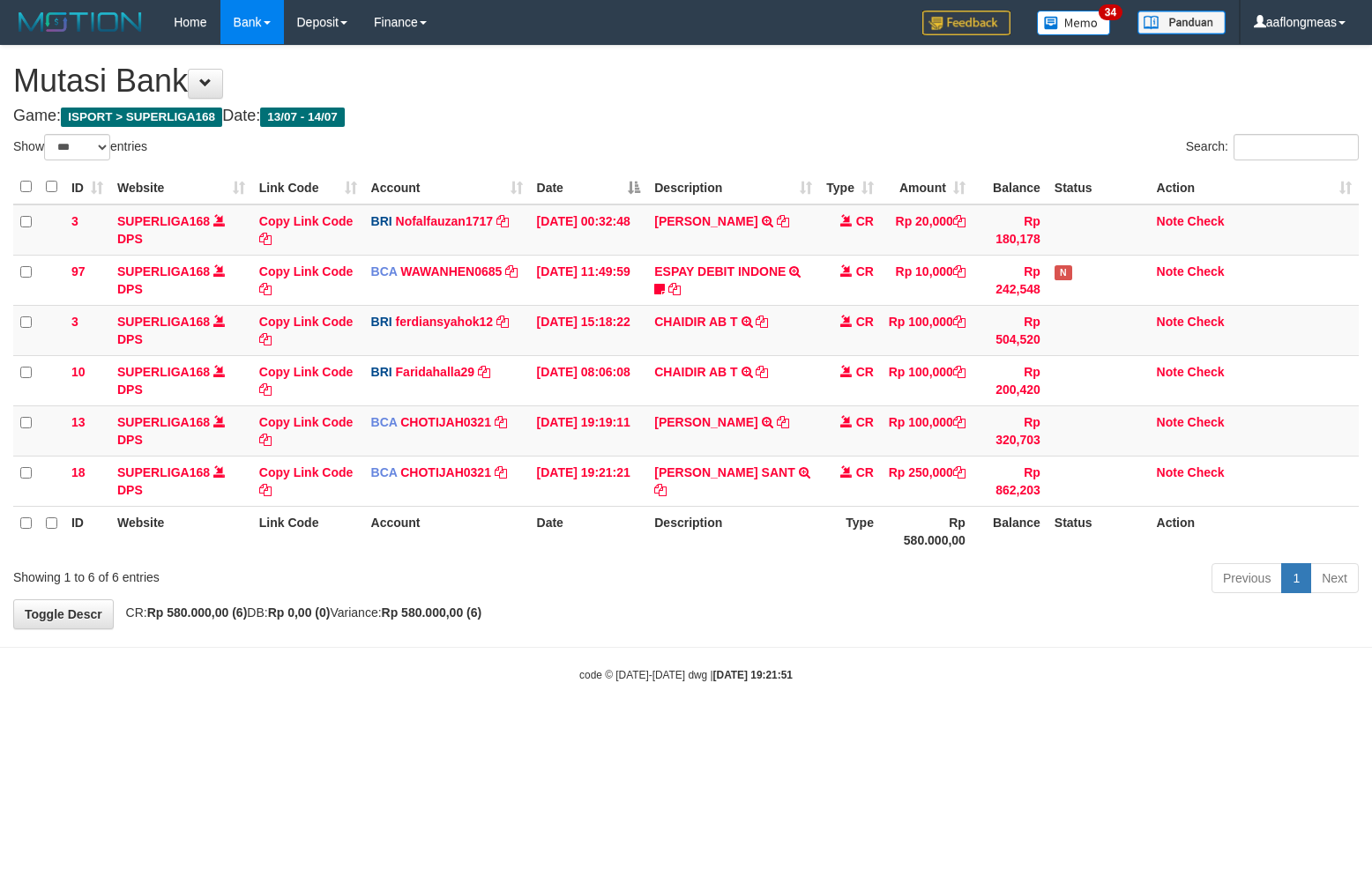 scroll, scrollTop: 0, scrollLeft: 0, axis: both 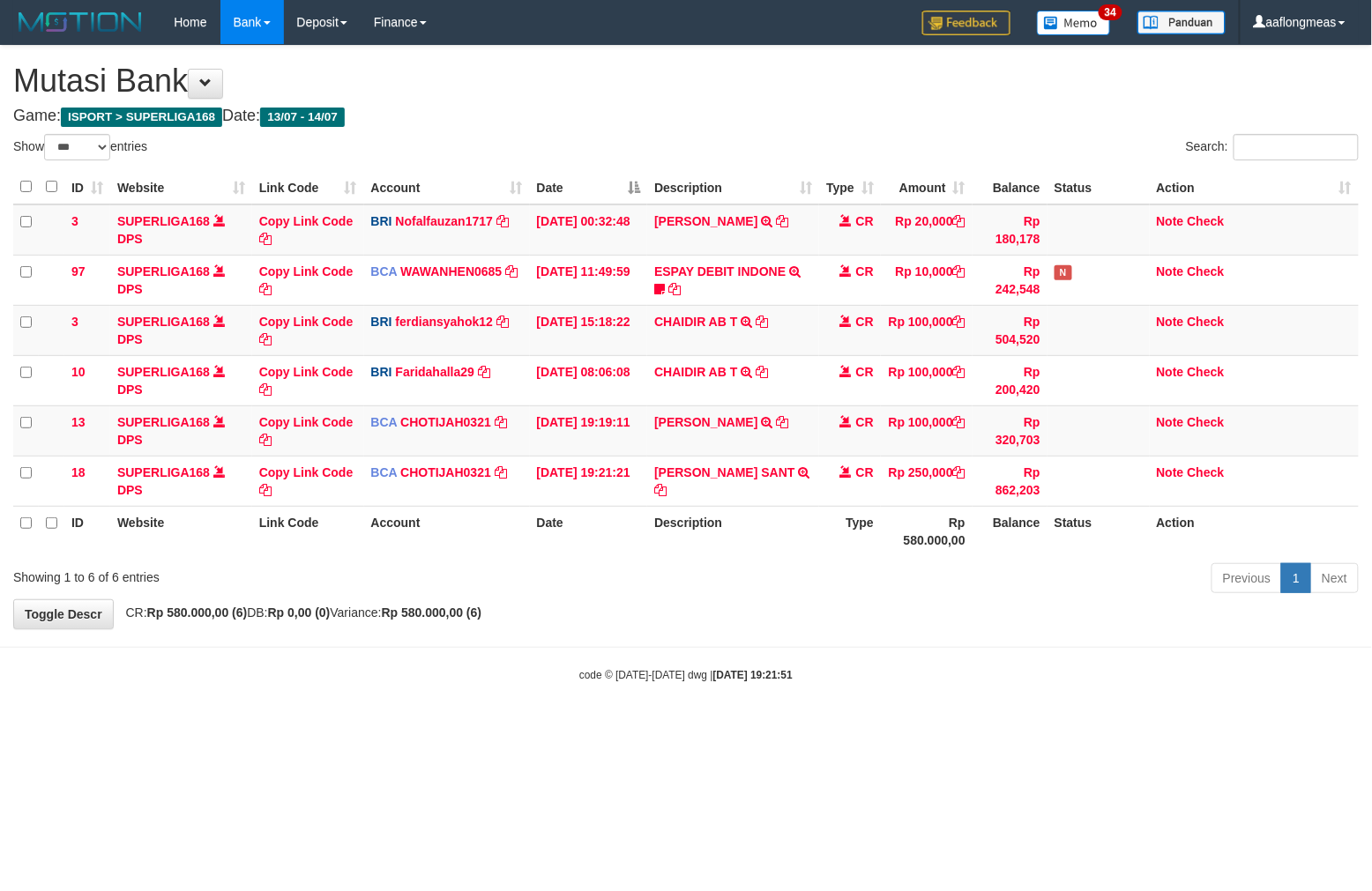 click on "**********" at bounding box center [686, 337] 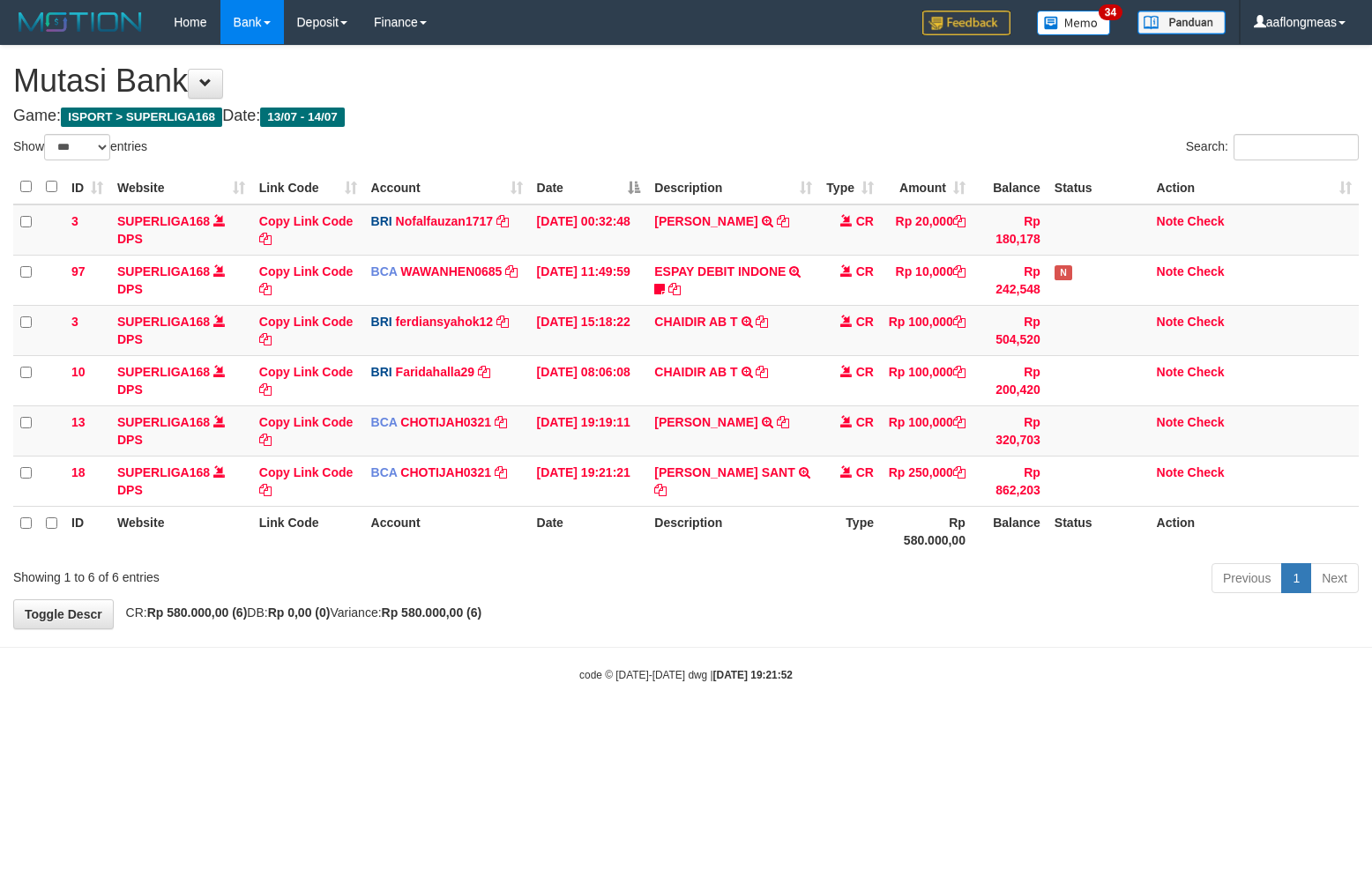 select on "***" 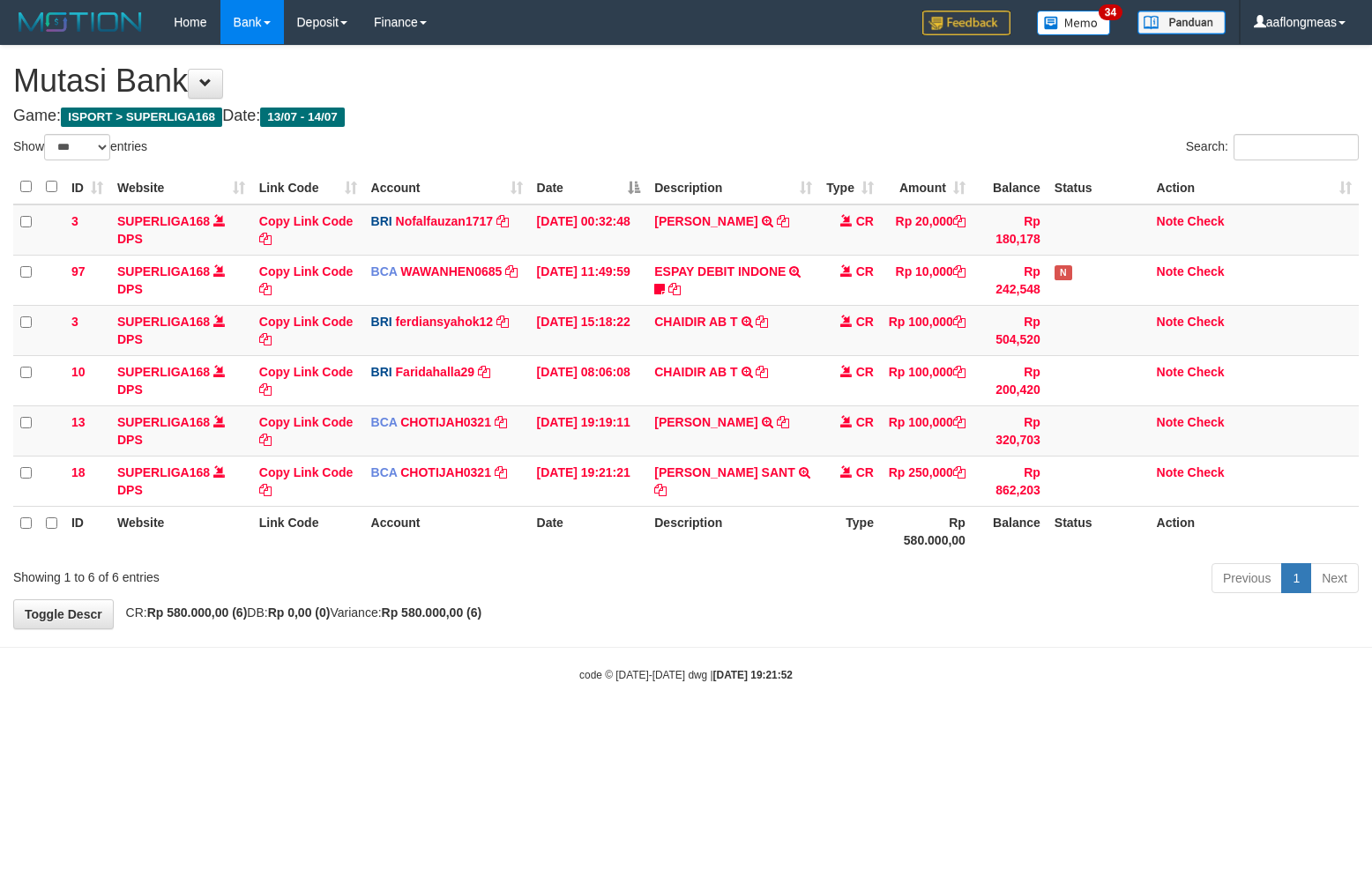 scroll, scrollTop: 0, scrollLeft: 0, axis: both 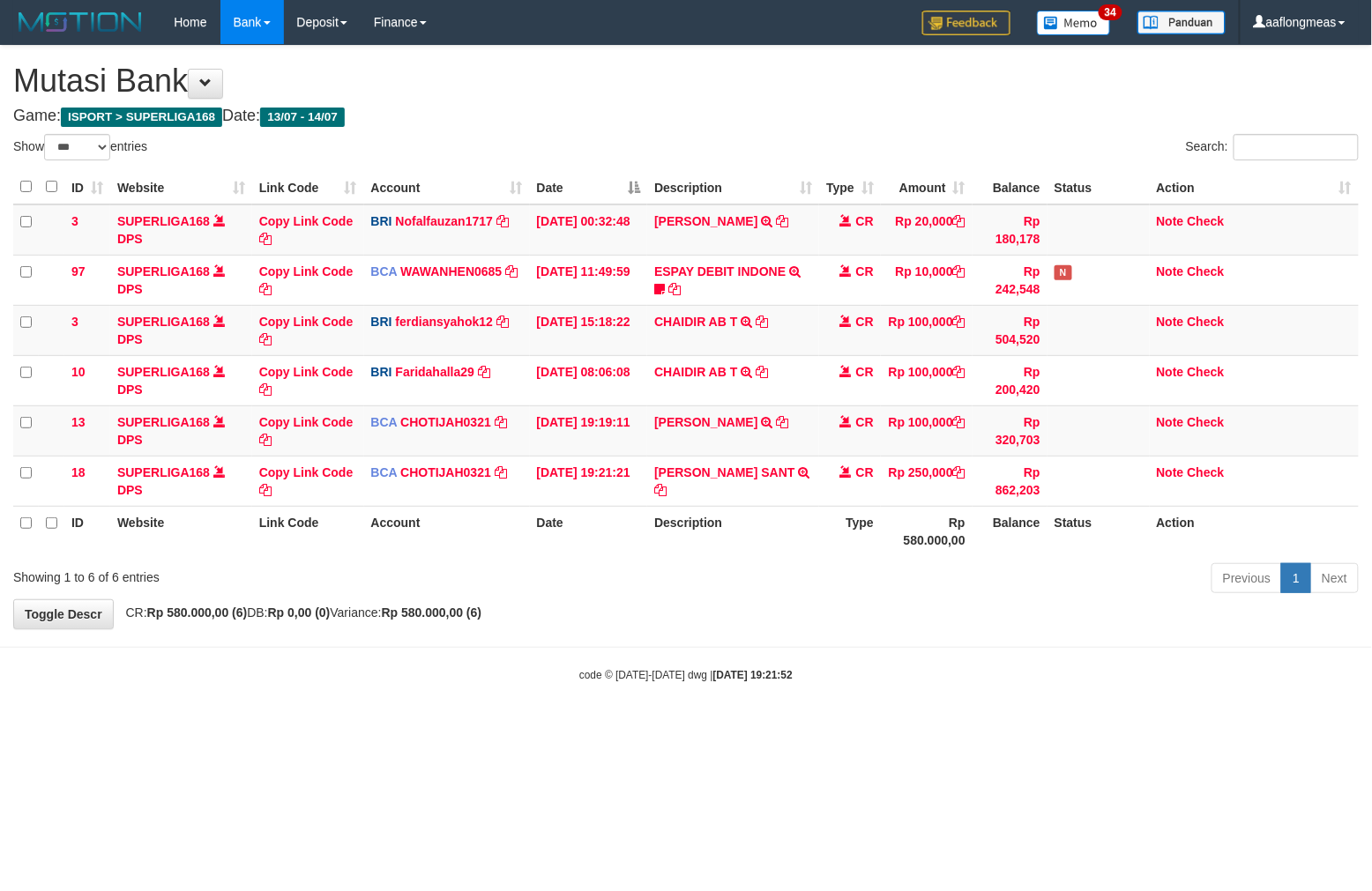 drag, startPoint x: 736, startPoint y: 600, endPoint x: 729, endPoint y: 608, distance: 10.6301458 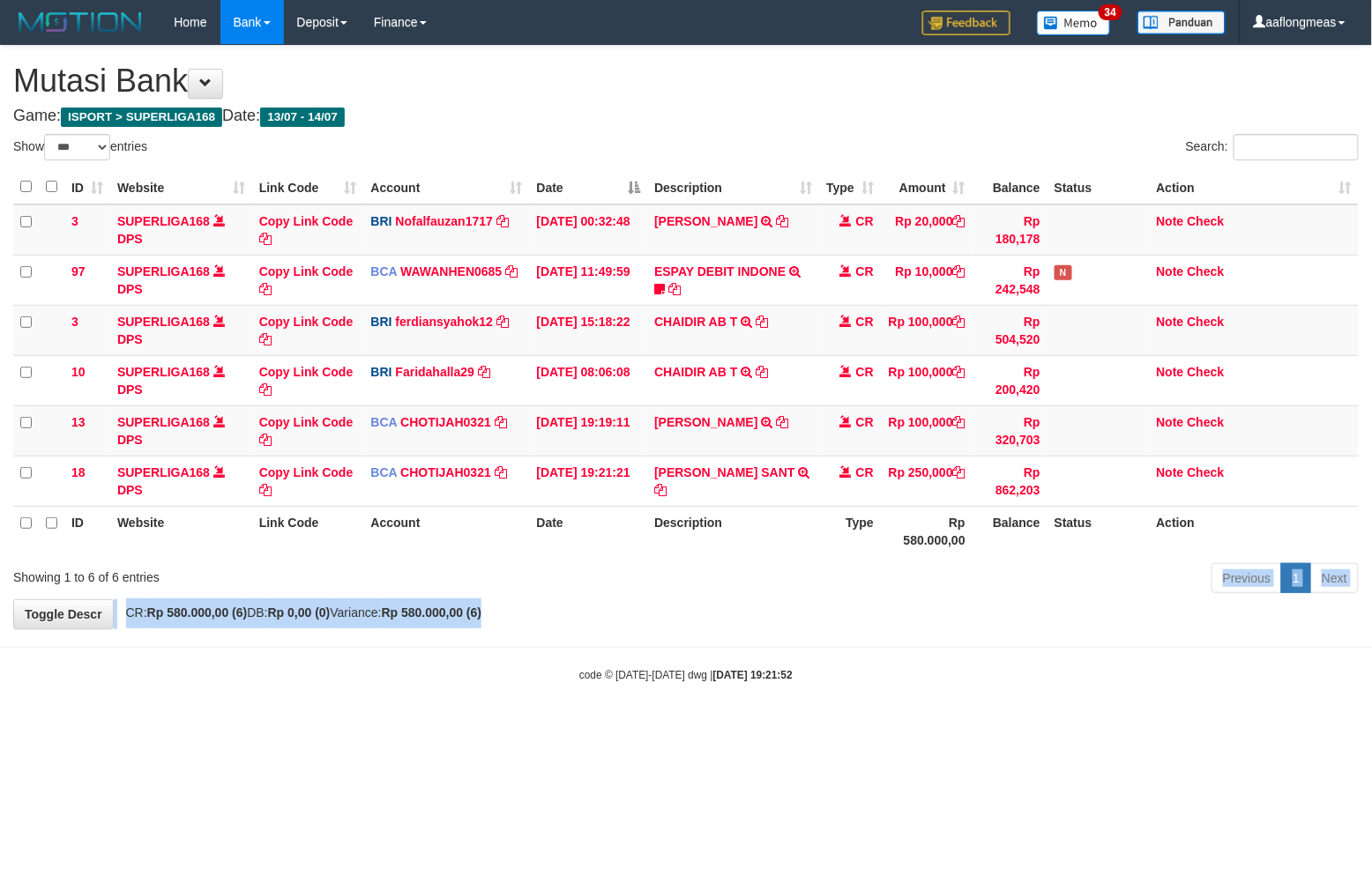 drag, startPoint x: 728, startPoint y: 620, endPoint x: 697, endPoint y: 632, distance: 33.24154 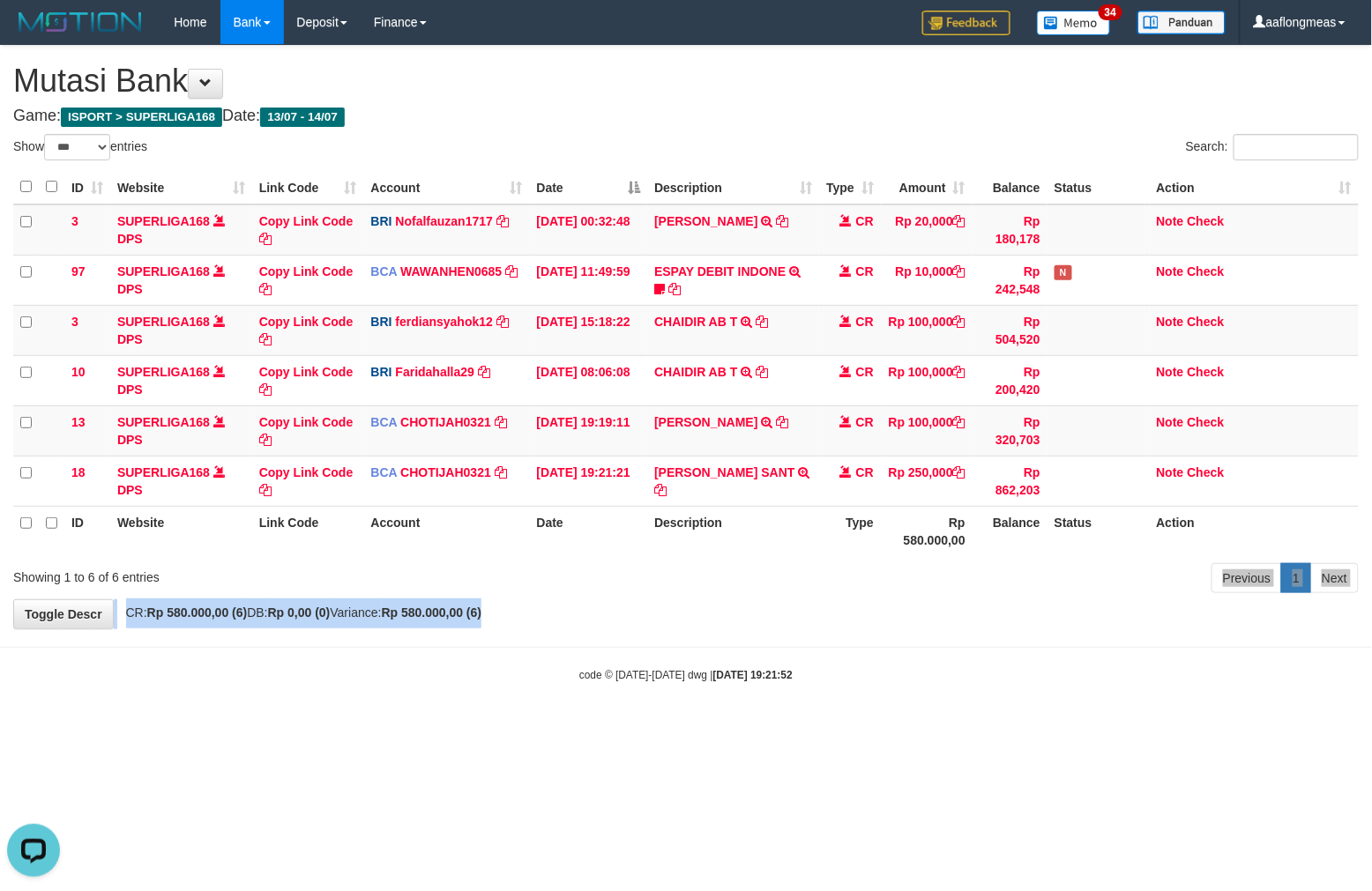 scroll, scrollTop: 0, scrollLeft: 0, axis: both 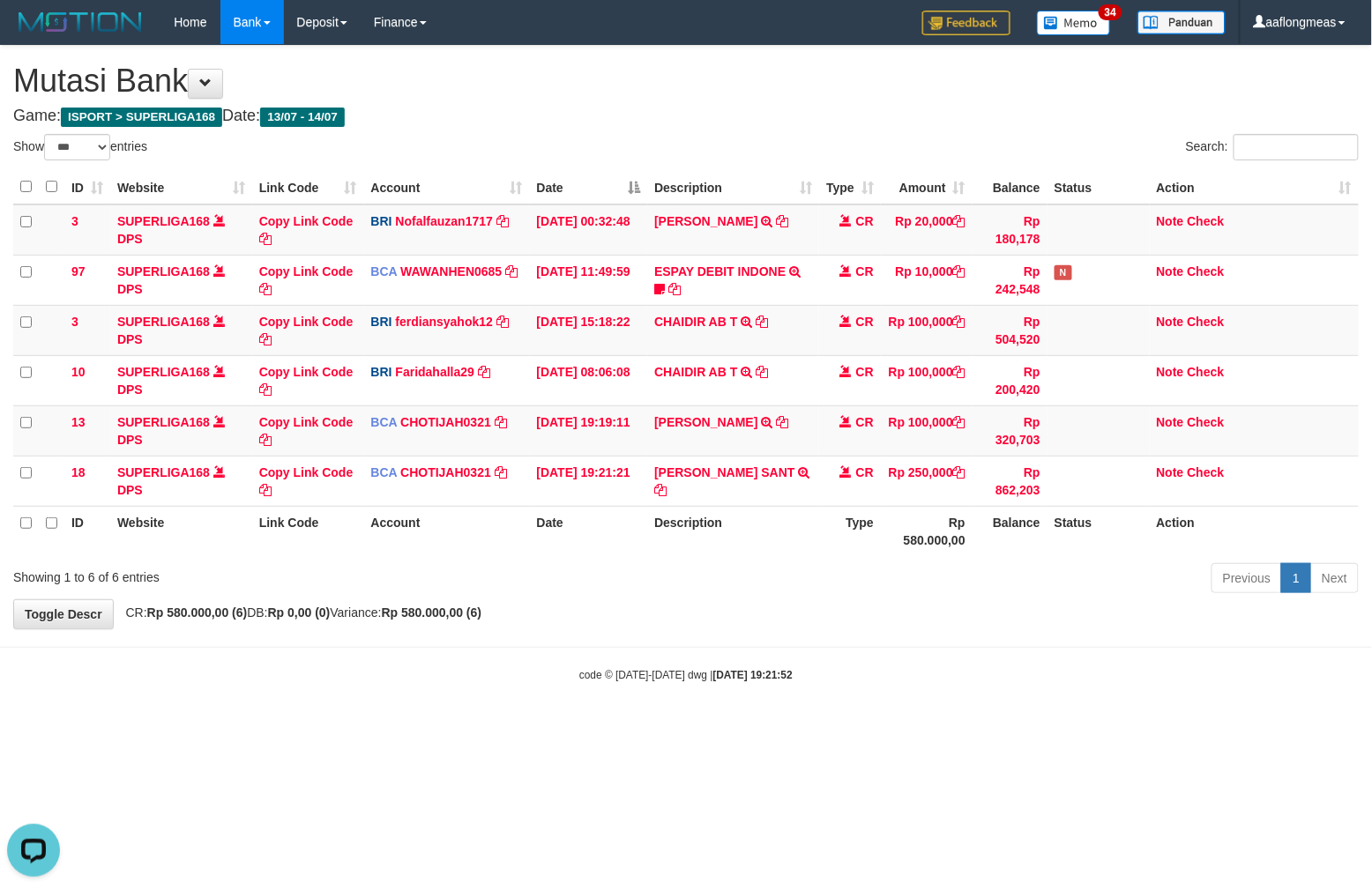 click on "Previous 1 Next" at bounding box center (972, 580) 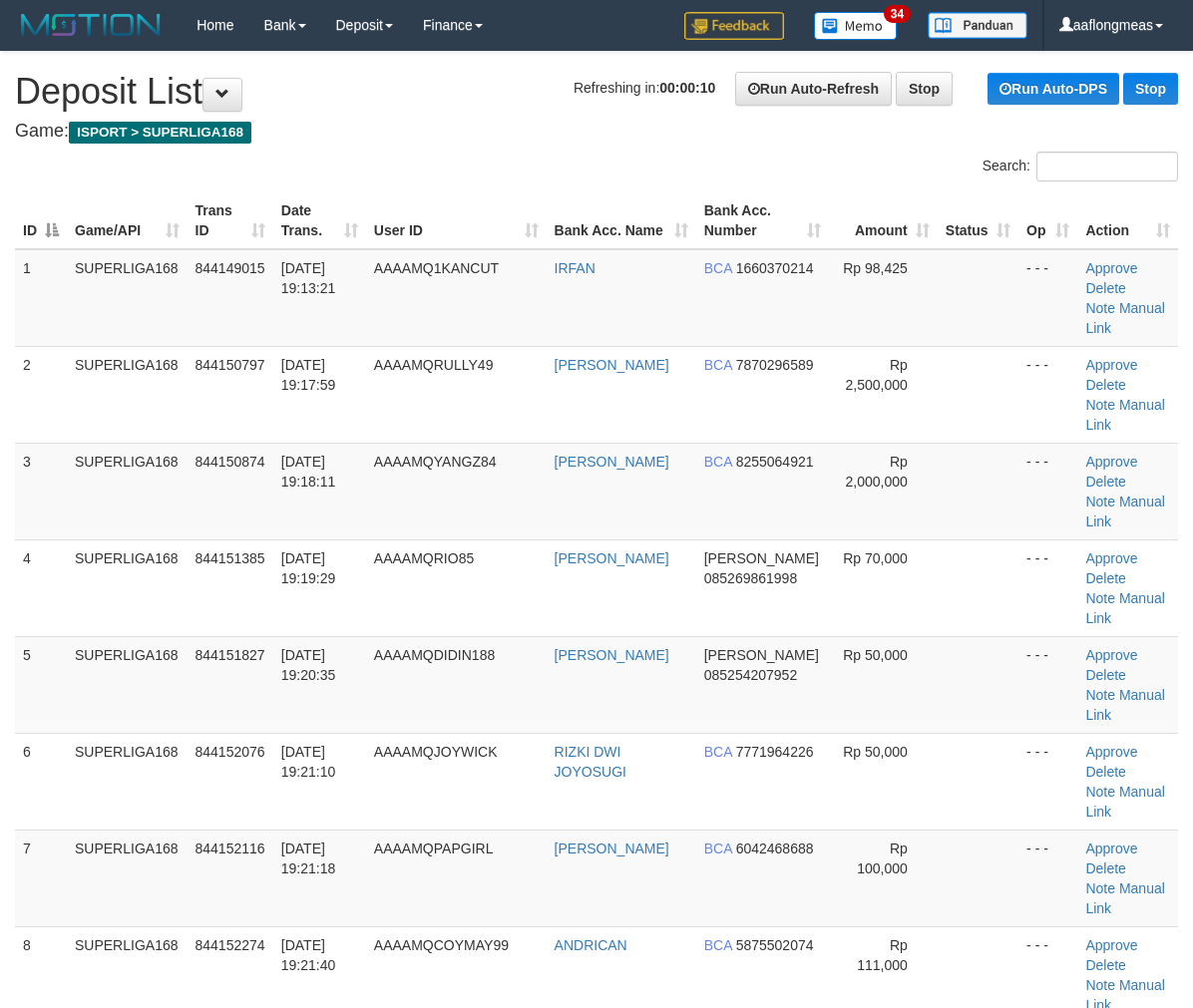 scroll, scrollTop: 0, scrollLeft: 0, axis: both 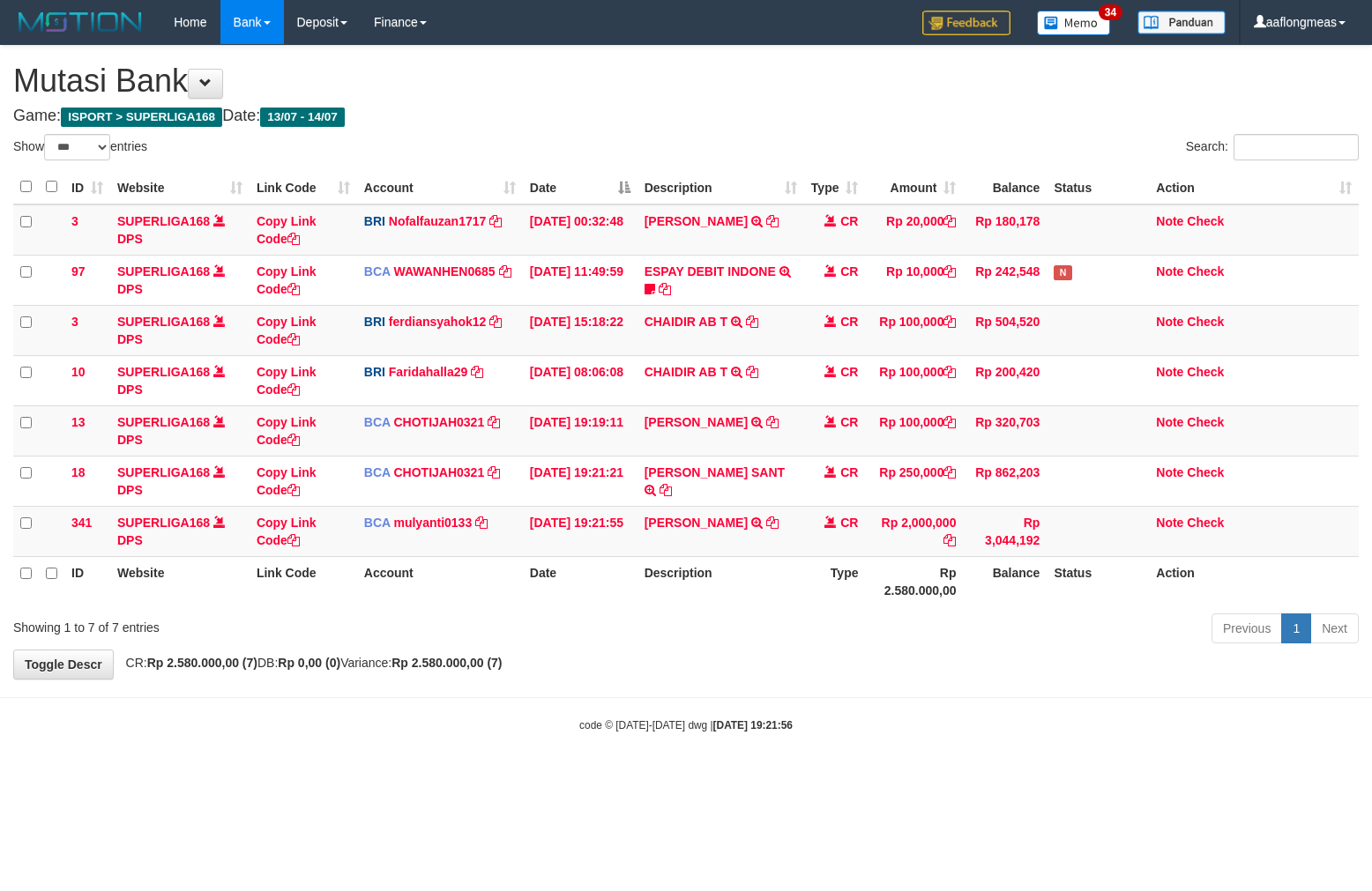 select on "***" 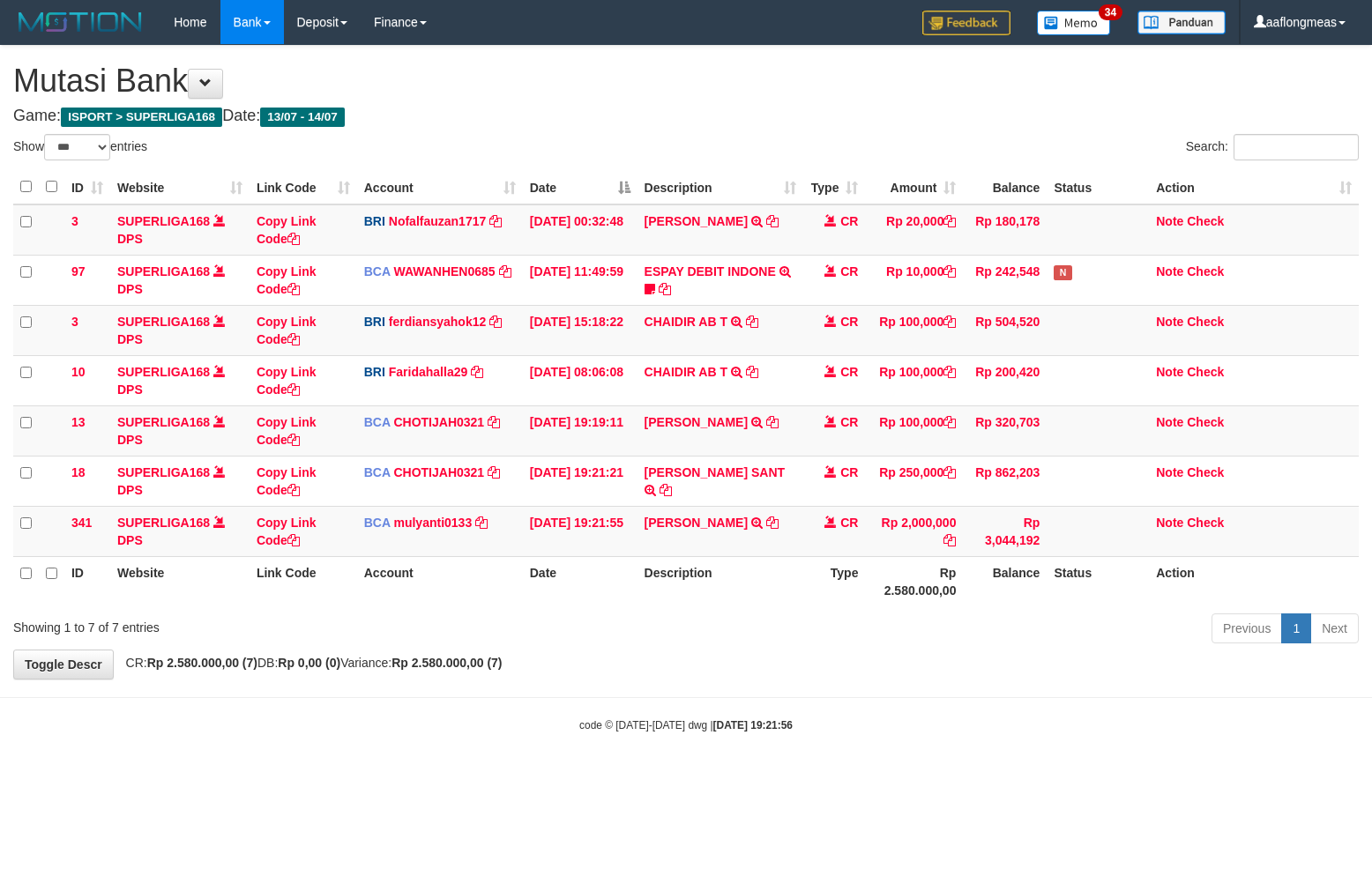 scroll, scrollTop: 0, scrollLeft: 0, axis: both 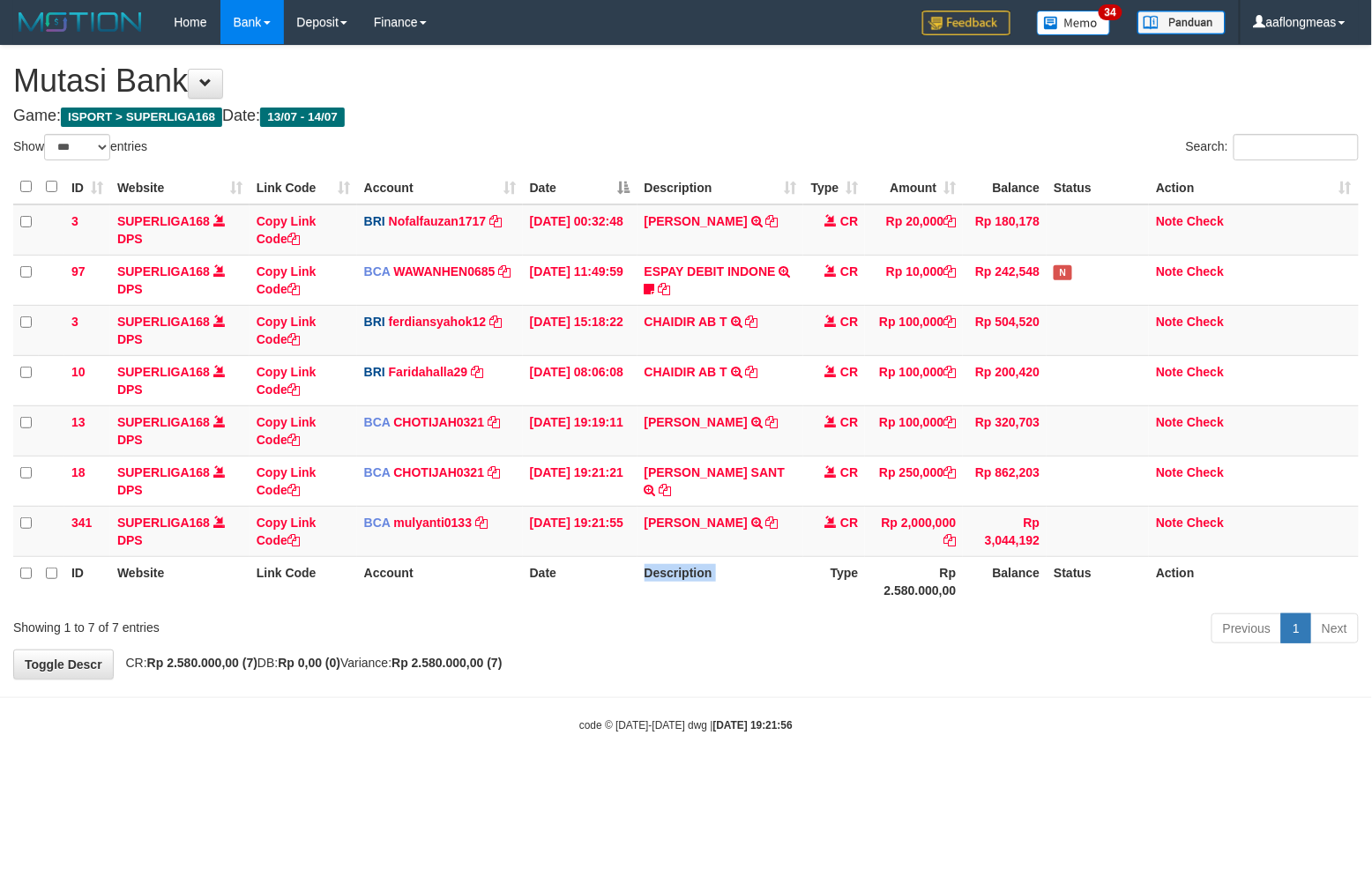 click on "Description" at bounding box center (720, 581) 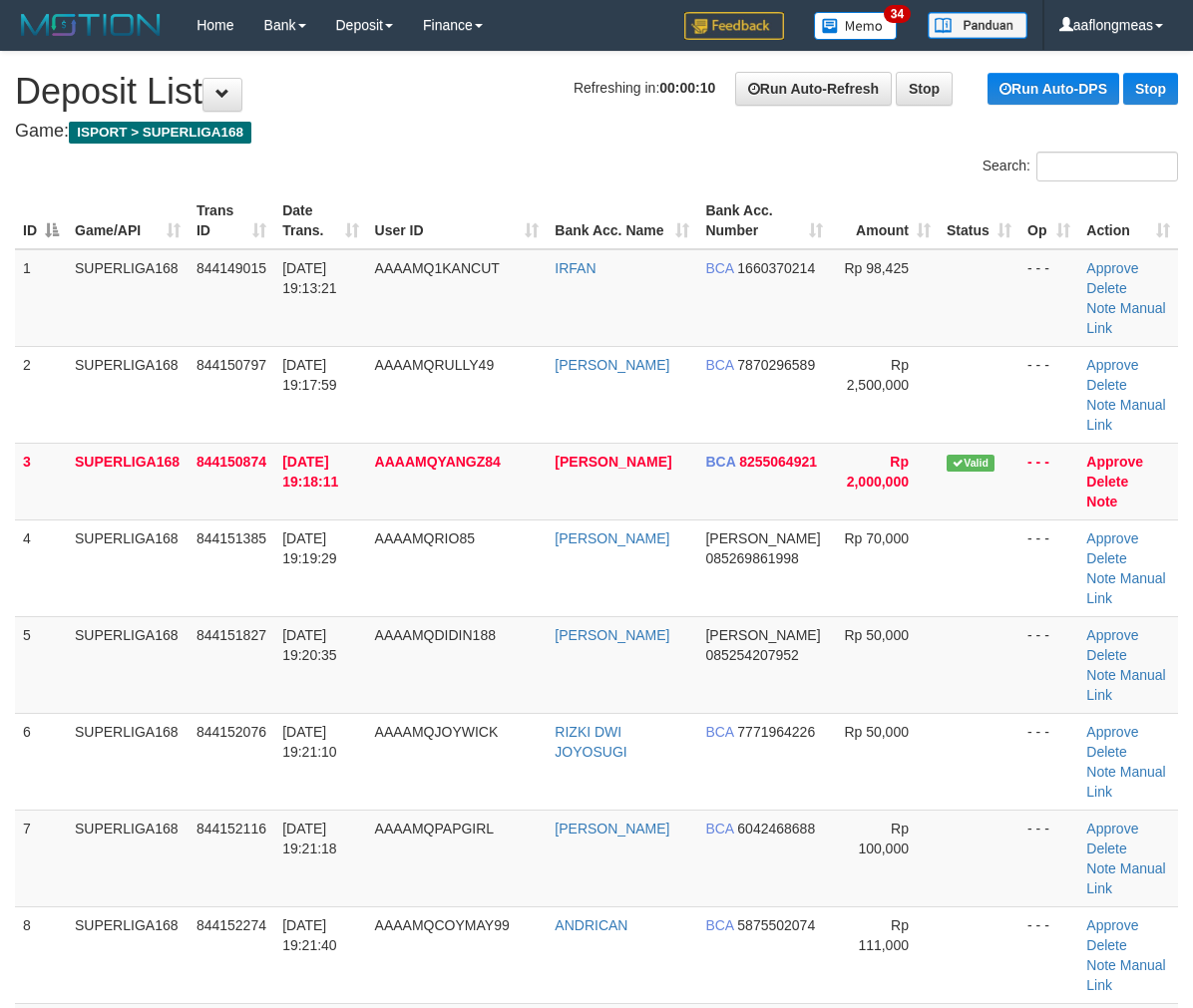scroll, scrollTop: 0, scrollLeft: 0, axis: both 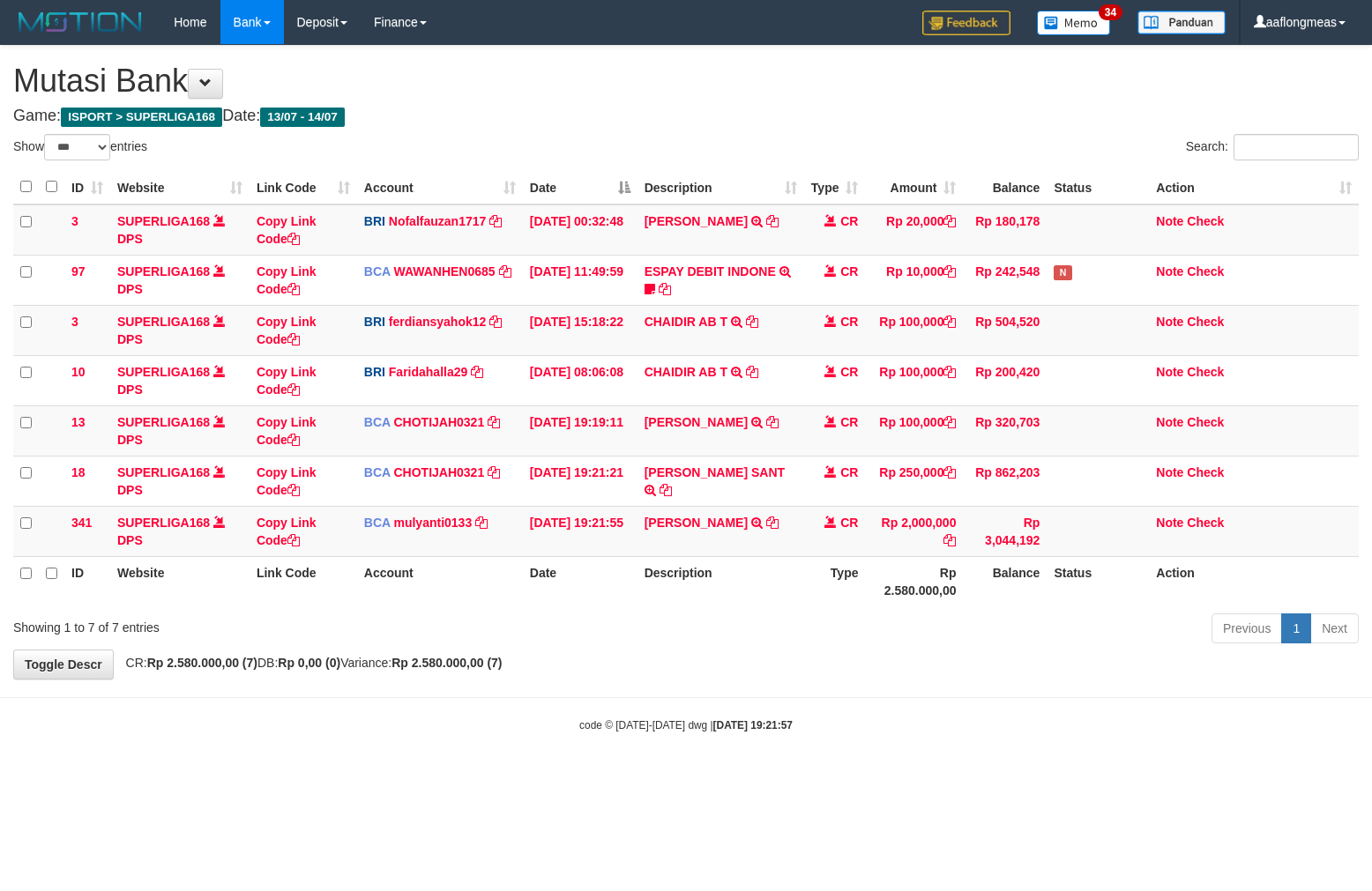 select on "***" 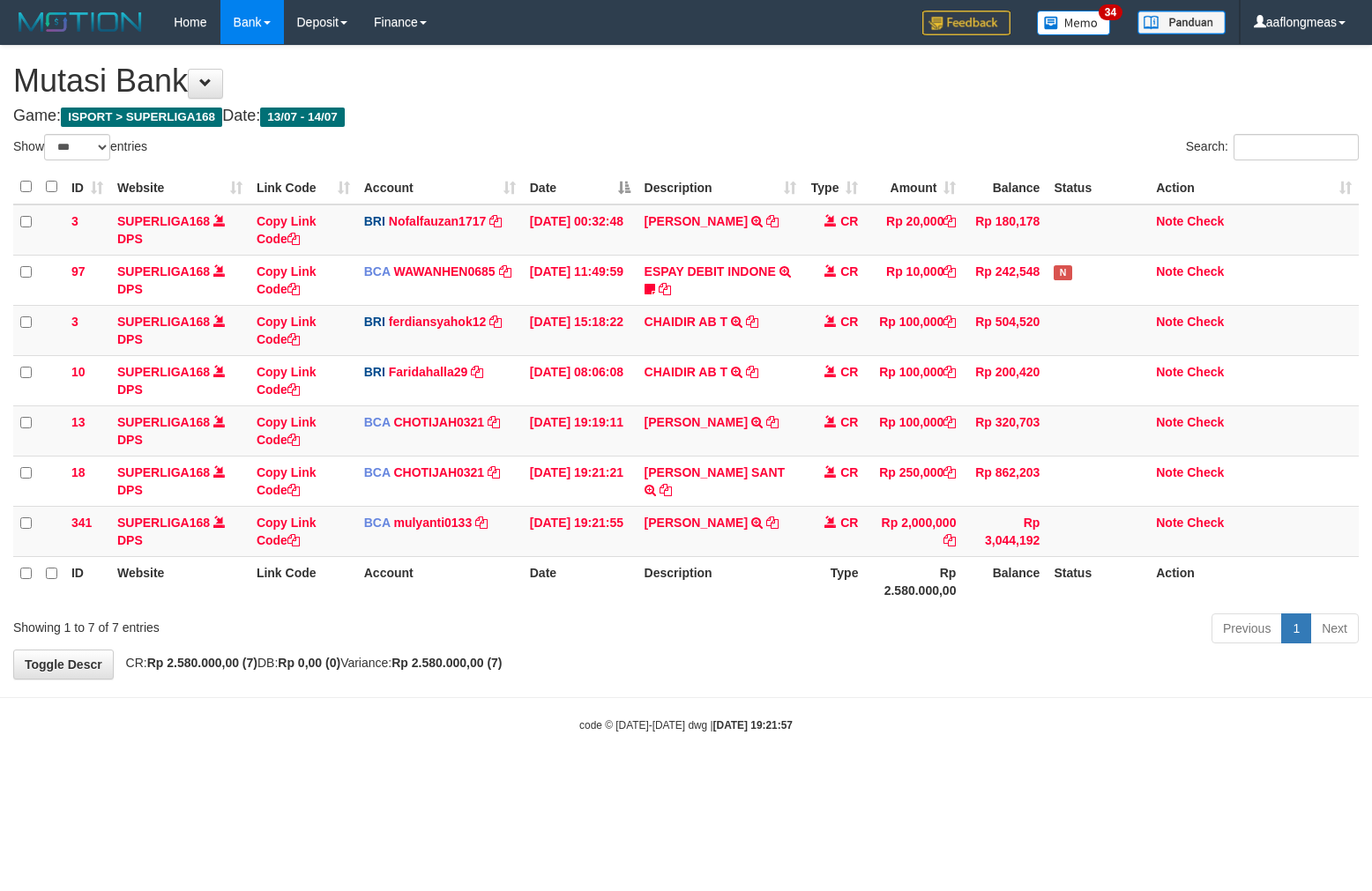 scroll, scrollTop: 0, scrollLeft: 0, axis: both 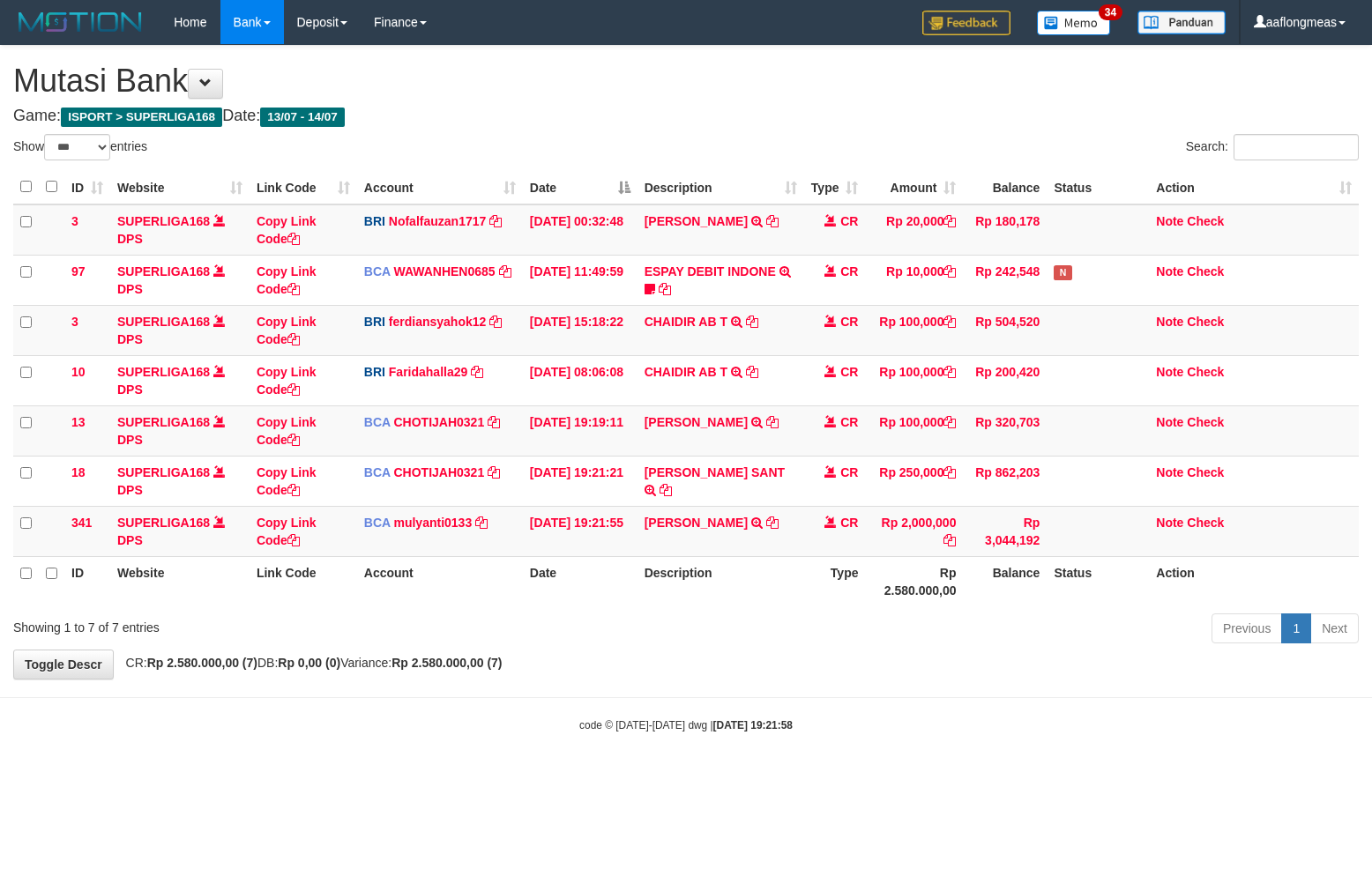 select on "***" 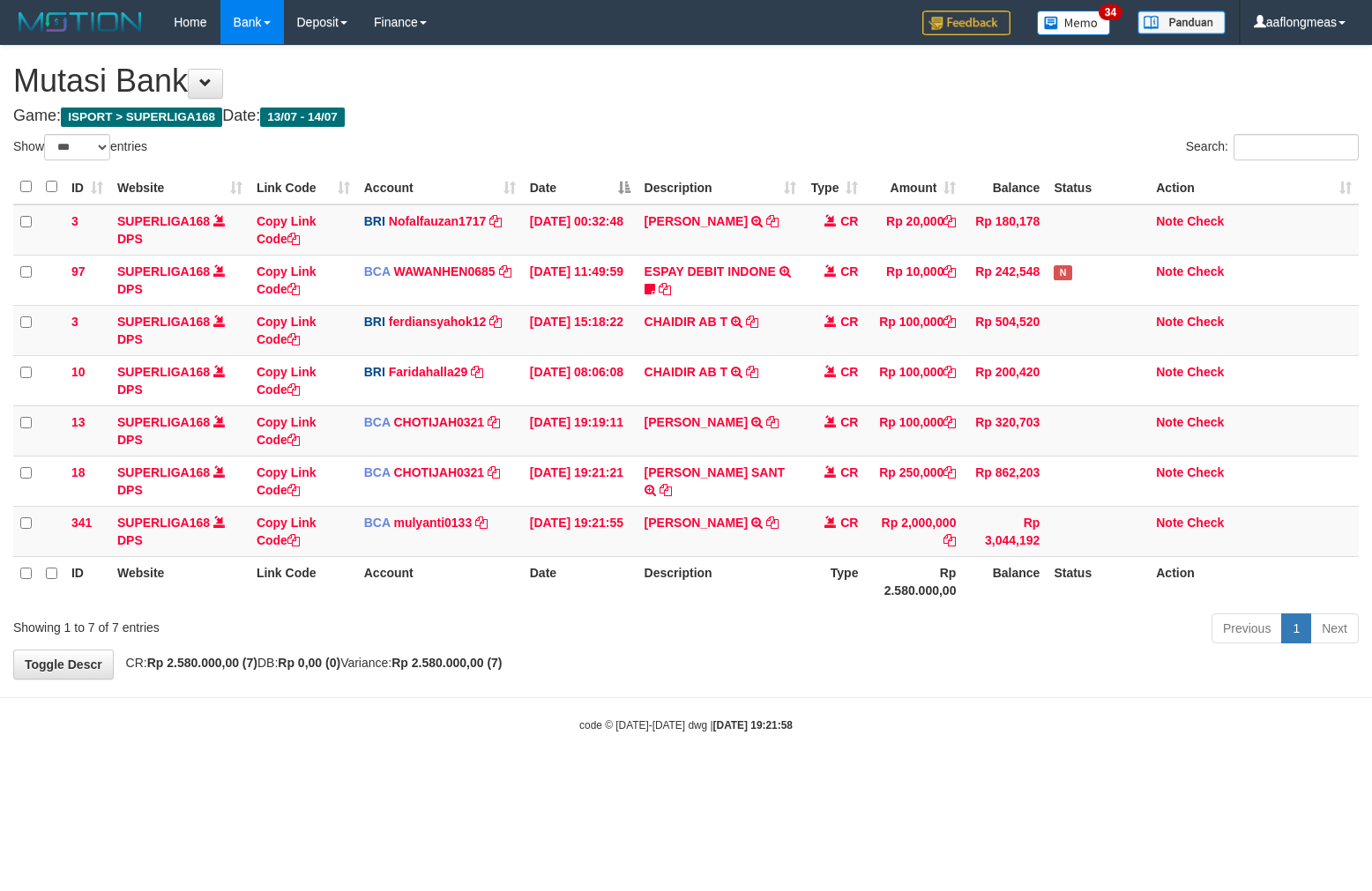 scroll, scrollTop: 0, scrollLeft: 0, axis: both 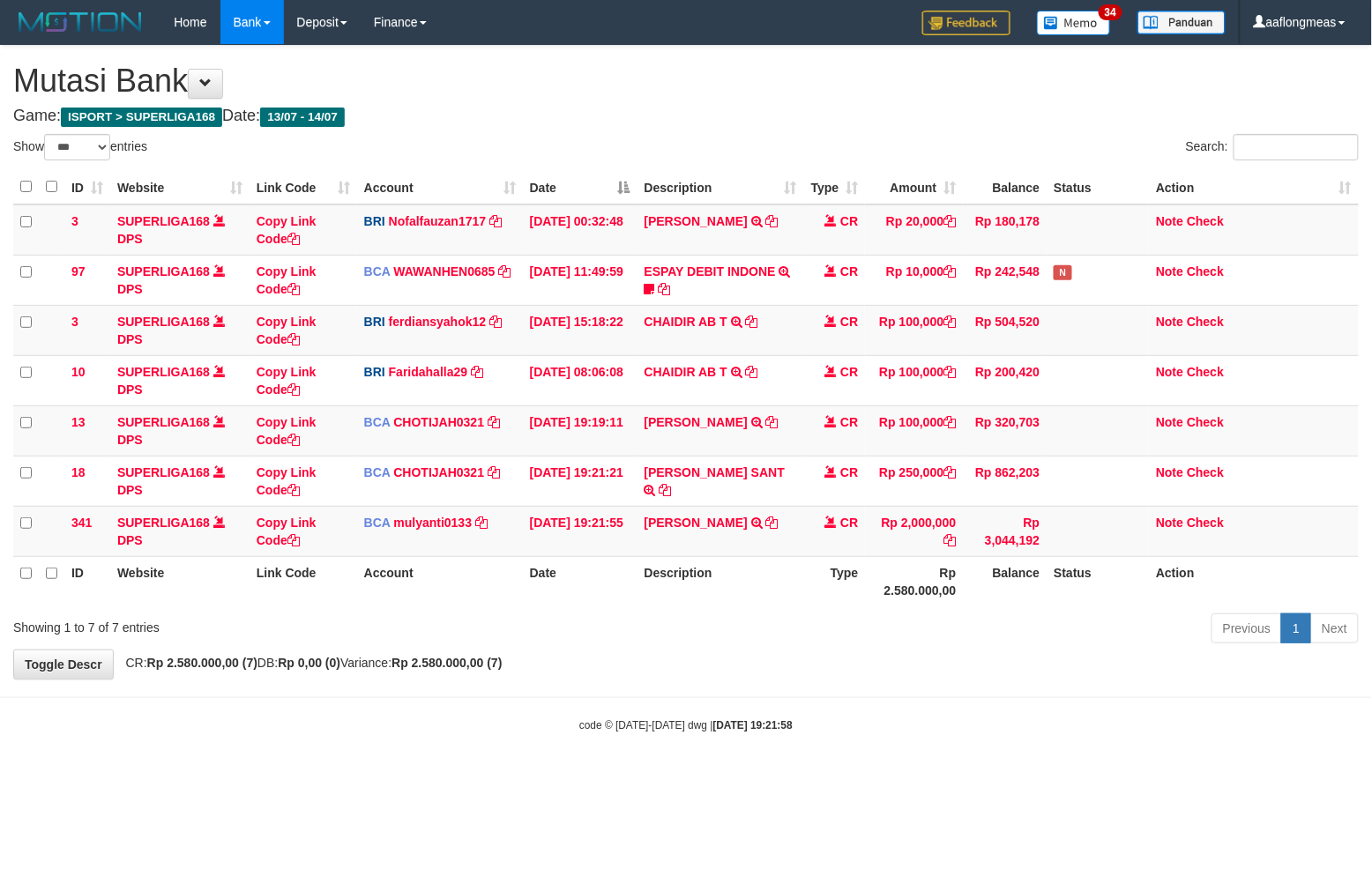 click on "Previous 1 Next" at bounding box center [972, 630] 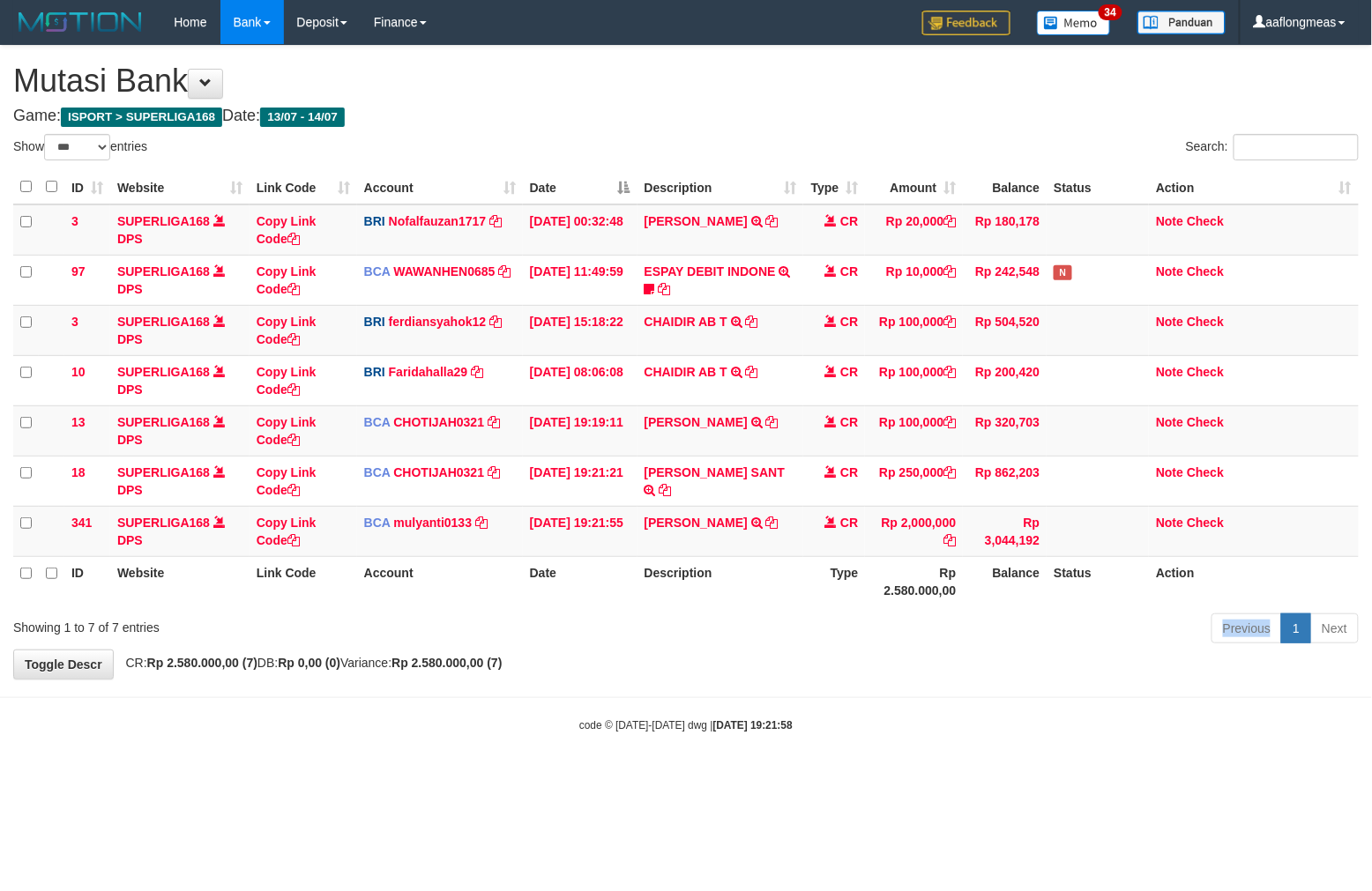 click on "Previous 1 Next" at bounding box center (972, 630) 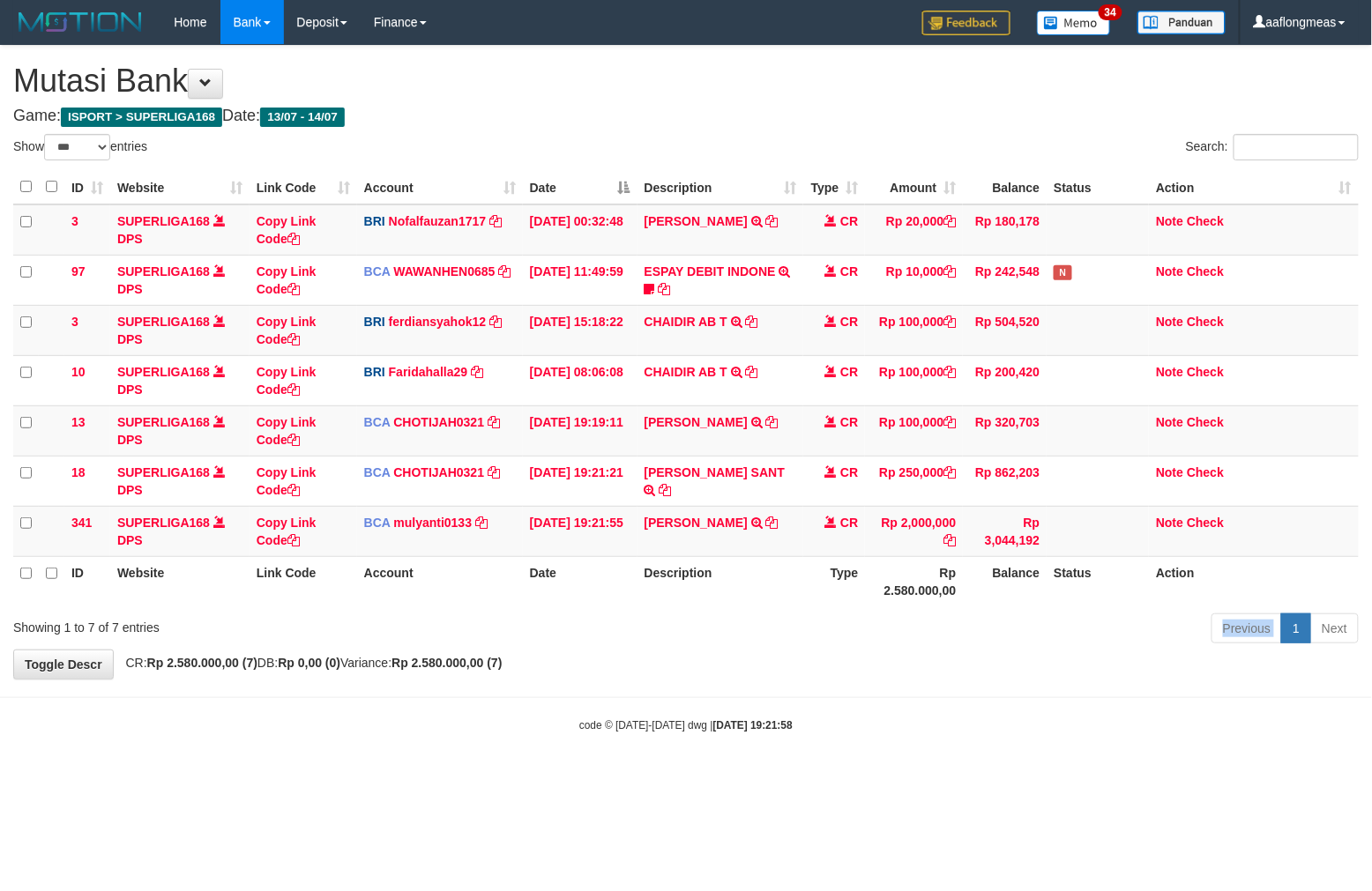 click on "Previous 1 Next" at bounding box center (972, 630) 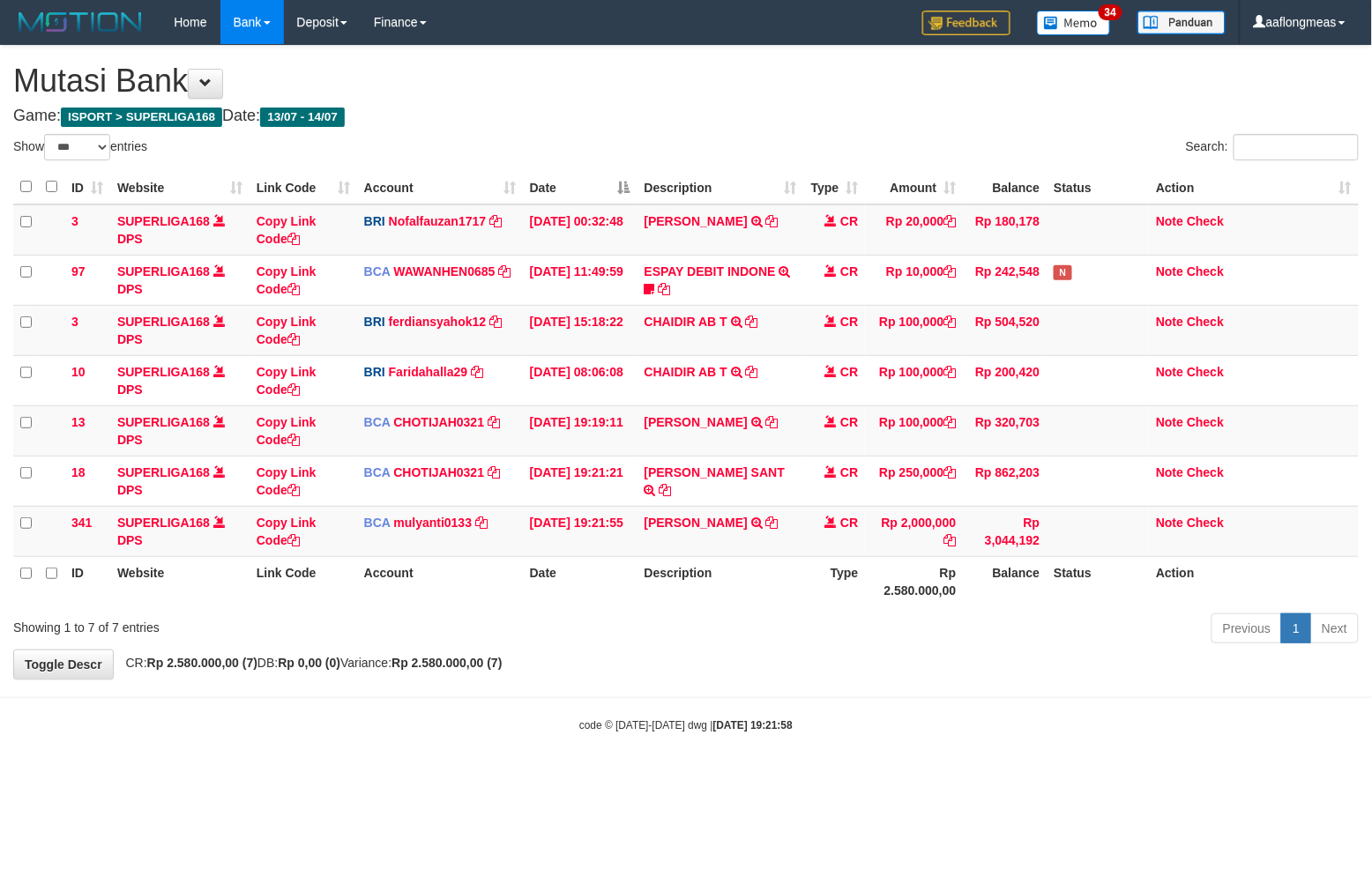 click on "Previous 1 Next" at bounding box center (972, 630) 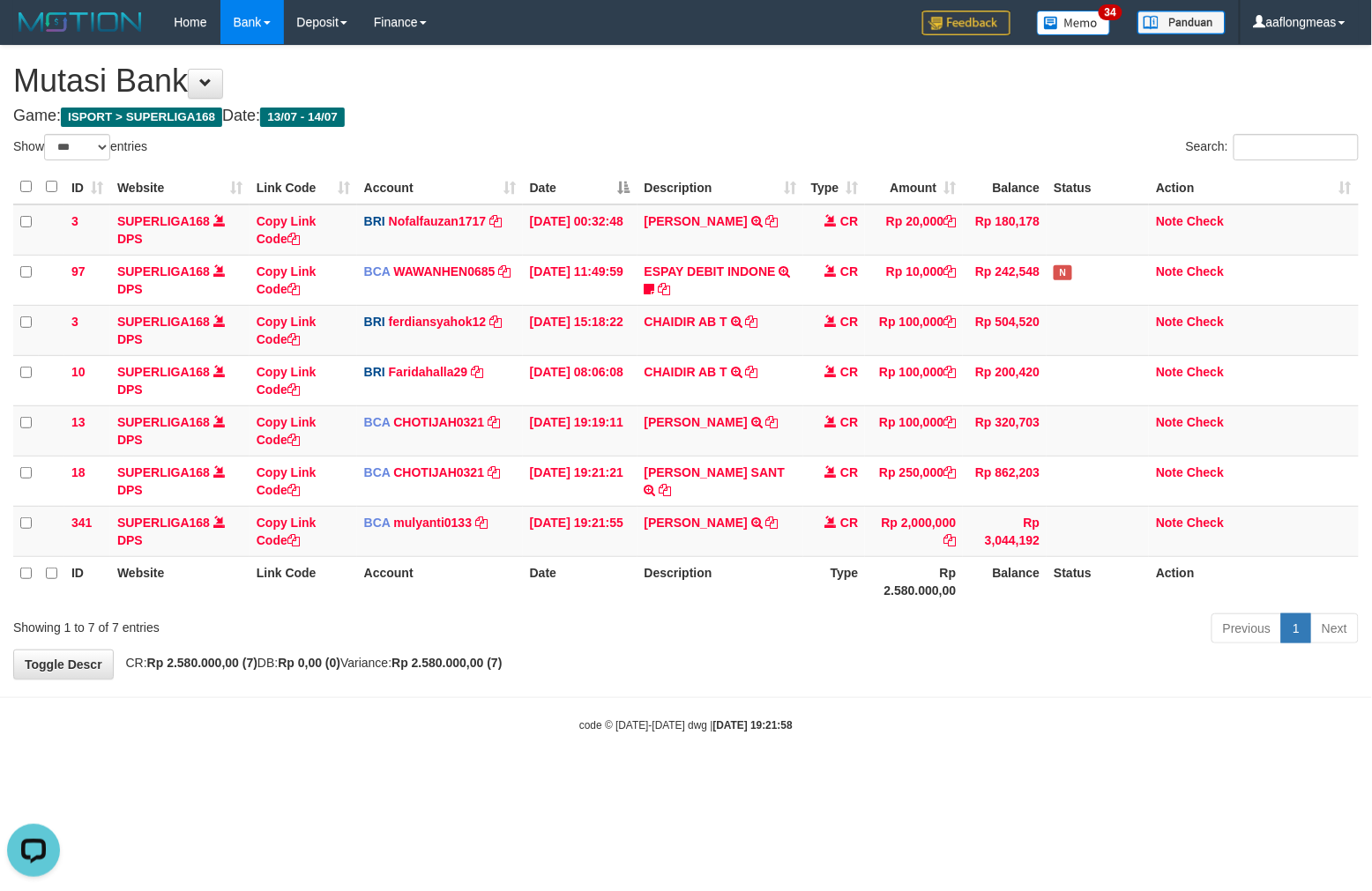 scroll, scrollTop: 0, scrollLeft: 0, axis: both 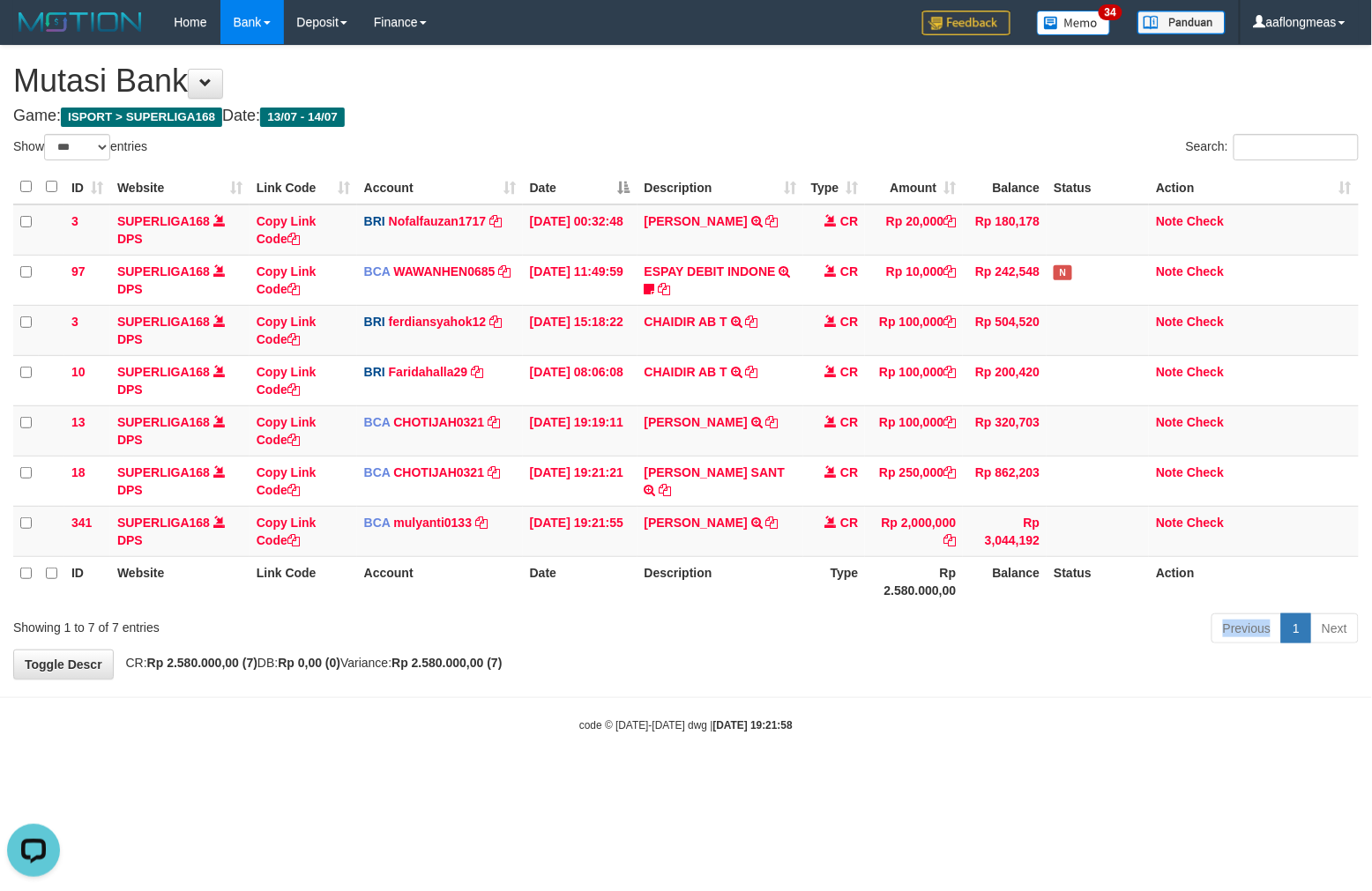 click on "Previous 1 Next" at bounding box center (972, 630) 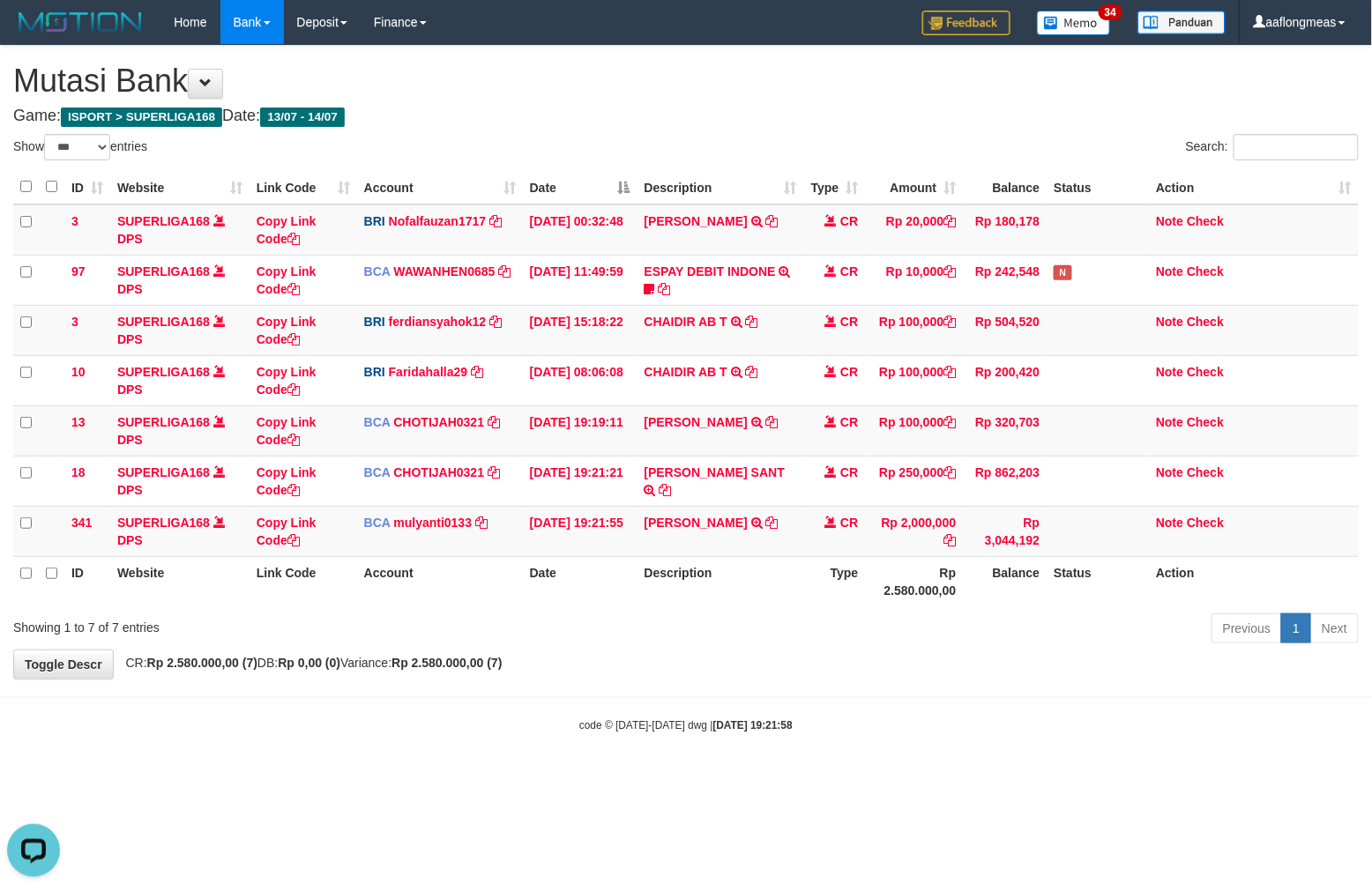 click on "Previous 1 Next" at bounding box center [972, 630] 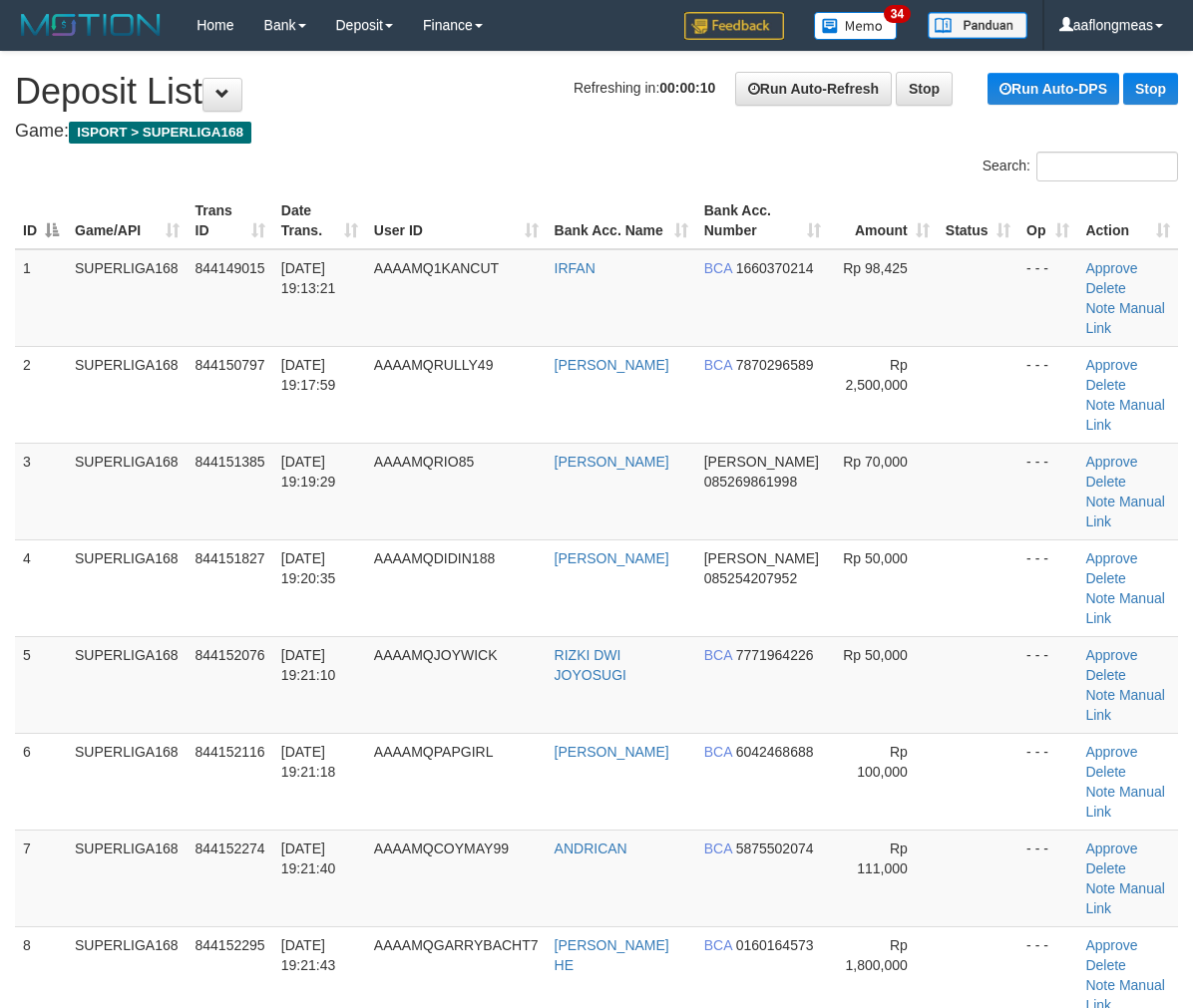 scroll, scrollTop: 0, scrollLeft: 0, axis: both 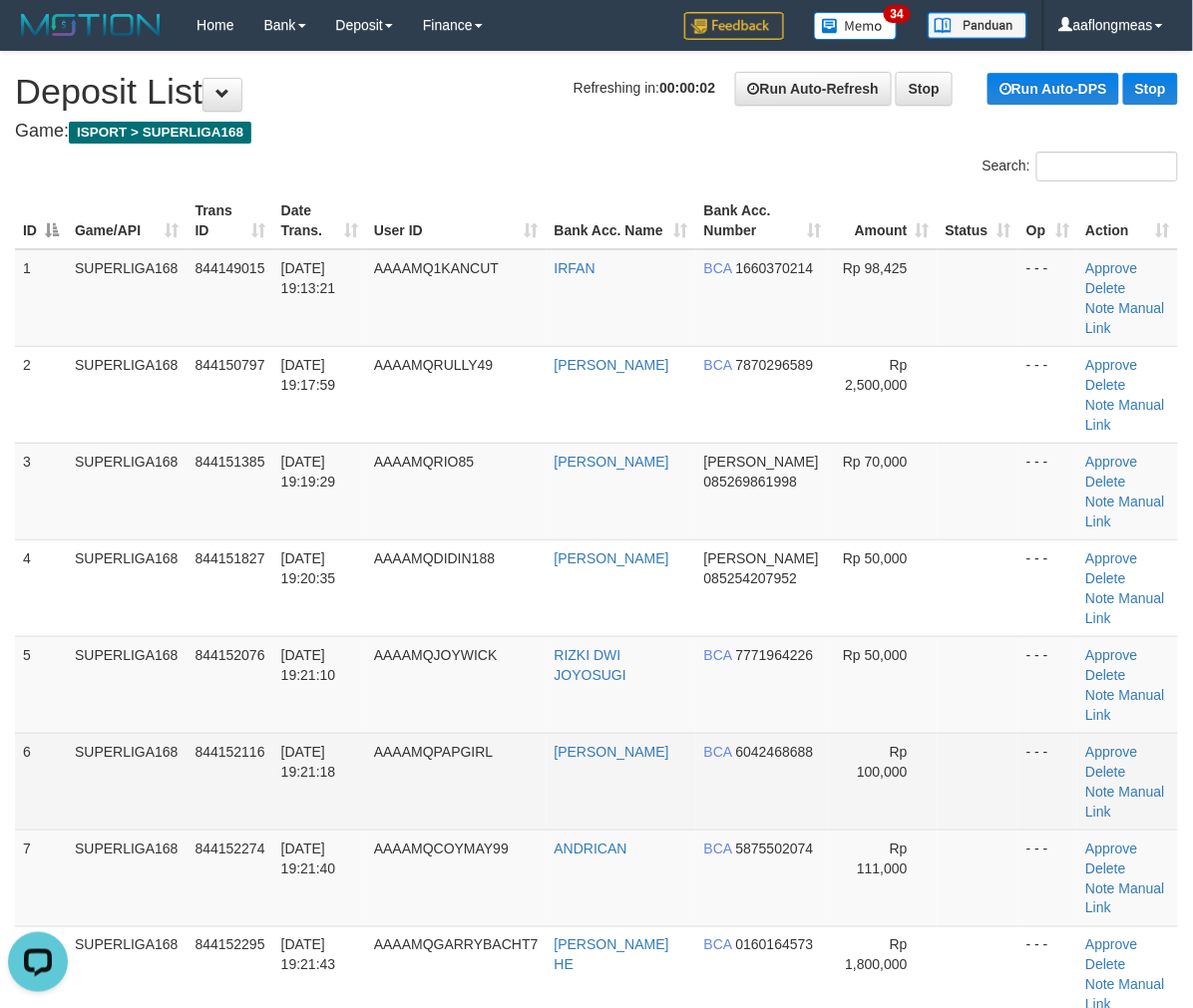 click on "Rp 100,000" at bounding box center (883, 781) 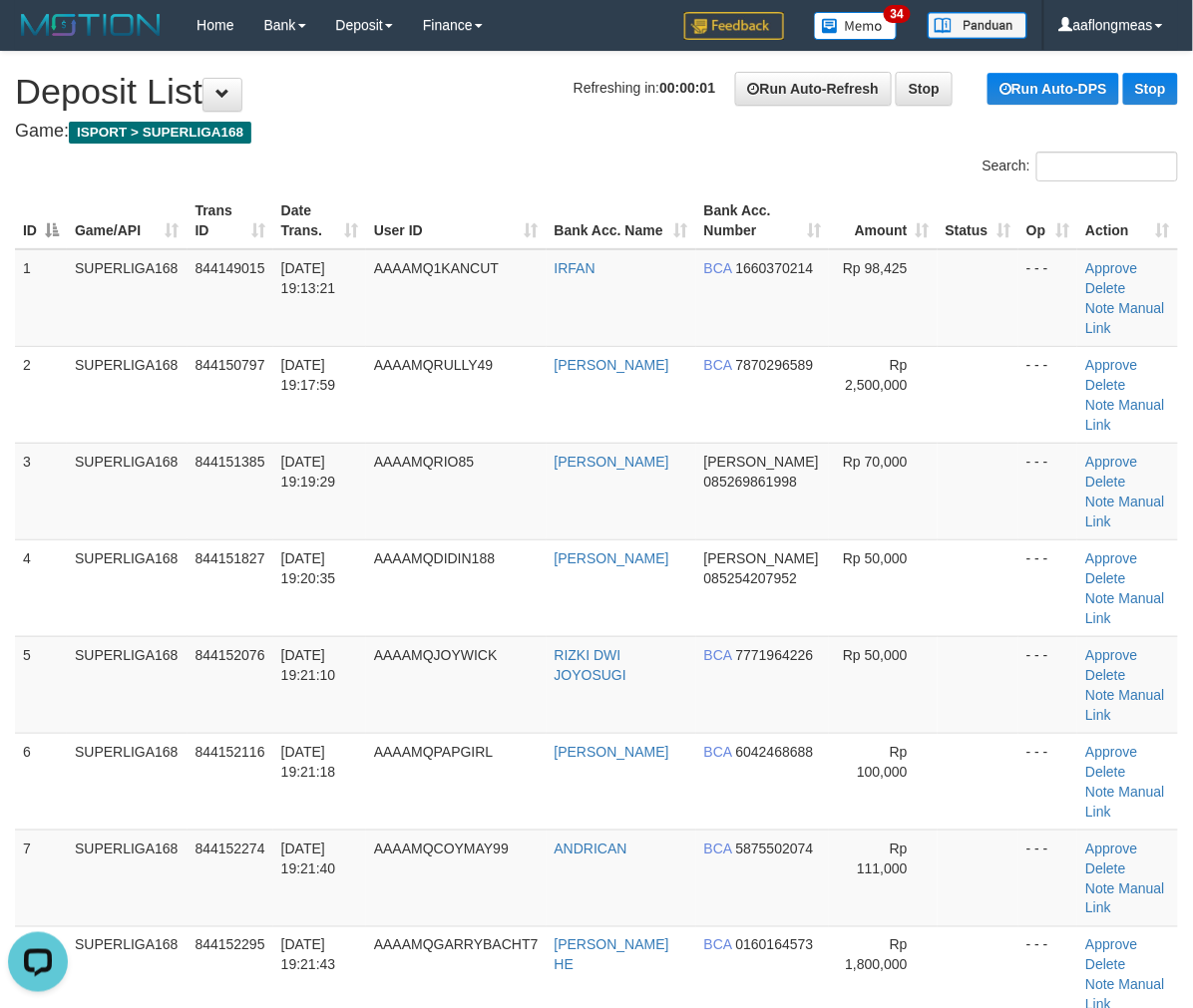 drag, startPoint x: 920, startPoint y: 608, endPoint x: 1200, endPoint y: 632, distance: 281.02669 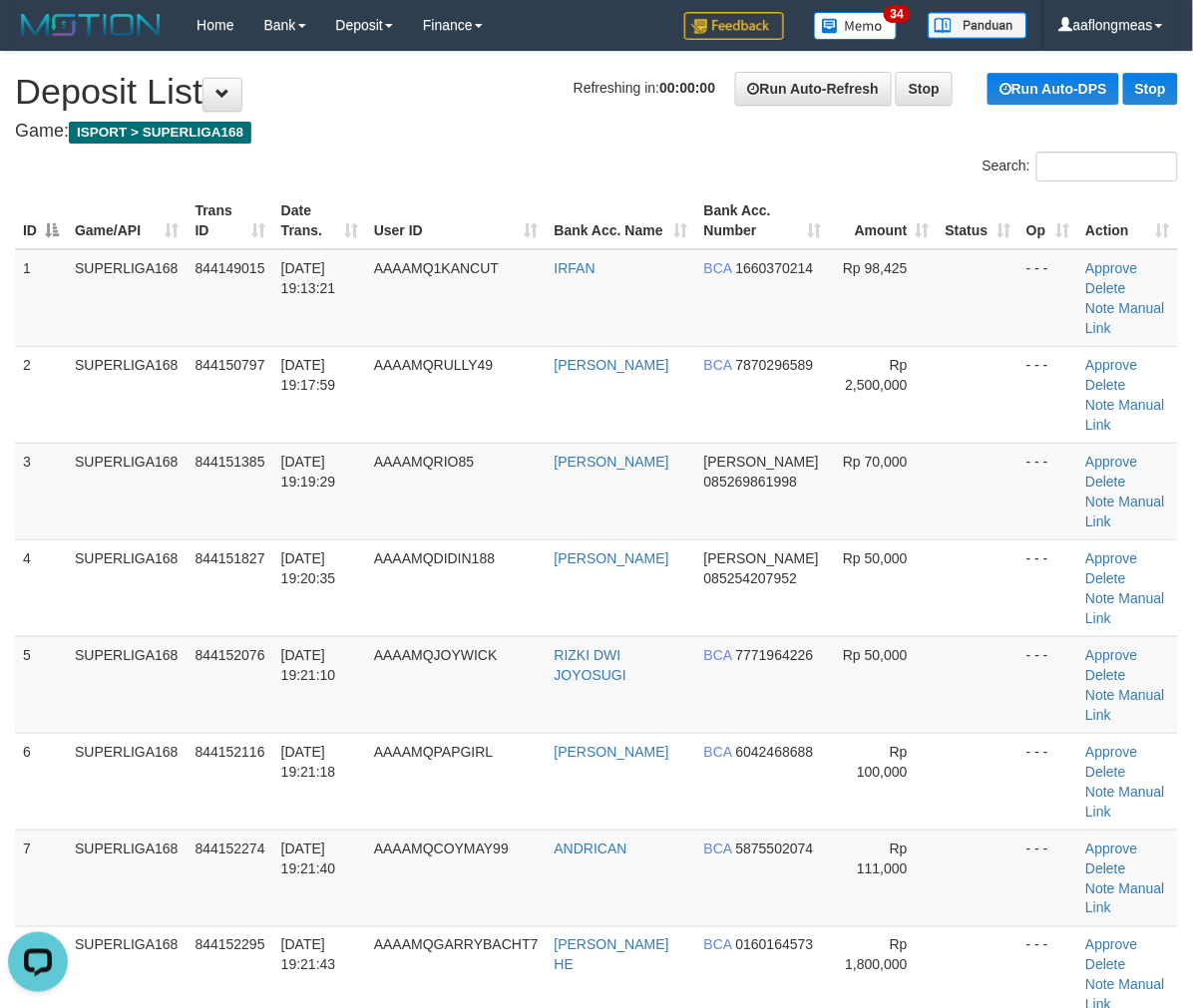 drag, startPoint x: 926, startPoint y: 633, endPoint x: 1198, endPoint y: 655, distance: 272.888 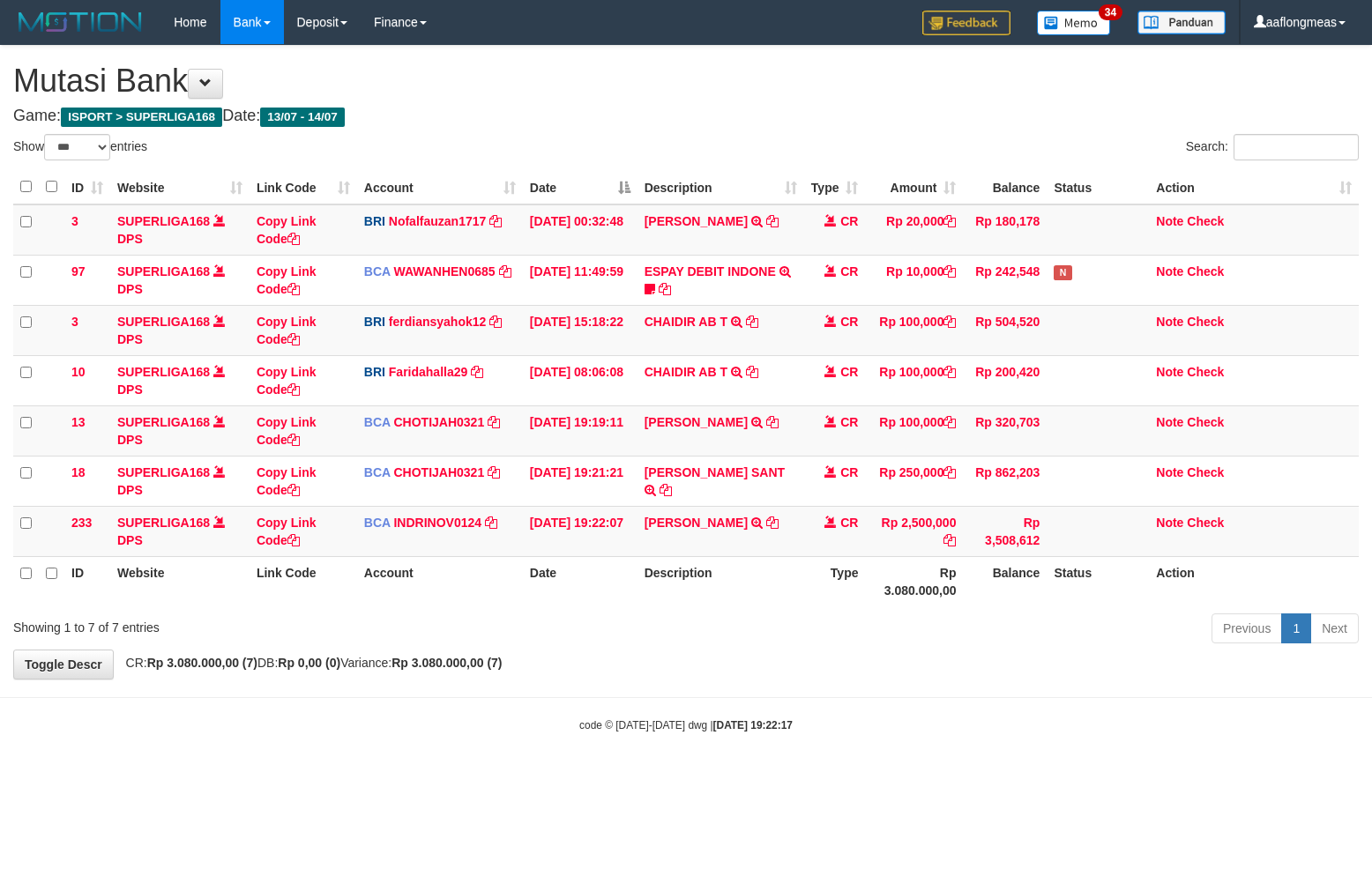 select on "***" 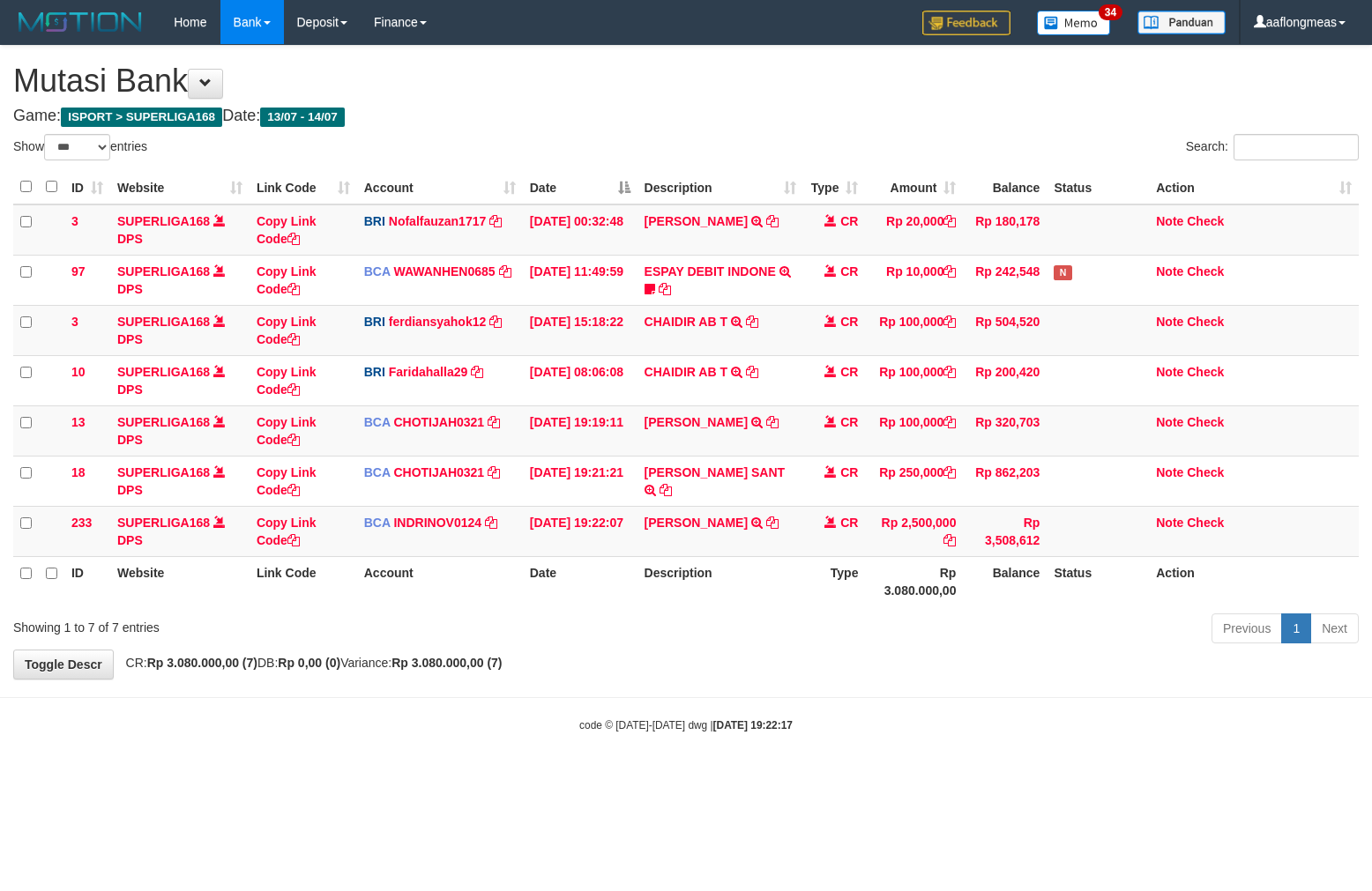 scroll, scrollTop: 0, scrollLeft: 0, axis: both 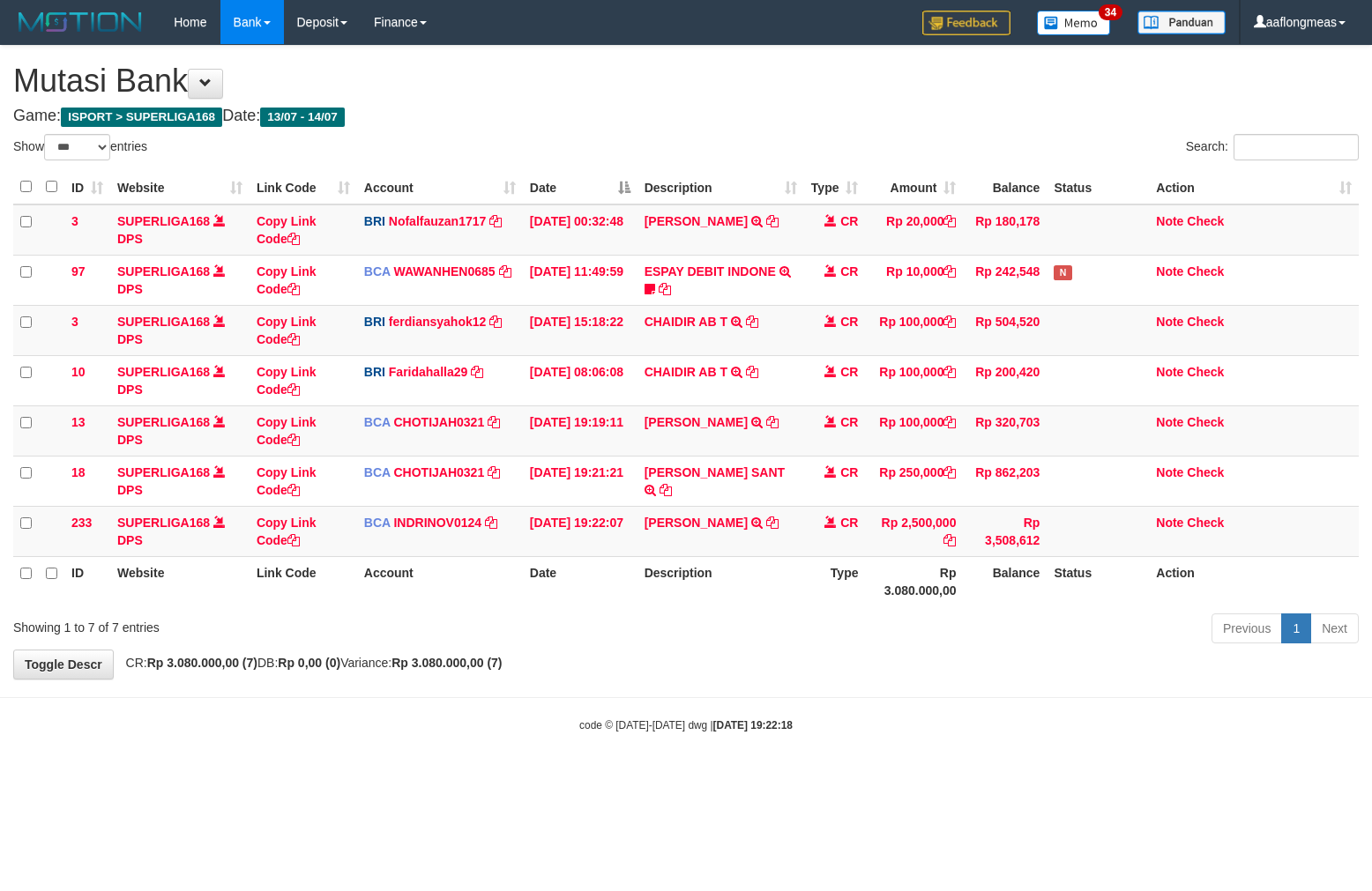 select on "***" 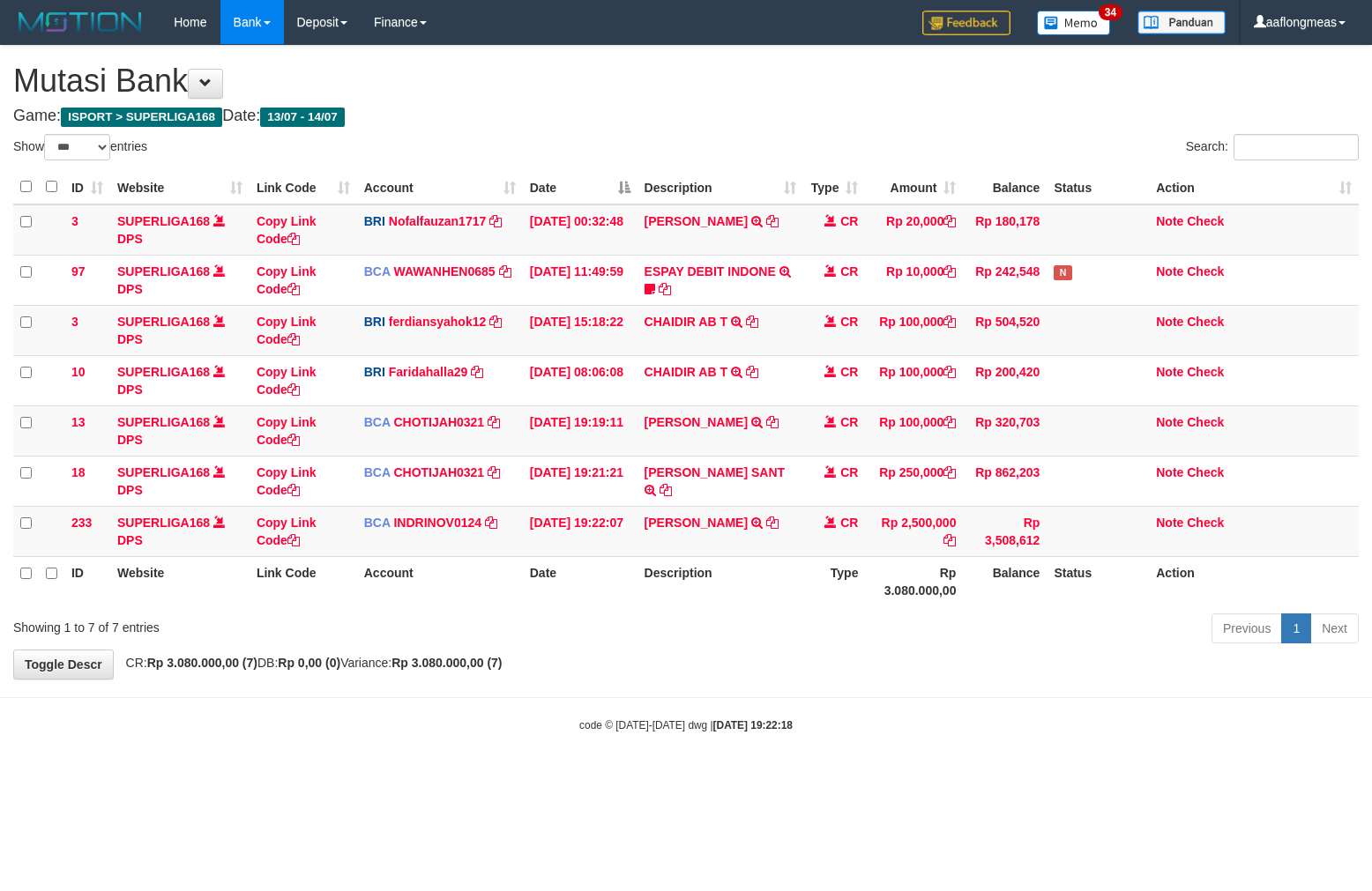 scroll, scrollTop: 0, scrollLeft: 0, axis: both 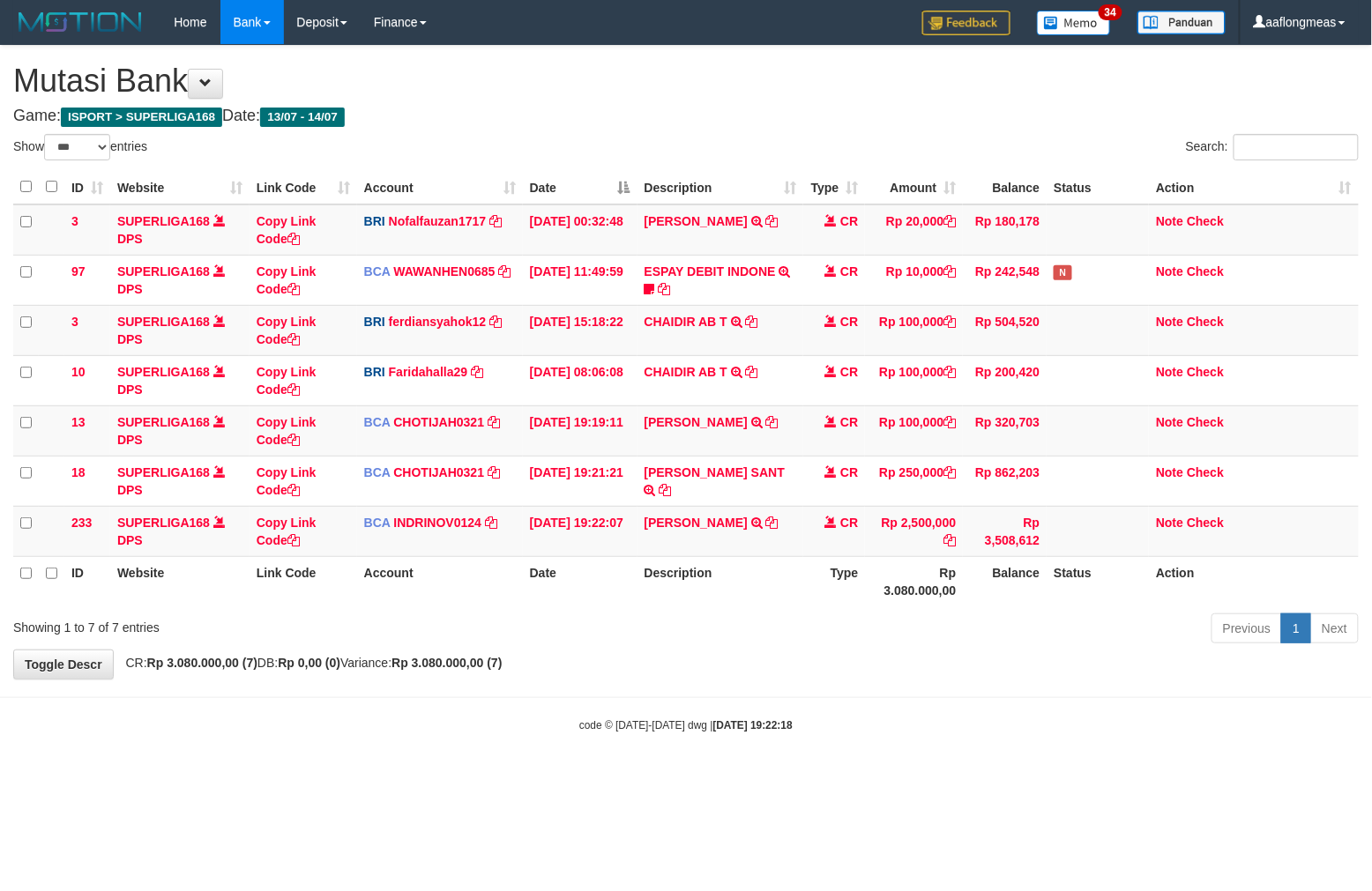 drag, startPoint x: 745, startPoint y: 645, endPoint x: 7, endPoint y: 661, distance: 738.17342 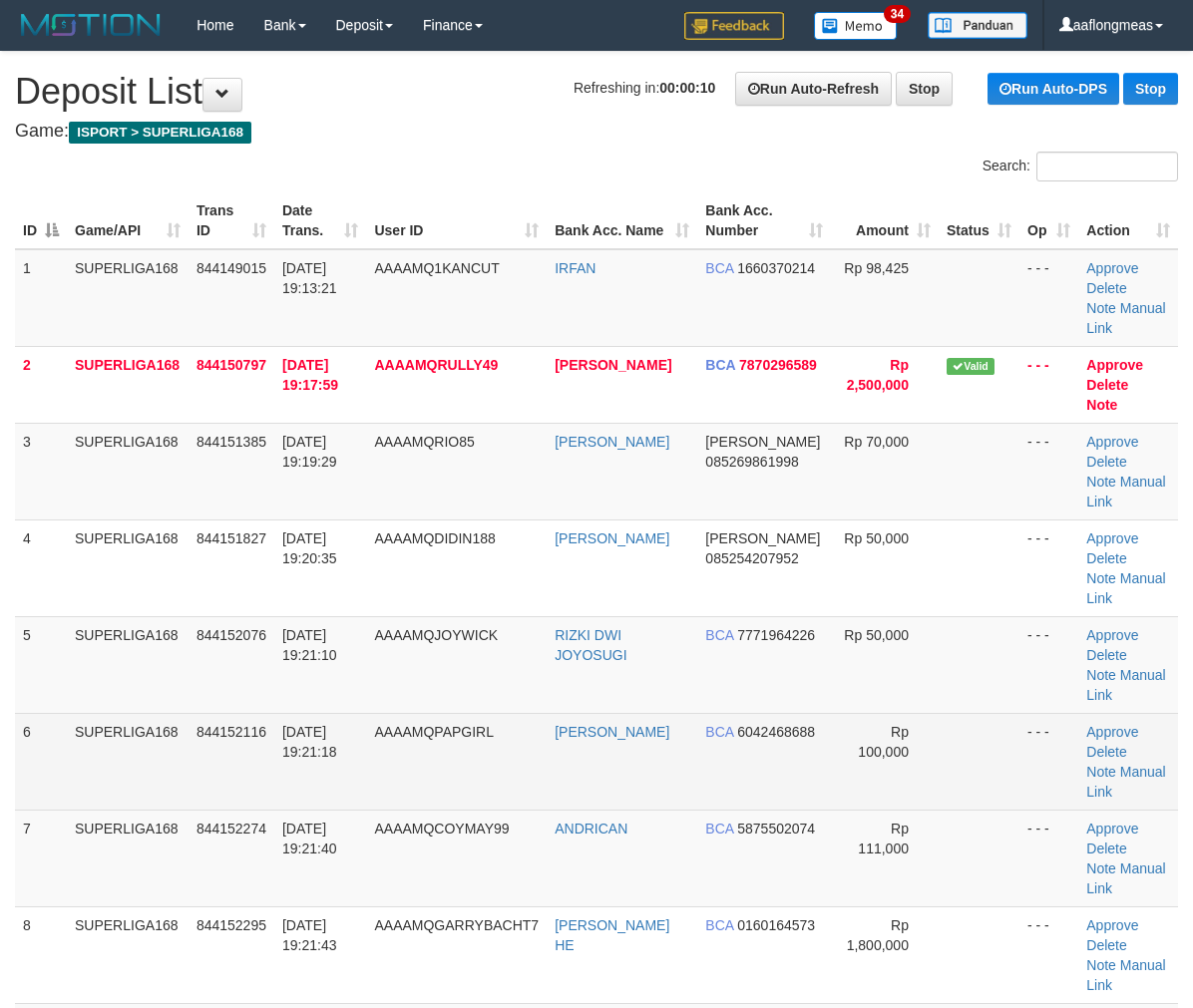 scroll, scrollTop: 0, scrollLeft: 0, axis: both 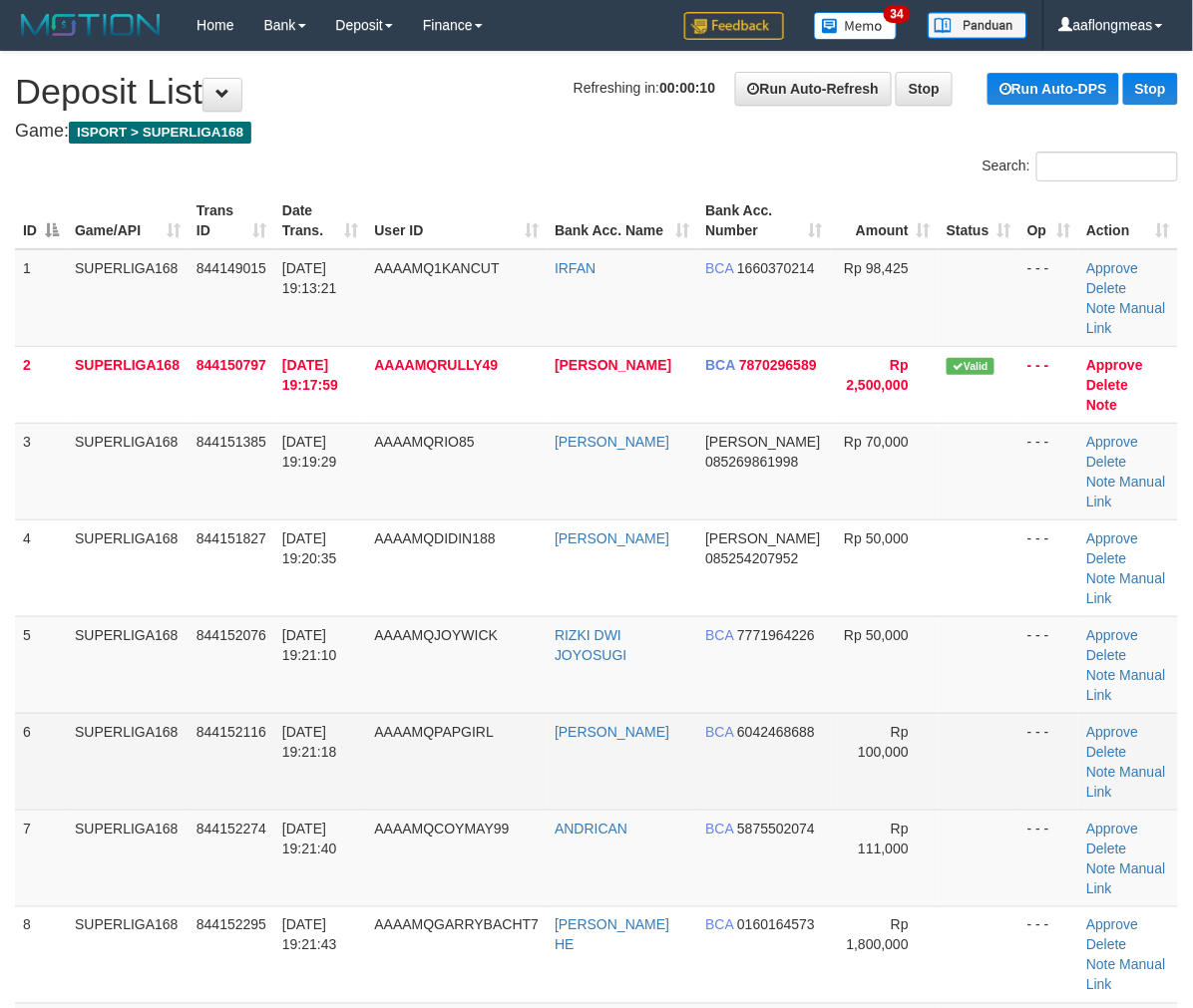 click at bounding box center (979, 761) 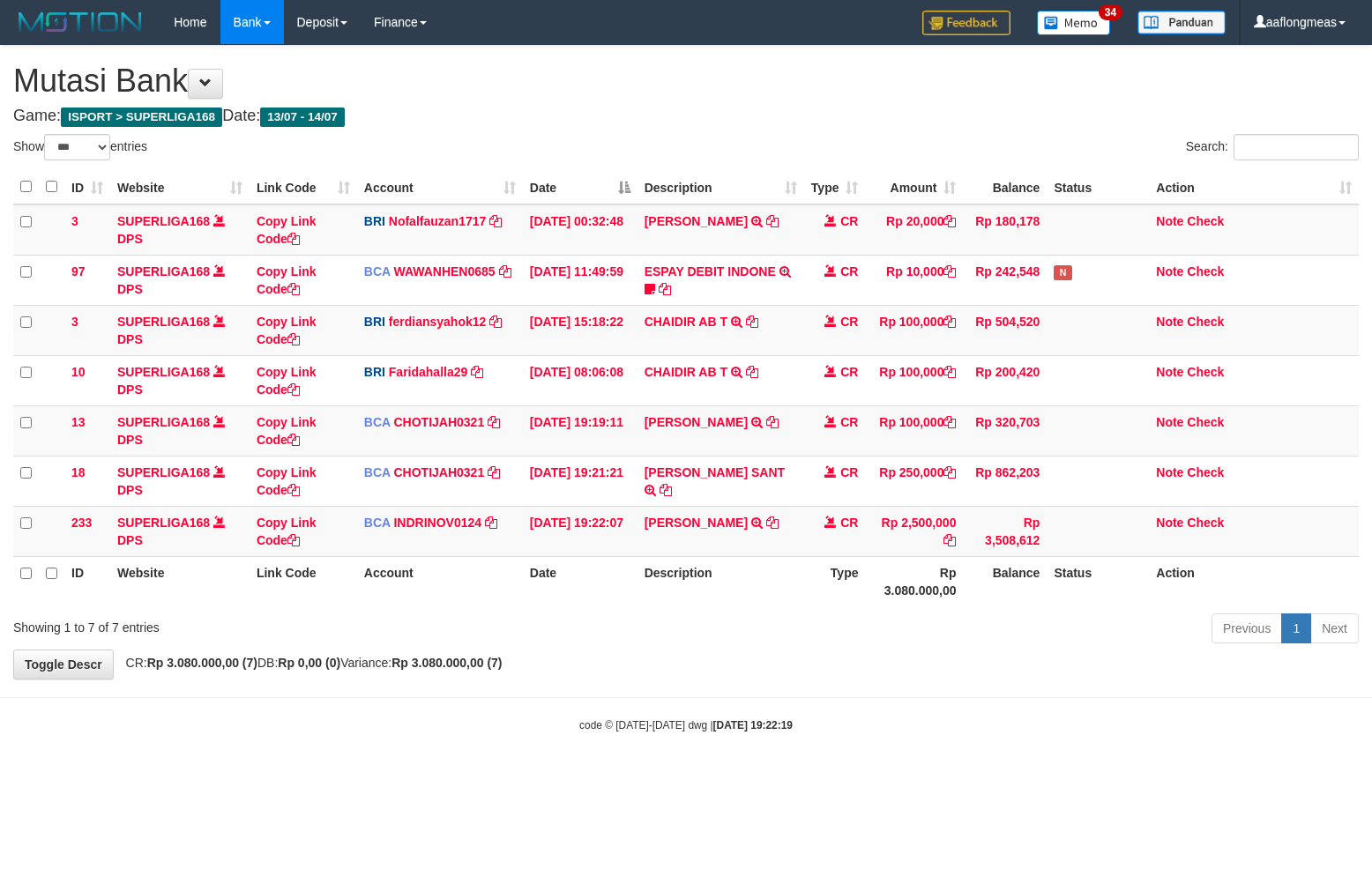 select on "***" 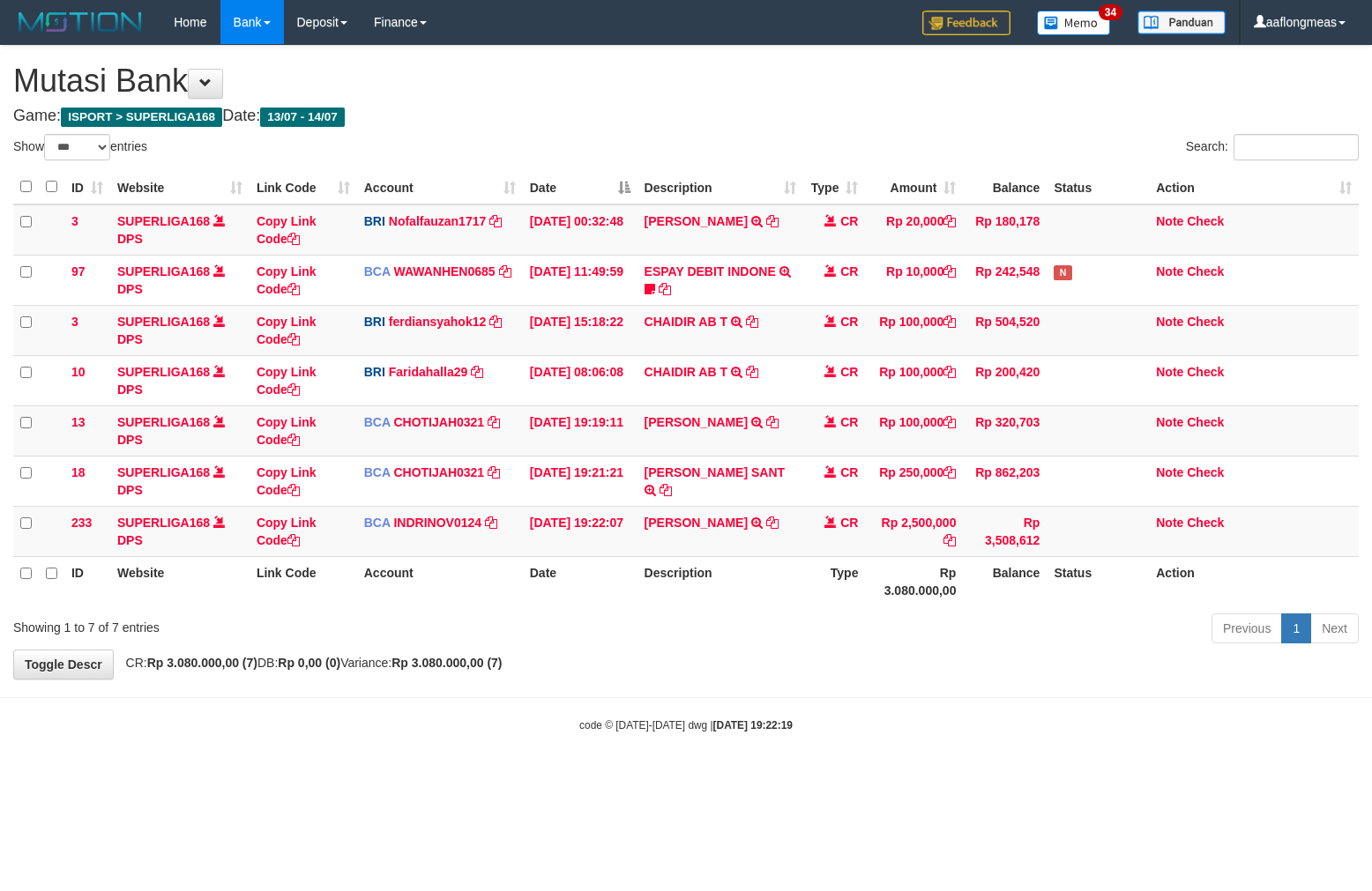 scroll, scrollTop: 0, scrollLeft: 0, axis: both 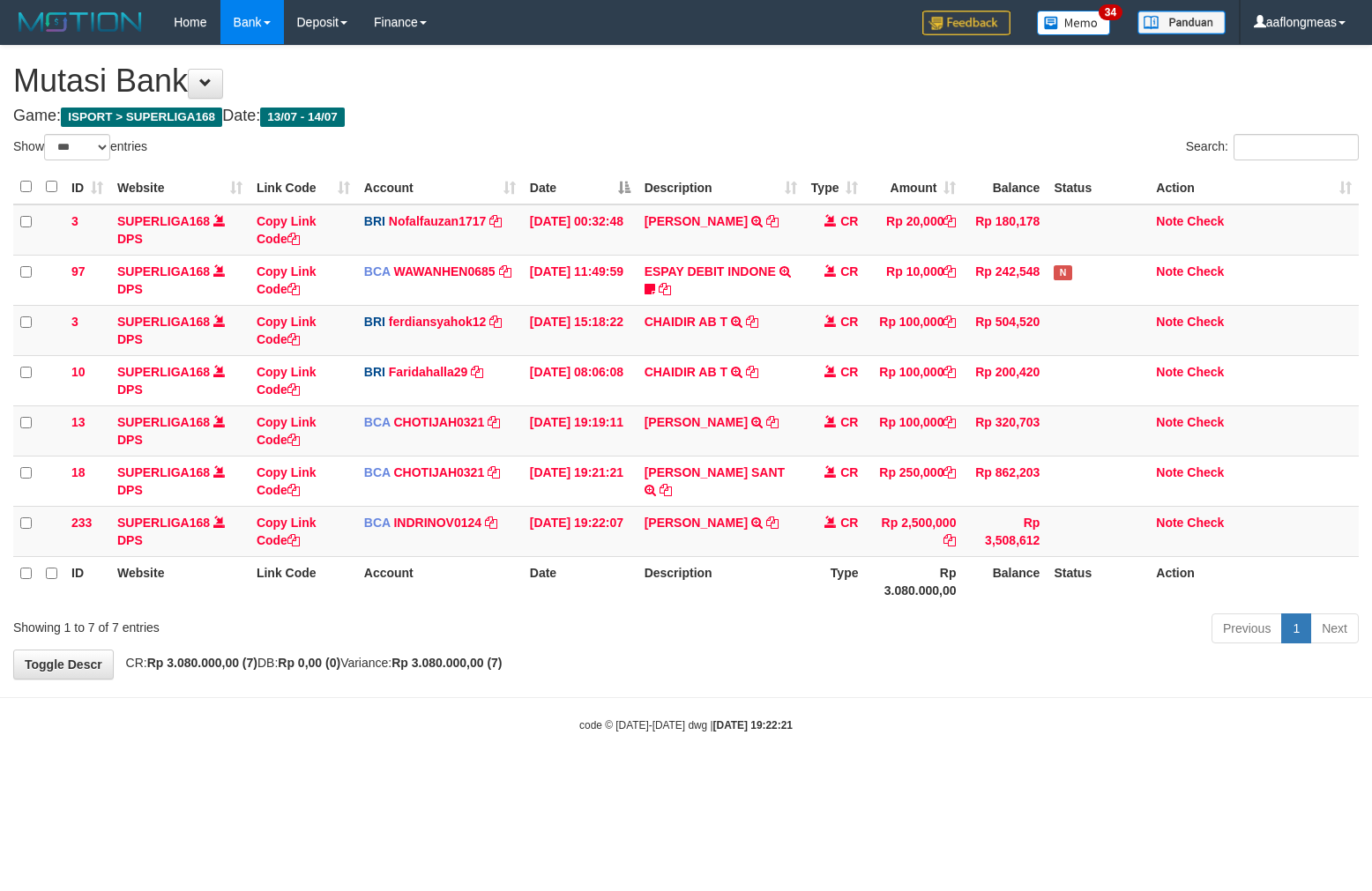select on "***" 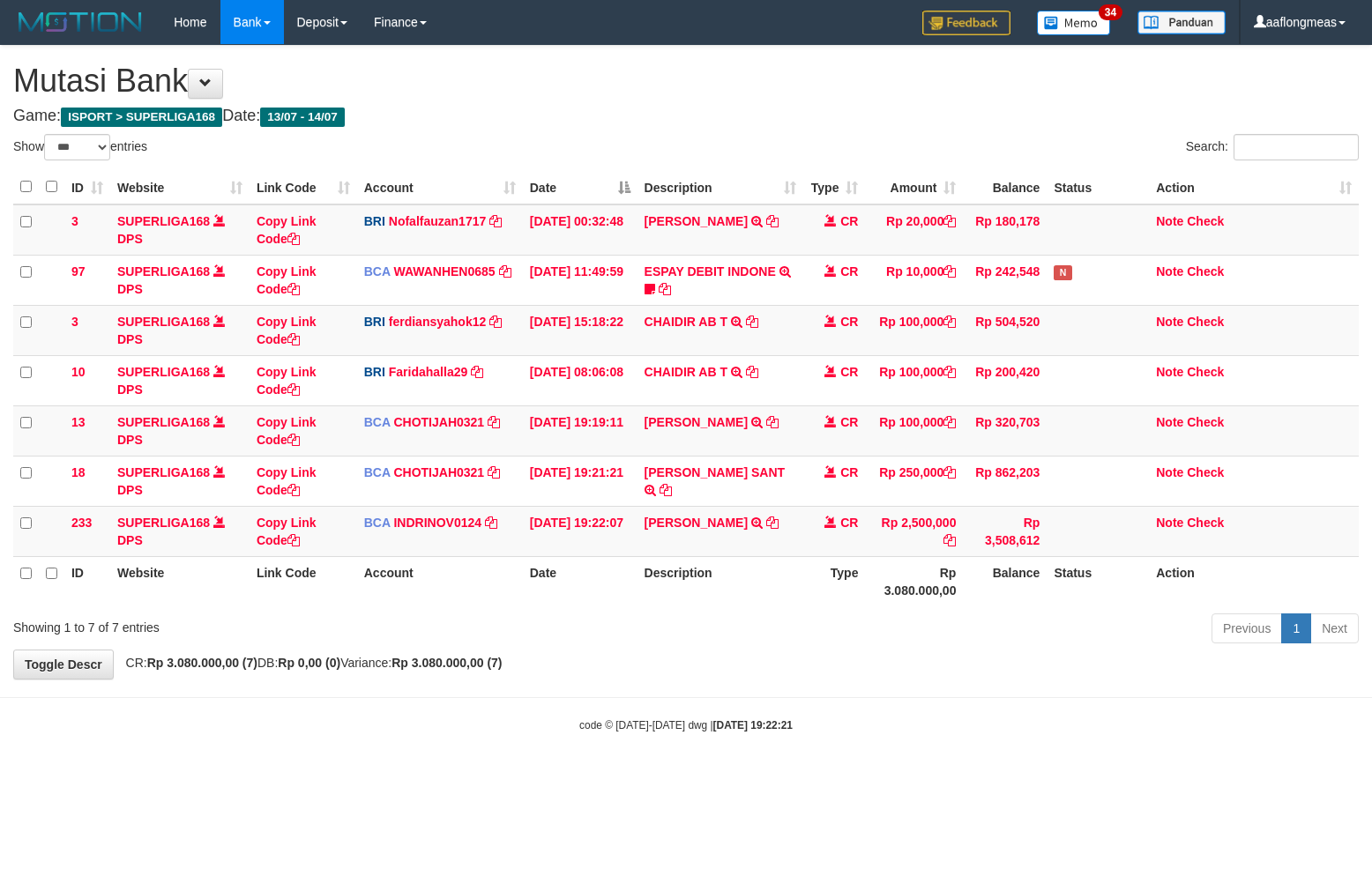 scroll, scrollTop: 0, scrollLeft: 0, axis: both 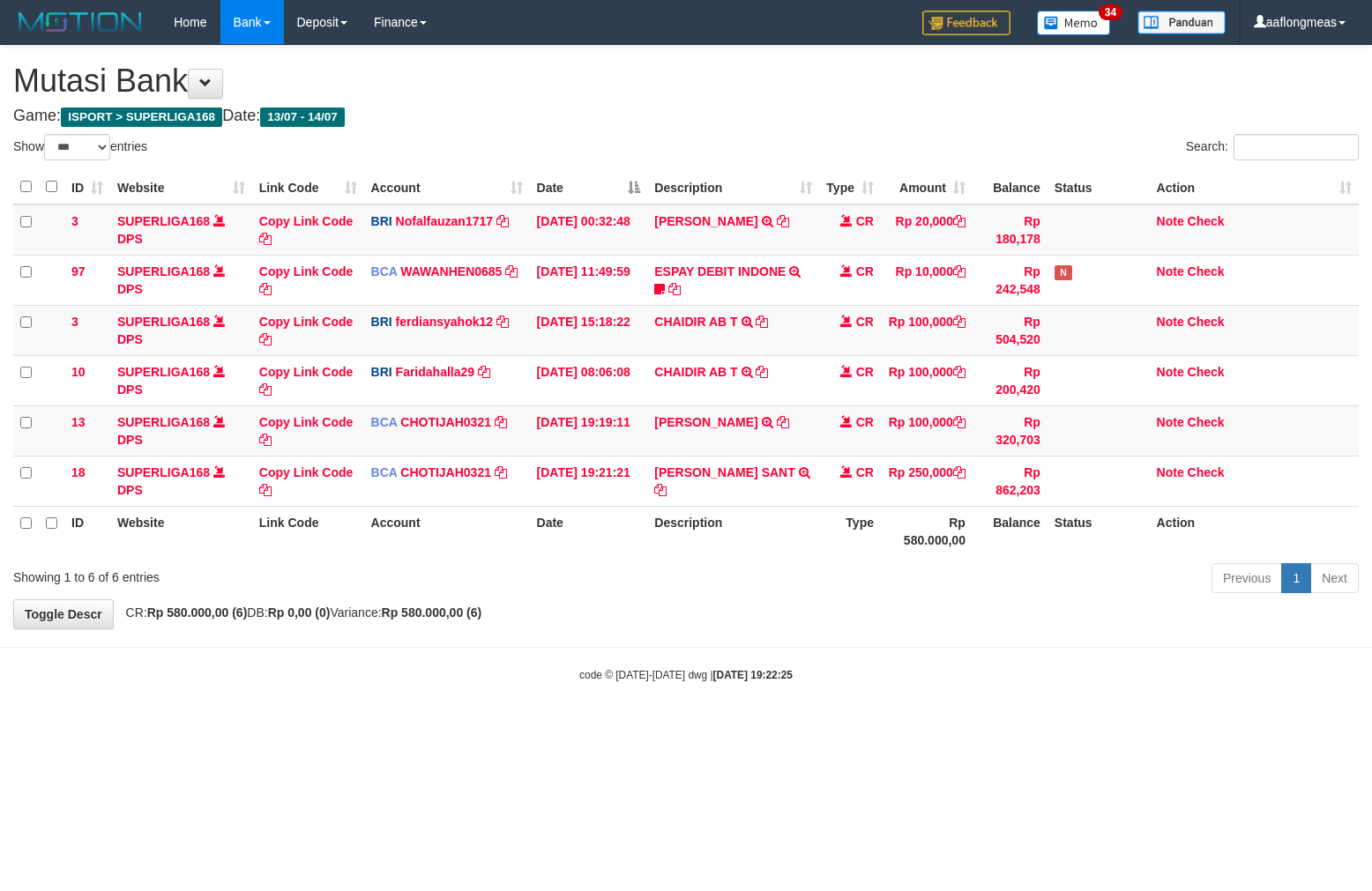 select on "***" 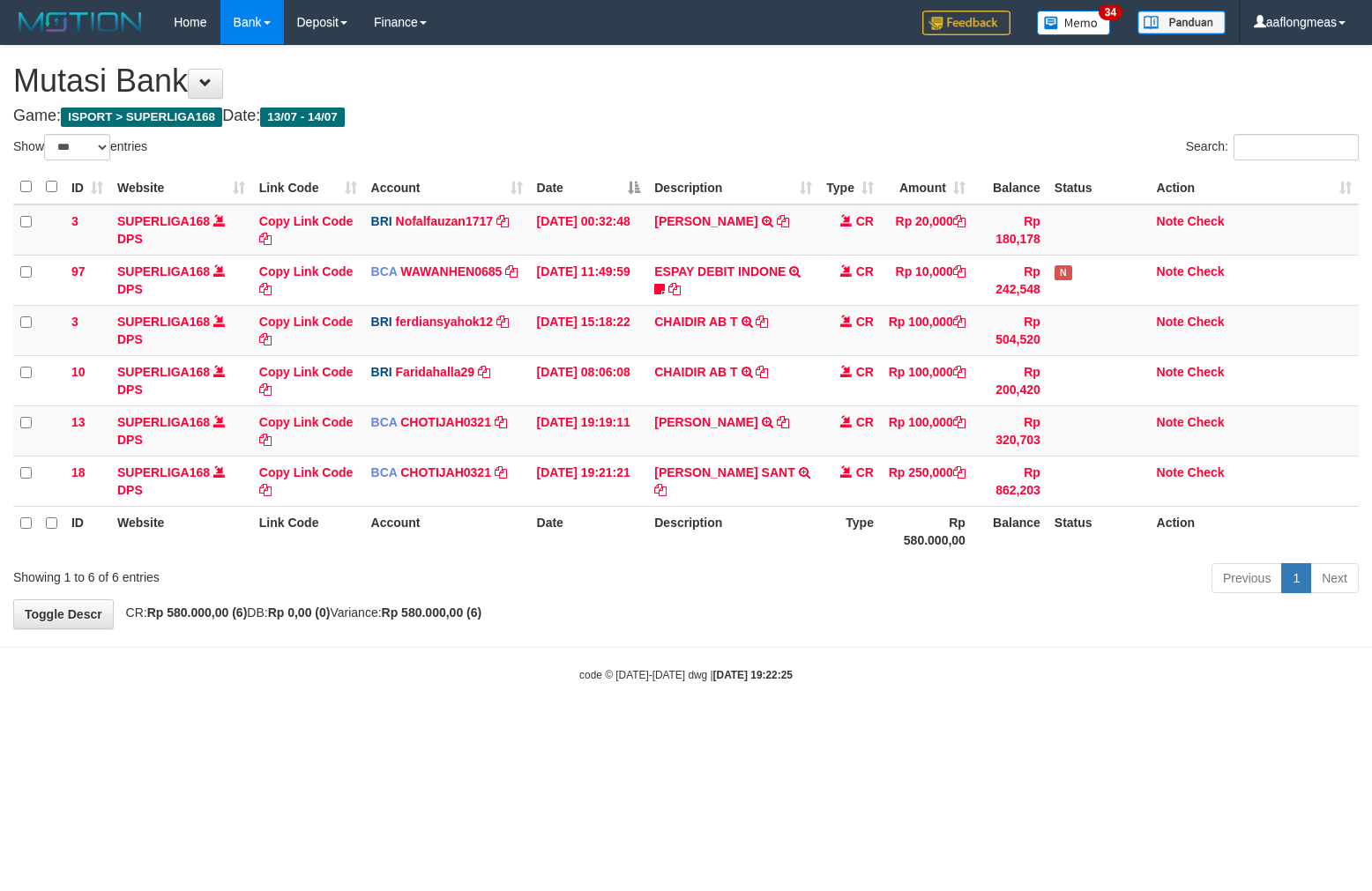 scroll, scrollTop: 0, scrollLeft: 0, axis: both 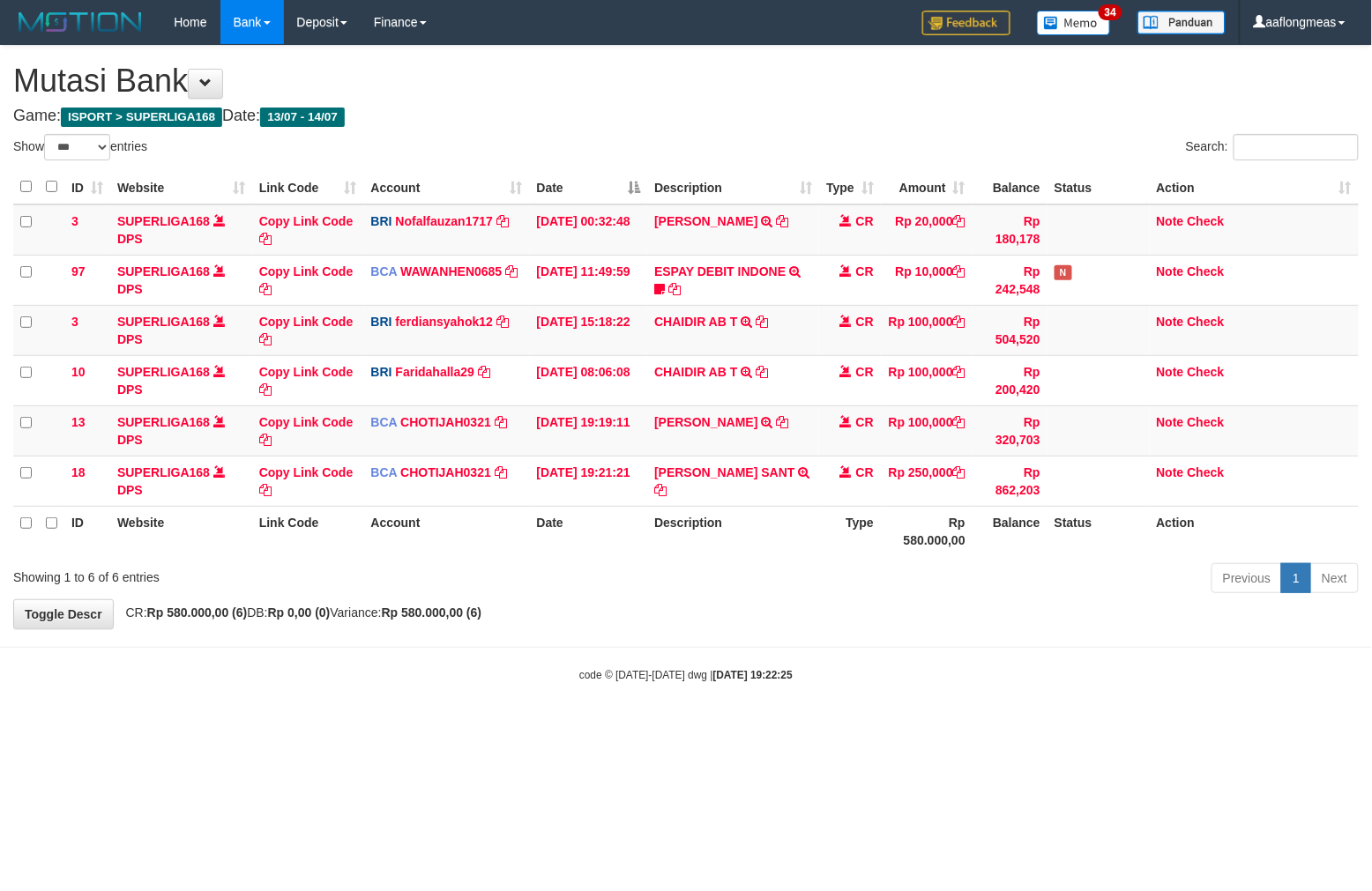 click on "**********" at bounding box center [686, 337] 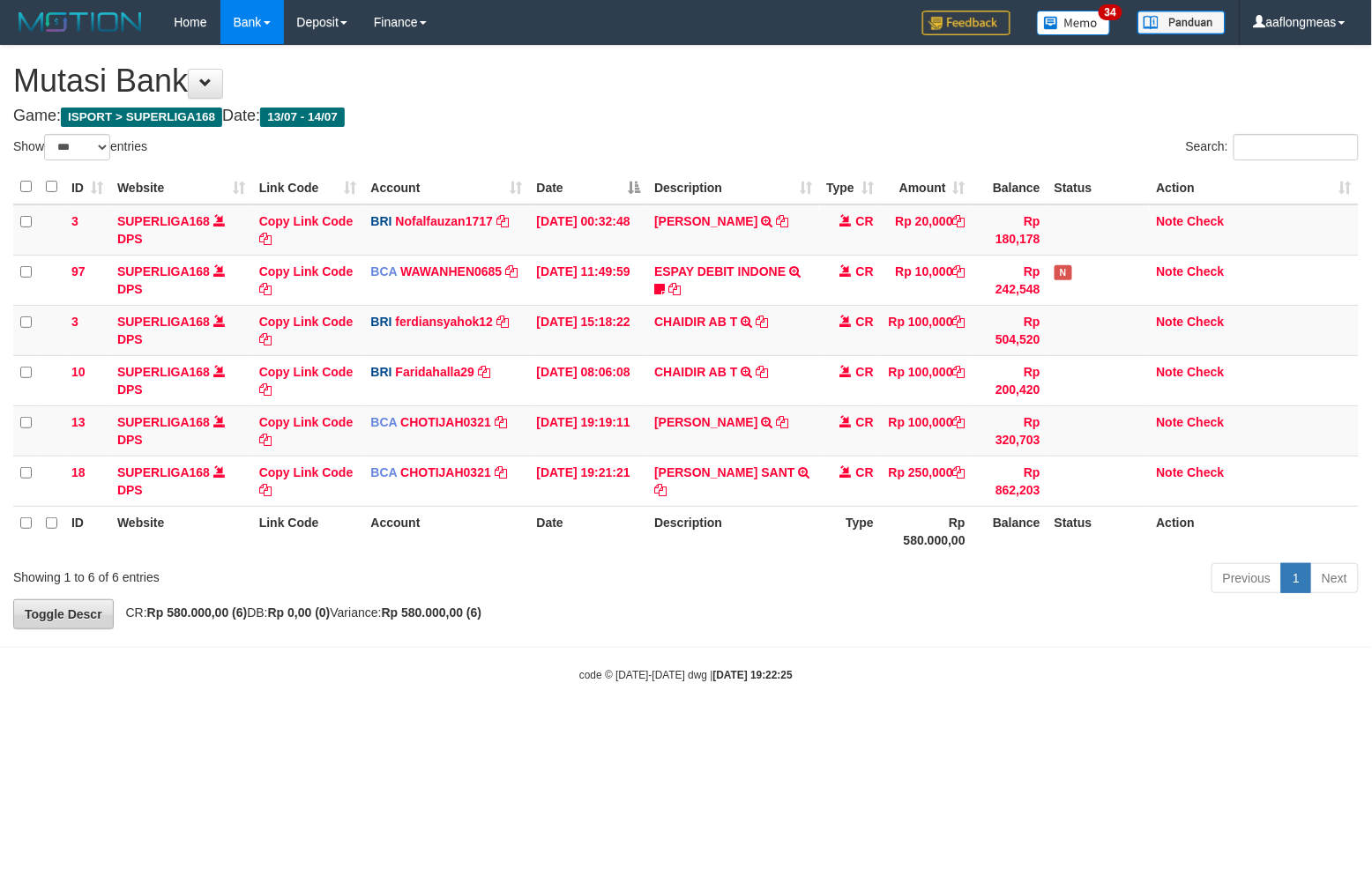 drag, startPoint x: 752, startPoint y: 613, endPoint x: 21, endPoint y: 617, distance: 731.01094 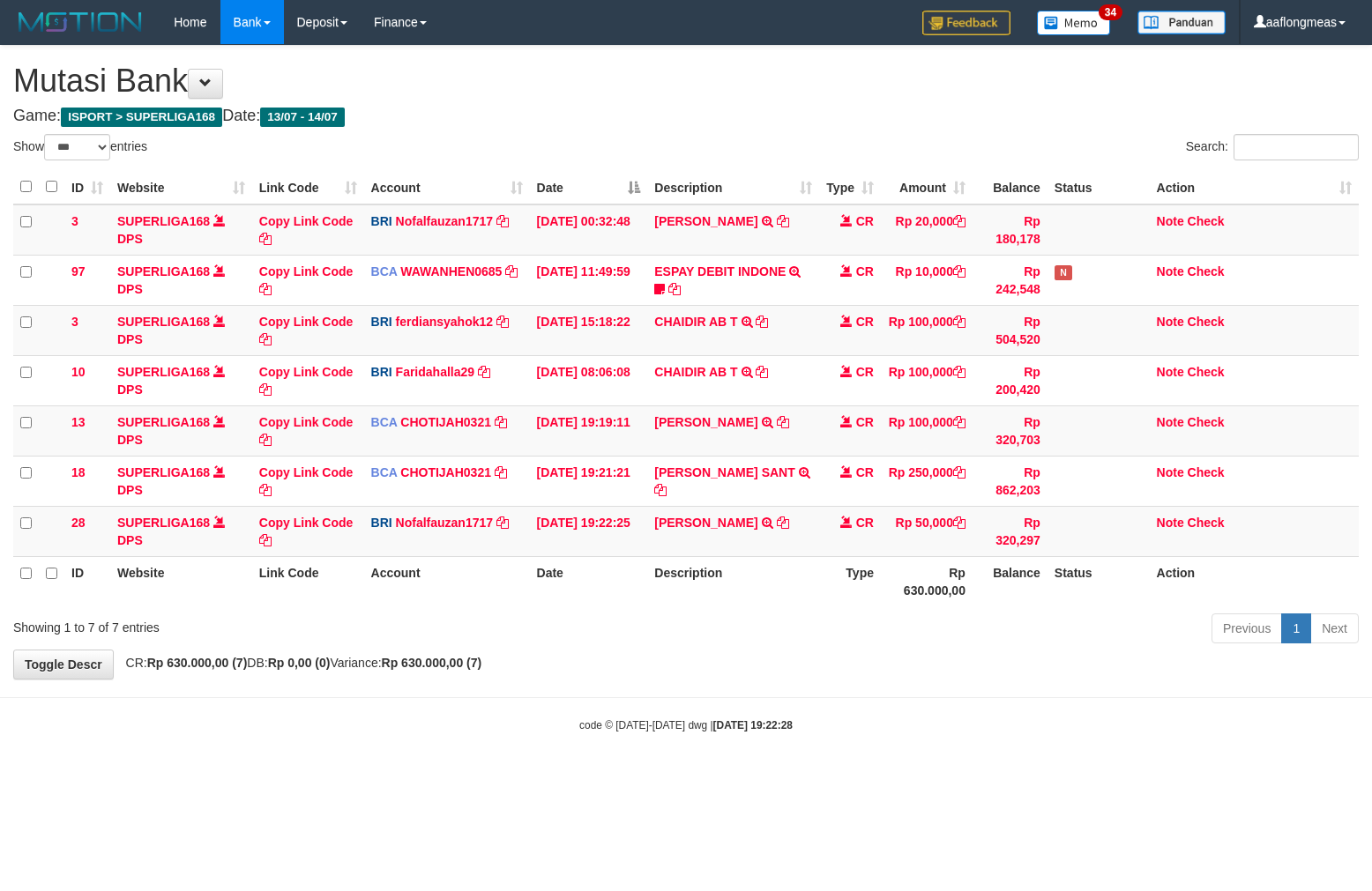 select on "***" 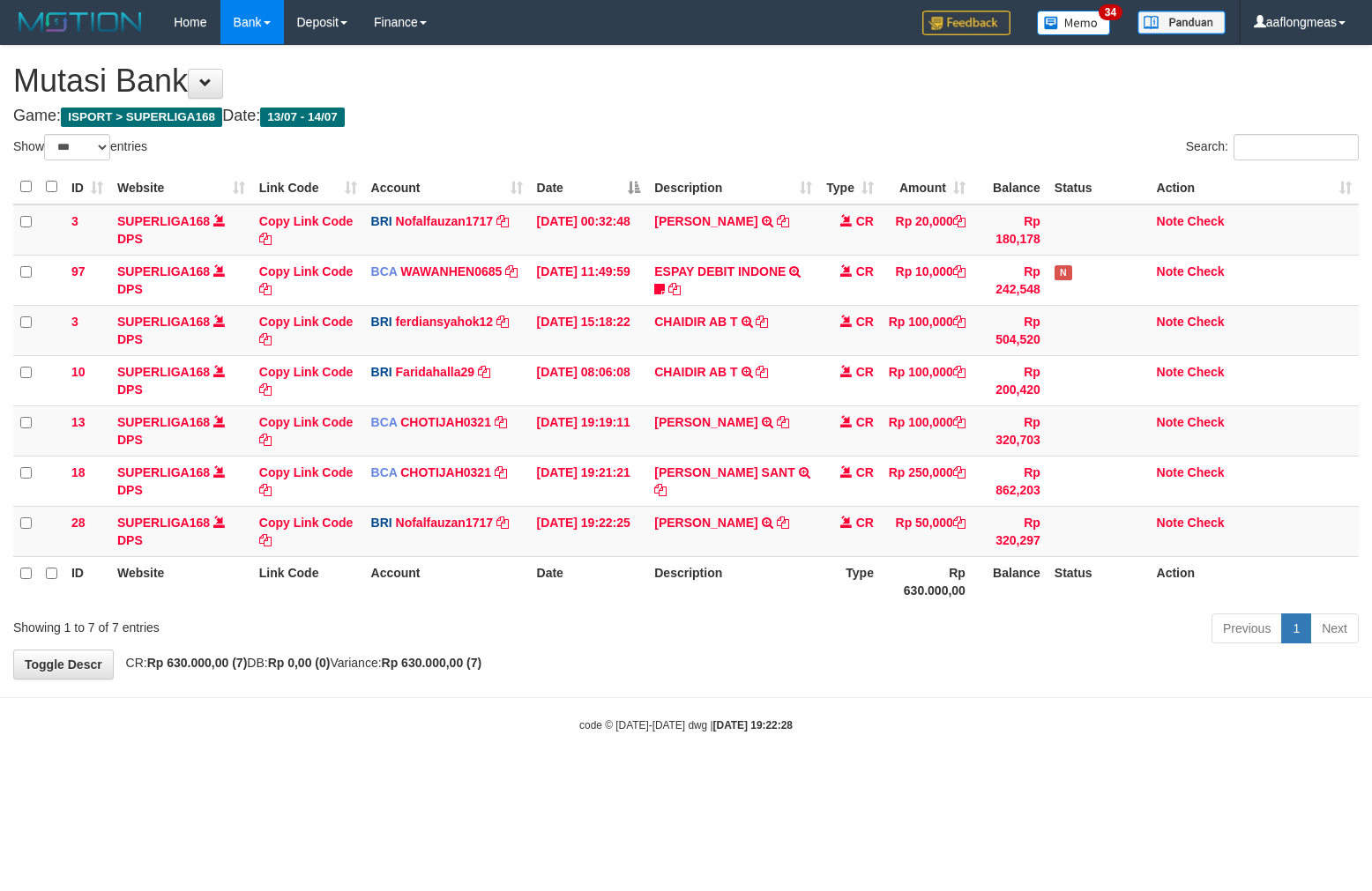 scroll, scrollTop: 0, scrollLeft: 0, axis: both 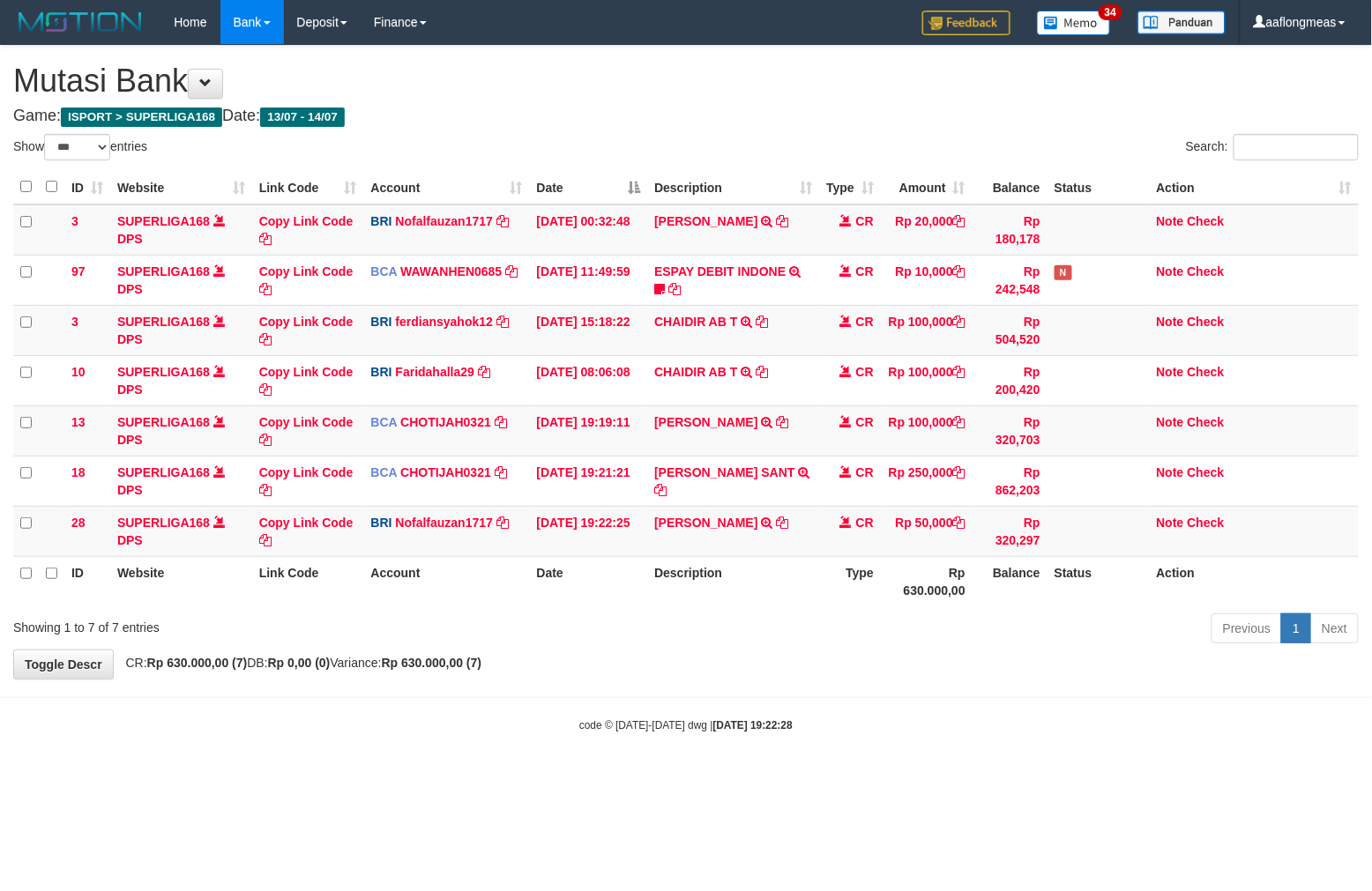 drag, startPoint x: 0, startPoint y: 0, endPoint x: 685, endPoint y: 650, distance: 944.3119 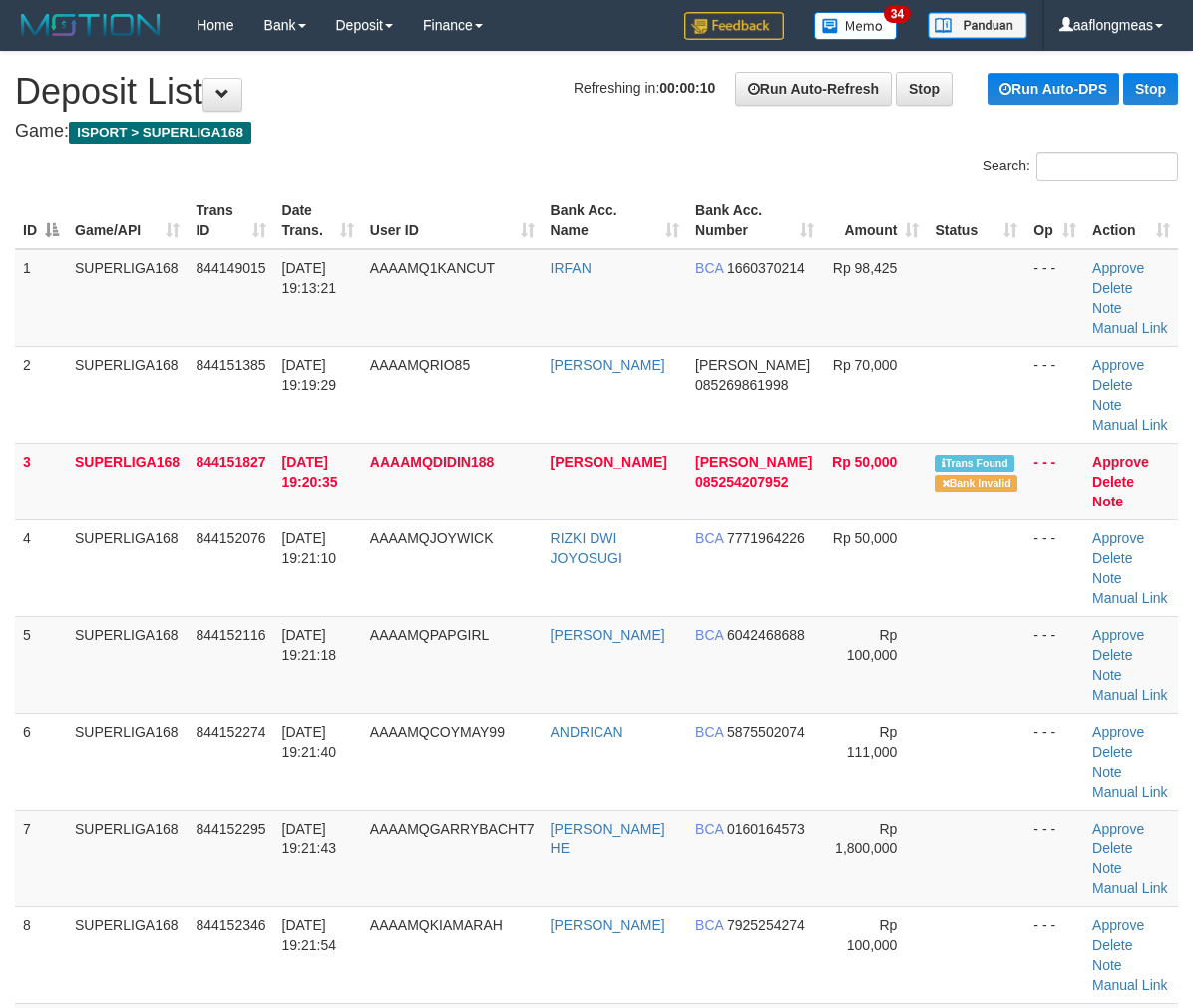 scroll, scrollTop: 0, scrollLeft: 0, axis: both 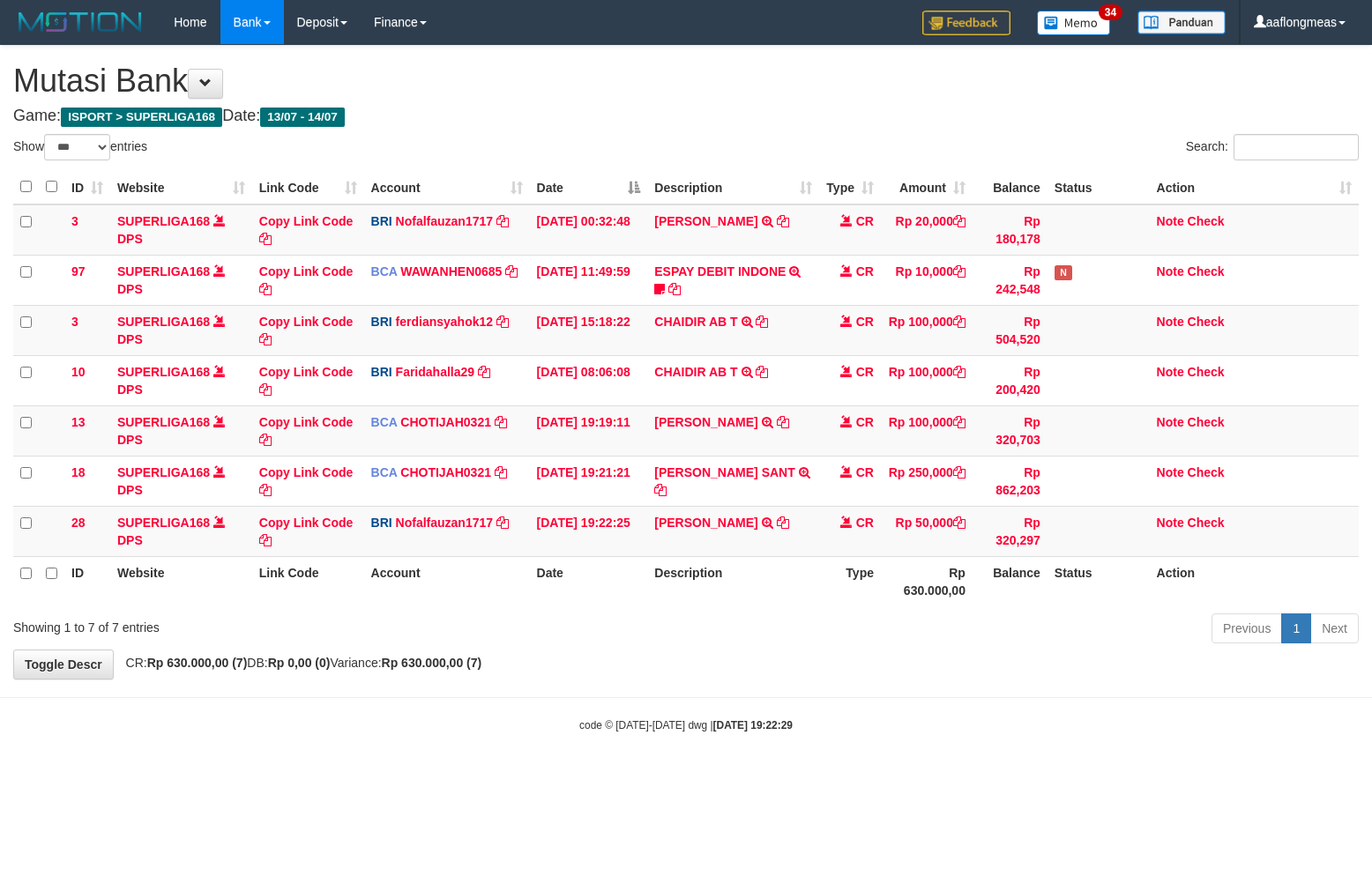 select on "***" 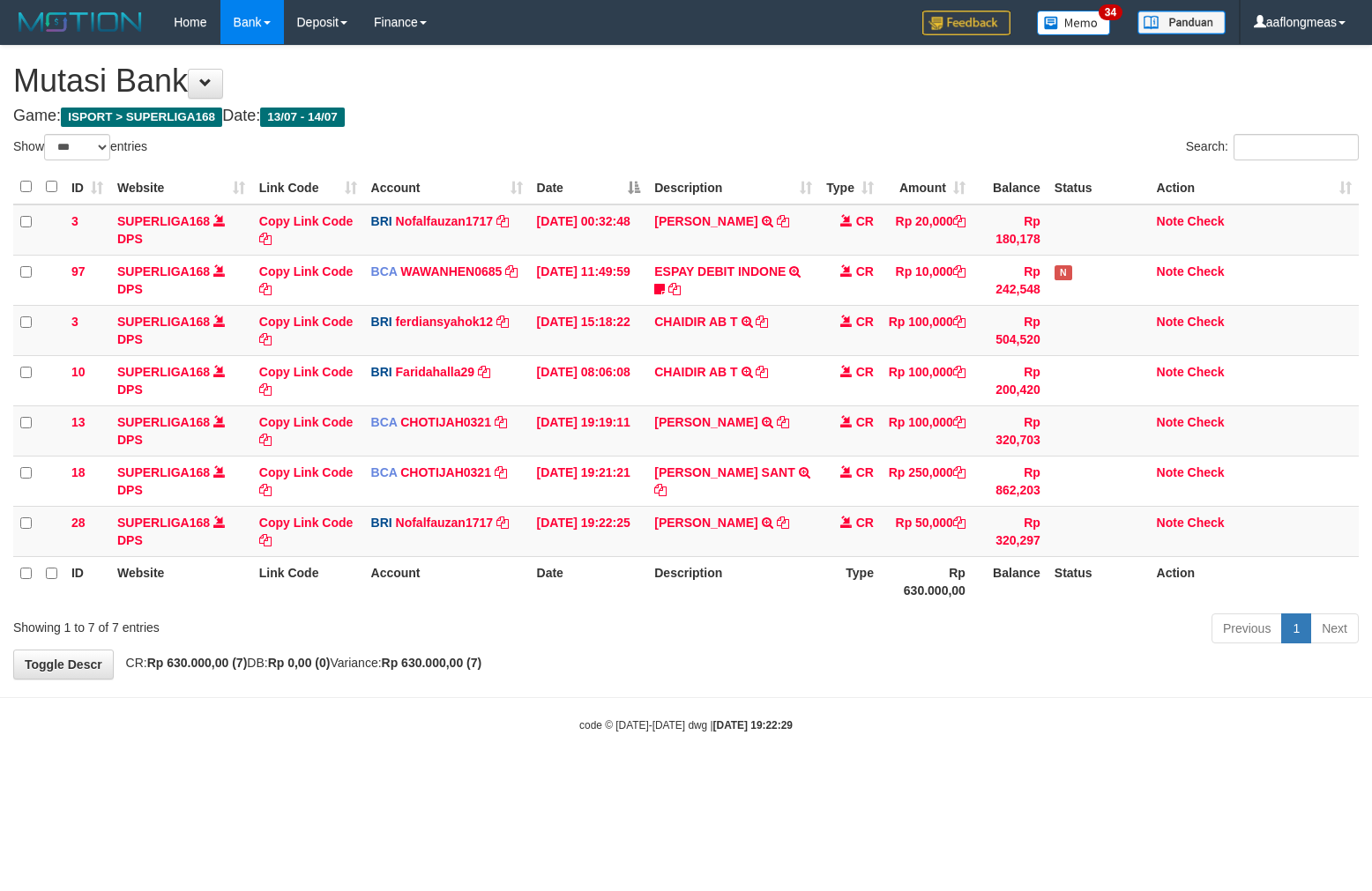 scroll, scrollTop: 0, scrollLeft: 0, axis: both 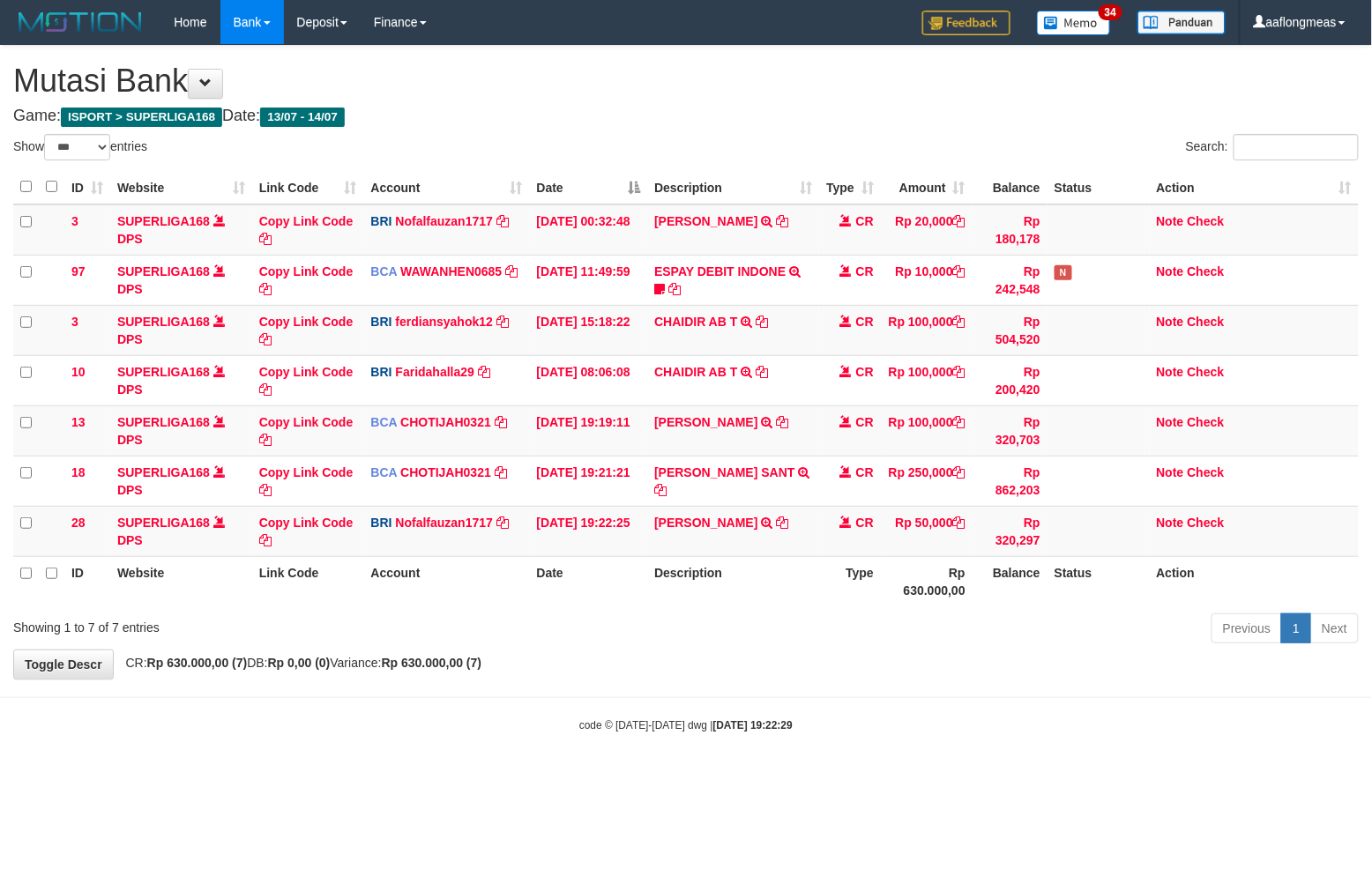 click on "**********" at bounding box center (686, 362) 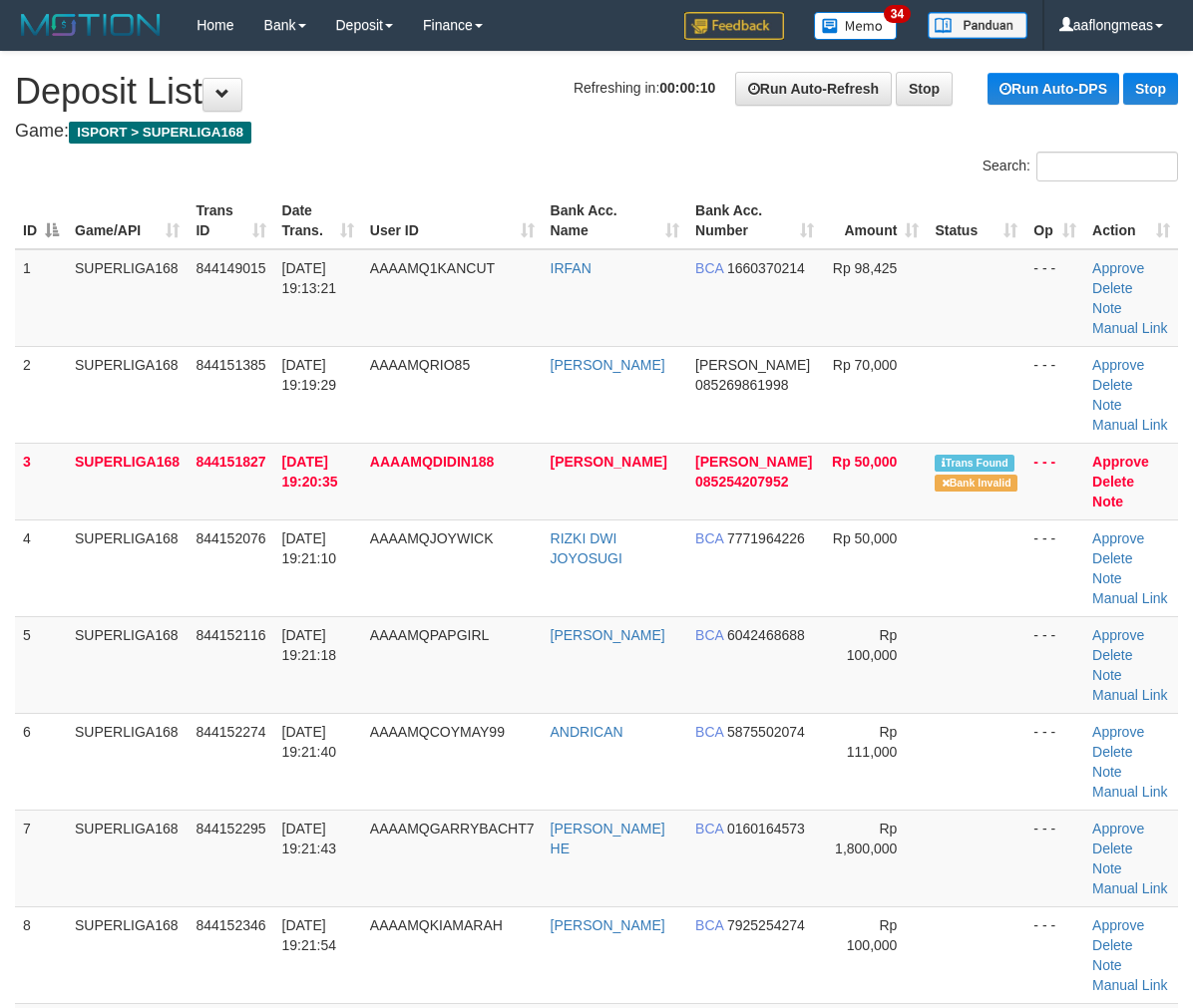 scroll, scrollTop: 0, scrollLeft: 0, axis: both 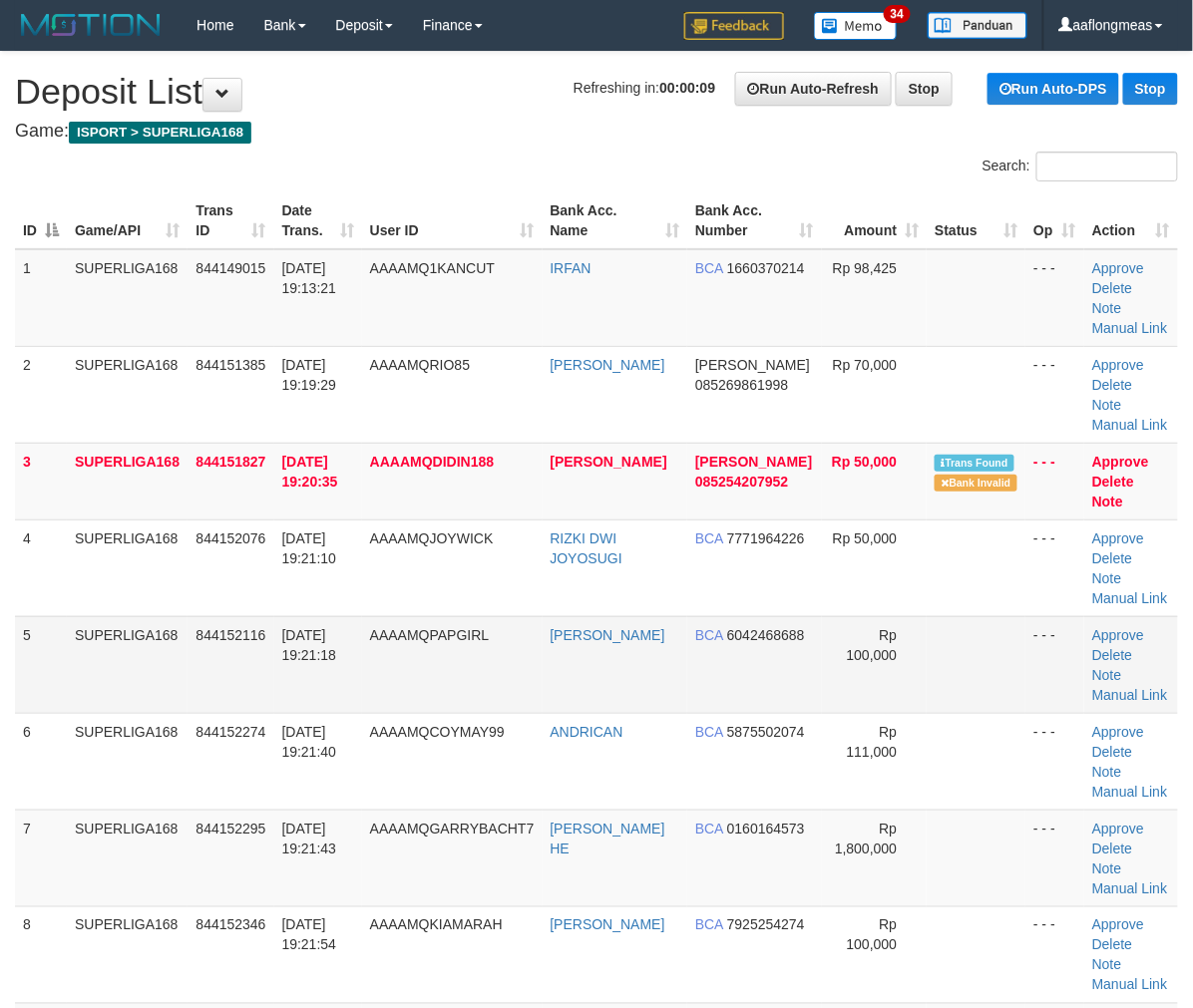 drag, startPoint x: 944, startPoint y: 660, endPoint x: 981, endPoint y: 672, distance: 38.8973 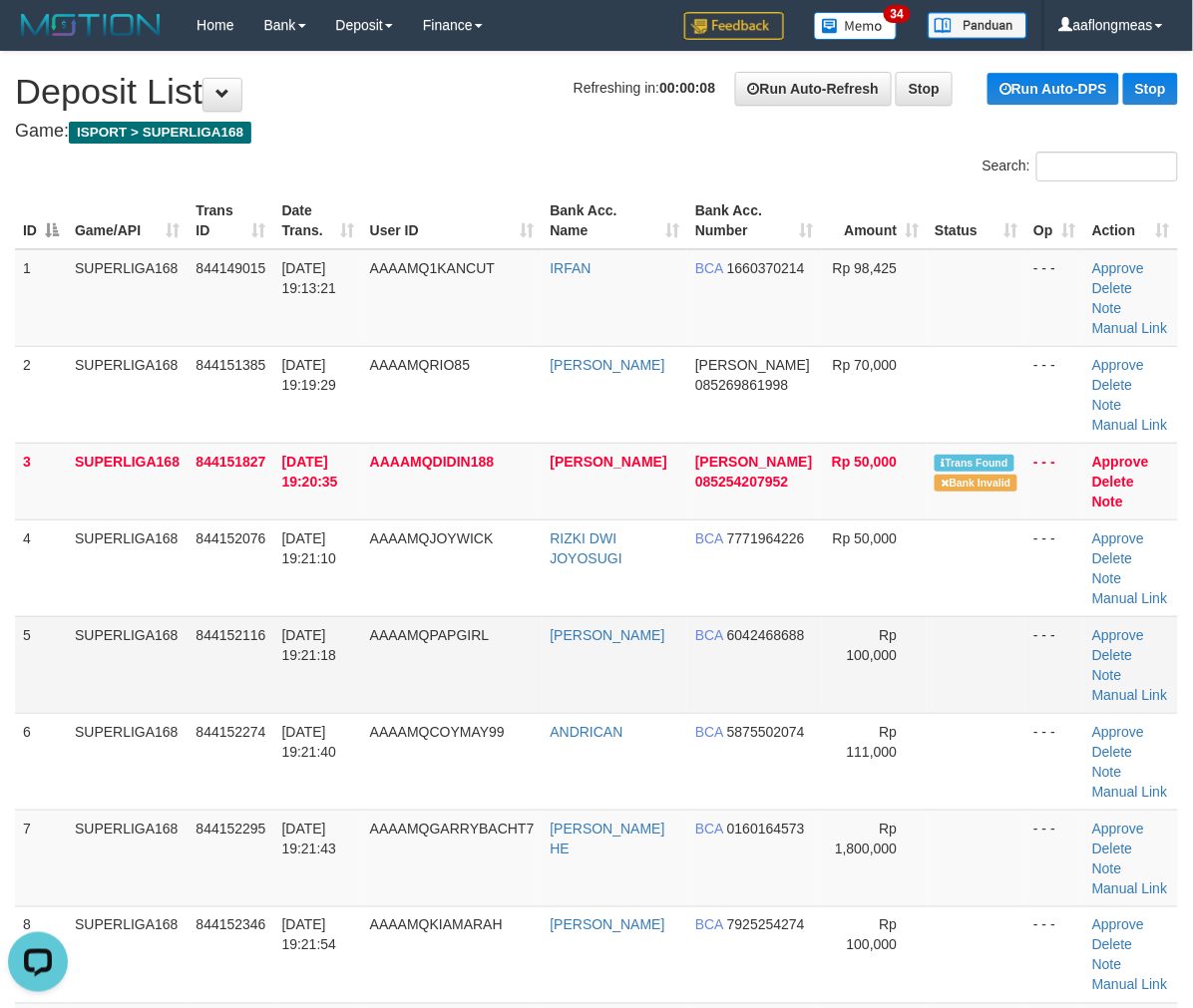 scroll, scrollTop: 0, scrollLeft: 0, axis: both 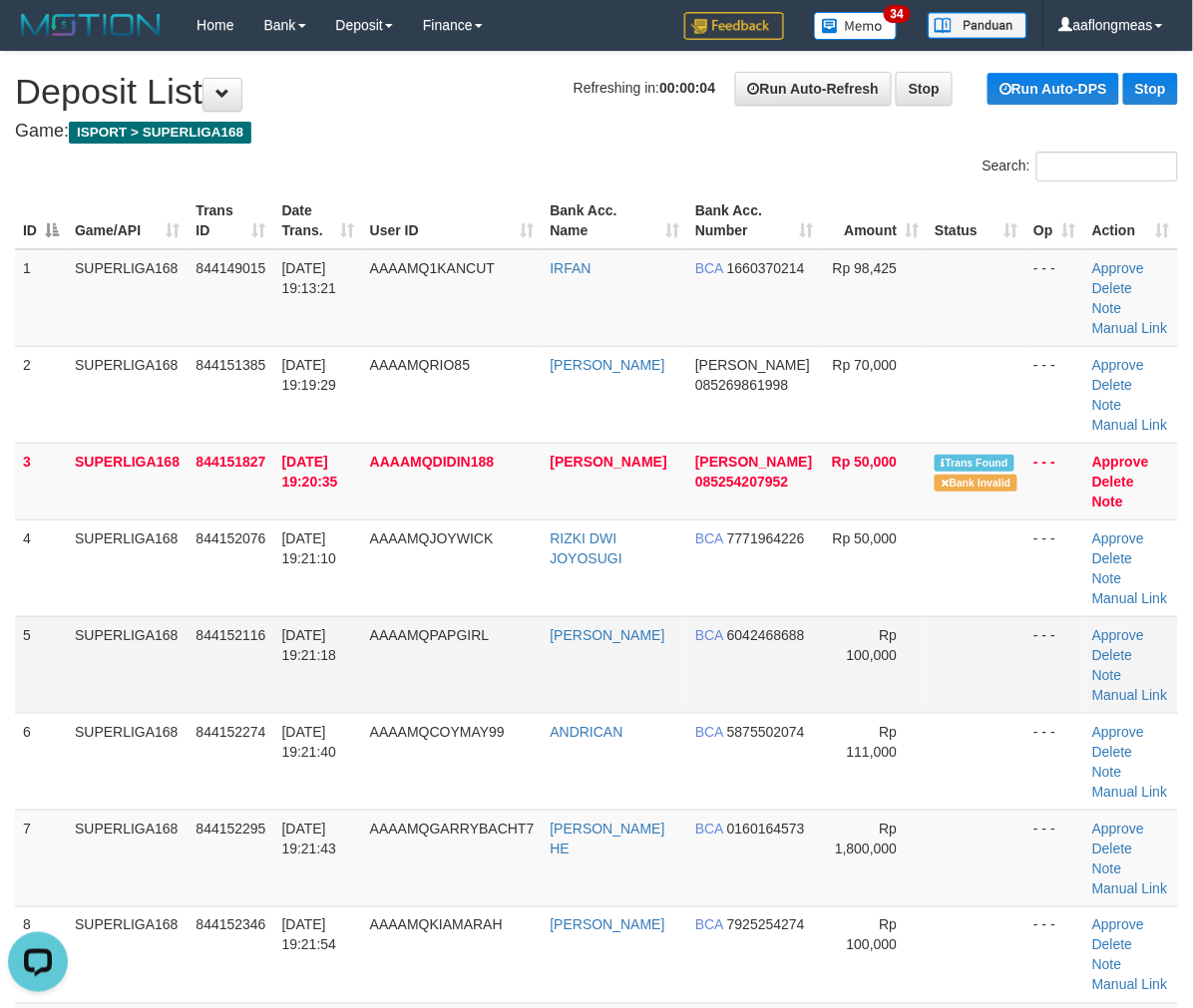 click at bounding box center (976, 664) 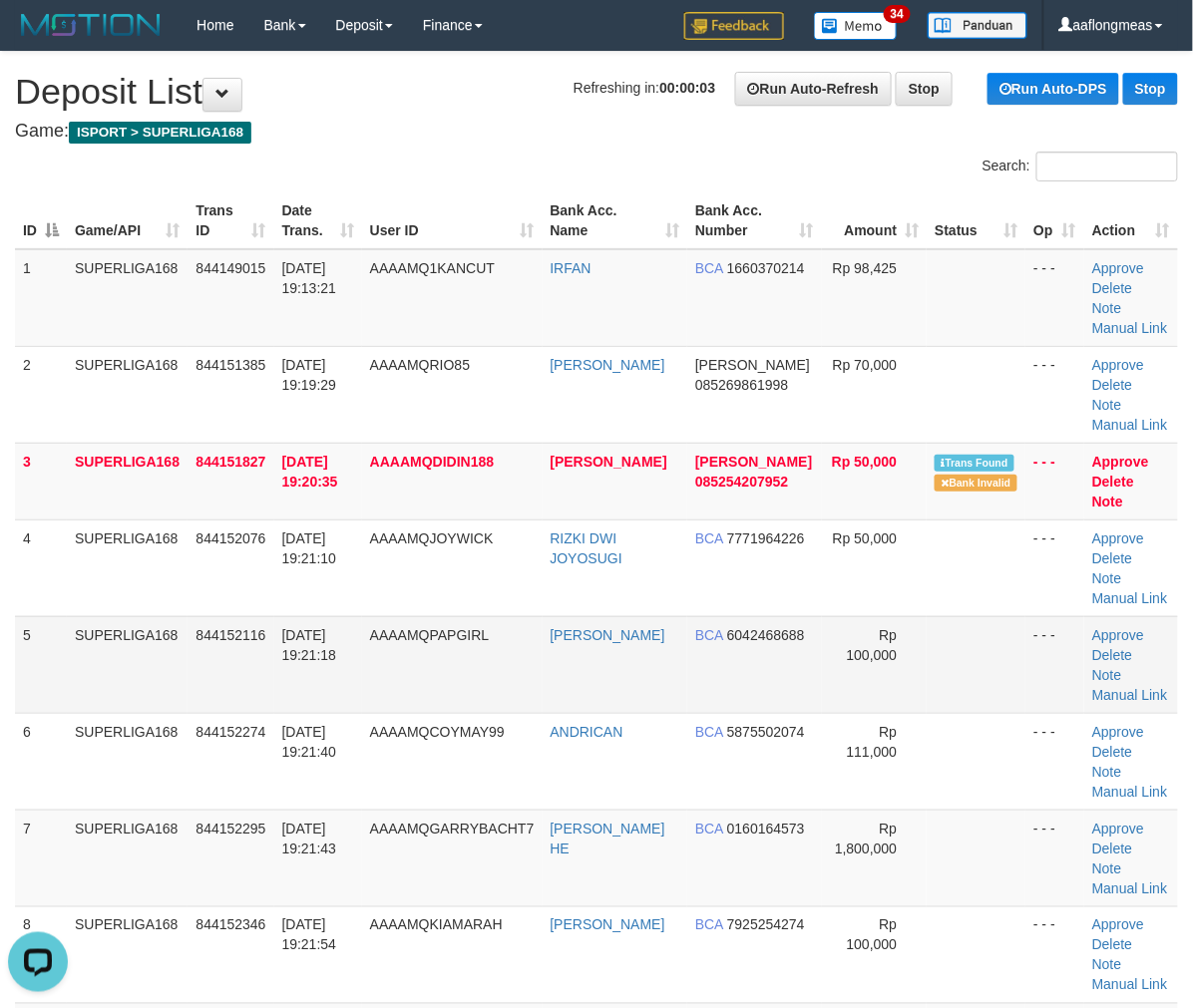 click at bounding box center [976, 664] 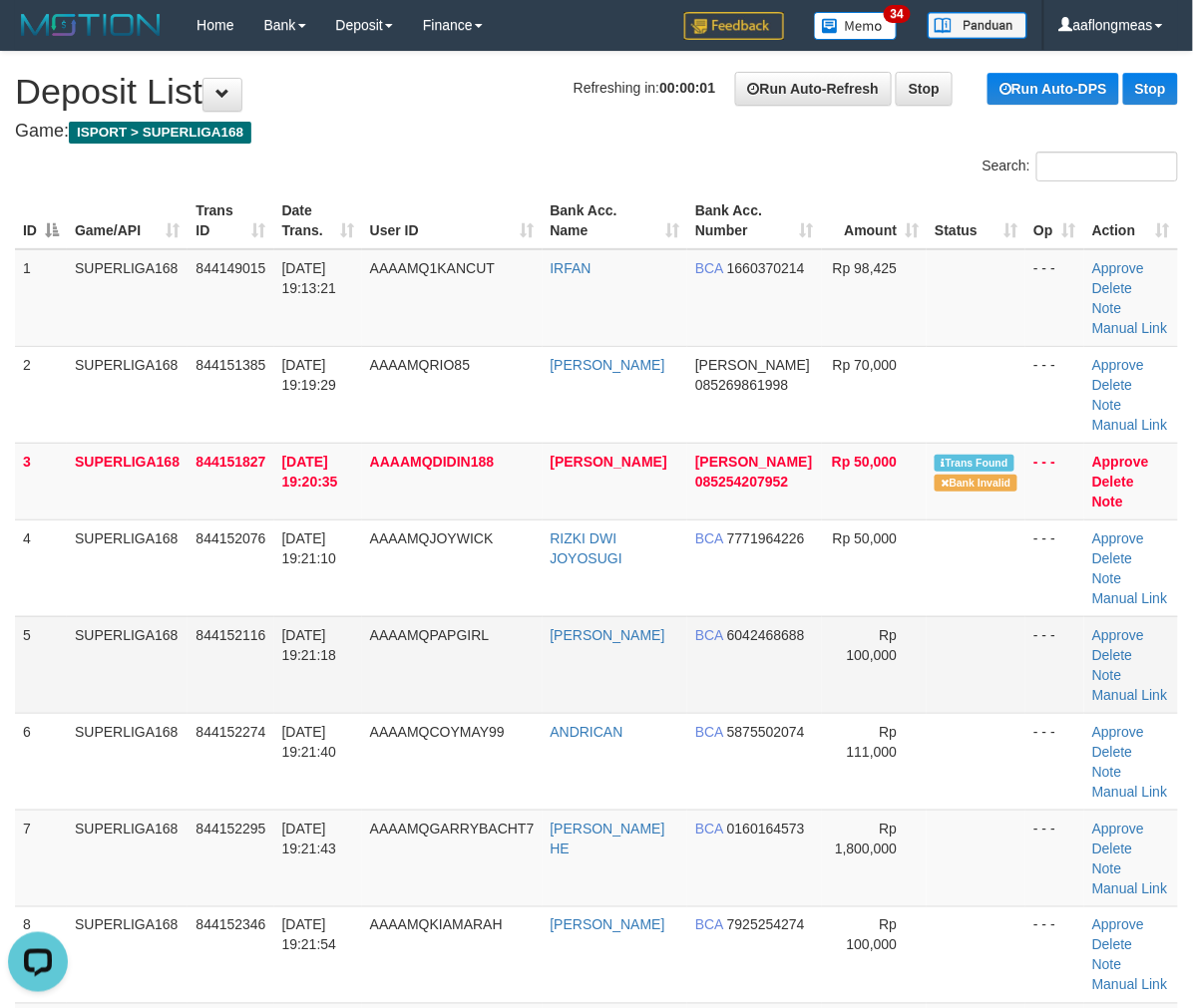 click at bounding box center (976, 664) 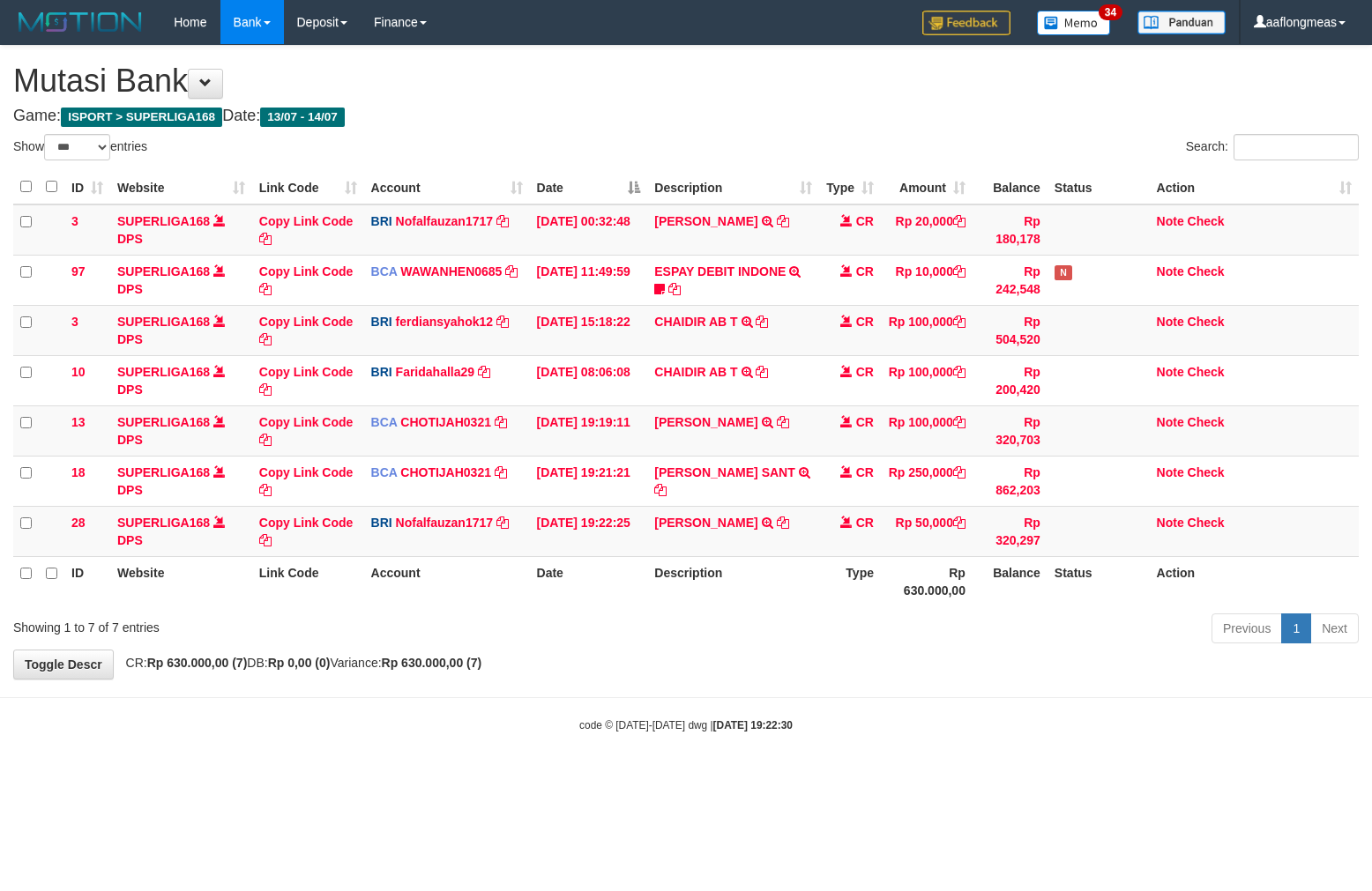 select on "***" 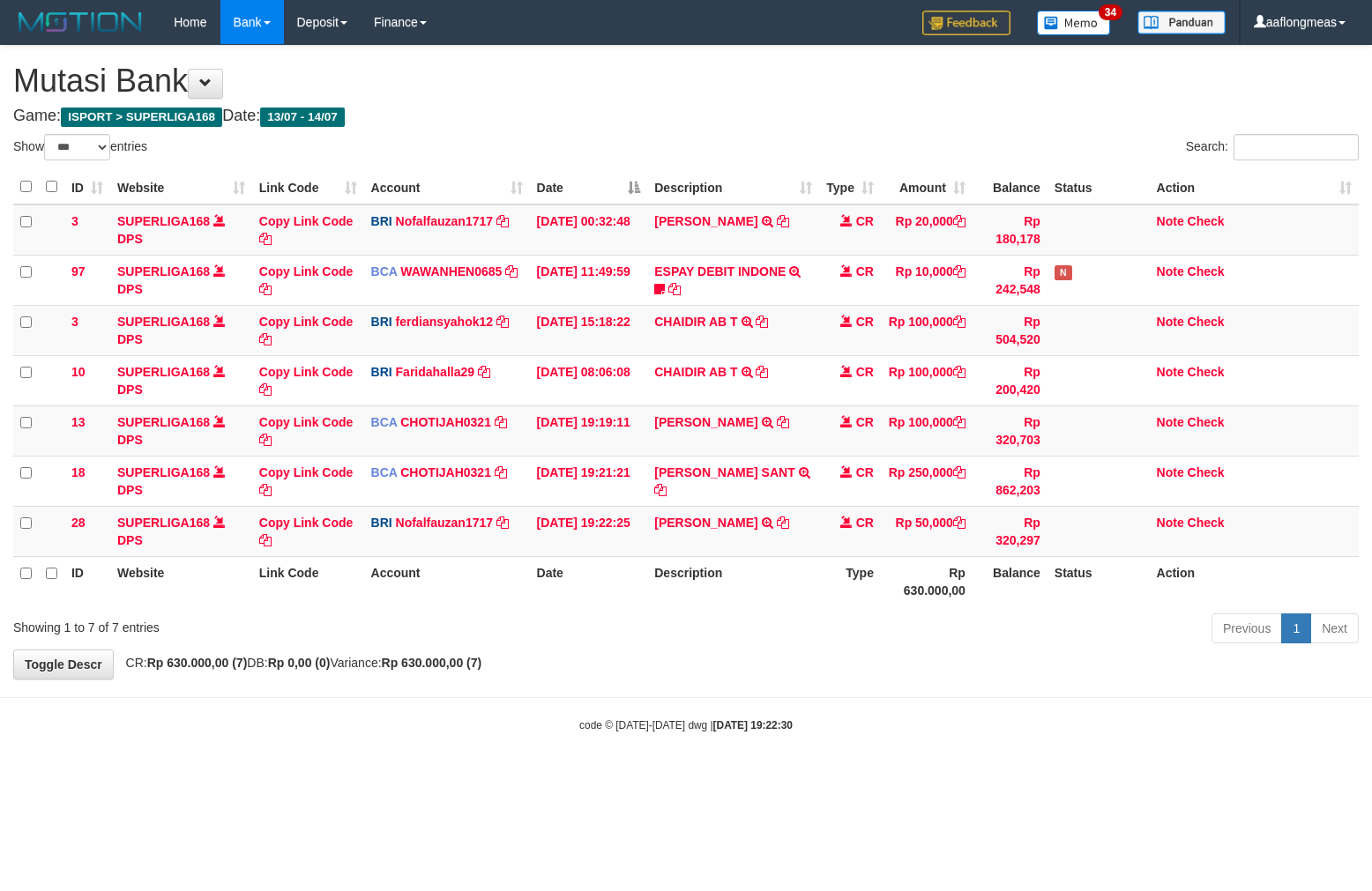 scroll, scrollTop: 0, scrollLeft: 0, axis: both 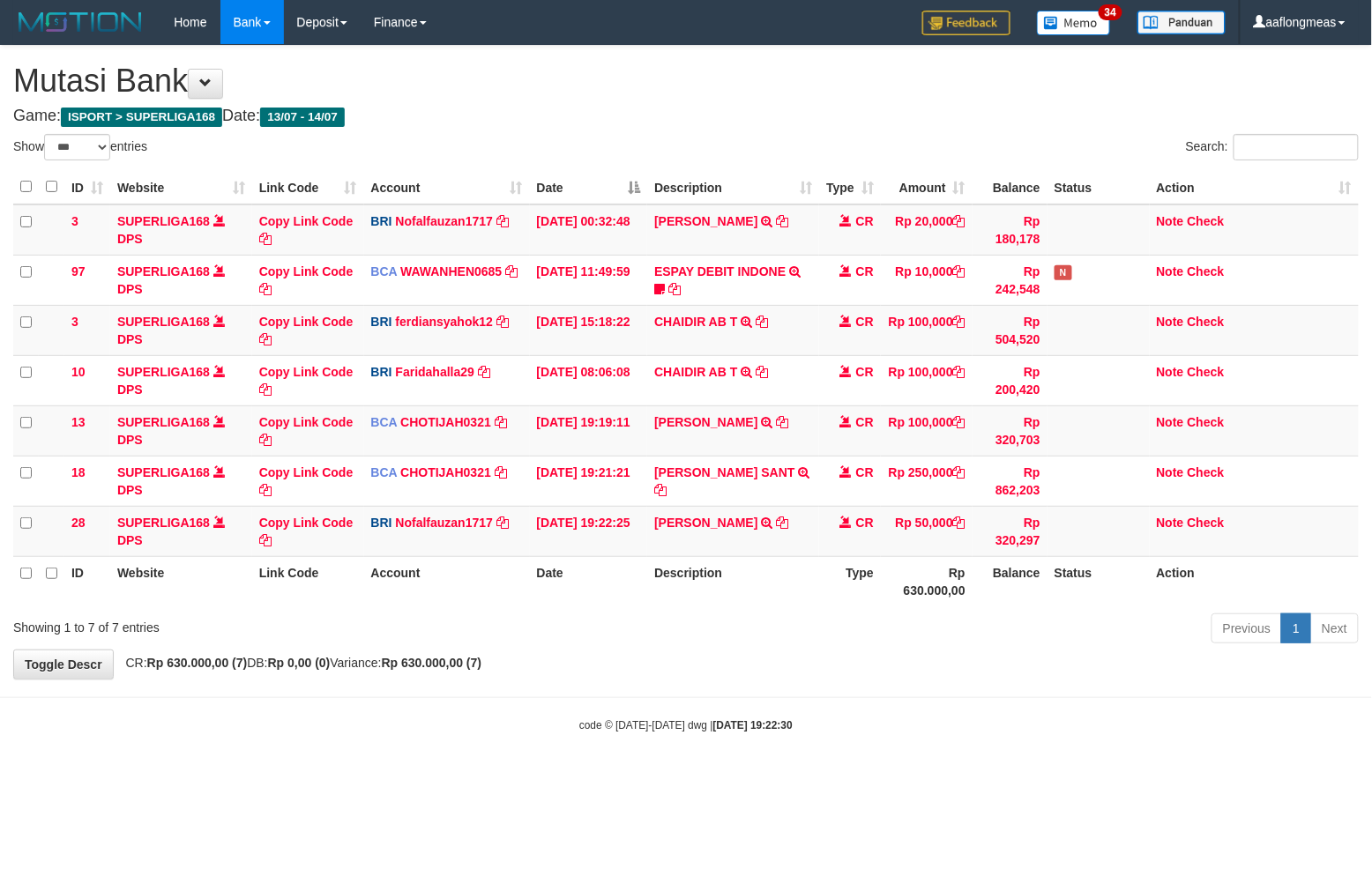 click on "**********" at bounding box center (686, 362) 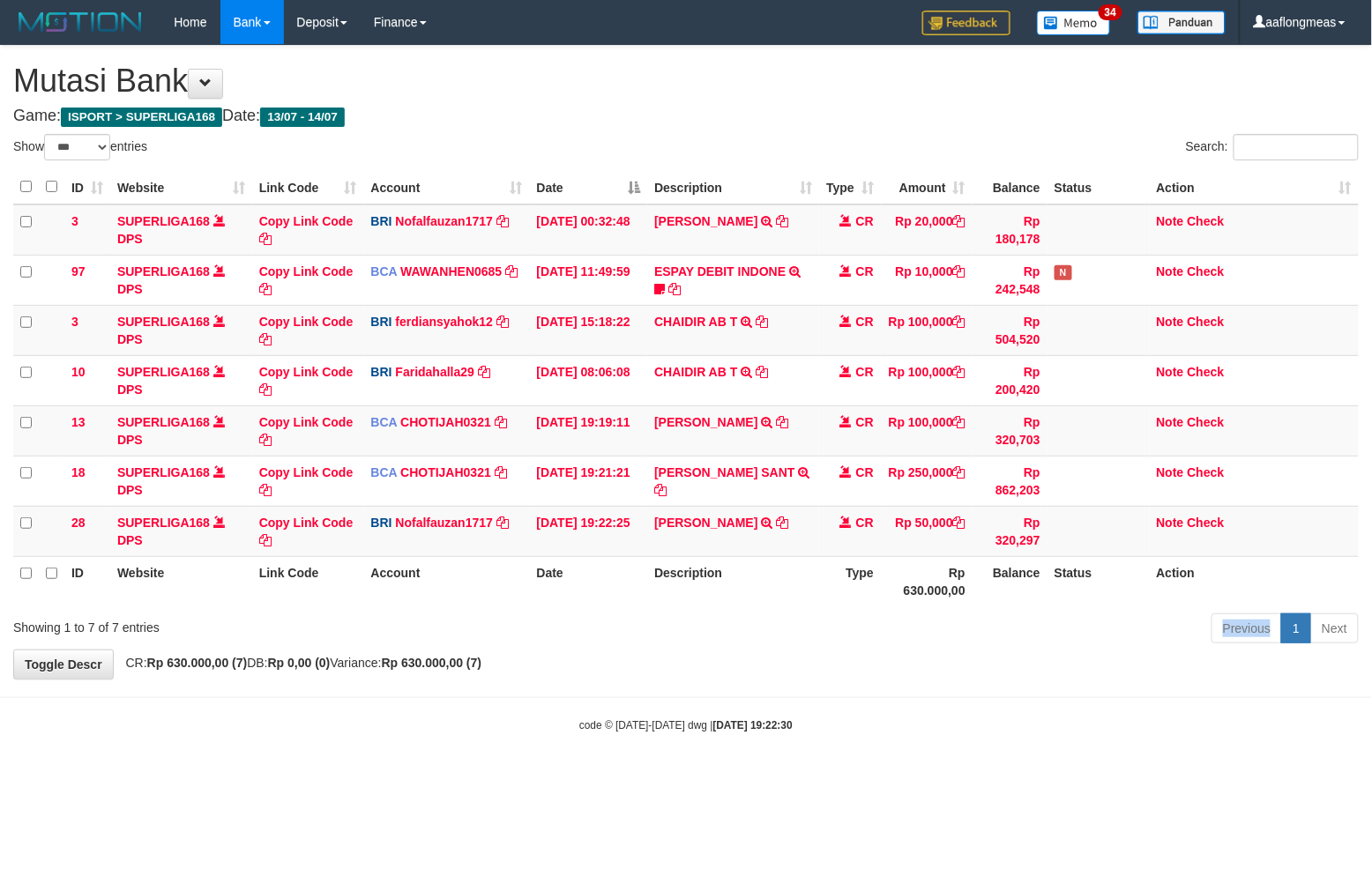 click on "Previous 1 Next" at bounding box center (972, 630) 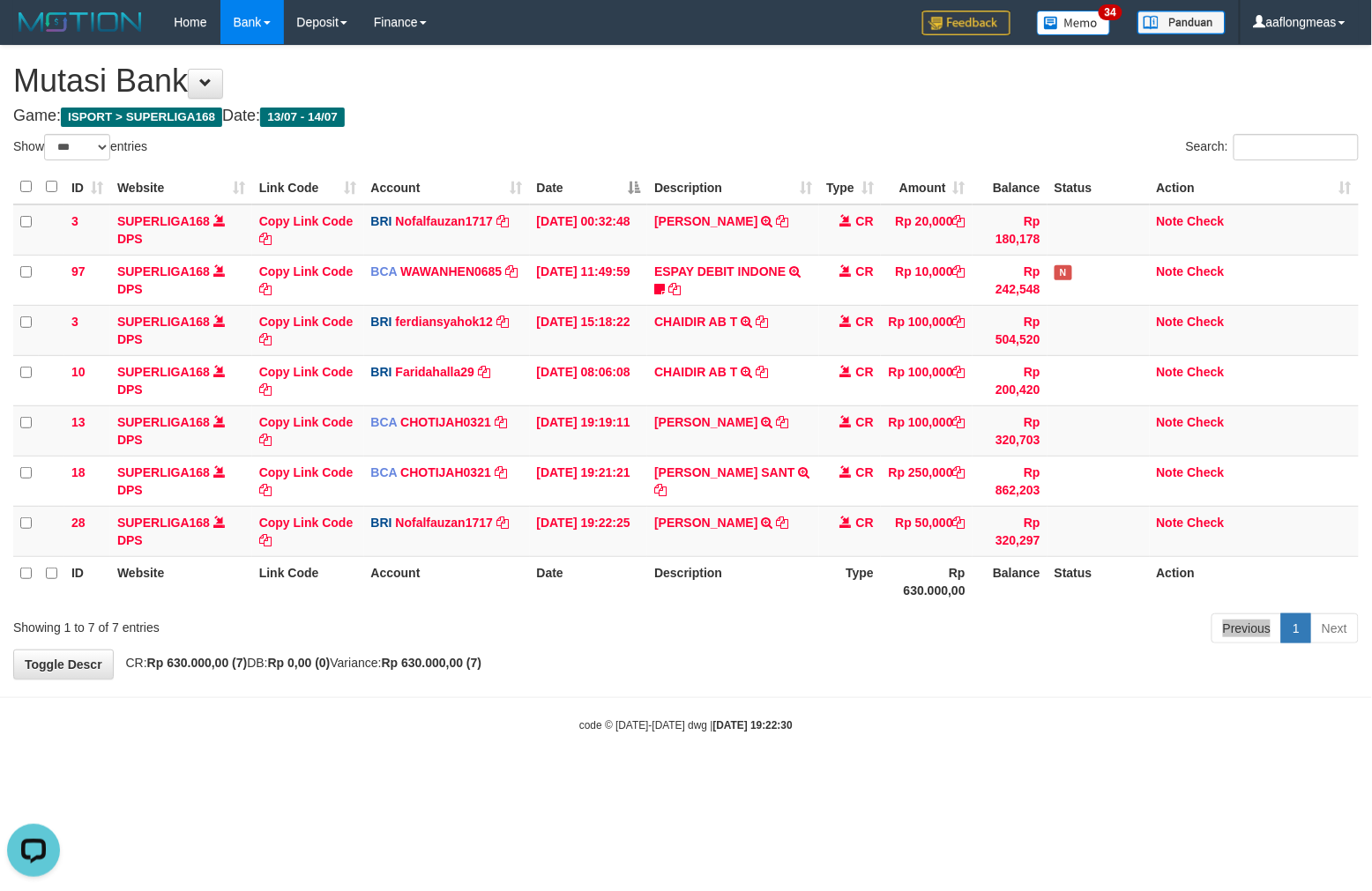 scroll, scrollTop: 0, scrollLeft: 0, axis: both 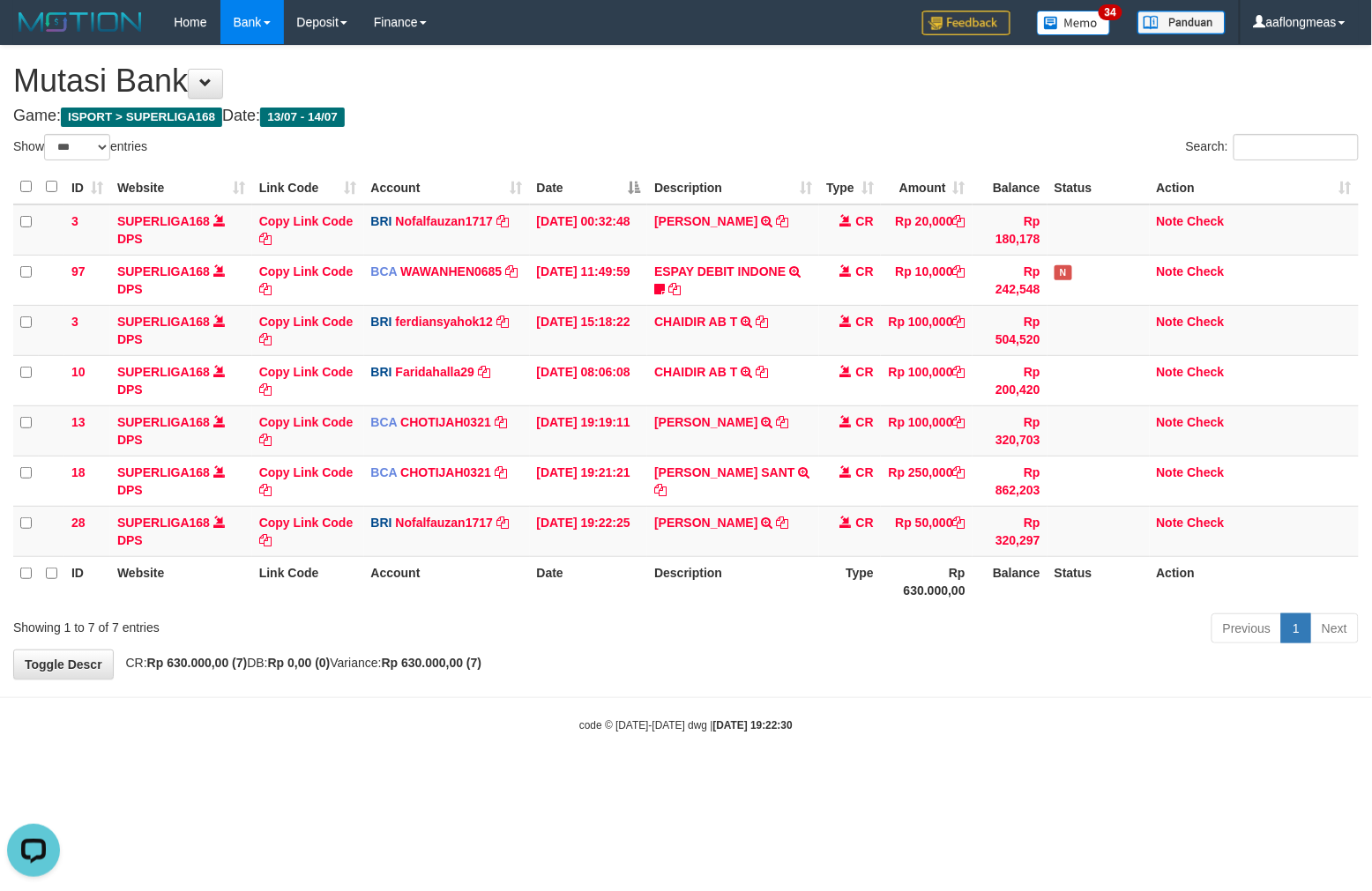 click on "**********" at bounding box center [686, 362] 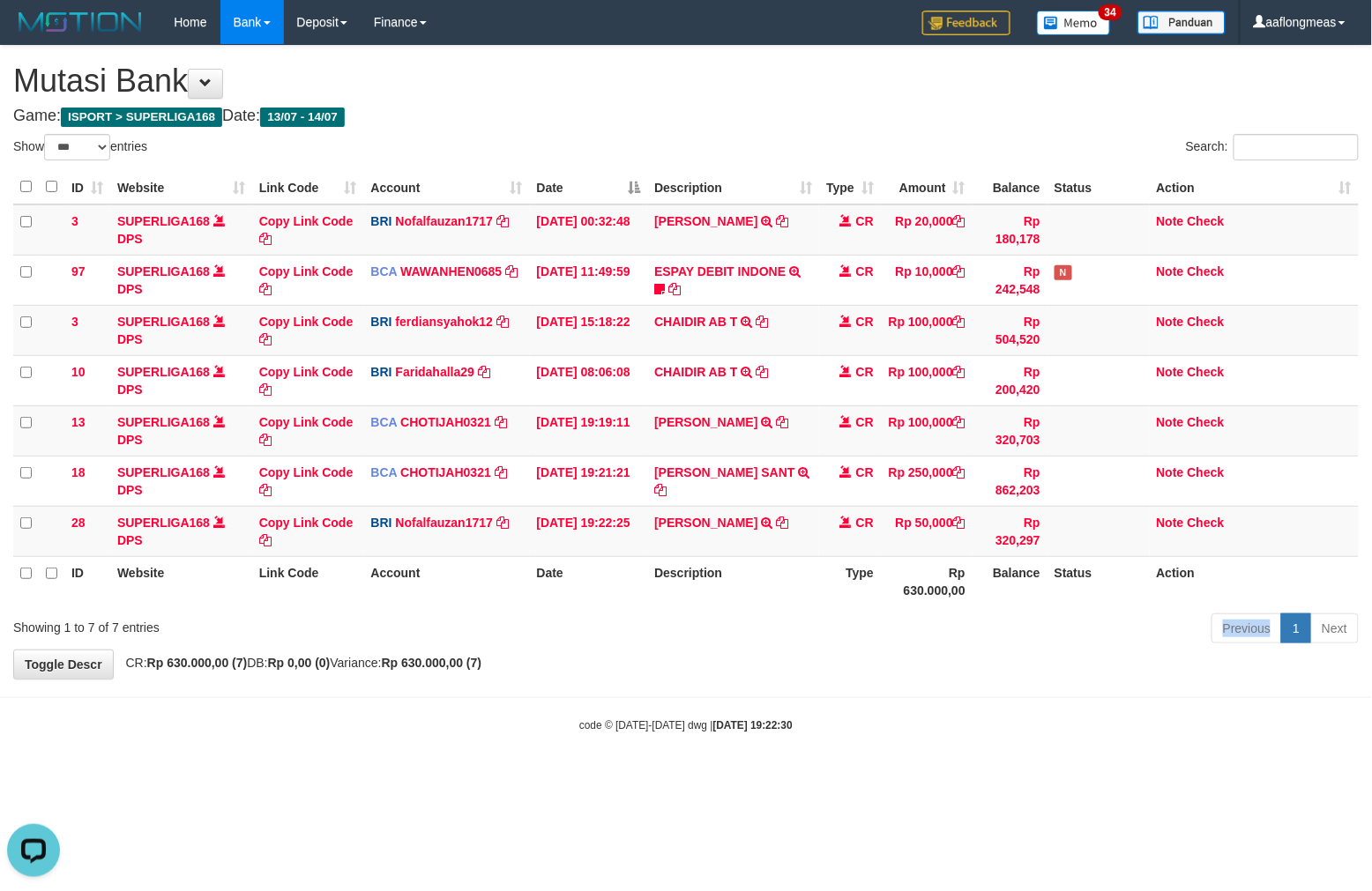 click on "Previous 1 Next" at bounding box center (972, 630) 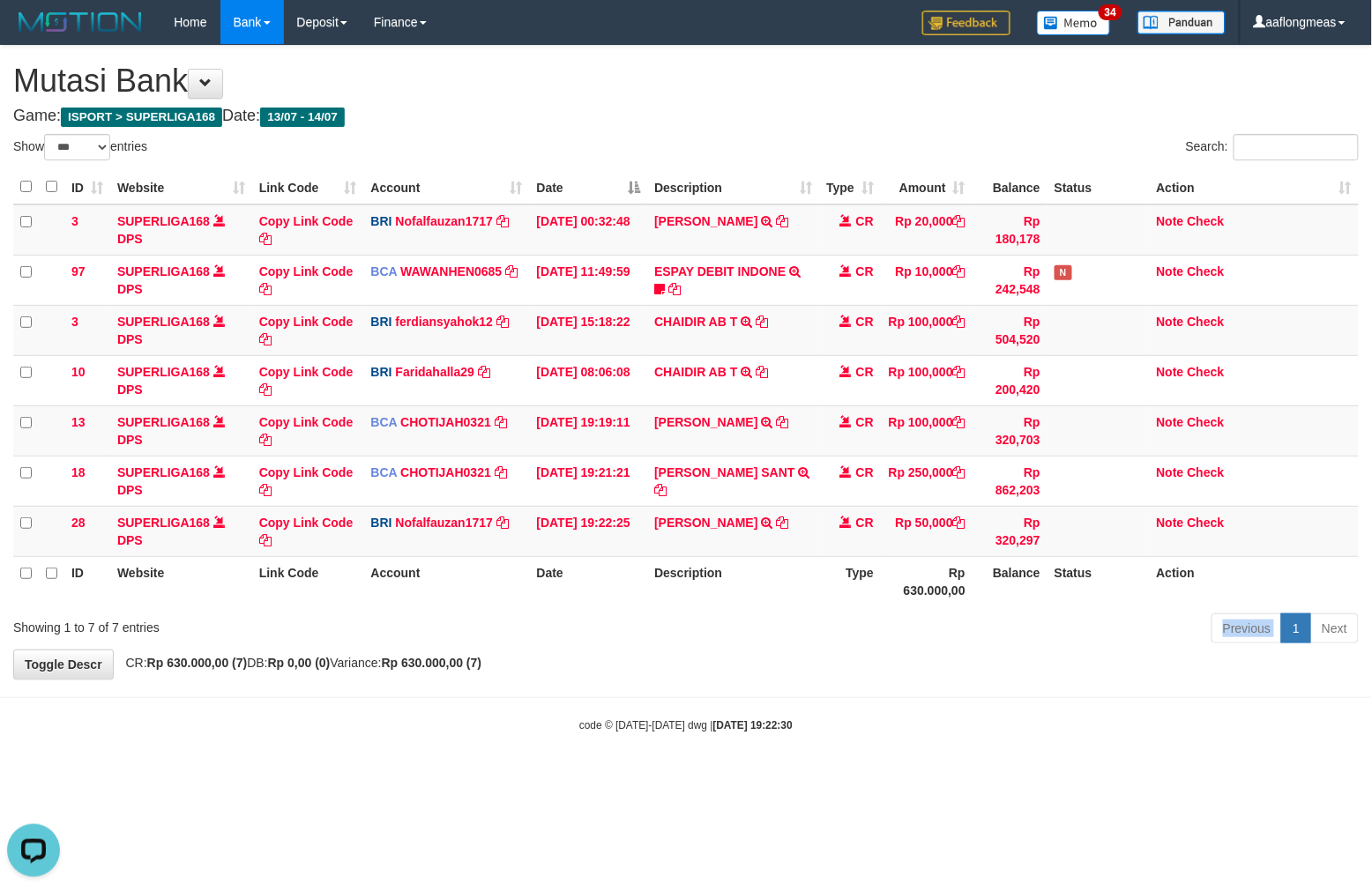 click on "Previous 1 Next" at bounding box center [972, 630] 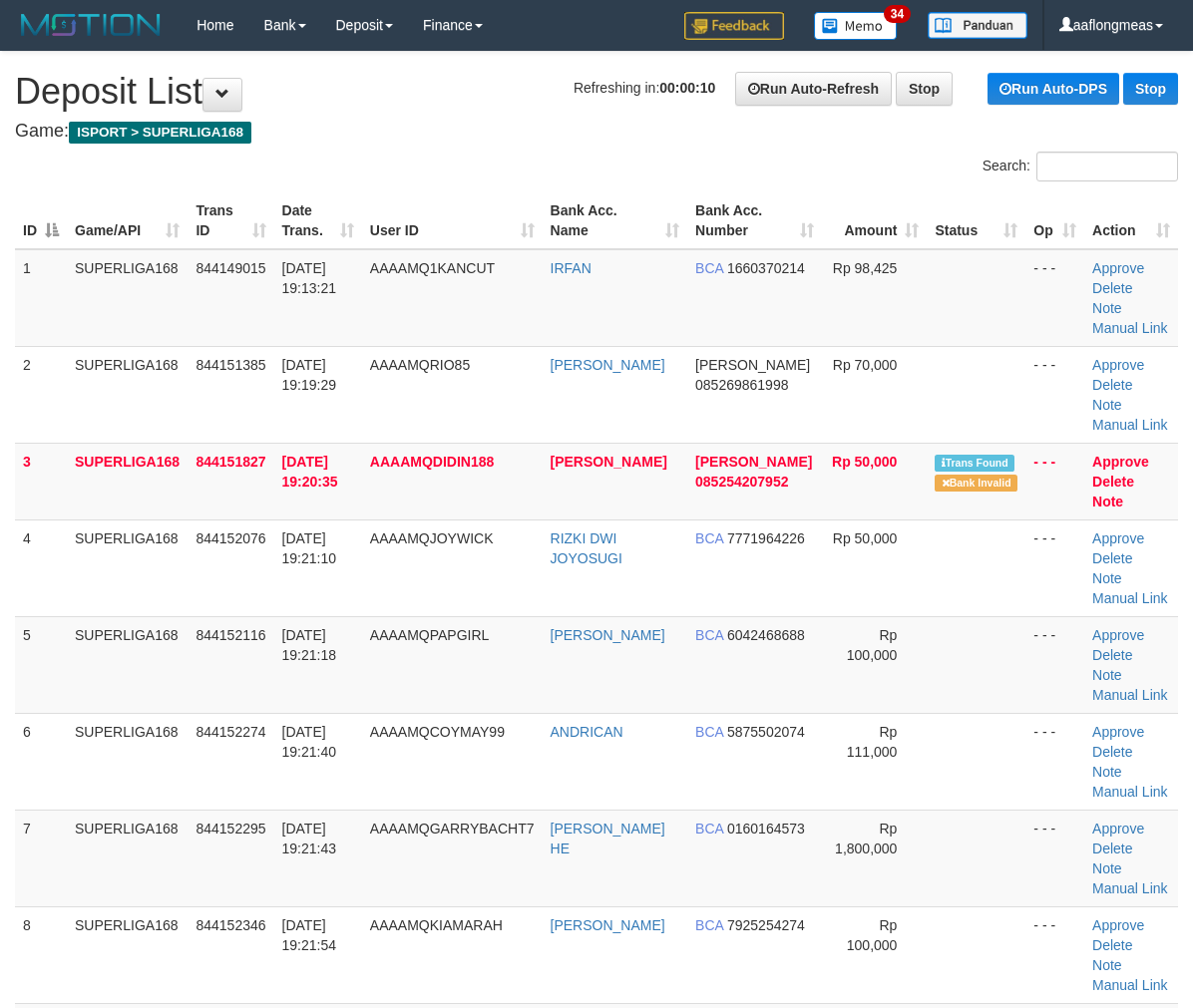 scroll, scrollTop: 0, scrollLeft: 0, axis: both 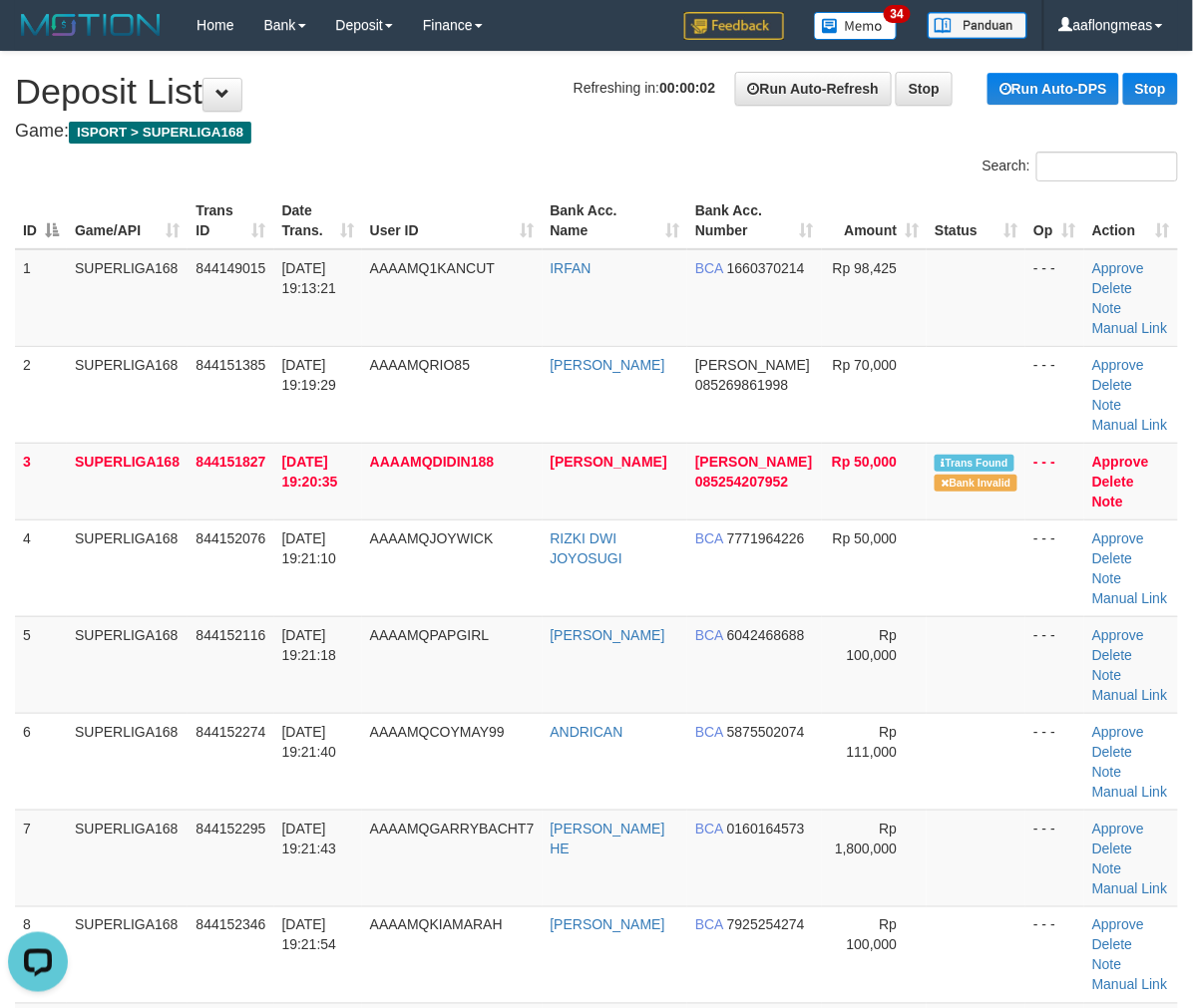 drag, startPoint x: 992, startPoint y: 713, endPoint x: 1204, endPoint y: 714, distance: 212.00236 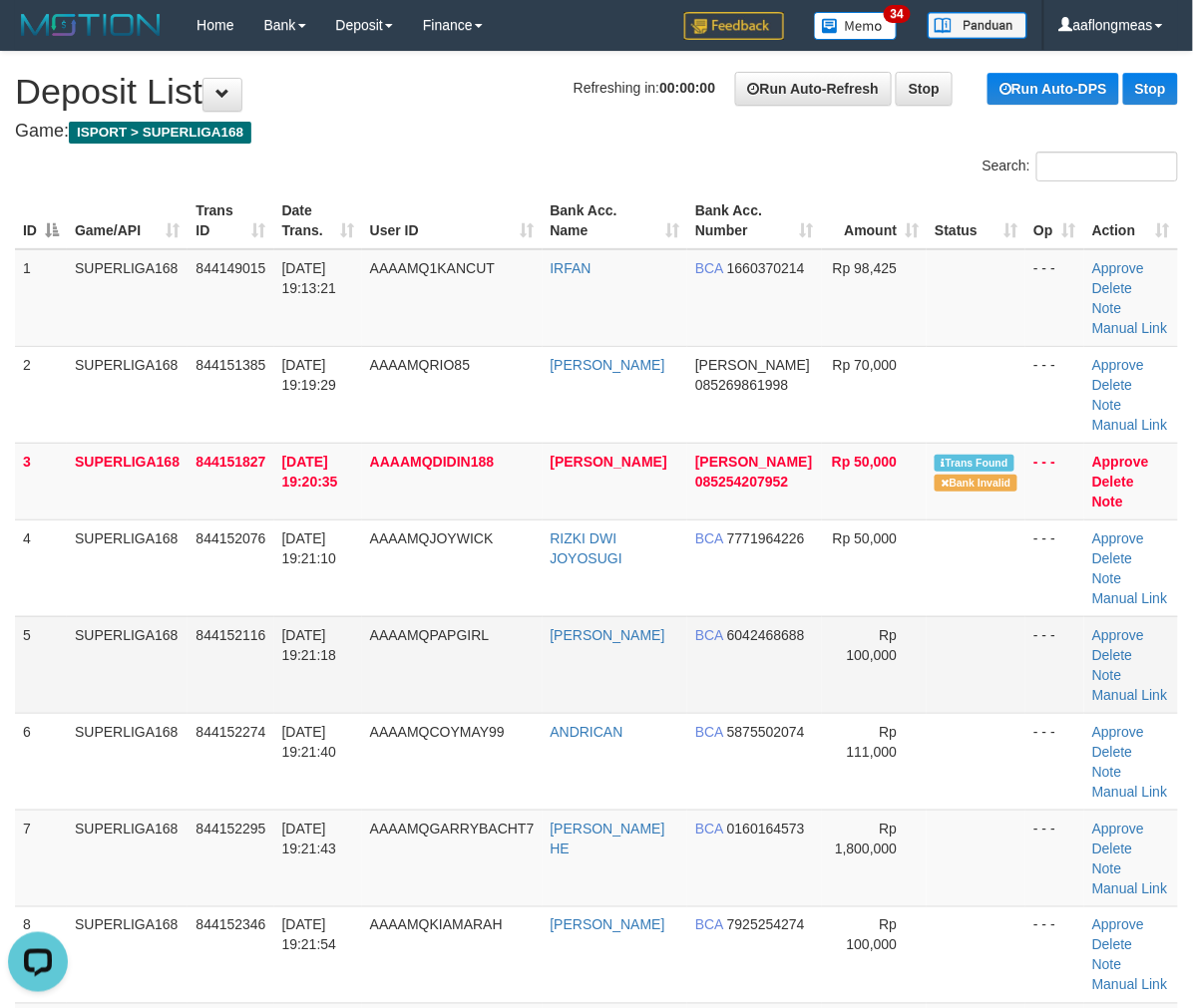 click at bounding box center (976, 664) 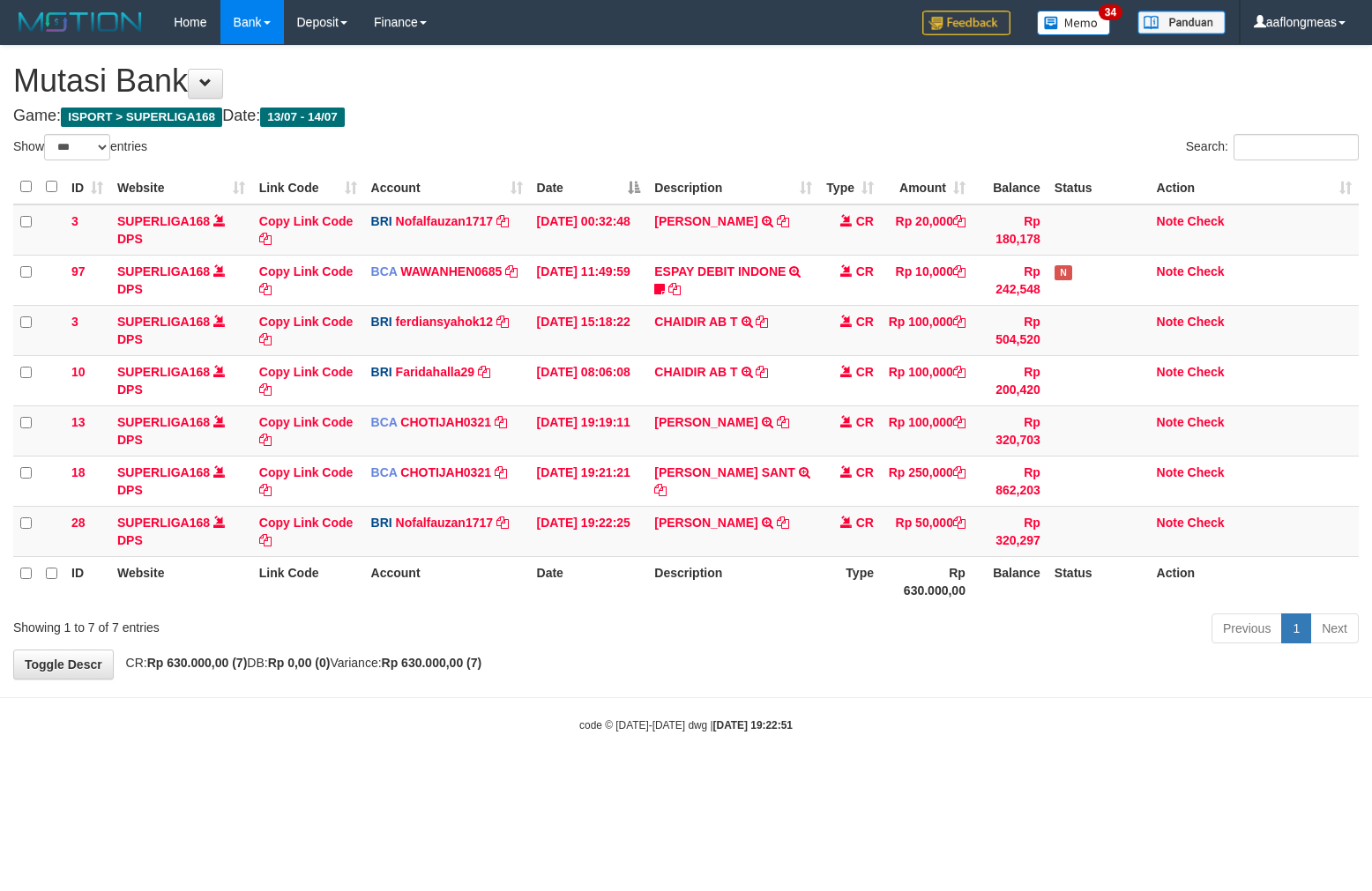 select on "***" 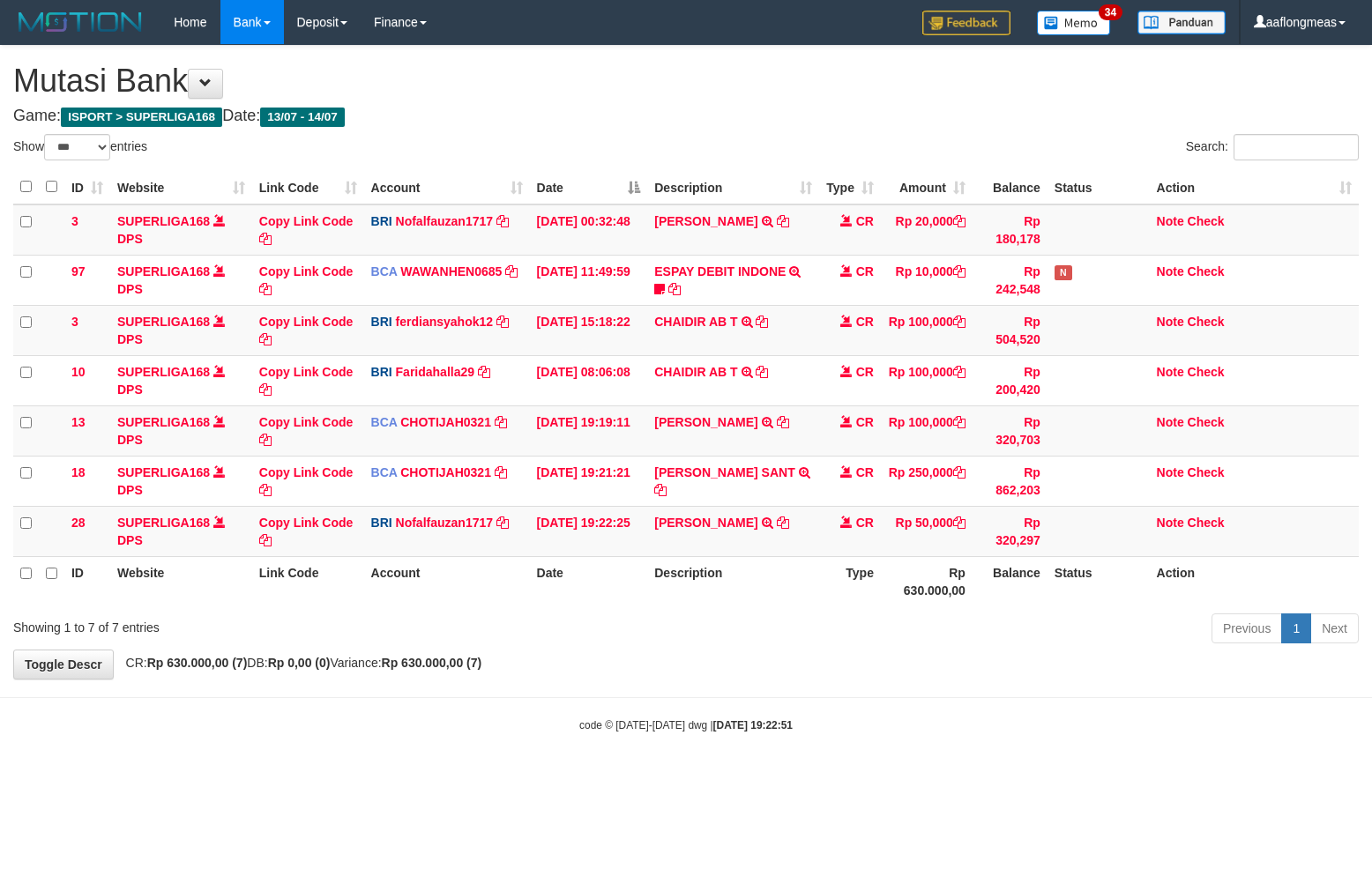 scroll, scrollTop: 0, scrollLeft: 0, axis: both 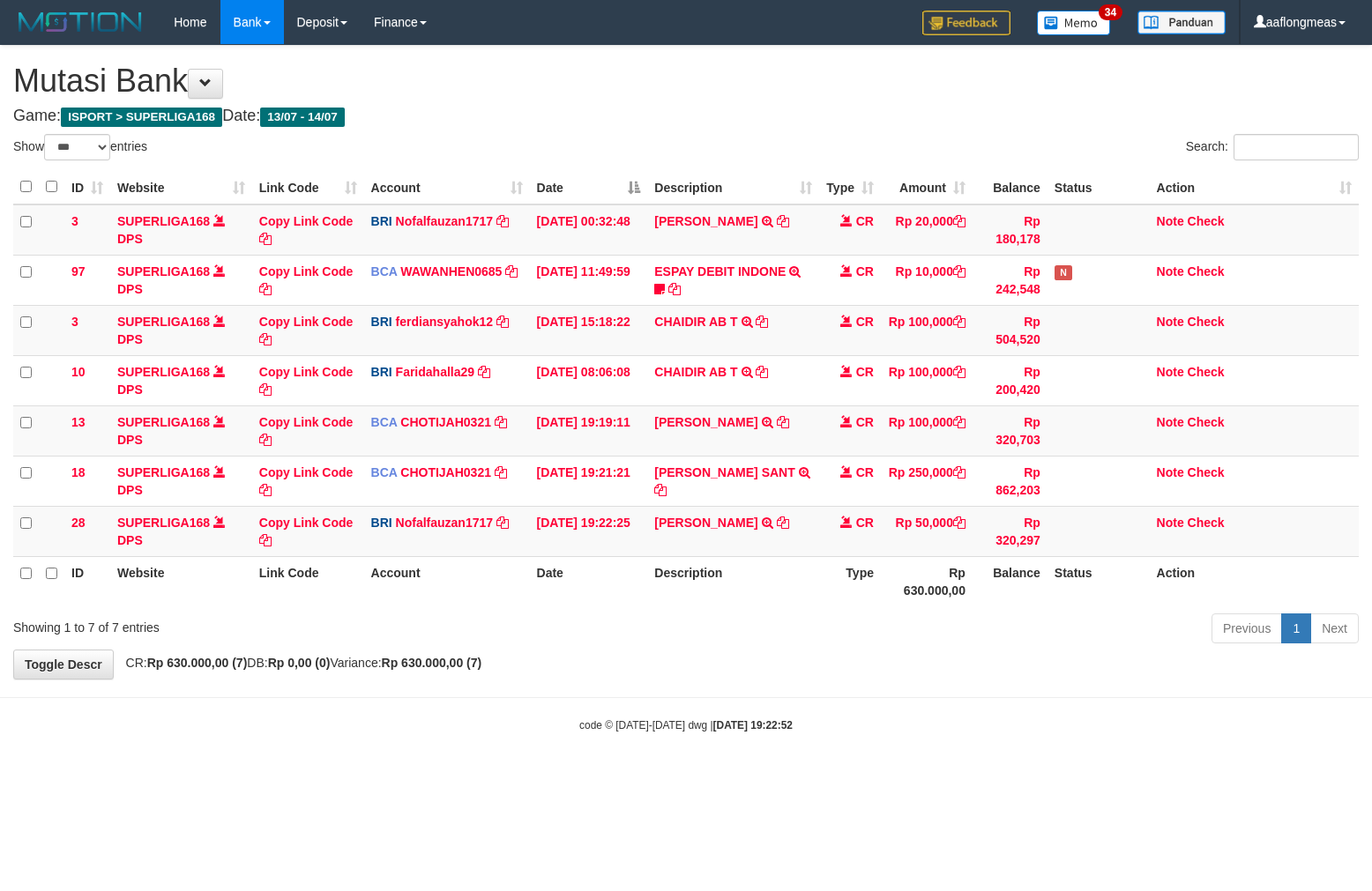select on "***" 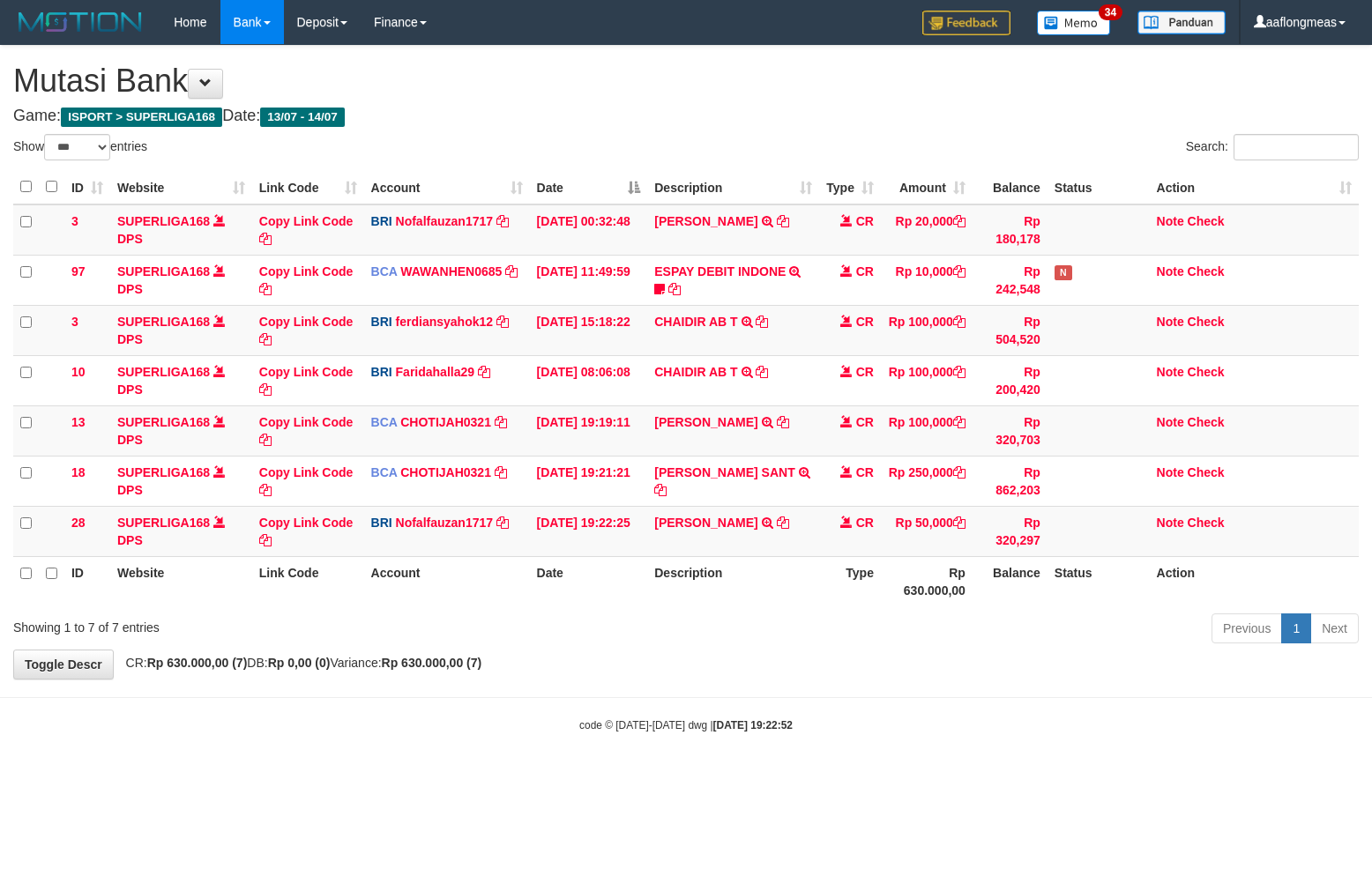 scroll, scrollTop: 0, scrollLeft: 0, axis: both 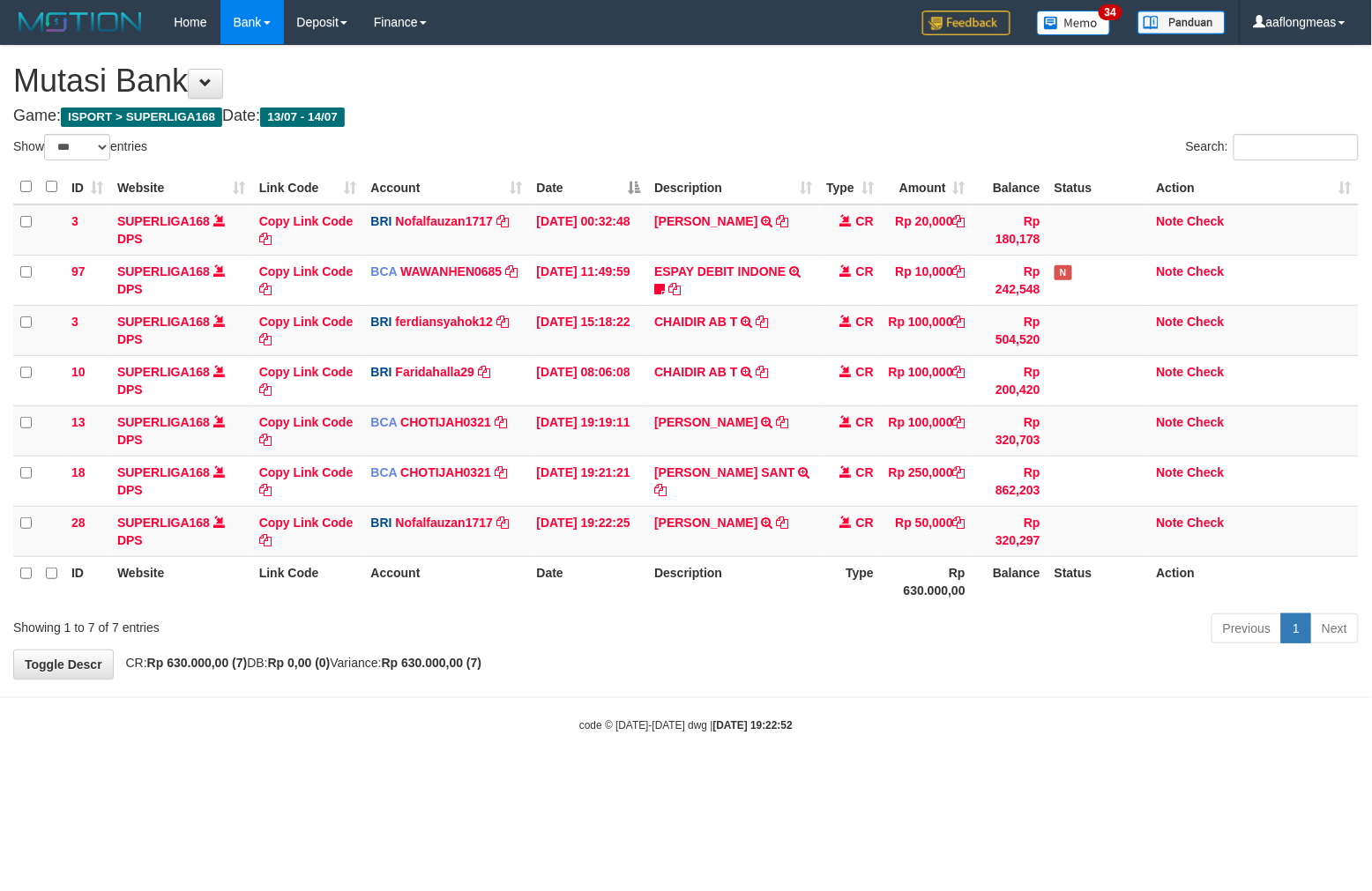 click on "**********" at bounding box center [686, 362] 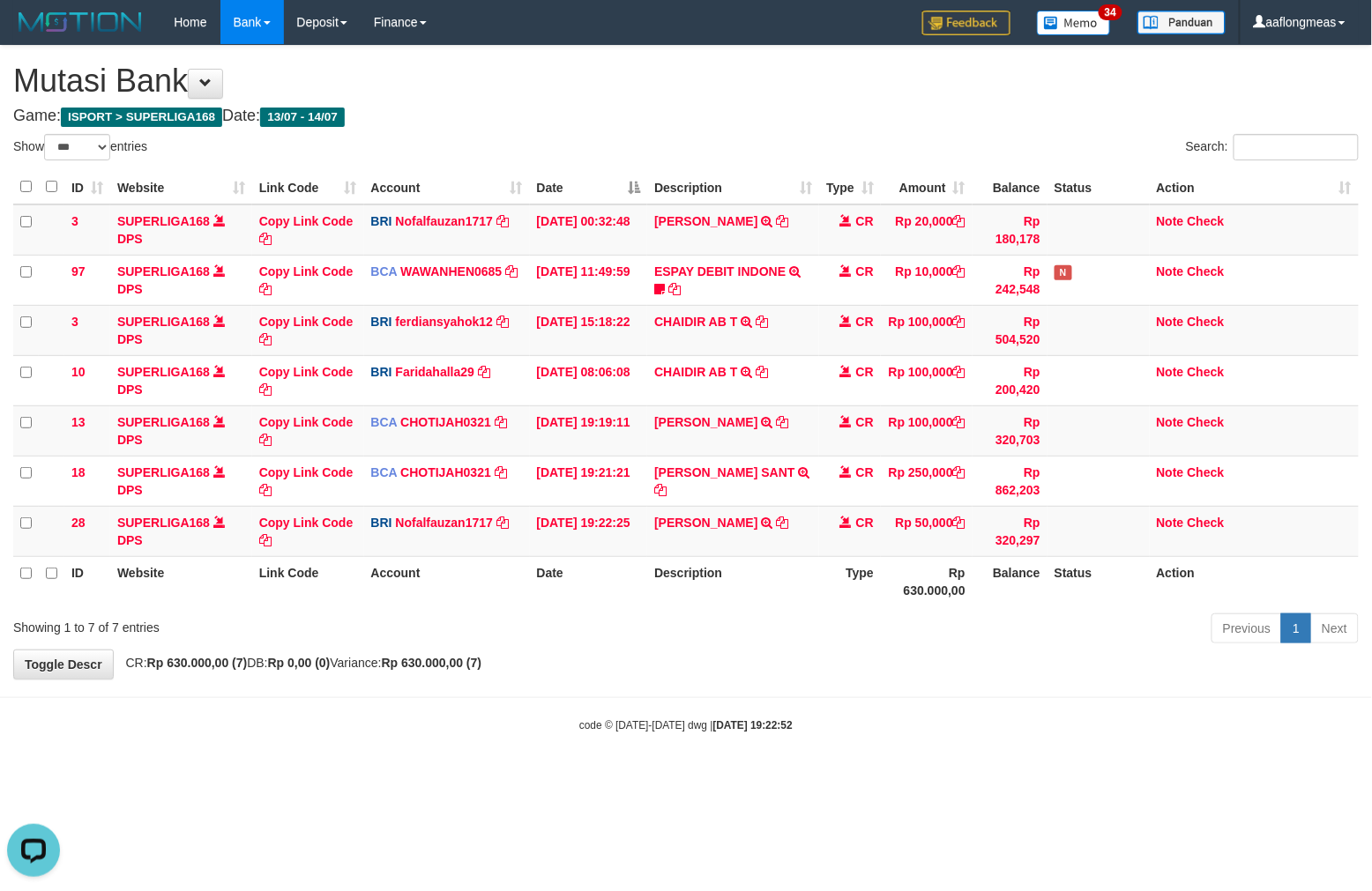 scroll, scrollTop: 0, scrollLeft: 0, axis: both 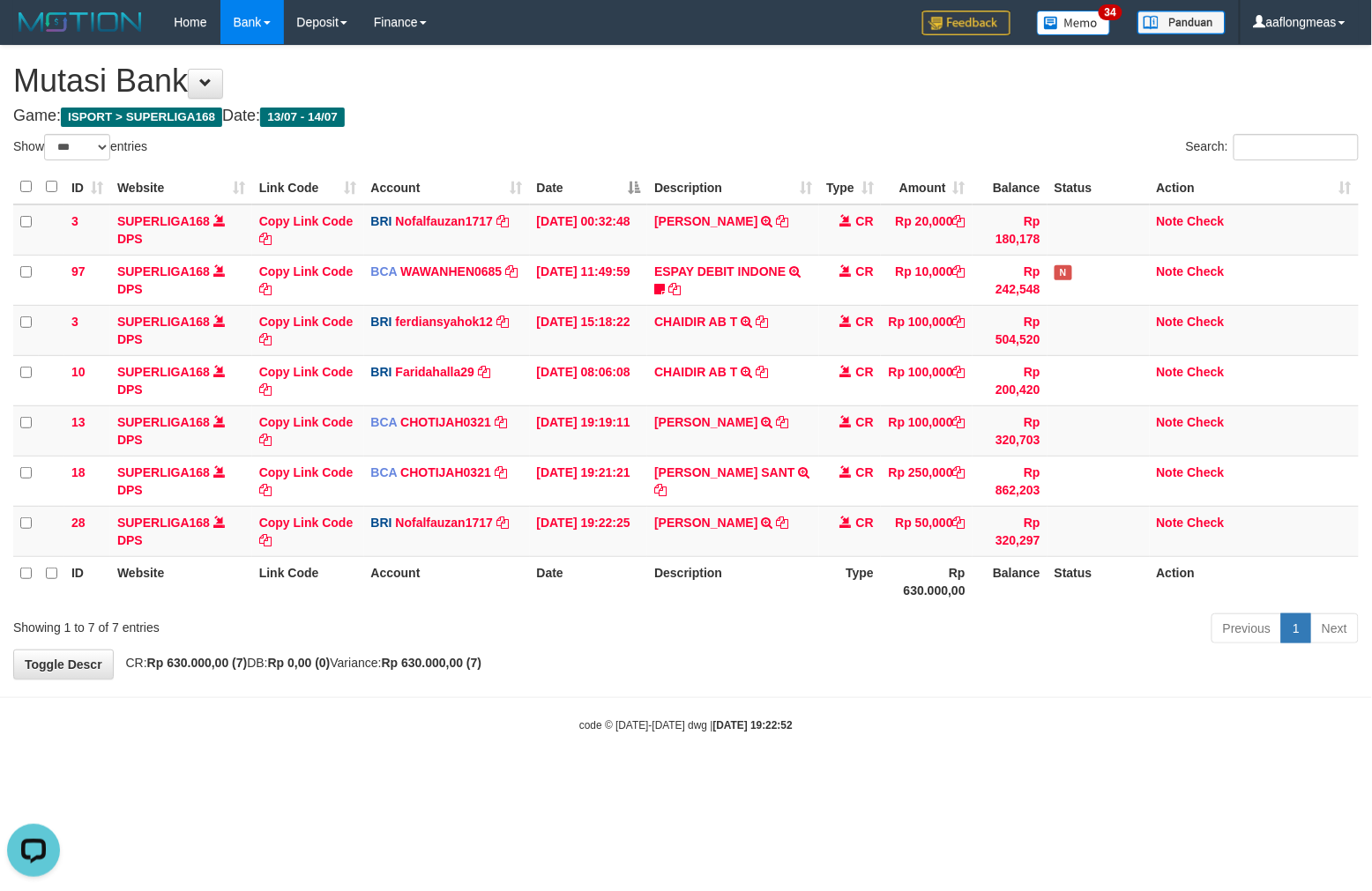 click on "Toggle navigation
Home
Bank
Account List
Load
By Website
Group
[ISPORT]													SUPERLIGA168
By Load Group (DPS)
34" at bounding box center [686, 389] 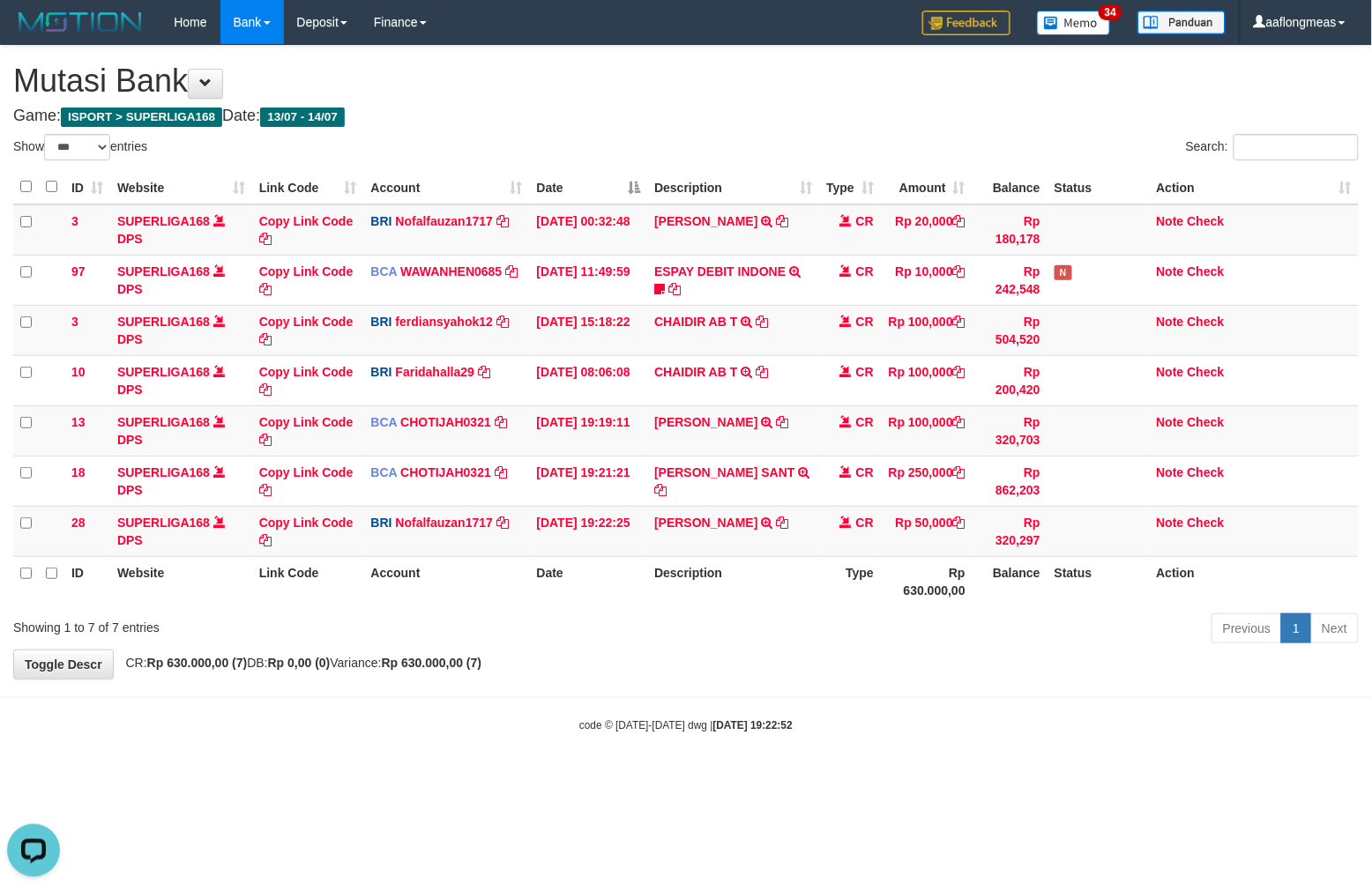 click on "**********" at bounding box center [686, 362] 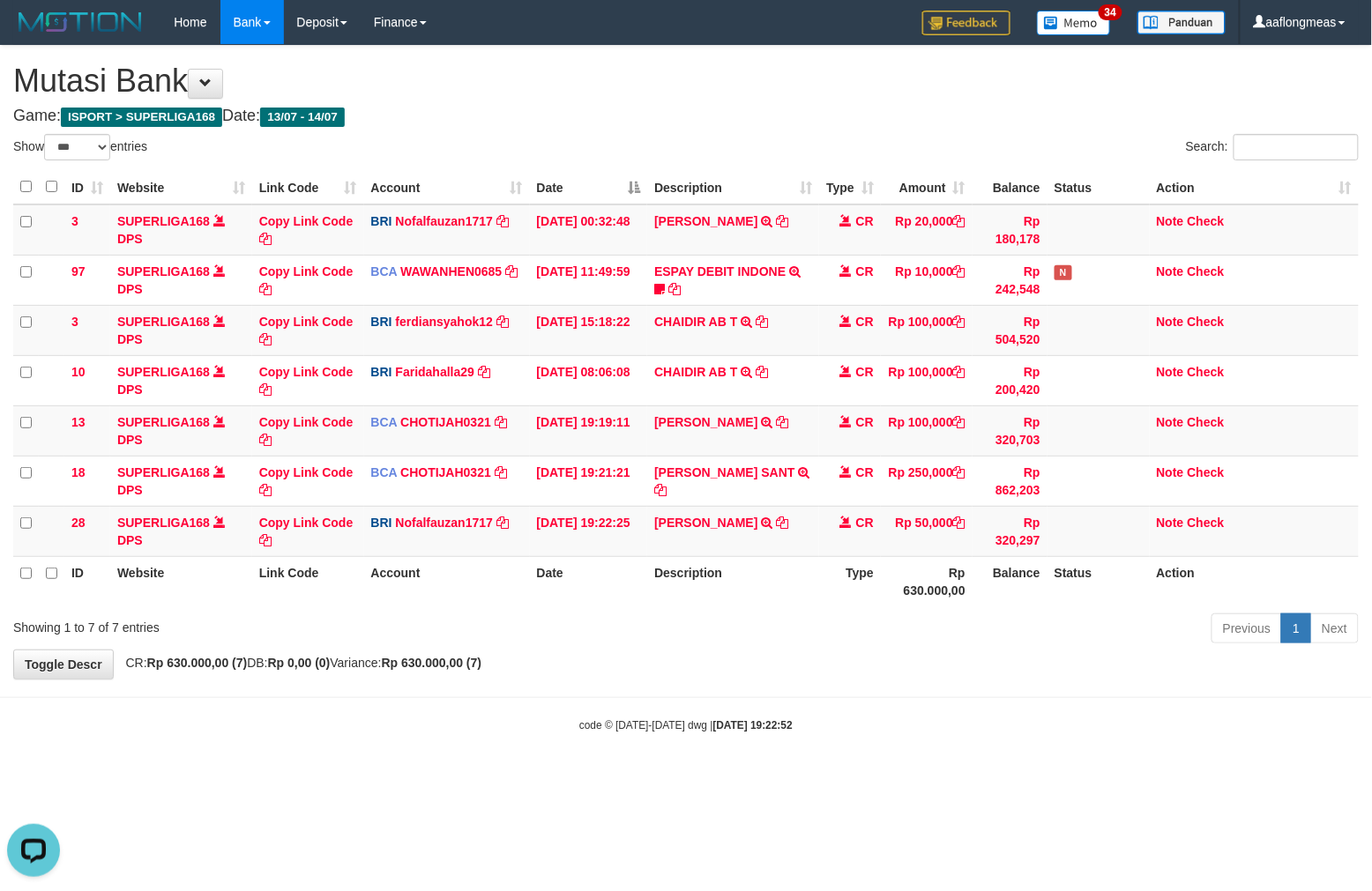 drag, startPoint x: 797, startPoint y: 662, endPoint x: 785, endPoint y: 662, distance: 12 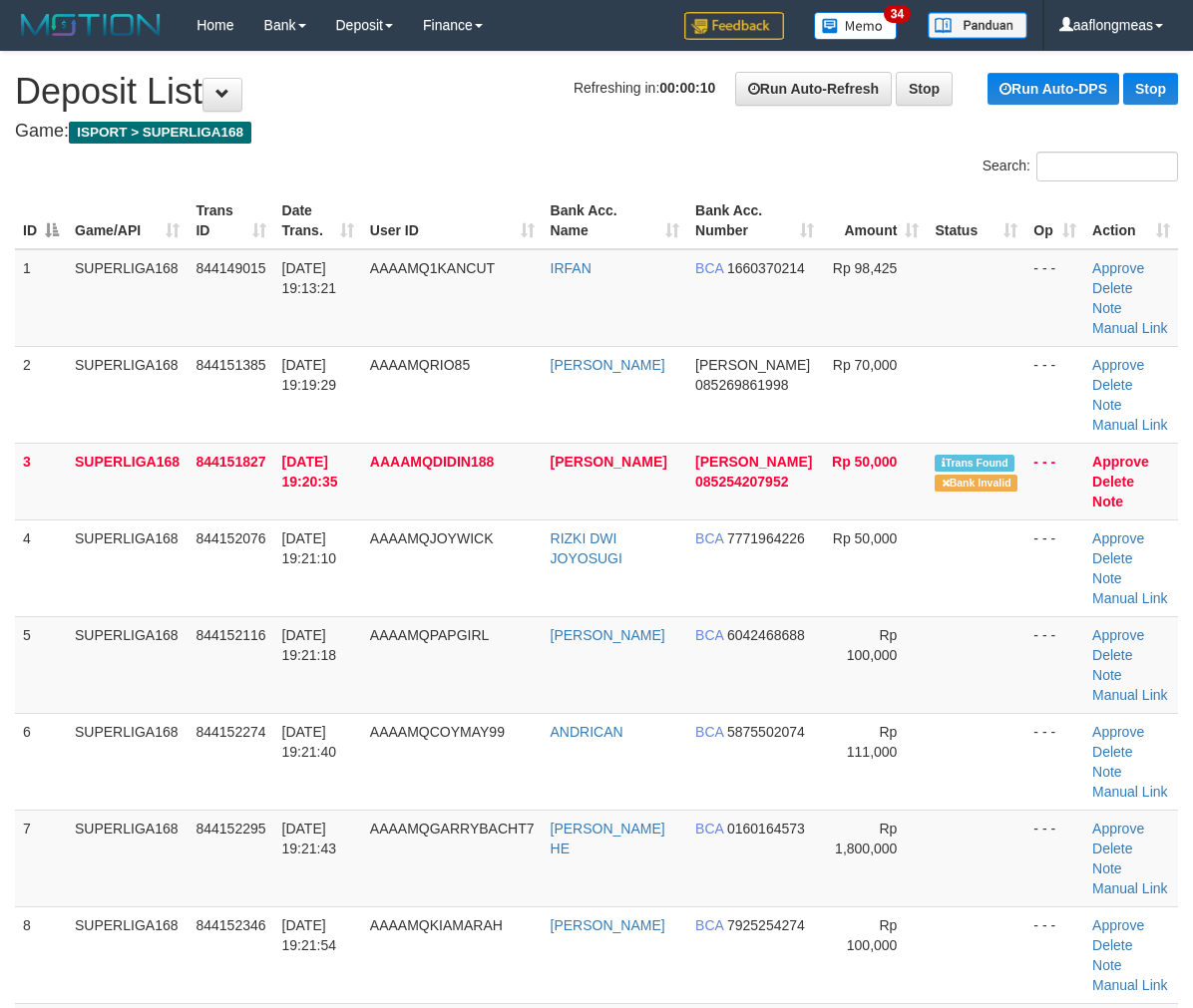 scroll, scrollTop: 0, scrollLeft: 0, axis: both 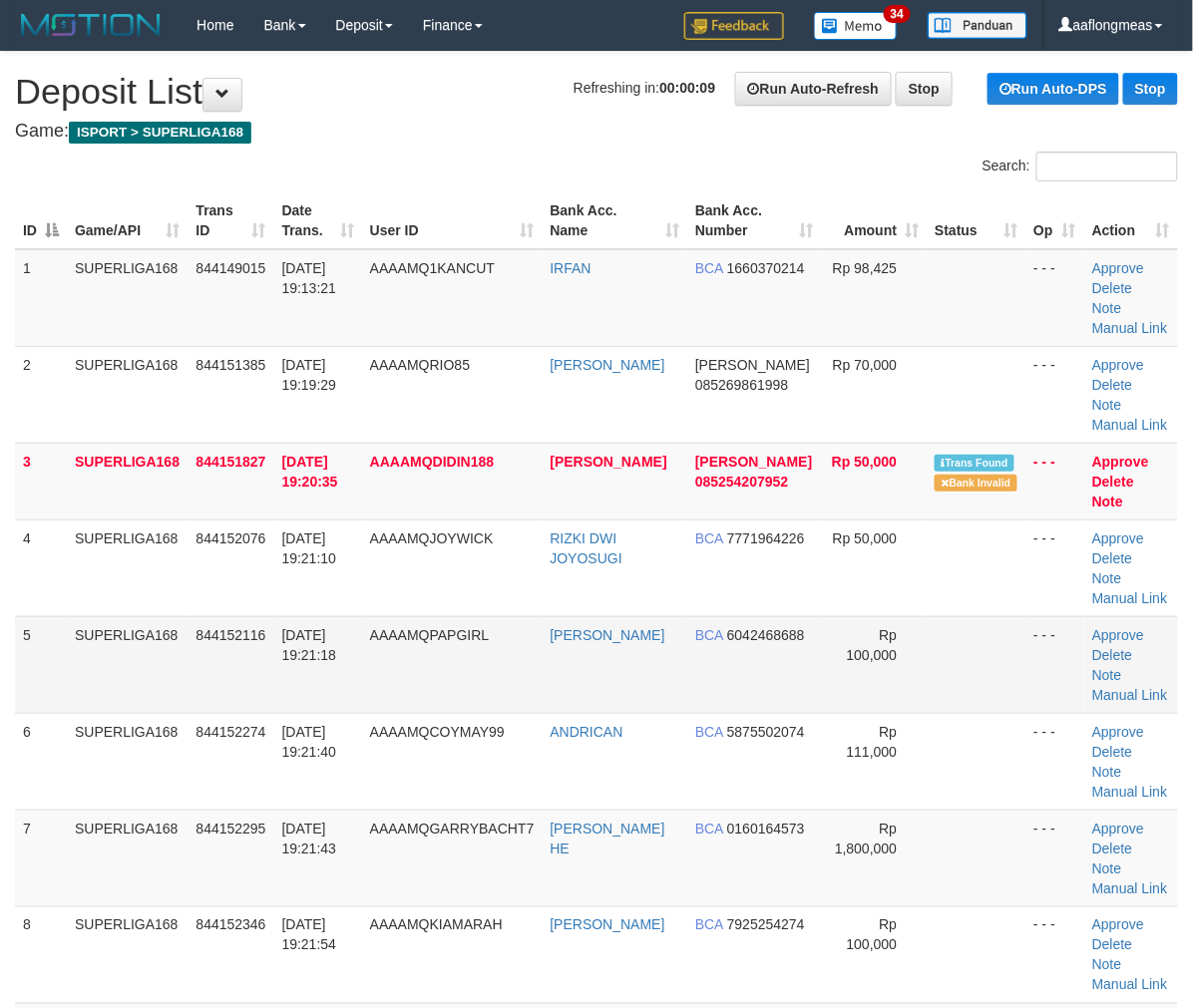 click at bounding box center (976, 664) 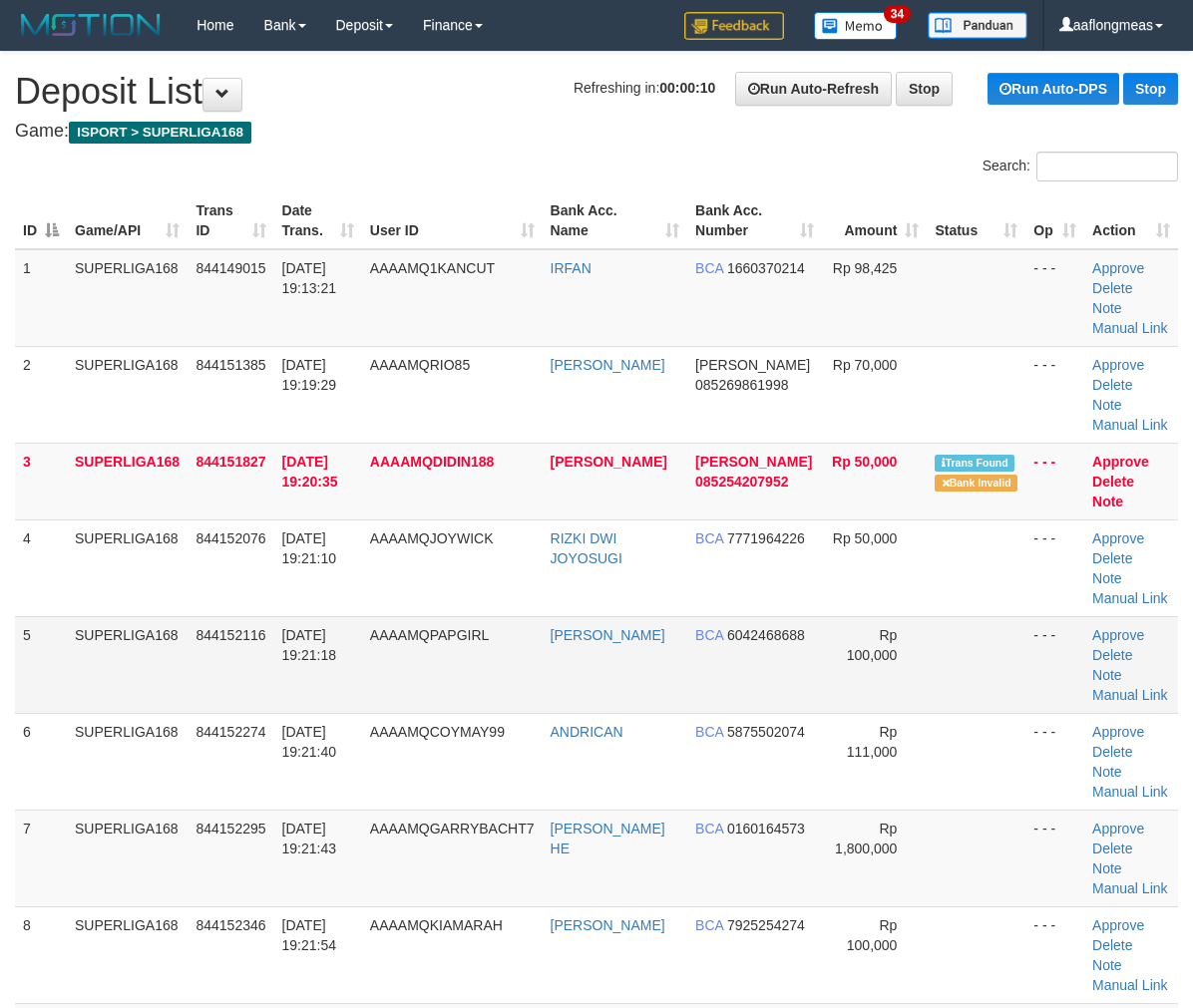 scroll, scrollTop: 0, scrollLeft: 0, axis: both 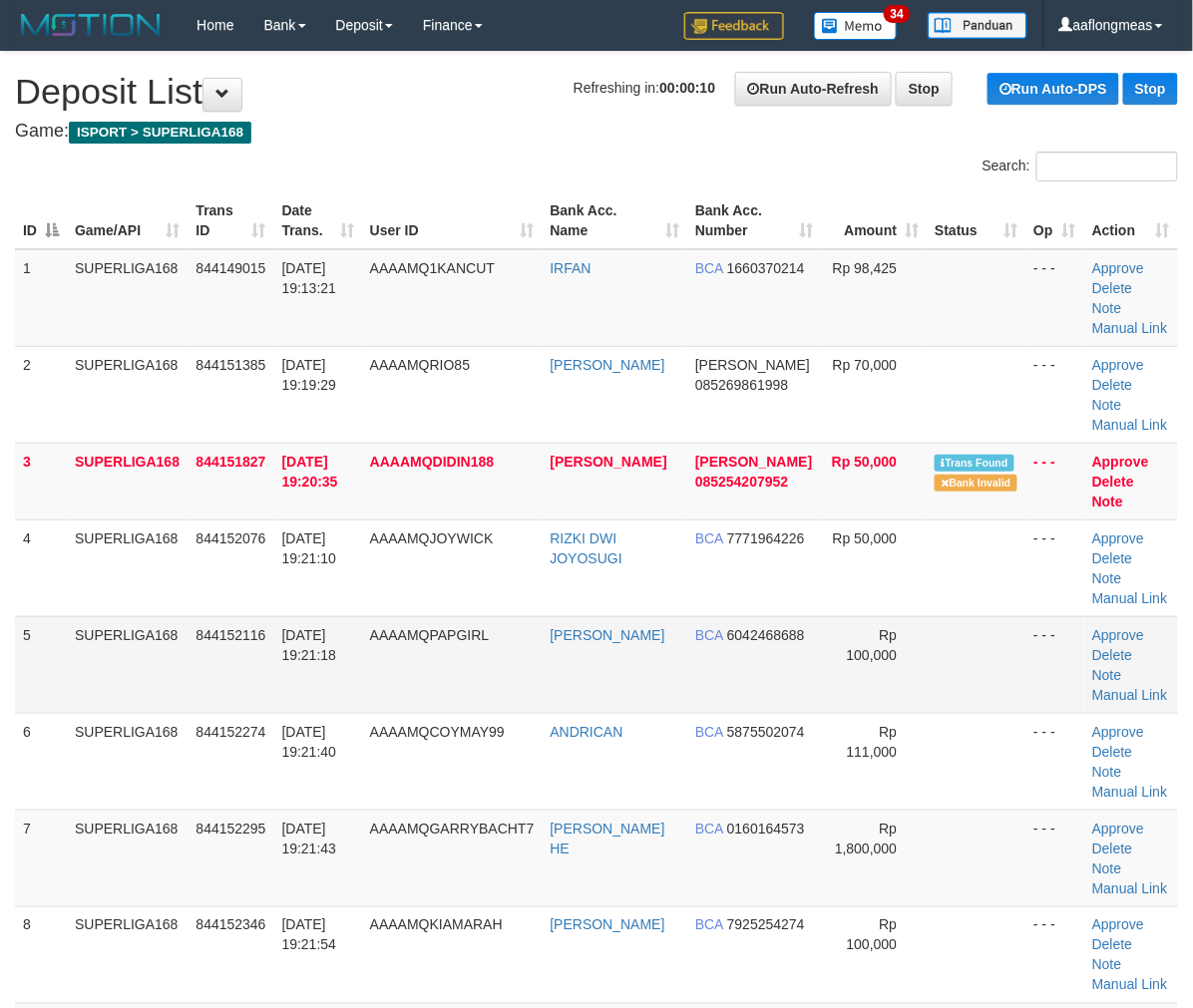 click on "- - -" at bounding box center (1054, 664) 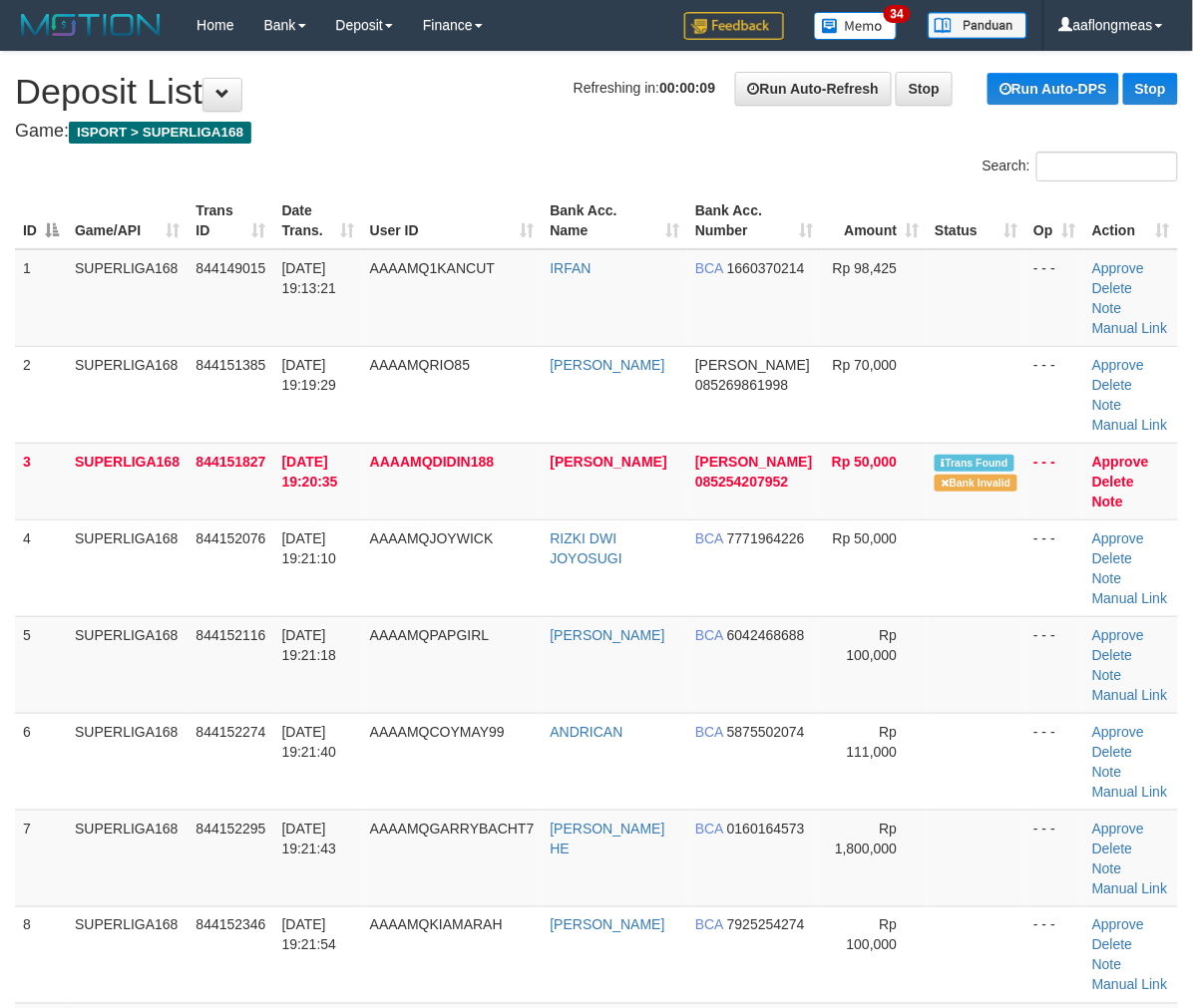 drag, startPoint x: 980, startPoint y: 679, endPoint x: 1208, endPoint y: 683, distance: 228.03509 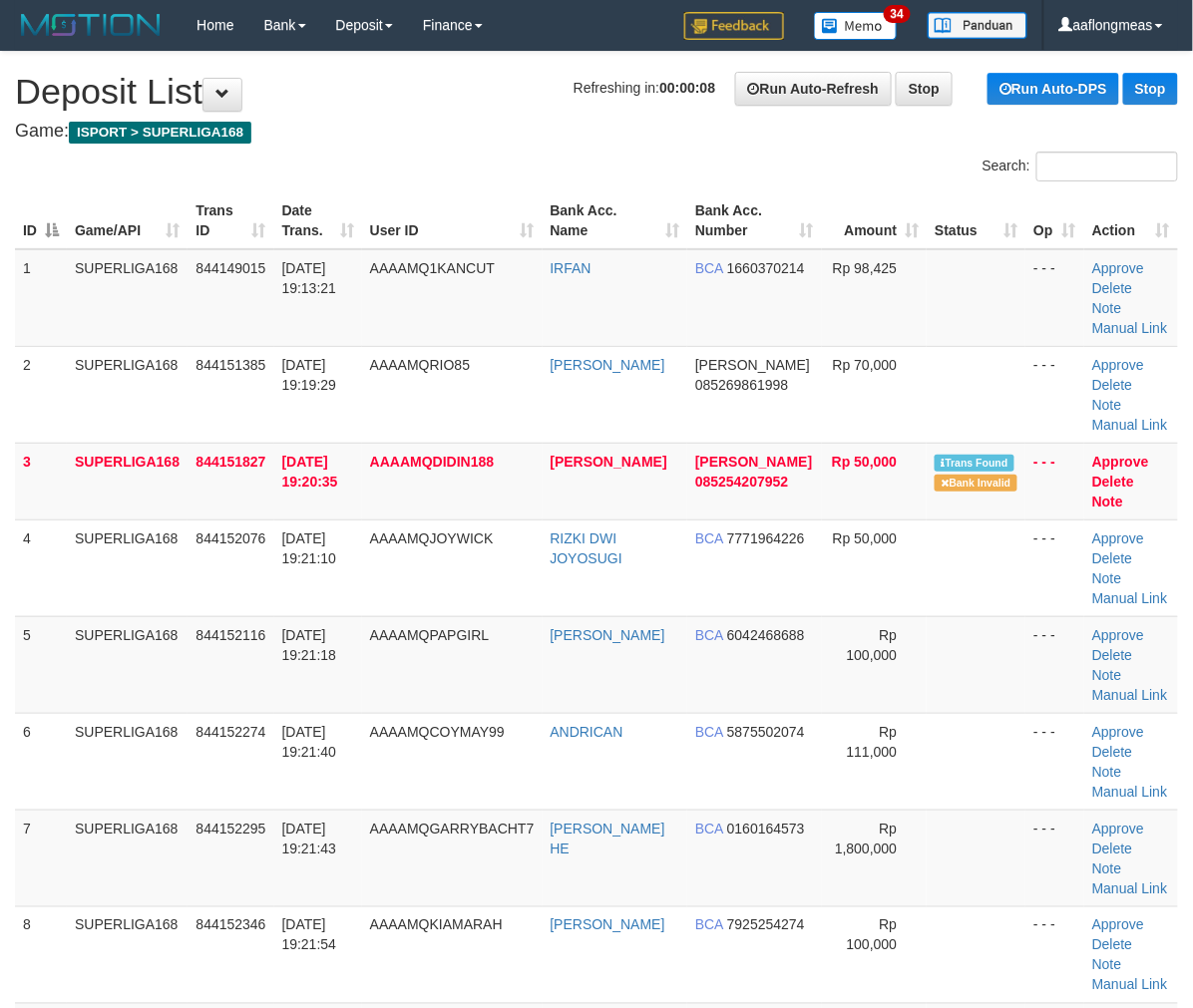 drag, startPoint x: 929, startPoint y: 666, endPoint x: 1209, endPoint y: 668, distance: 280.0071 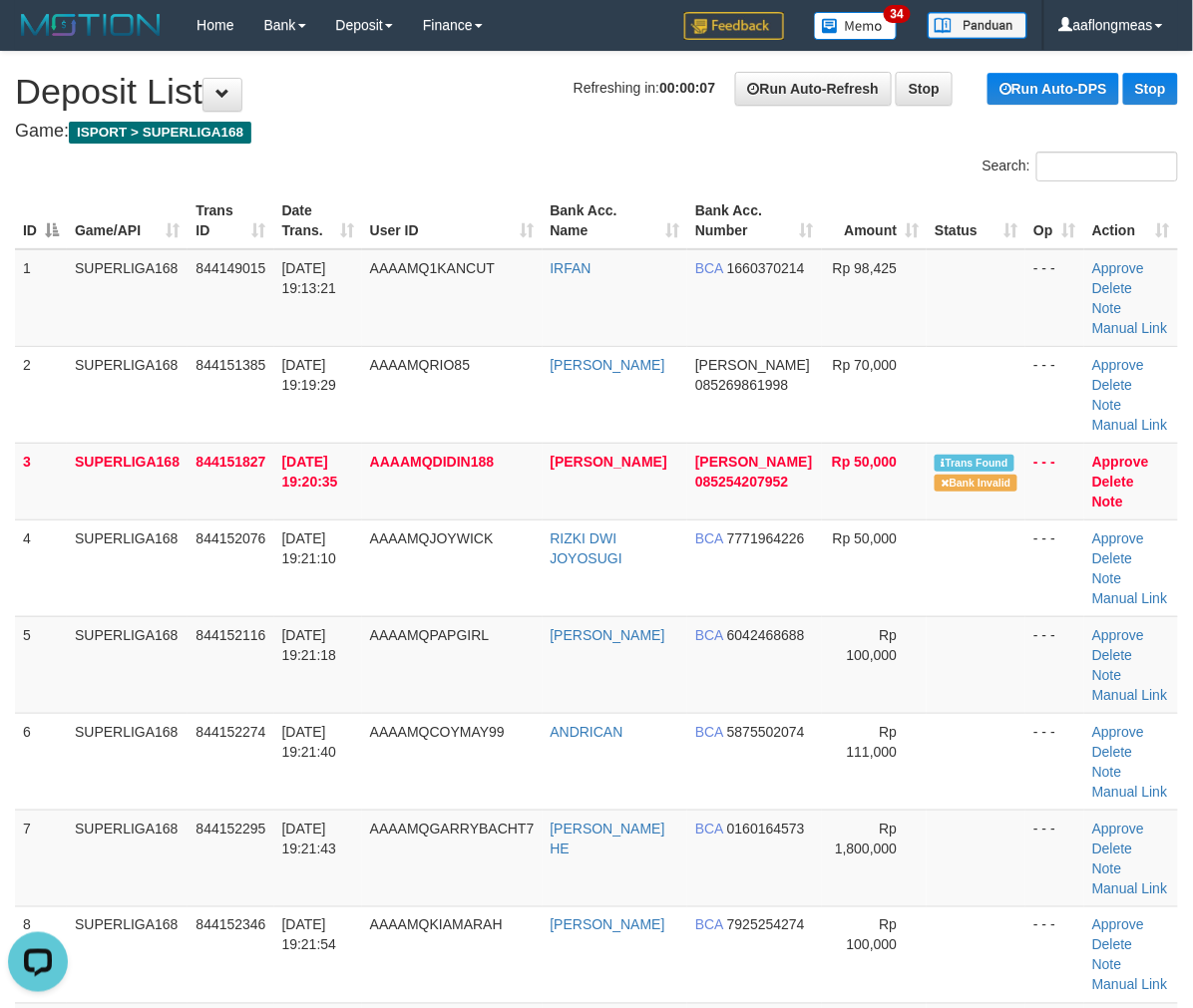 scroll, scrollTop: 0, scrollLeft: 0, axis: both 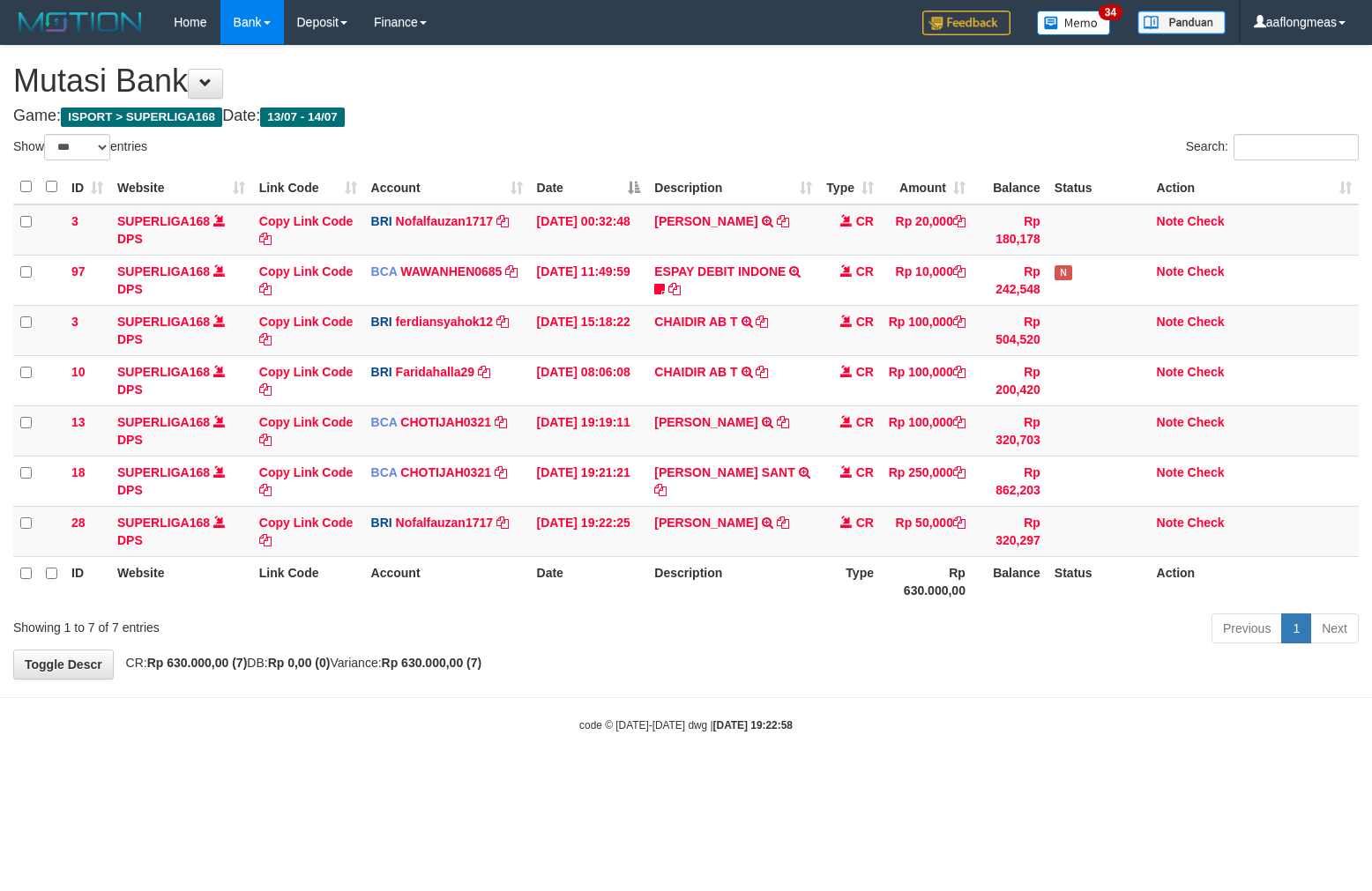 select on "***" 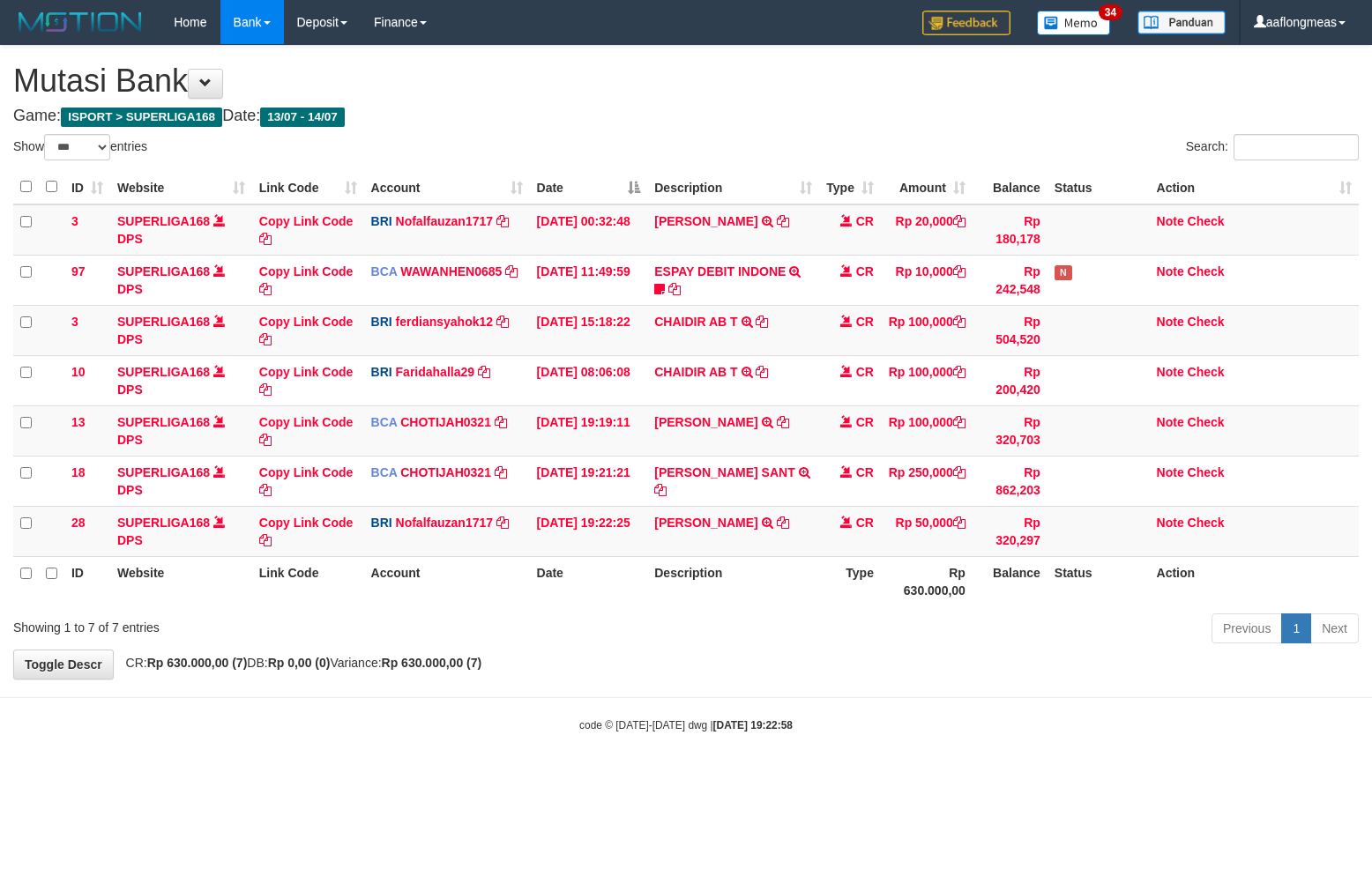 scroll, scrollTop: 0, scrollLeft: 0, axis: both 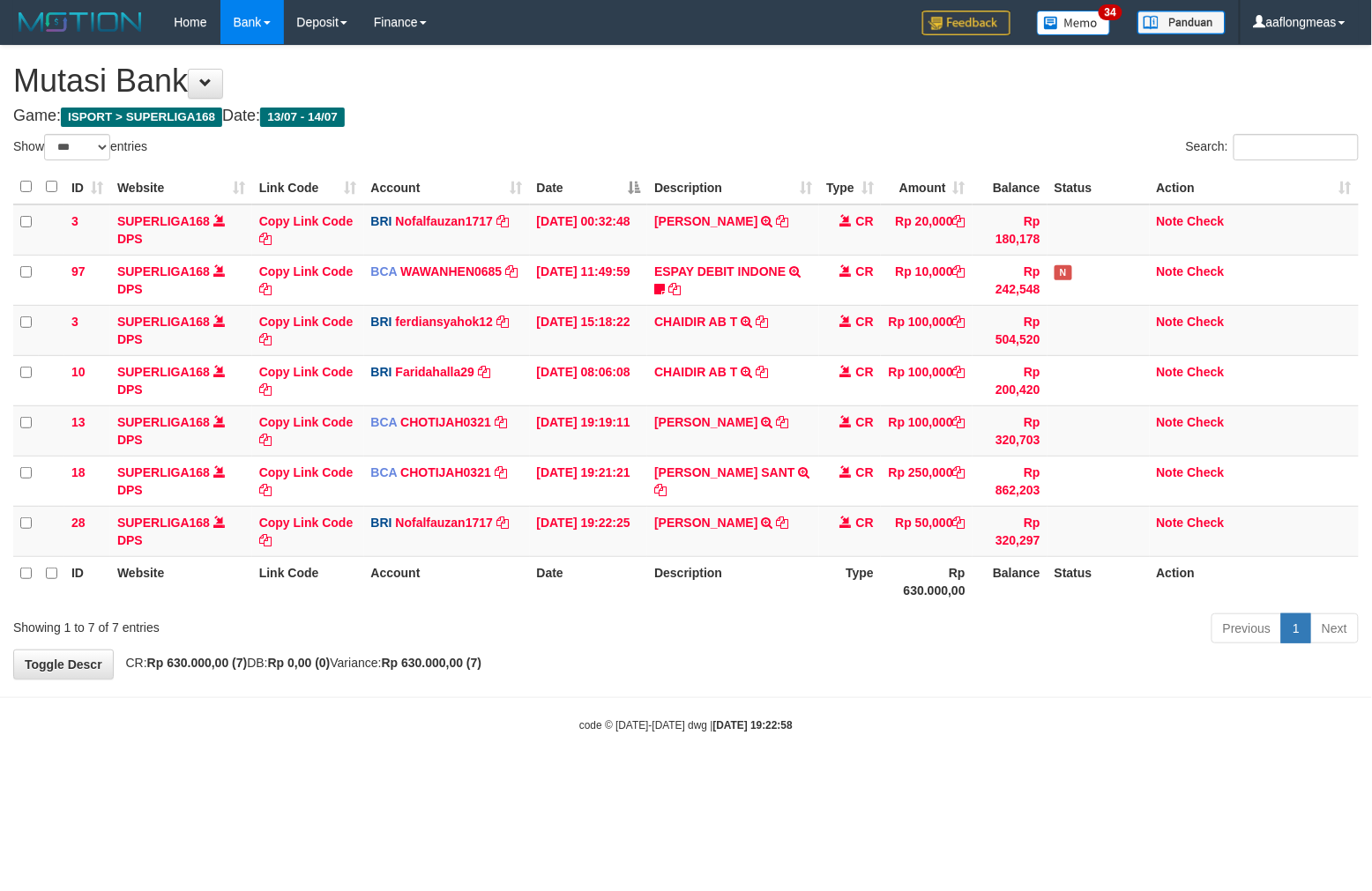 click on "**********" at bounding box center (686, 362) 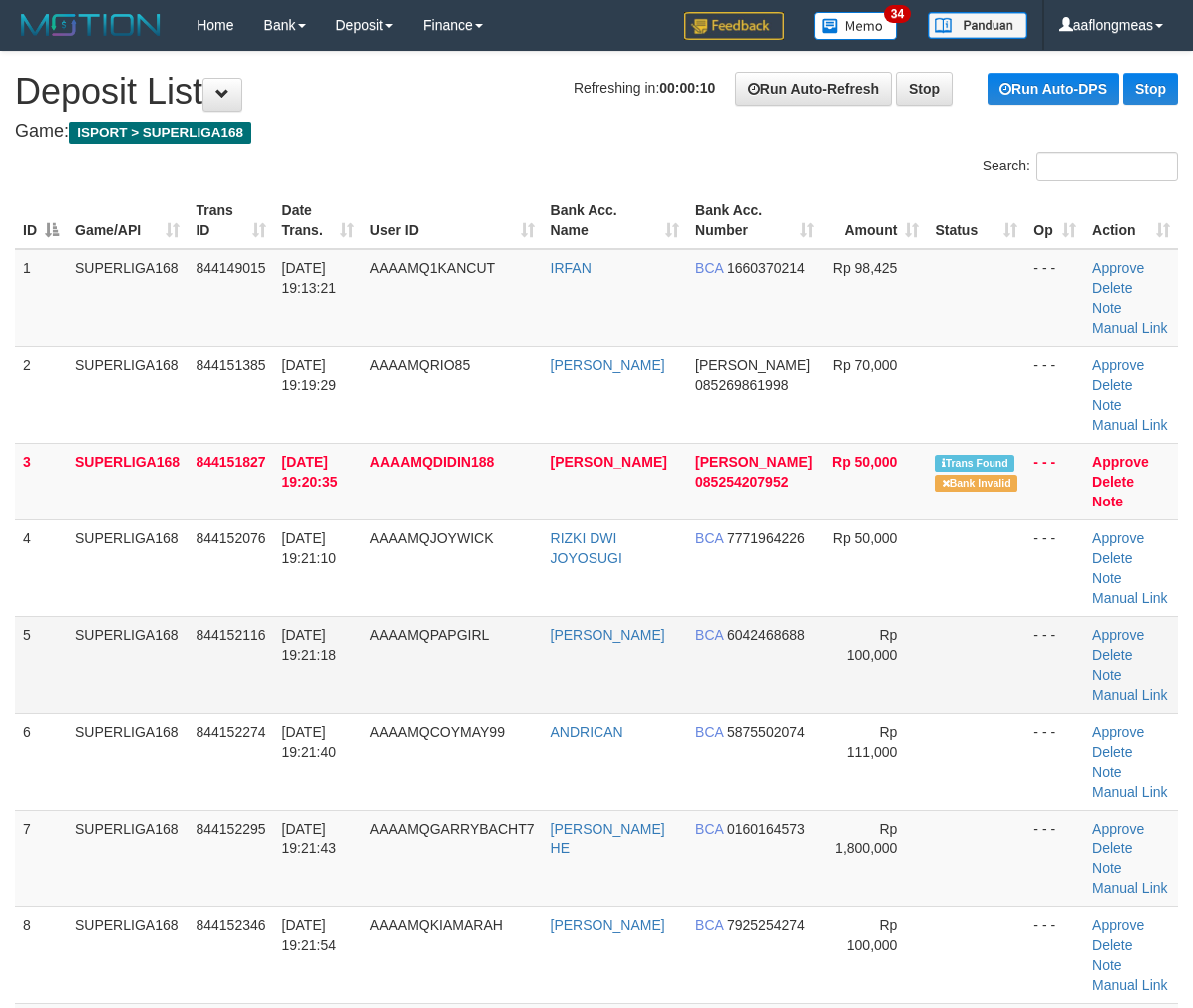 scroll, scrollTop: 0, scrollLeft: 0, axis: both 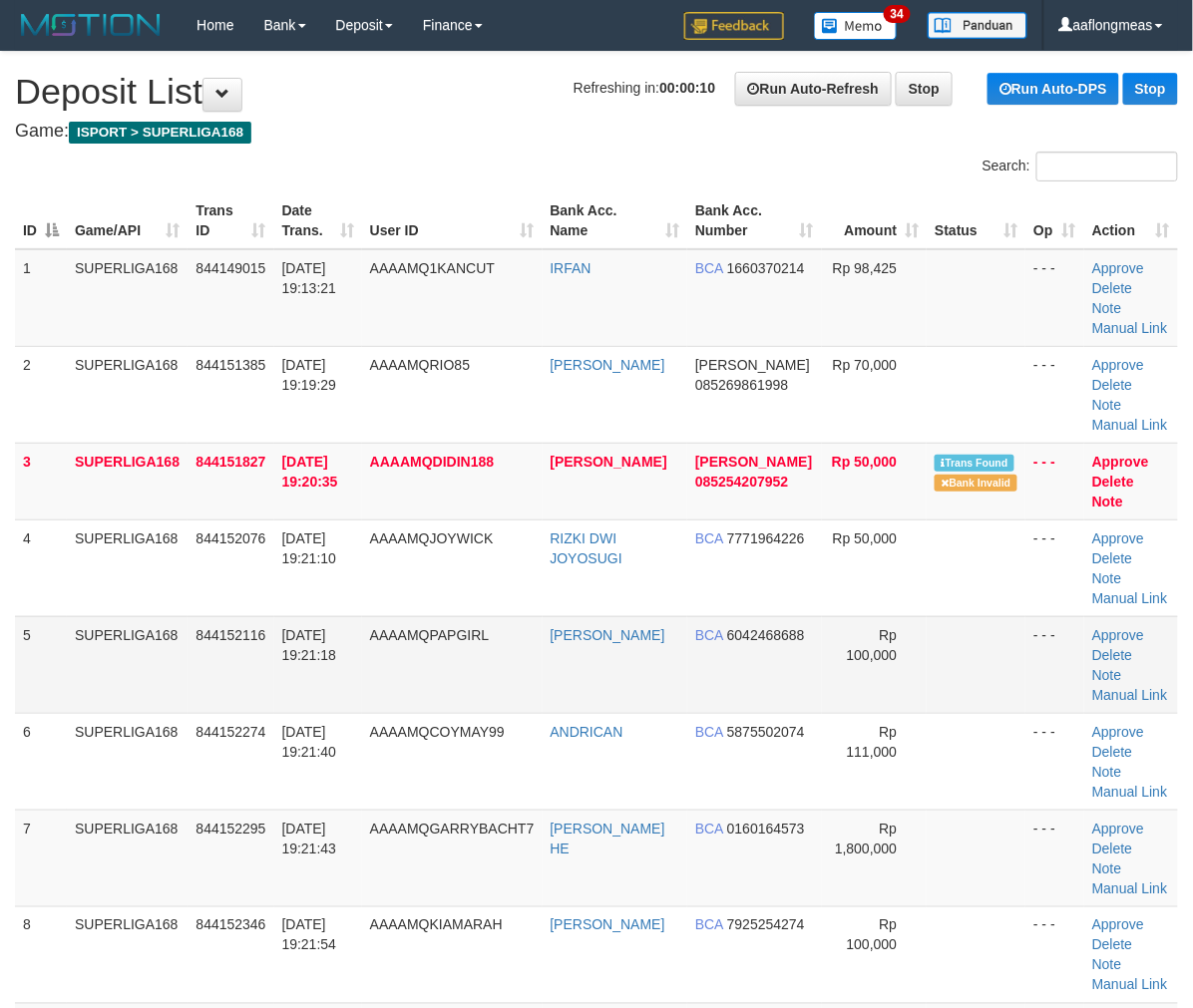 click on "- - -" at bounding box center (1054, 664) 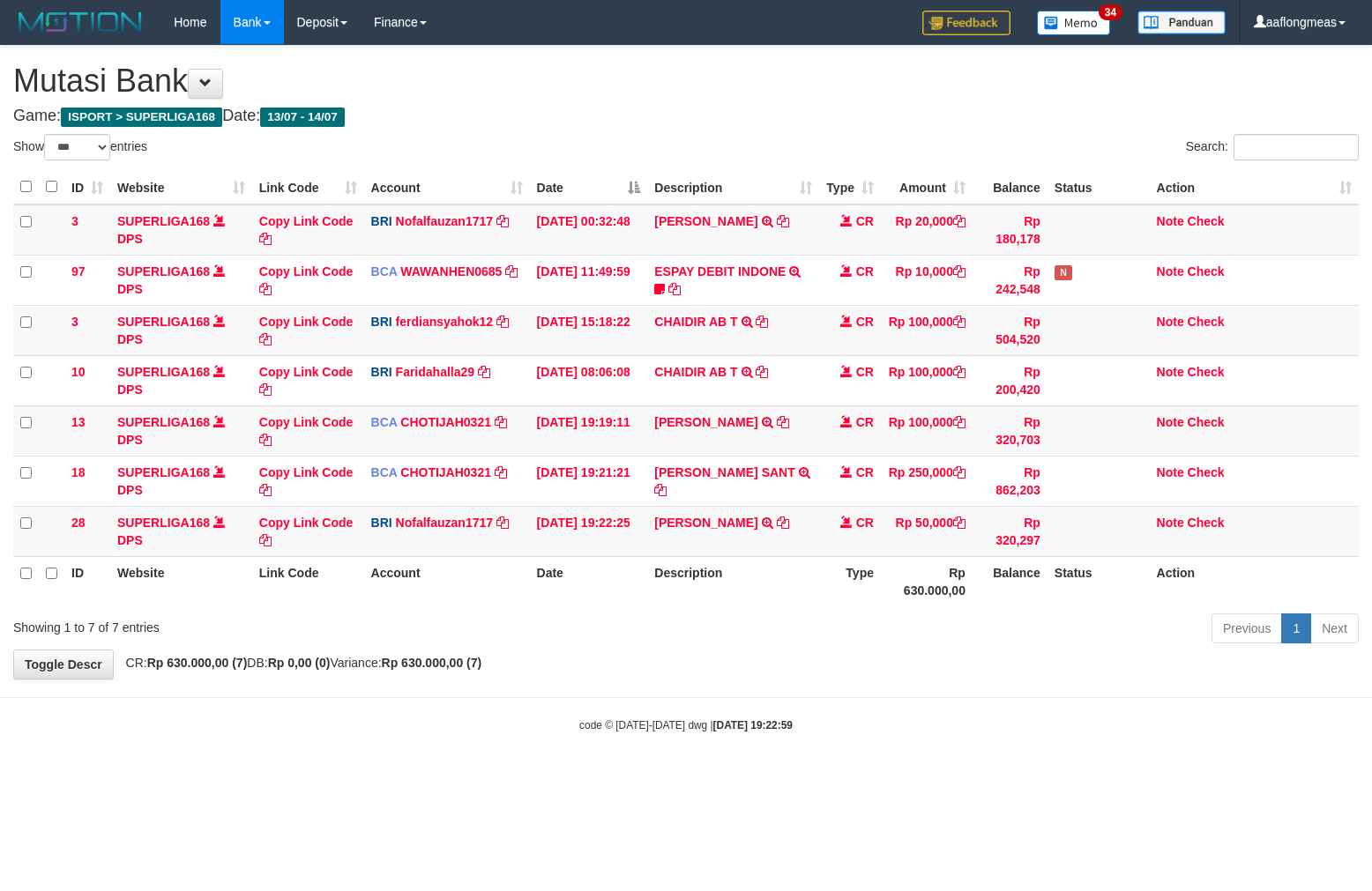 select on "***" 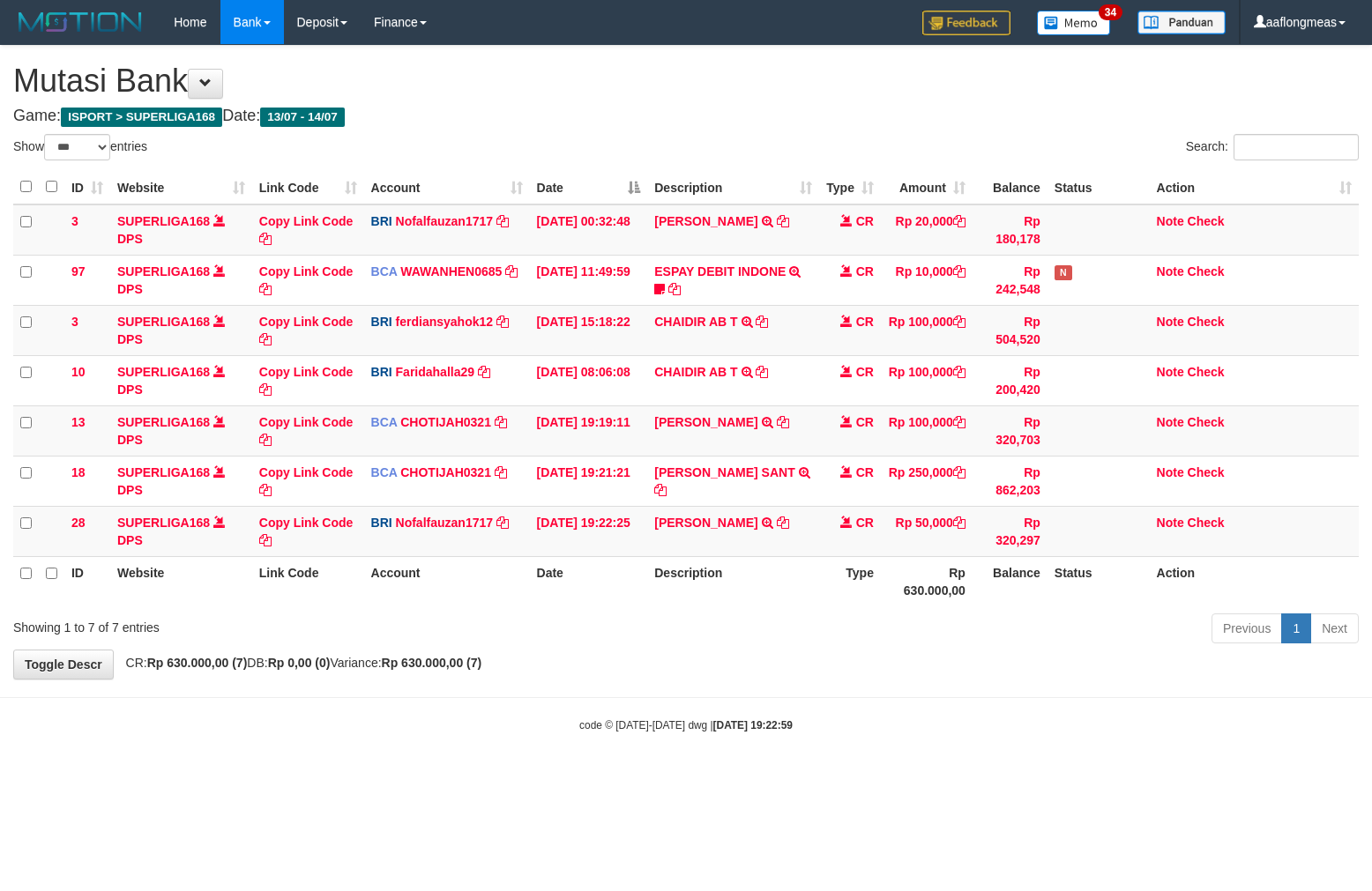 scroll, scrollTop: 0, scrollLeft: 0, axis: both 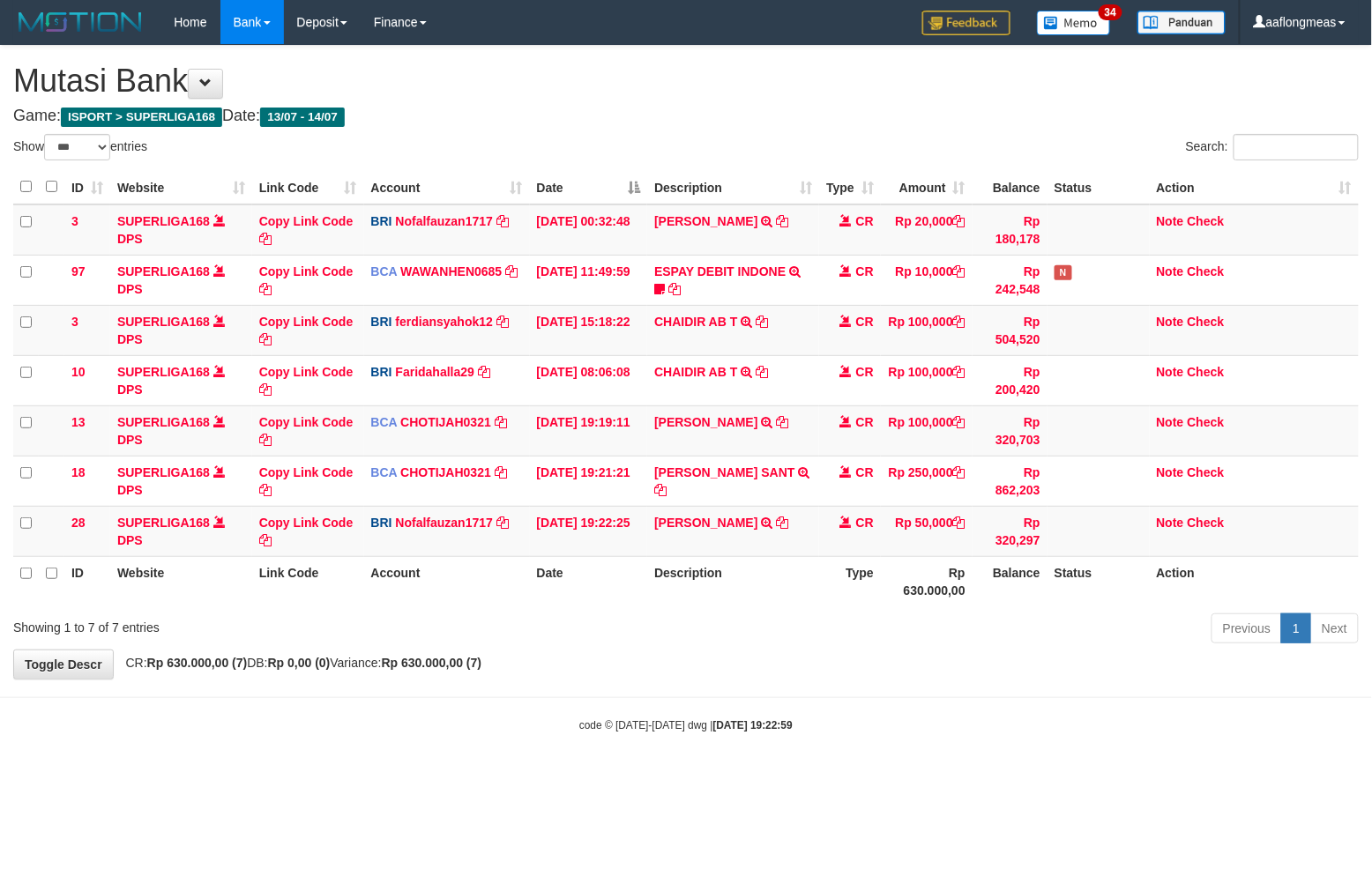 click on "Previous 1 Next" at bounding box center (972, 630) 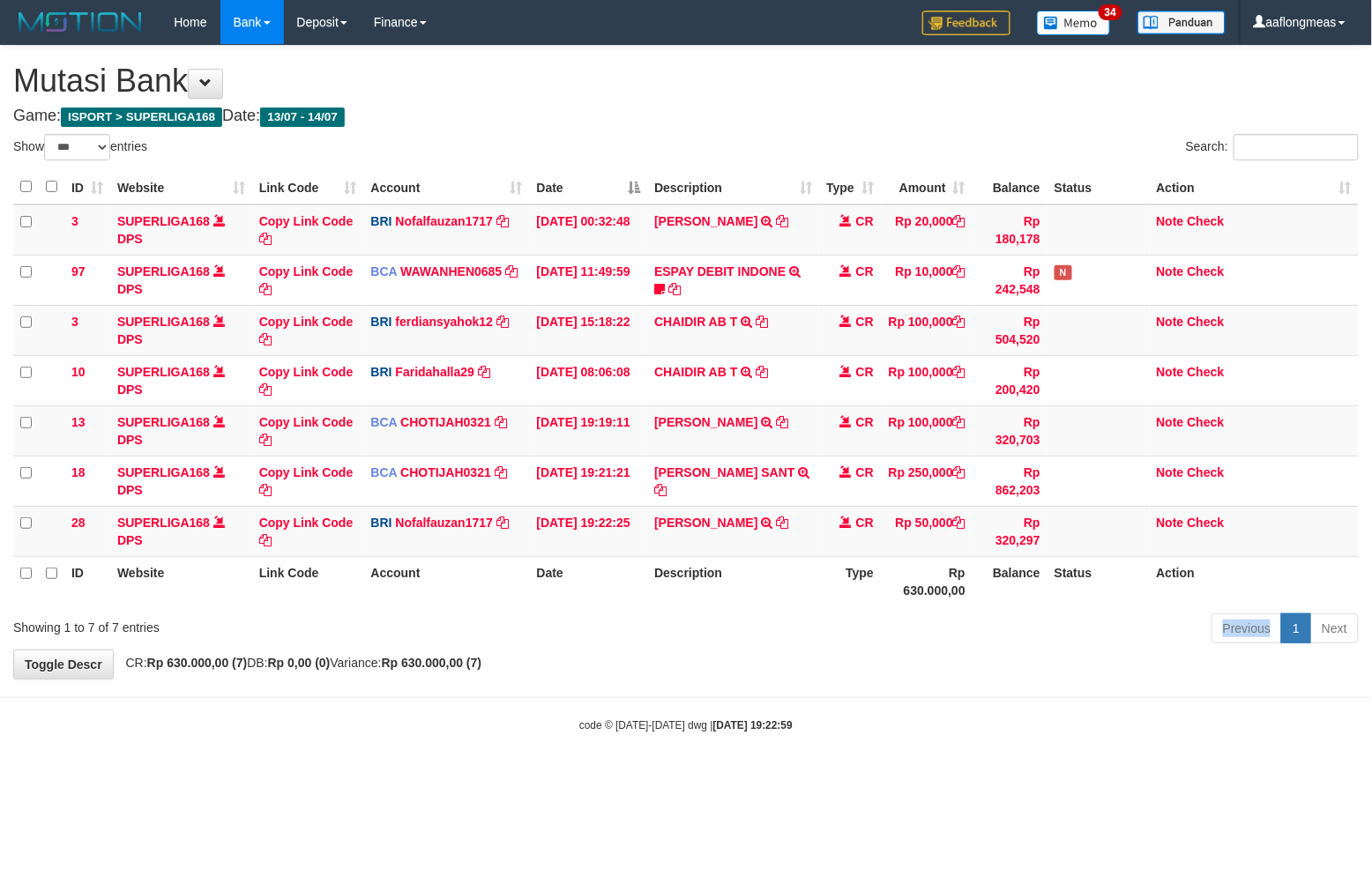 click on "Previous 1 Next" at bounding box center (972, 630) 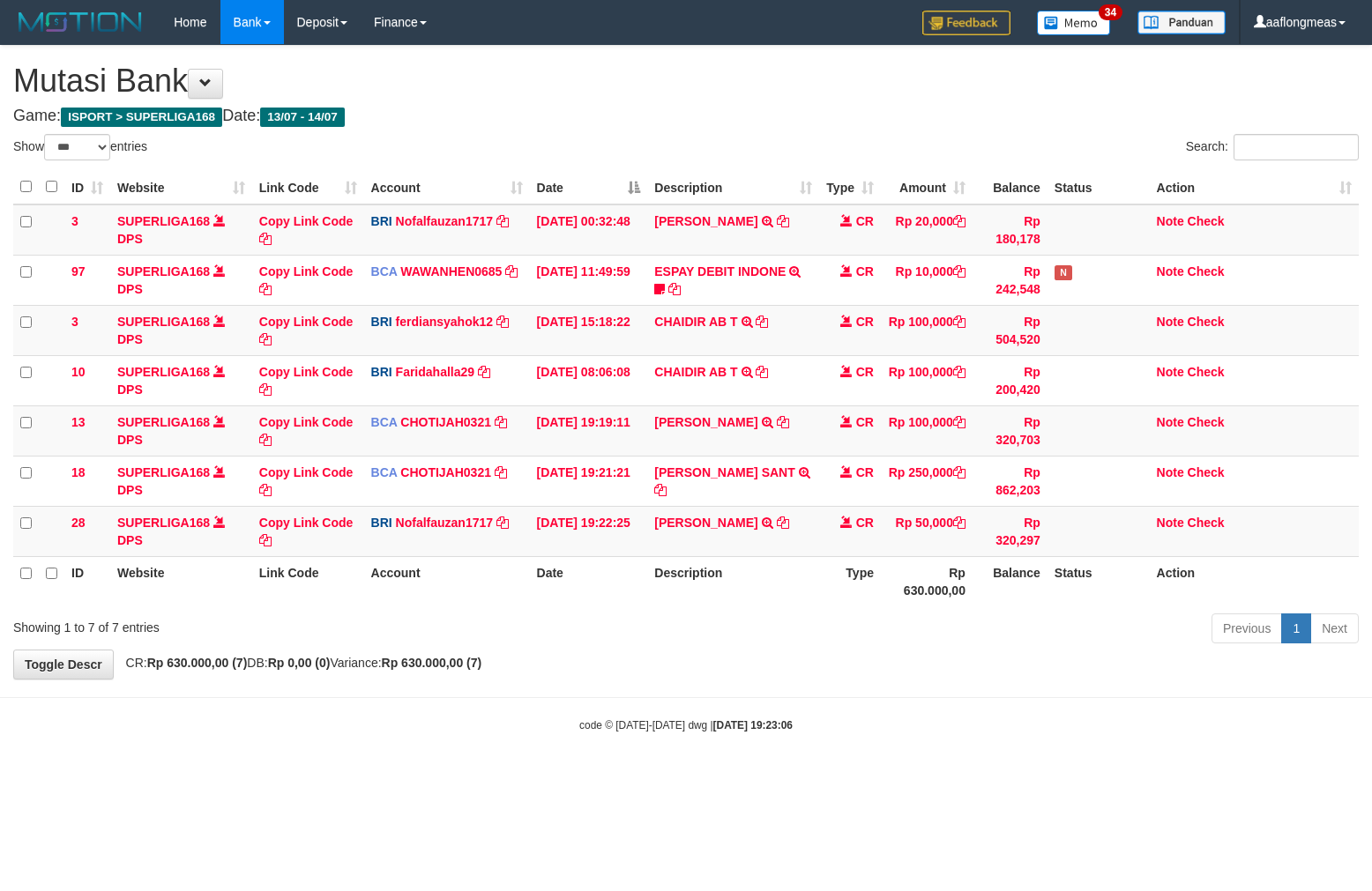select on "***" 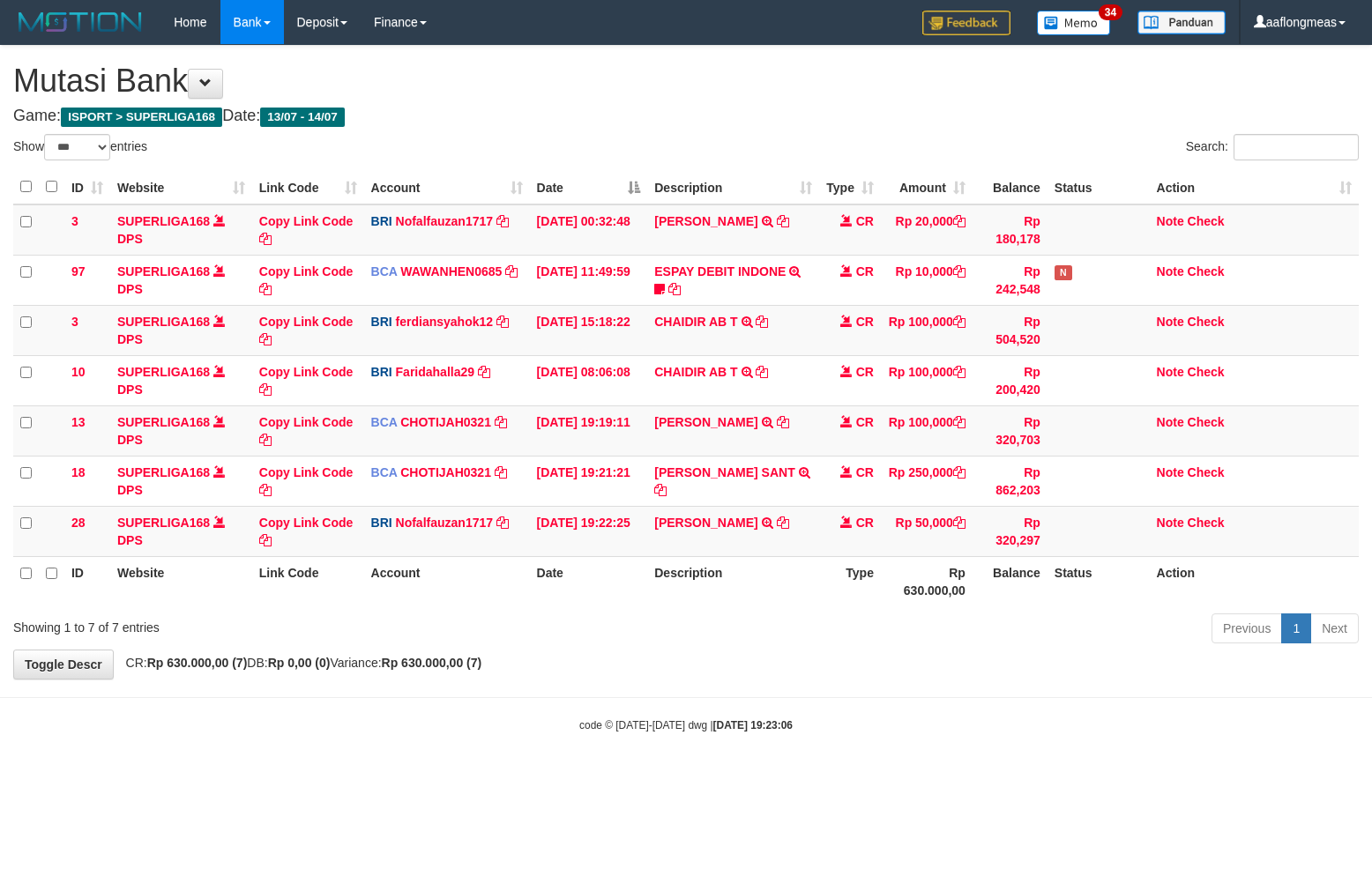 scroll, scrollTop: 0, scrollLeft: 0, axis: both 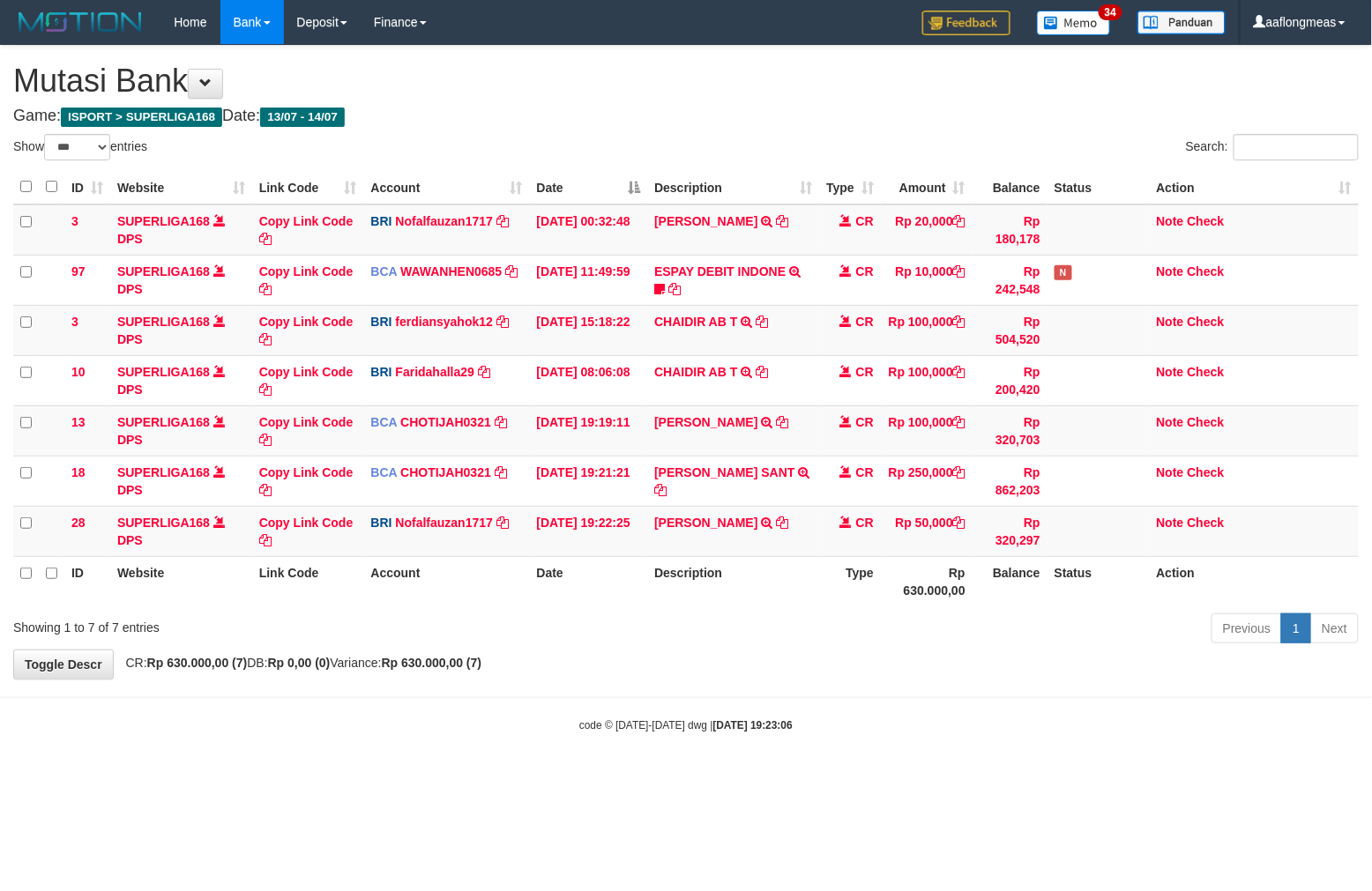click on "**********" at bounding box center (686, 362) 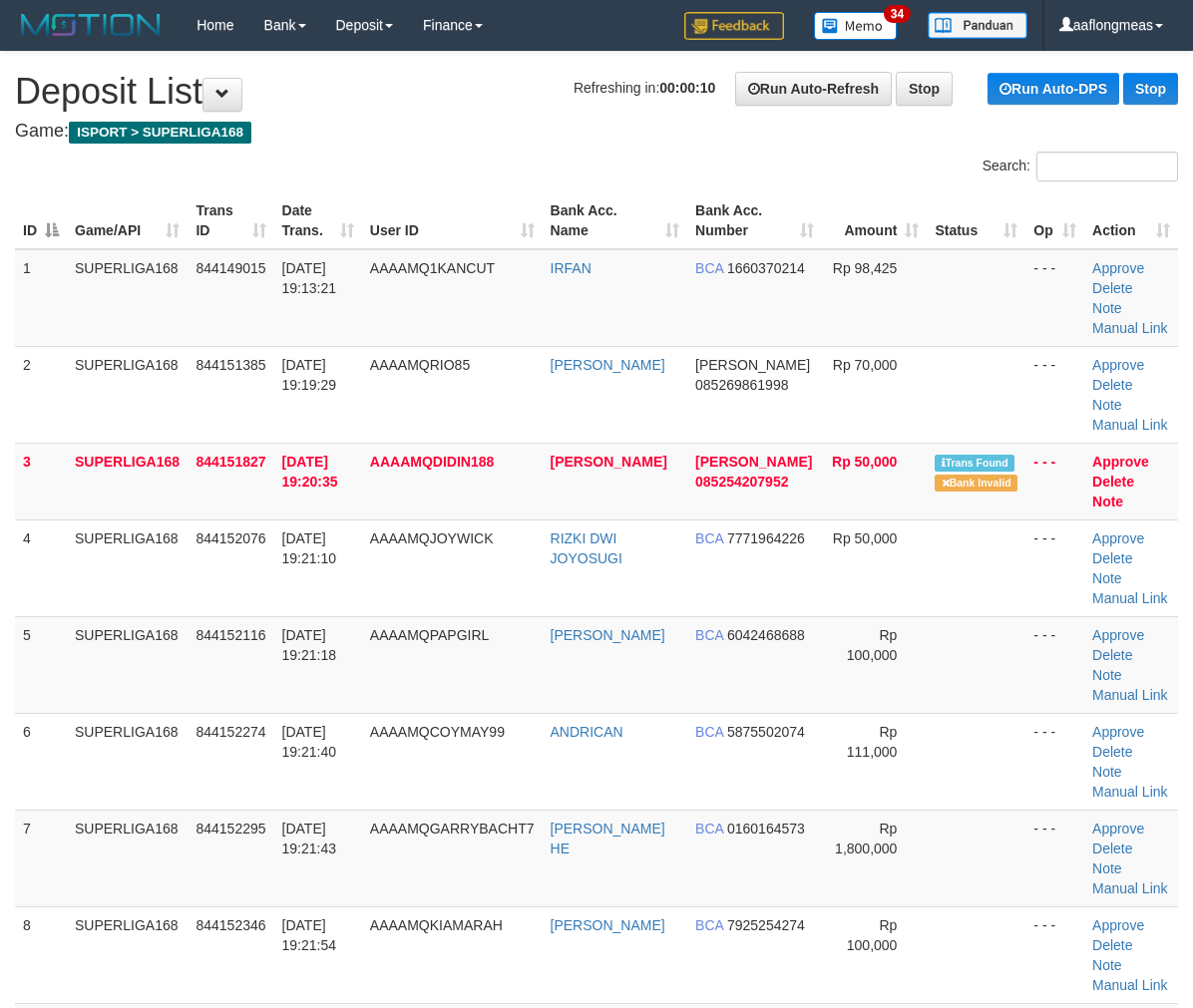 scroll, scrollTop: 0, scrollLeft: 0, axis: both 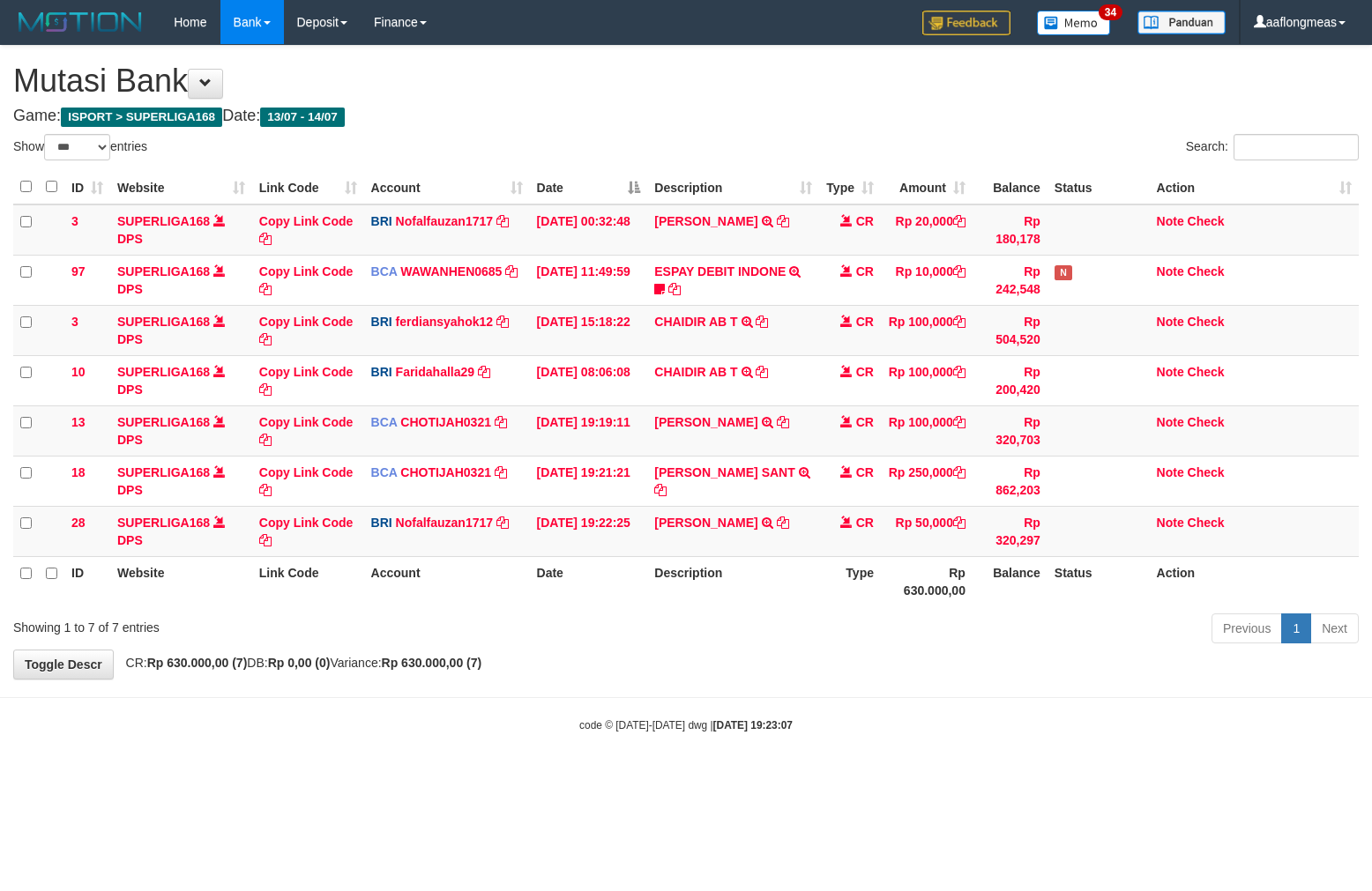 select on "***" 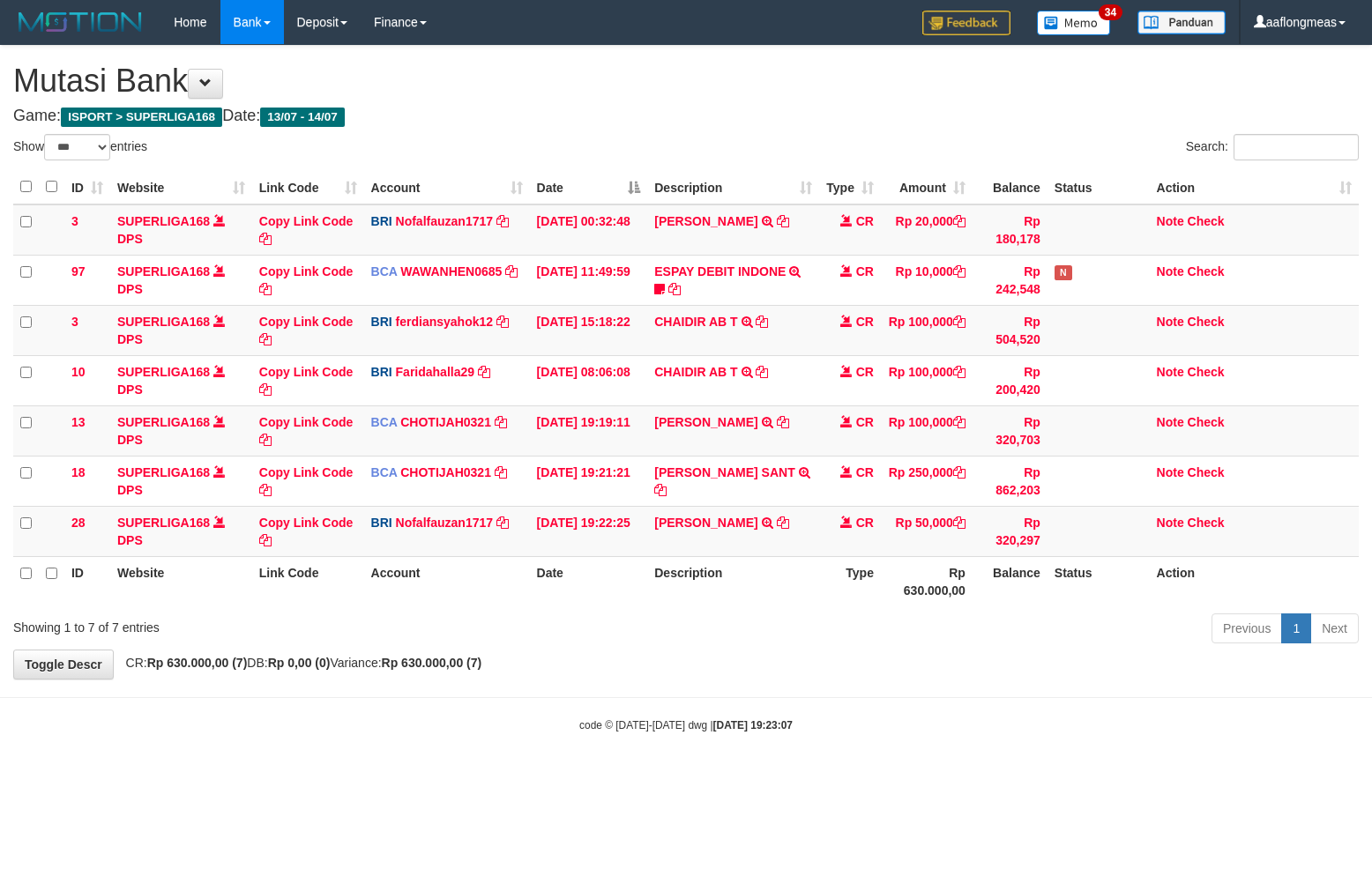 scroll, scrollTop: 0, scrollLeft: 0, axis: both 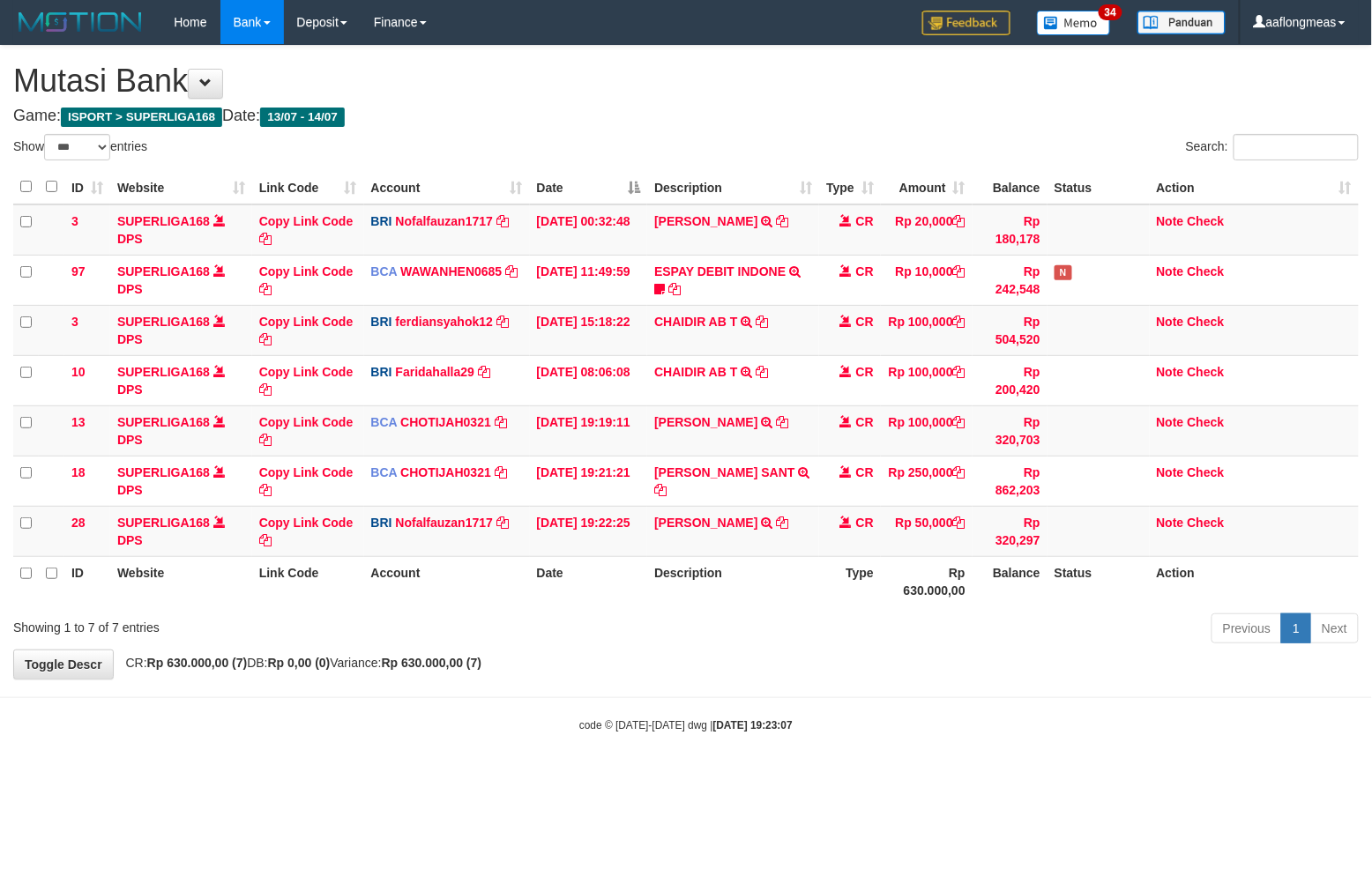 click on "**********" at bounding box center (686, 362) 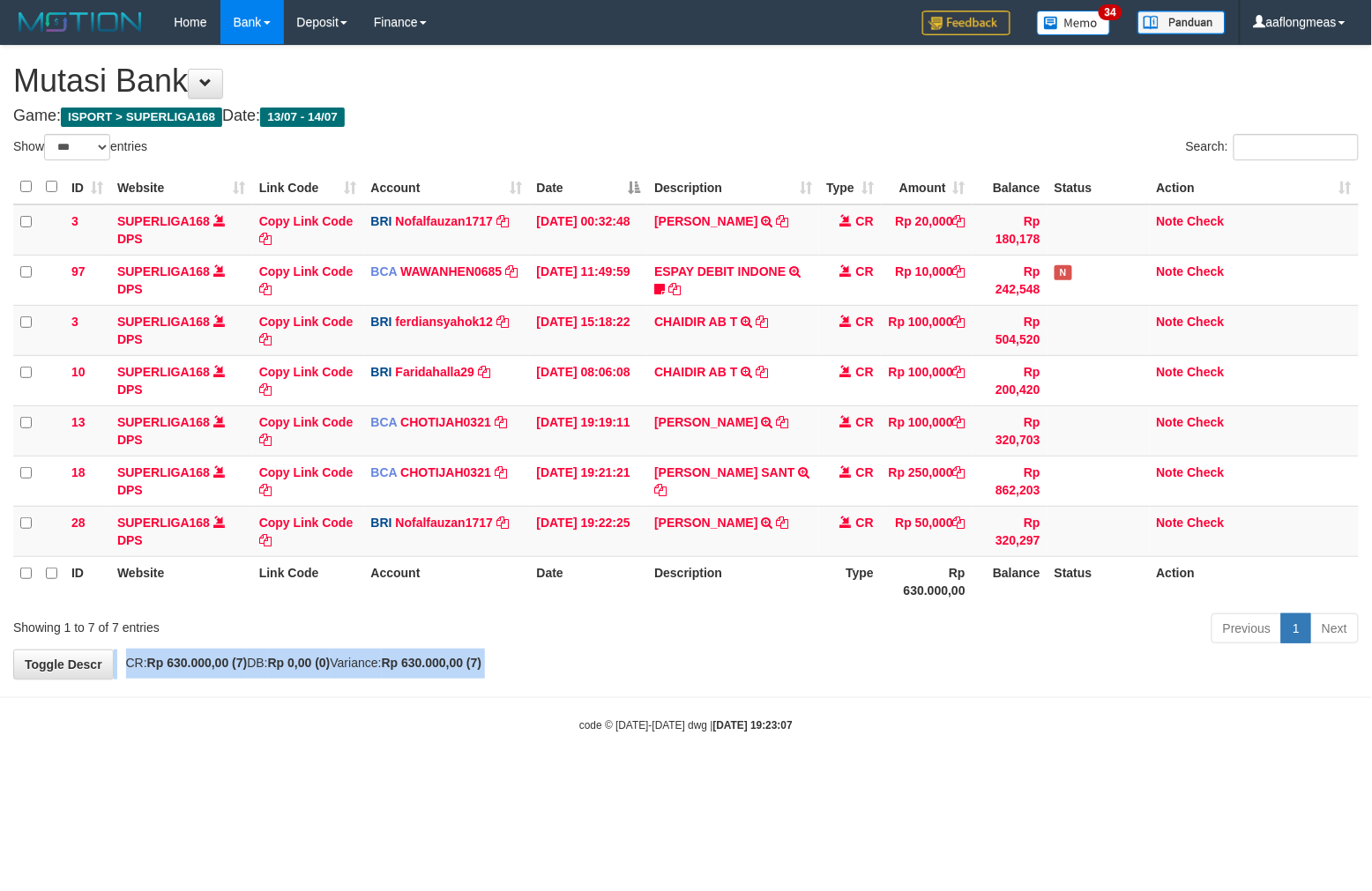 drag, startPoint x: 832, startPoint y: 658, endPoint x: 824, endPoint y: 664, distance: 10 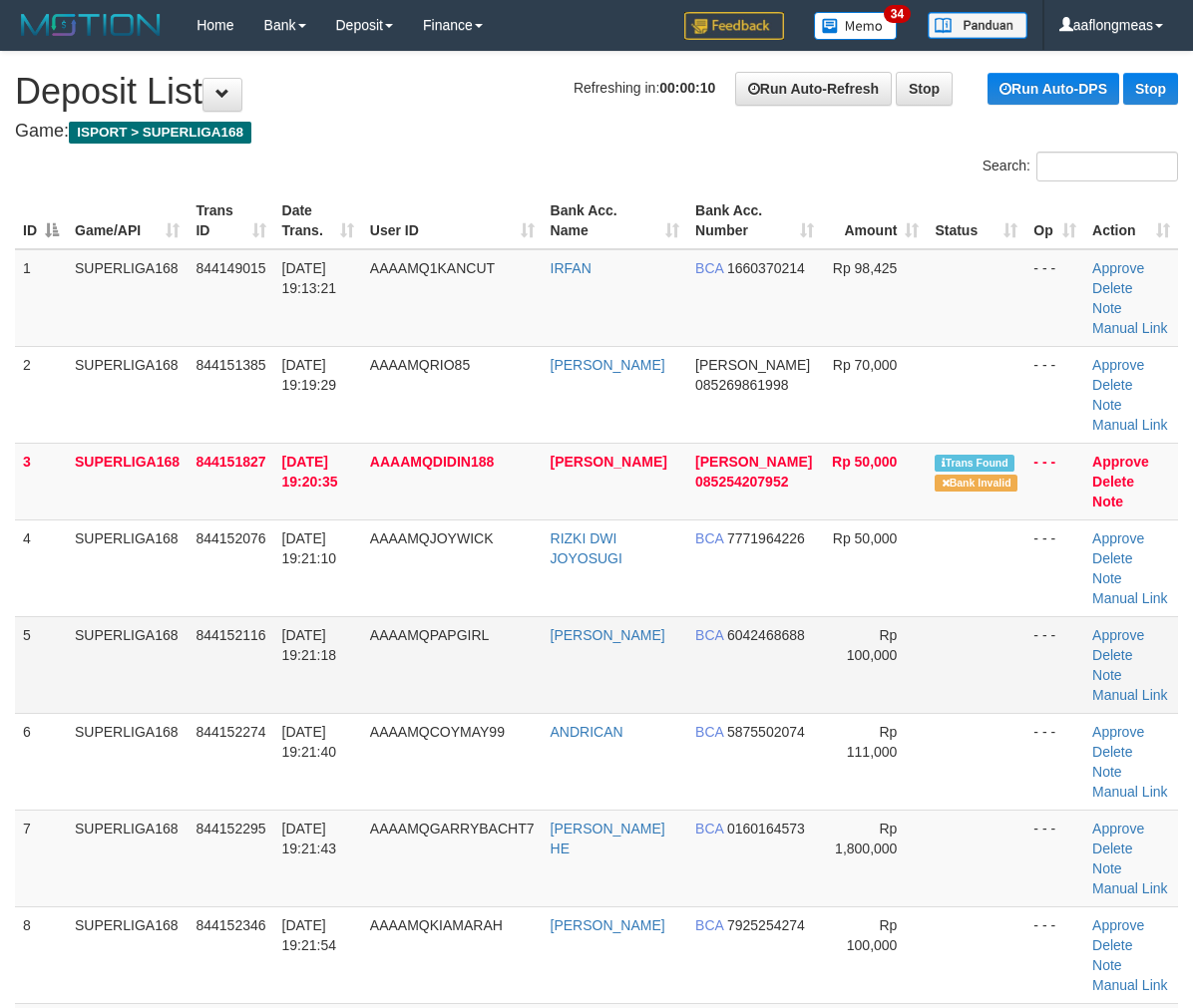 scroll, scrollTop: 0, scrollLeft: 0, axis: both 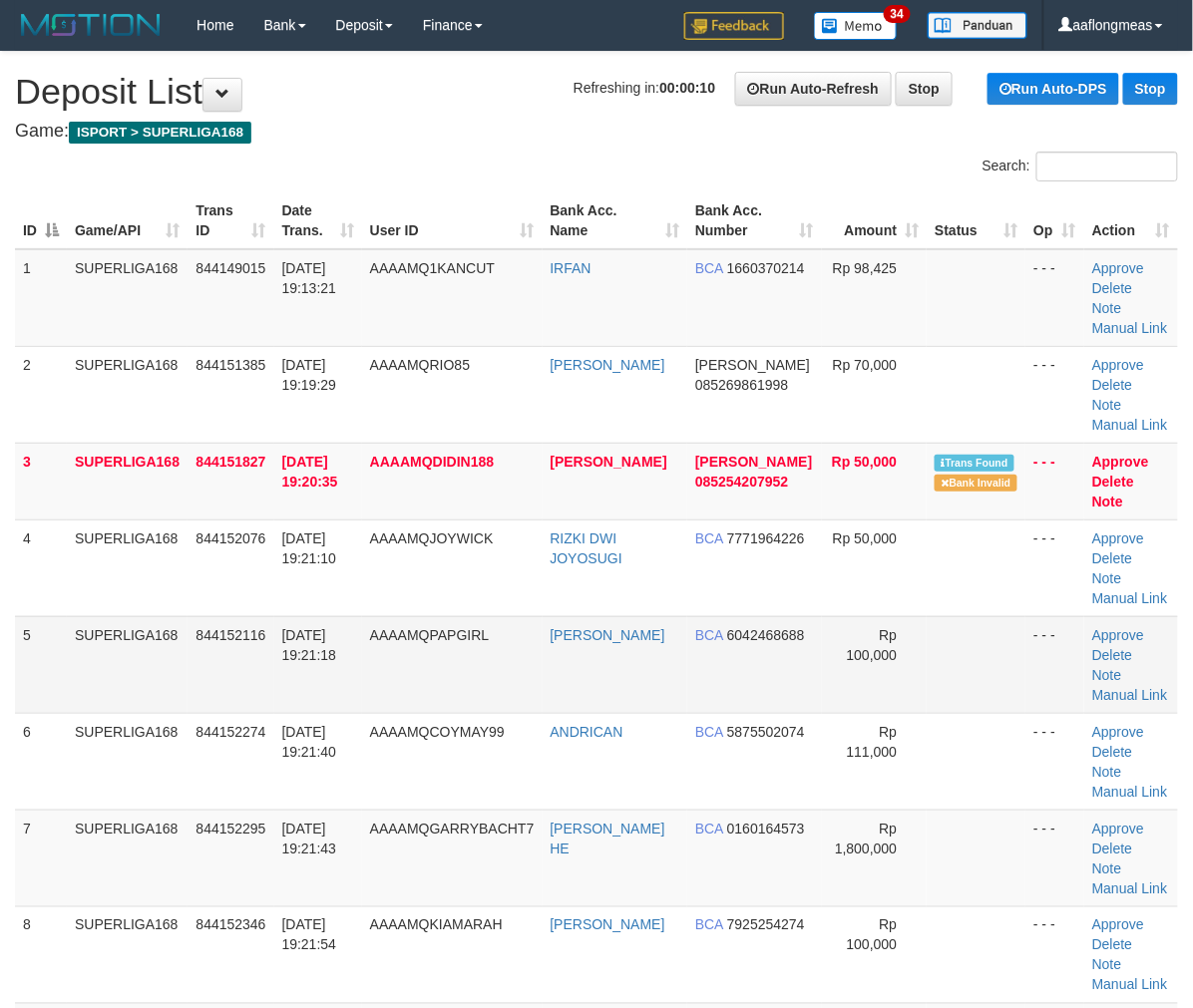 click on "- - -" at bounding box center [1054, 664] 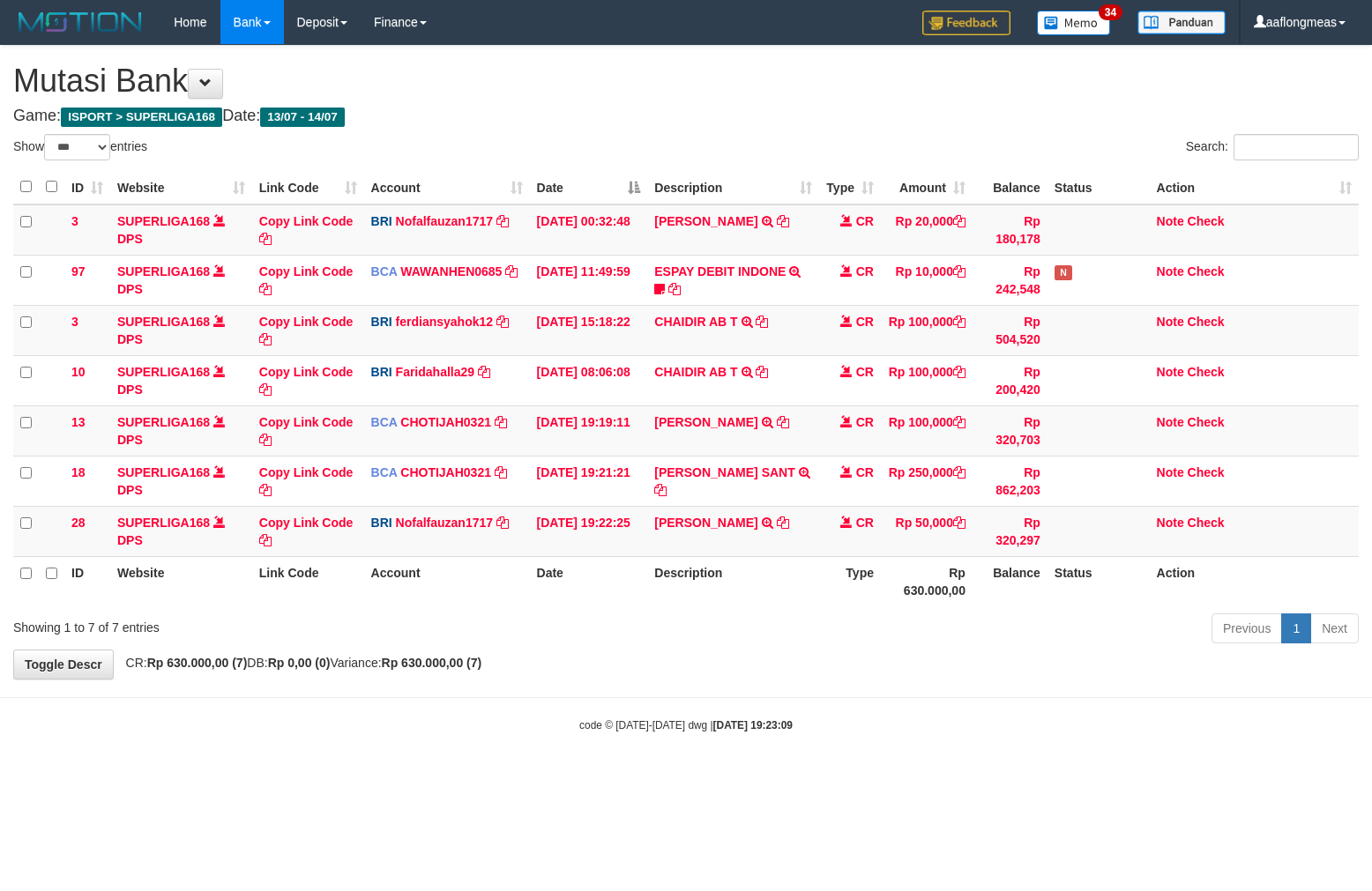 select on "***" 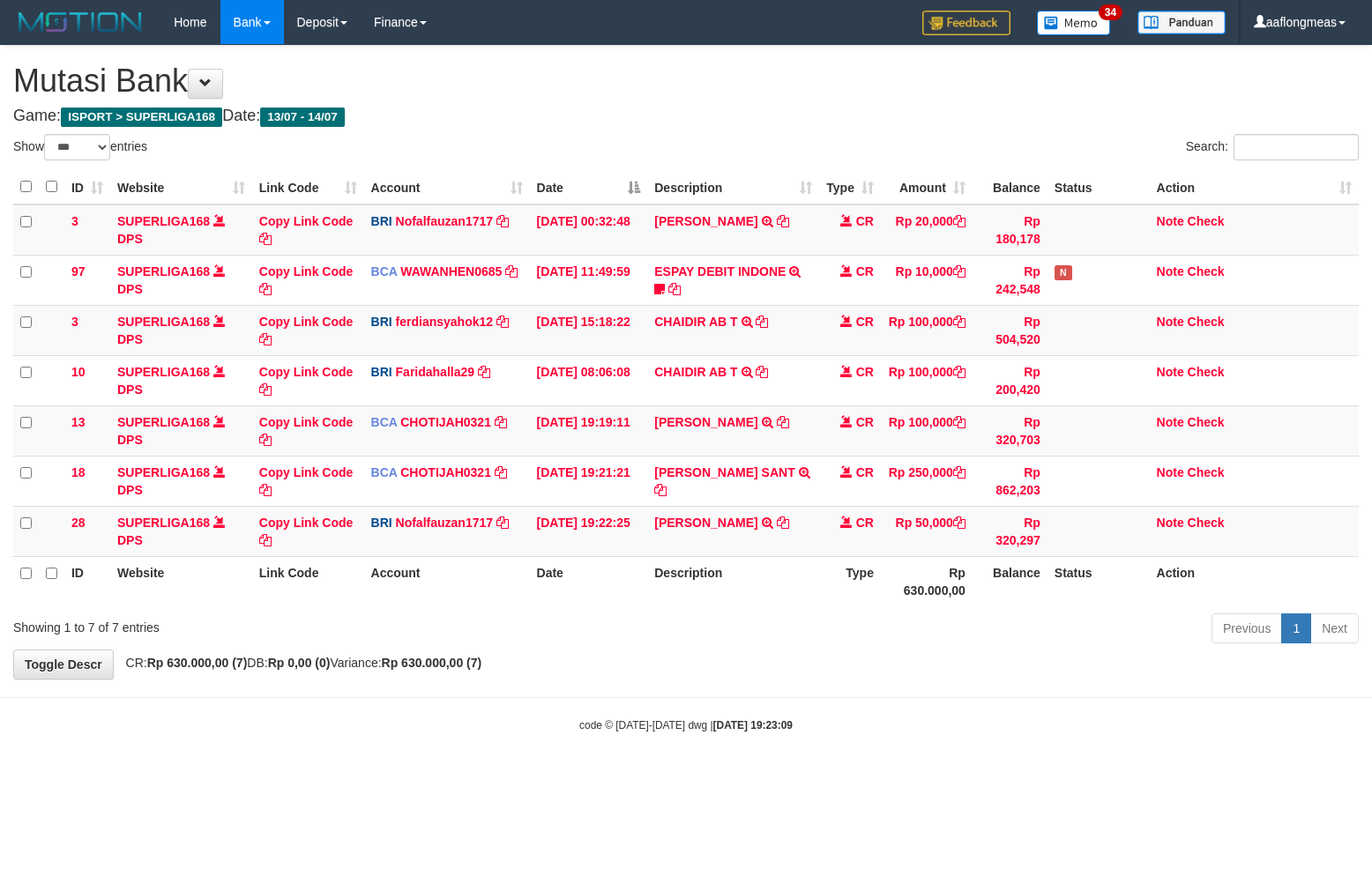 scroll, scrollTop: 0, scrollLeft: 0, axis: both 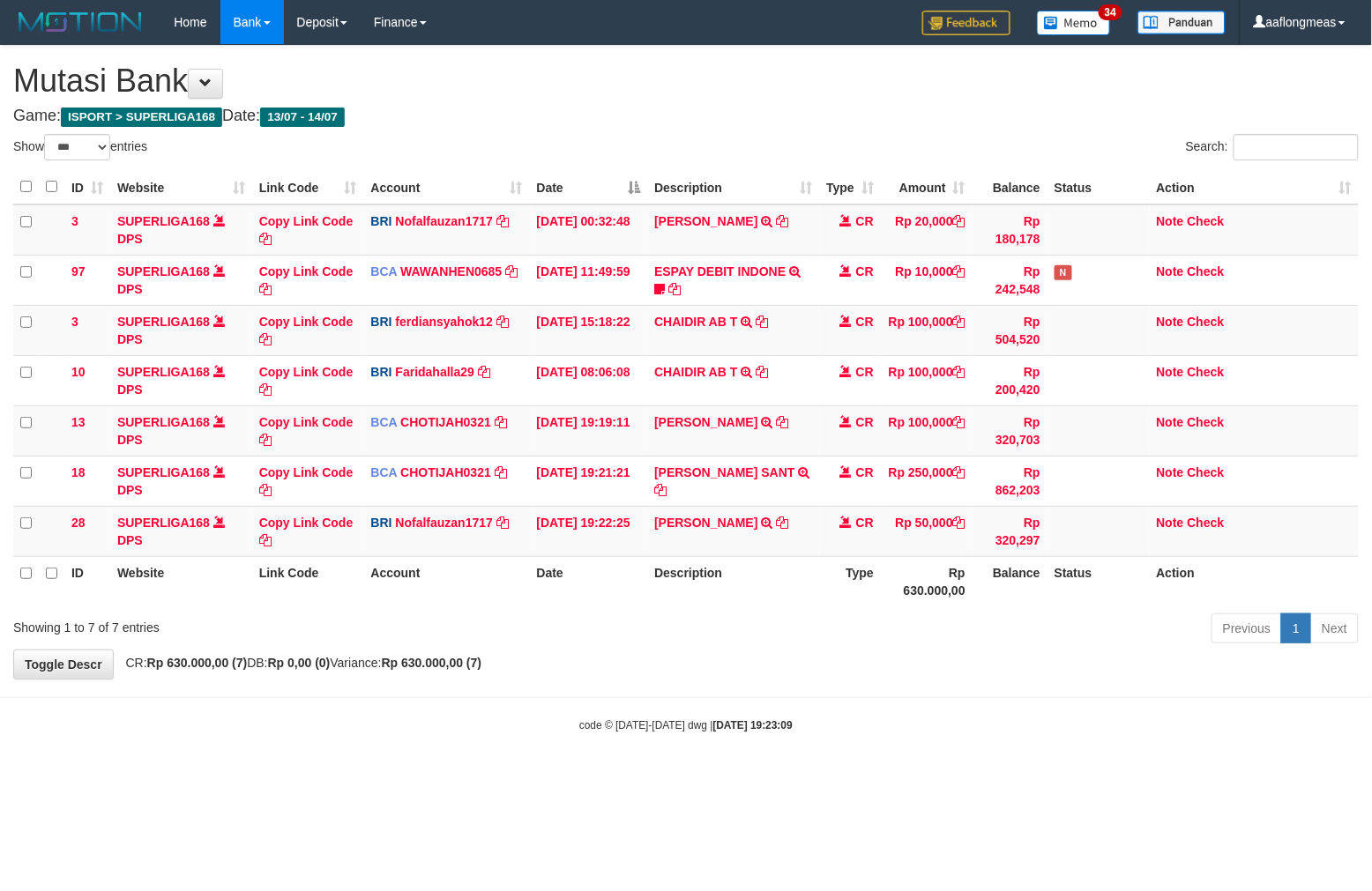 click on "**********" at bounding box center (686, 362) 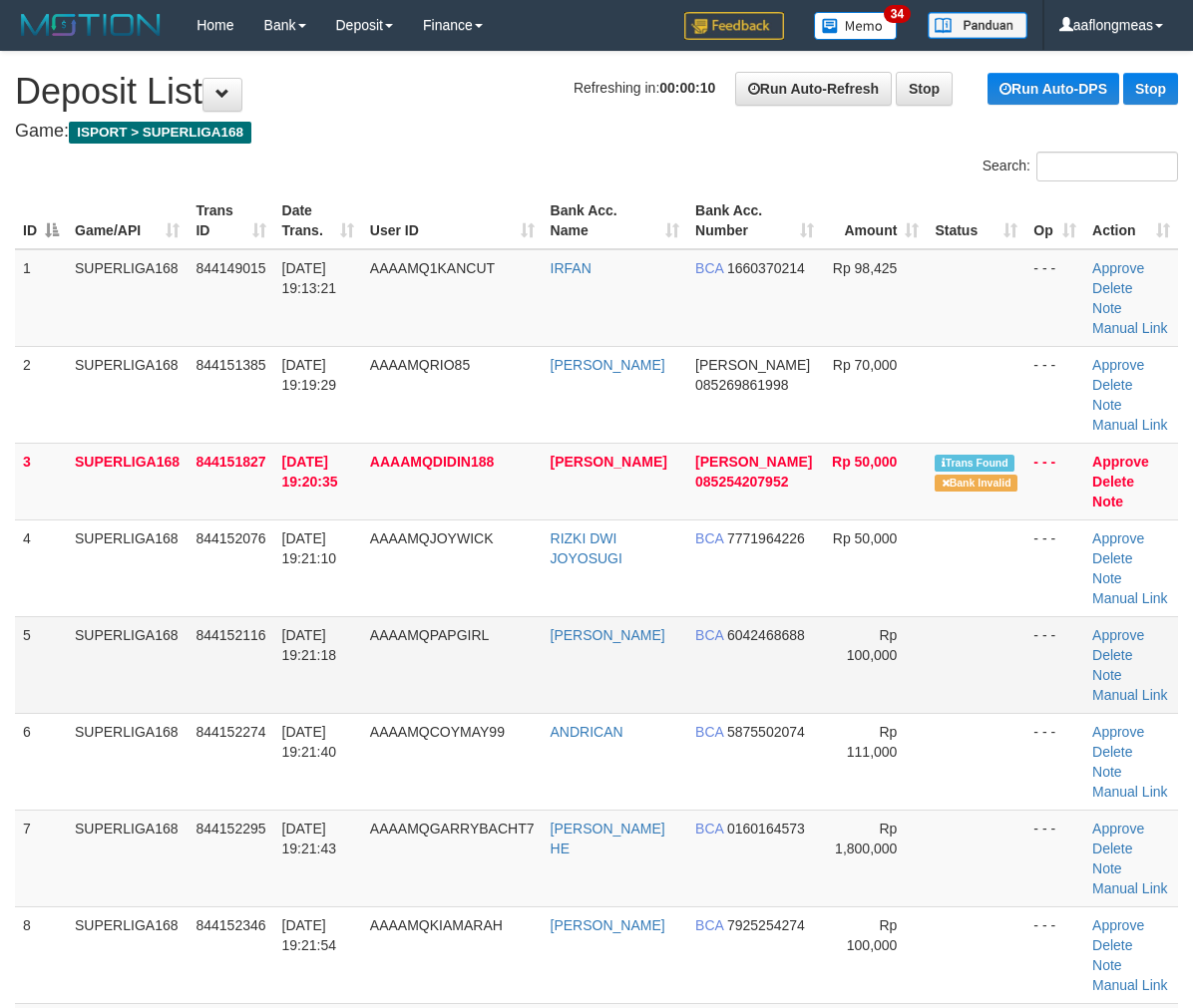 scroll, scrollTop: 0, scrollLeft: 0, axis: both 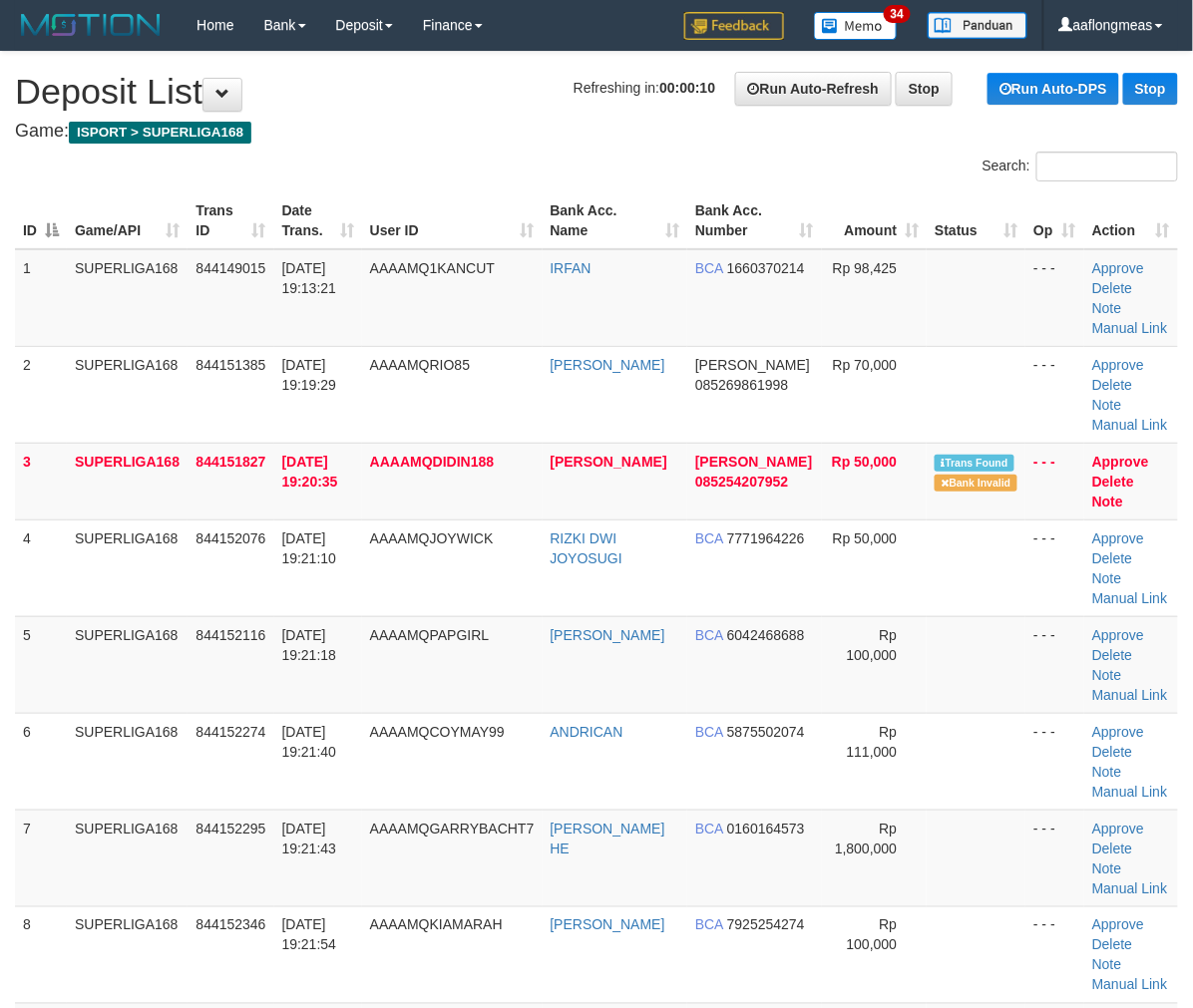 drag, startPoint x: 930, startPoint y: 645, endPoint x: 1201, endPoint y: 669, distance: 272.06066 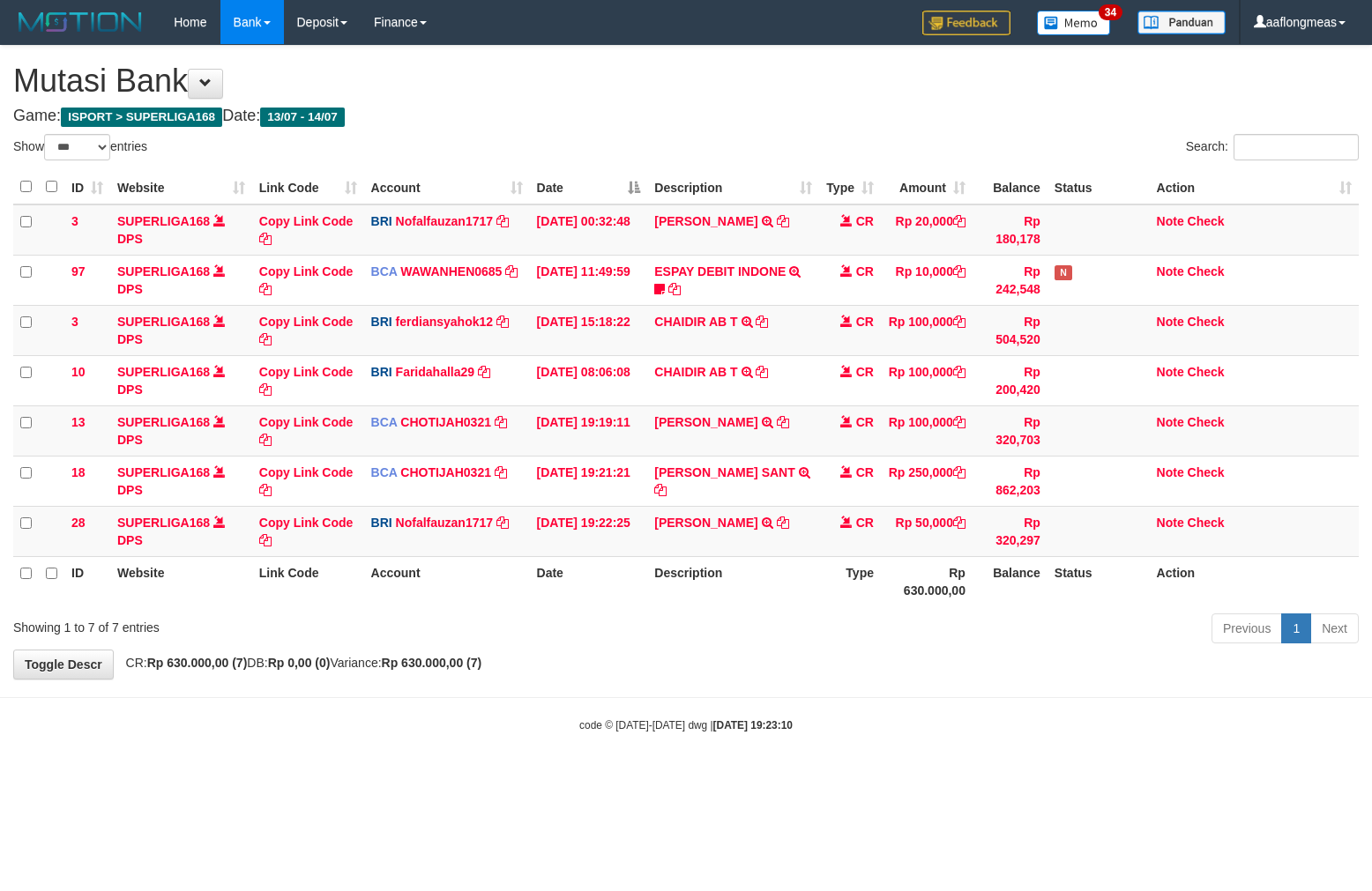 select on "***" 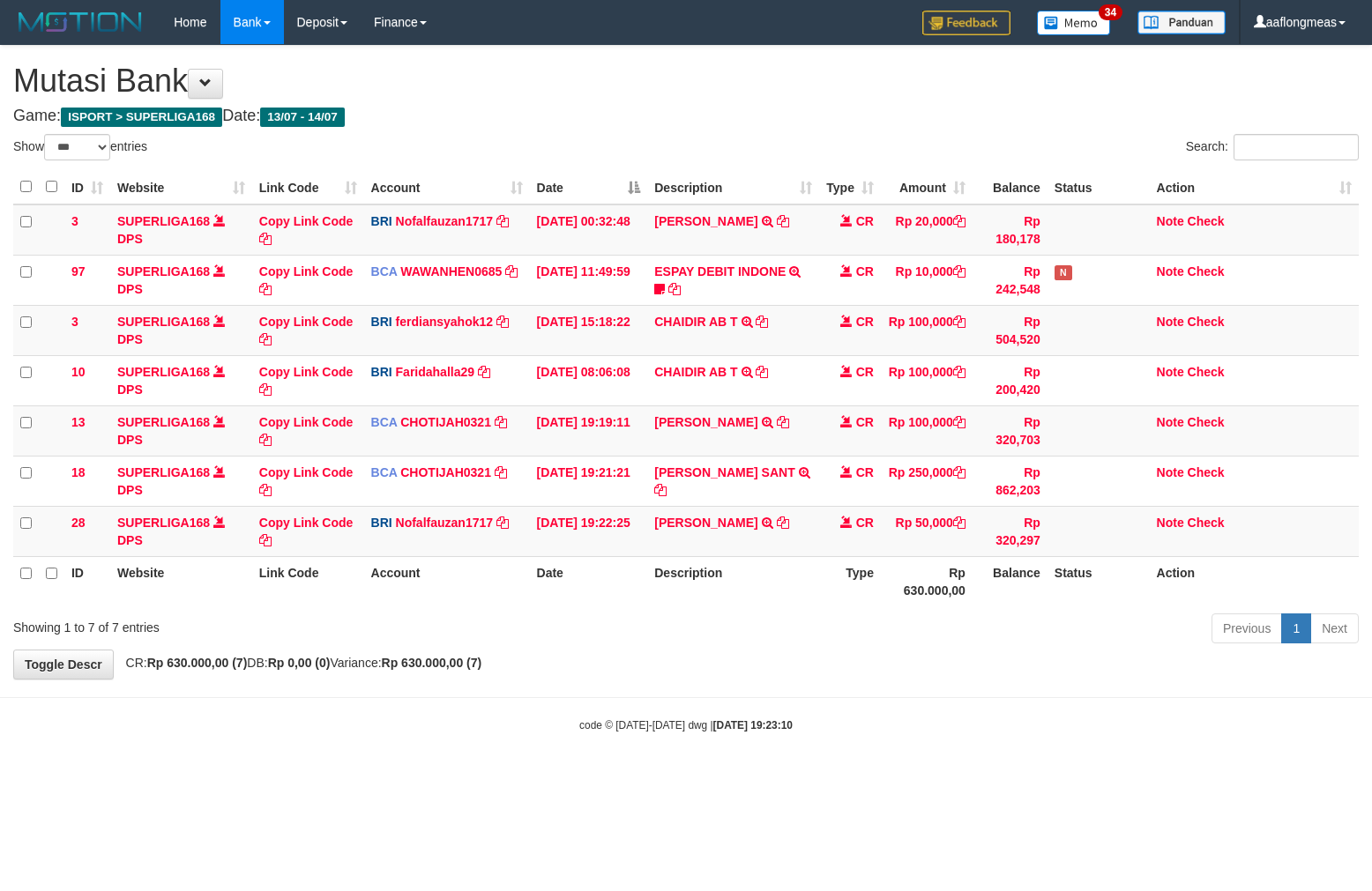 scroll, scrollTop: 0, scrollLeft: 0, axis: both 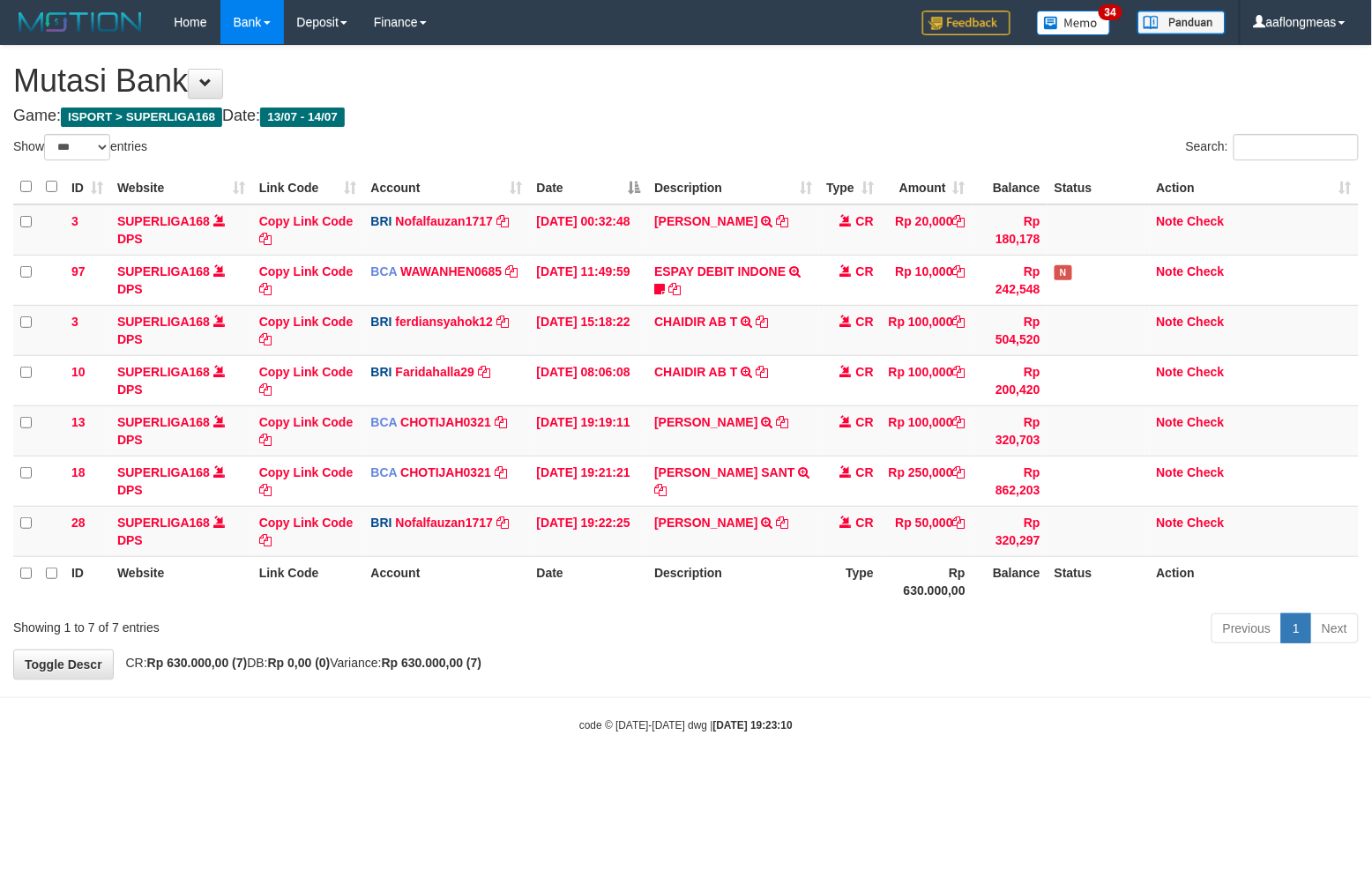 click on "Previous 1 Next" at bounding box center (972, 630) 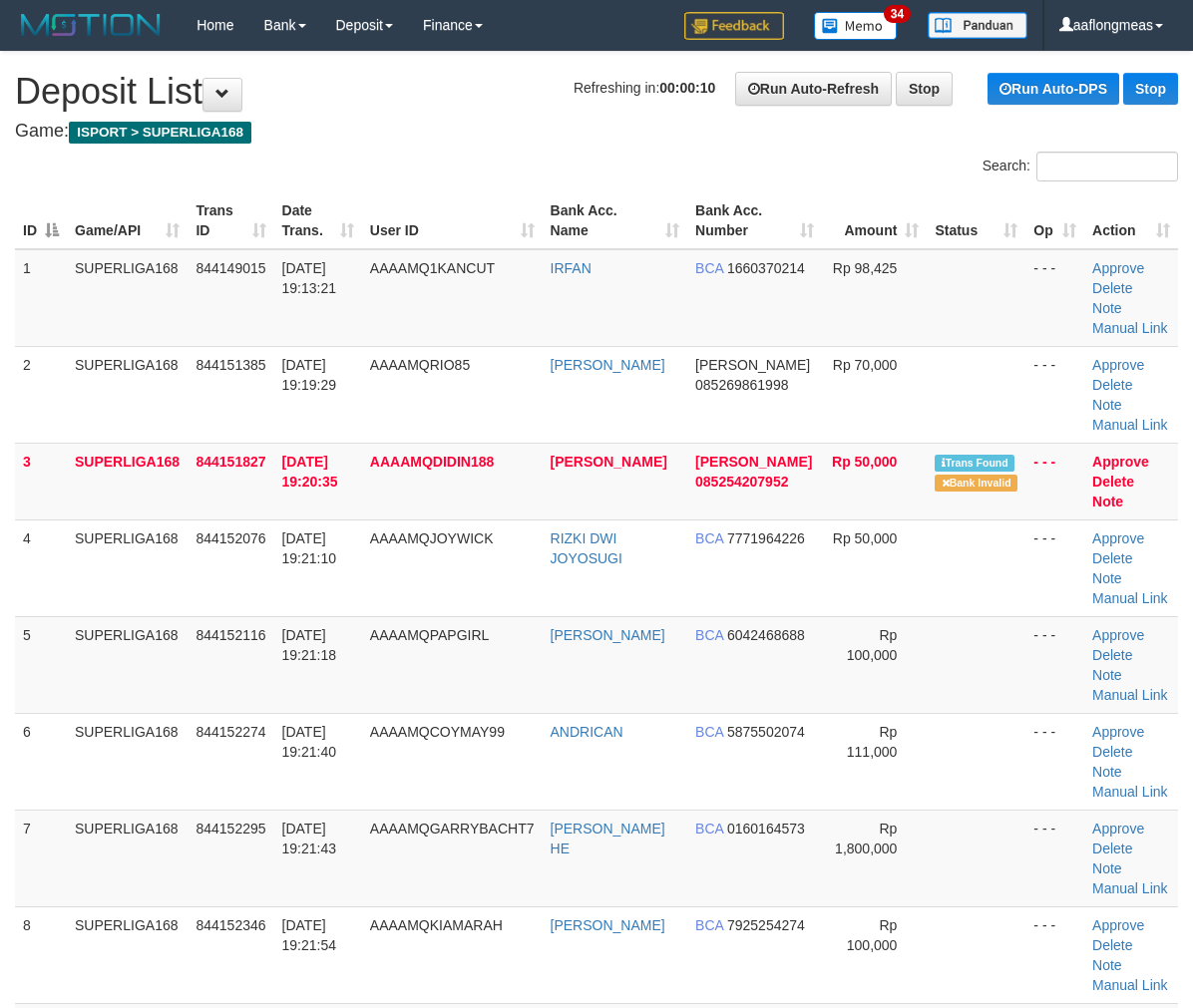 scroll, scrollTop: 0, scrollLeft: 0, axis: both 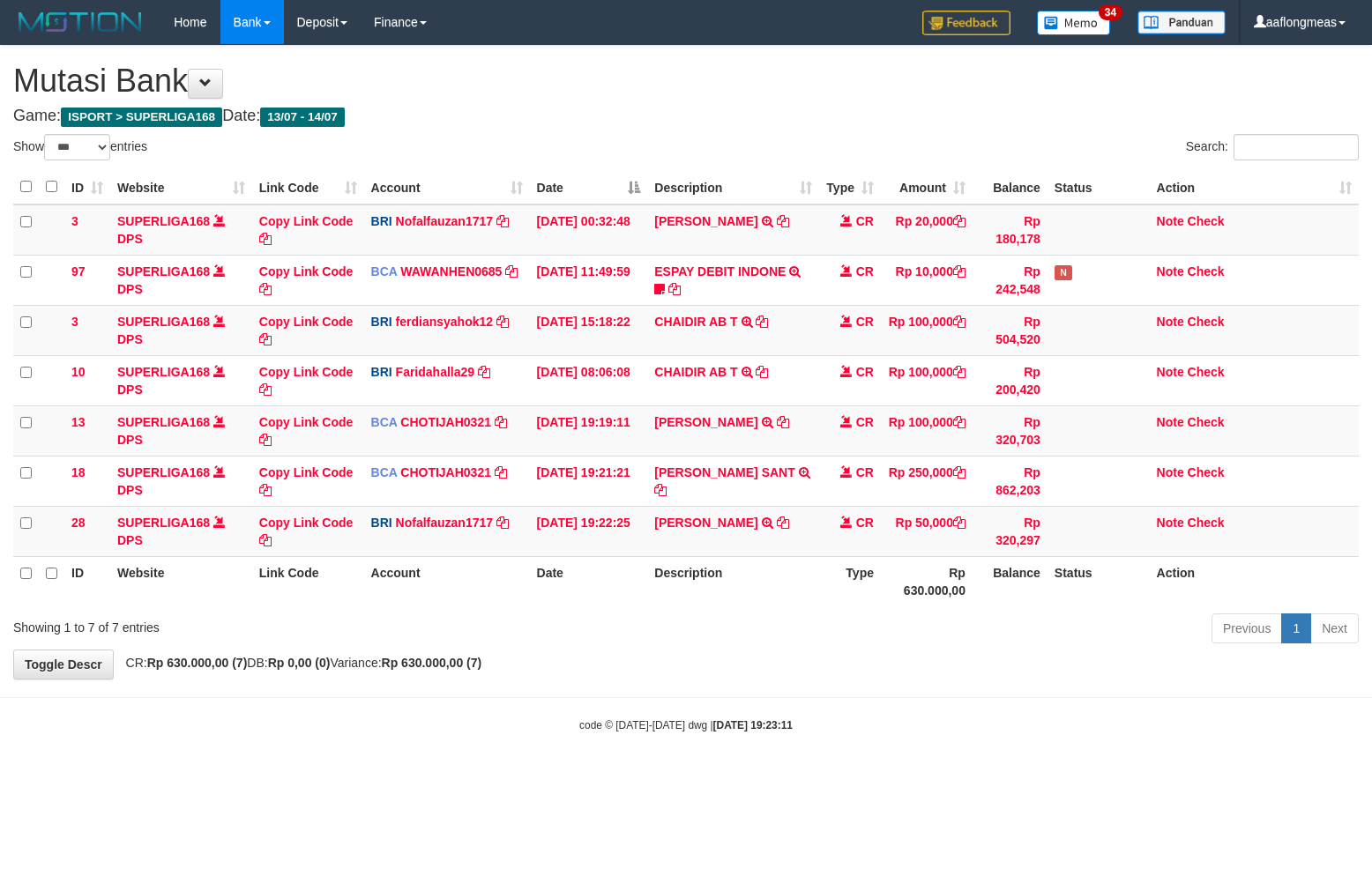 select on "***" 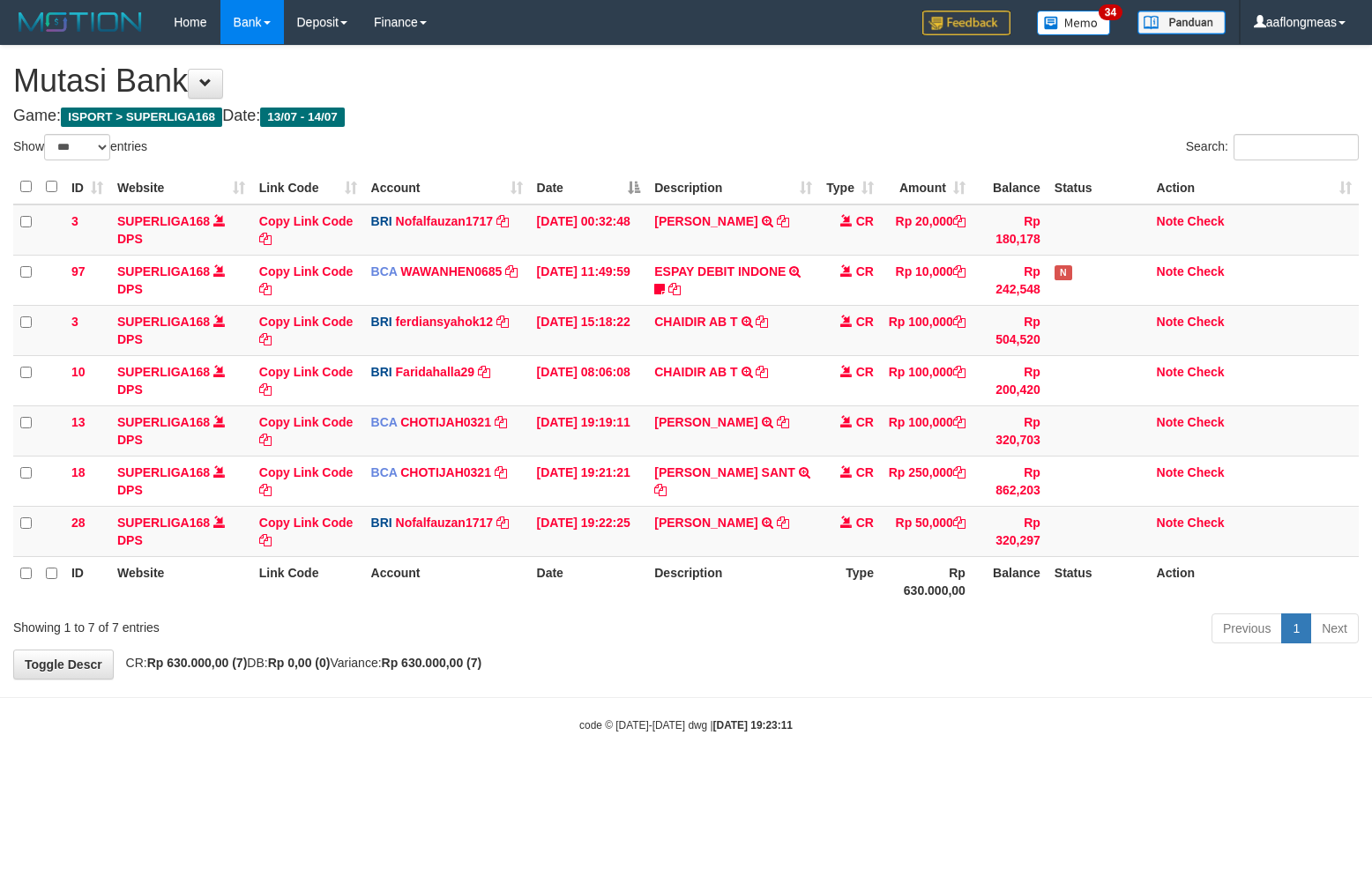 scroll, scrollTop: 0, scrollLeft: 0, axis: both 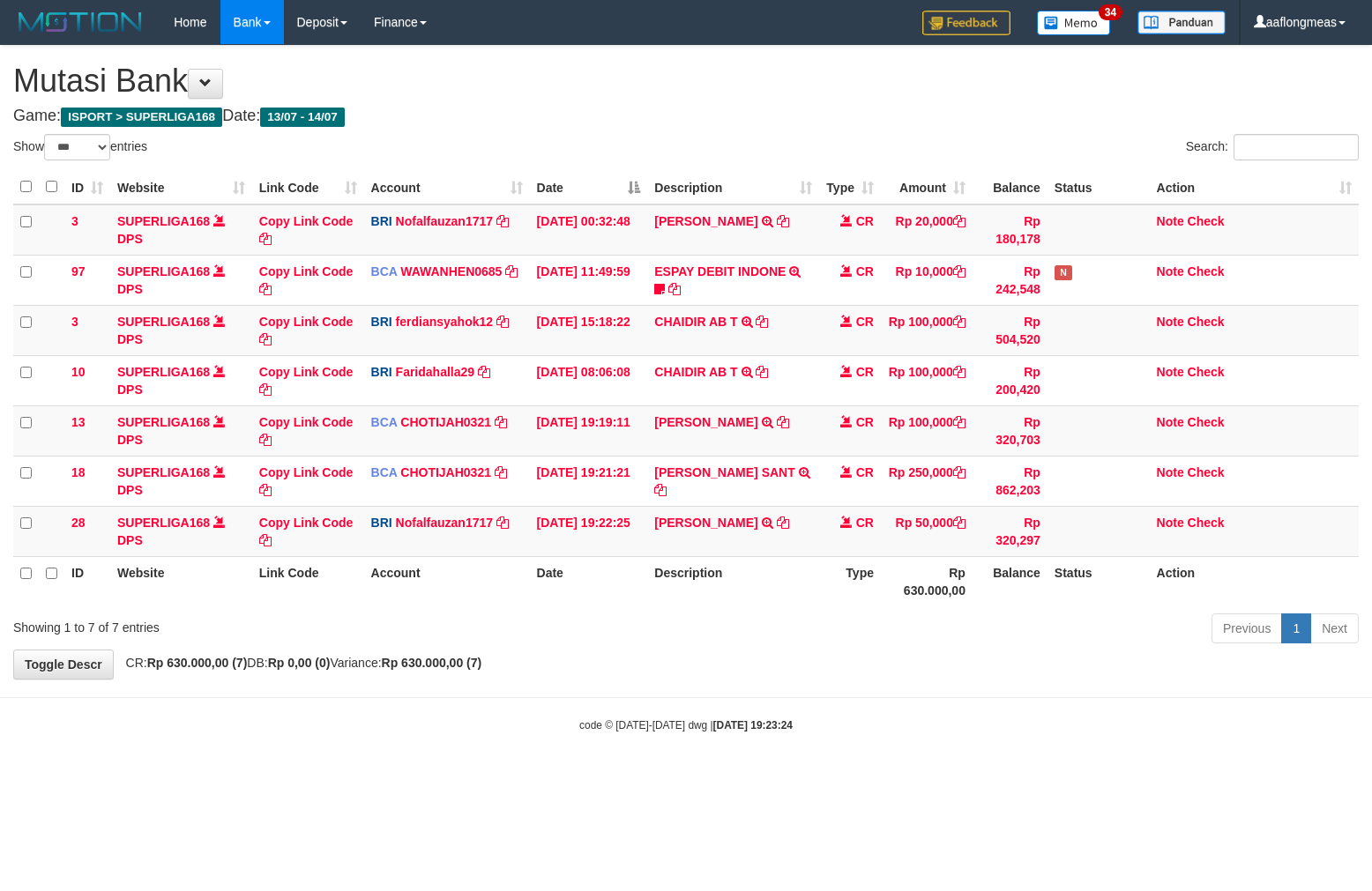 select on "***" 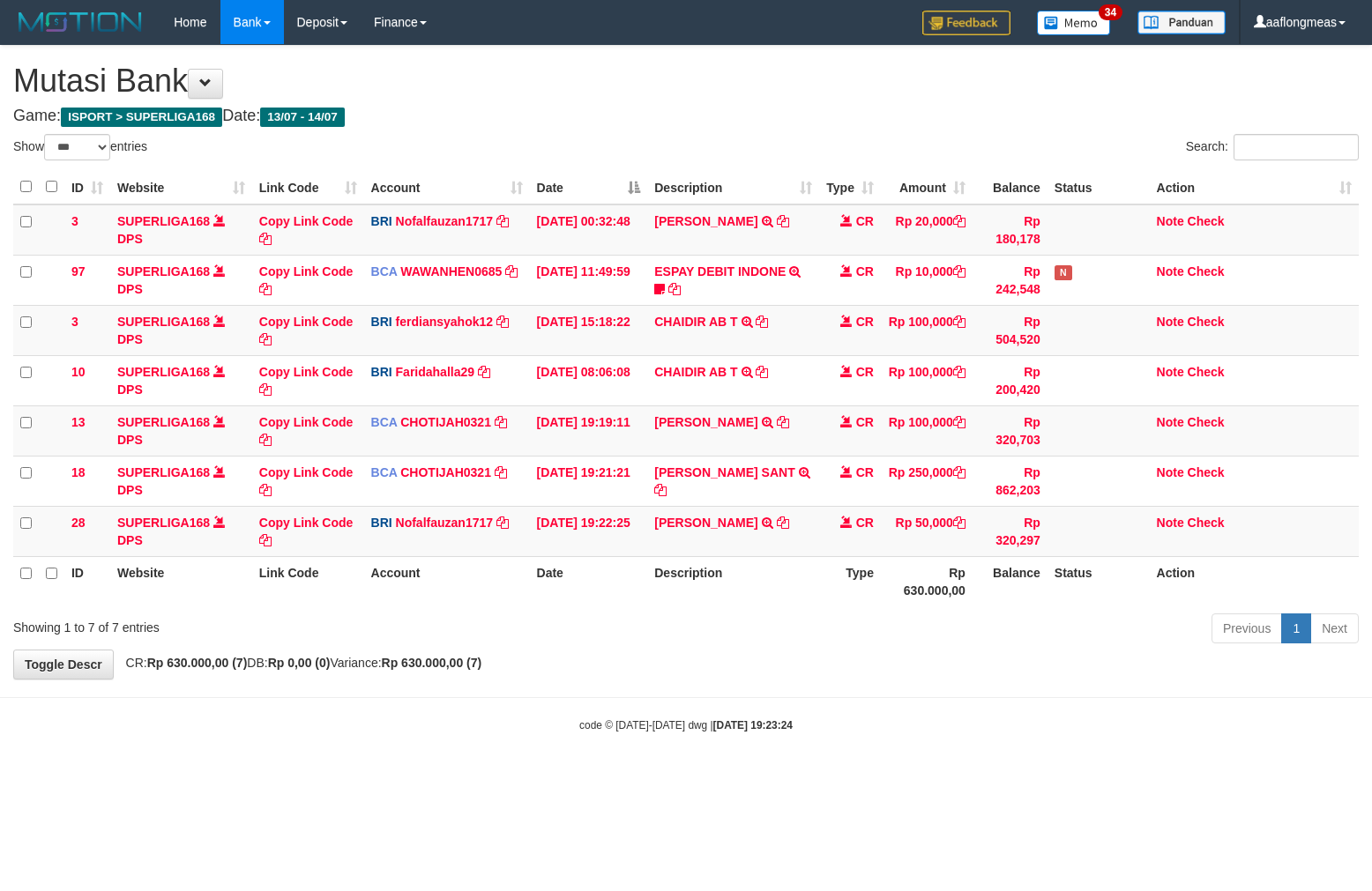 scroll, scrollTop: 0, scrollLeft: 0, axis: both 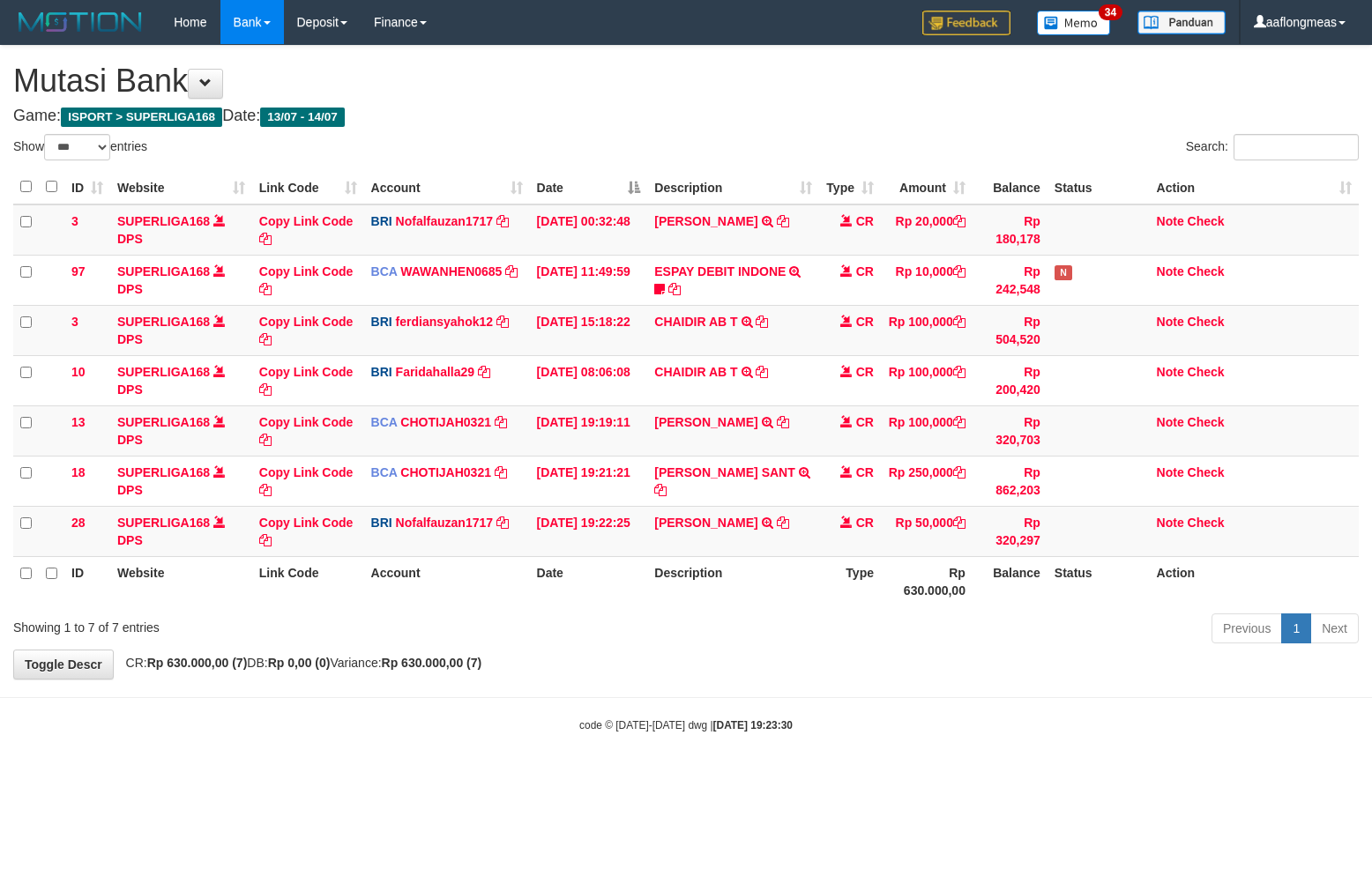 select on "***" 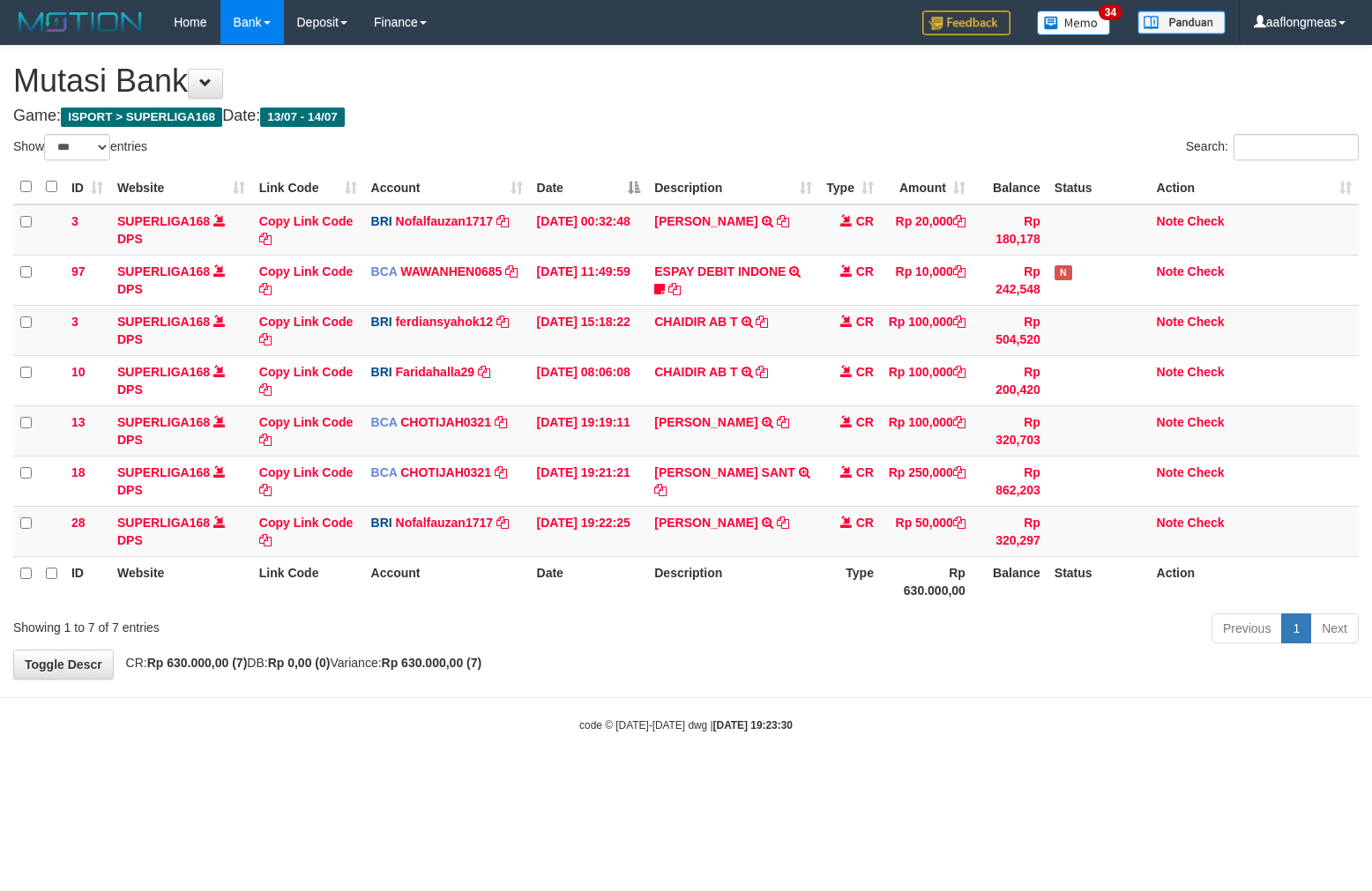 scroll, scrollTop: 0, scrollLeft: 0, axis: both 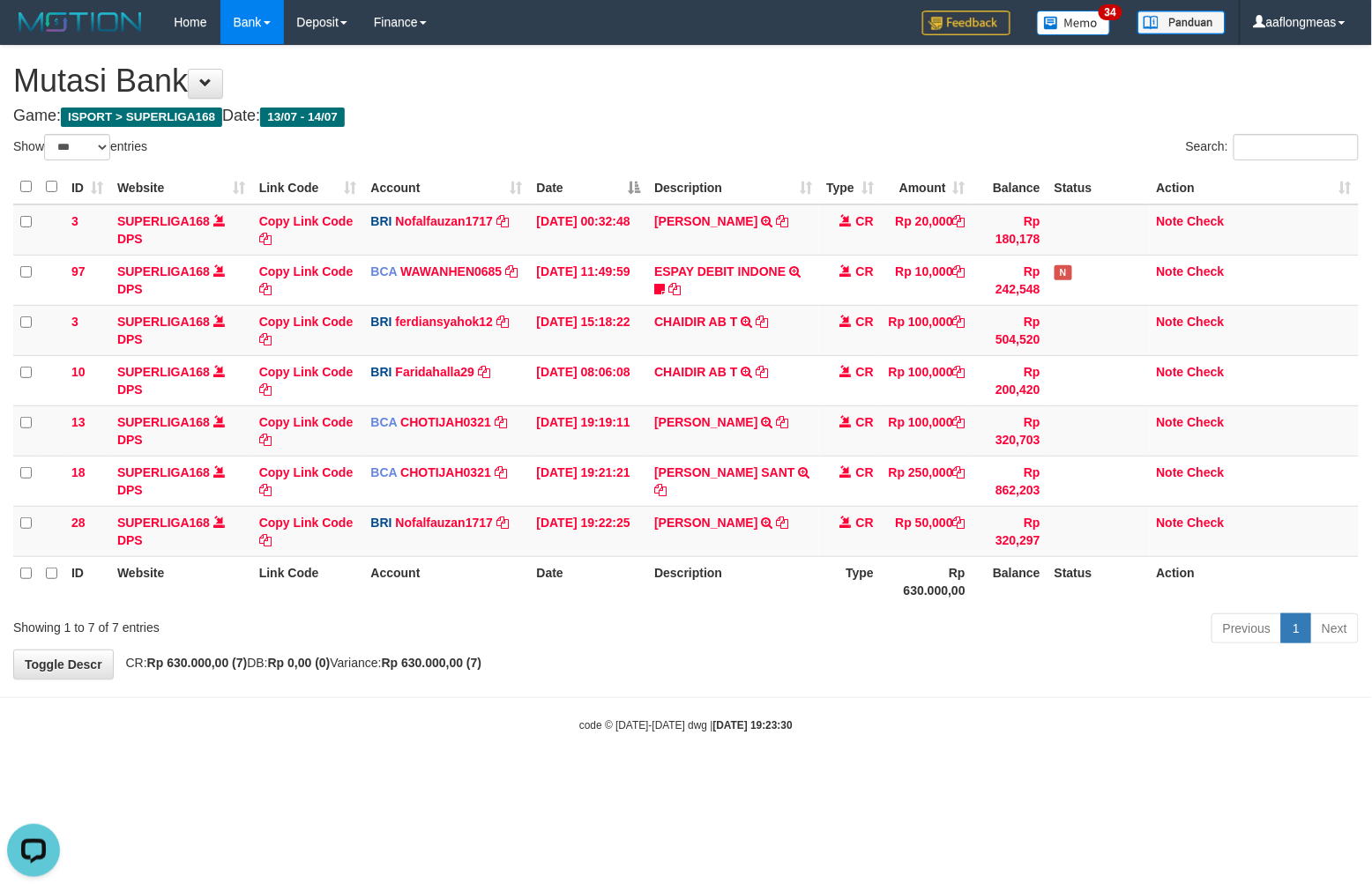 click on "Previous 1 Next" at bounding box center [972, 630] 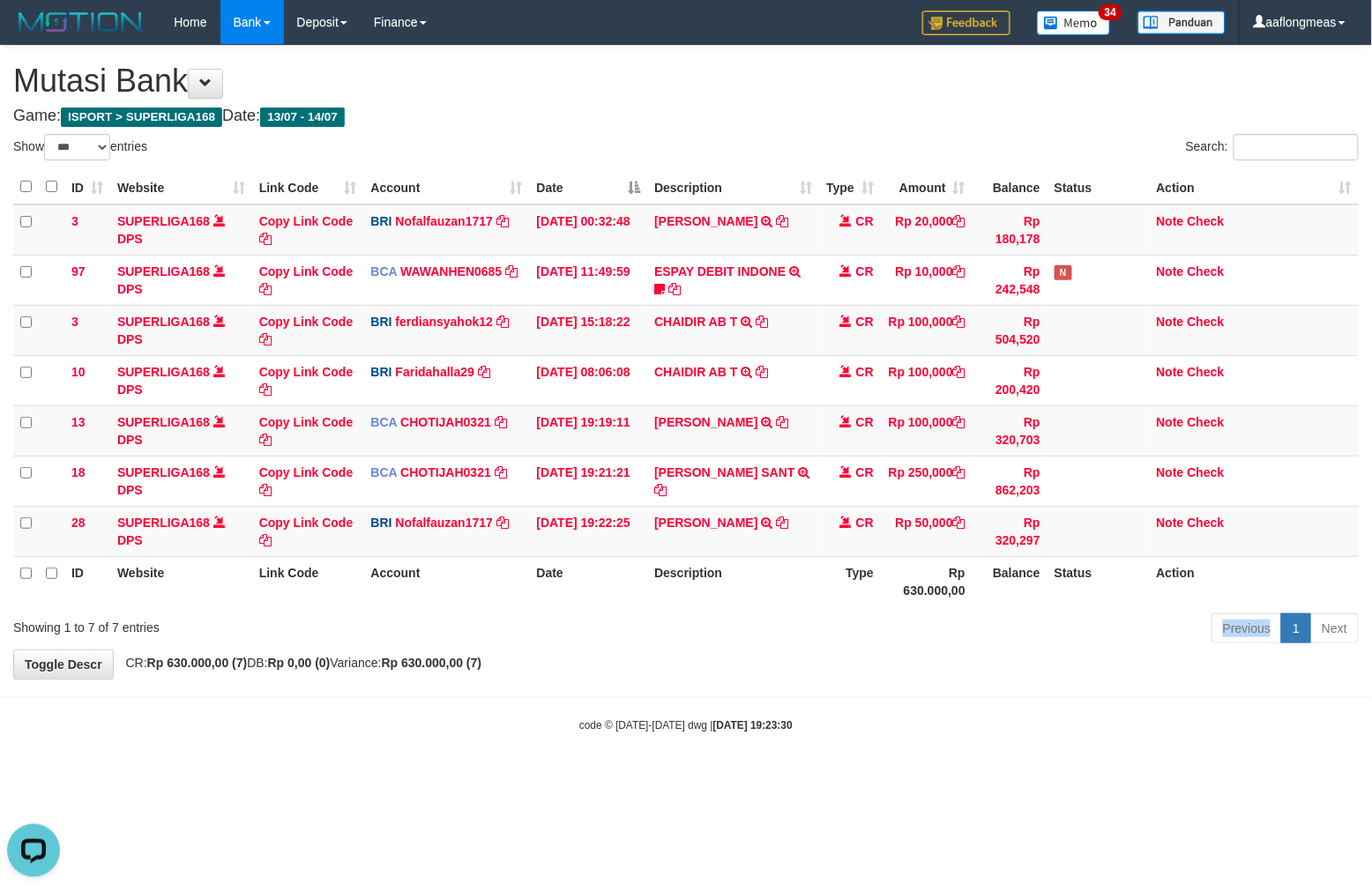 click on "Previous 1 Next" at bounding box center (972, 630) 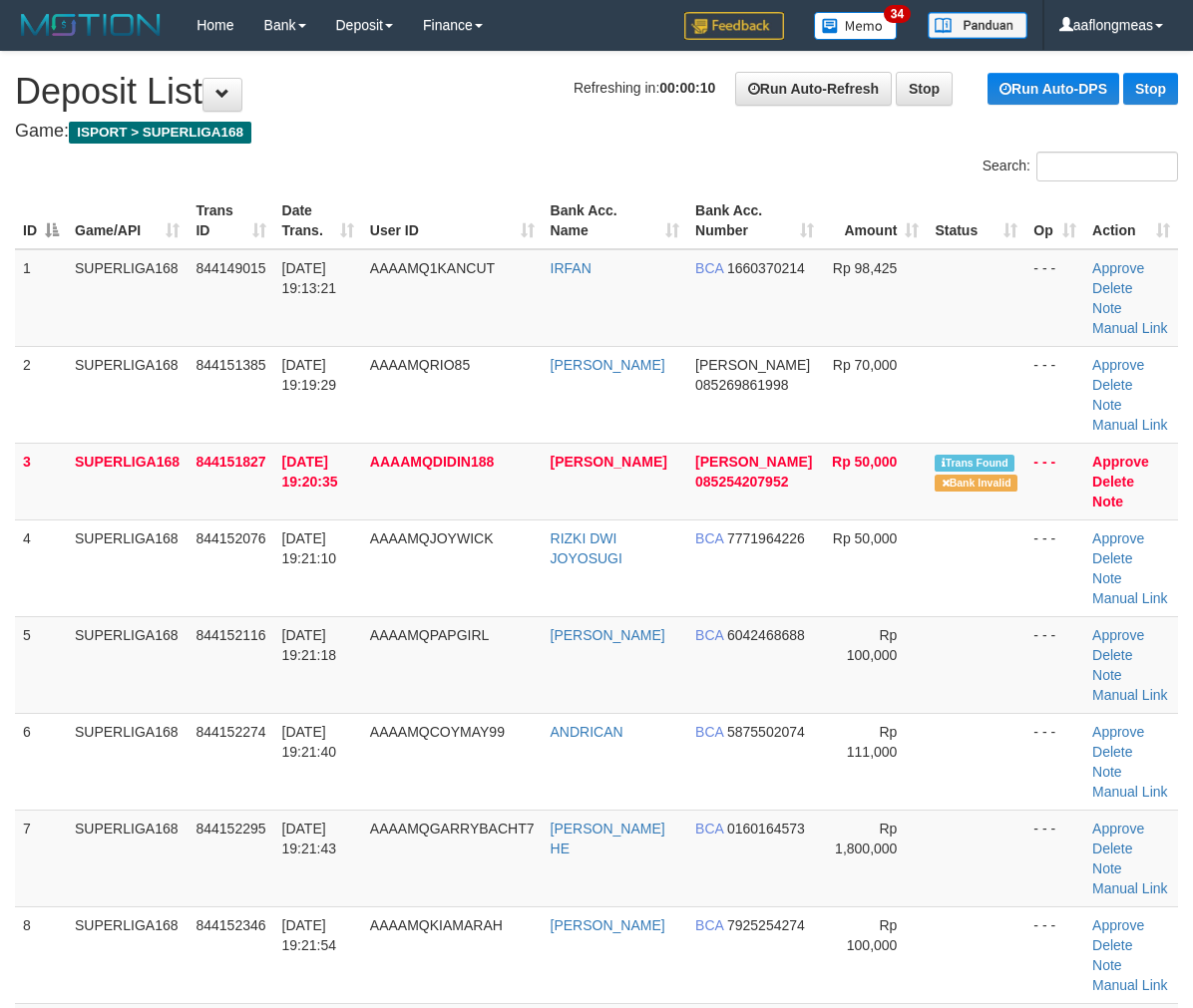 scroll, scrollTop: 0, scrollLeft: 0, axis: both 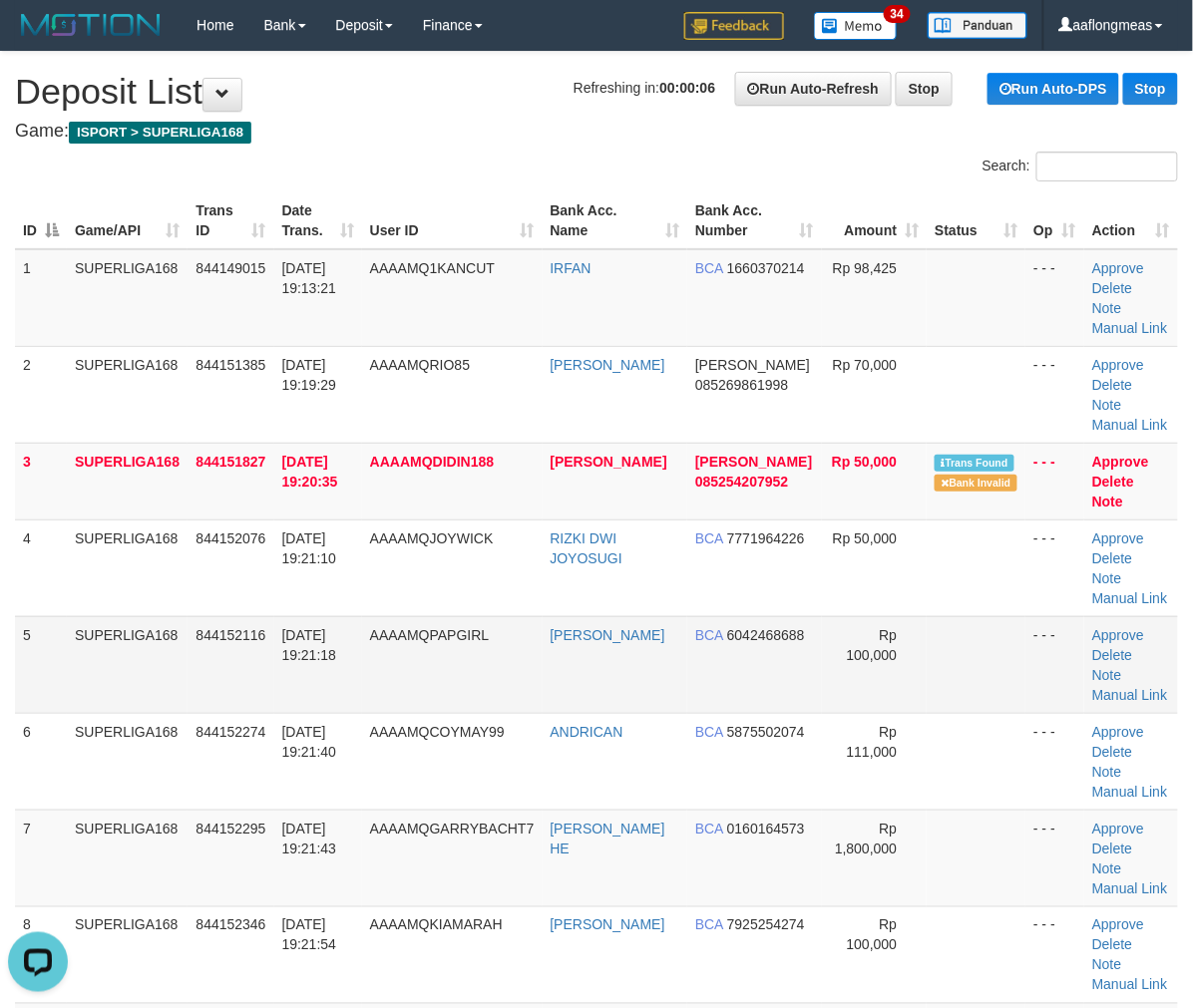 click at bounding box center [976, 664] 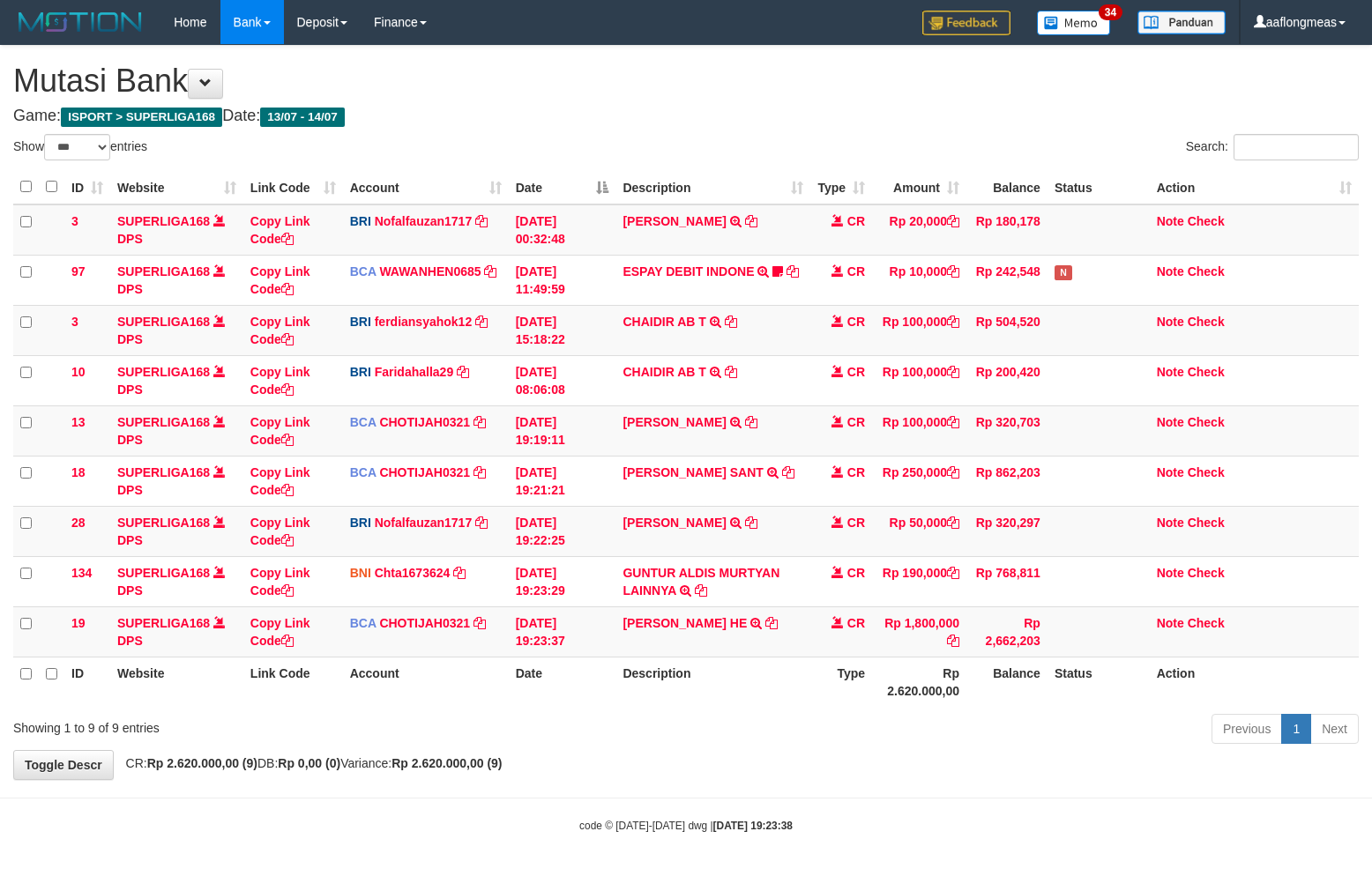select on "***" 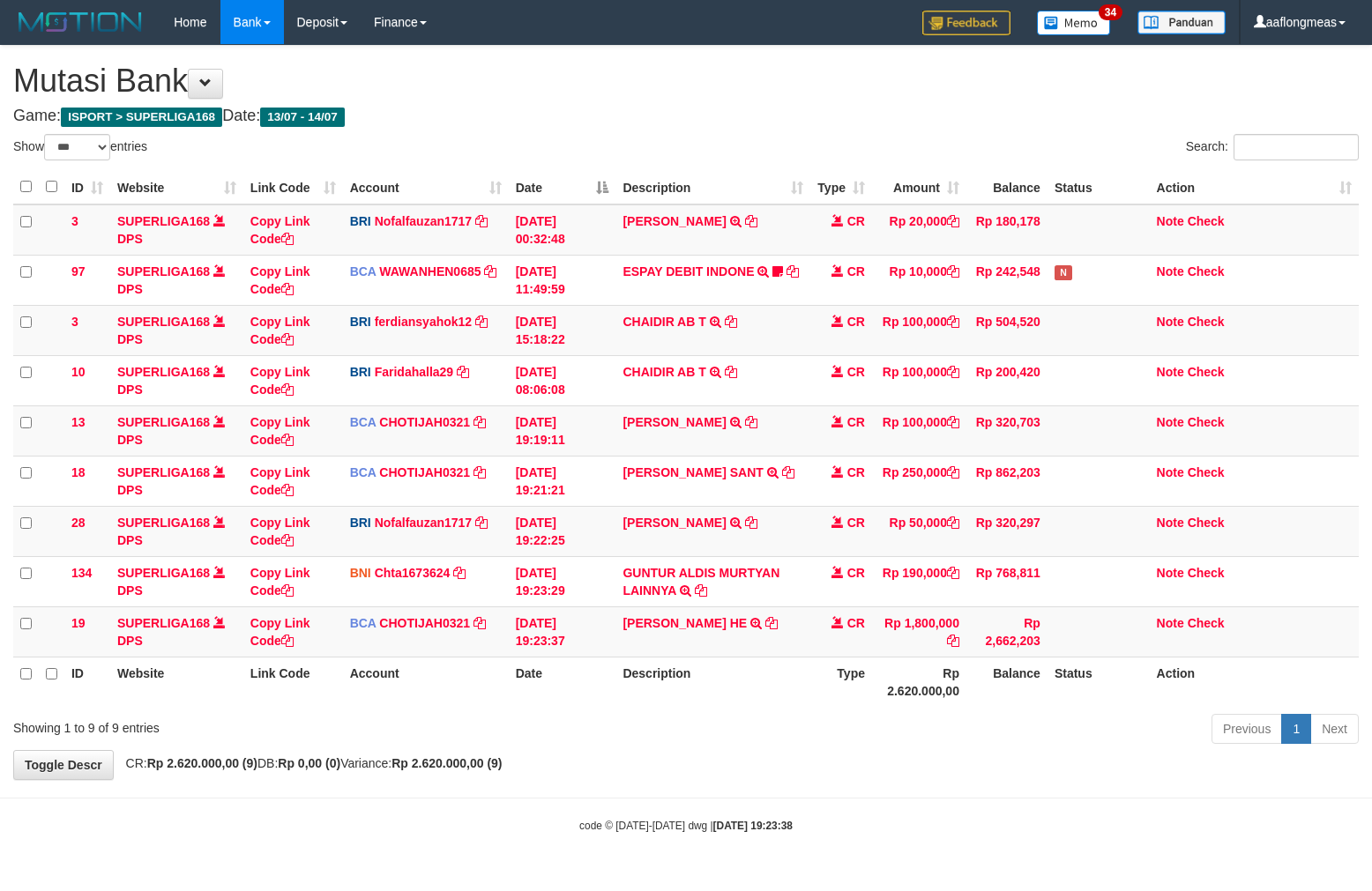 scroll, scrollTop: 0, scrollLeft: 0, axis: both 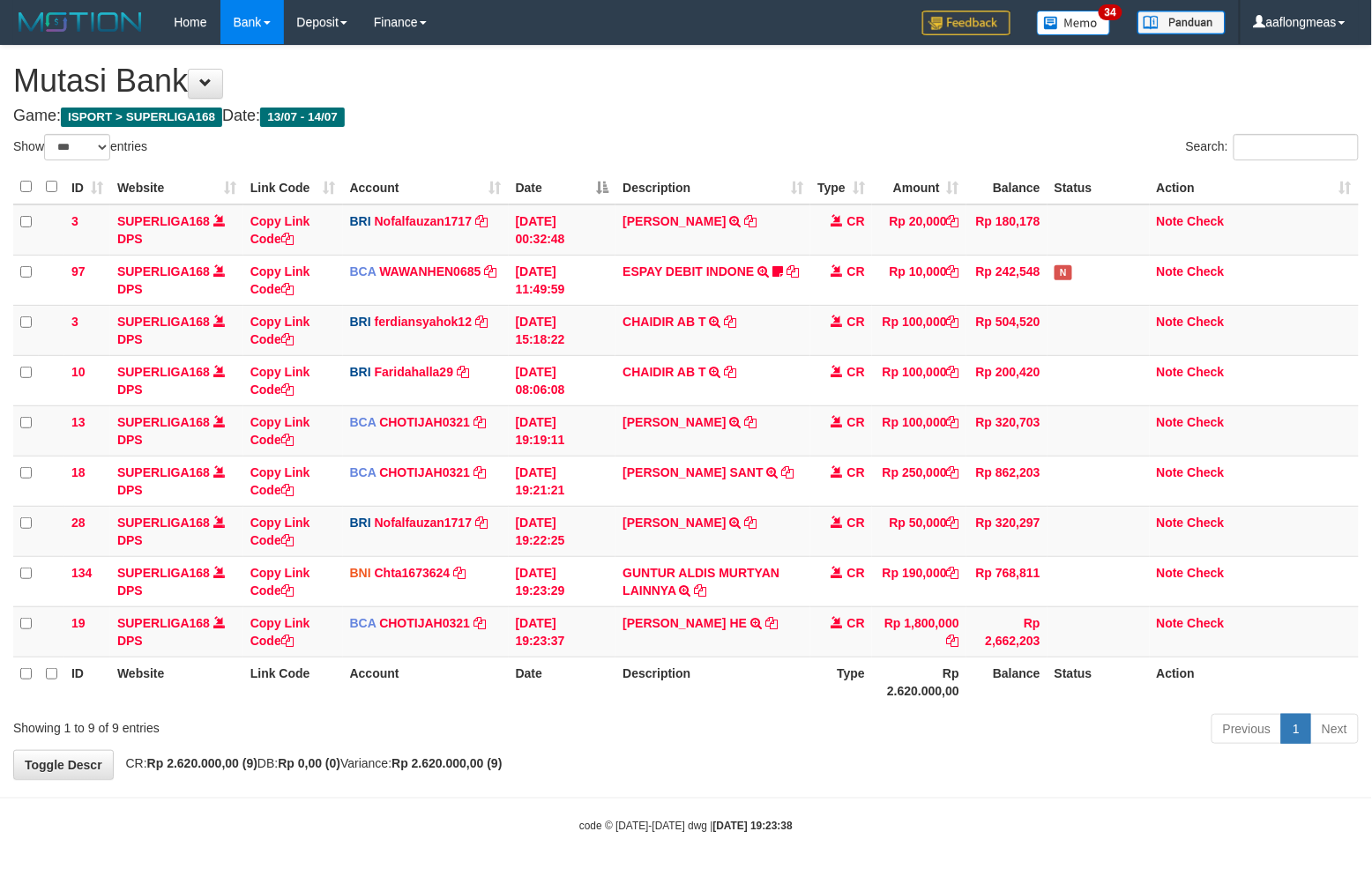 click on "GARRY BACHTIARY HE         TRSF E-BANKING CR 1407/FTSCY/WS95031
1800000.00GARRY BACHTIARY HE" at bounding box center [712, 631] 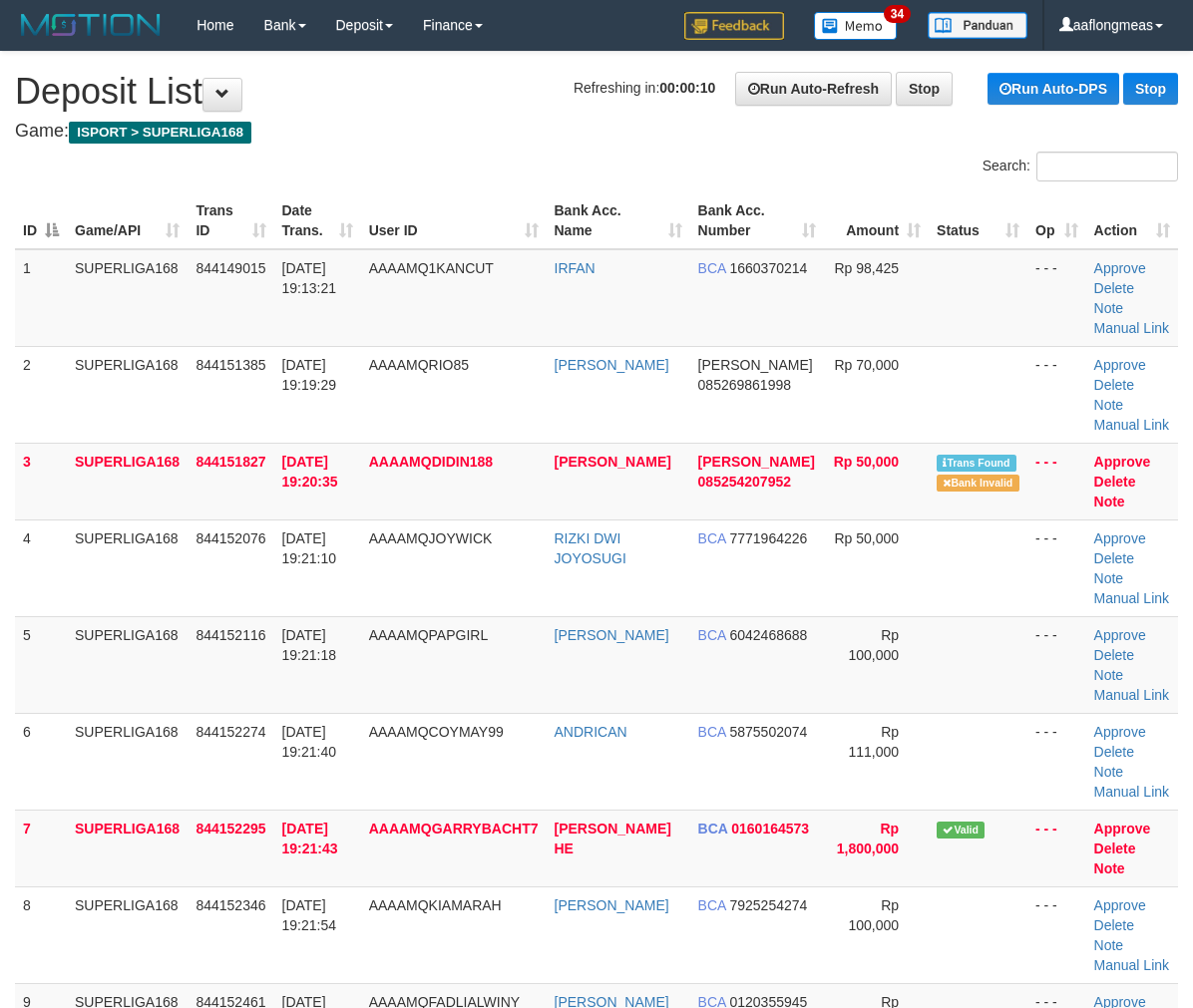 scroll, scrollTop: 0, scrollLeft: 0, axis: both 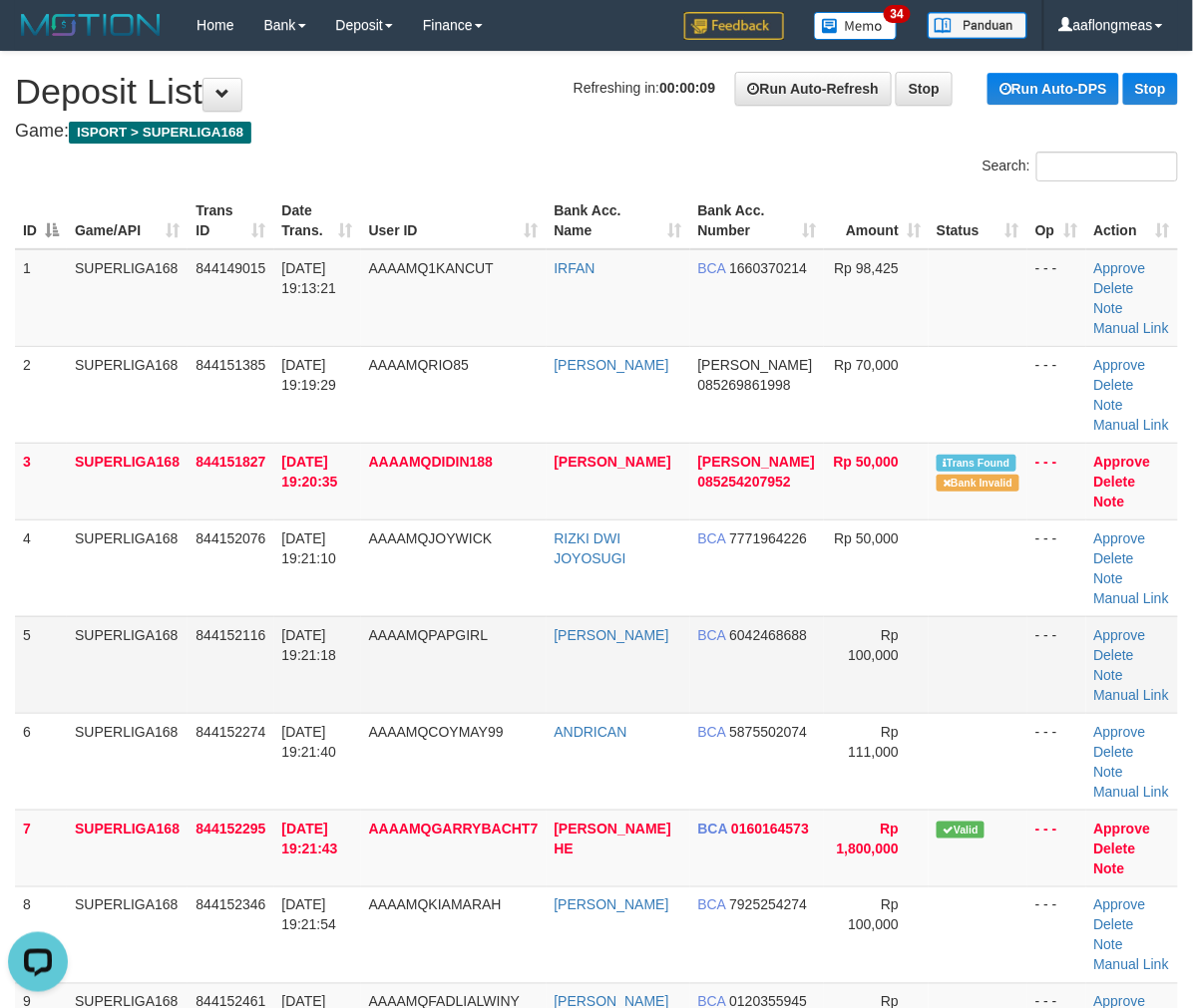 click at bounding box center (978, 664) 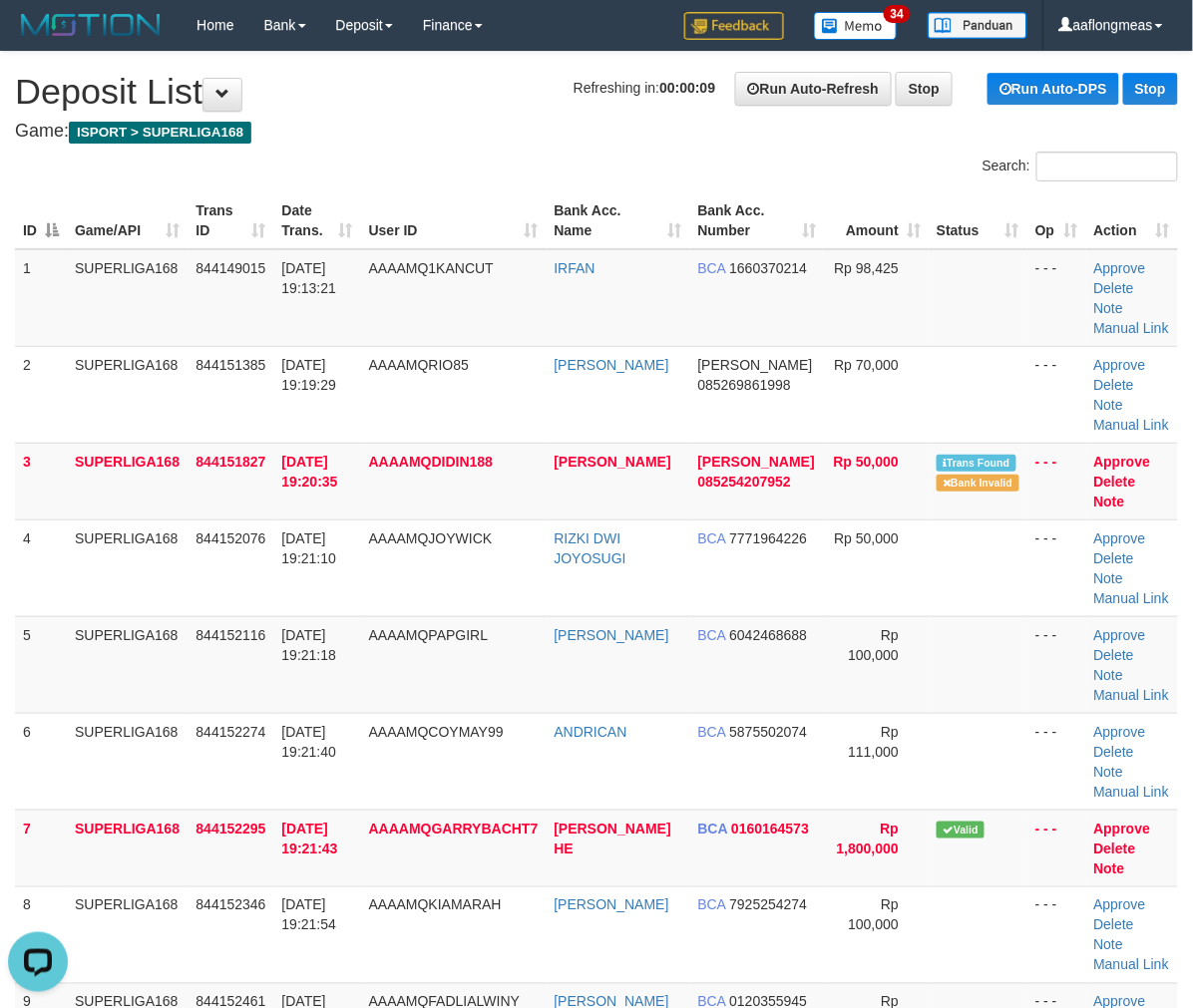 scroll, scrollTop: 980, scrollLeft: 0, axis: vertical 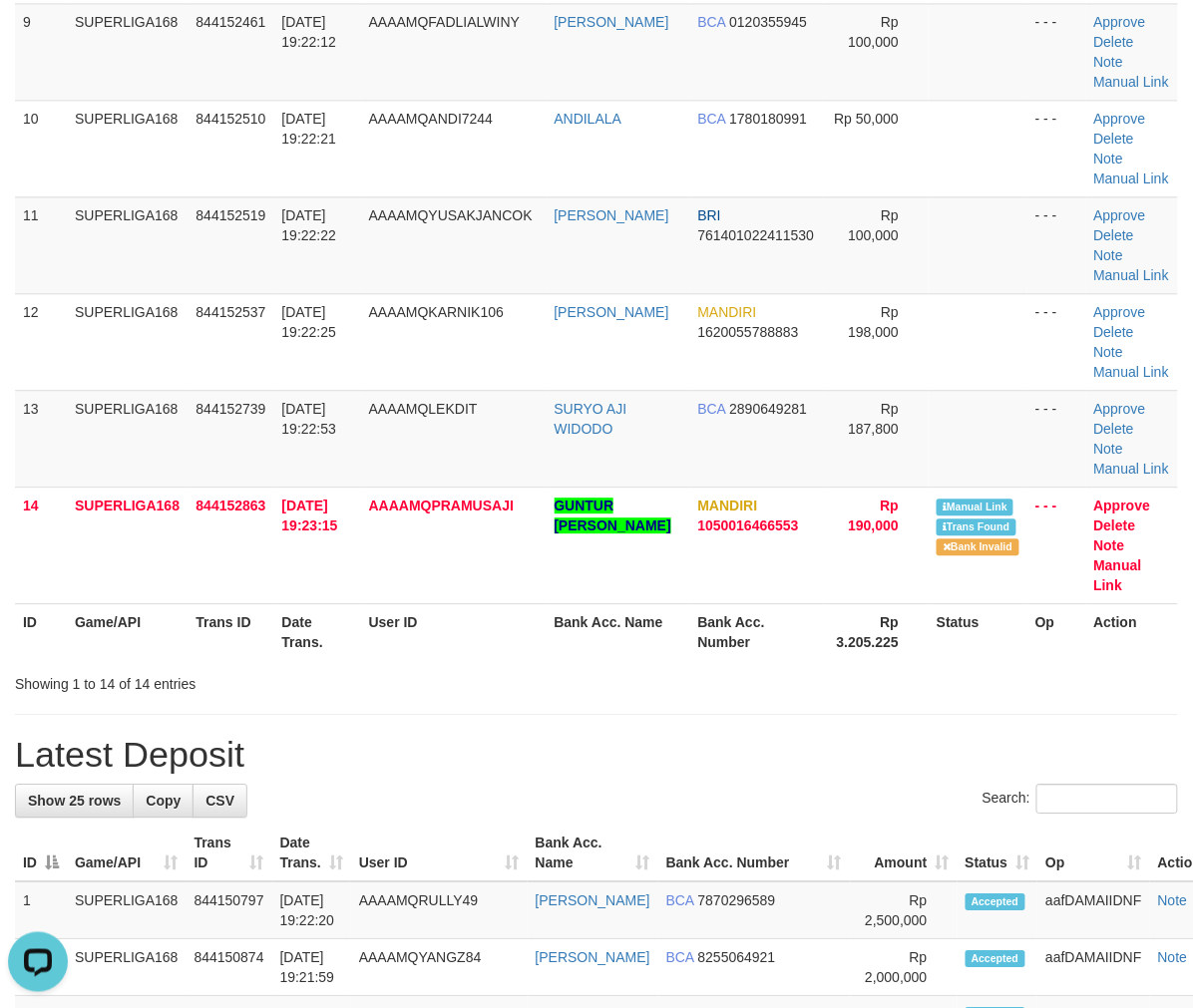 drag, startPoint x: 961, startPoint y: 685, endPoint x: 1209, endPoint y: 740, distance: 254.02559 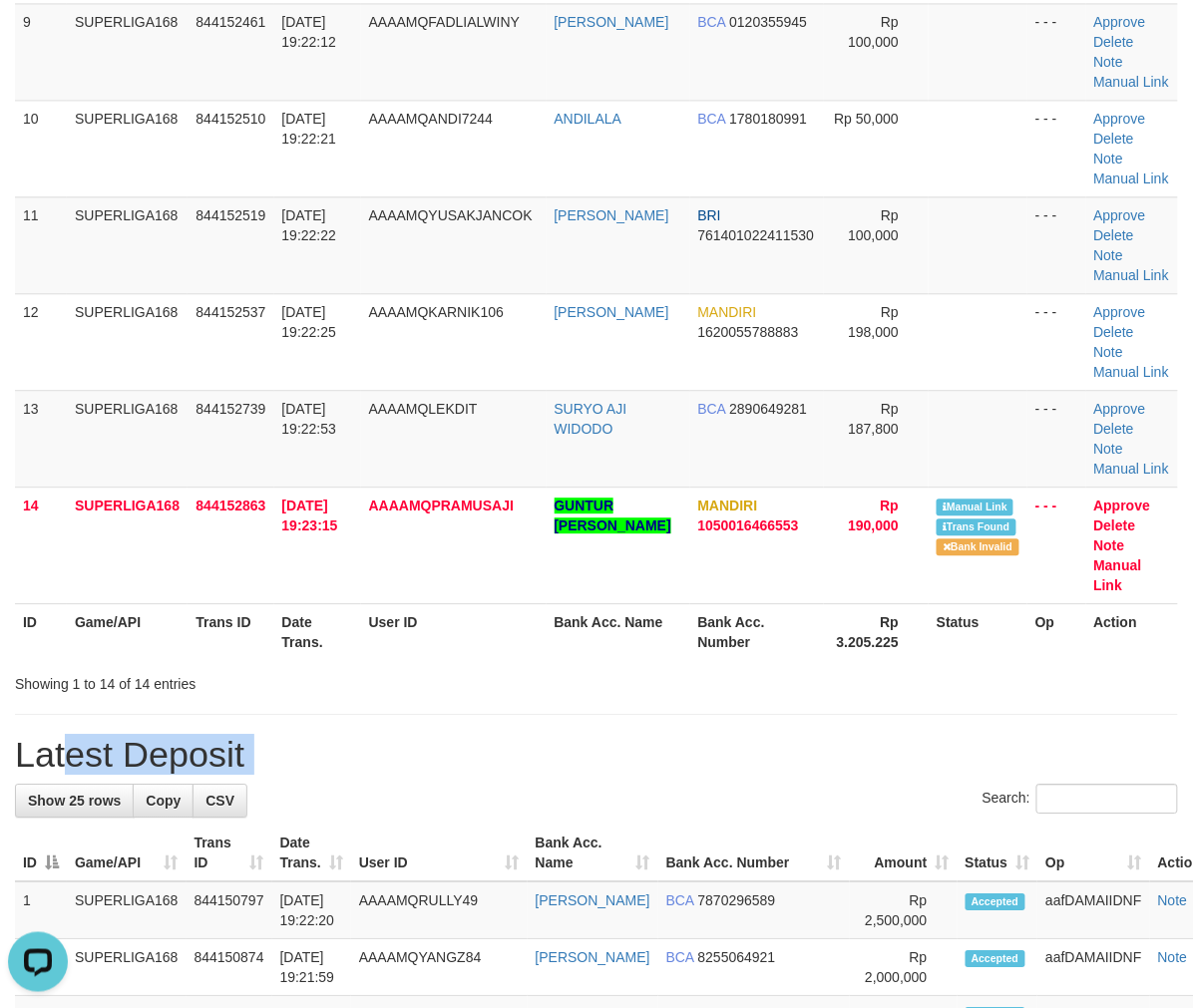 click on "Latest Deposit" at bounding box center (596, 755) 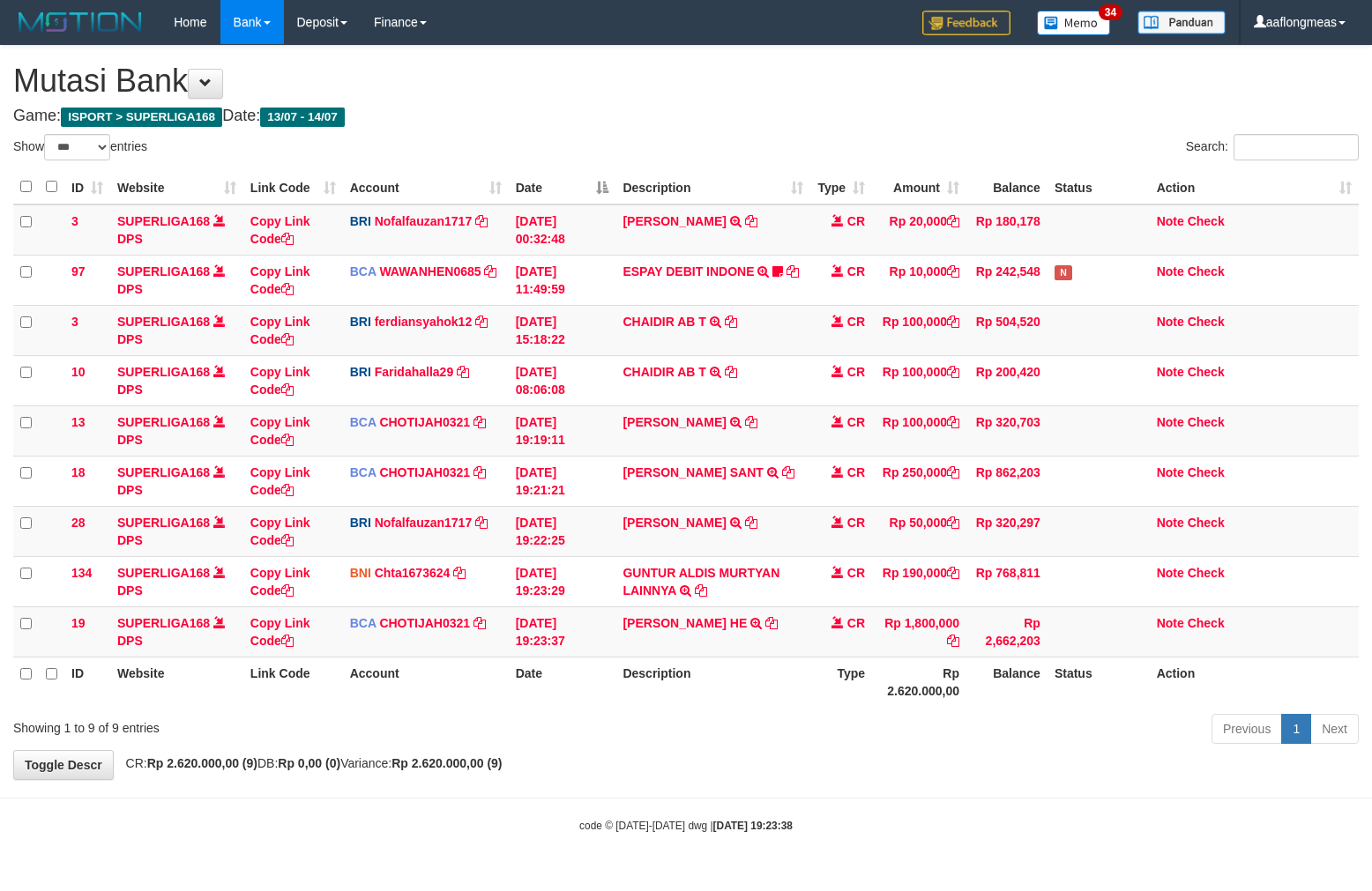 select on "***" 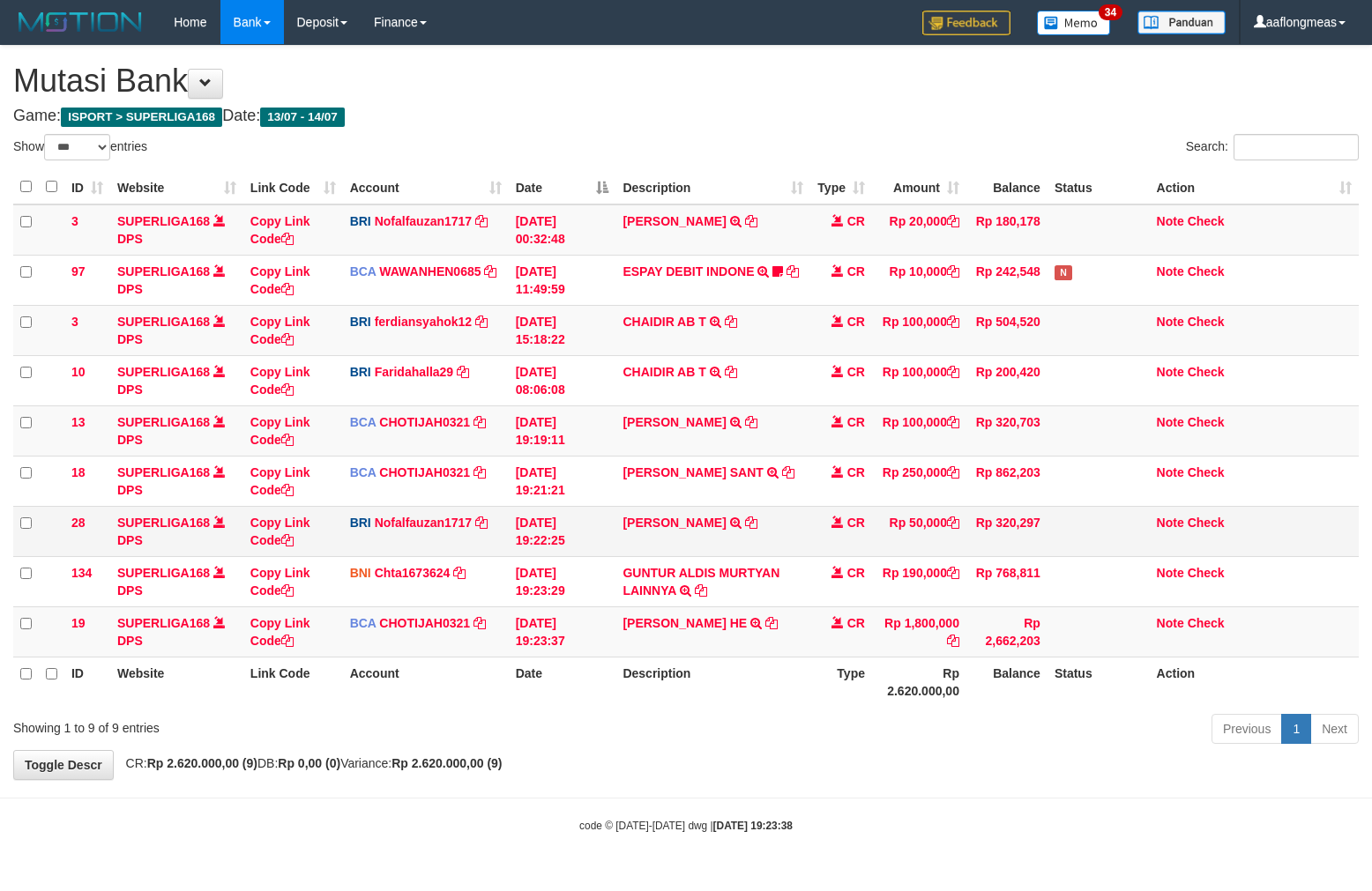 scroll, scrollTop: 0, scrollLeft: 0, axis: both 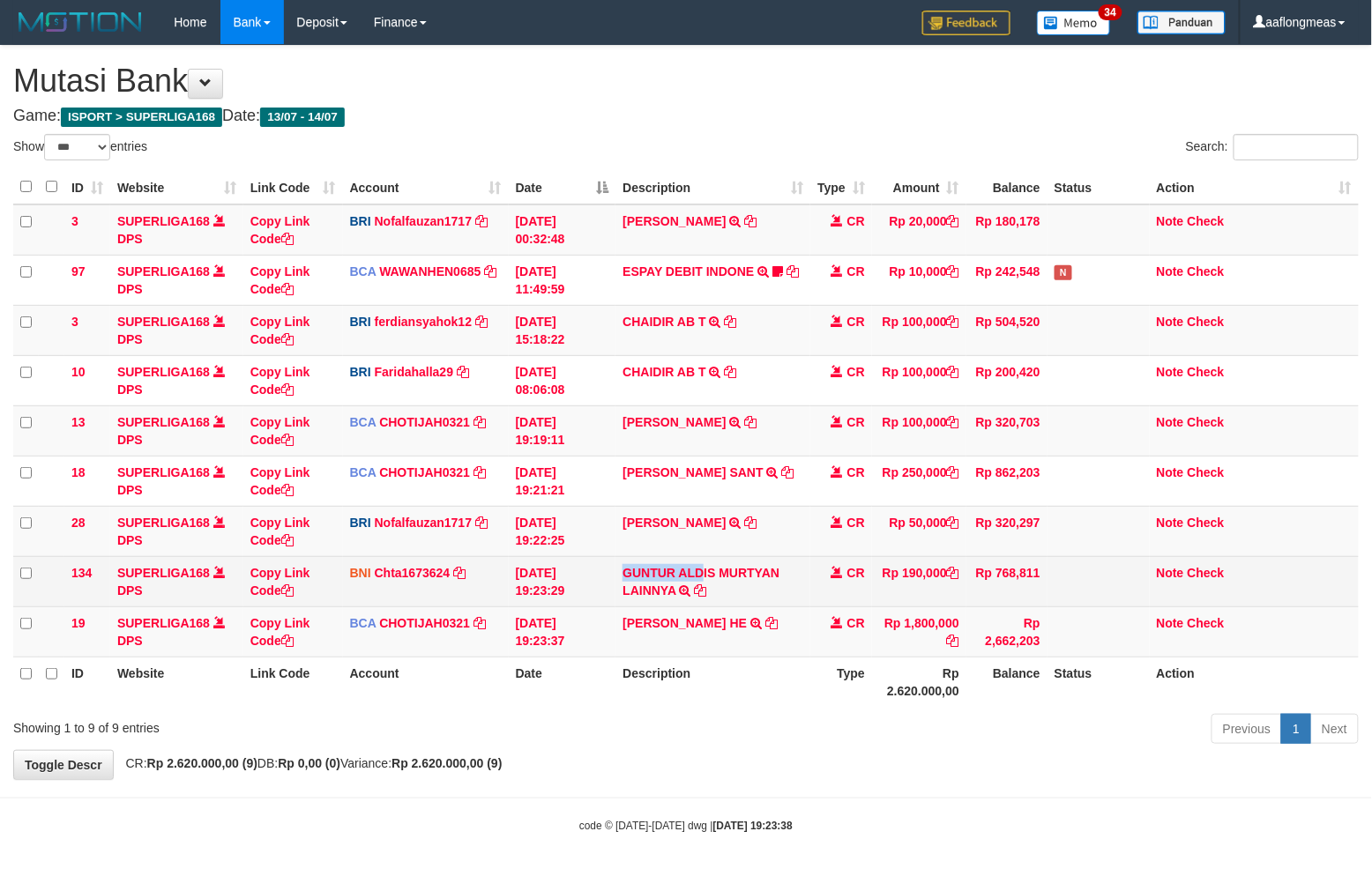 drag, startPoint x: 619, startPoint y: 560, endPoint x: 702, endPoint y: 561, distance: 83.00602 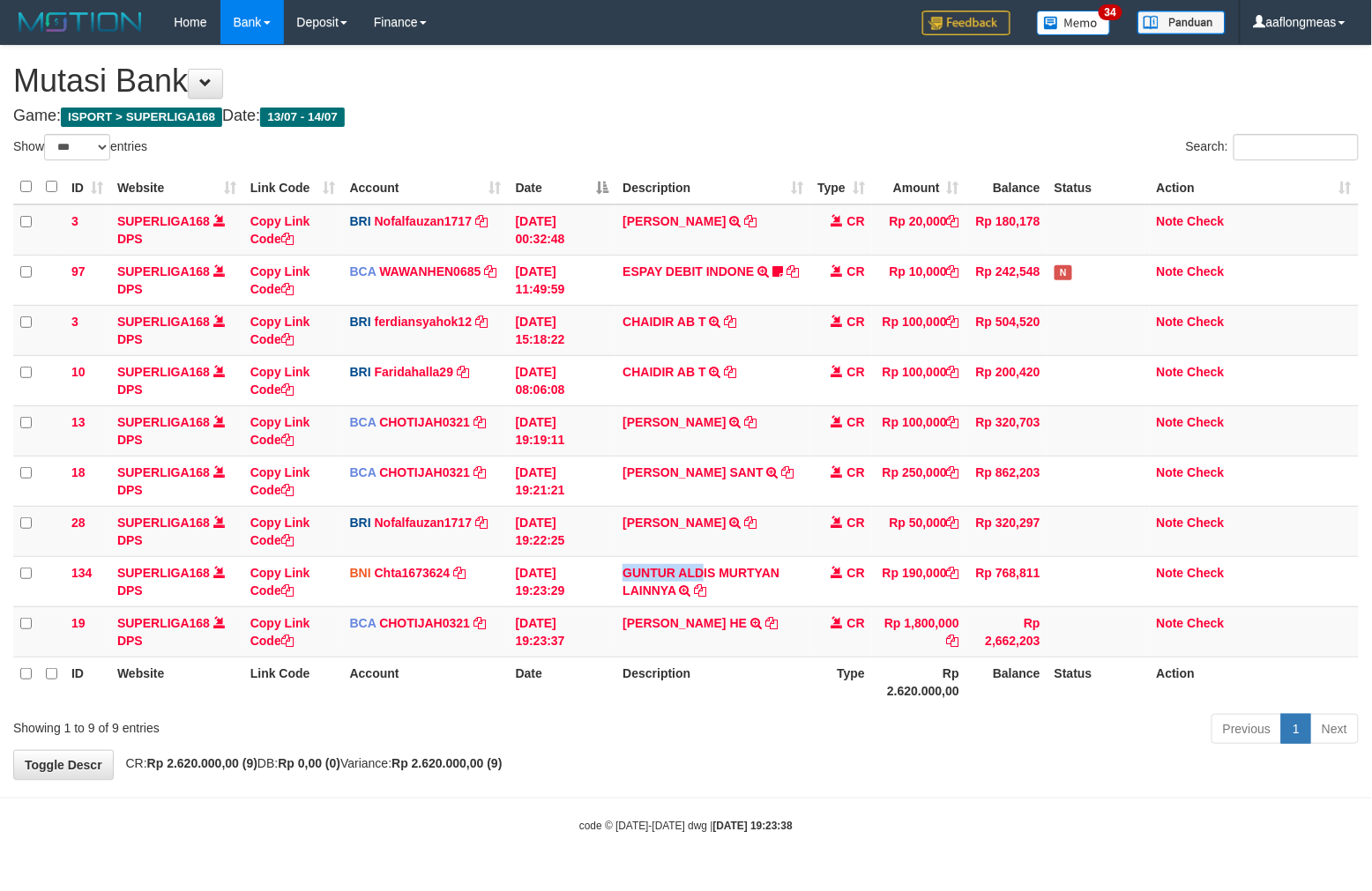 copy on "GUNTUR ALD" 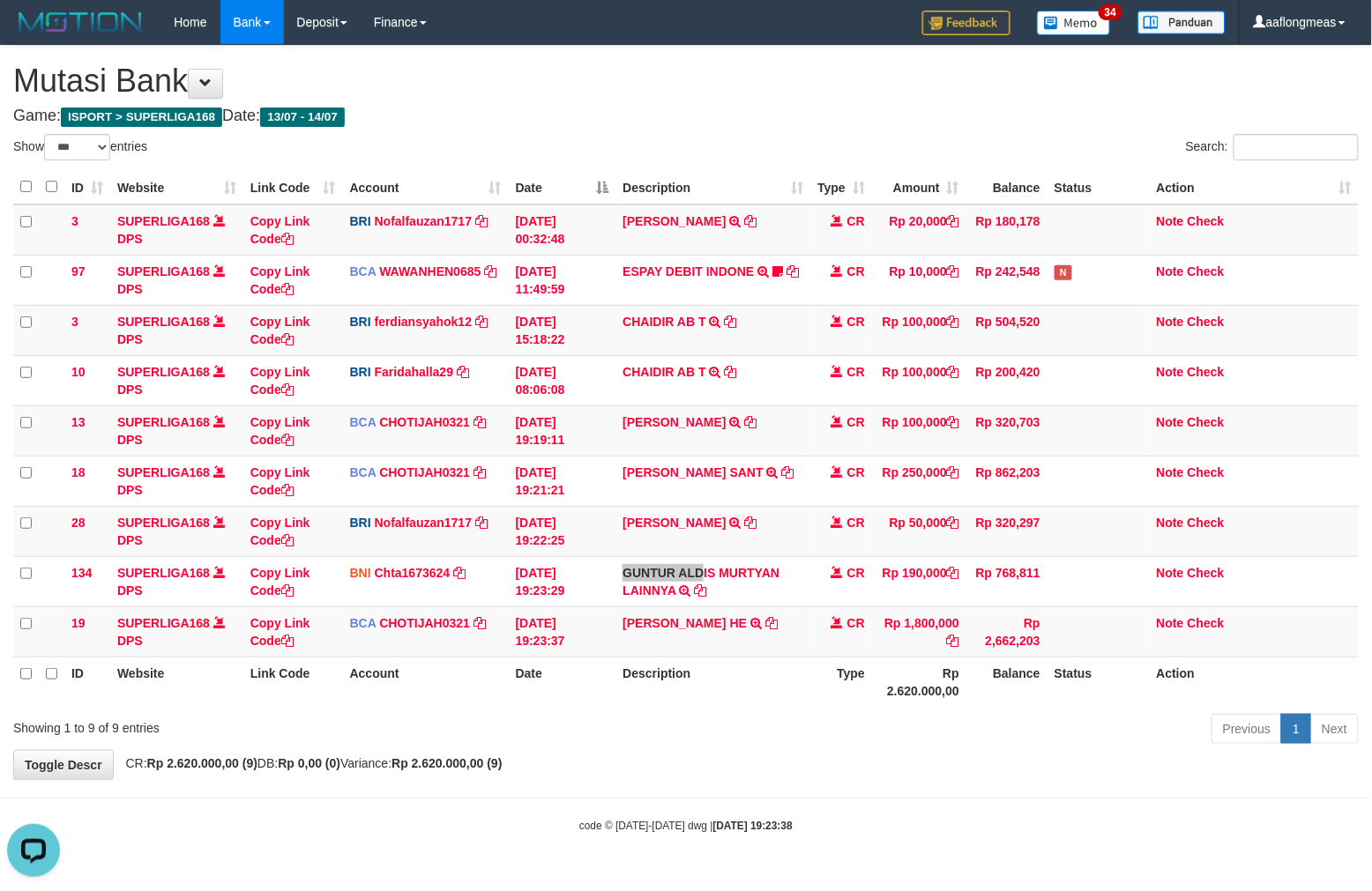 scroll, scrollTop: 0, scrollLeft: 0, axis: both 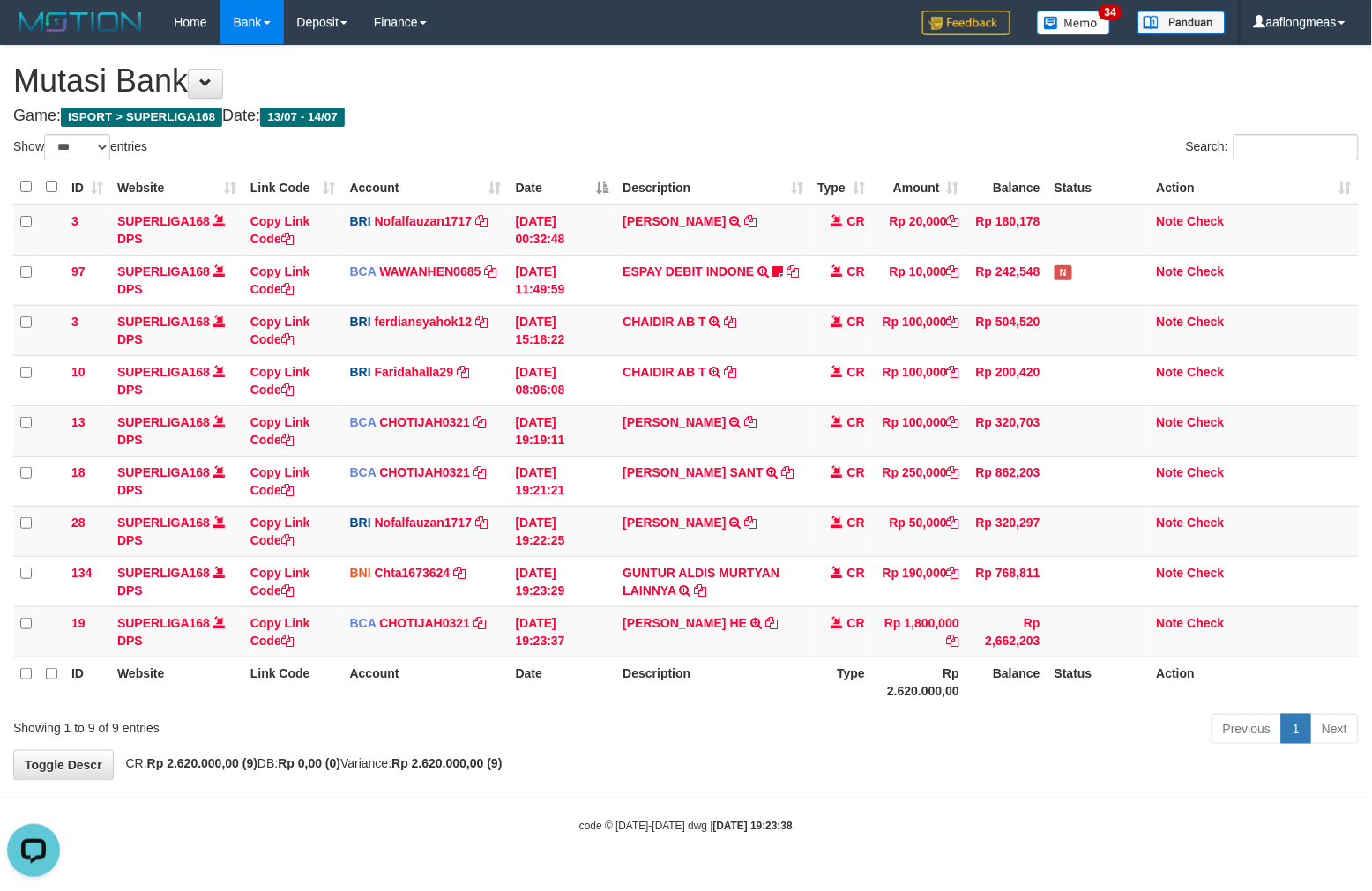 drag, startPoint x: 741, startPoint y: 789, endPoint x: 636, endPoint y: 791, distance: 105.01905 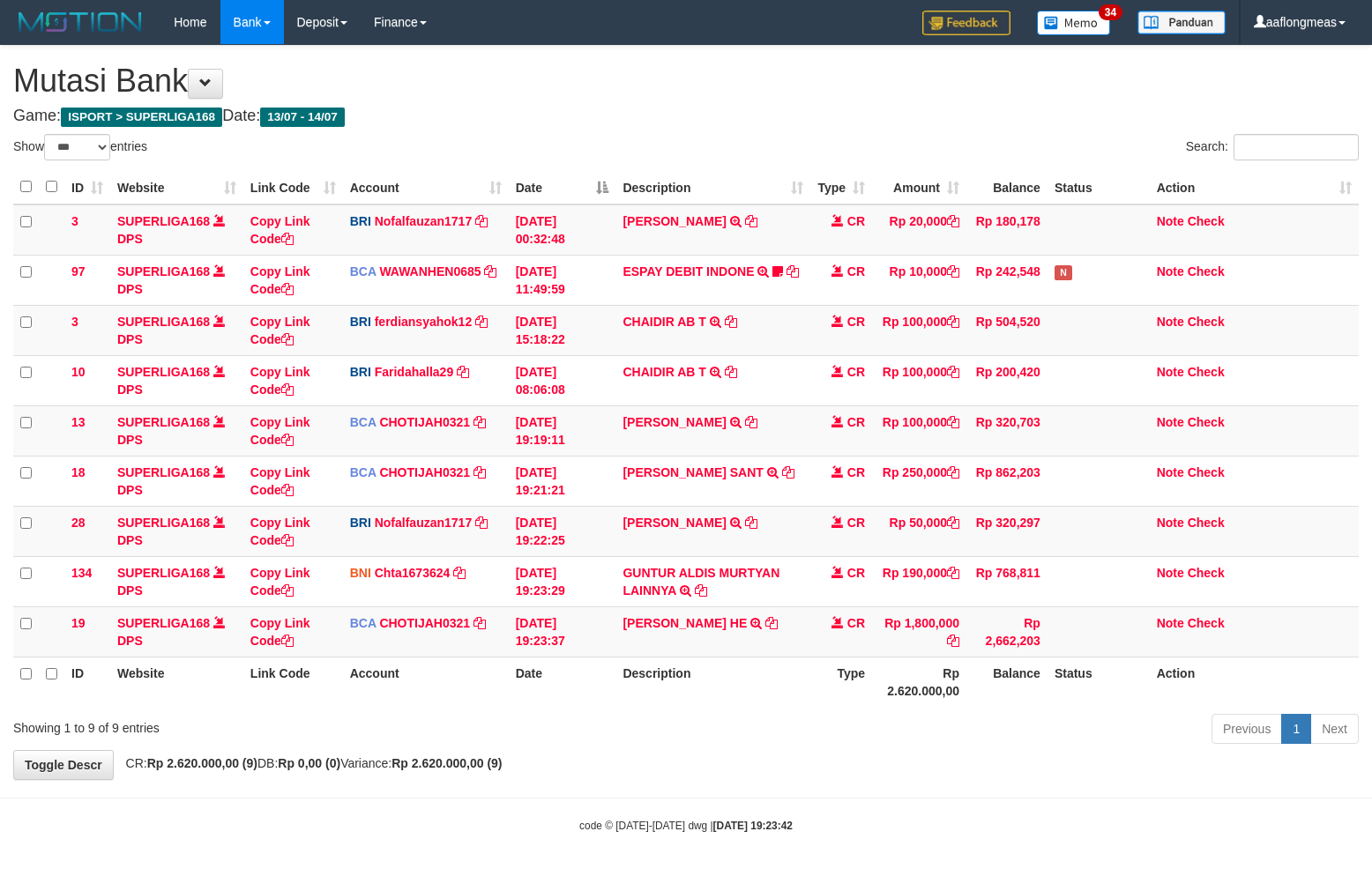 select on "***" 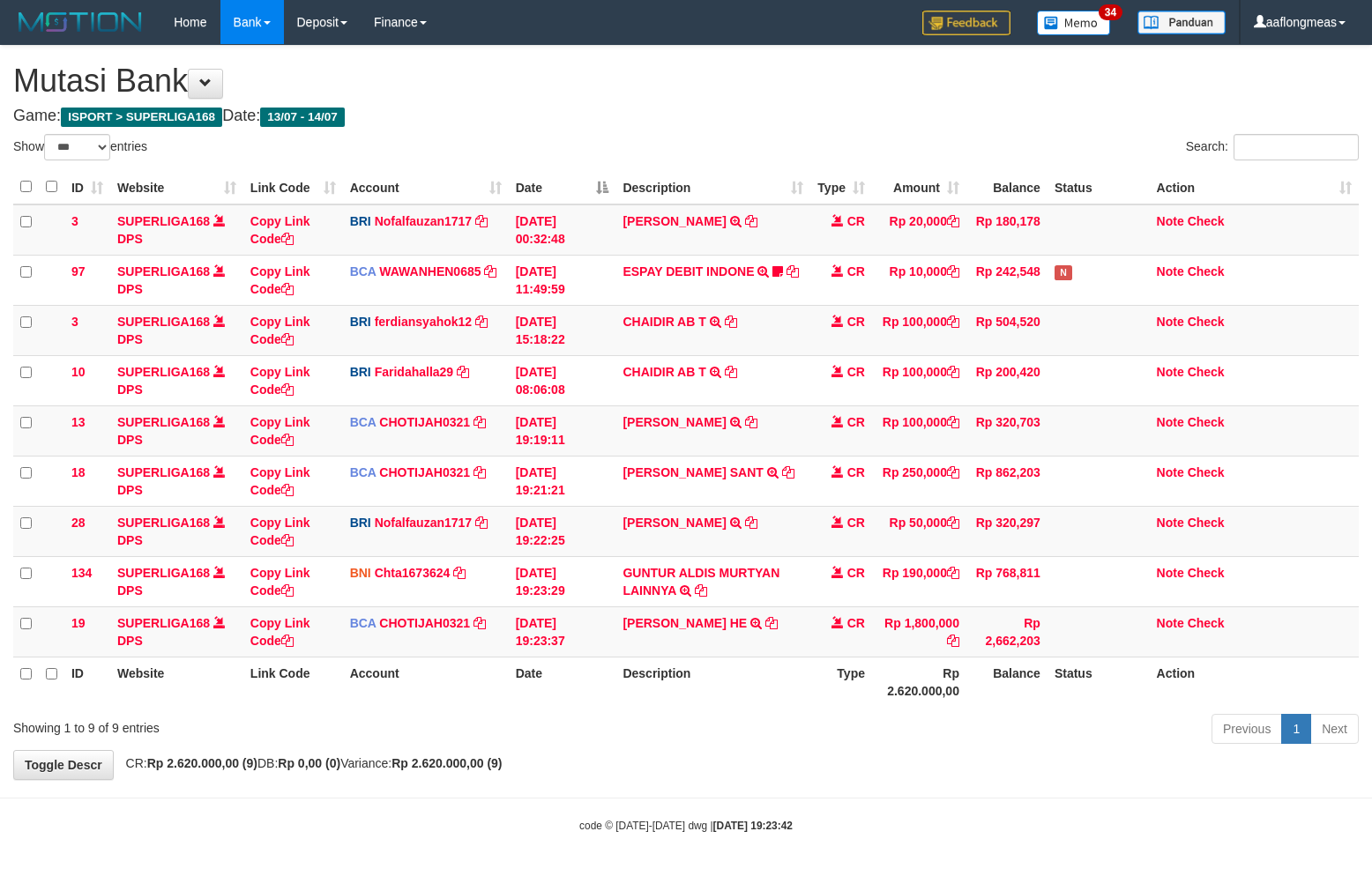 scroll, scrollTop: 0, scrollLeft: 0, axis: both 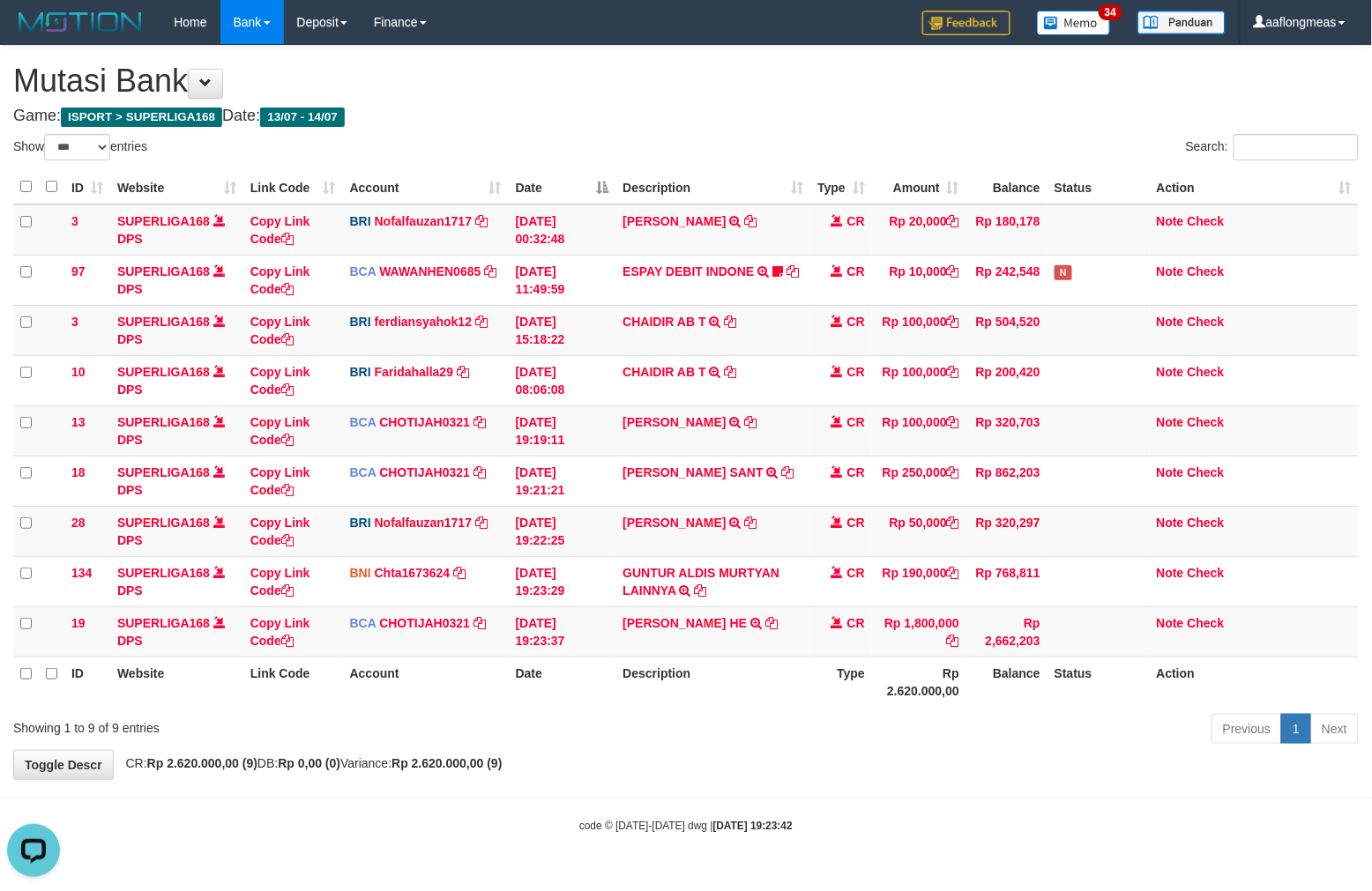 drag, startPoint x: 682, startPoint y: 717, endPoint x: 1, endPoint y: 638, distance: 685.5669 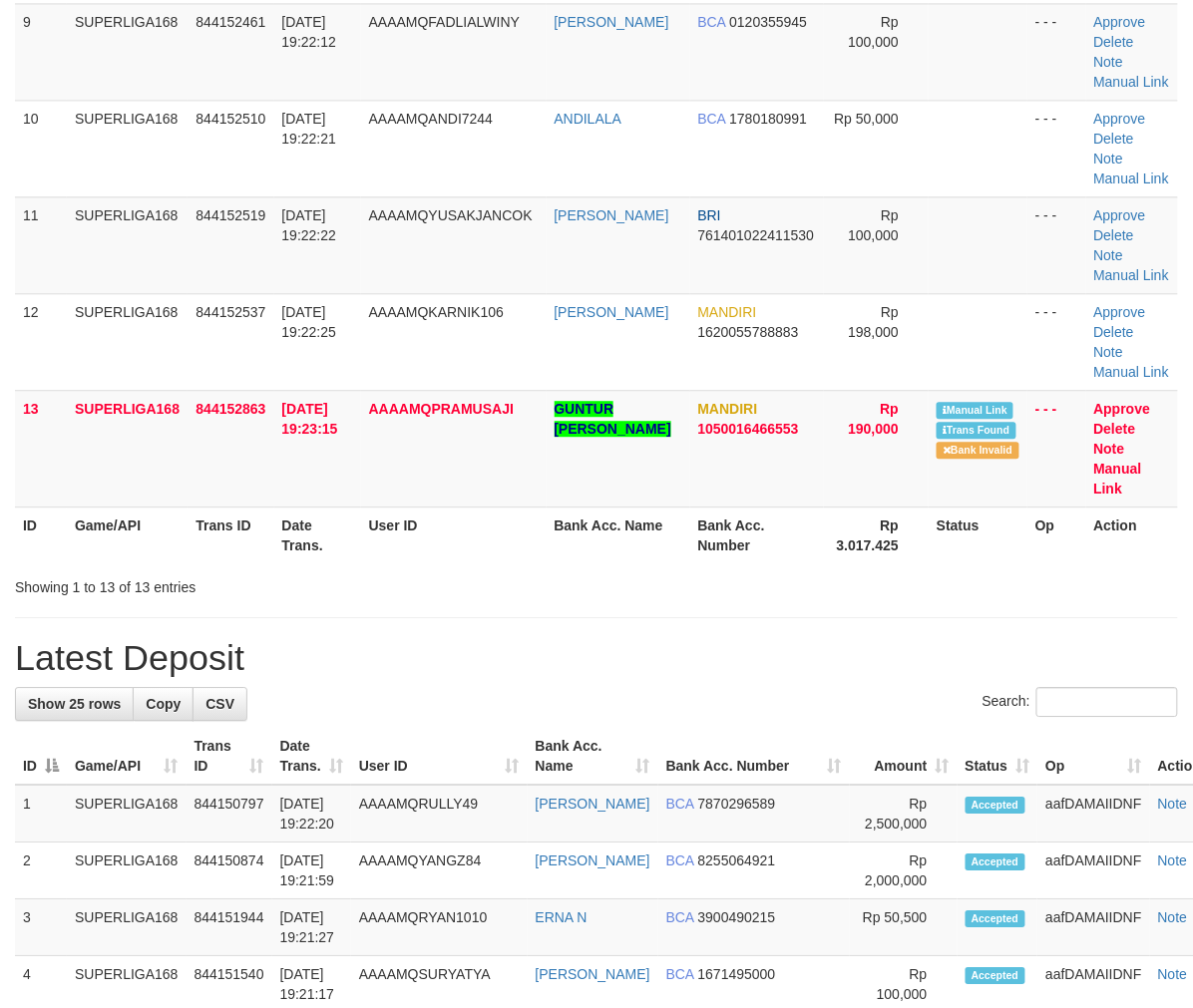 scroll, scrollTop: 94, scrollLeft: 0, axis: vertical 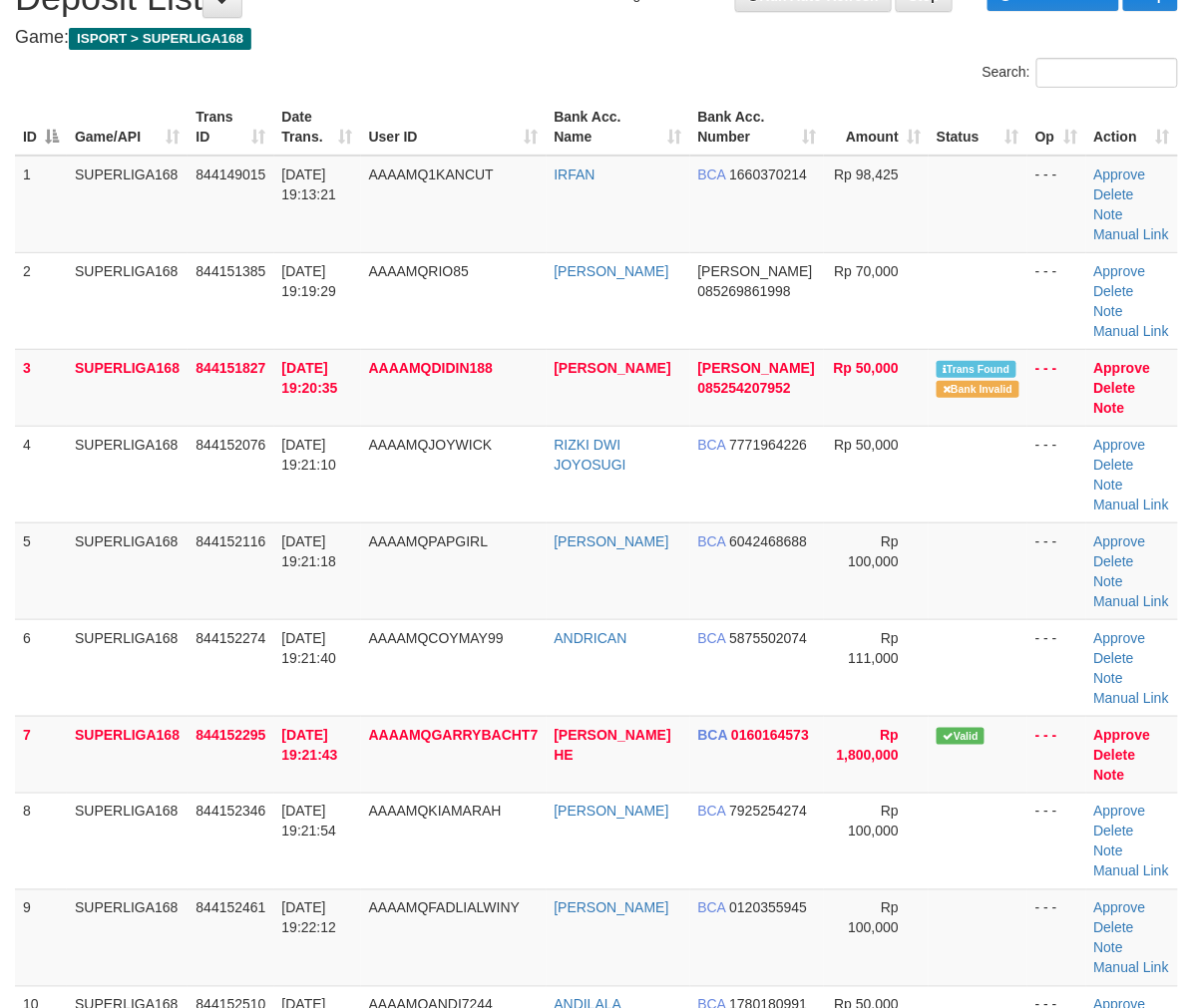 drag, startPoint x: 782, startPoint y: 542, endPoint x: 1209, endPoint y: 673, distance: 446.64303 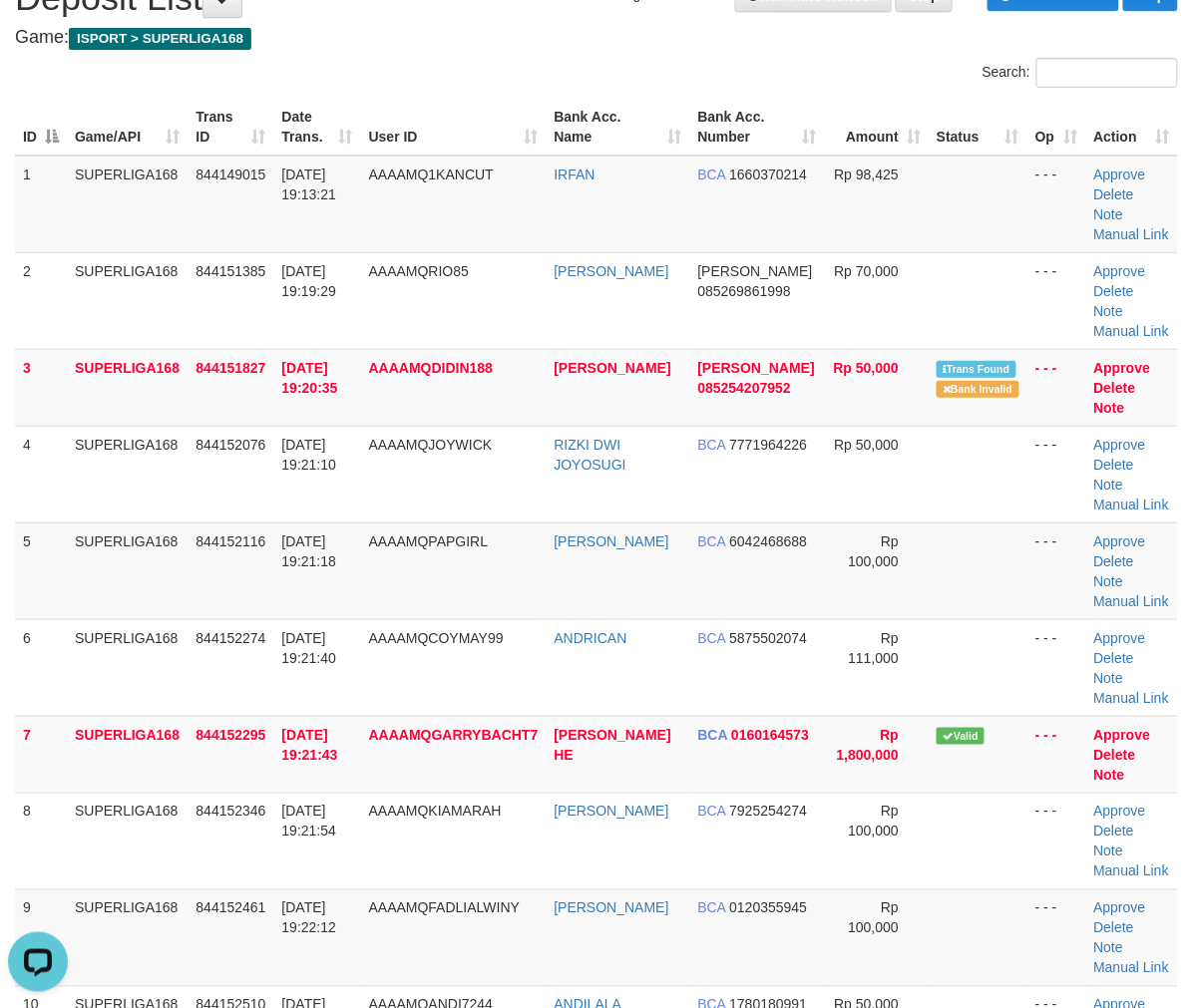 scroll, scrollTop: 0, scrollLeft: 0, axis: both 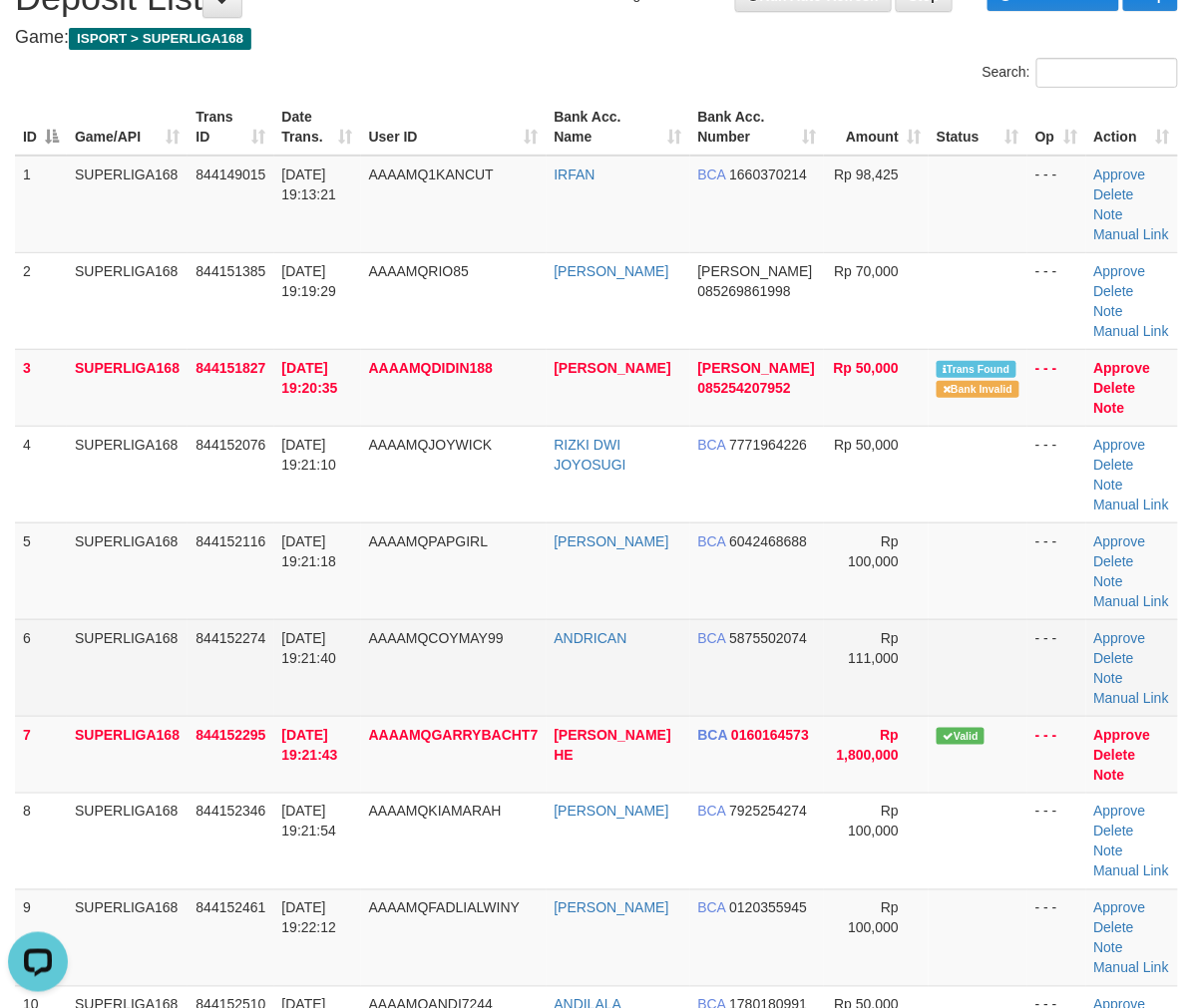 drag, startPoint x: 886, startPoint y: 625, endPoint x: 1197, endPoint y: 683, distance: 316.36213 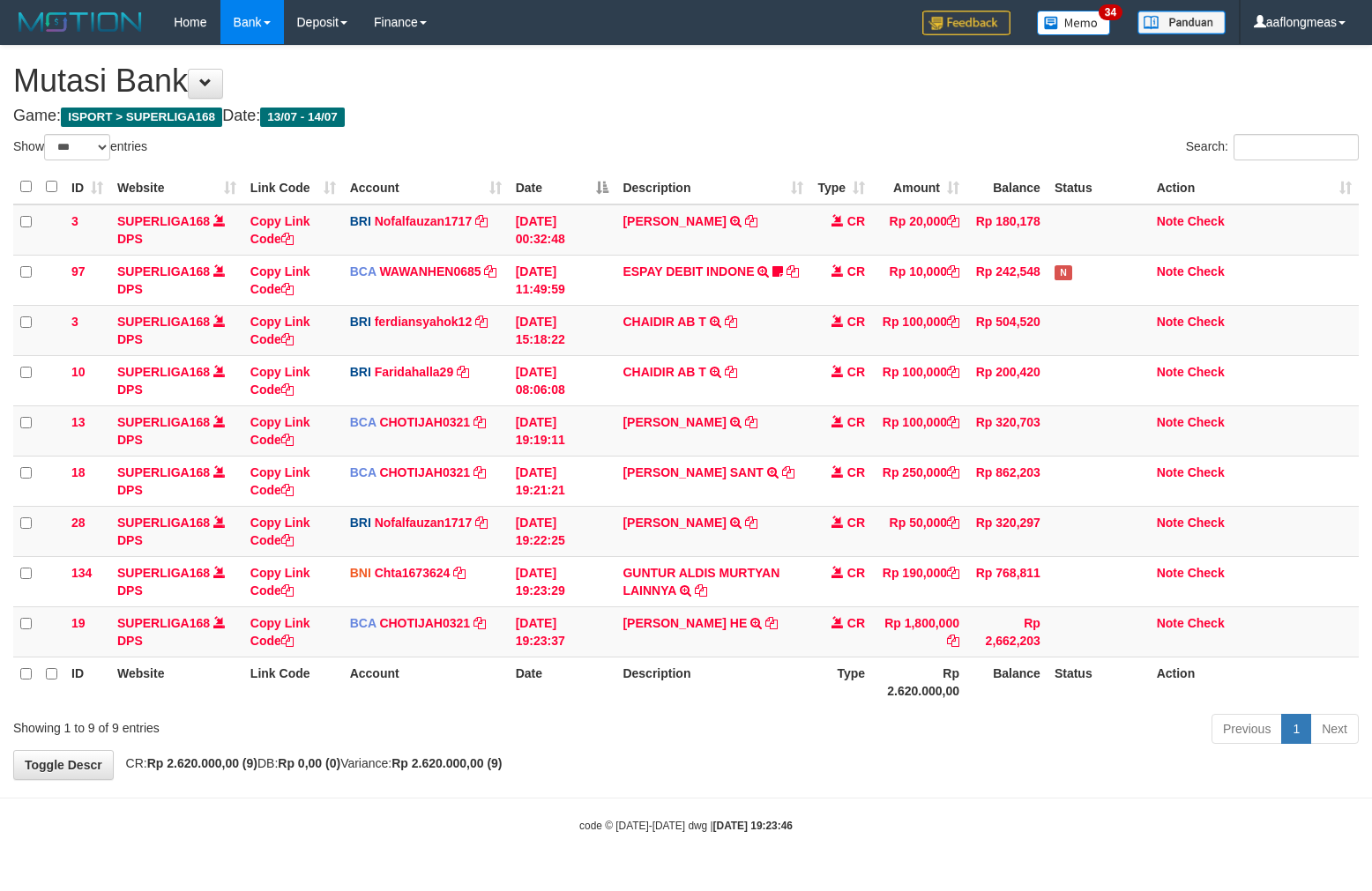 select on "***" 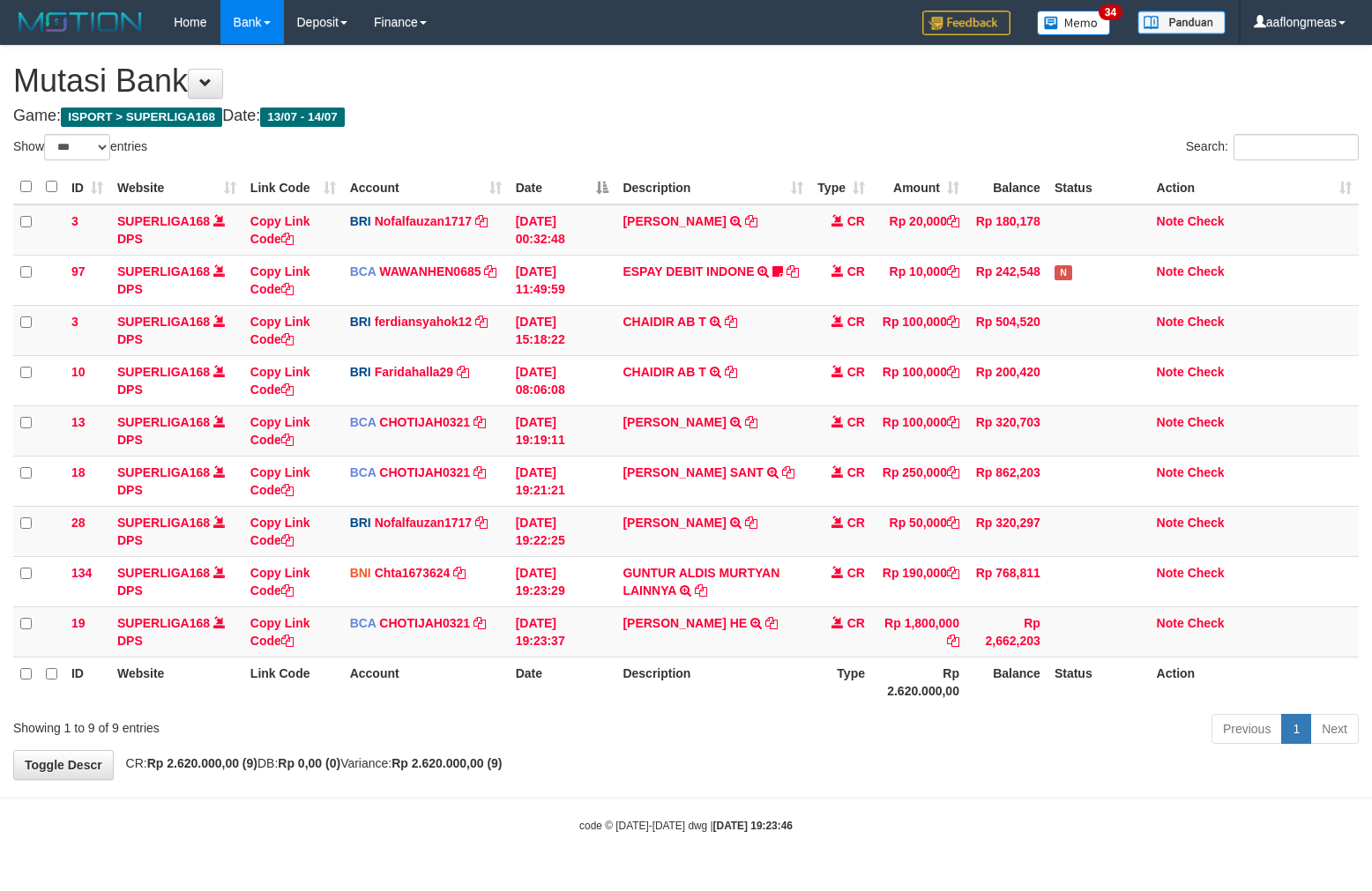 click on "Previous 1 Next" at bounding box center [972, 731] 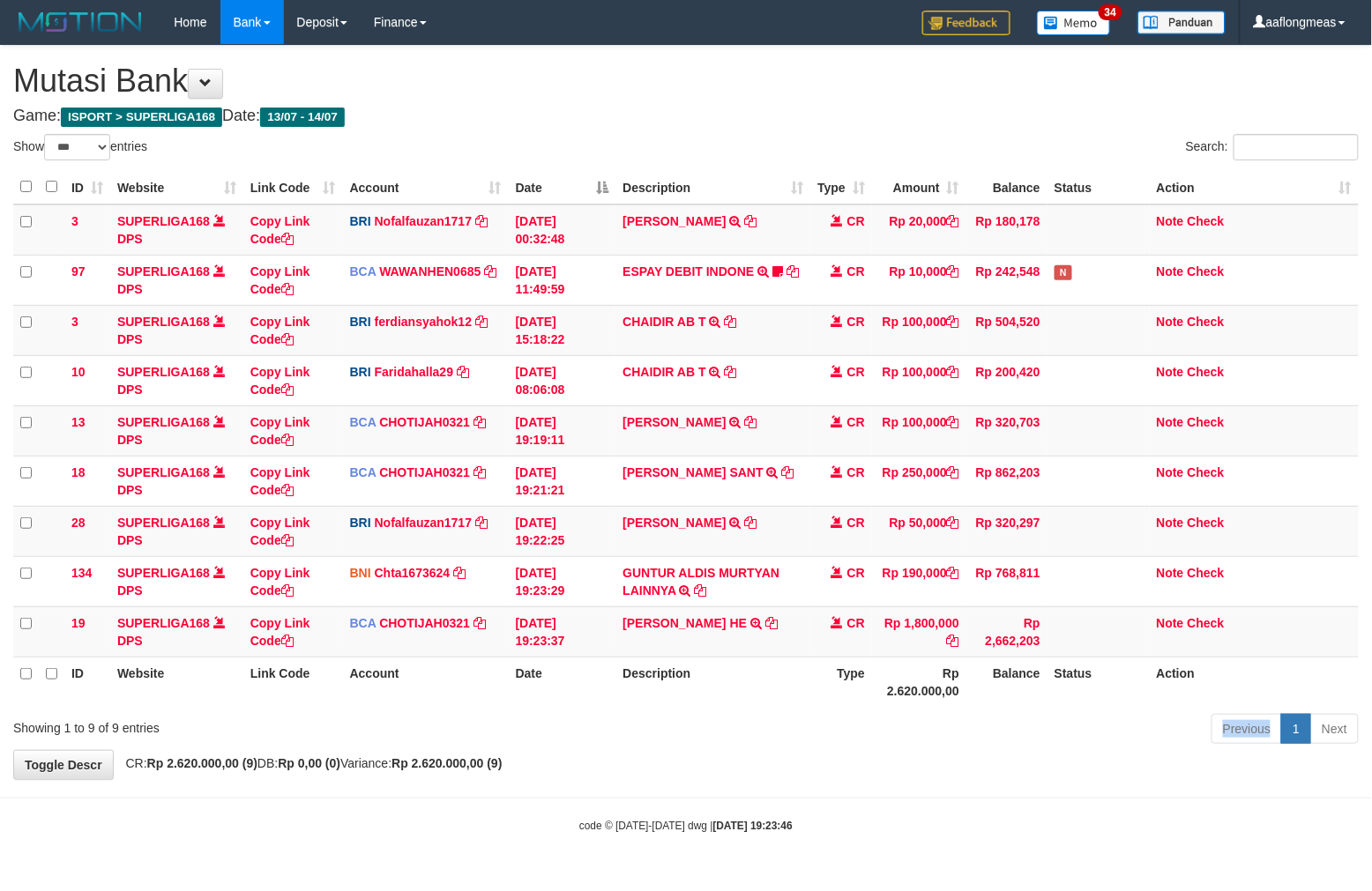 drag, startPoint x: 730, startPoint y: 746, endPoint x: 269, endPoint y: 679, distance: 465.8433 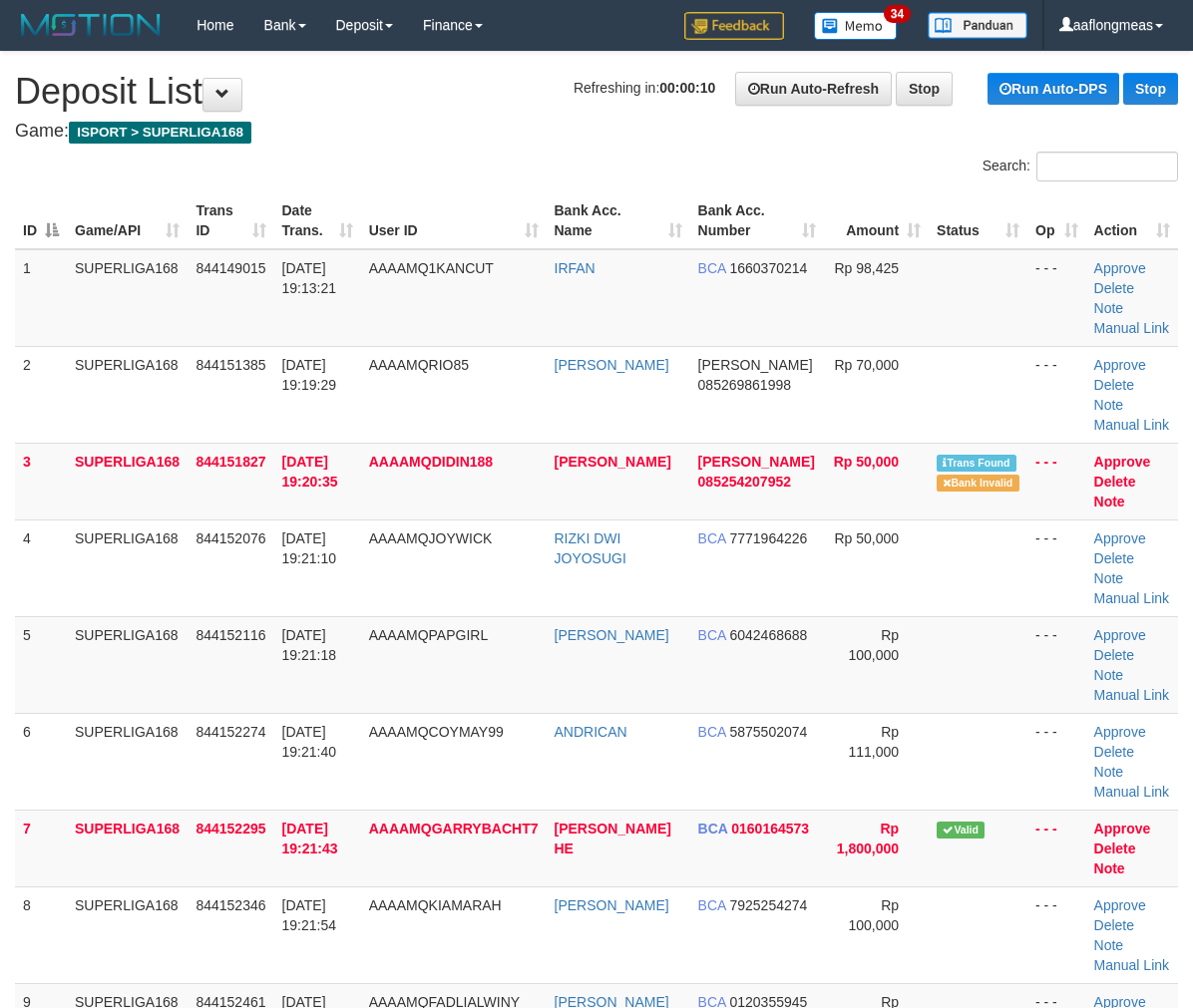 scroll, scrollTop: 85, scrollLeft: 0, axis: vertical 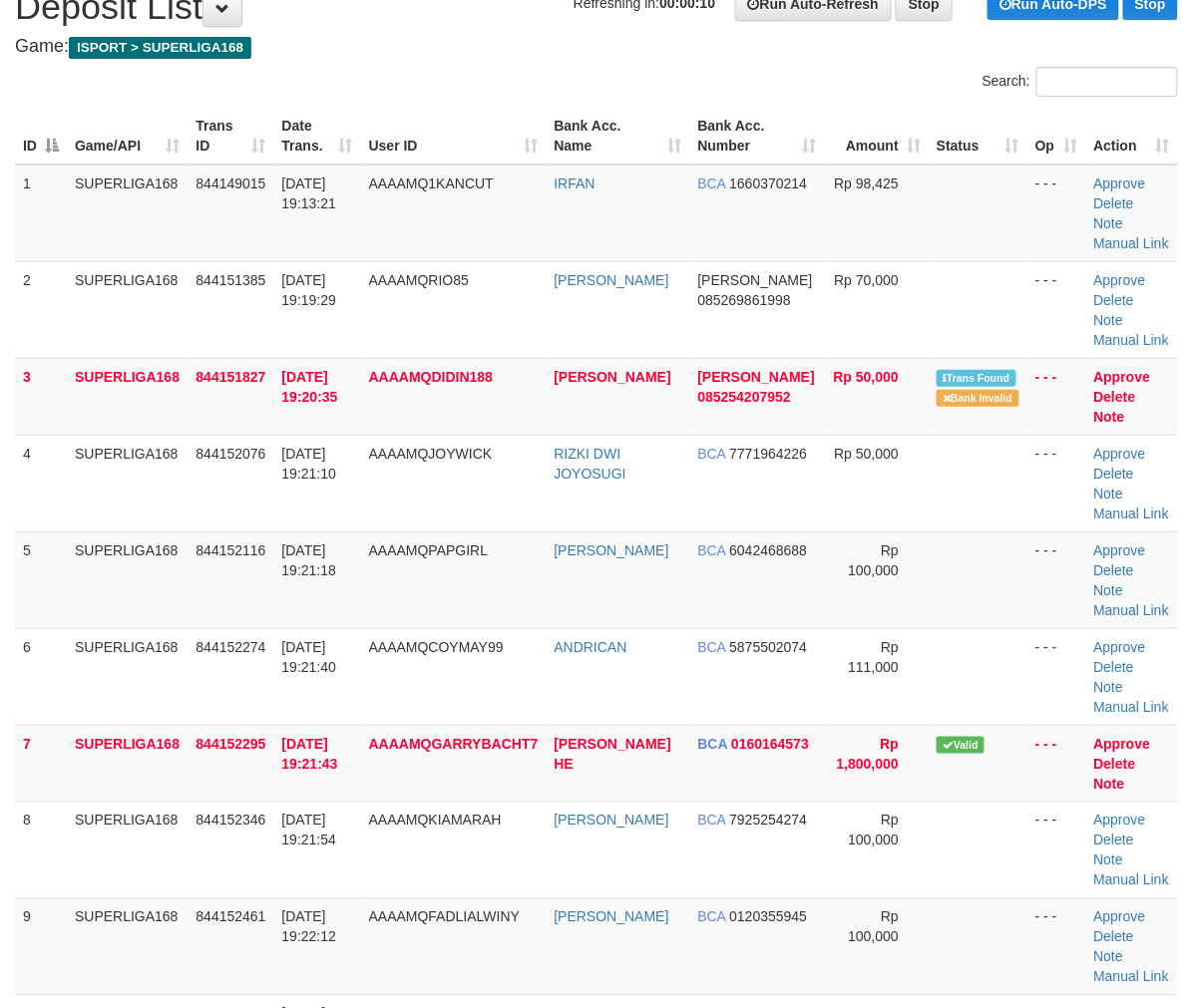 click on "Rp 100,000" at bounding box center [876, 579] 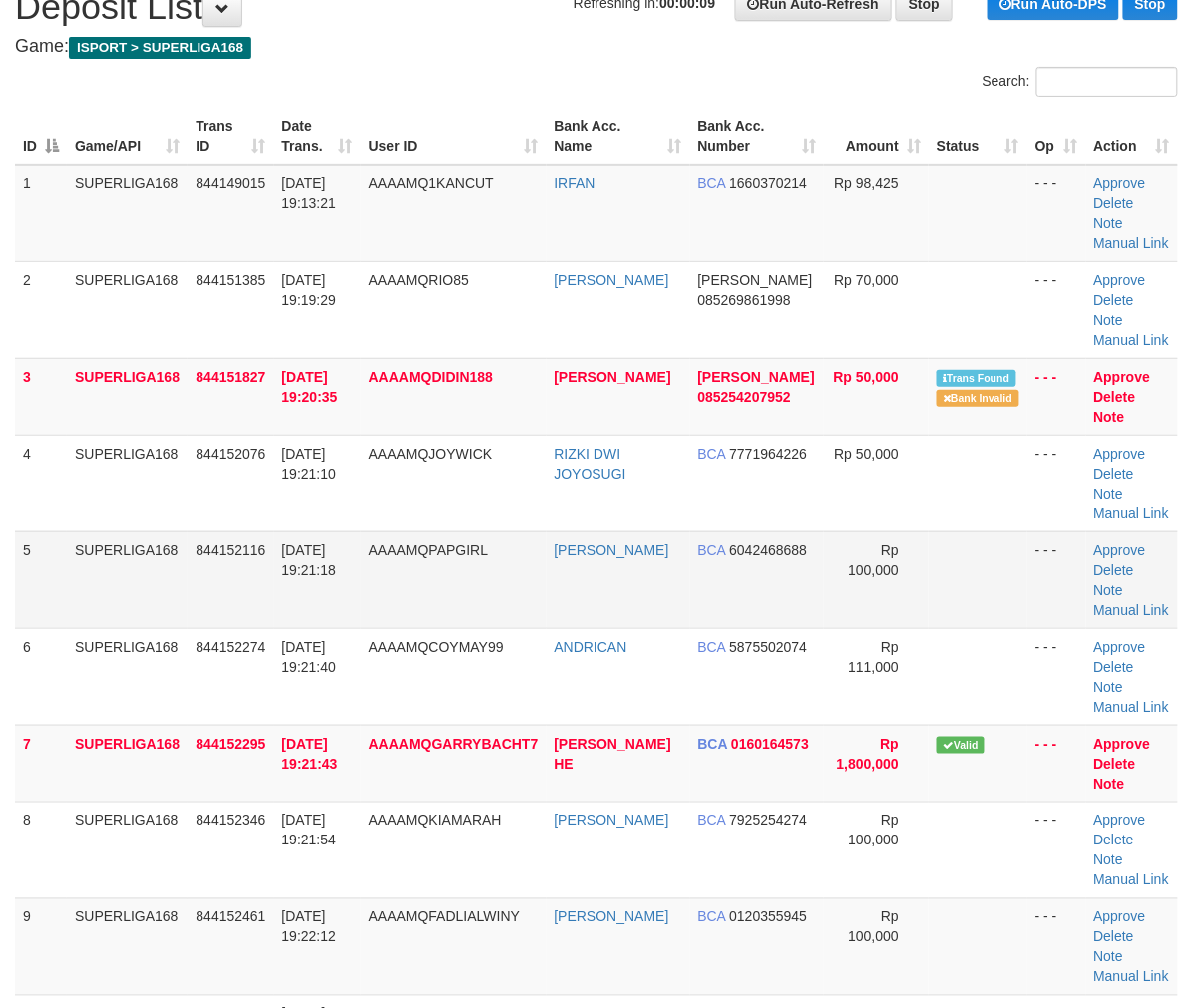 drag, startPoint x: 815, startPoint y: 612, endPoint x: 965, endPoint y: 609, distance: 150.03 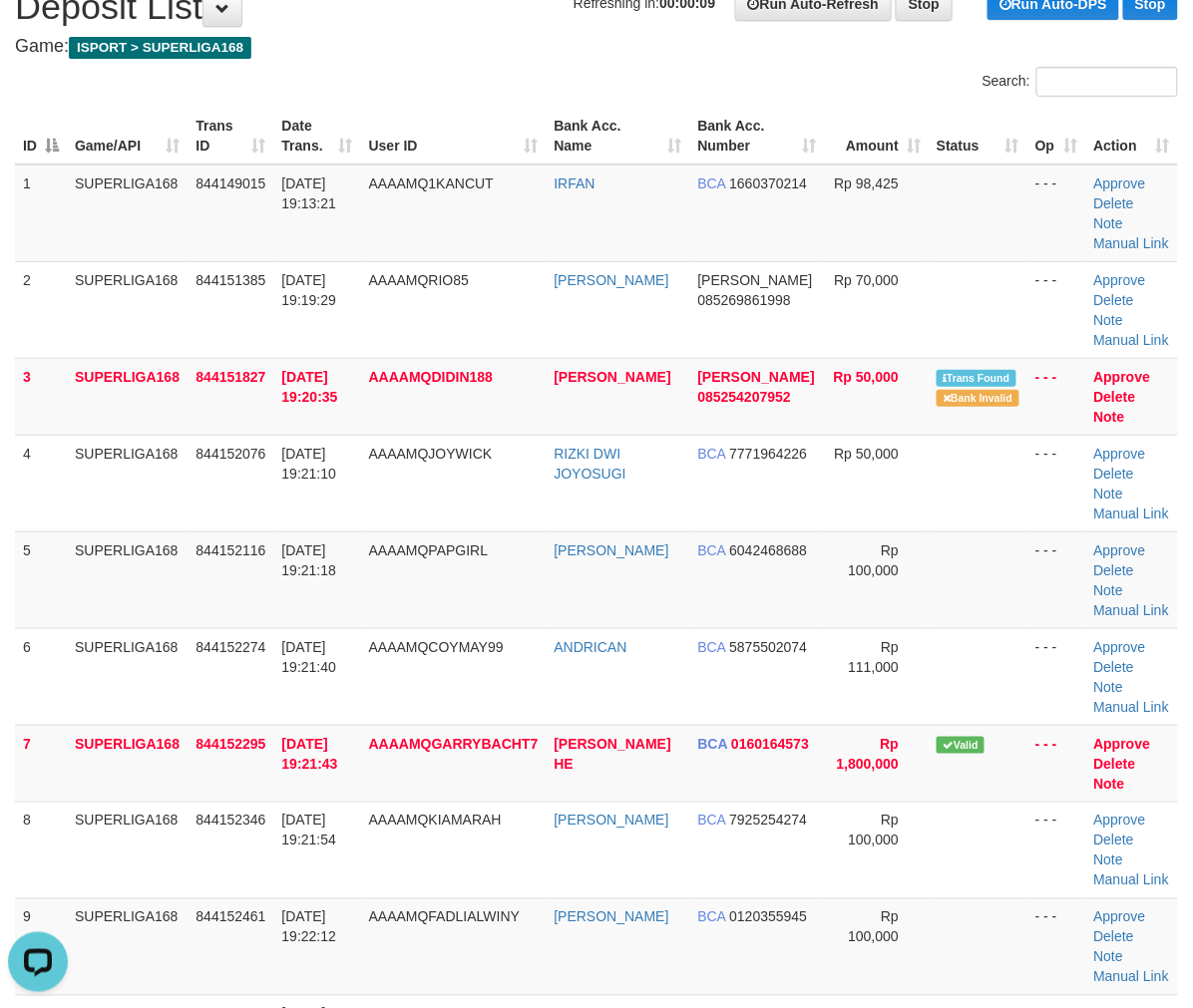 scroll, scrollTop: 0, scrollLeft: 0, axis: both 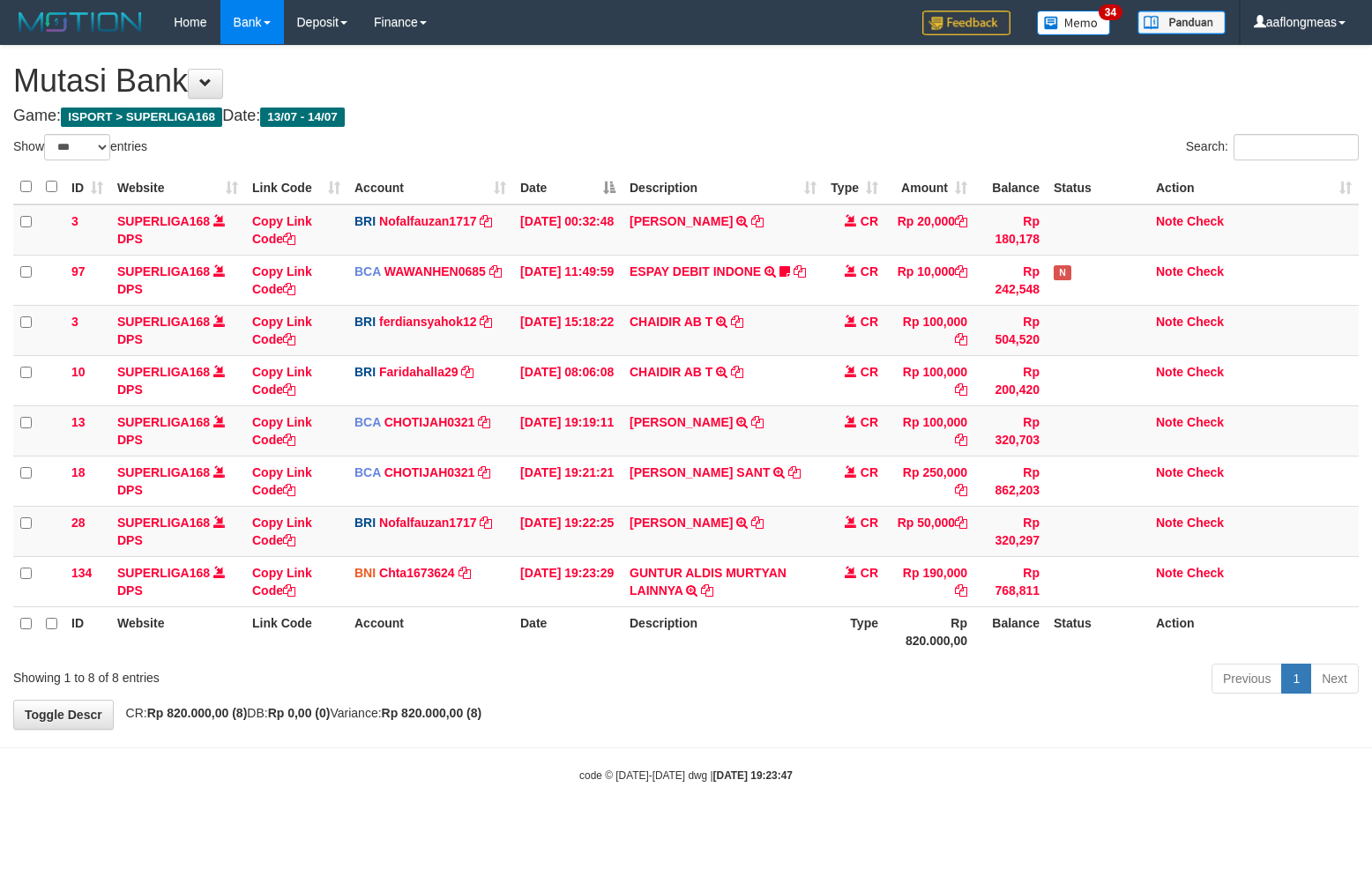 select on "***" 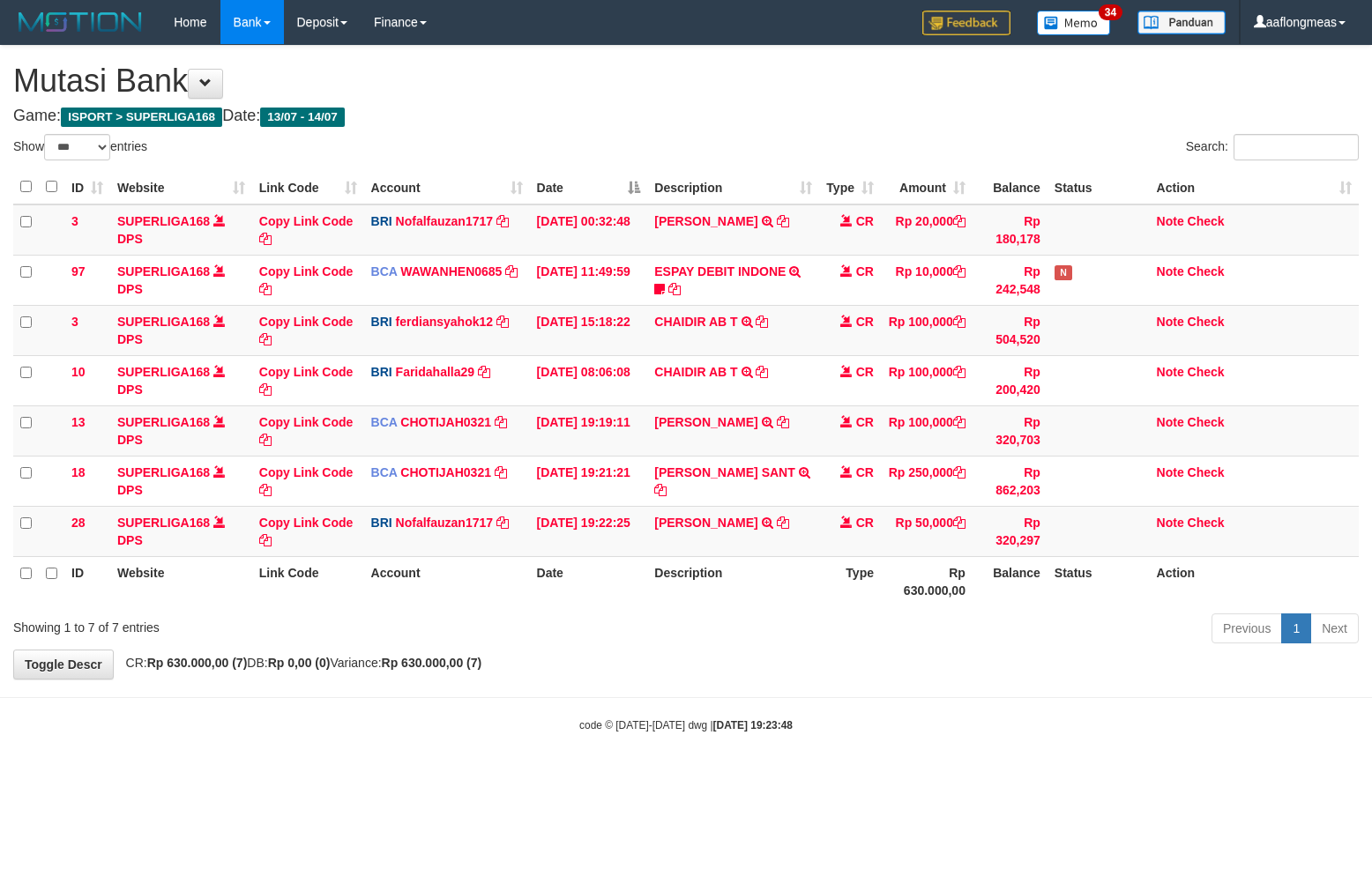 select on "***" 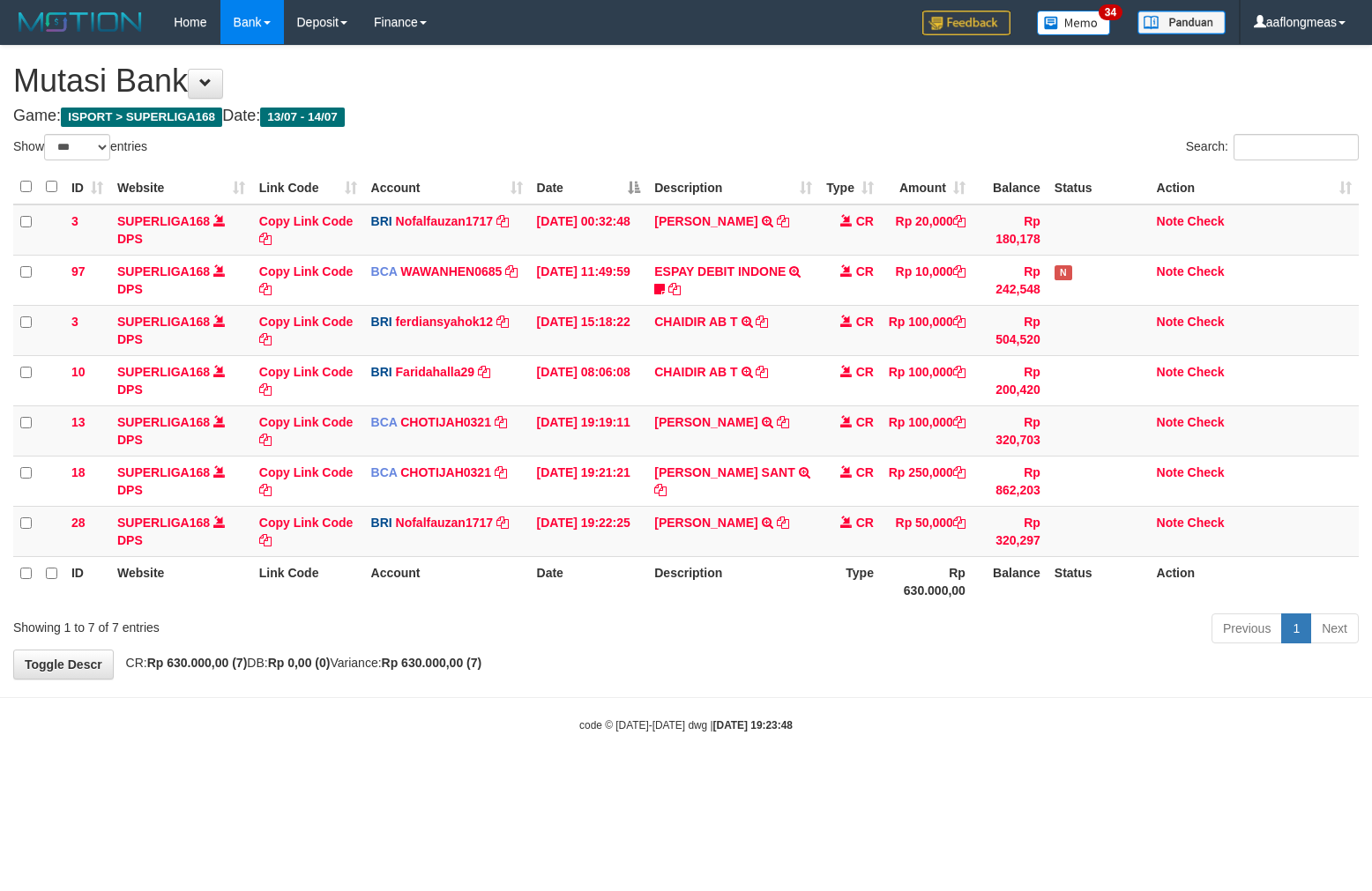 scroll, scrollTop: 0, scrollLeft: 0, axis: both 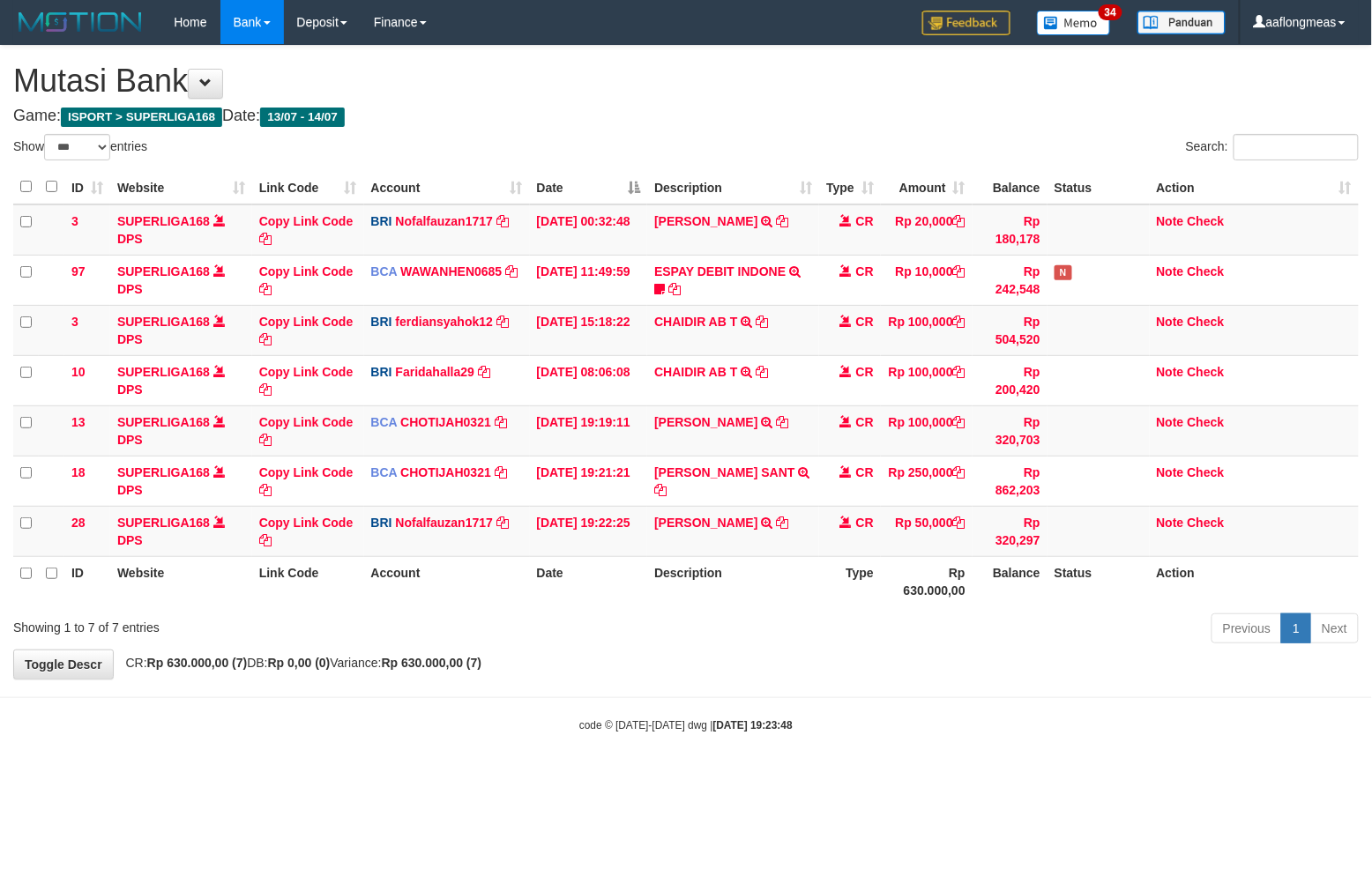 drag, startPoint x: 0, startPoint y: 0, endPoint x: 671, endPoint y: 672, distance: 949.6447 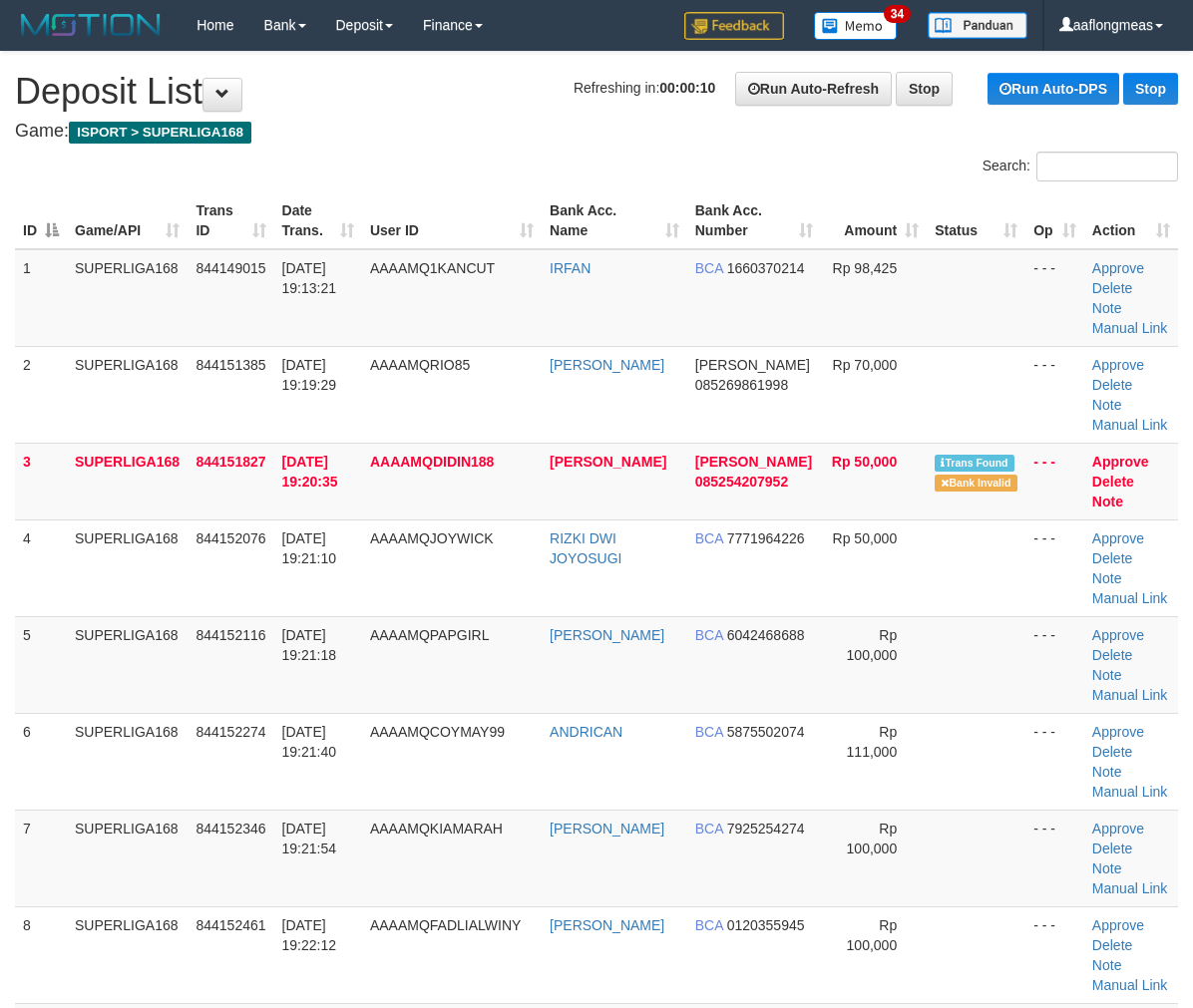 scroll, scrollTop: 76, scrollLeft: 0, axis: vertical 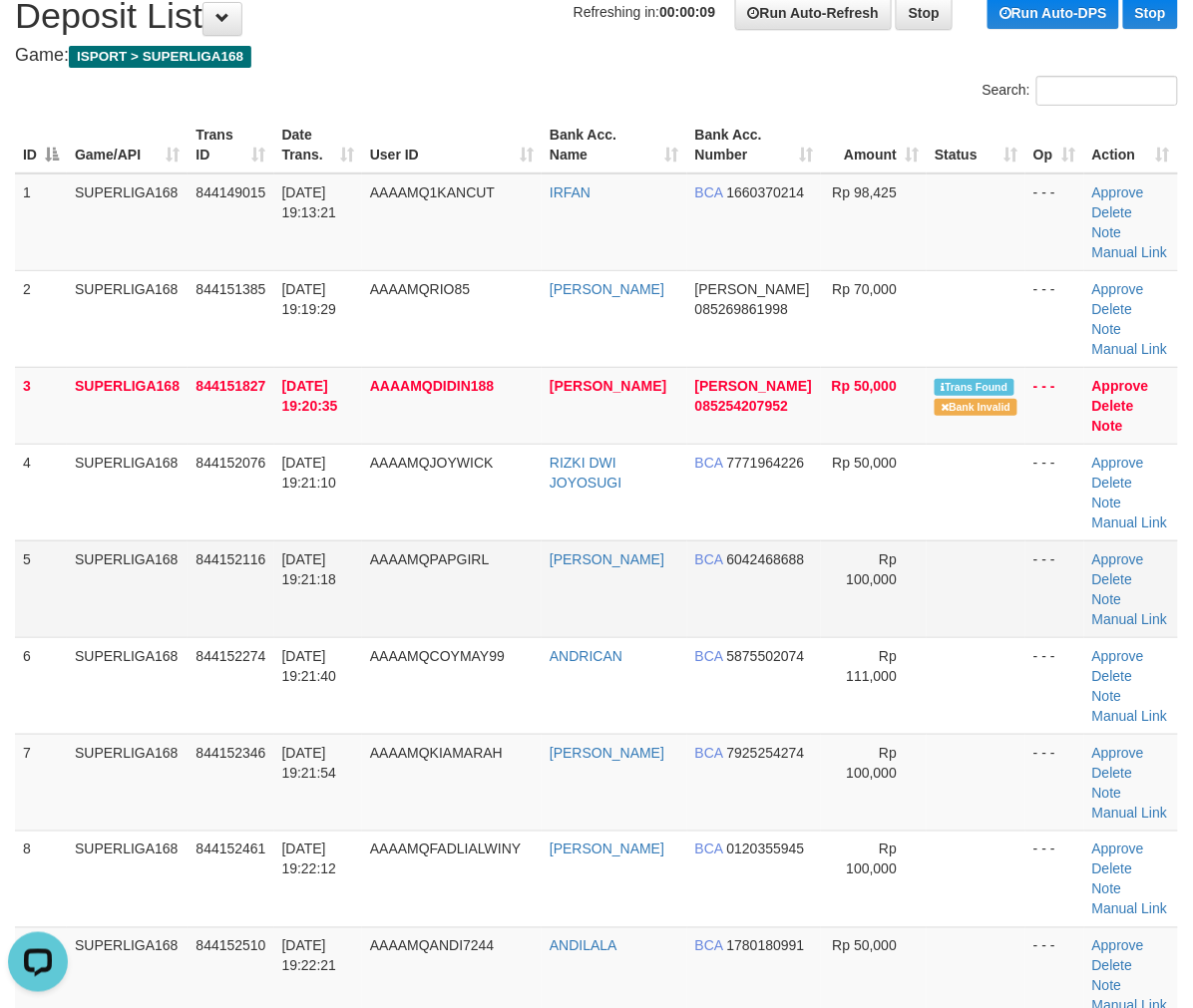 click at bounding box center (976, 588) 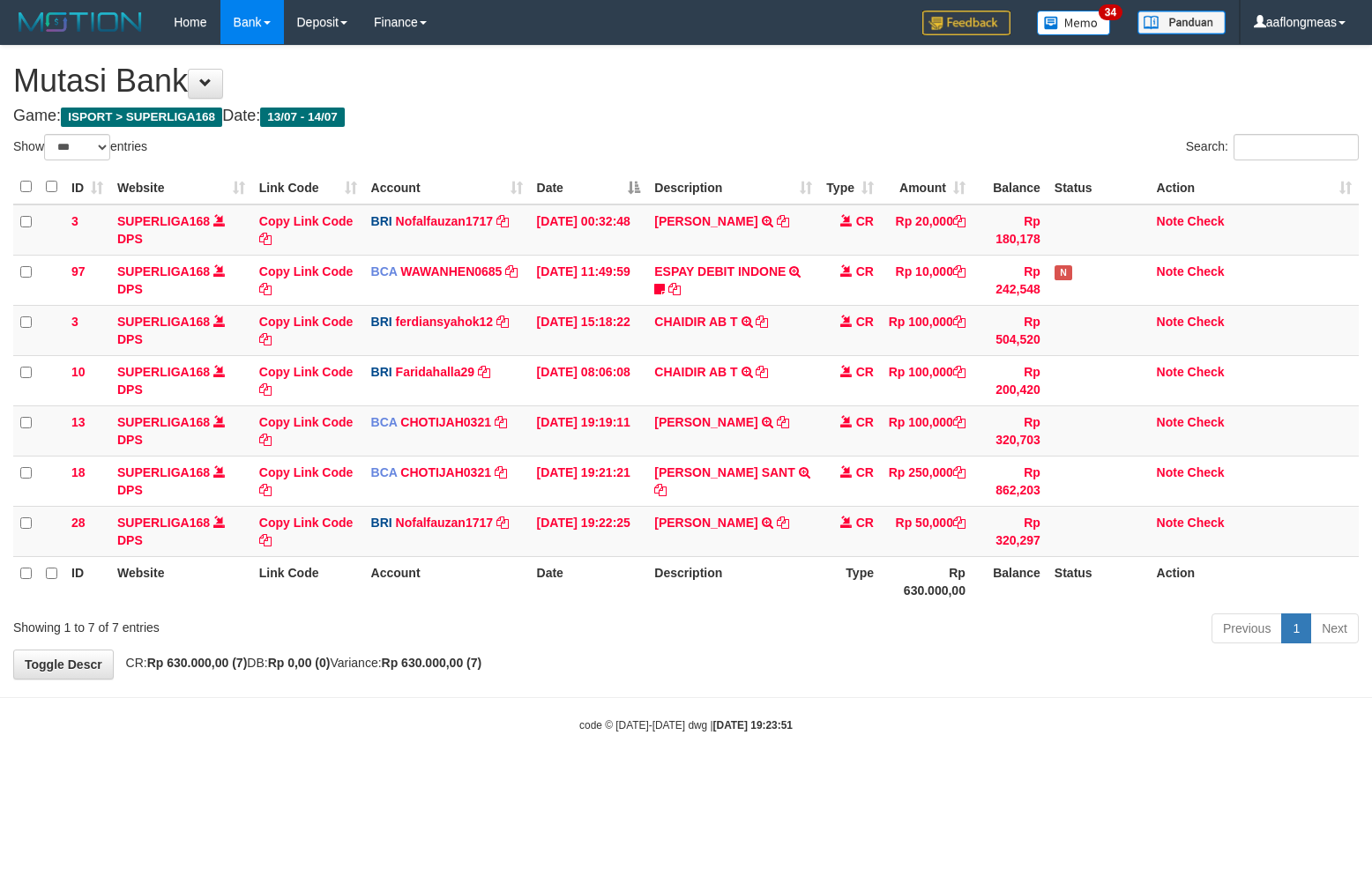 select on "***" 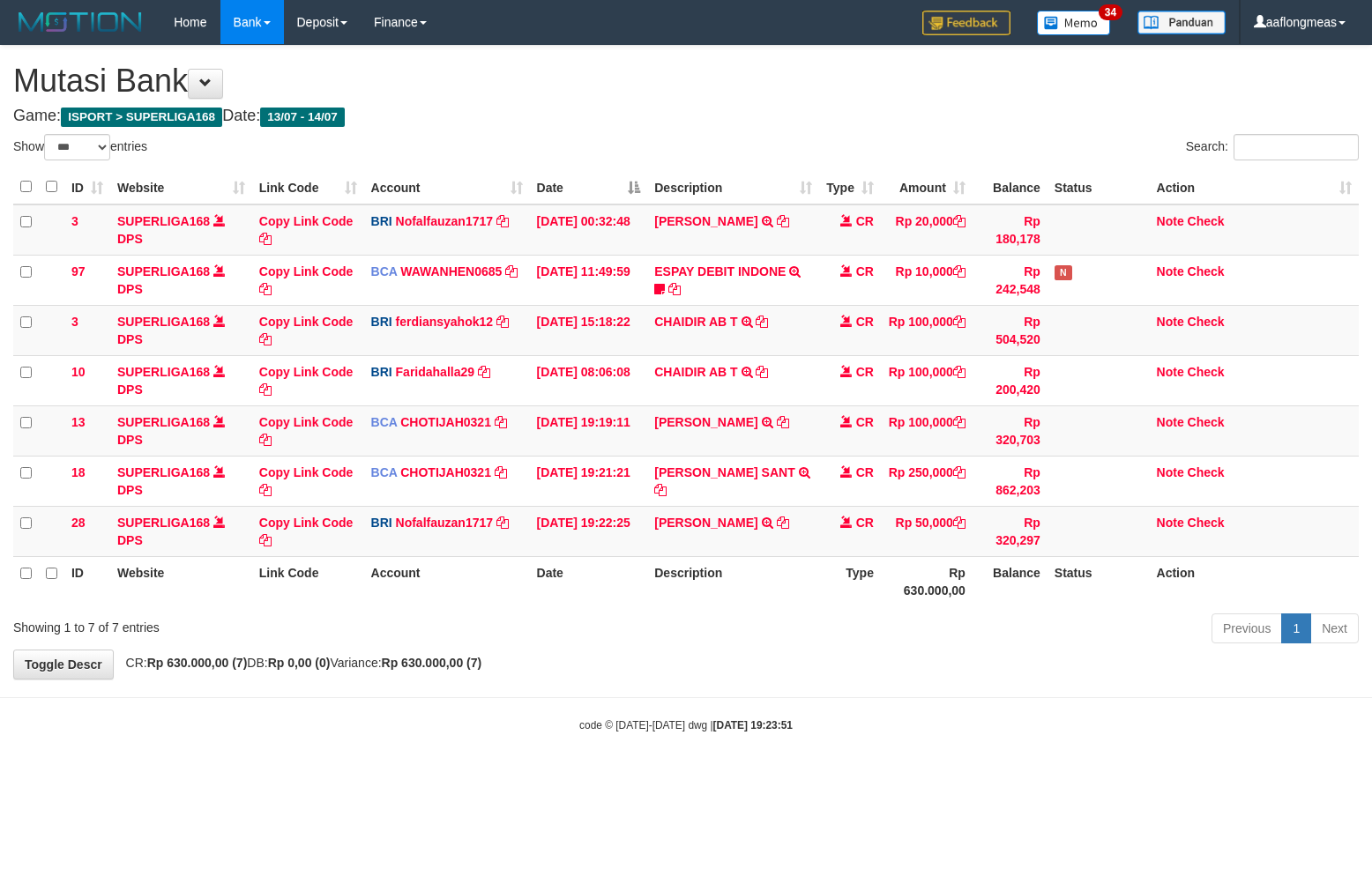 scroll, scrollTop: 0, scrollLeft: 0, axis: both 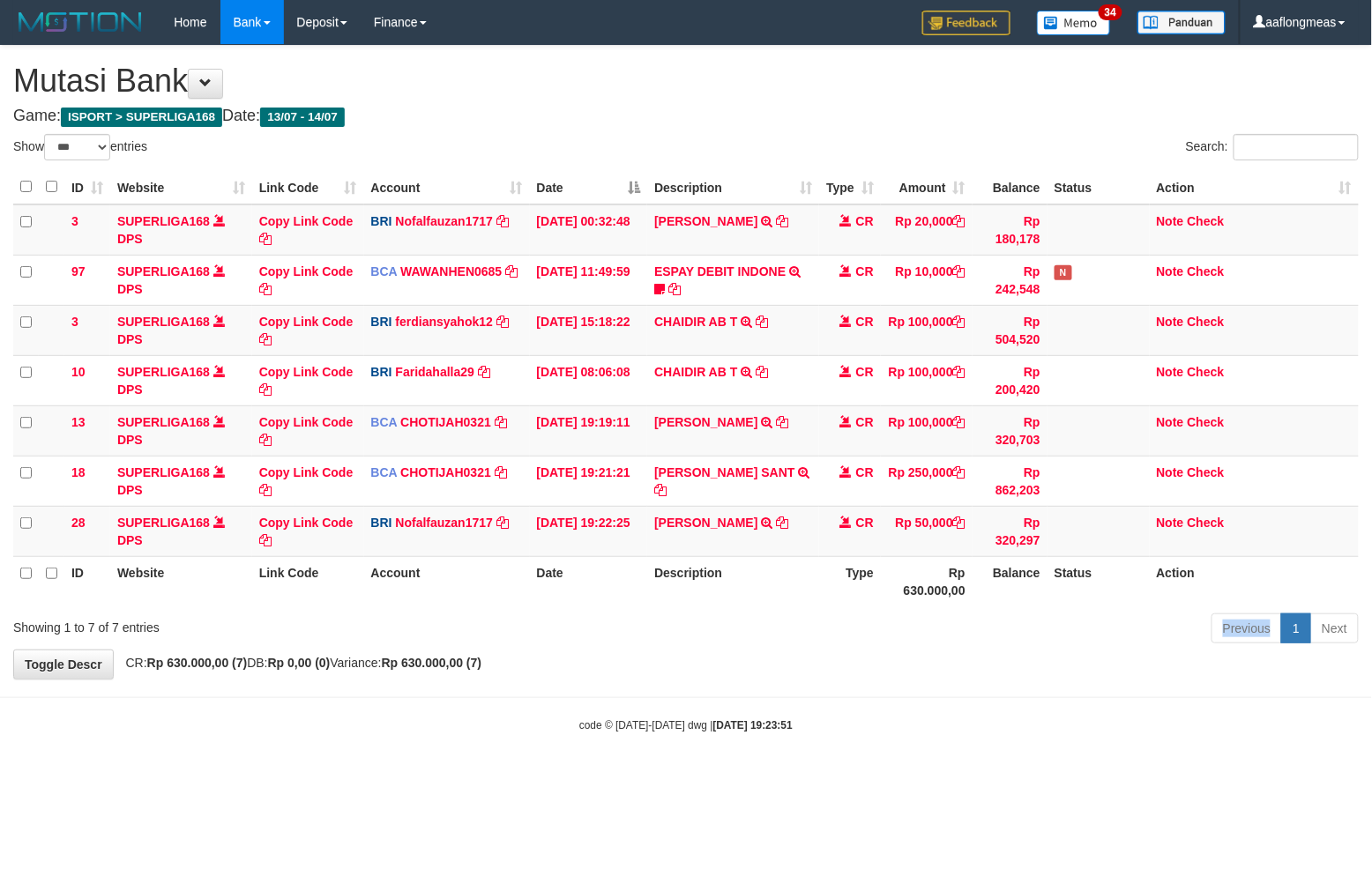 click on "Previous 1 Next" at bounding box center [972, 630] 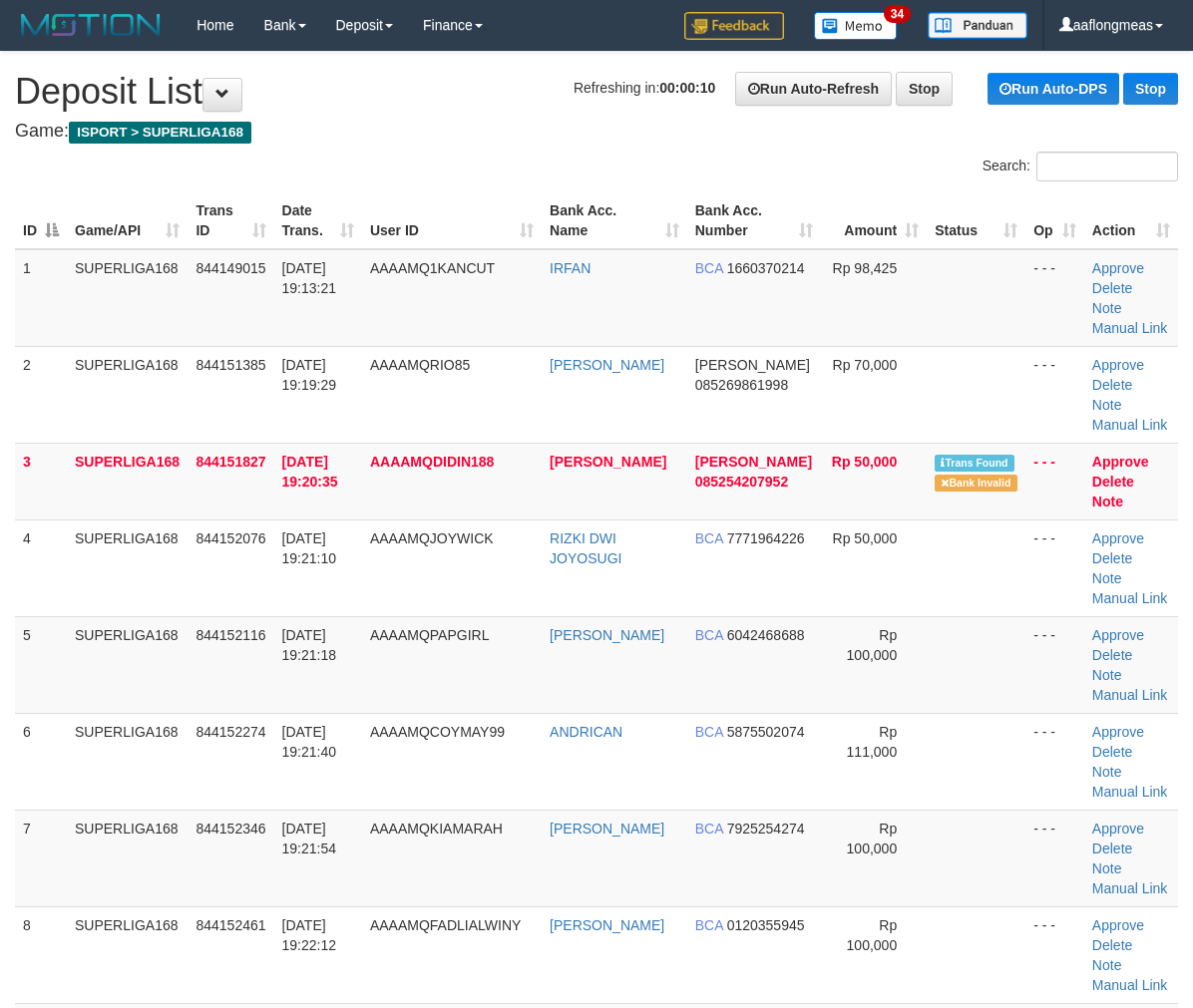 scroll, scrollTop: 67, scrollLeft: 0, axis: vertical 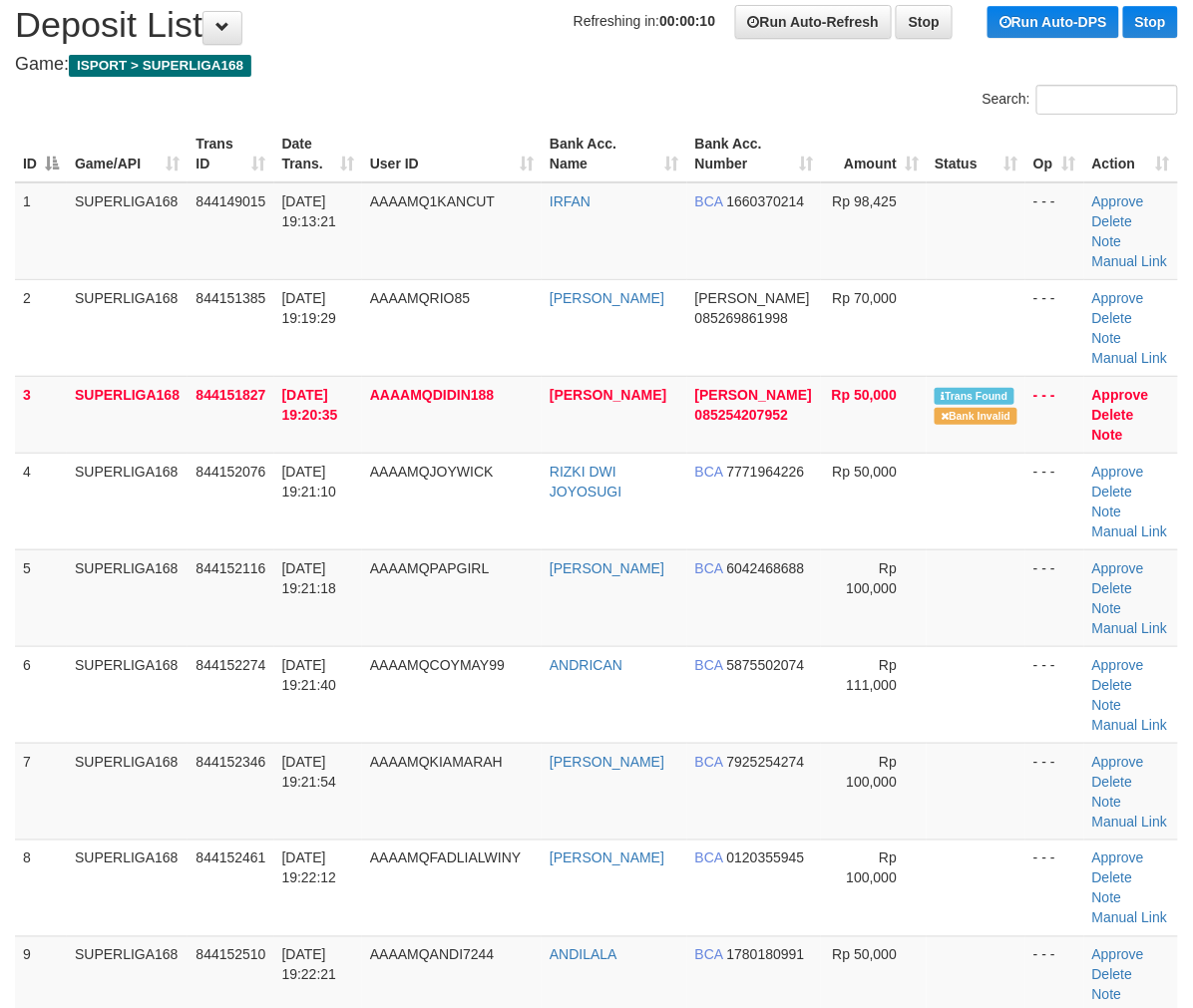 drag, startPoint x: 994, startPoint y: 599, endPoint x: 1199, endPoint y: 632, distance: 207.63911 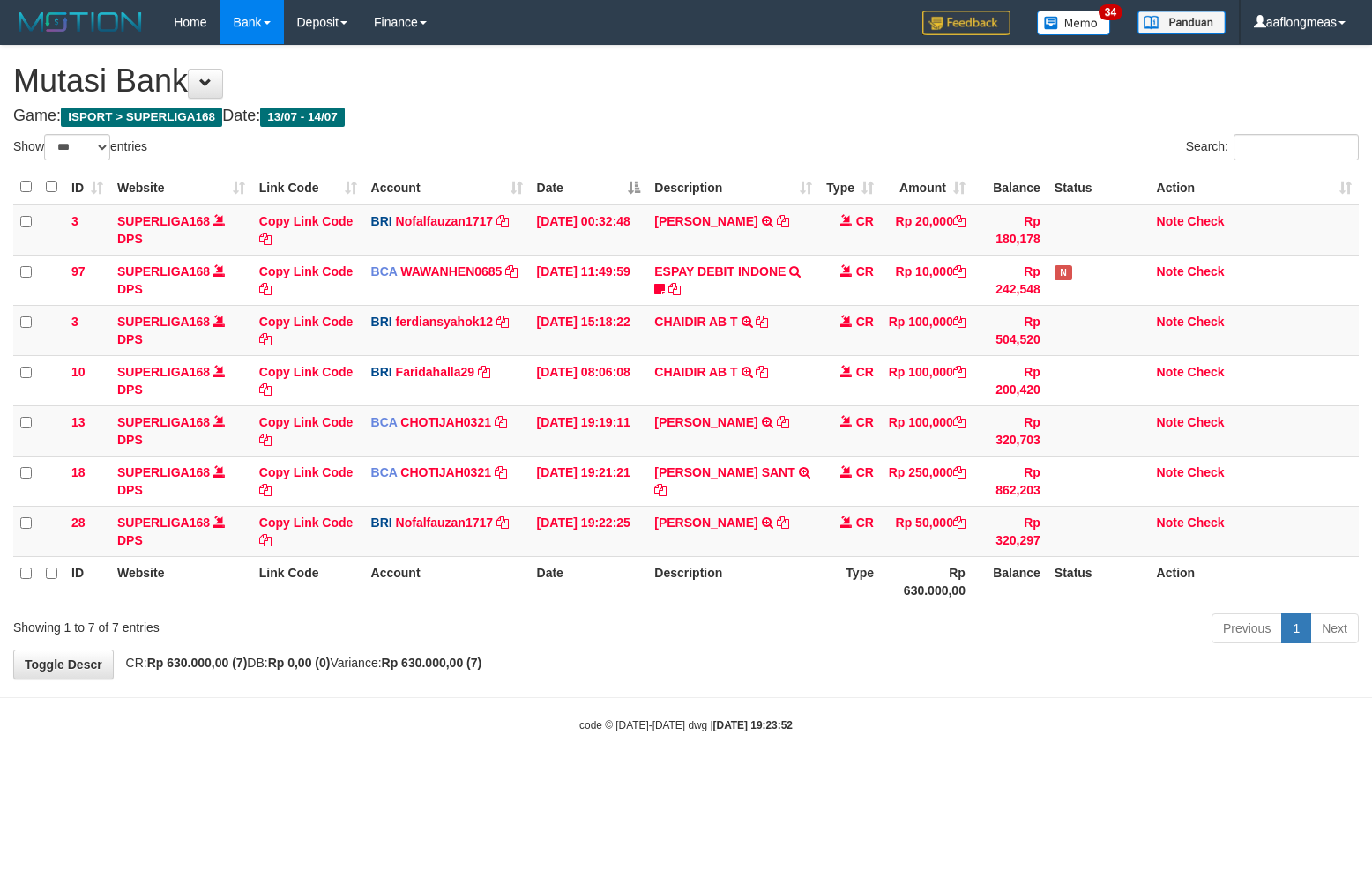 select on "***" 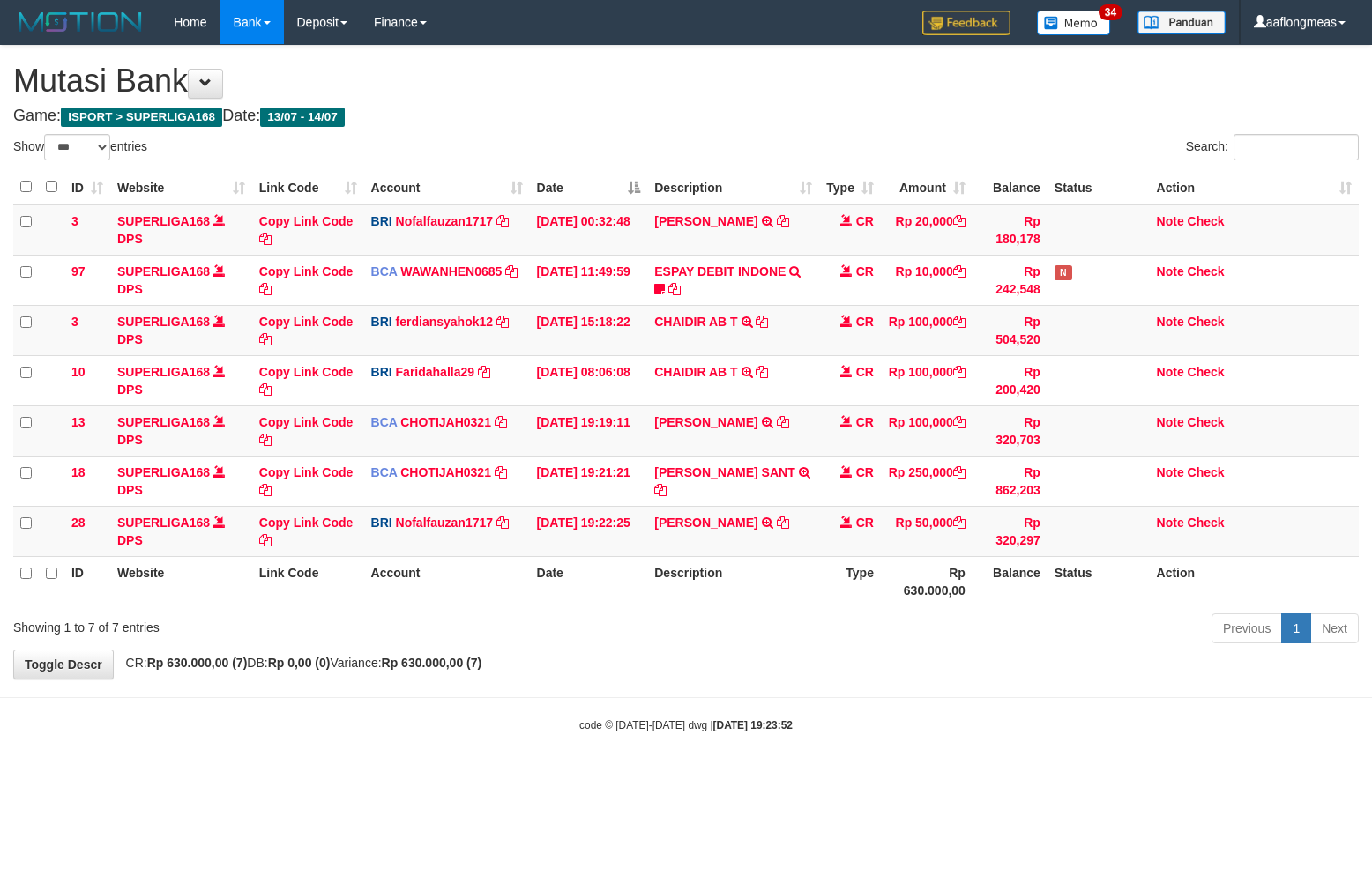 scroll, scrollTop: 0, scrollLeft: 0, axis: both 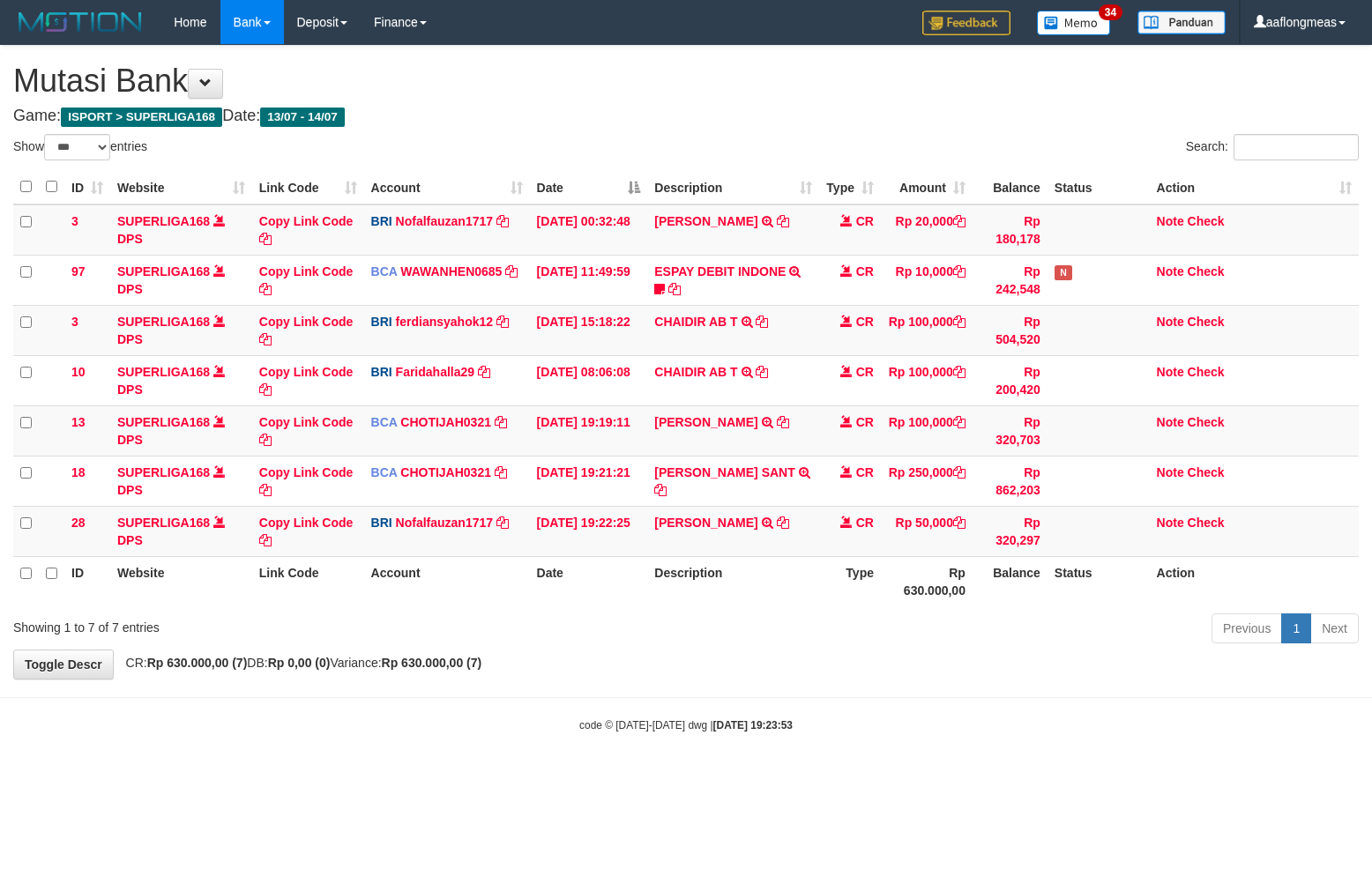 select on "***" 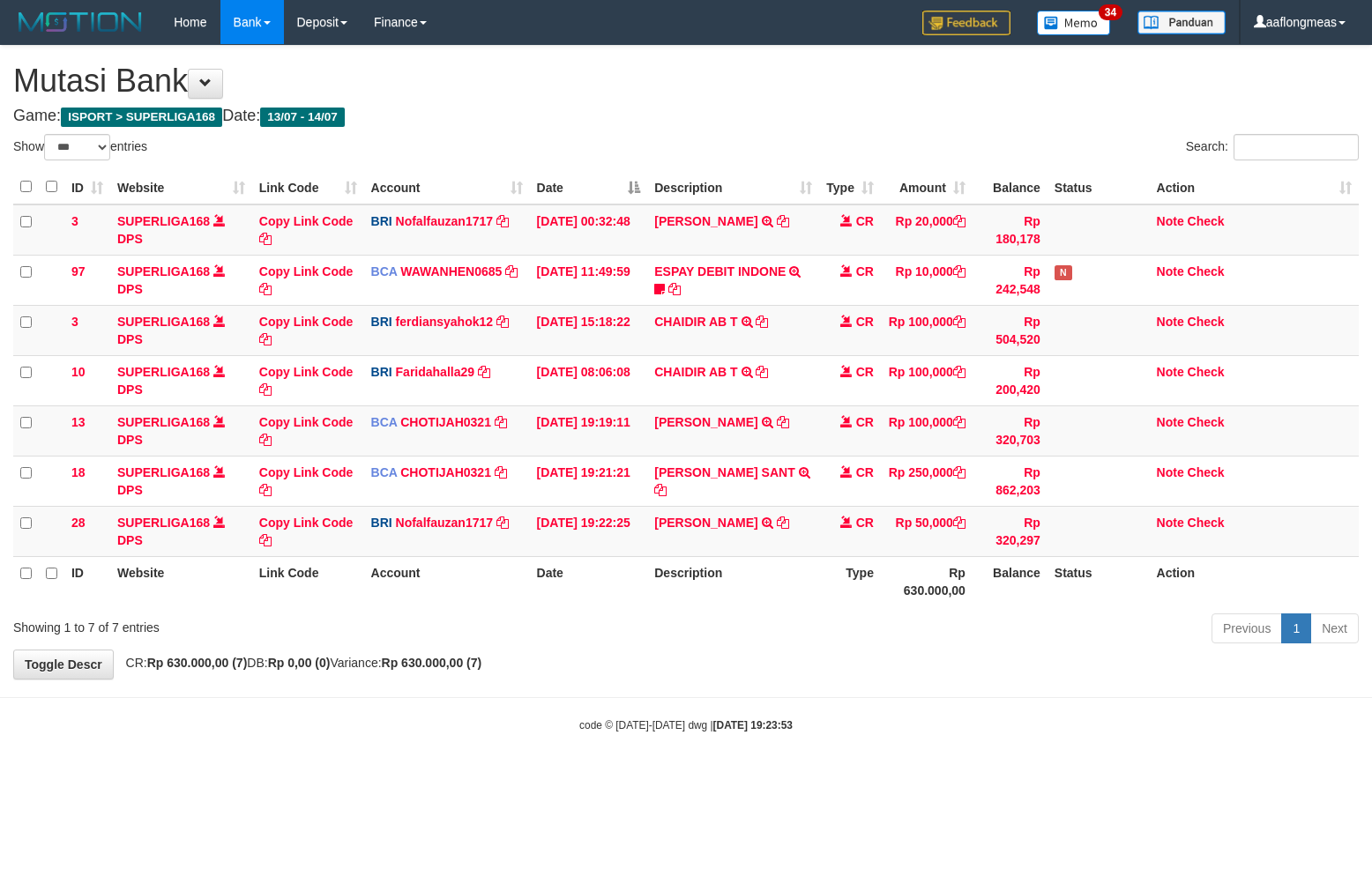 scroll, scrollTop: 0, scrollLeft: 0, axis: both 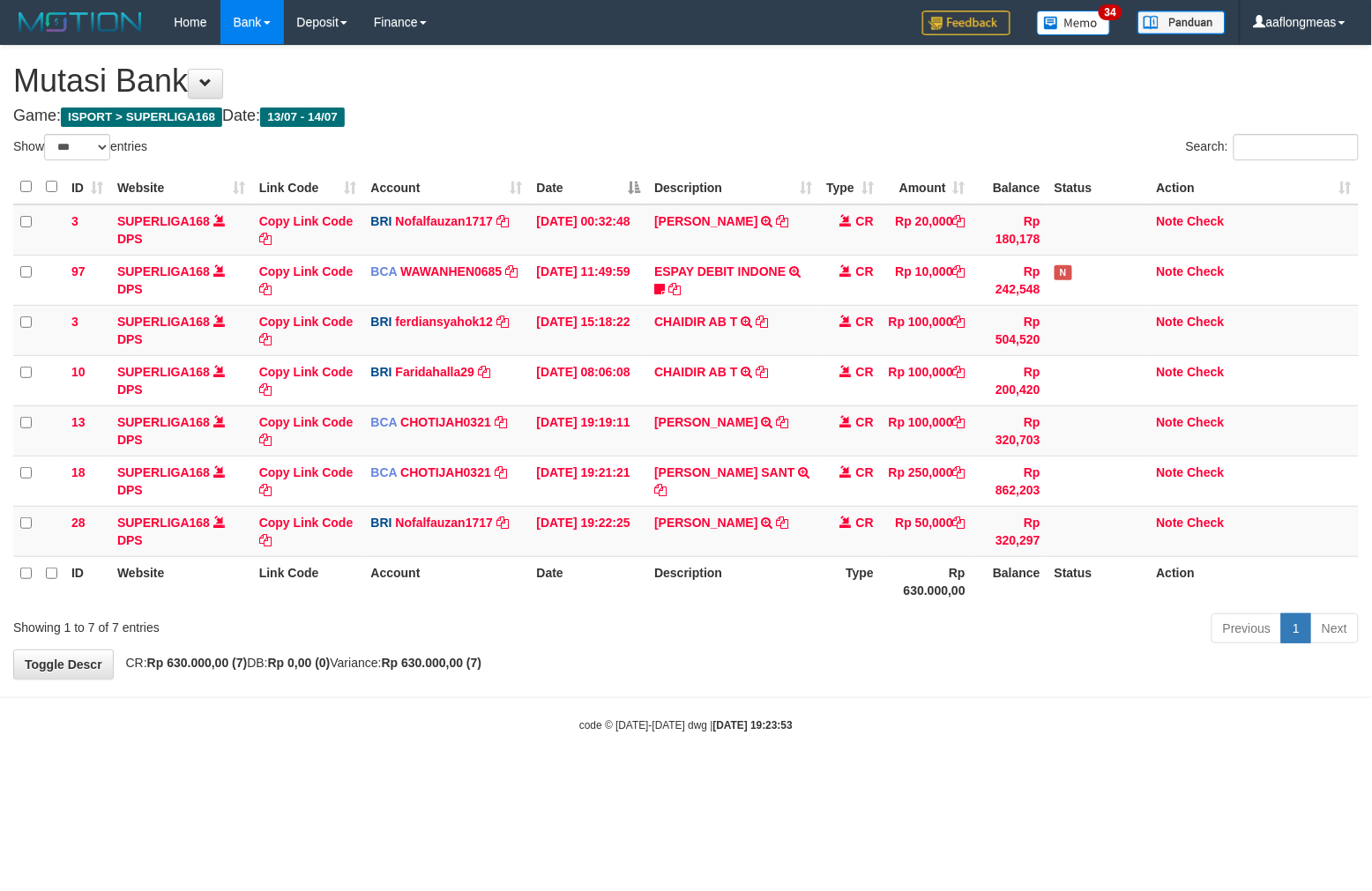 click on "**********" at bounding box center [686, 362] 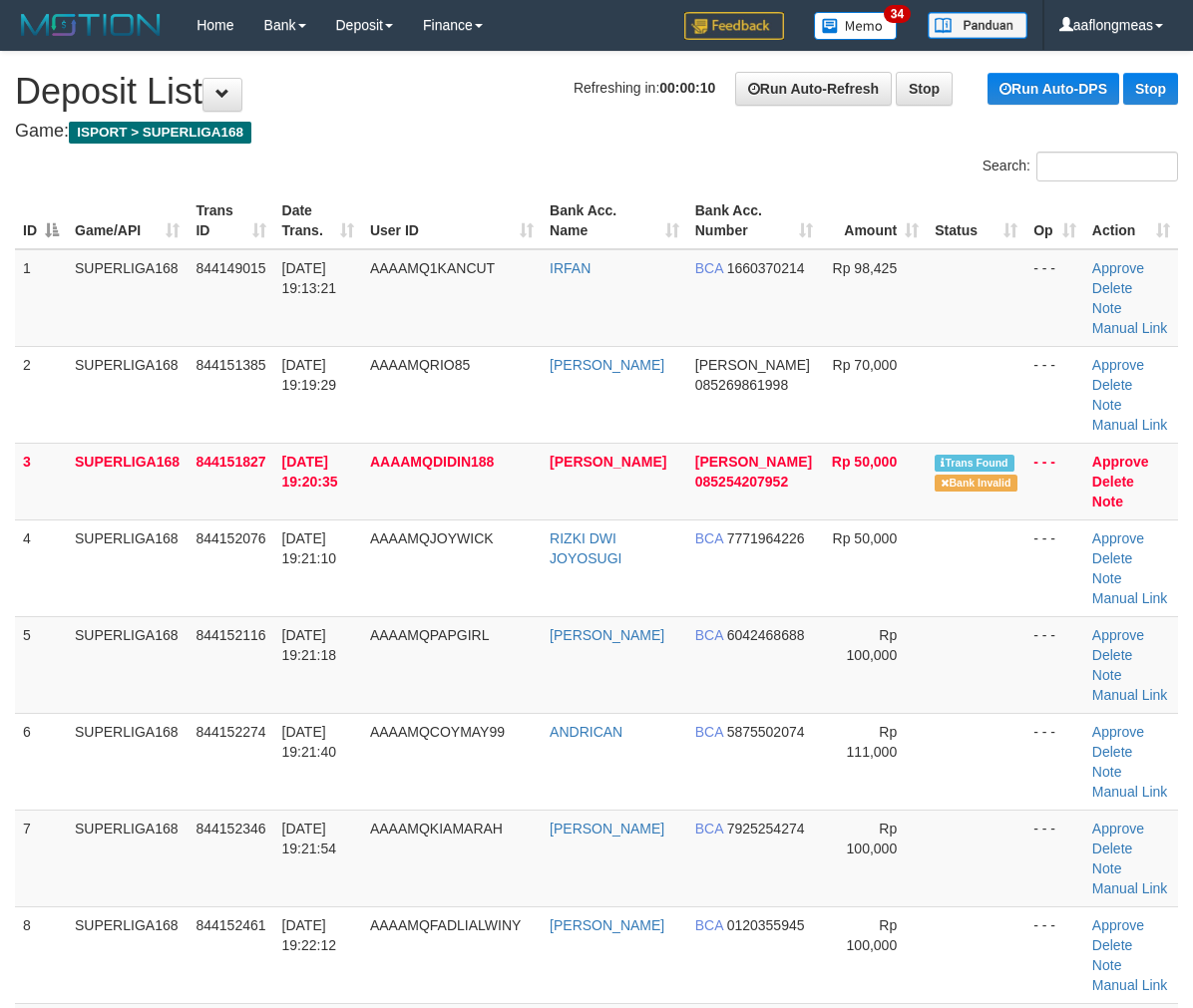 scroll, scrollTop: 67, scrollLeft: 0, axis: vertical 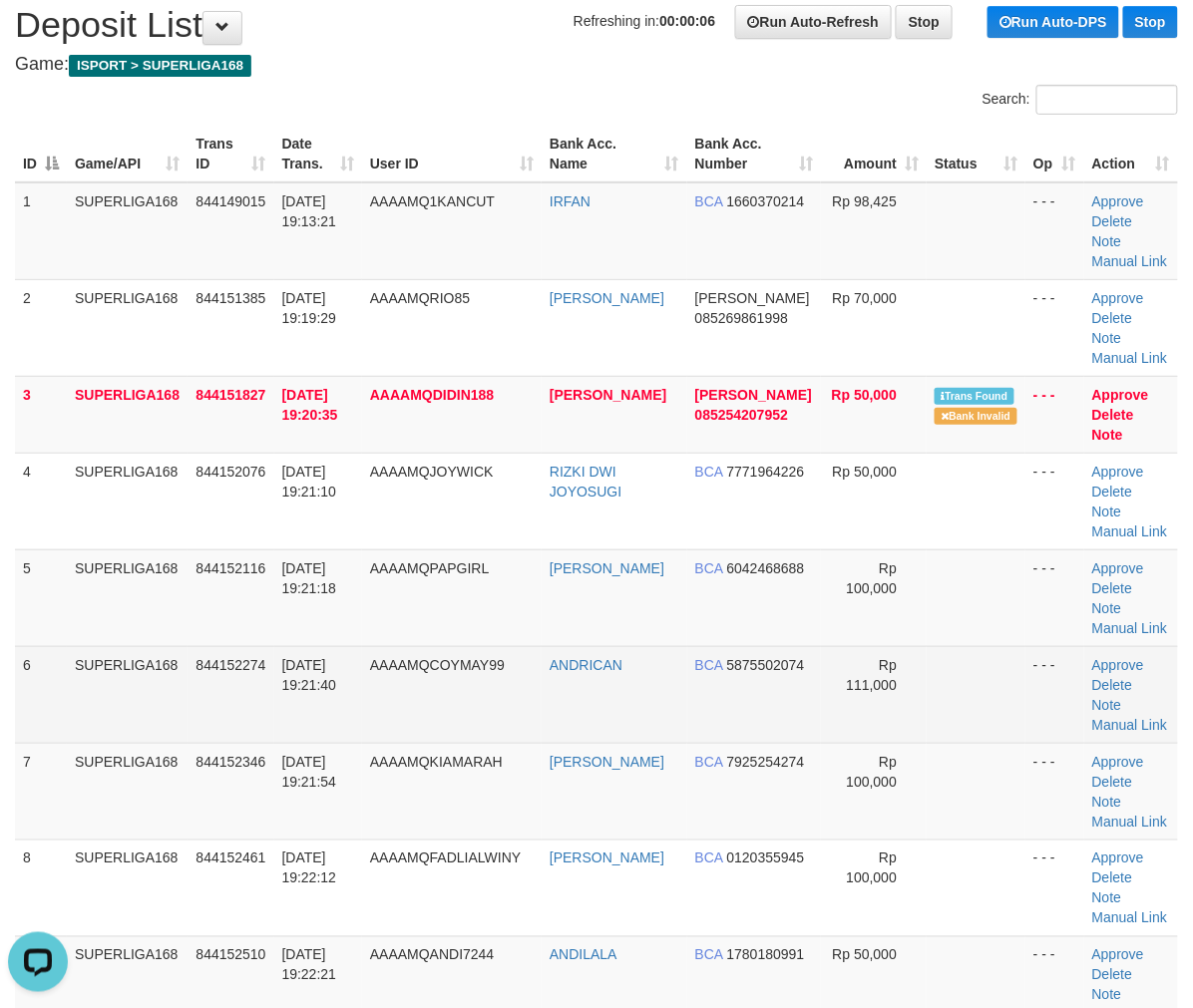 drag, startPoint x: 860, startPoint y: 716, endPoint x: 874, endPoint y: 712, distance: 14.56022 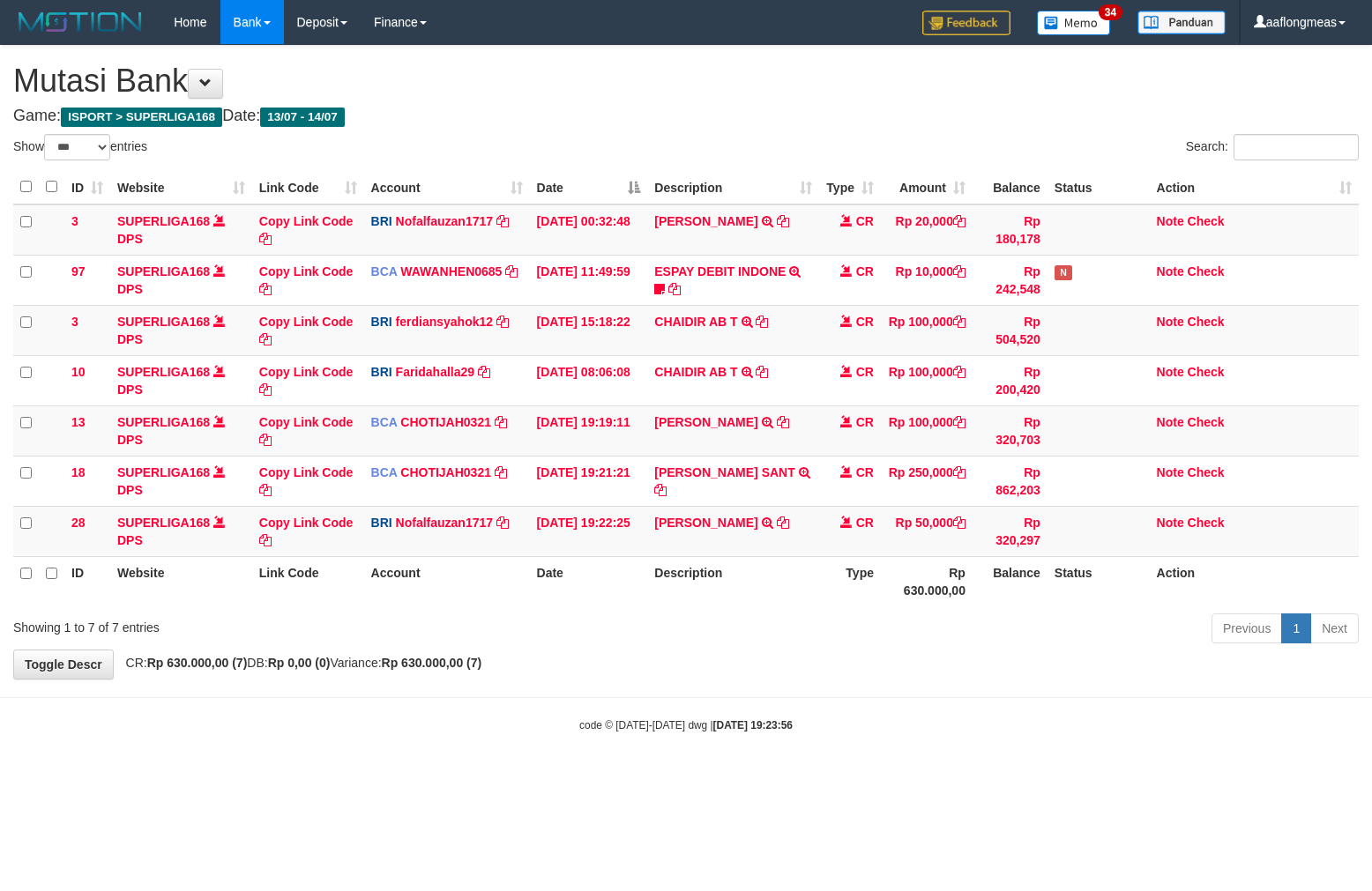 select on "***" 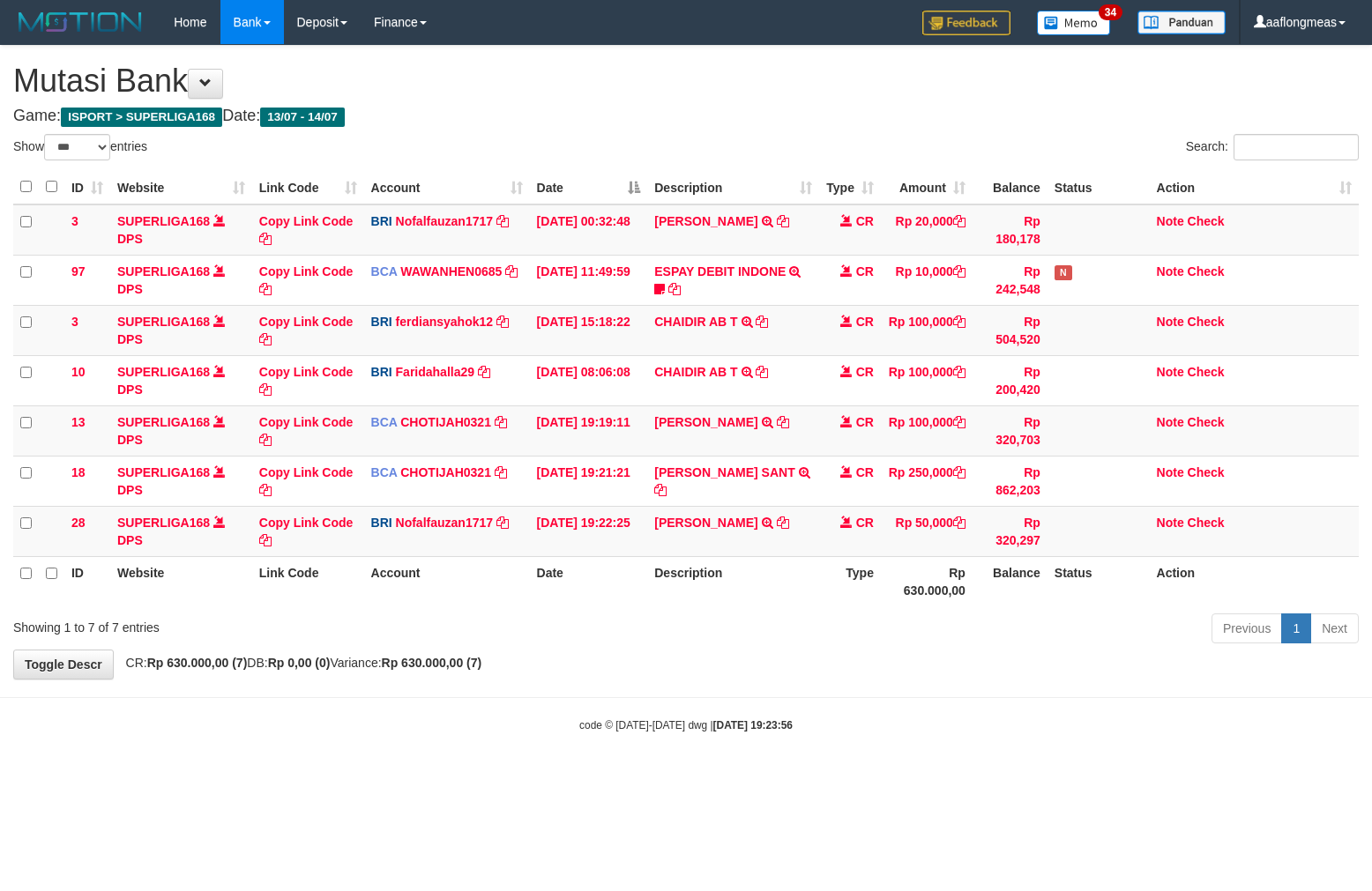 scroll, scrollTop: 0, scrollLeft: 0, axis: both 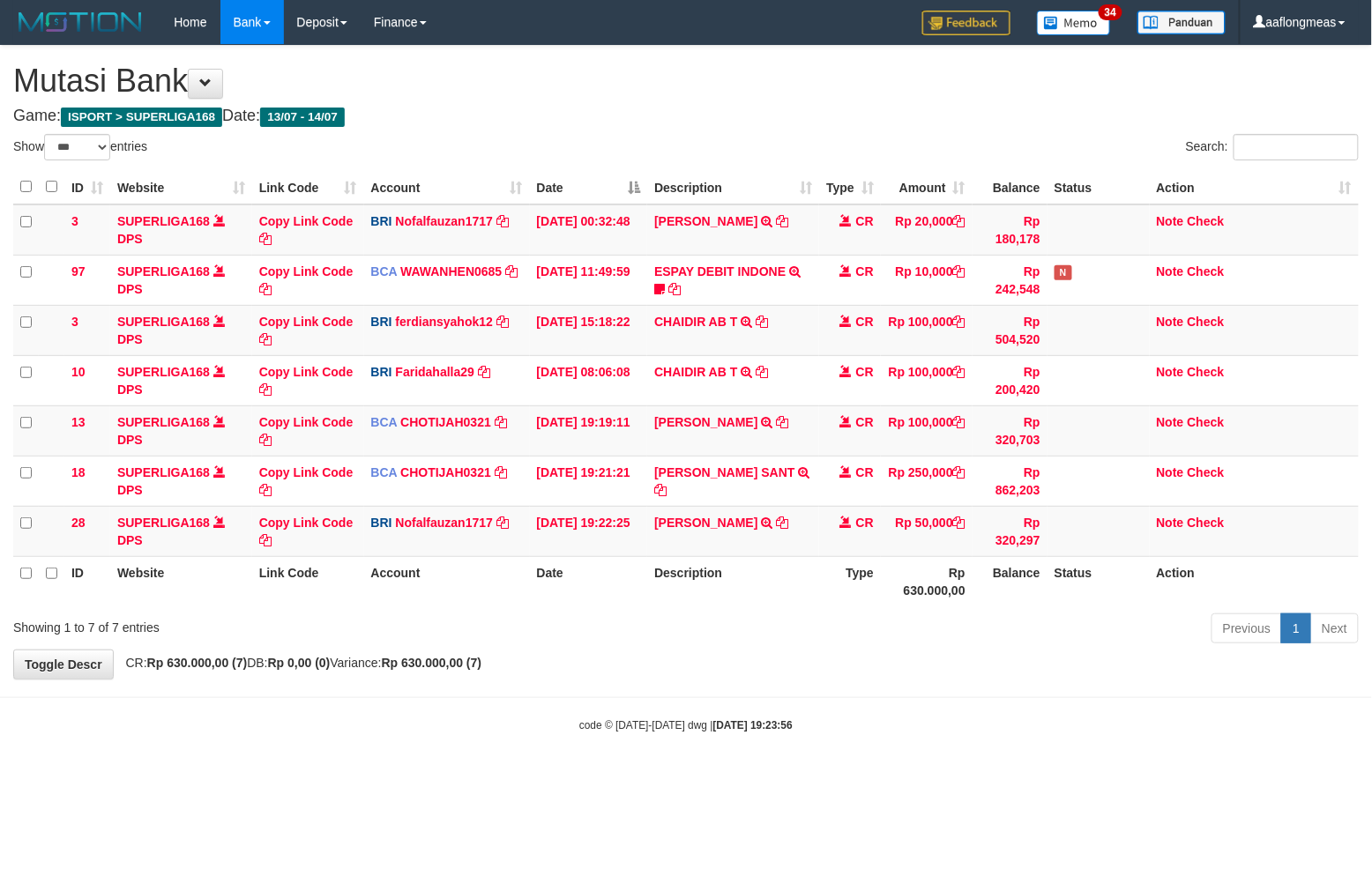 click on "**********" at bounding box center (686, 362) 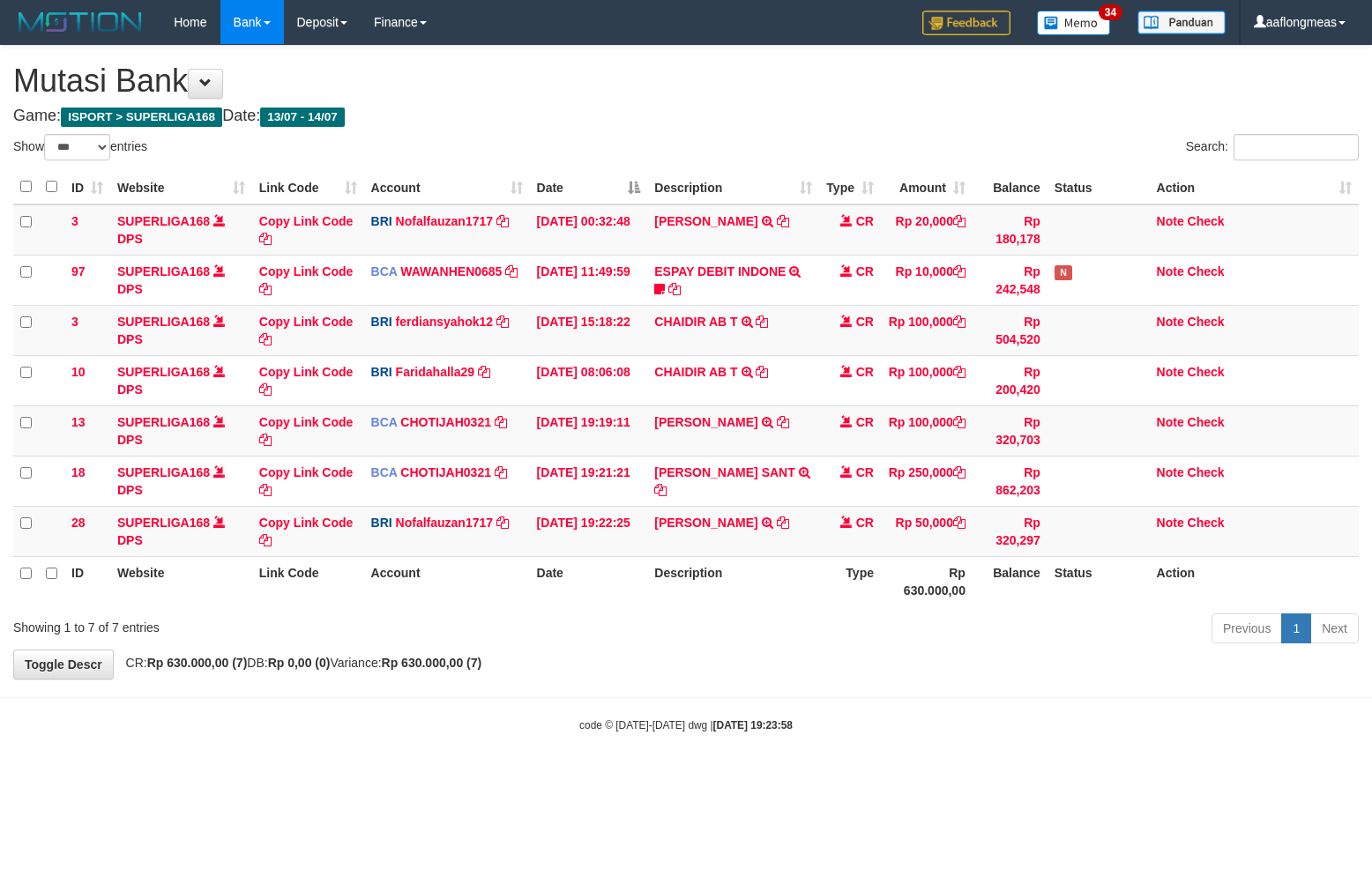 select on "***" 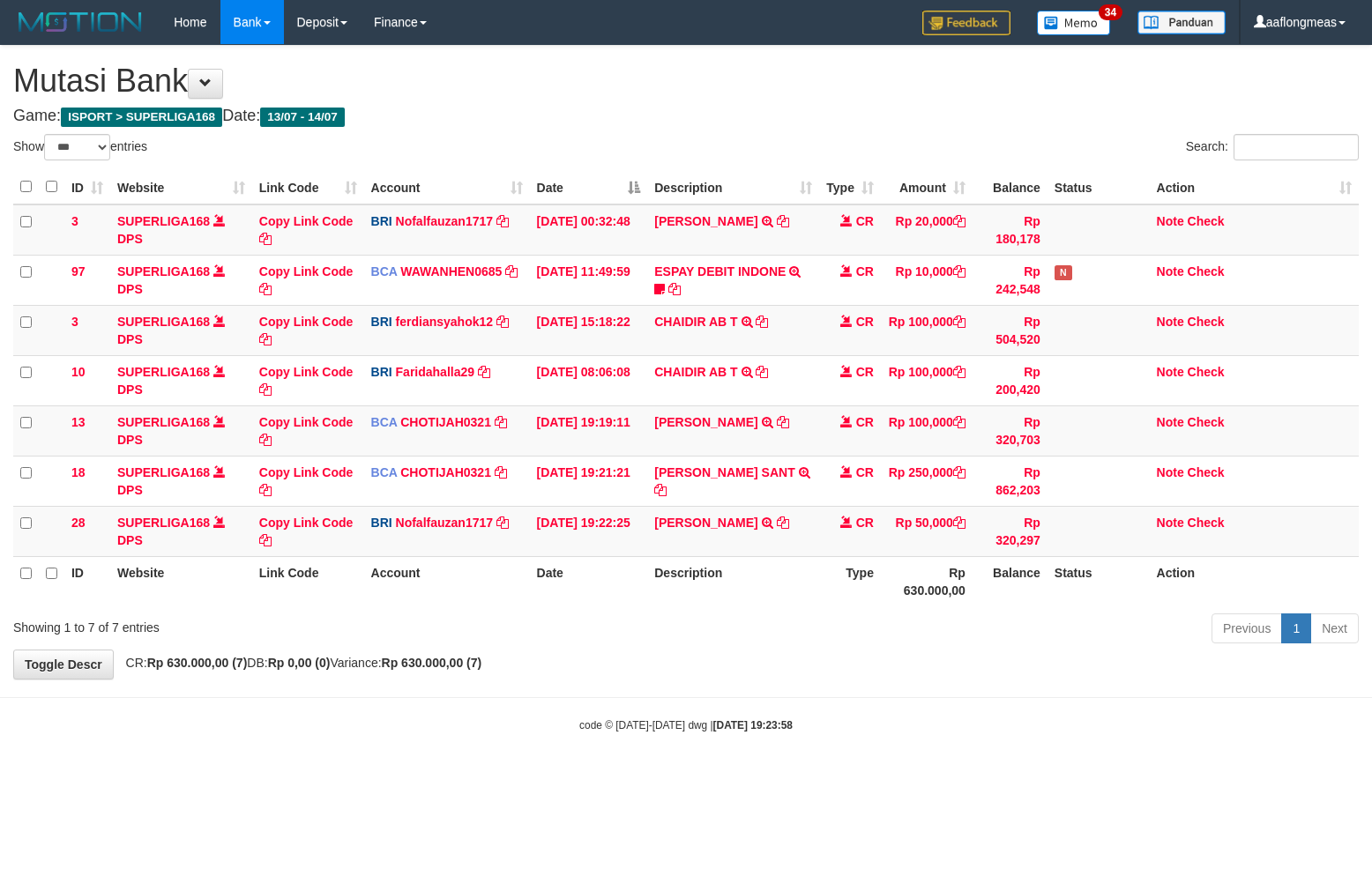scroll, scrollTop: 0, scrollLeft: 0, axis: both 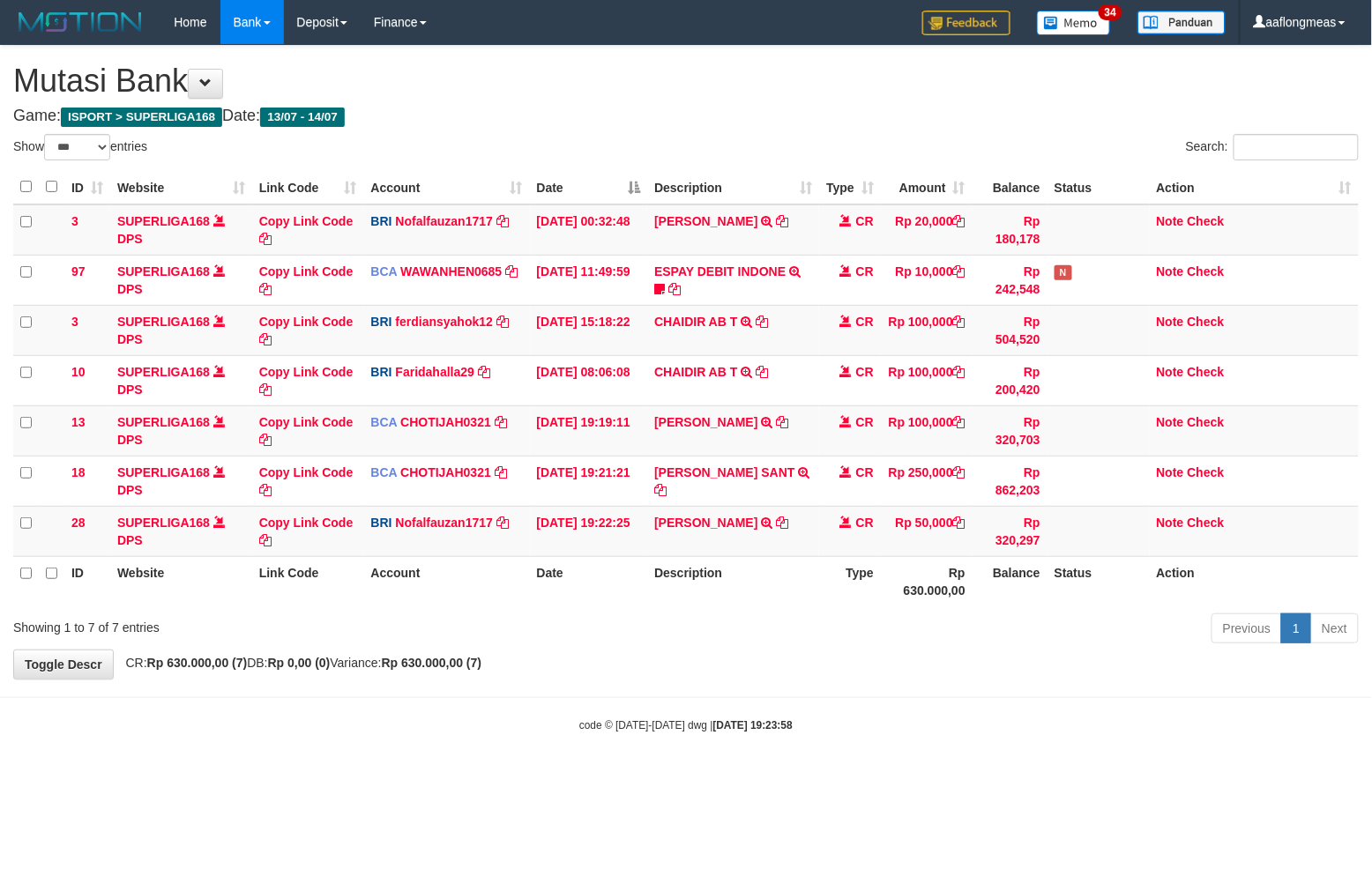 click on "**********" at bounding box center [686, 362] 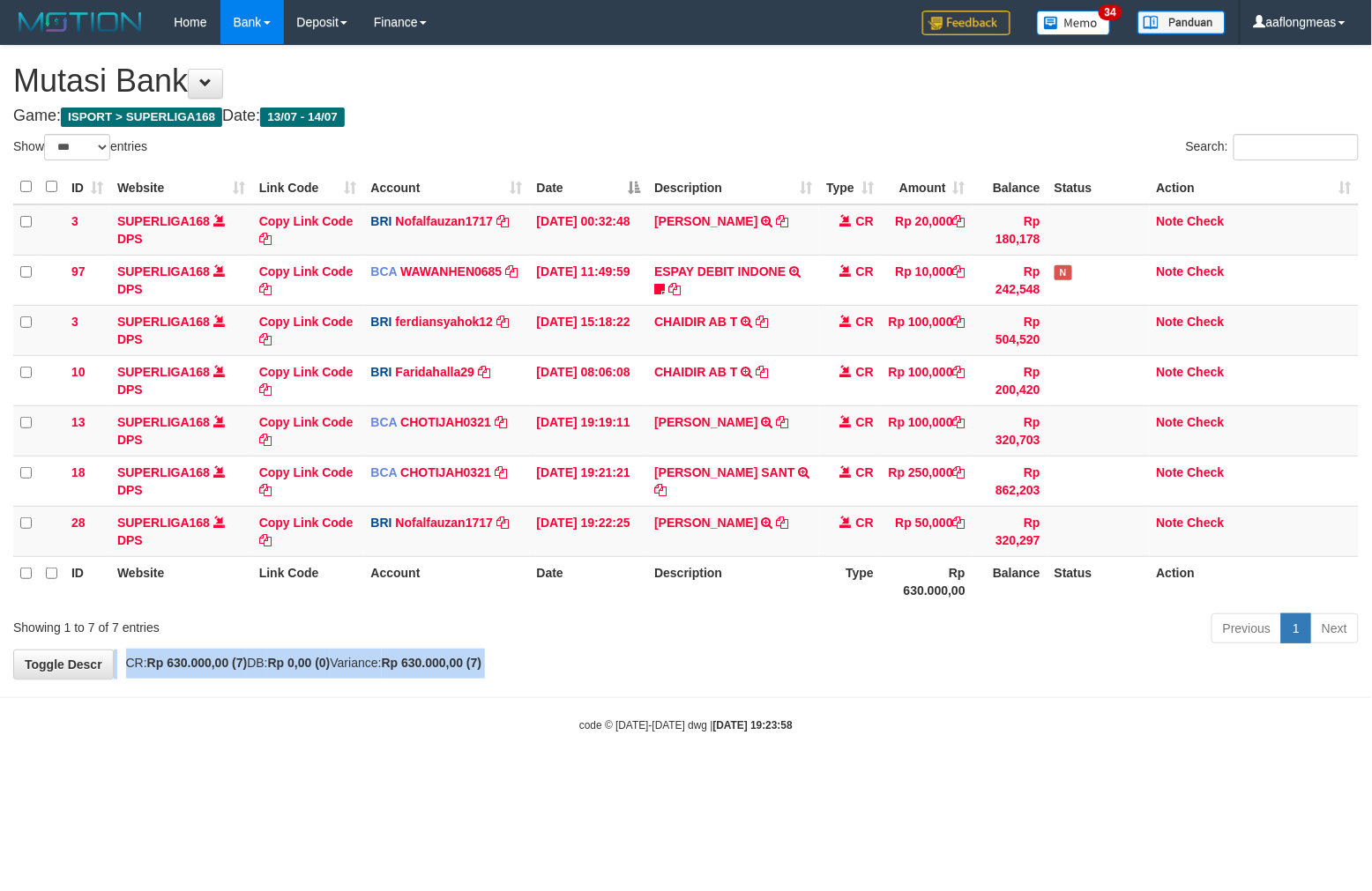 click on "**********" at bounding box center (686, 362) 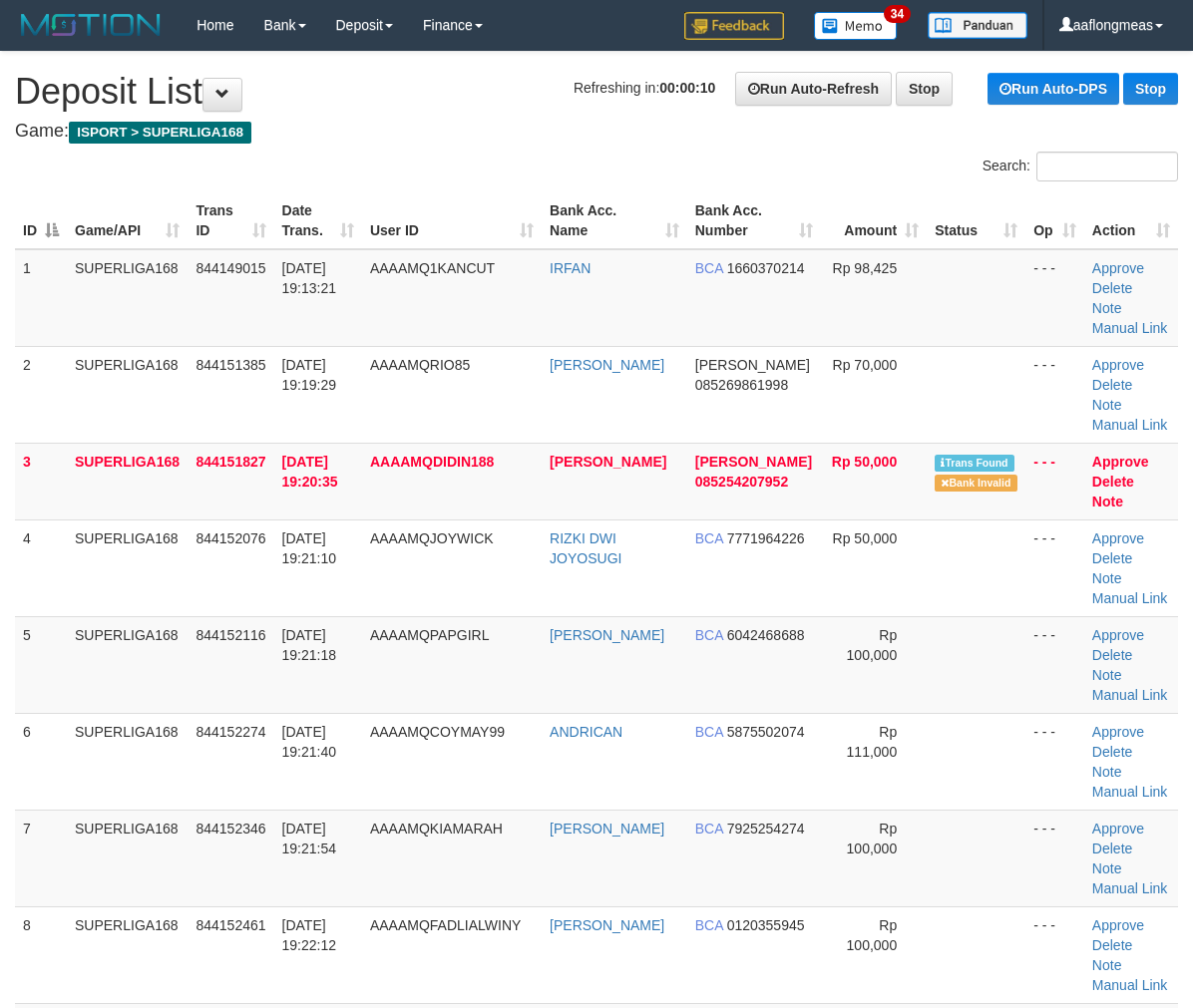 scroll, scrollTop: 67, scrollLeft: 0, axis: vertical 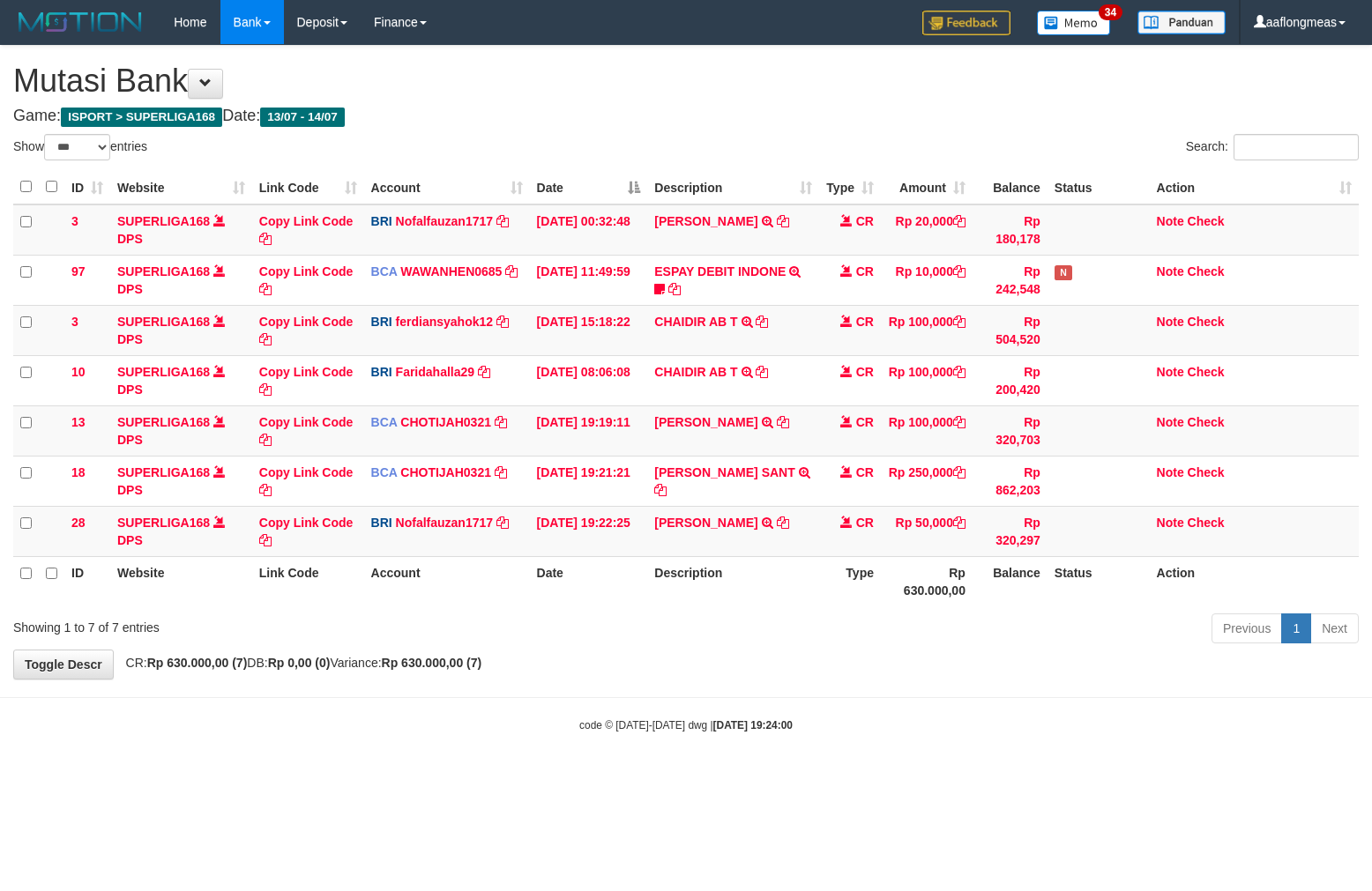 select on "***" 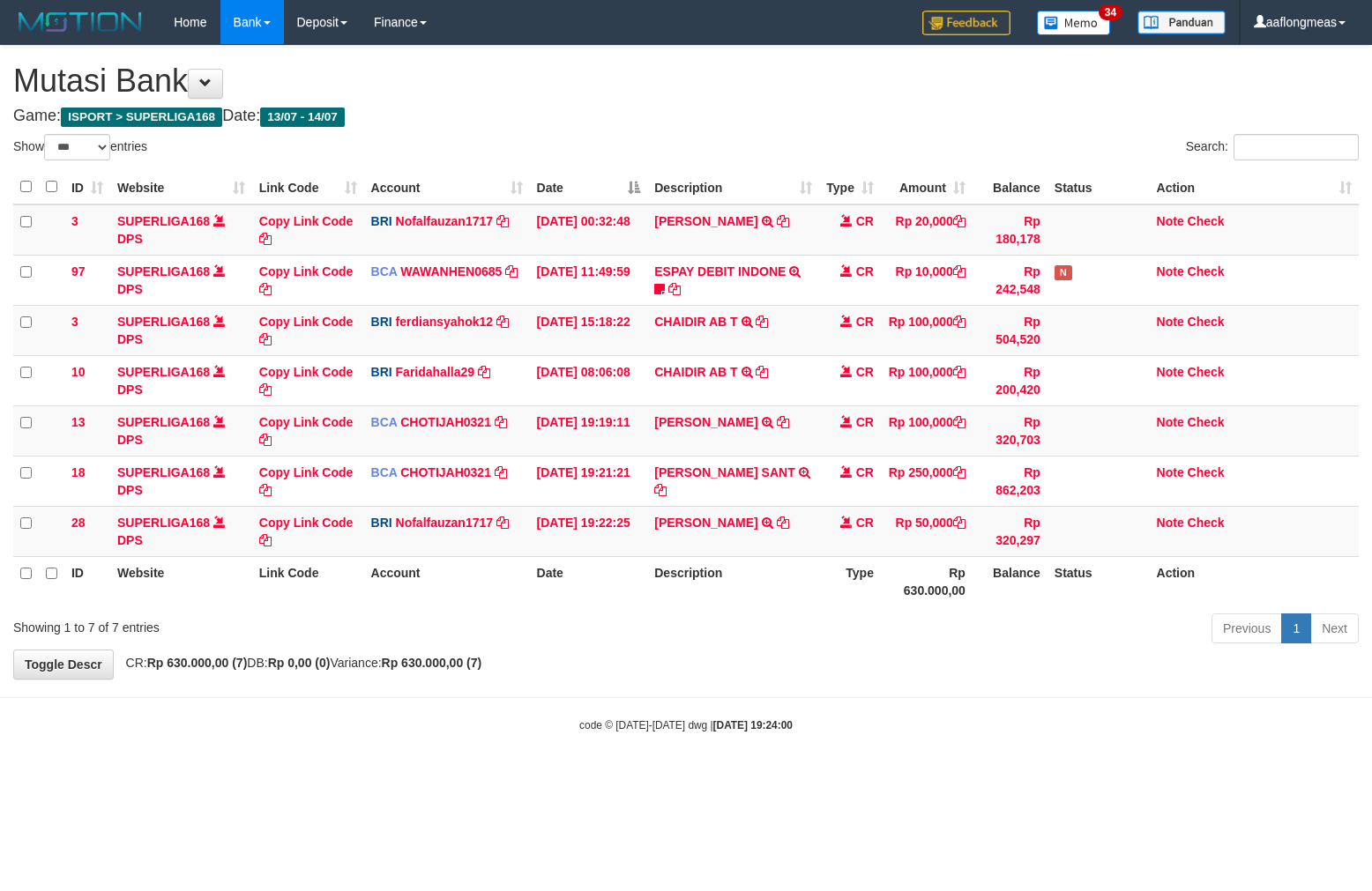 scroll, scrollTop: 0, scrollLeft: 0, axis: both 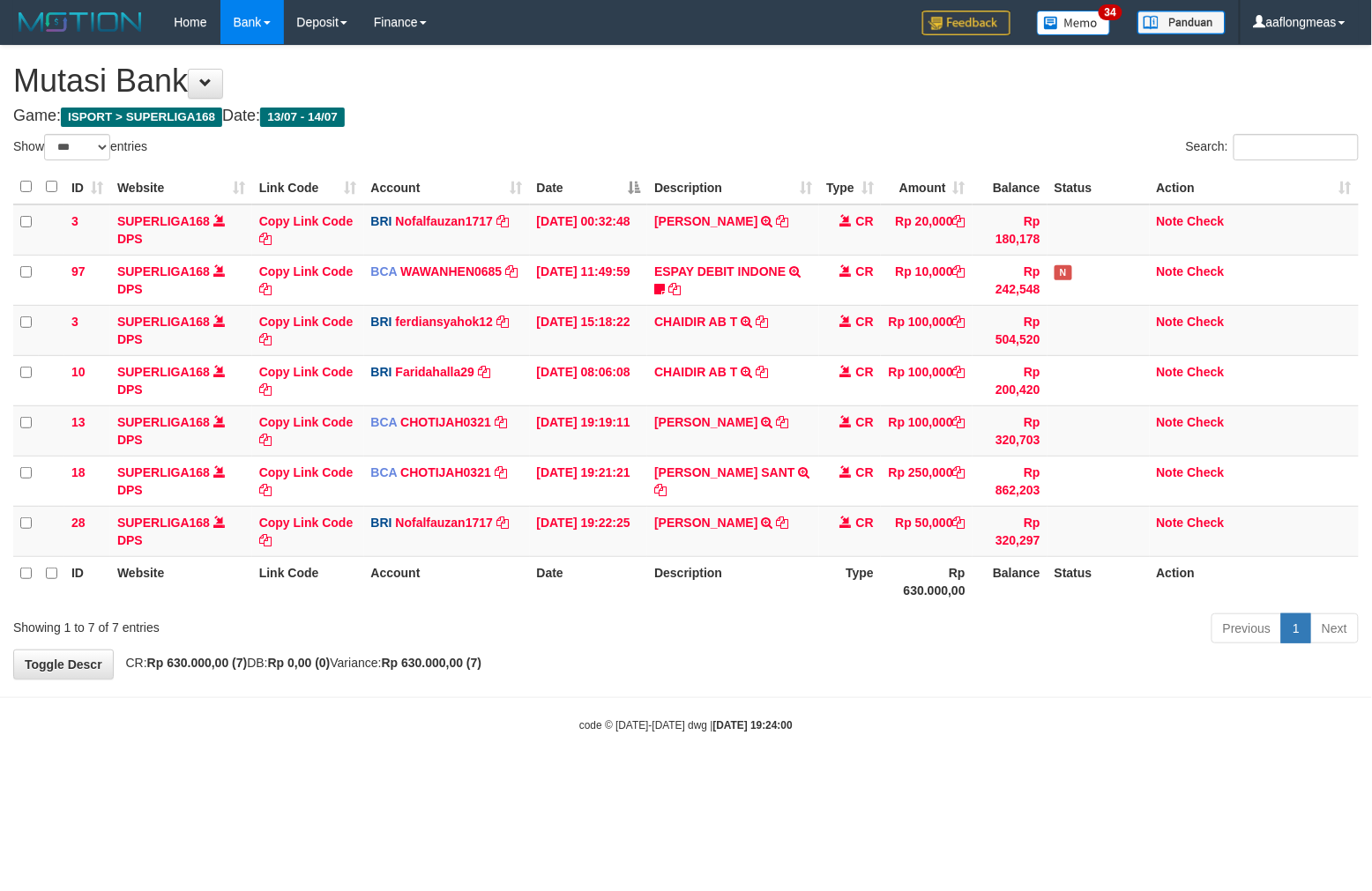 click on "**********" at bounding box center [686, 362] 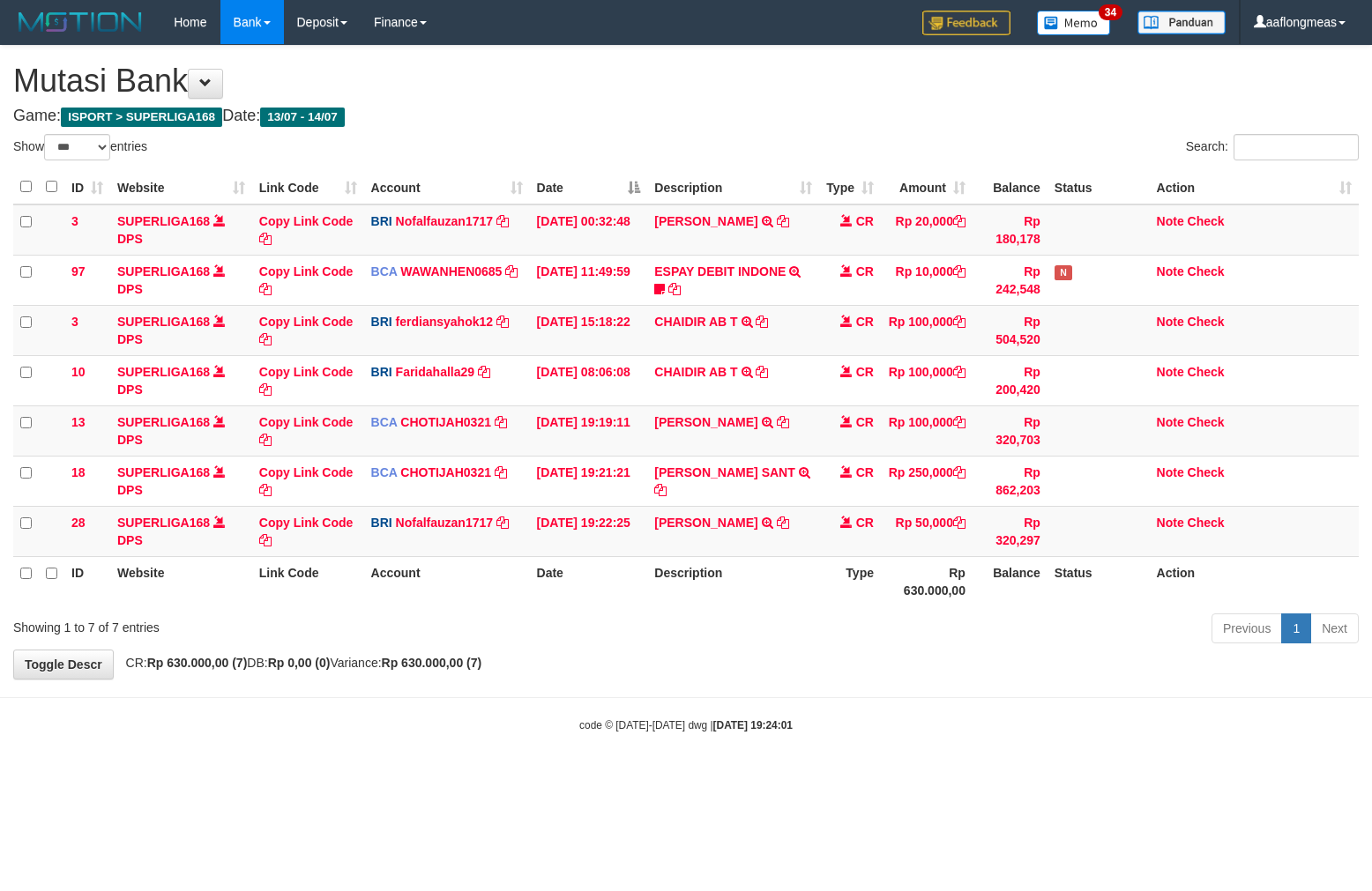select on "***" 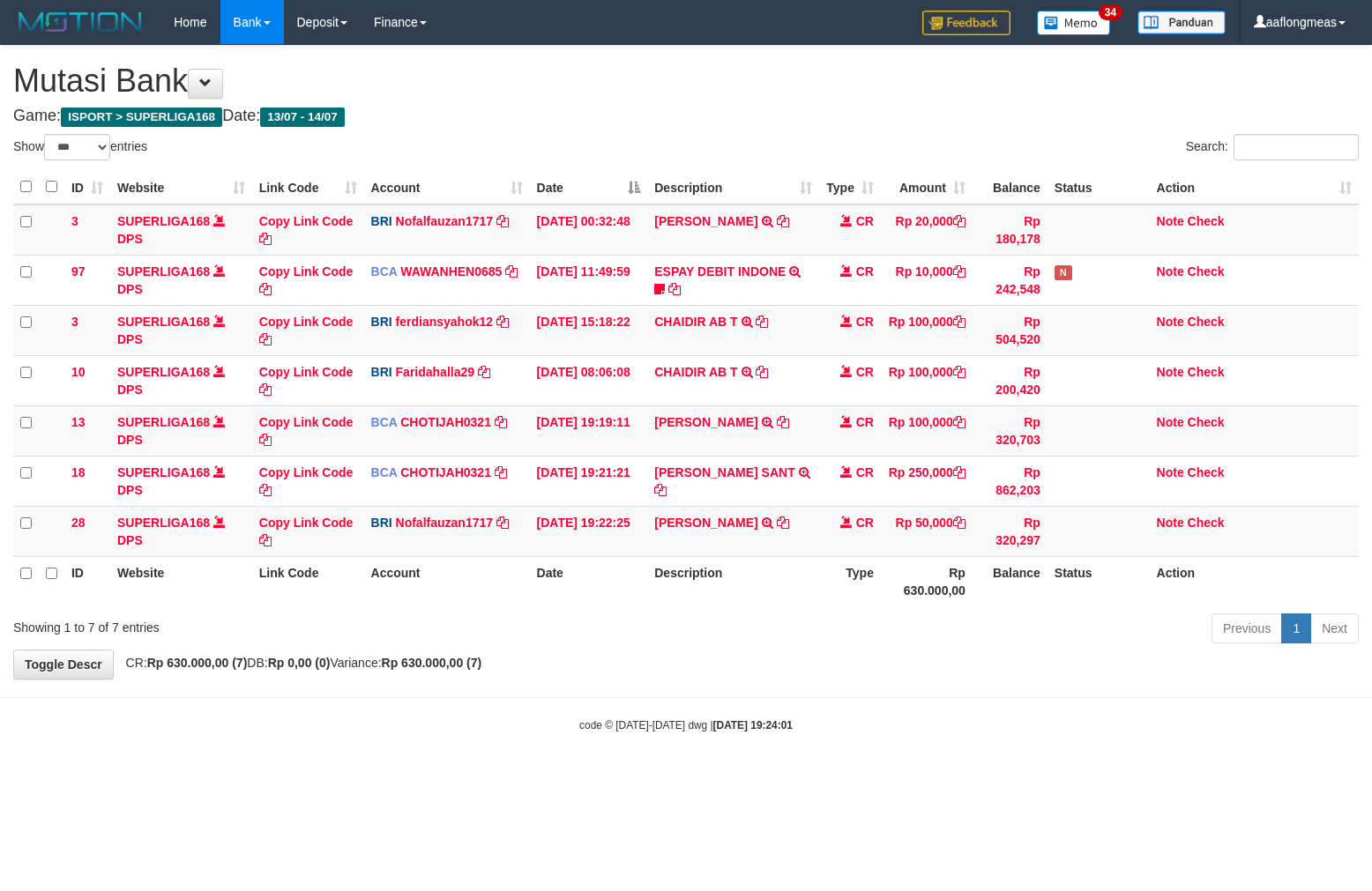 scroll, scrollTop: 0, scrollLeft: 0, axis: both 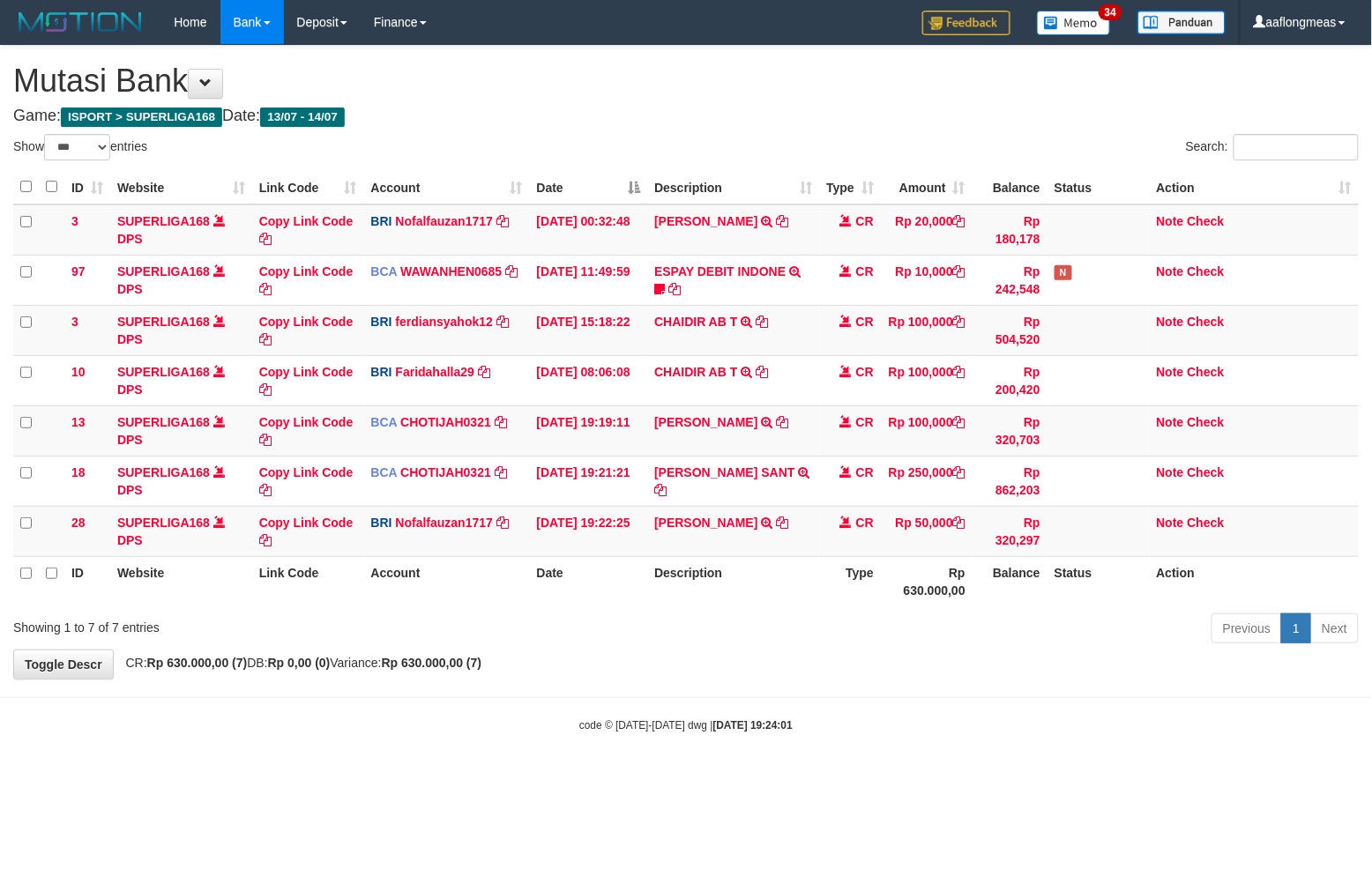 click on "**********" at bounding box center [686, 362] 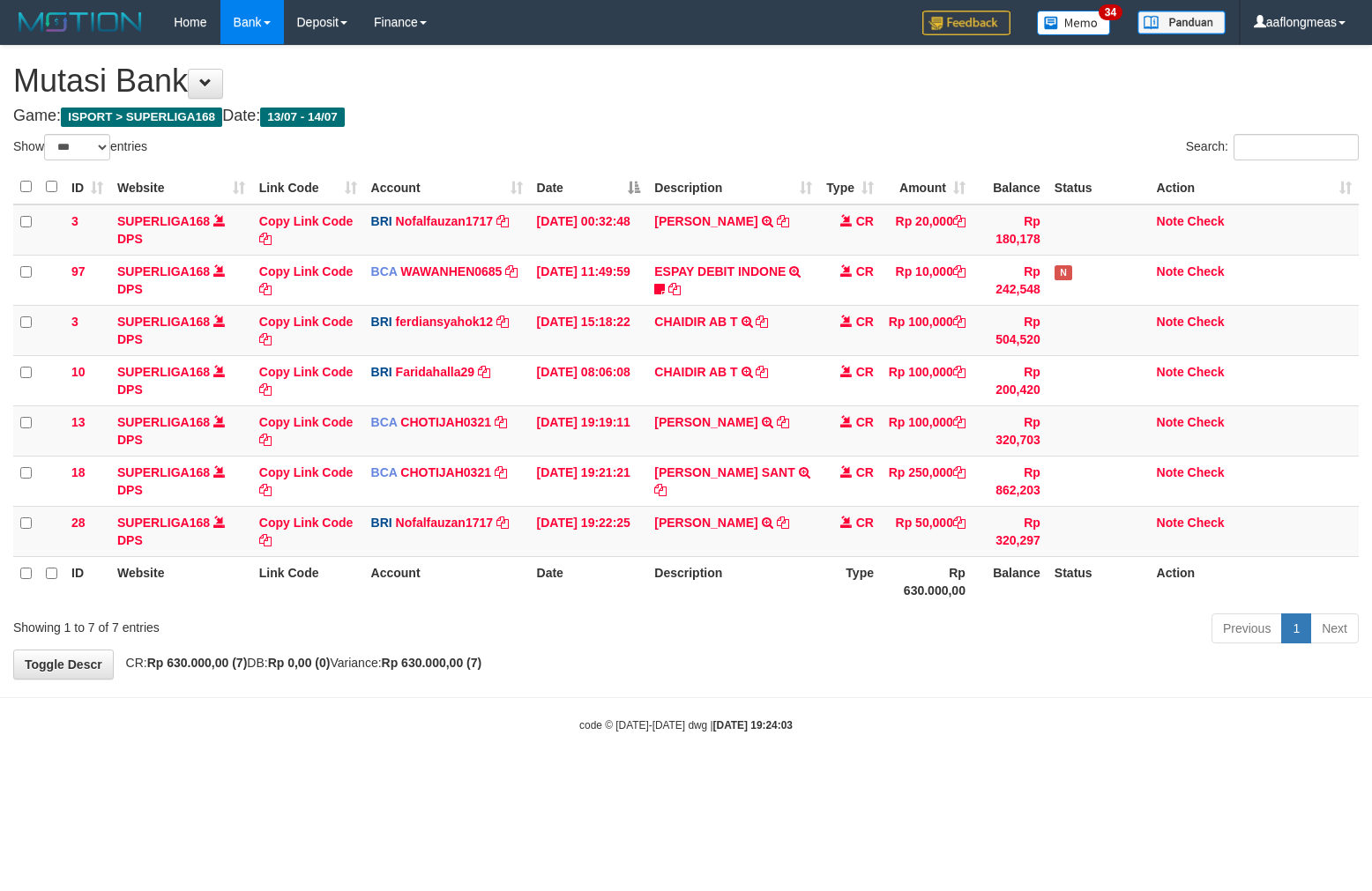 select on "***" 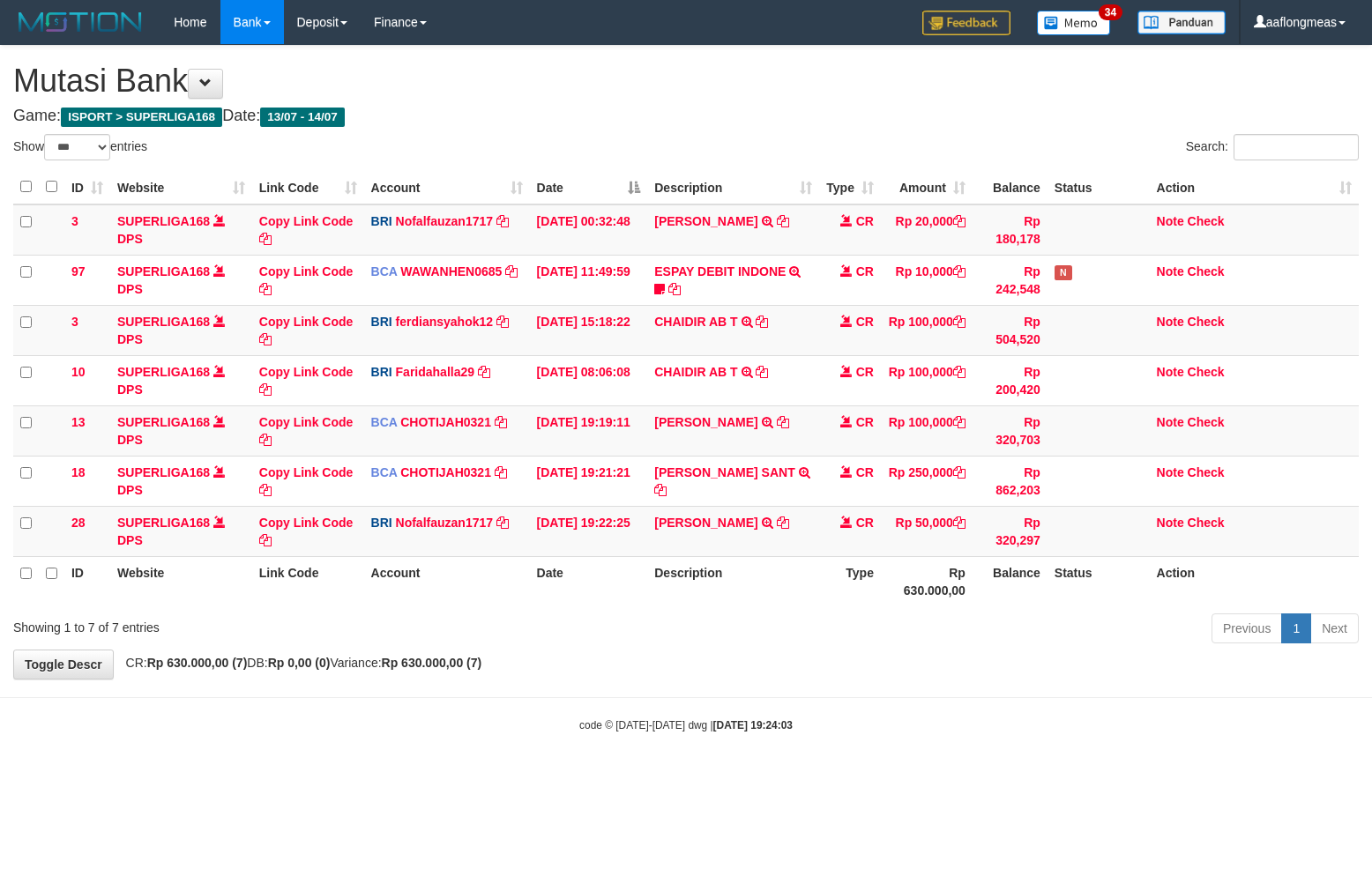 scroll, scrollTop: 0, scrollLeft: 0, axis: both 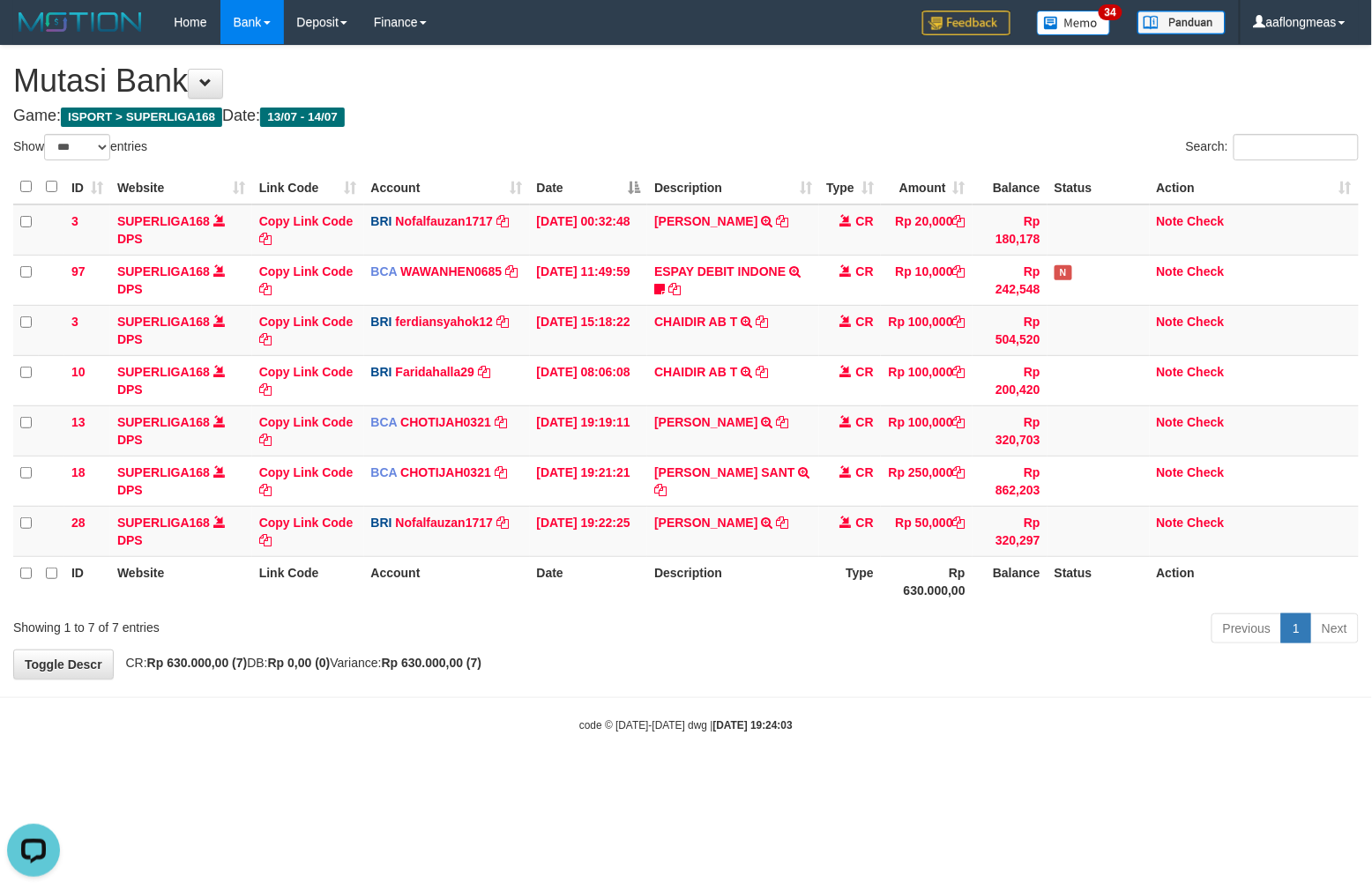 drag, startPoint x: 658, startPoint y: 670, endPoint x: 0, endPoint y: 659, distance: 658.0919 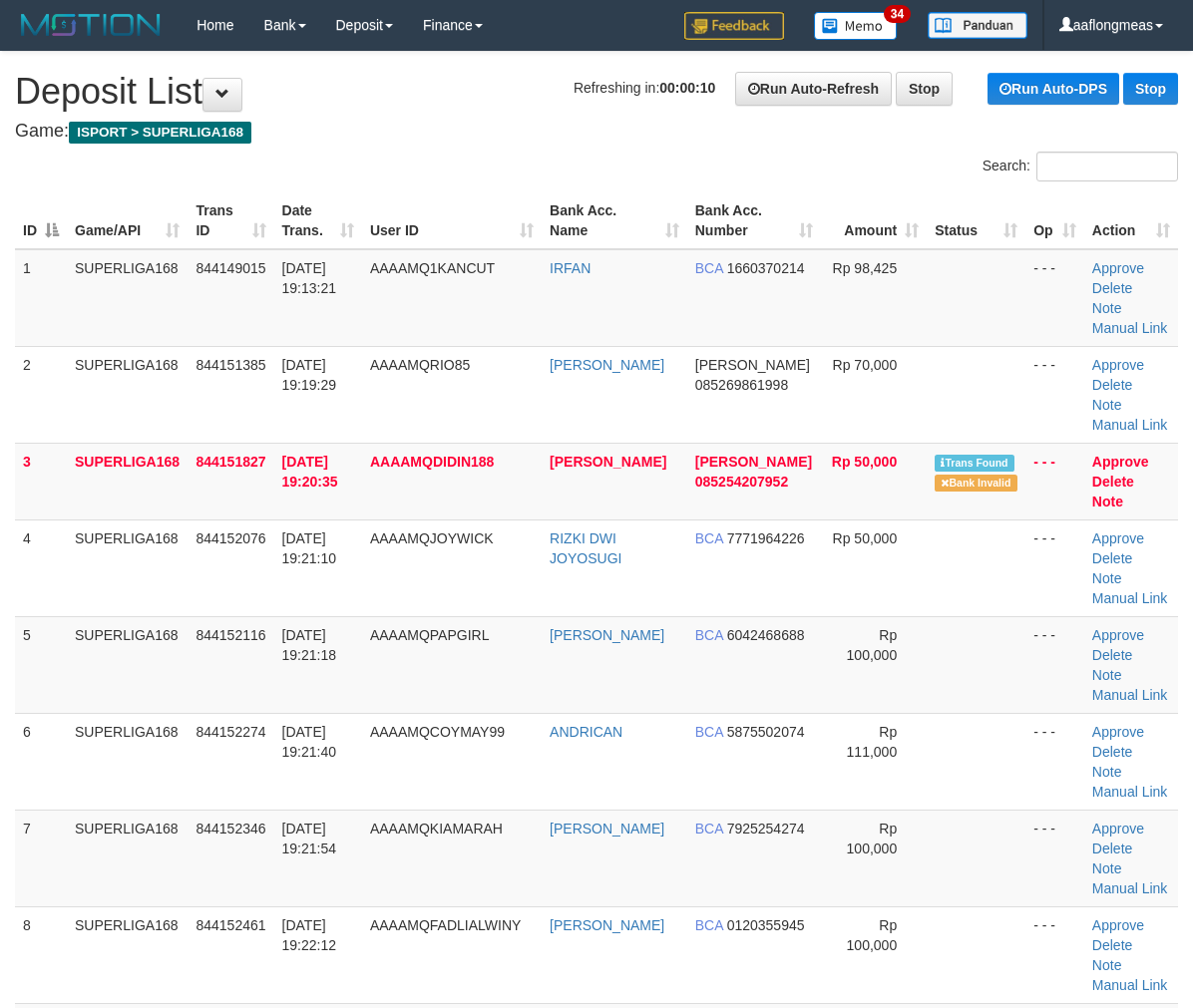scroll, scrollTop: 0, scrollLeft: 0, axis: both 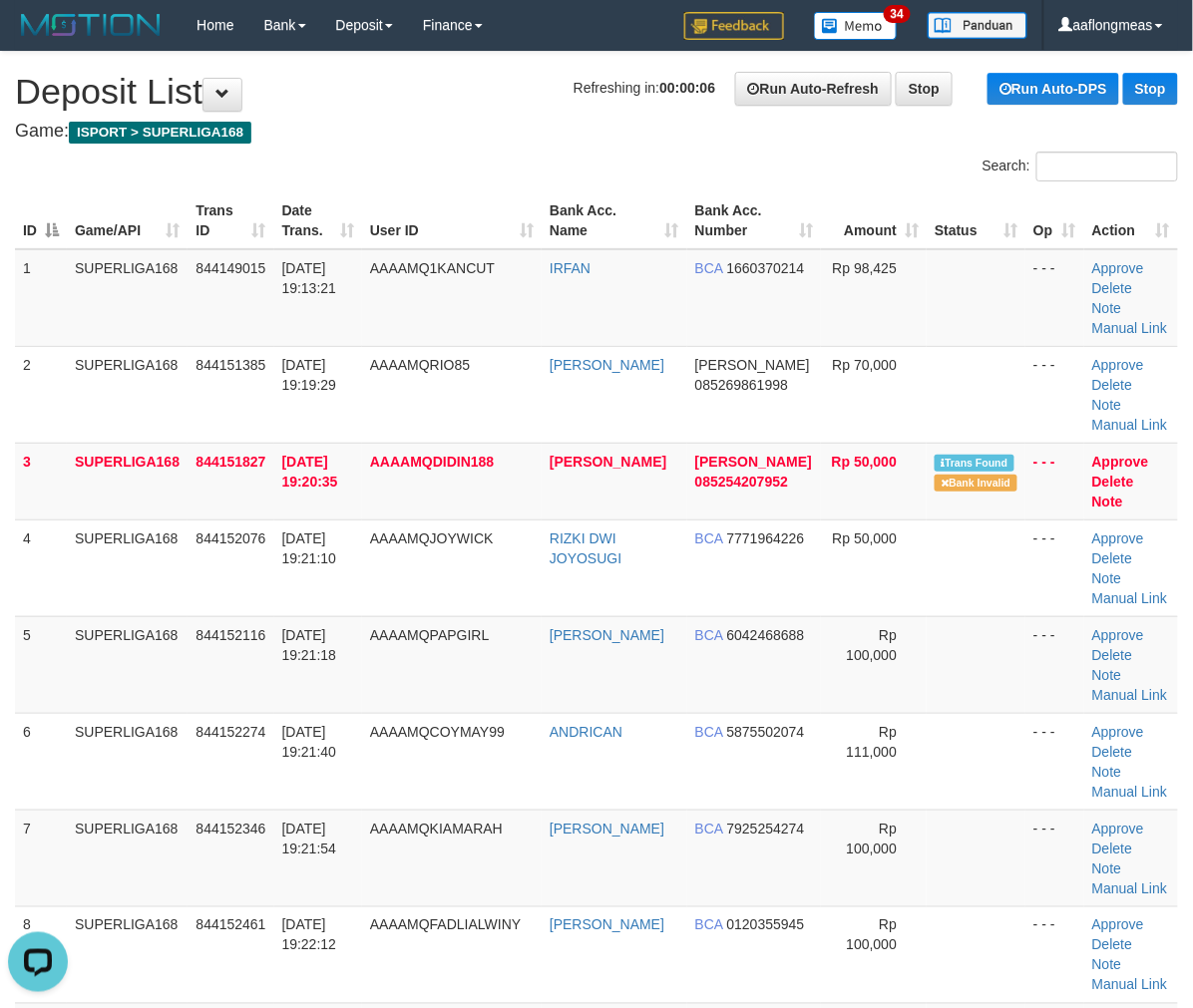 drag, startPoint x: 958, startPoint y: 639, endPoint x: 1209, endPoint y: 665, distance: 252.34302 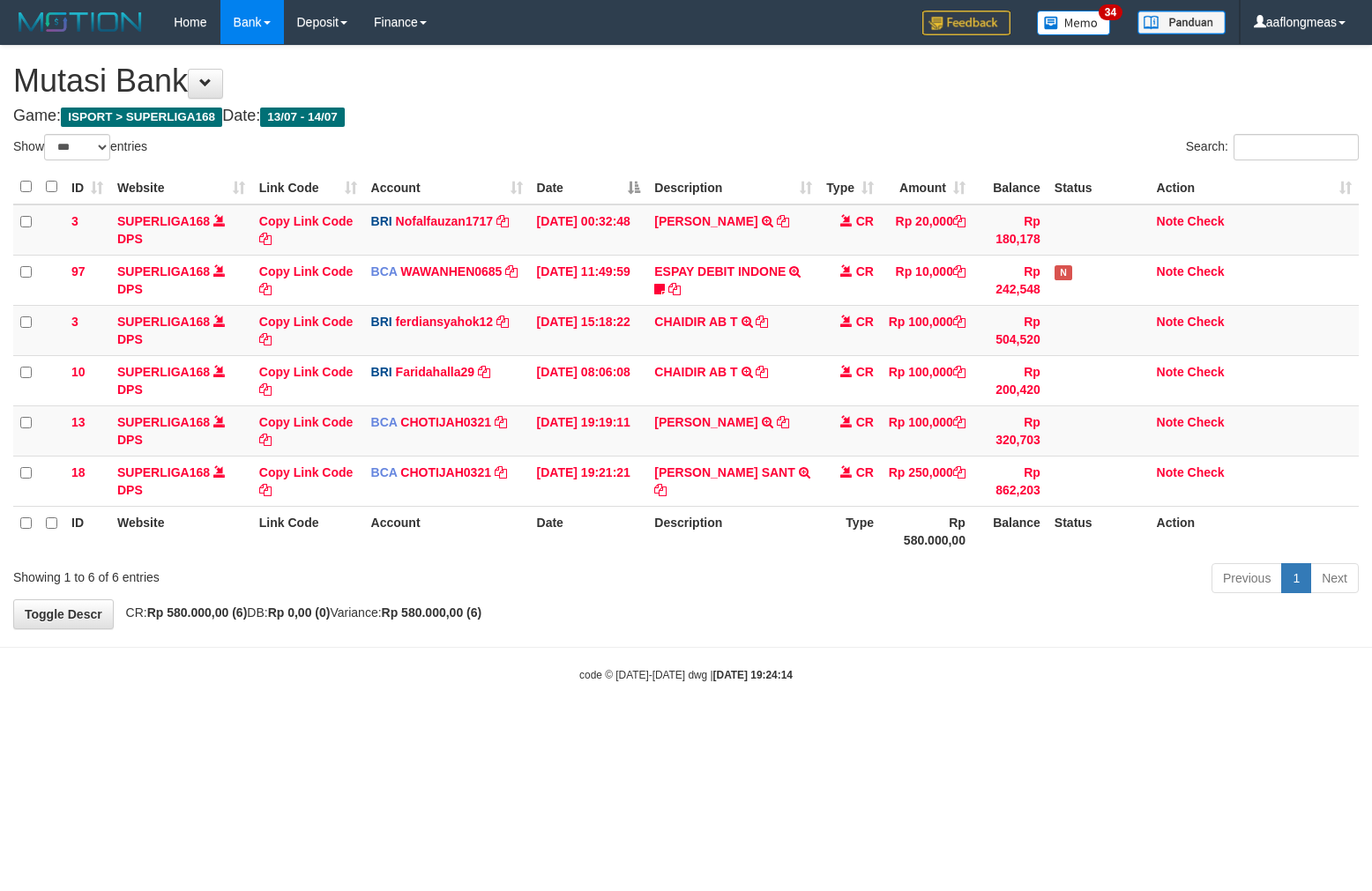 select on "***" 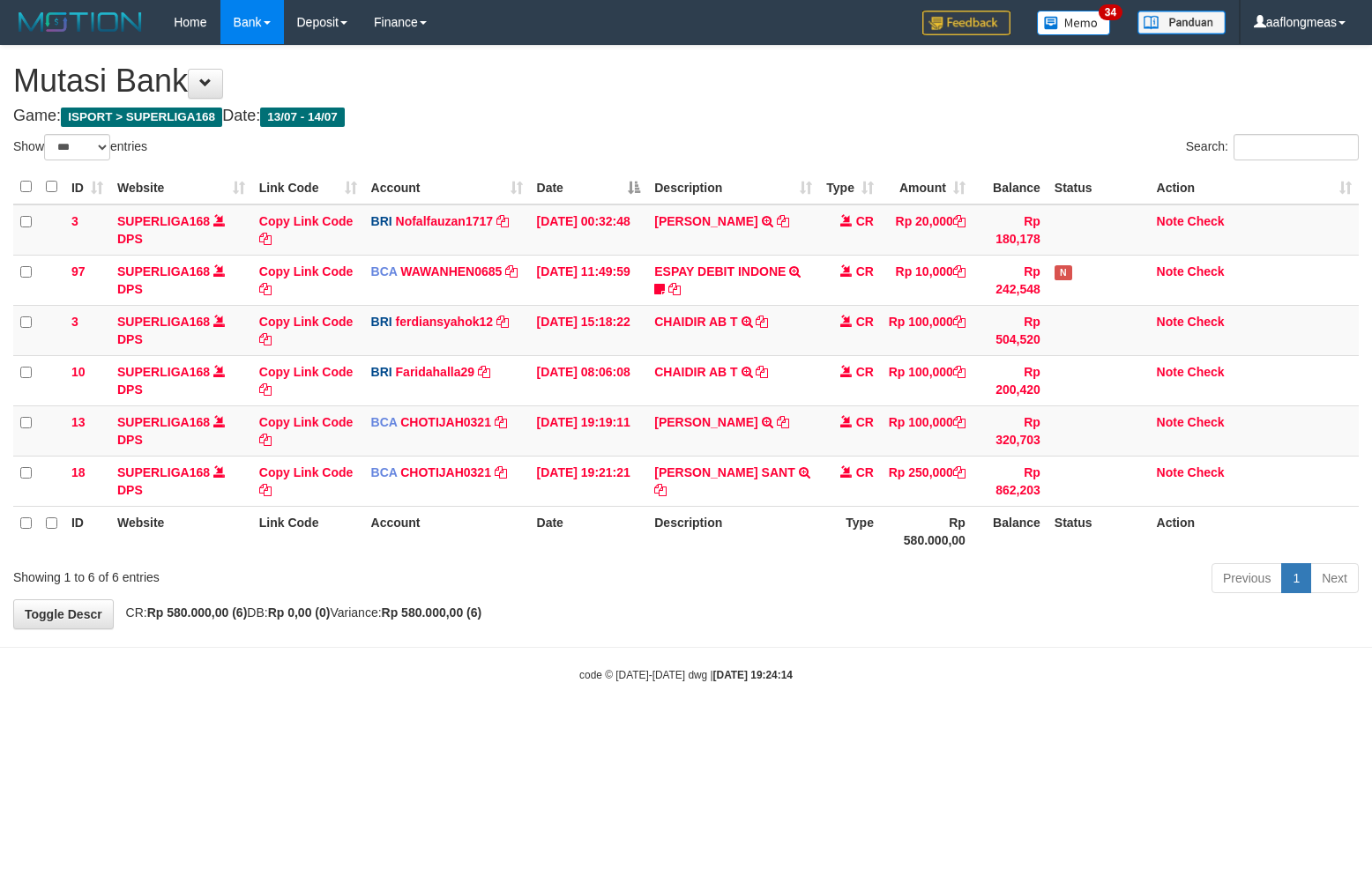 scroll, scrollTop: 0, scrollLeft: 0, axis: both 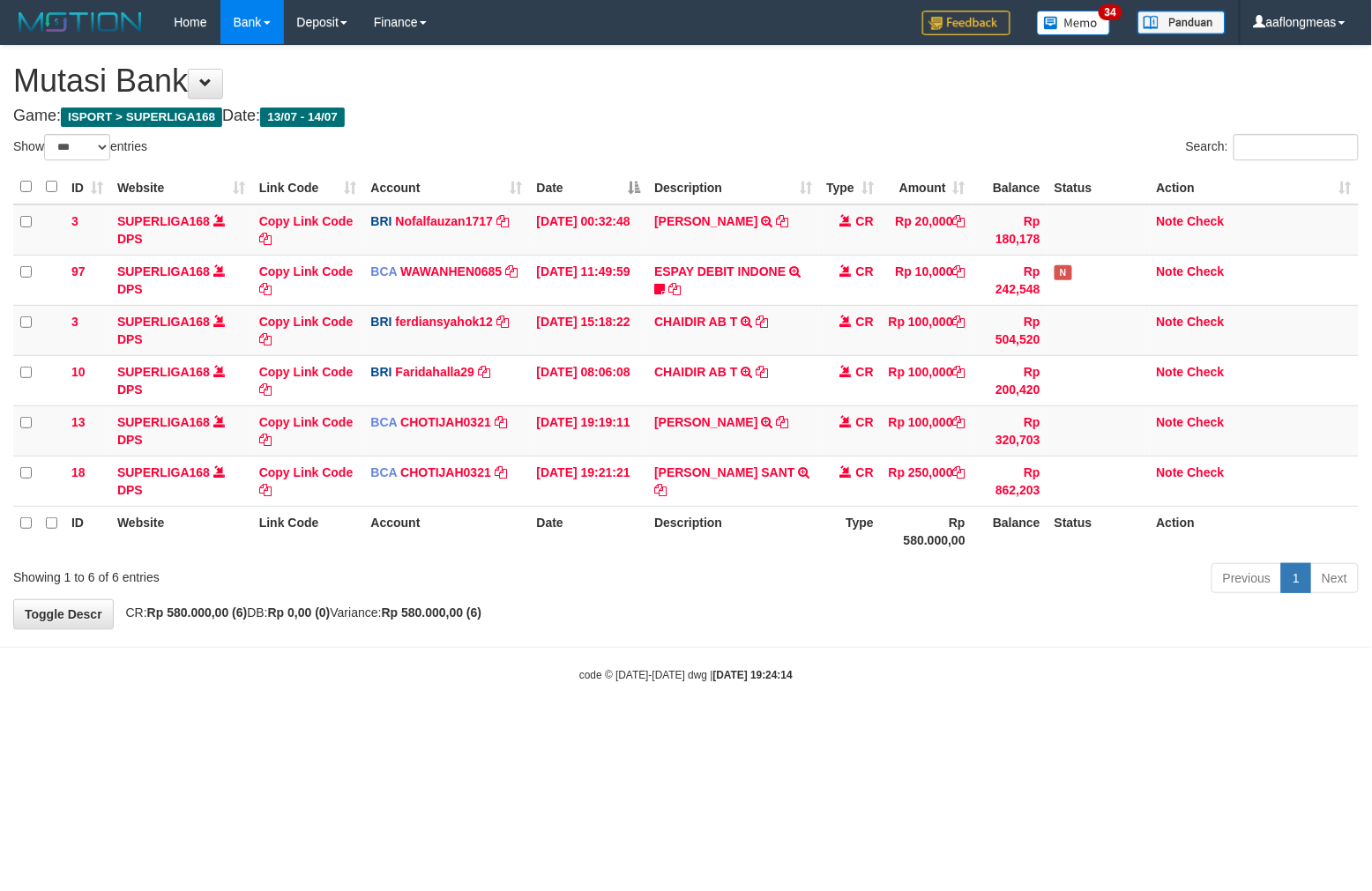 click on "Toggle navigation
Home
Bank
Account List
Load
By Website
Group
[ISPORT]													SUPERLIGA168
By Load Group (DPS)
34" at bounding box center [686, 363] 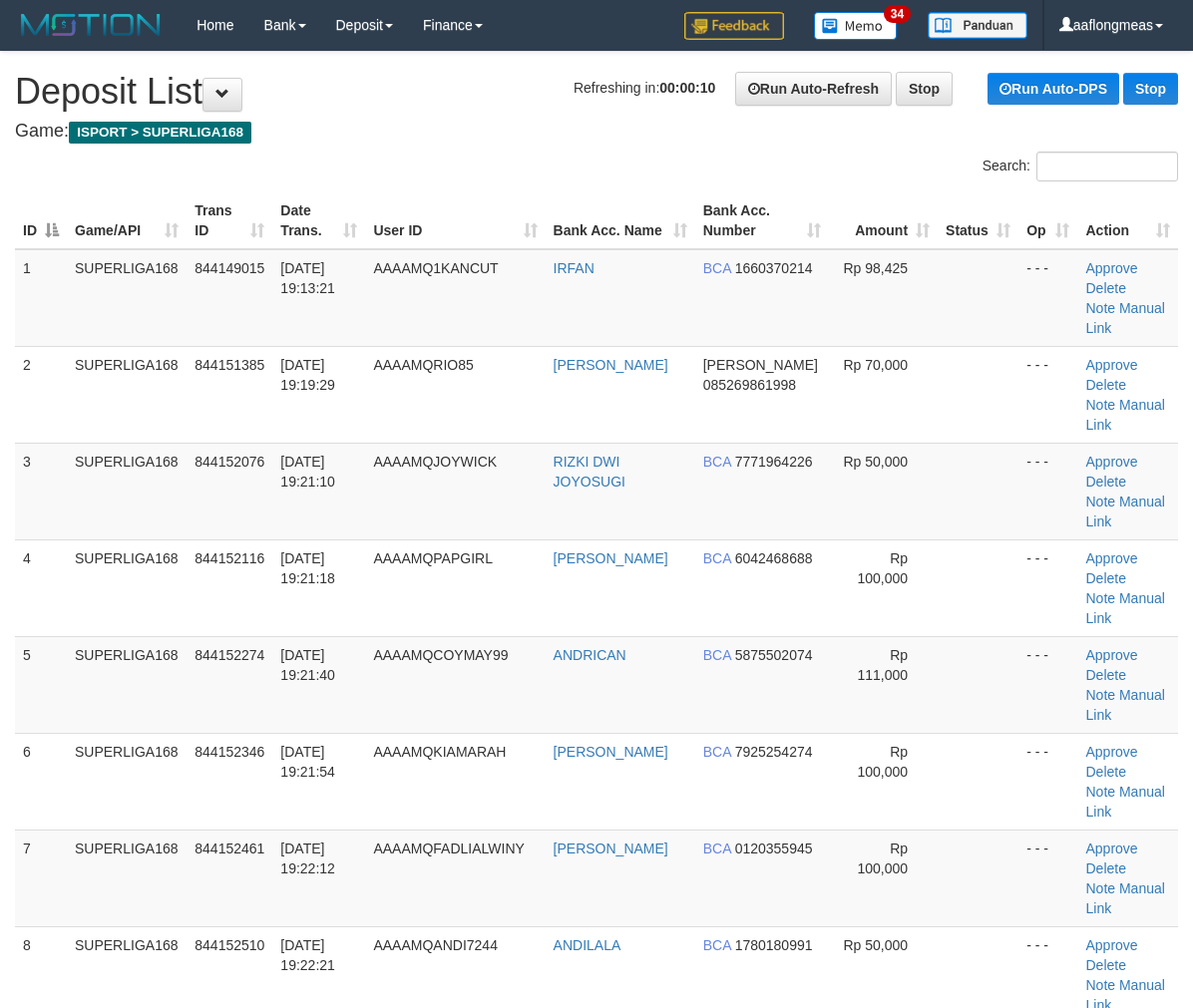 scroll, scrollTop: 0, scrollLeft: 0, axis: both 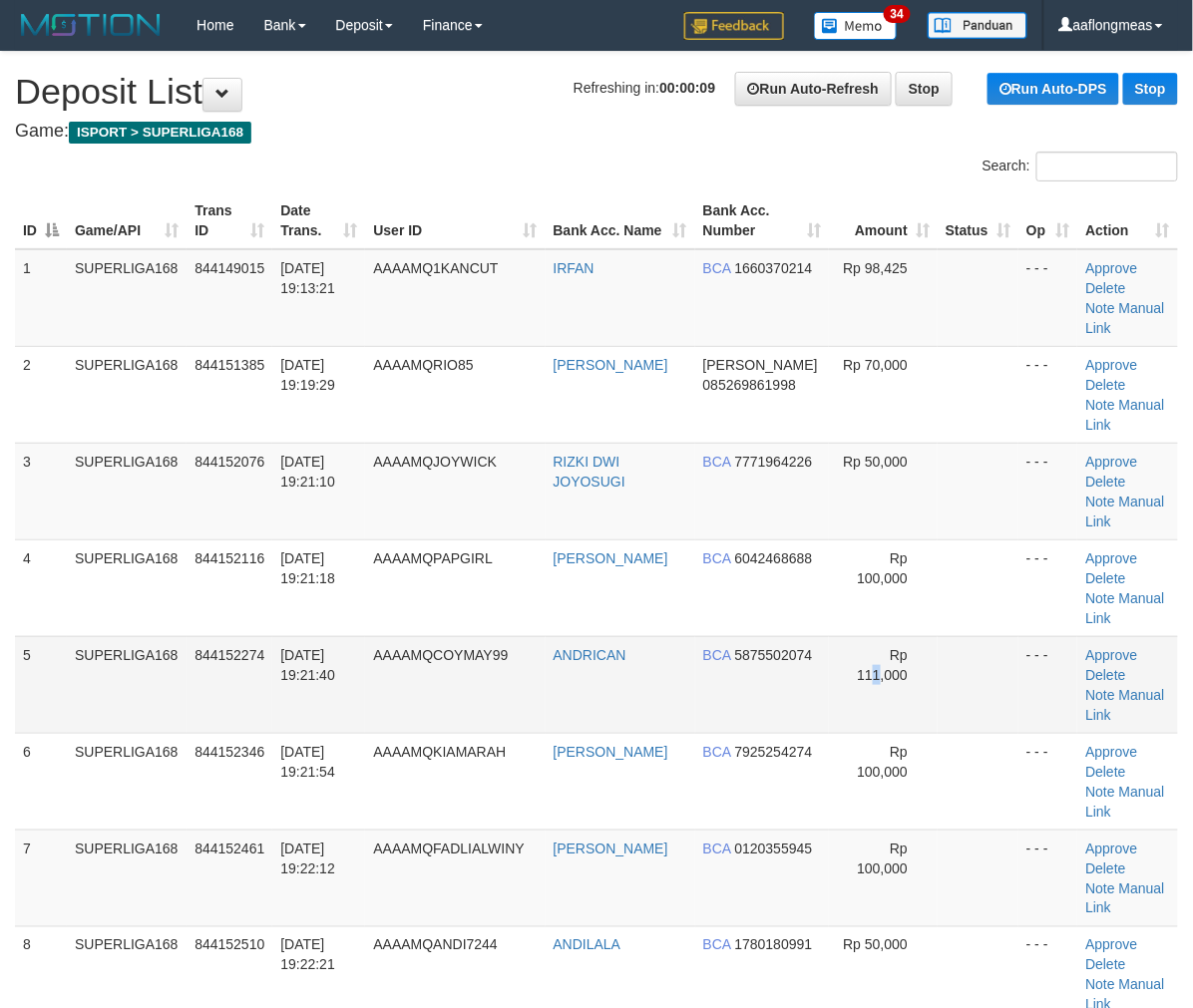 drag, startPoint x: 871, startPoint y: 598, endPoint x: 1202, endPoint y: 616, distance: 331.48906 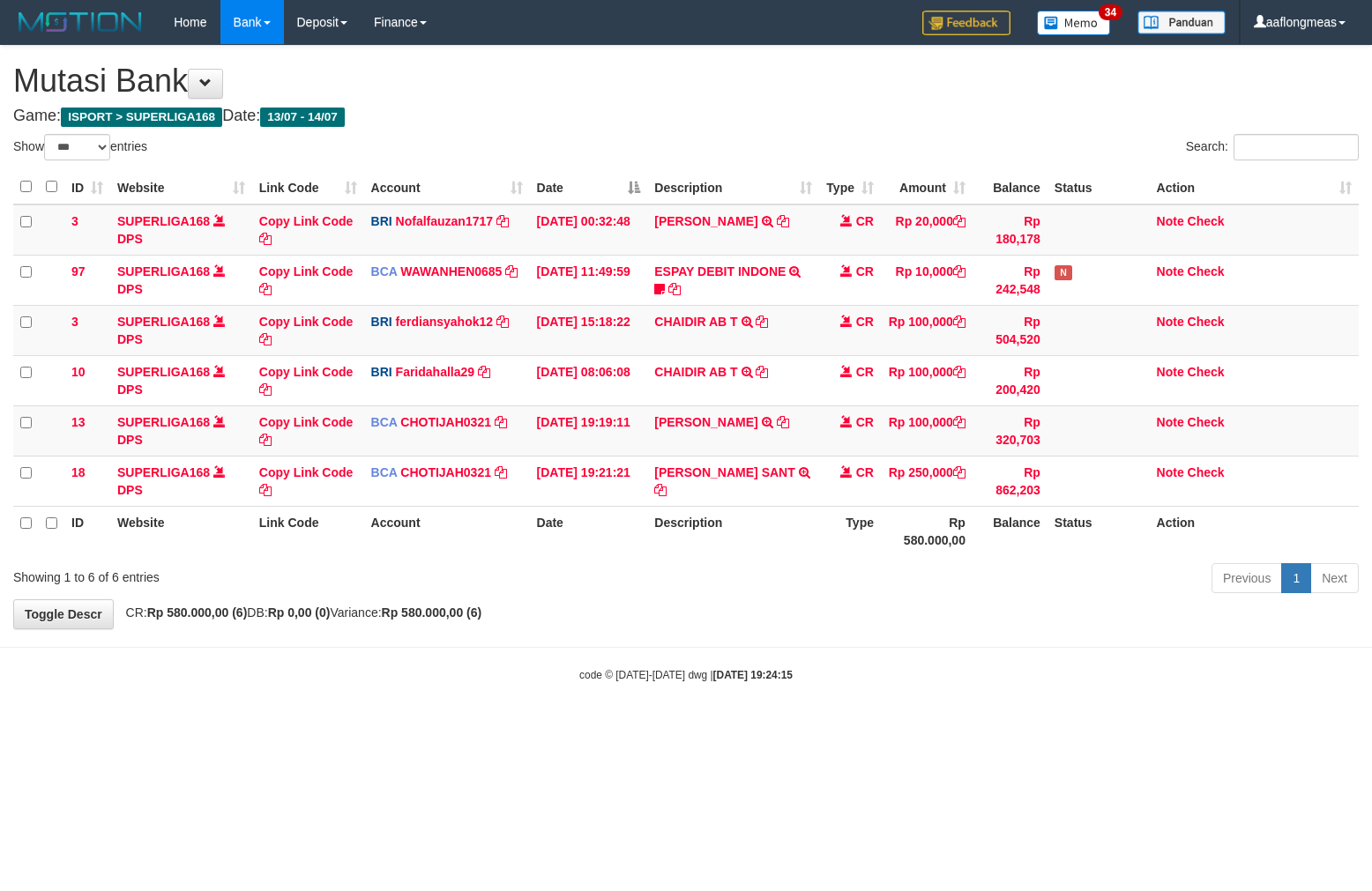 select on "***" 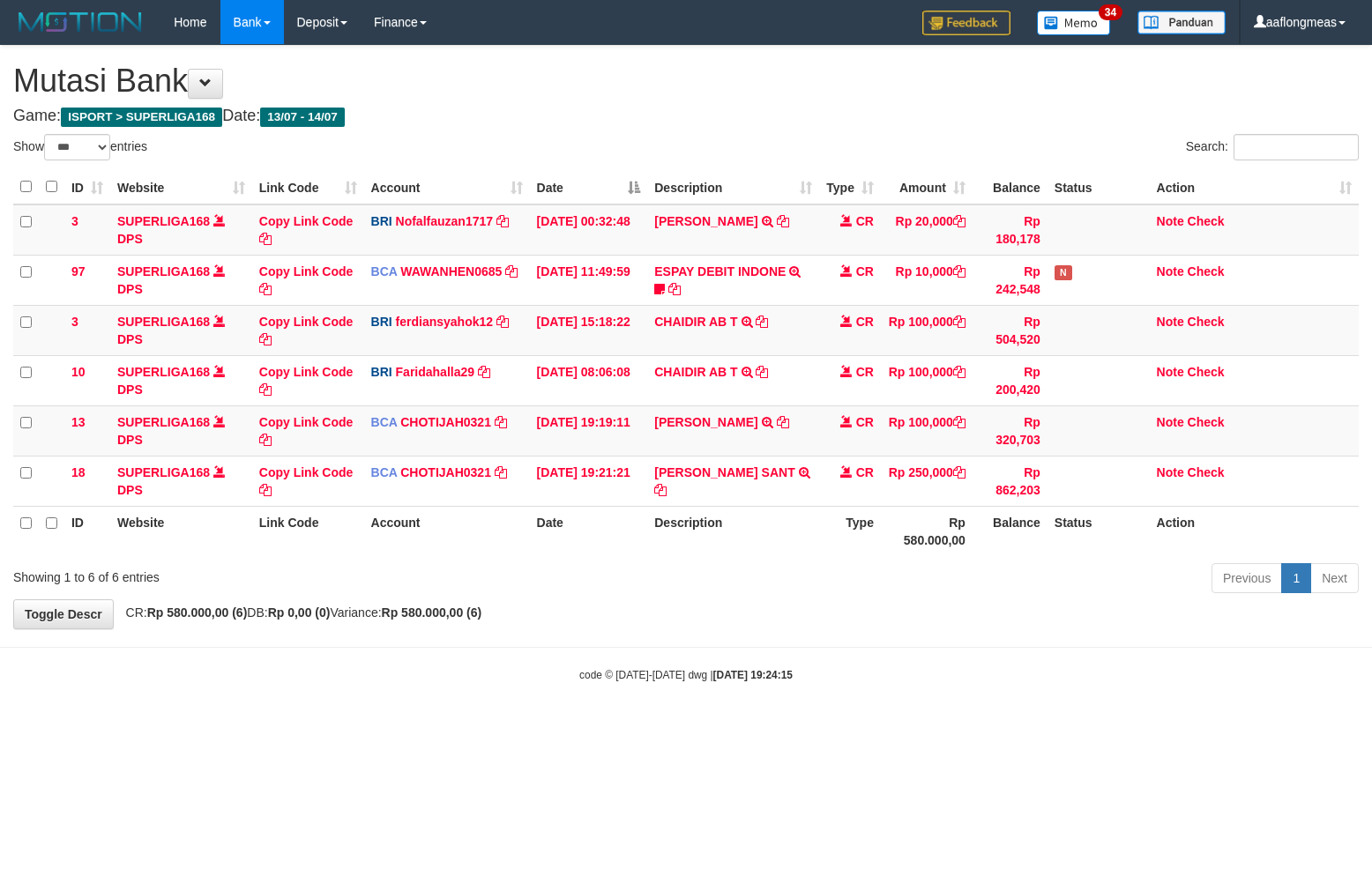 scroll, scrollTop: 0, scrollLeft: 0, axis: both 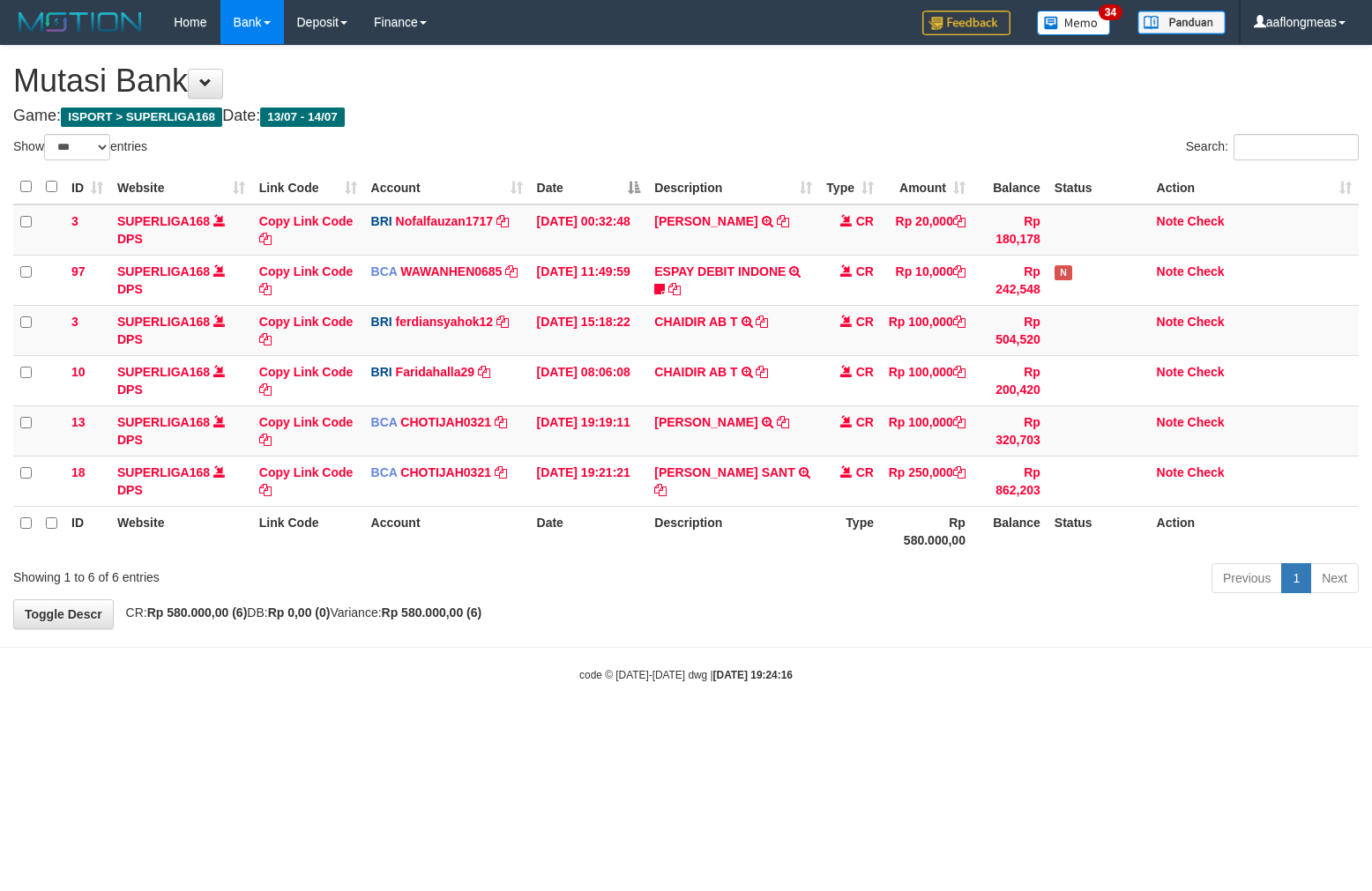 select on "***" 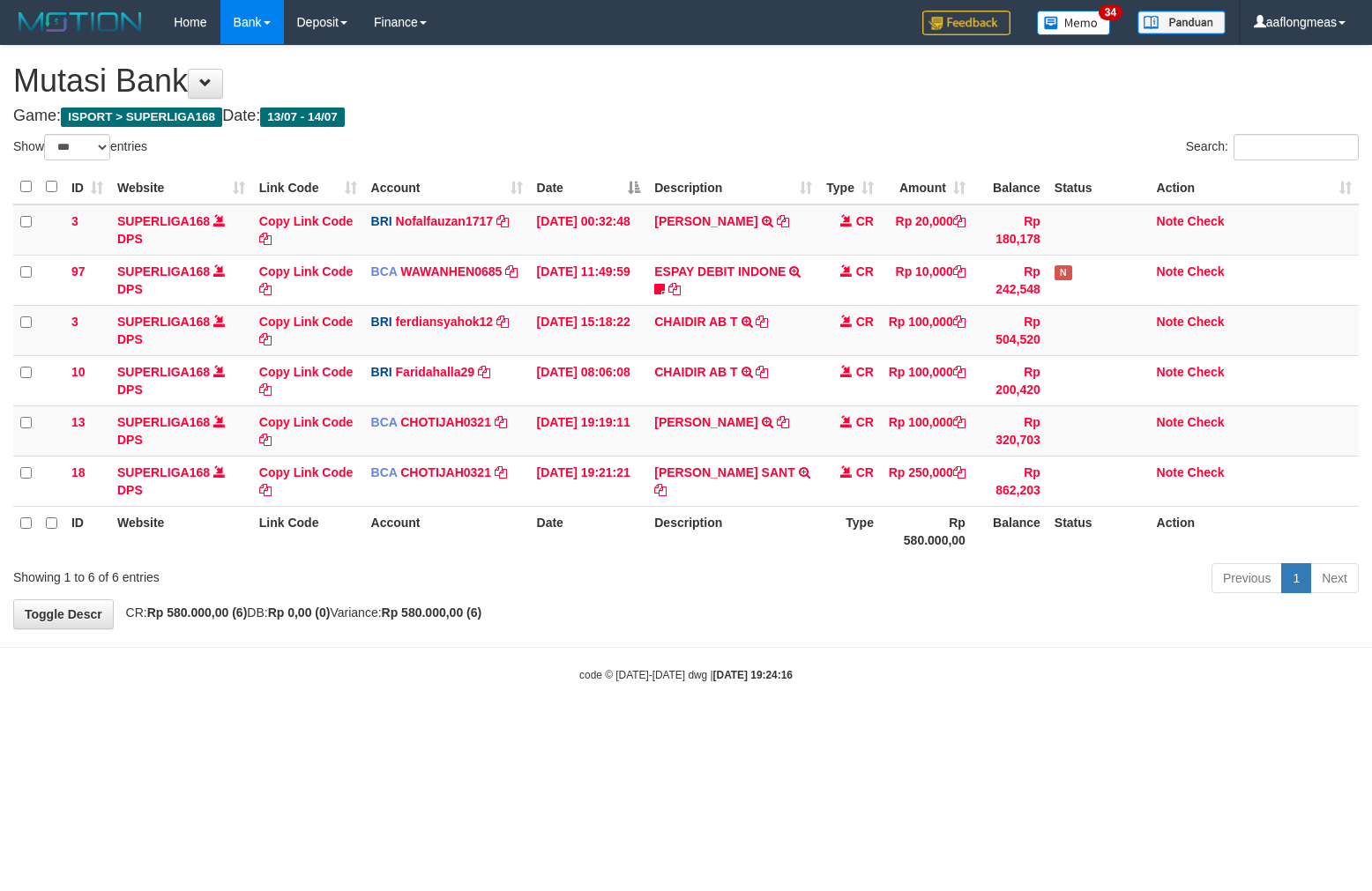 scroll, scrollTop: 0, scrollLeft: 0, axis: both 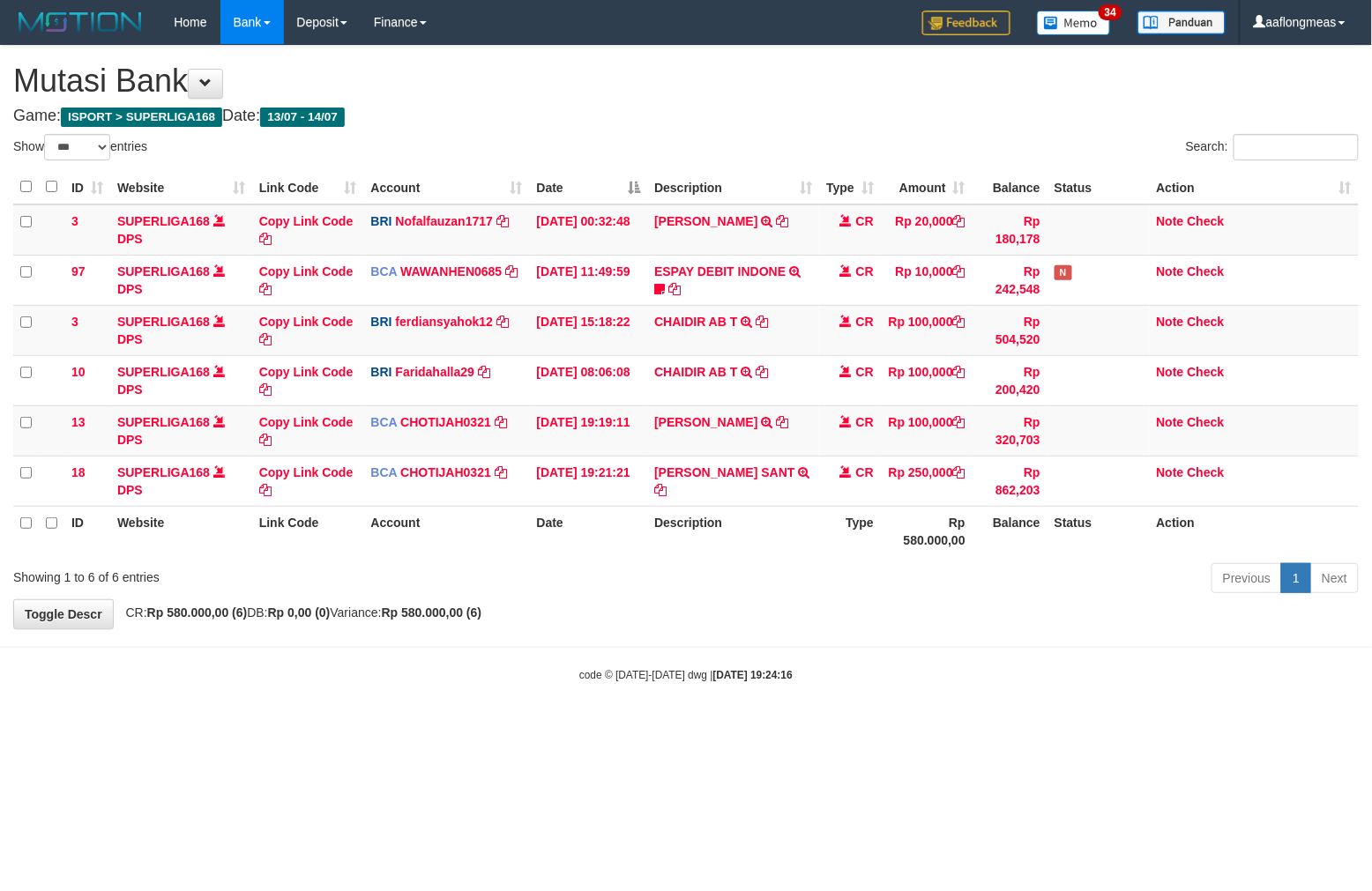 click at bounding box center [686, 647] 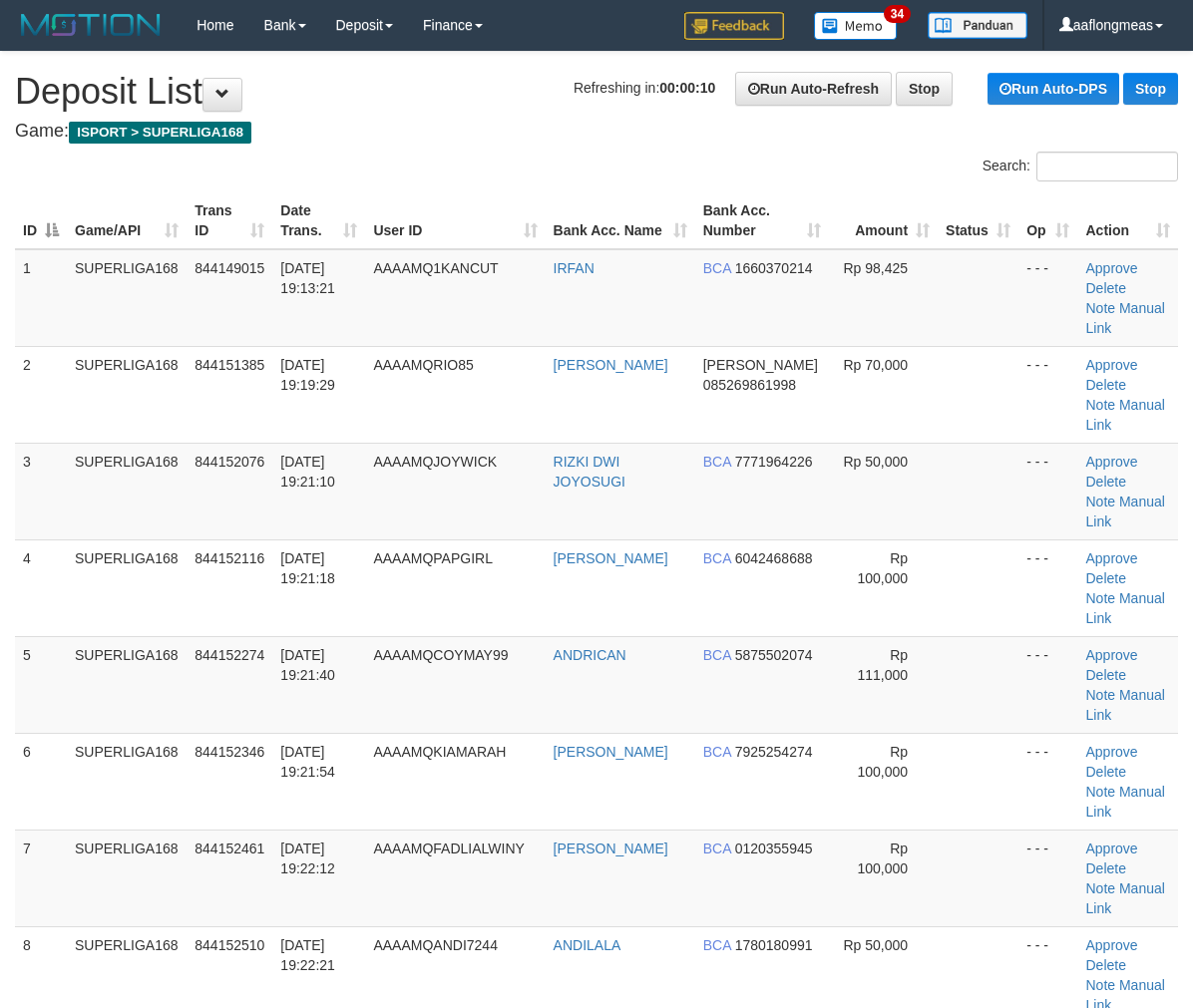scroll, scrollTop: 0, scrollLeft: 0, axis: both 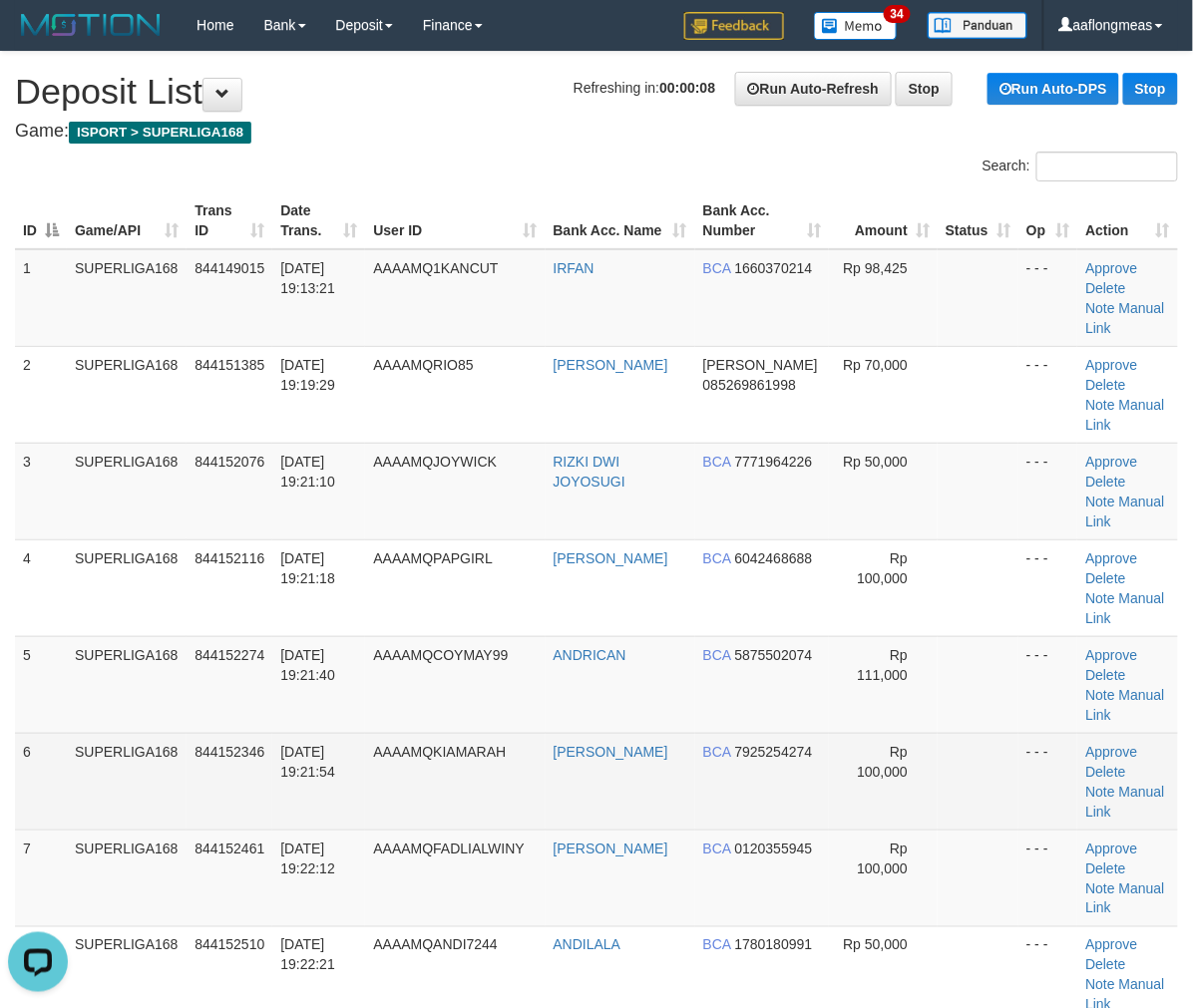 click on "Rp 100,000" at bounding box center (883, 781) 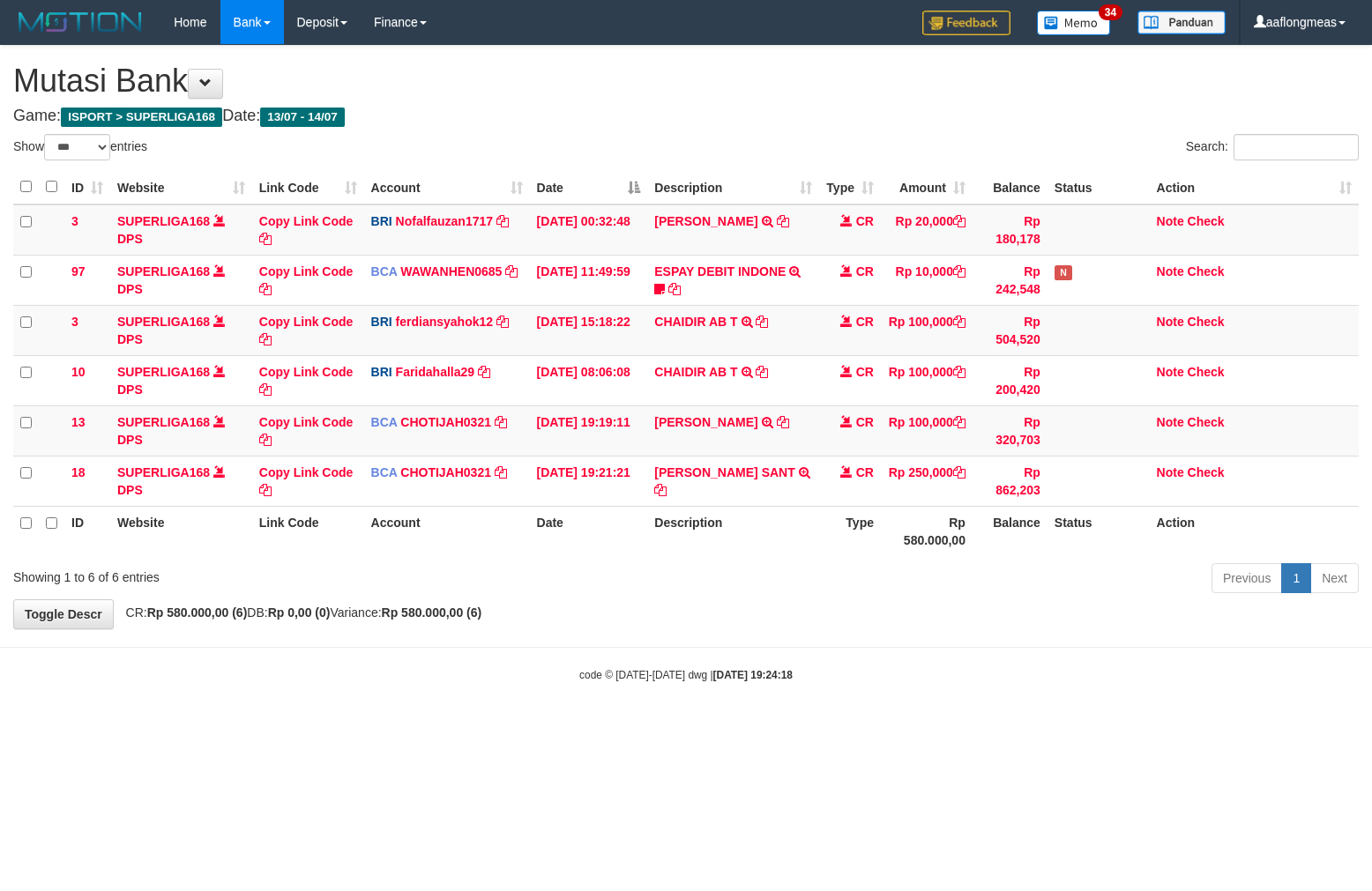 select on "***" 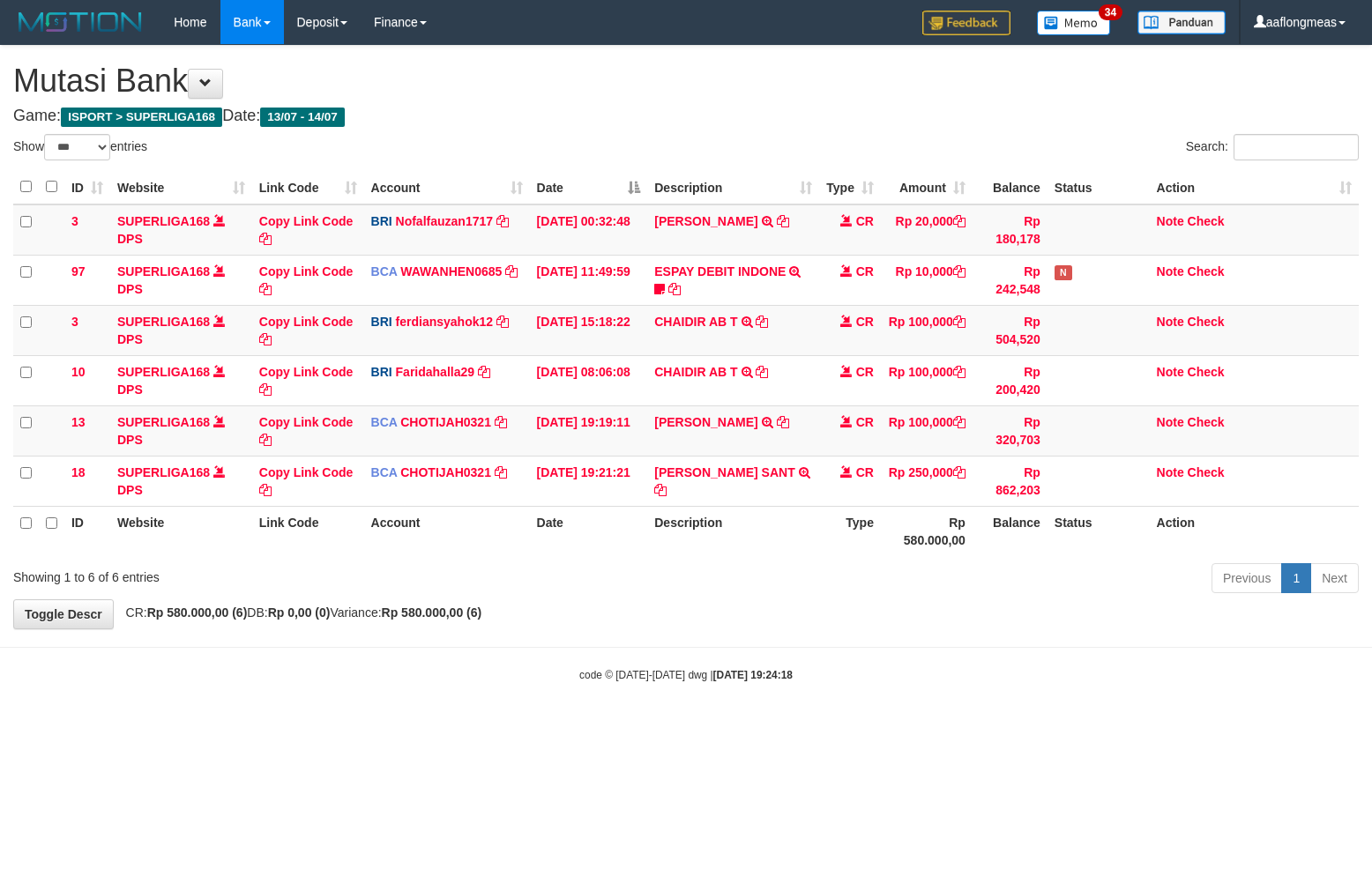 scroll, scrollTop: 0, scrollLeft: 0, axis: both 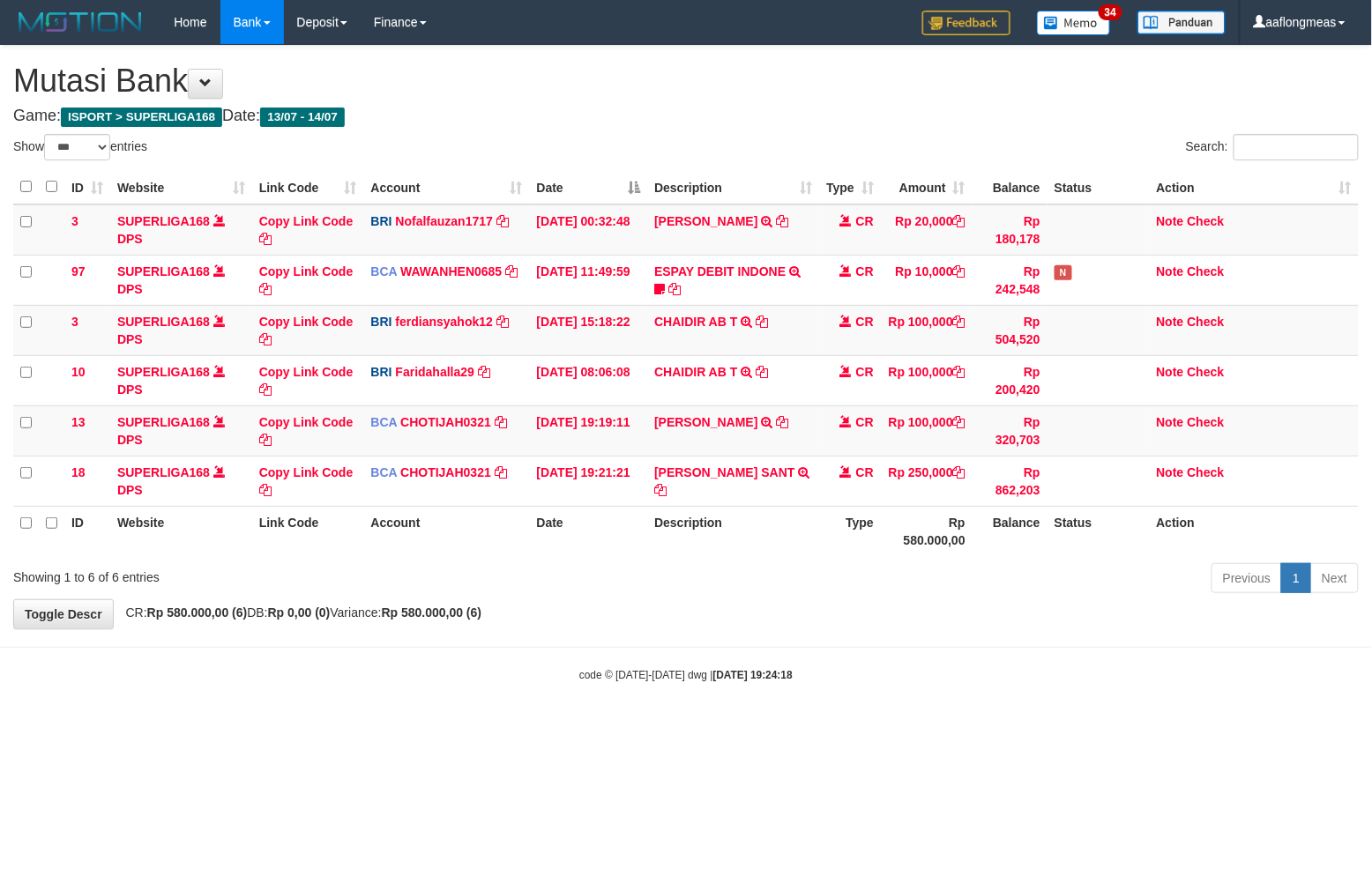 click on "Toggle navigation
Home
Bank
Account List
Load
By Website
Group
[ISPORT]													SUPERLIGA168
By Load Group (DPS)
34" at bounding box center (686, 363) 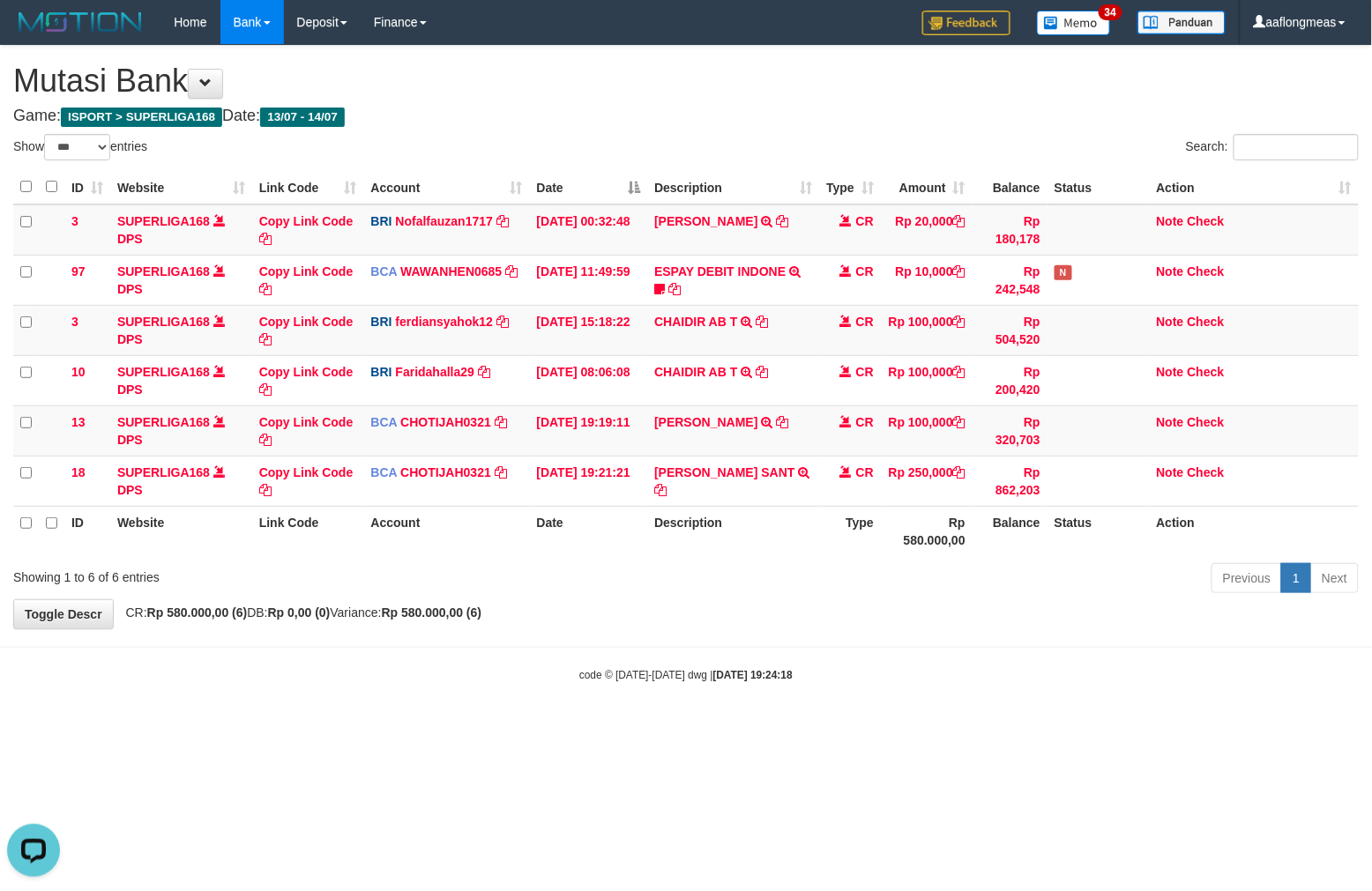 scroll, scrollTop: 0, scrollLeft: 0, axis: both 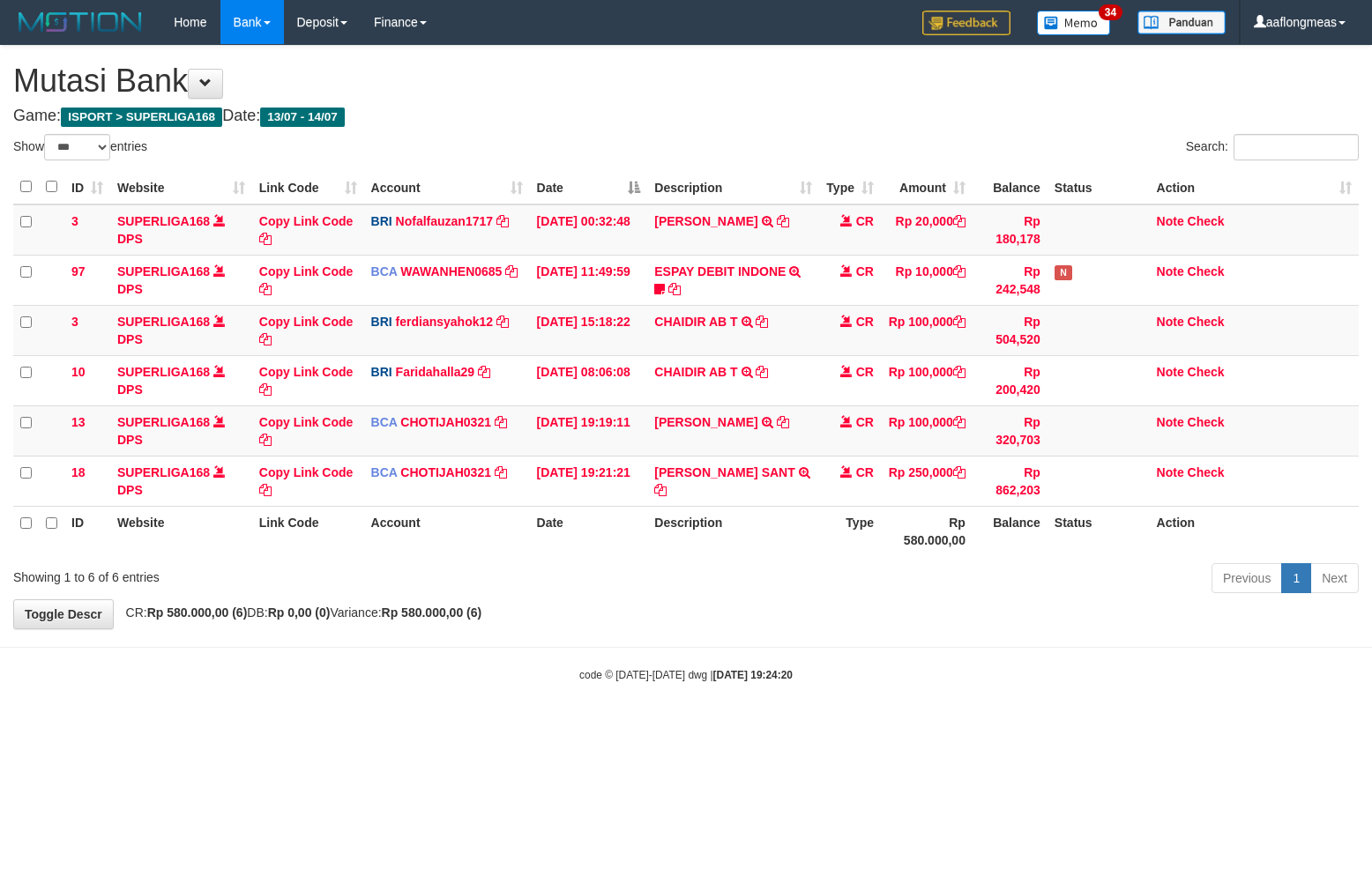 select on "***" 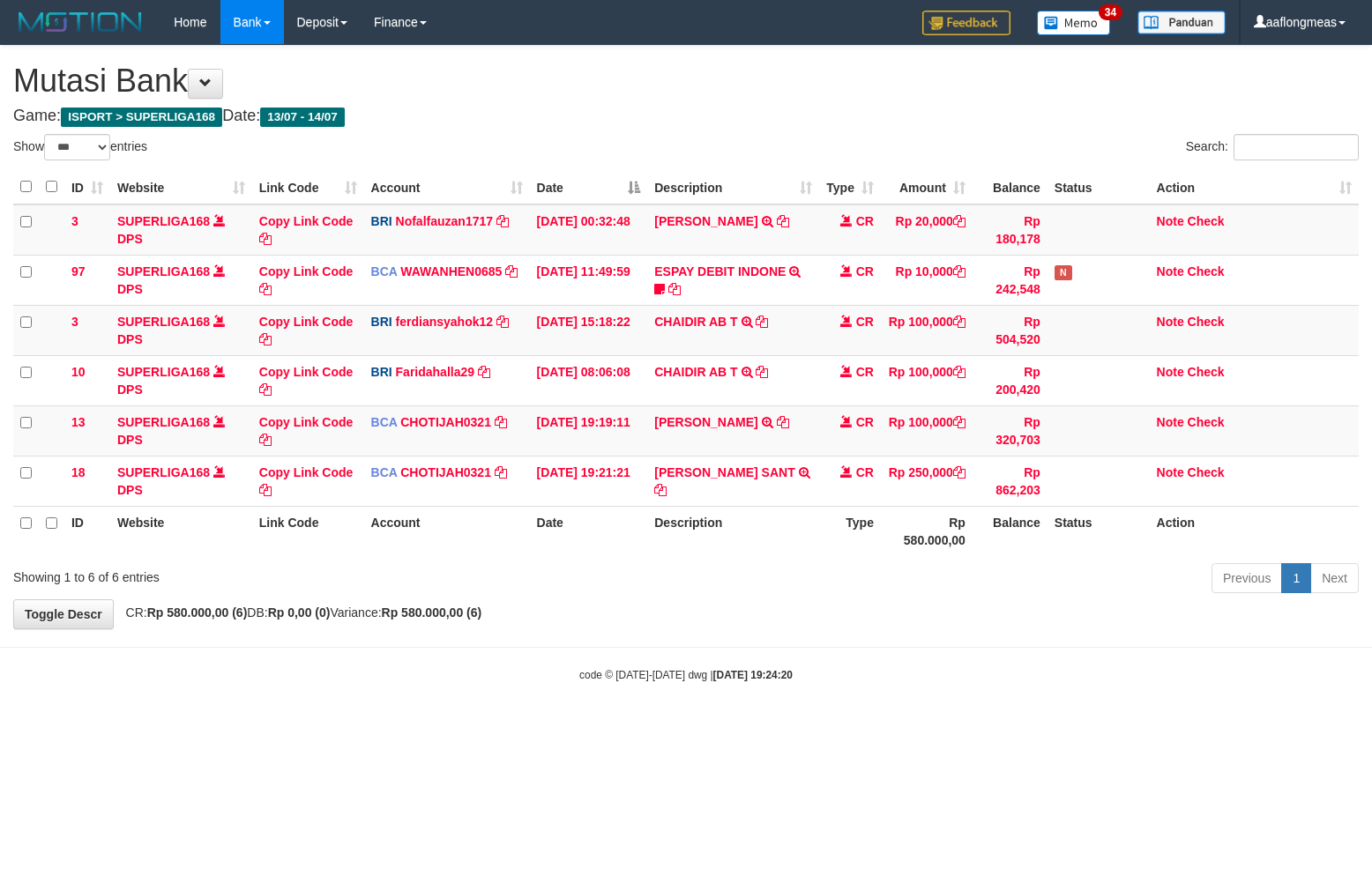 scroll, scrollTop: 0, scrollLeft: 0, axis: both 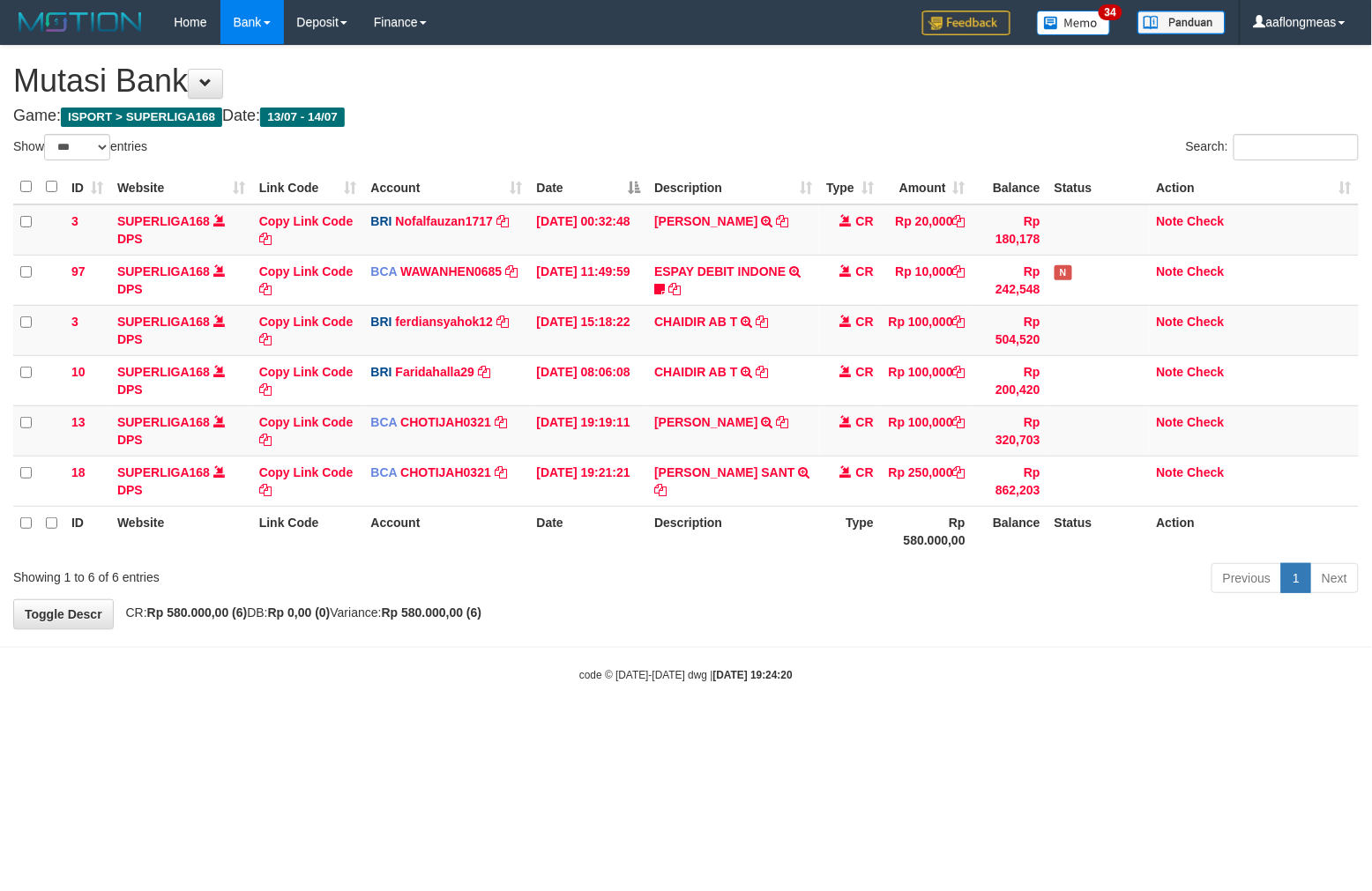 click on "Toggle navigation
Home
Bank
Account List
Load
By Website
Group
[ISPORT]													SUPERLIGA168
By Load Group (DPS)
34" at bounding box center [686, 363] 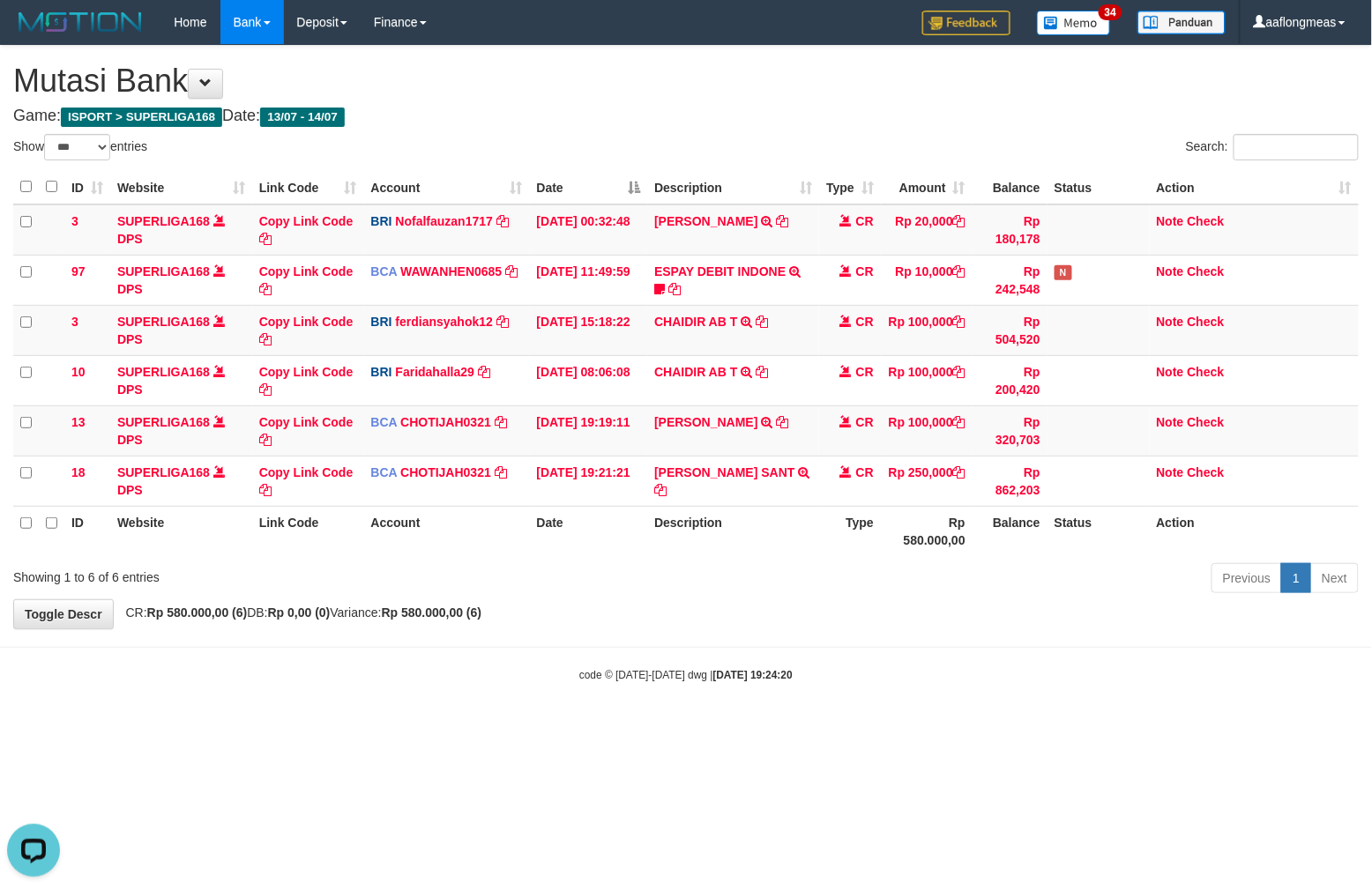 scroll, scrollTop: 0, scrollLeft: 0, axis: both 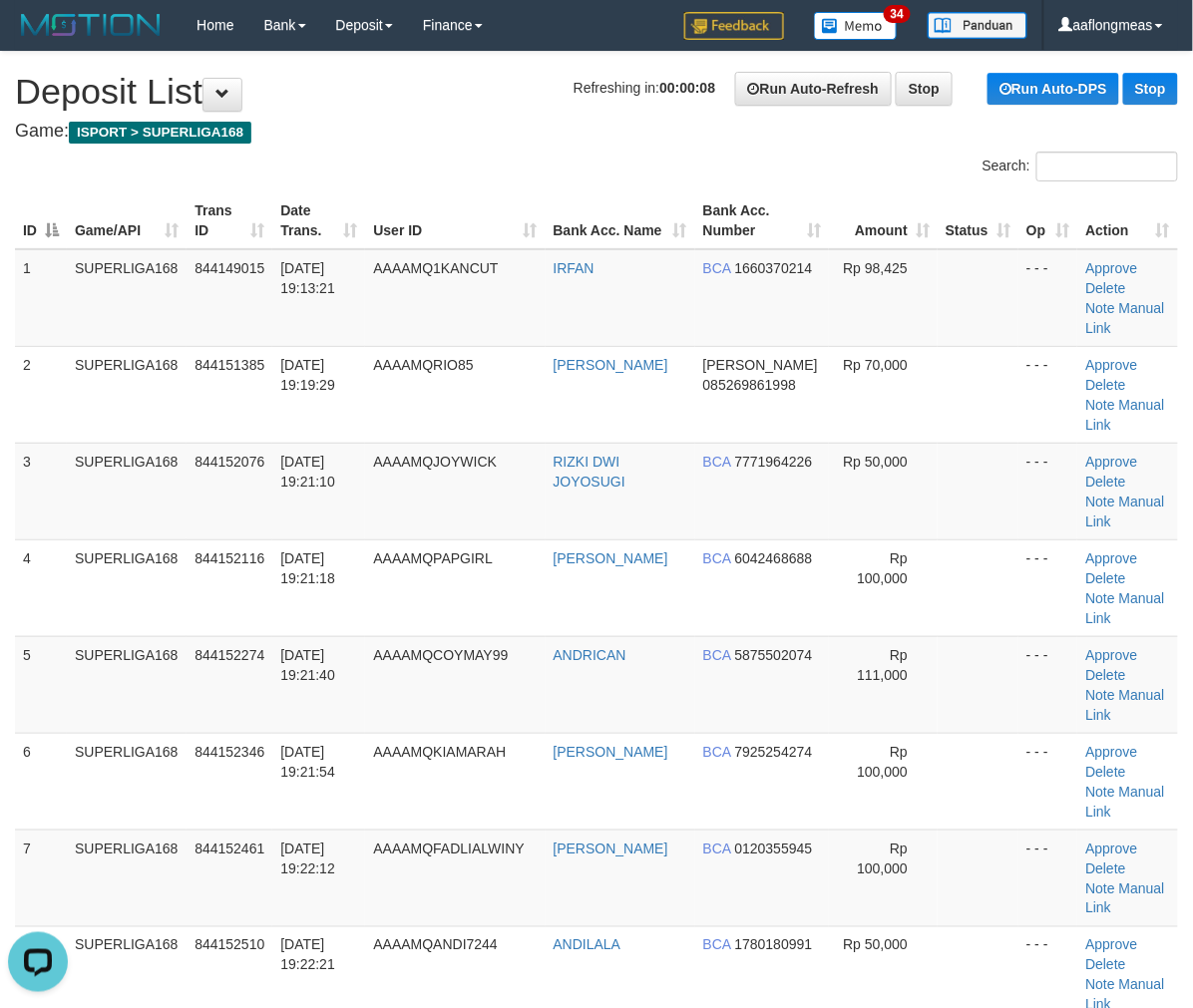 drag, startPoint x: 826, startPoint y: 636, endPoint x: 1207, endPoint y: 621, distance: 381.2952 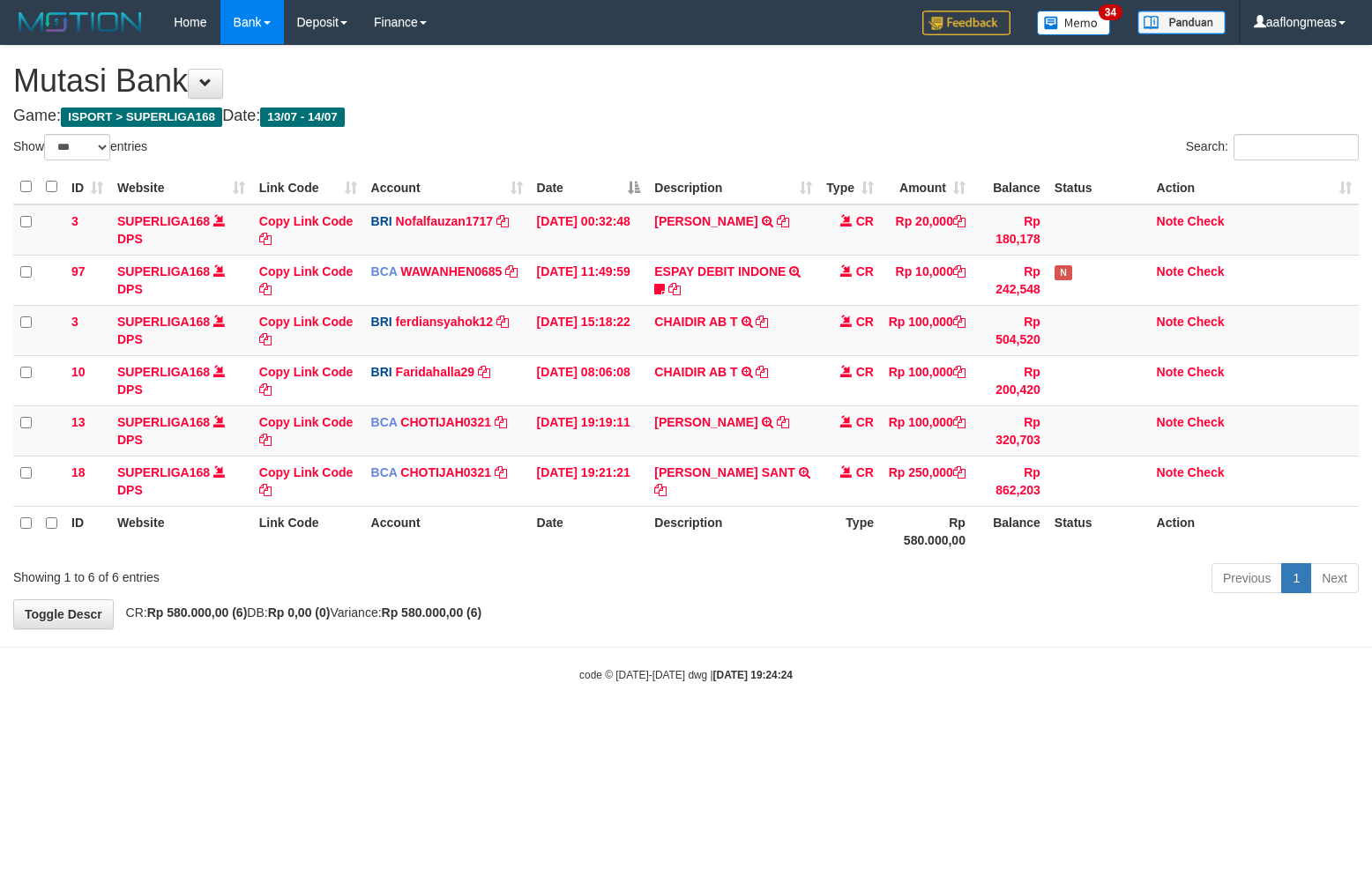 select on "***" 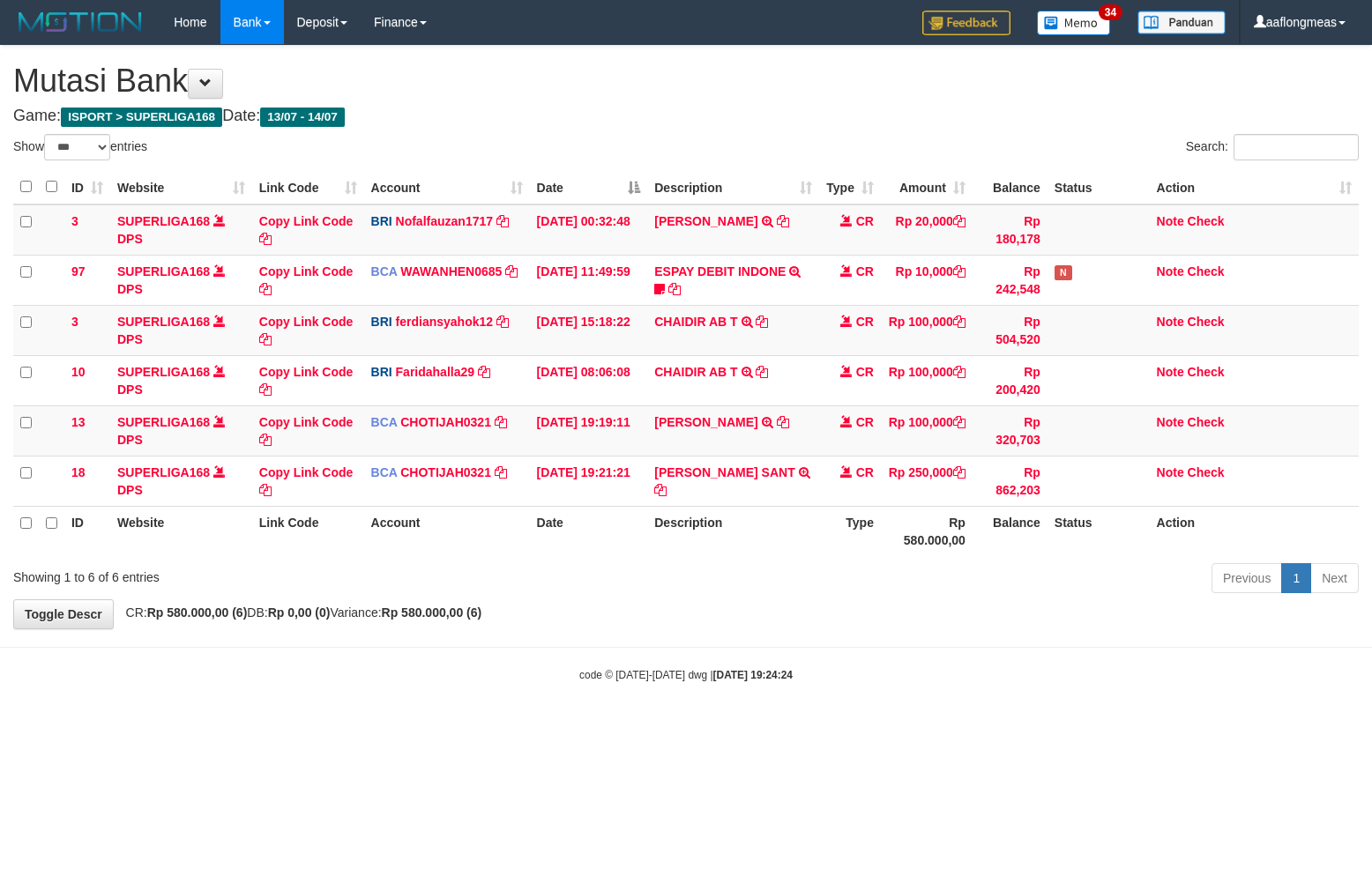 scroll, scrollTop: 0, scrollLeft: 0, axis: both 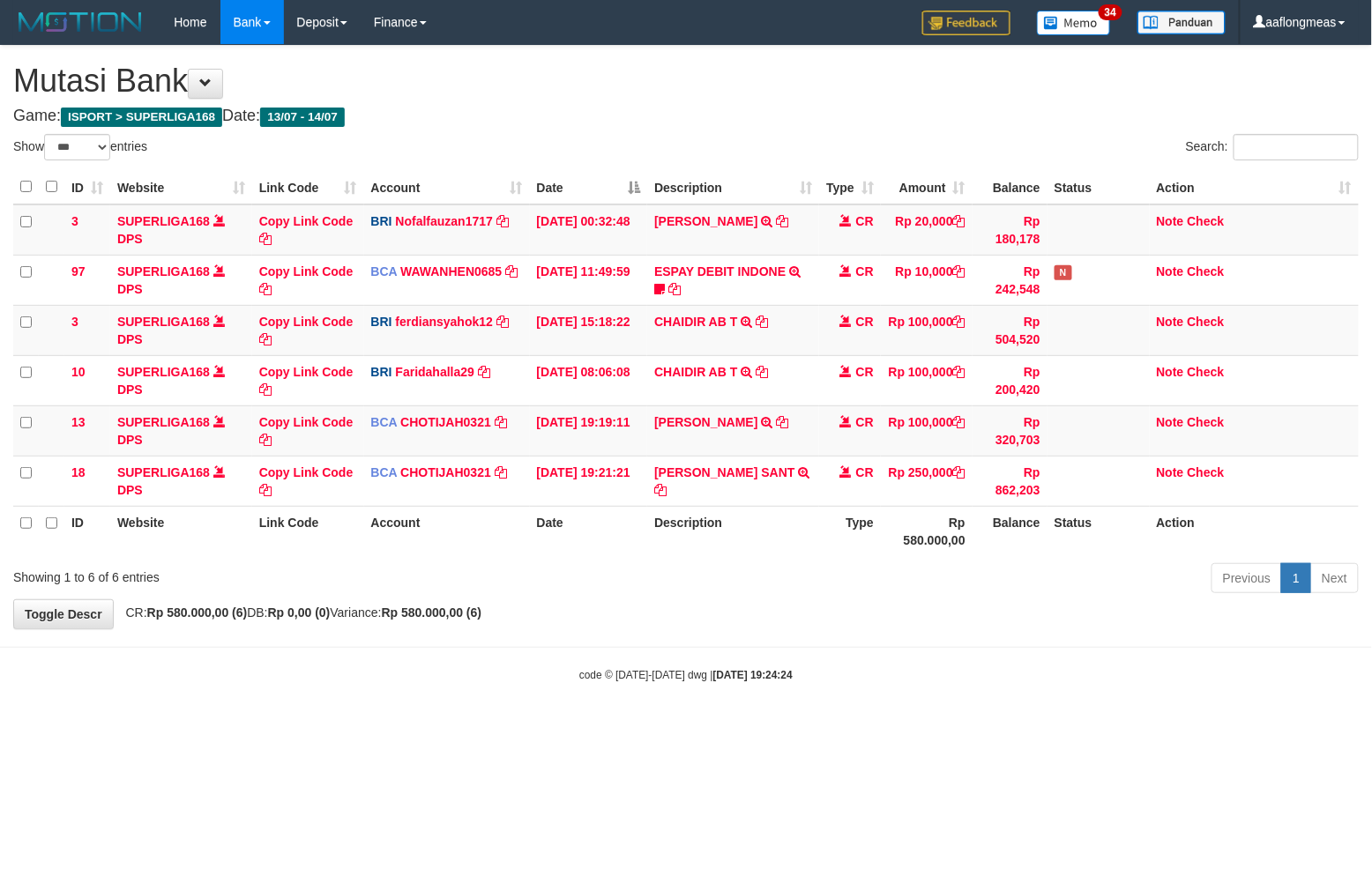click on "Previous 1 Next" at bounding box center [972, 580] 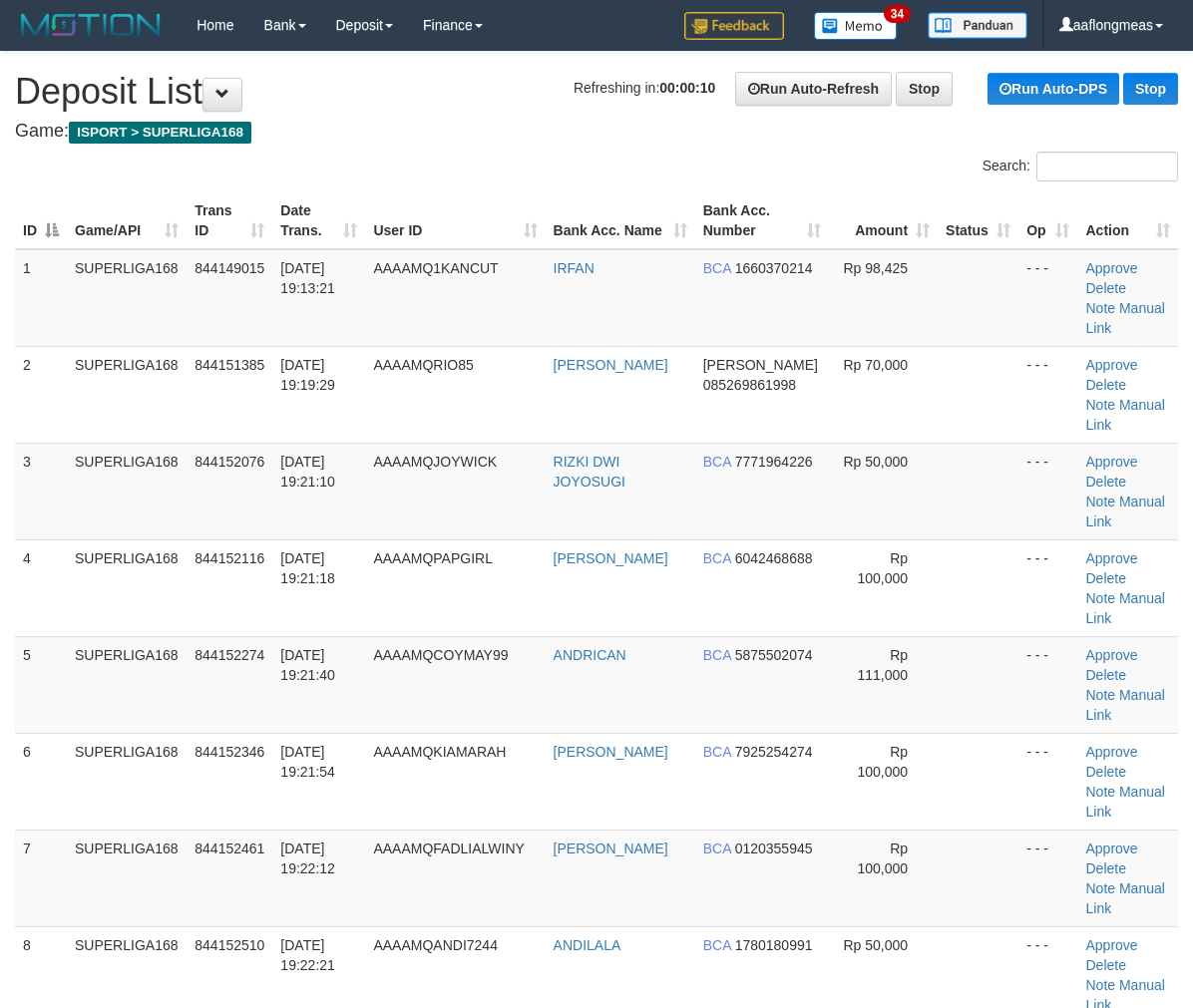 scroll, scrollTop: 0, scrollLeft: 0, axis: both 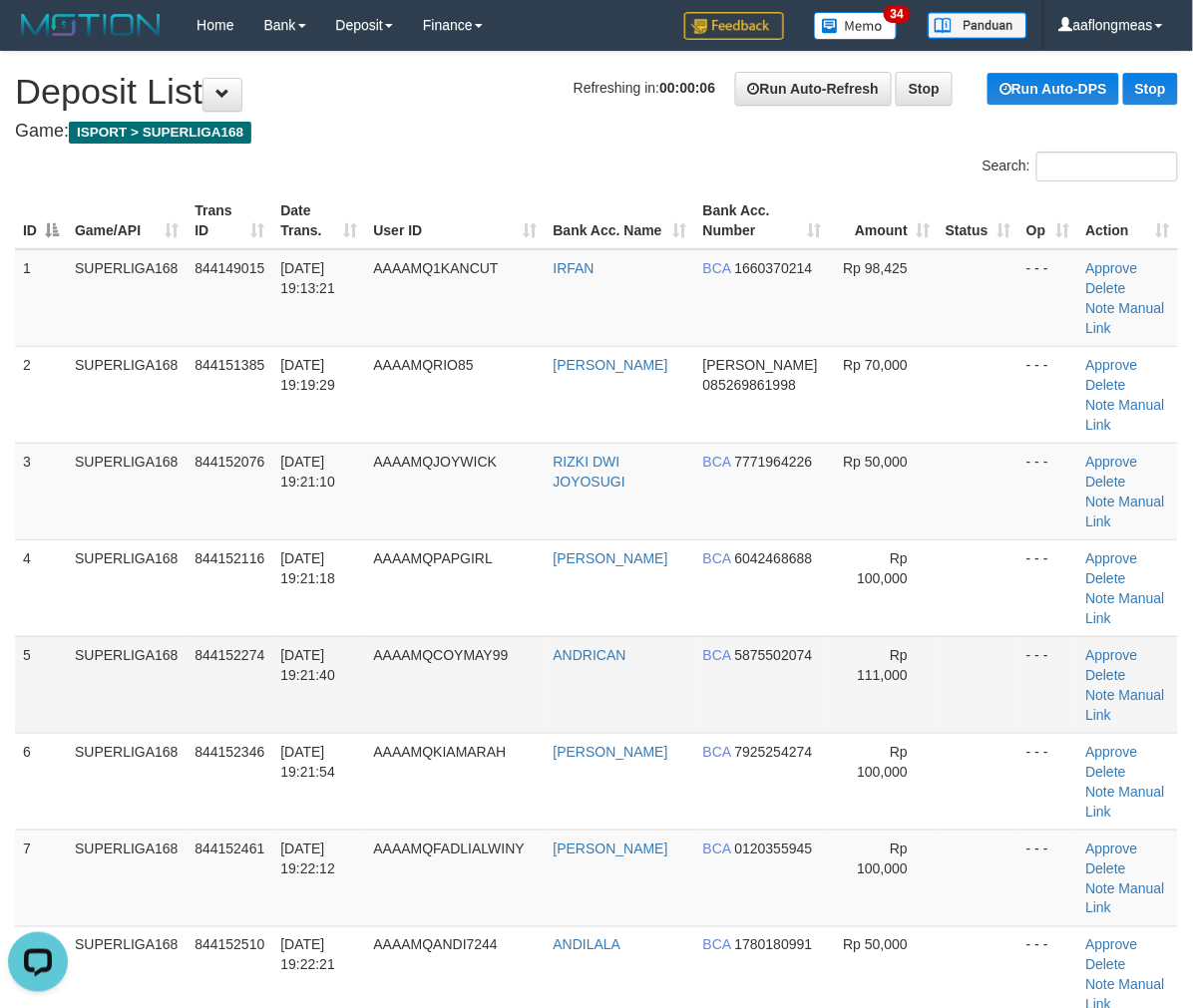 click at bounding box center (978, 684) 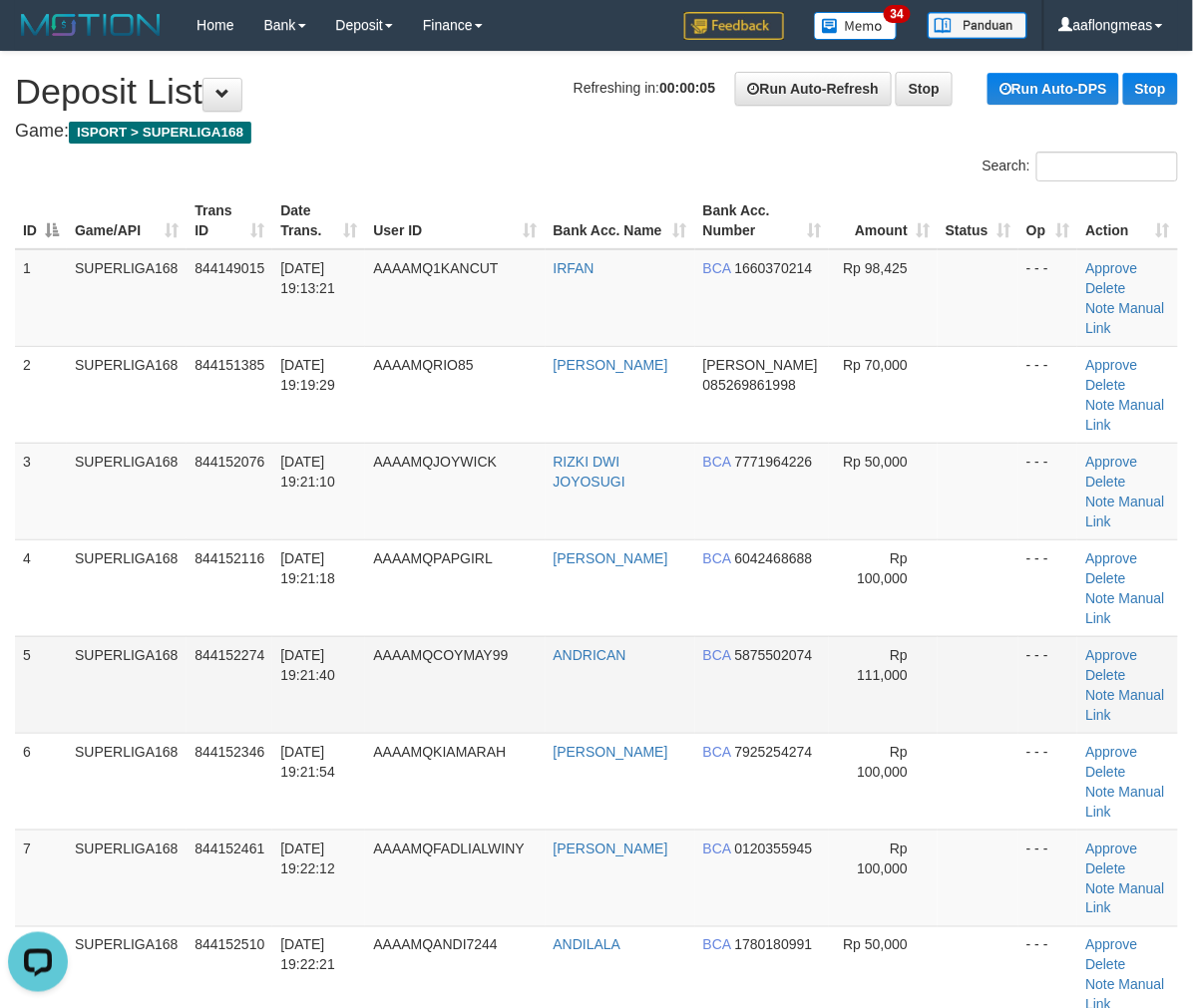 drag, startPoint x: 925, startPoint y: 568, endPoint x: 1155, endPoint y: 578, distance: 230.21729 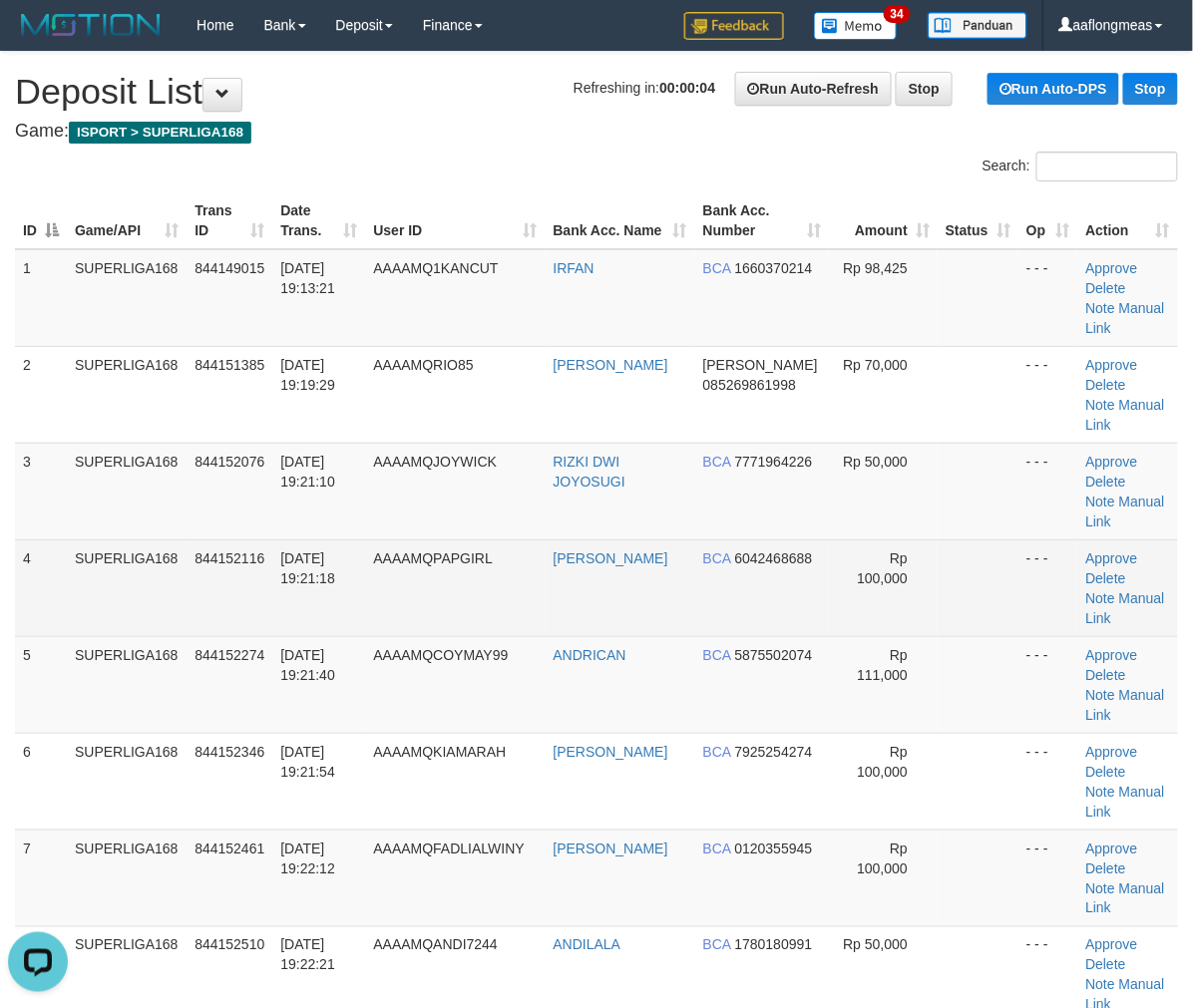 click at bounding box center (978, 587) 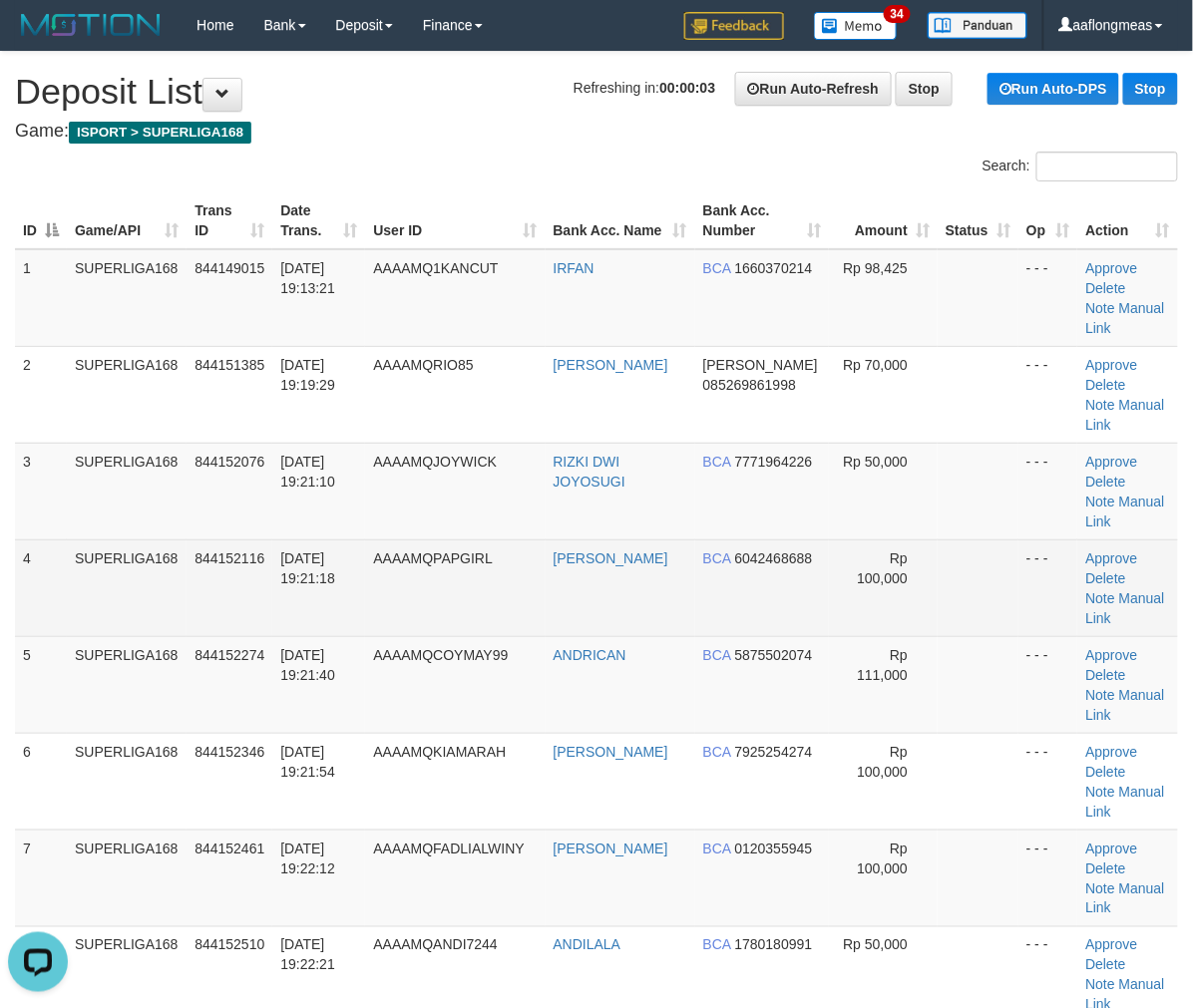 click at bounding box center (978, 587) 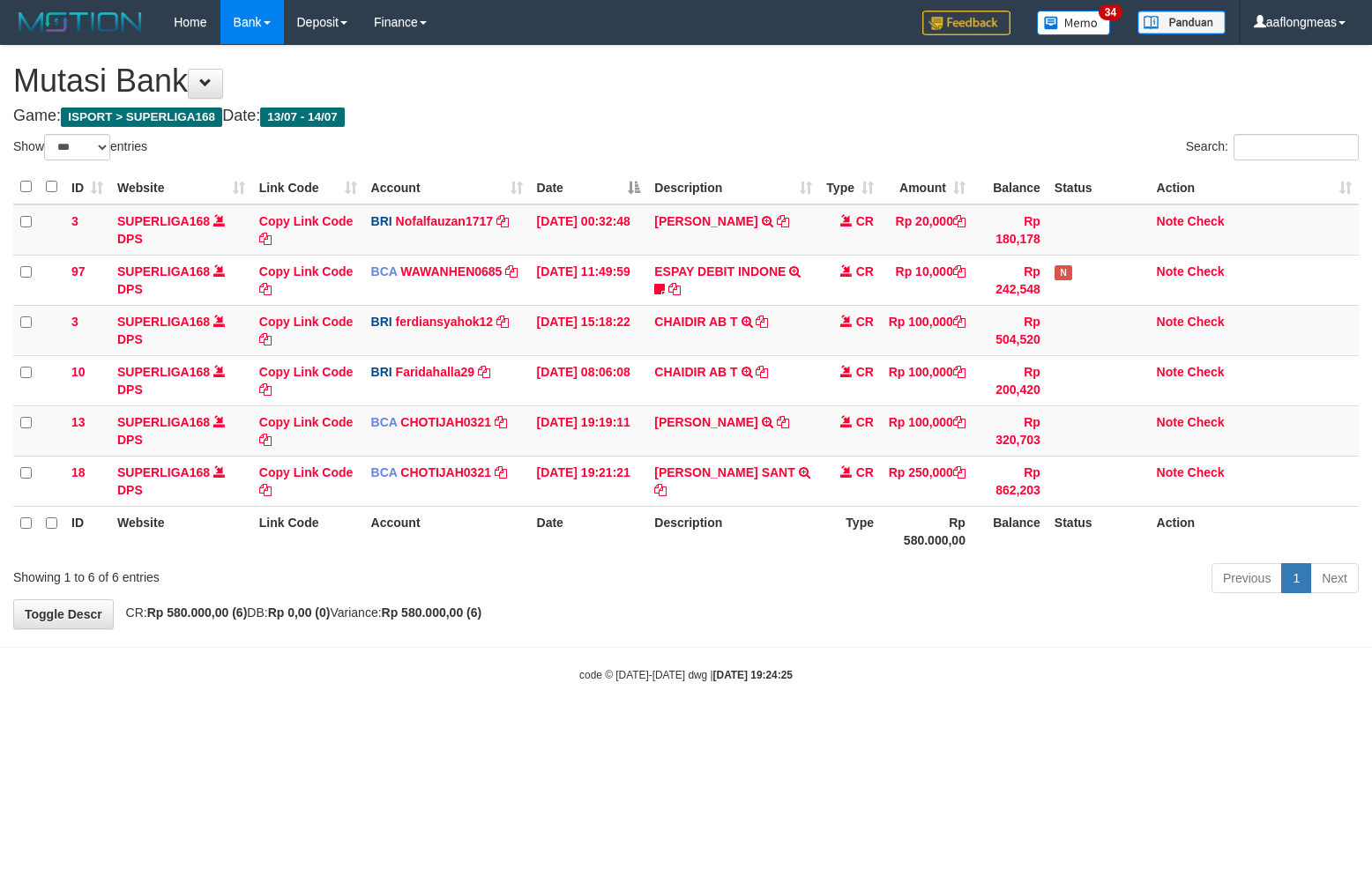 select on "***" 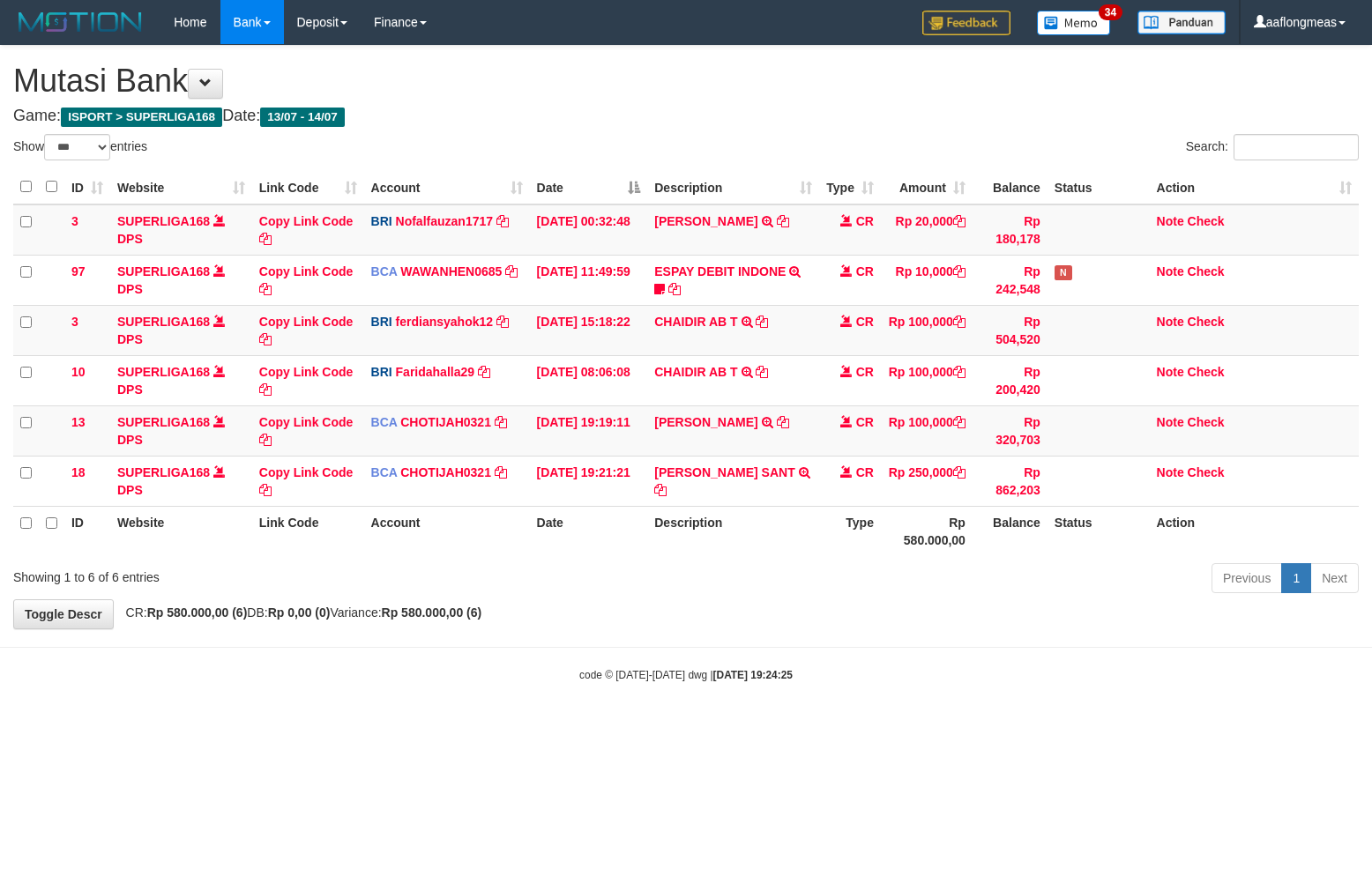scroll, scrollTop: 0, scrollLeft: 0, axis: both 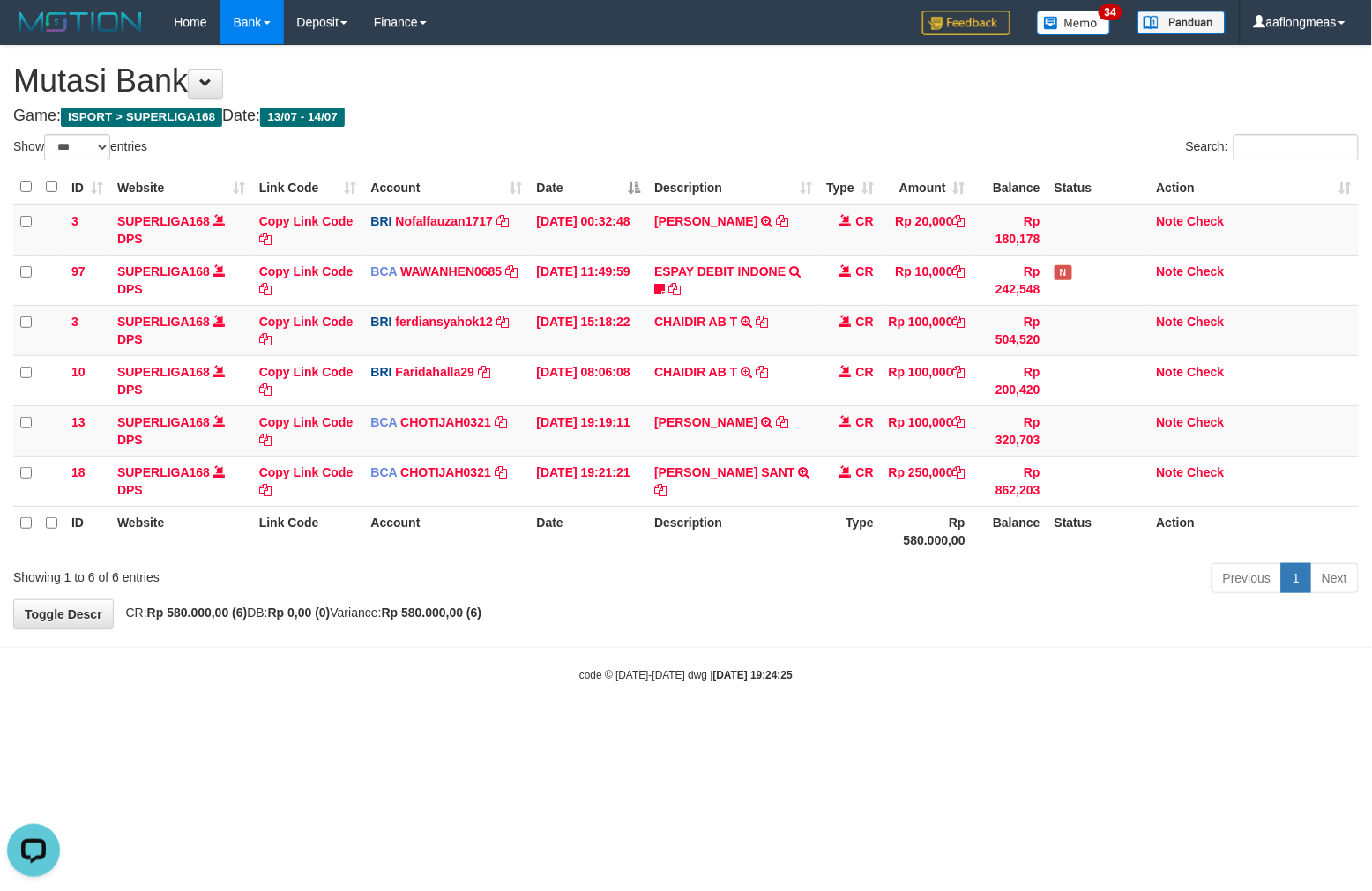 click on "Previous 1 Next" at bounding box center [972, 580] 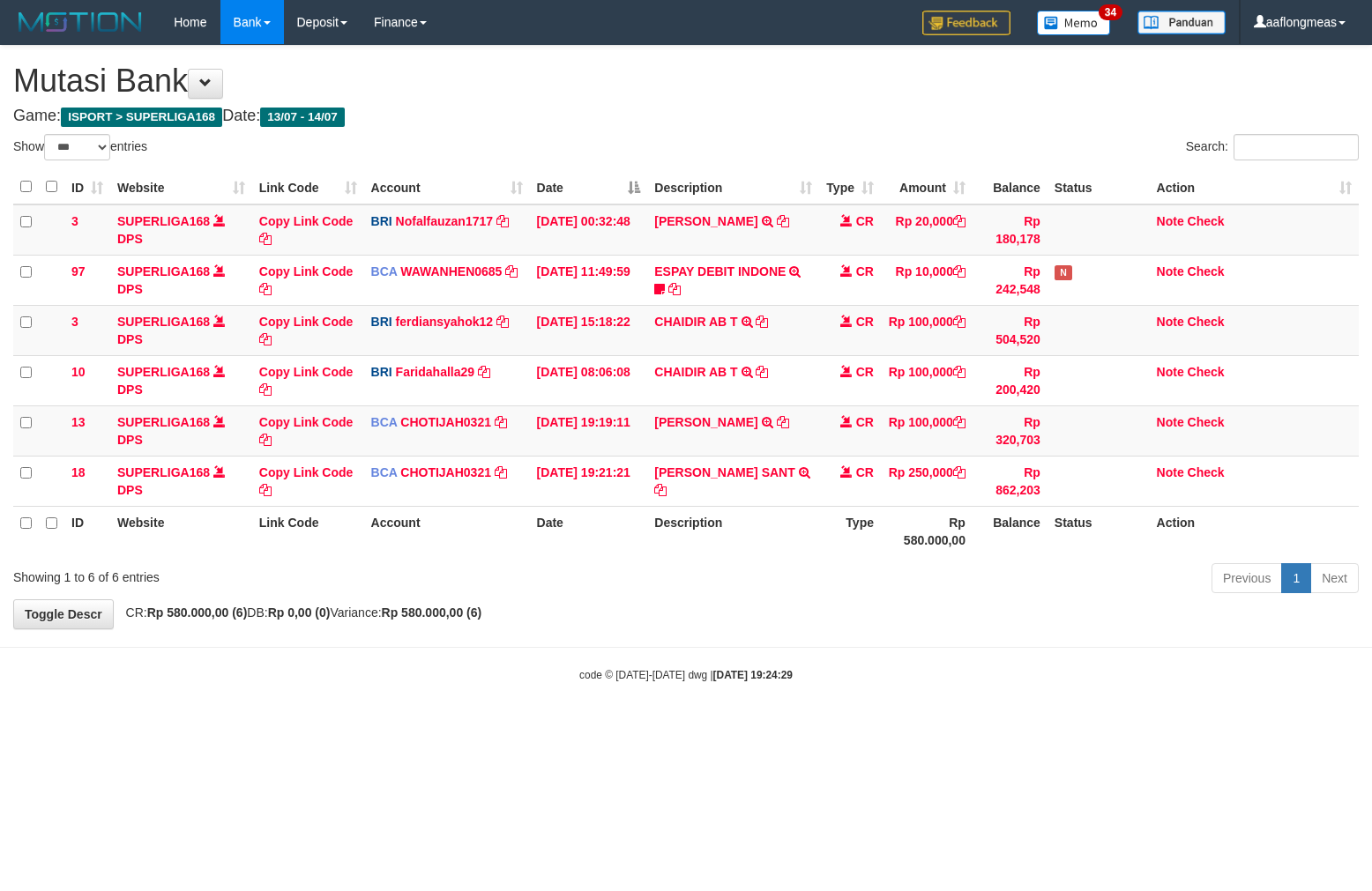 select on "***" 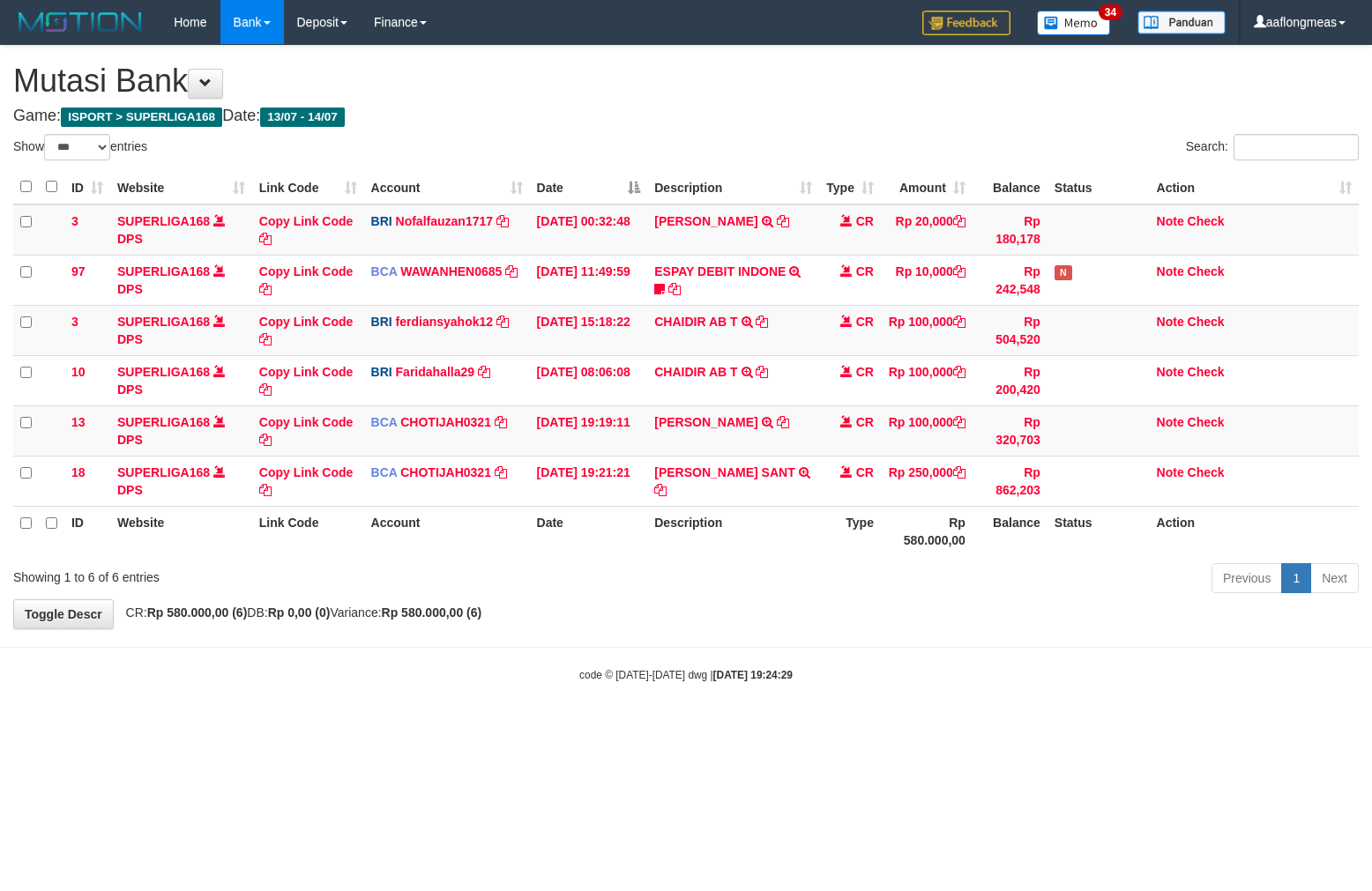 scroll, scrollTop: 0, scrollLeft: 0, axis: both 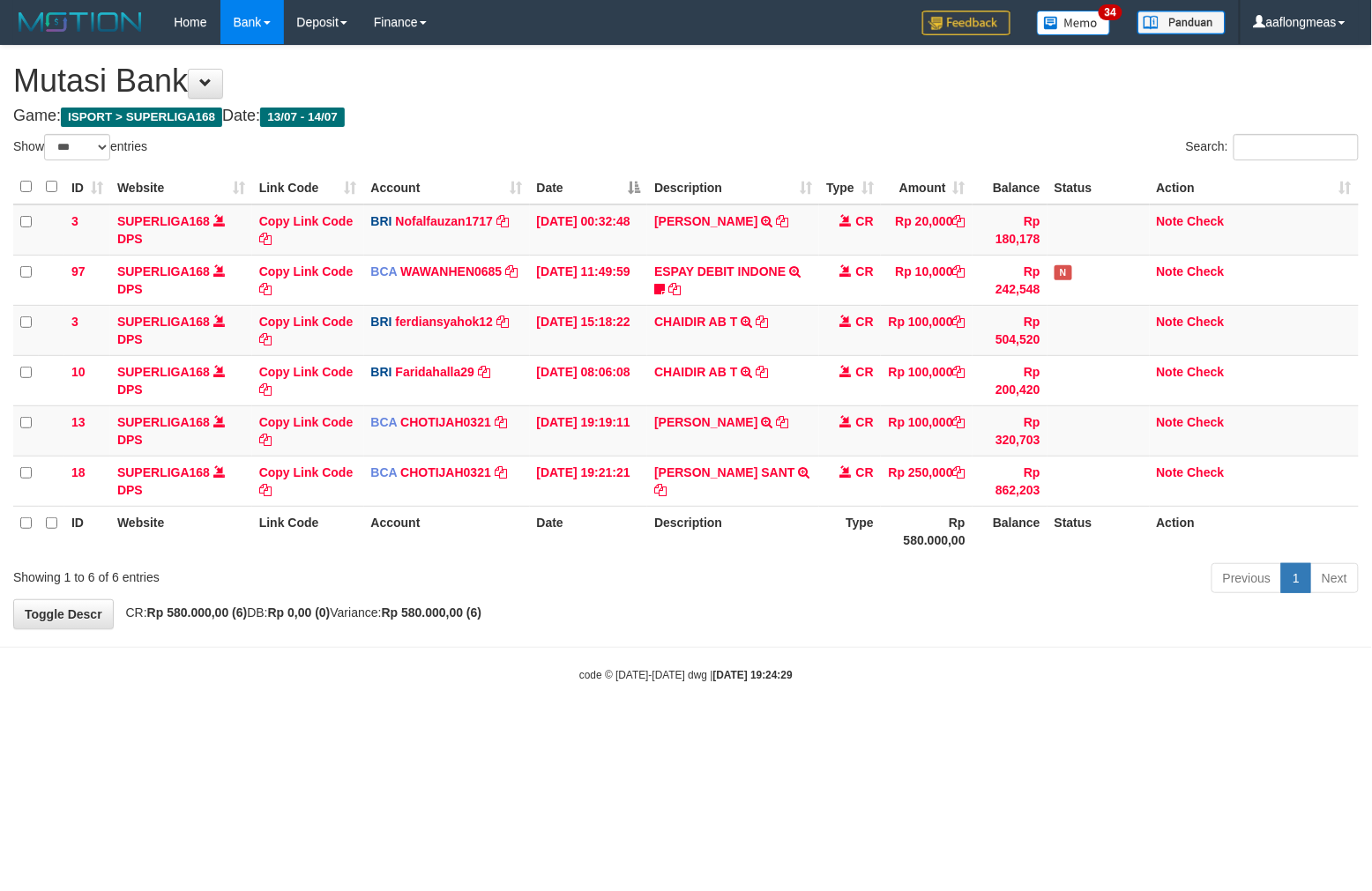 click on "Toggle navigation
Home
Bank
Account List
Load
By Website
Group
[ISPORT]													SUPERLIGA168
By Load Group (DPS)
34" at bounding box center (686, 363) 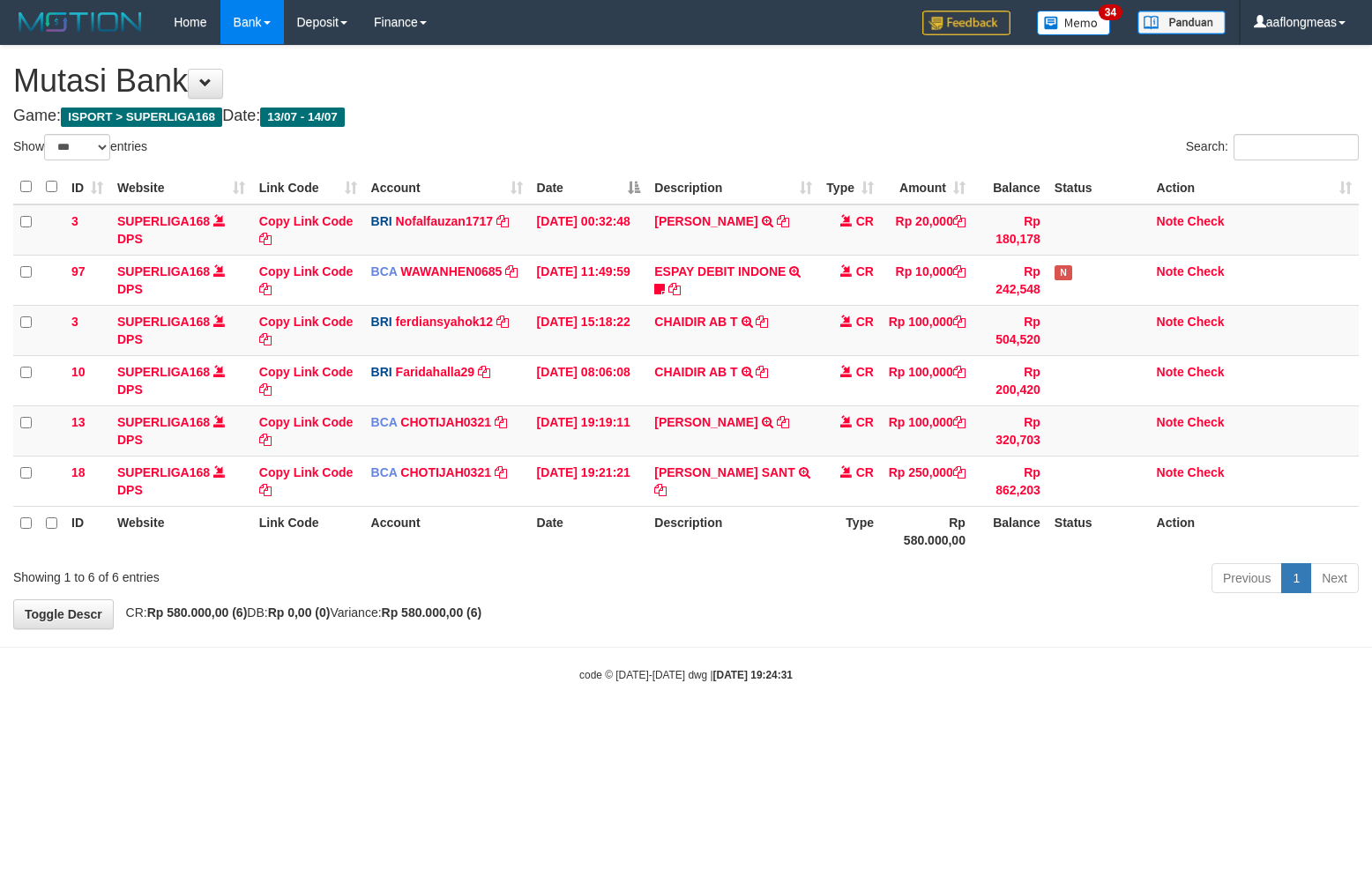 select on "***" 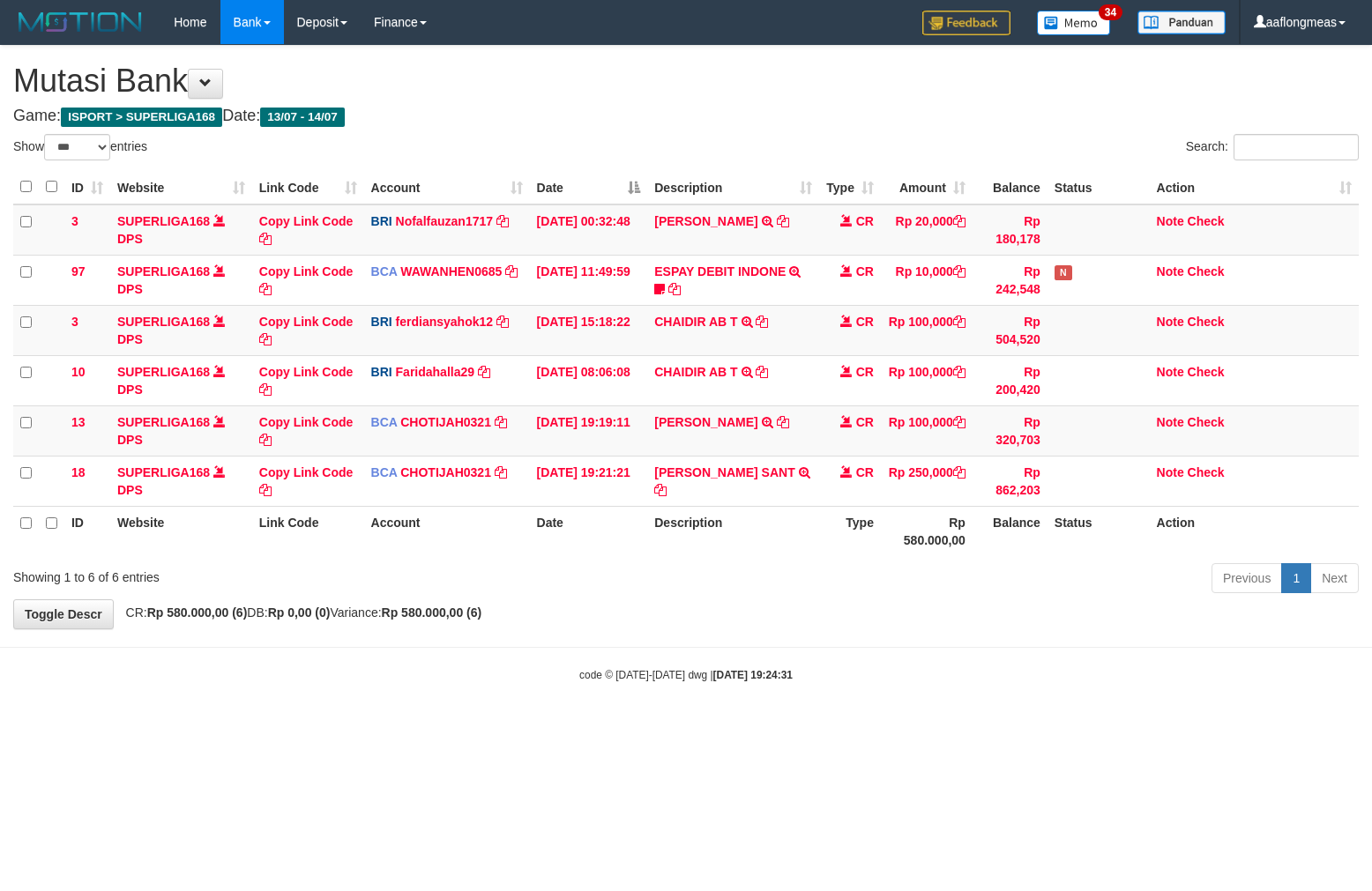 scroll, scrollTop: 0, scrollLeft: 0, axis: both 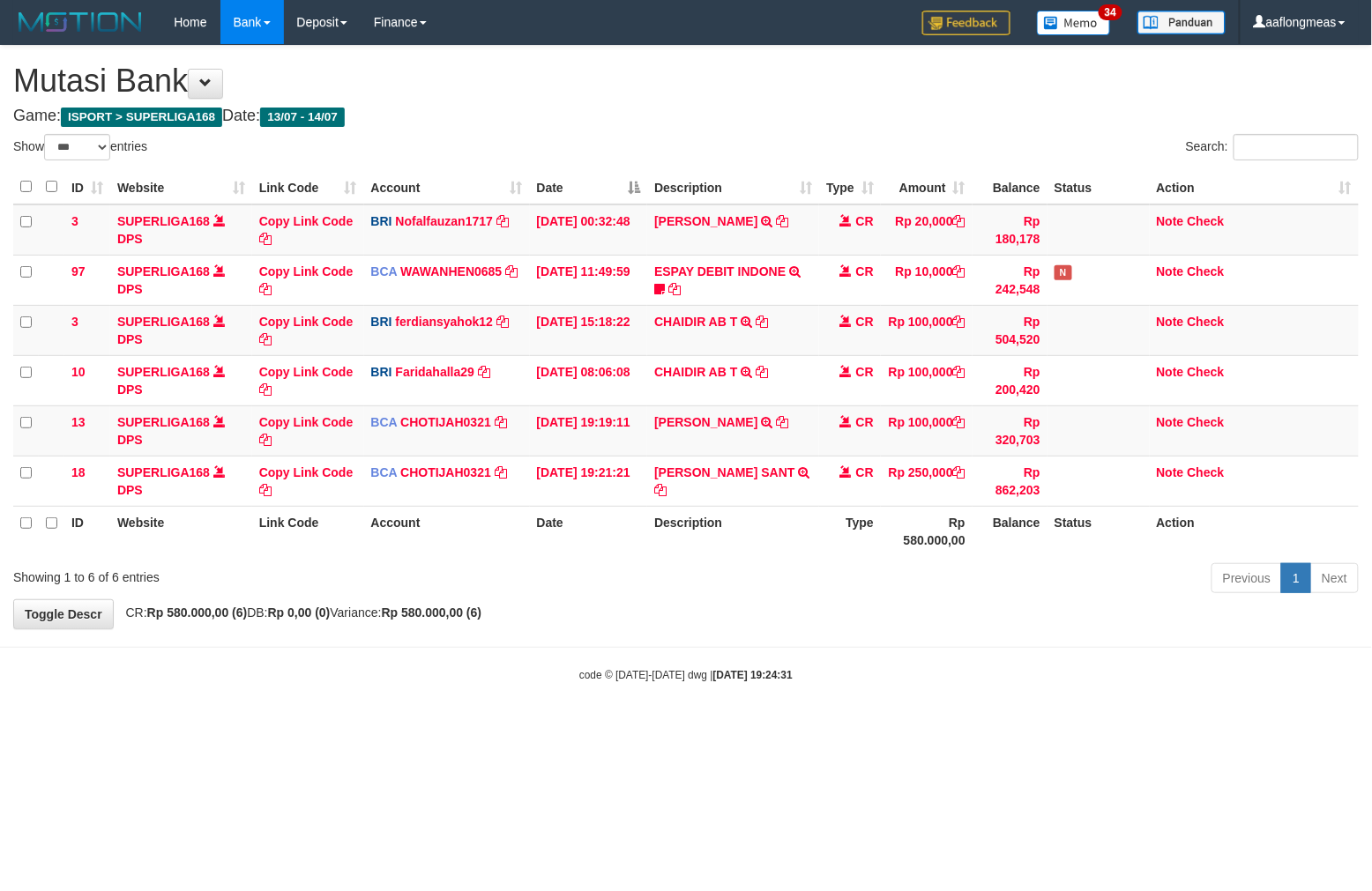 click on "**********" at bounding box center (686, 337) 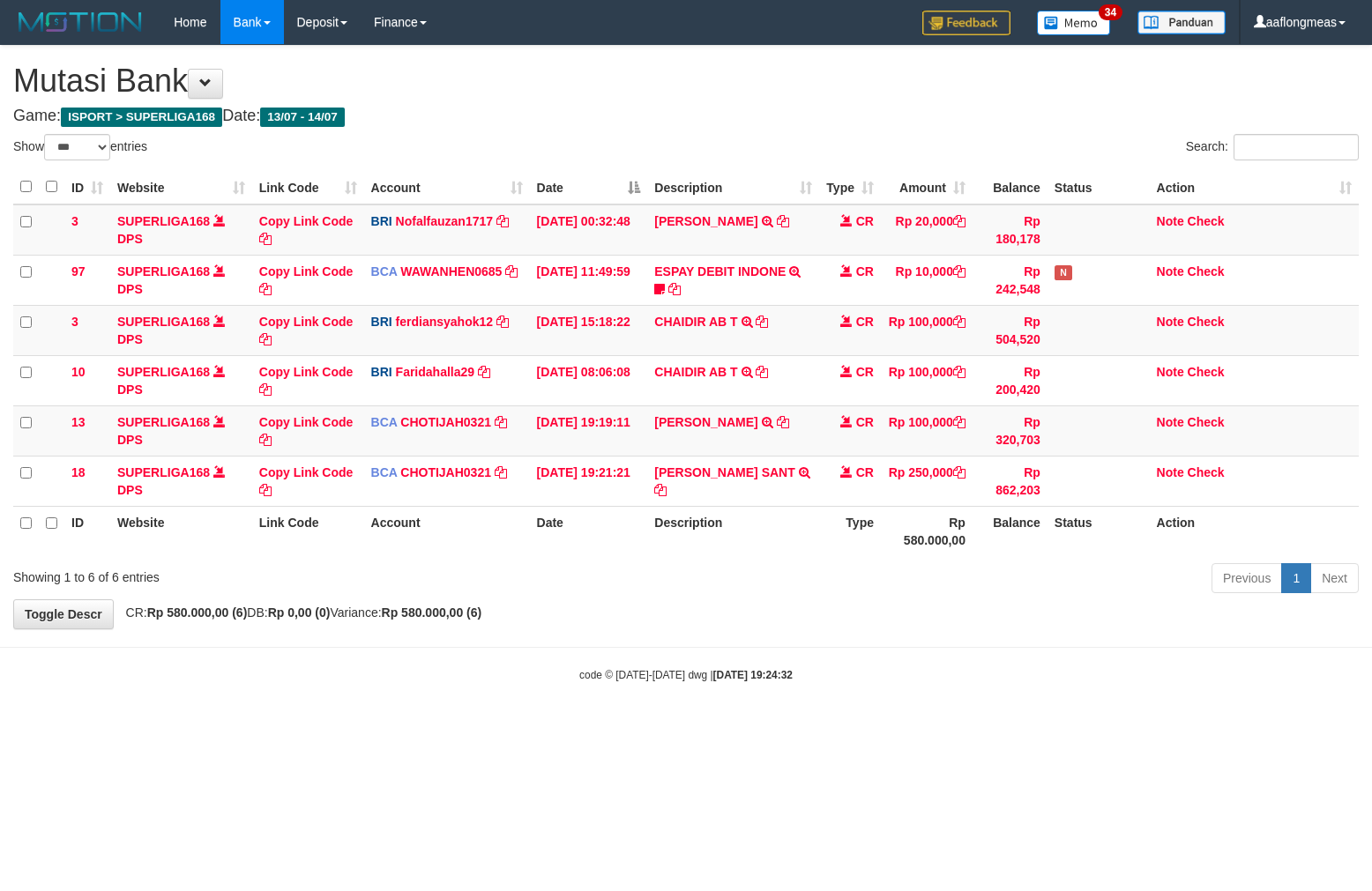 select on "***" 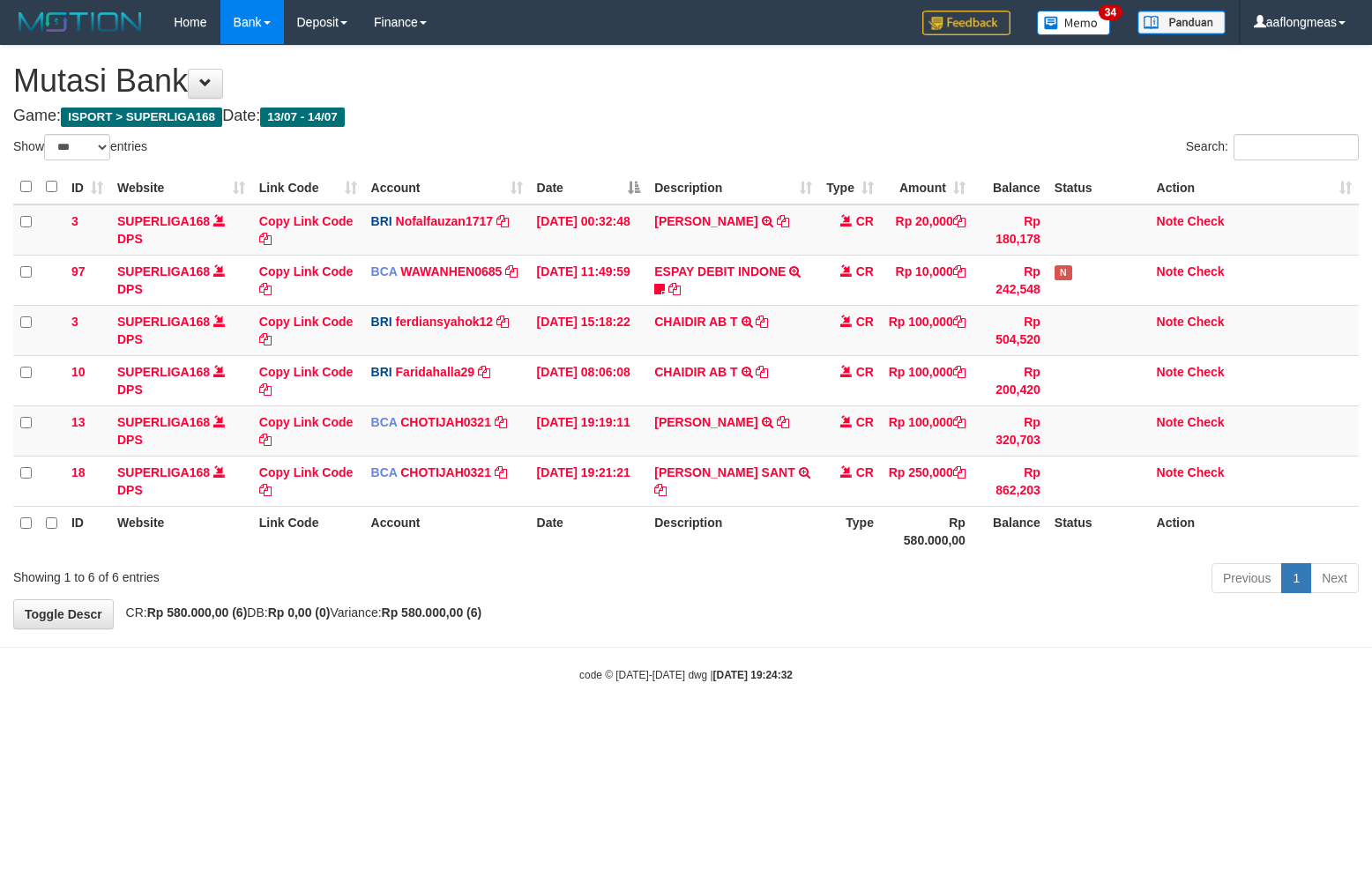 scroll, scrollTop: 0, scrollLeft: 0, axis: both 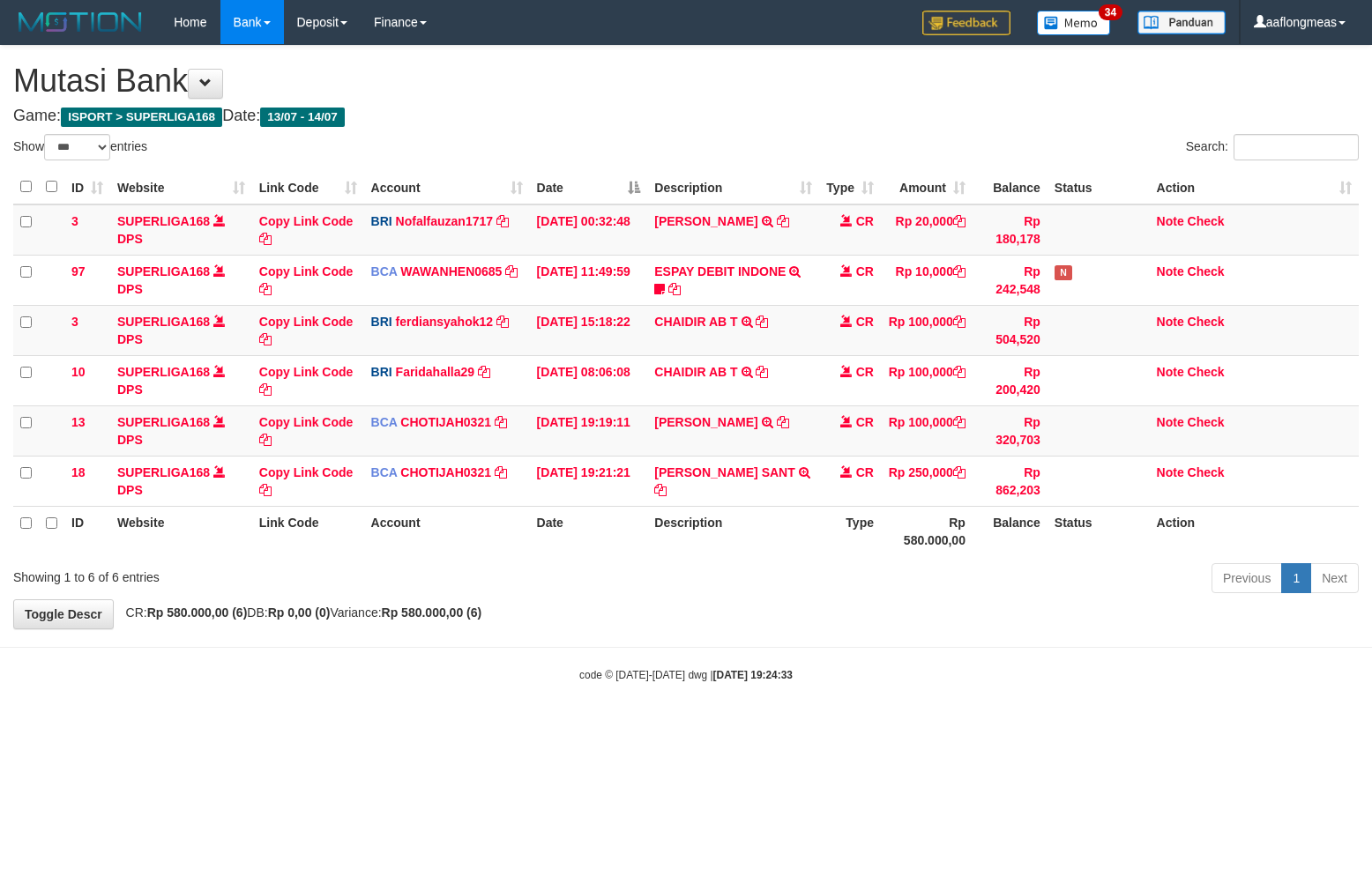 select on "***" 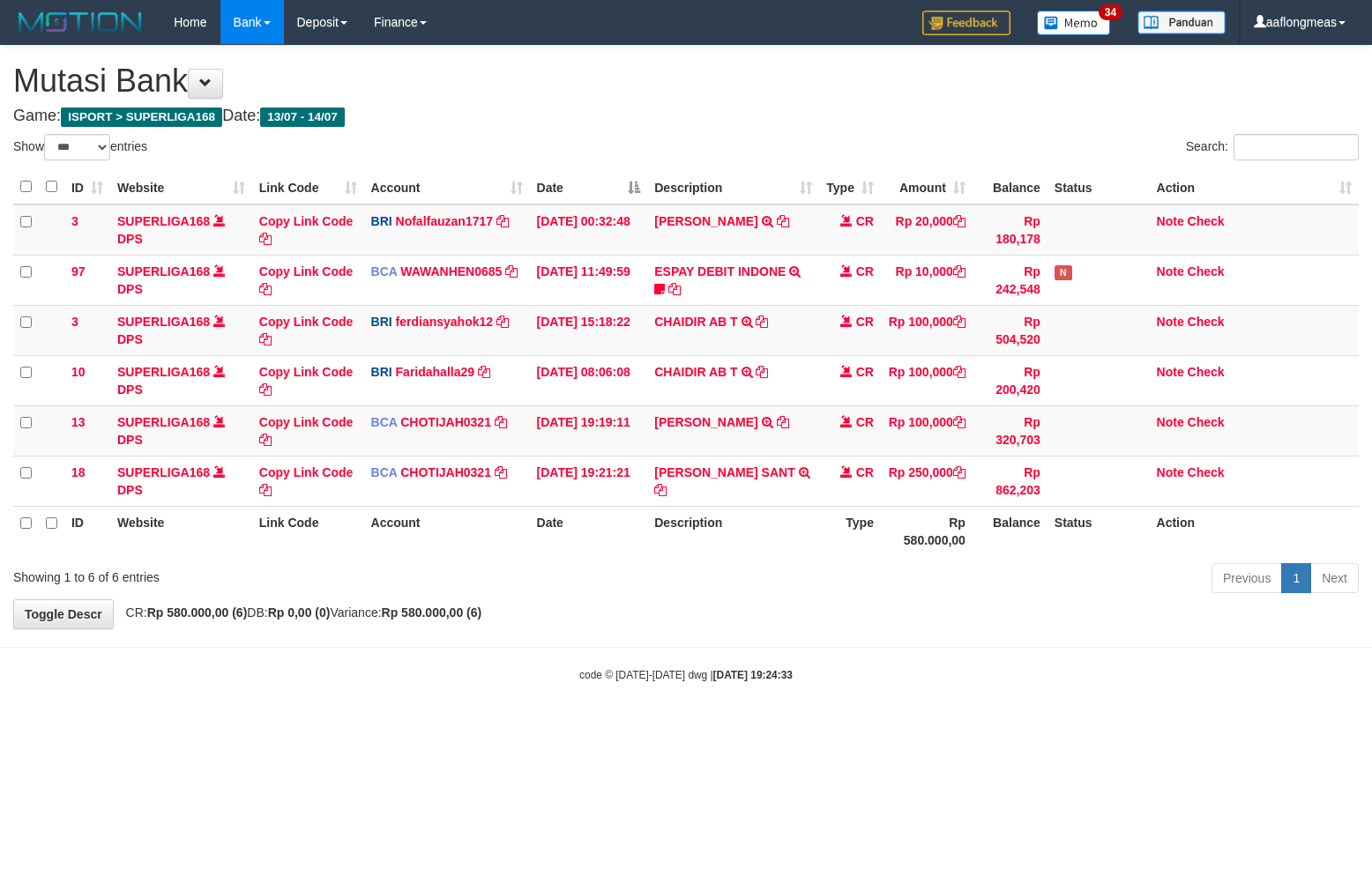 scroll, scrollTop: 0, scrollLeft: 0, axis: both 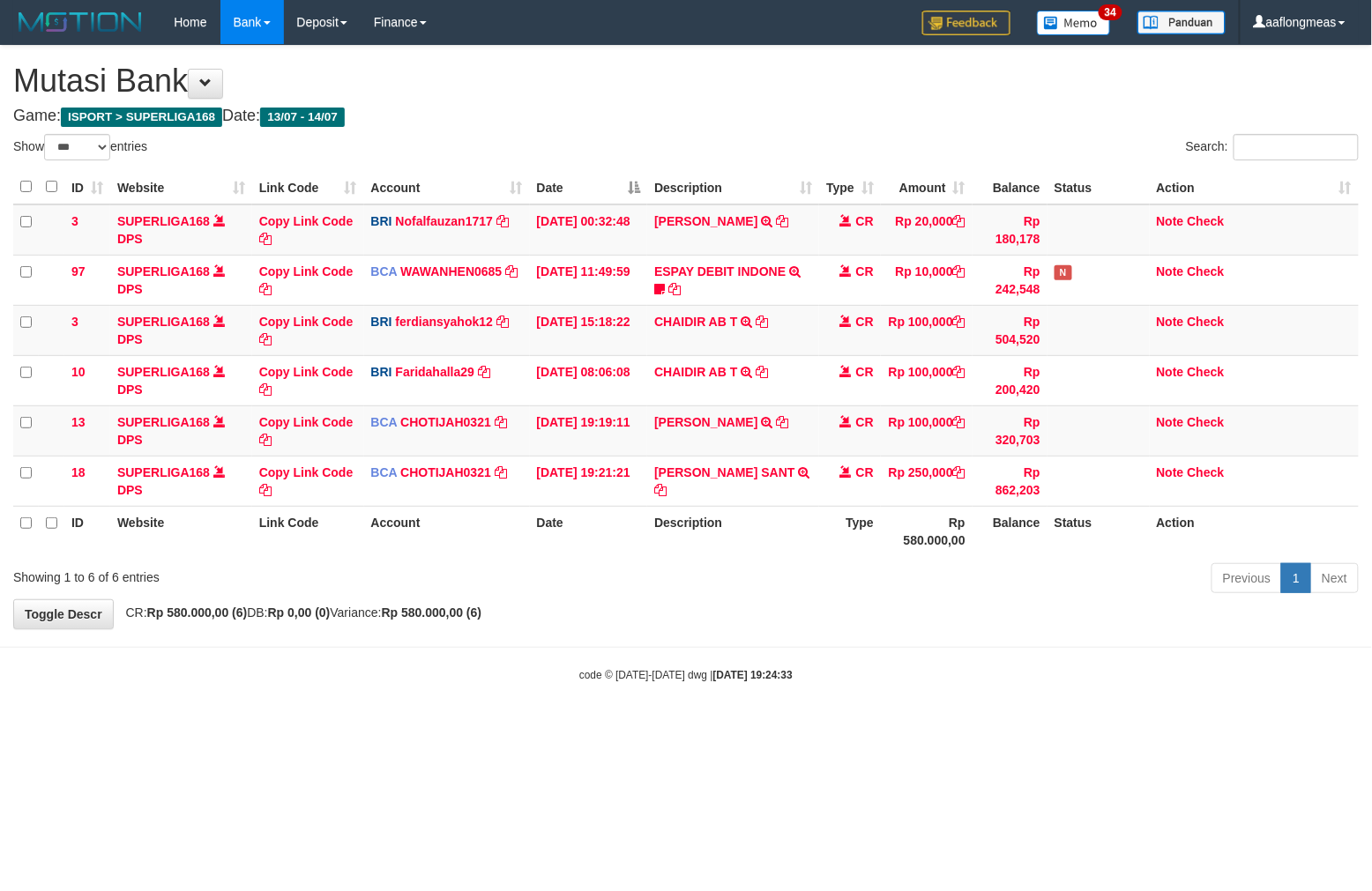 click on "**********" at bounding box center [686, 337] 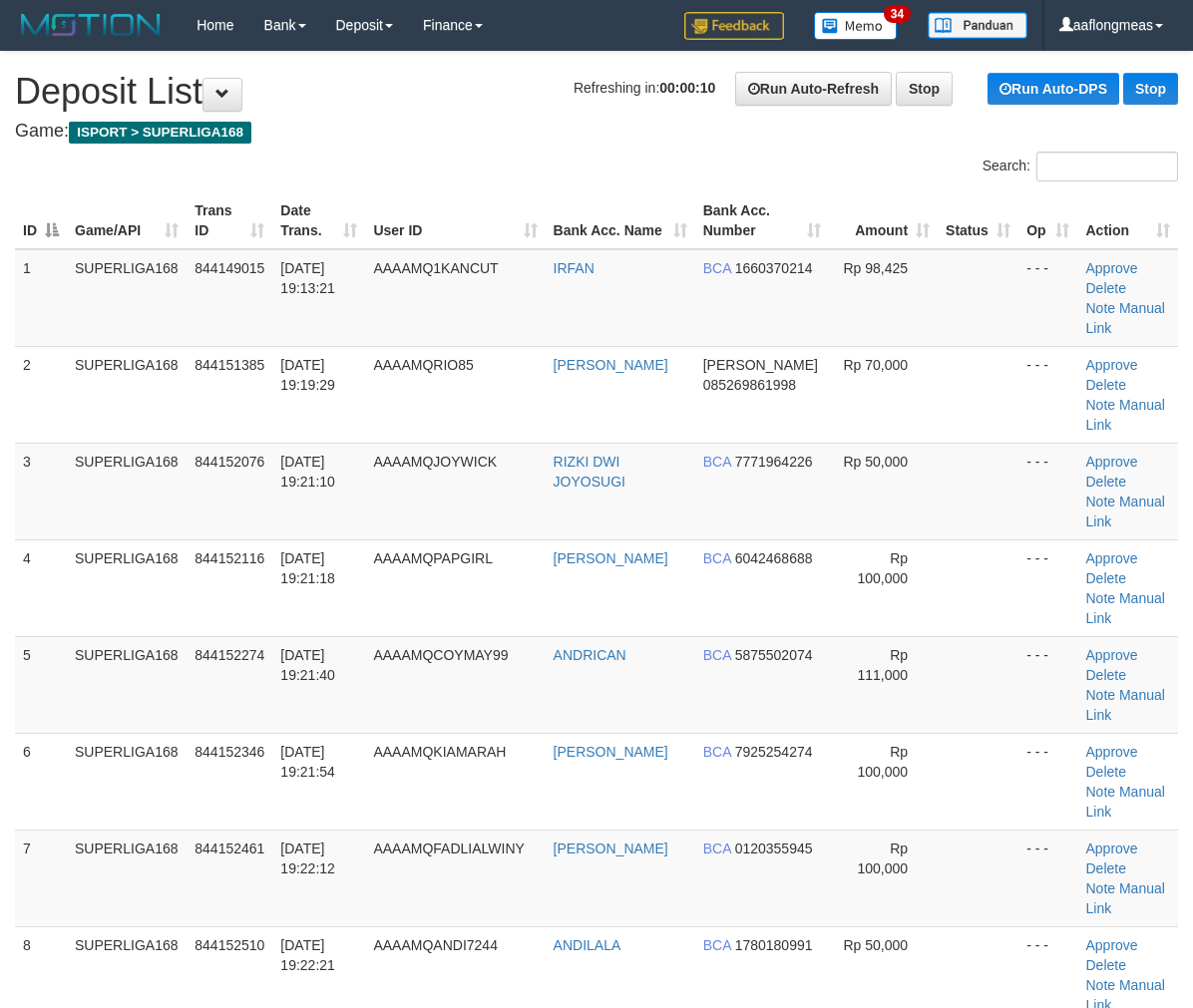 scroll, scrollTop: 0, scrollLeft: 0, axis: both 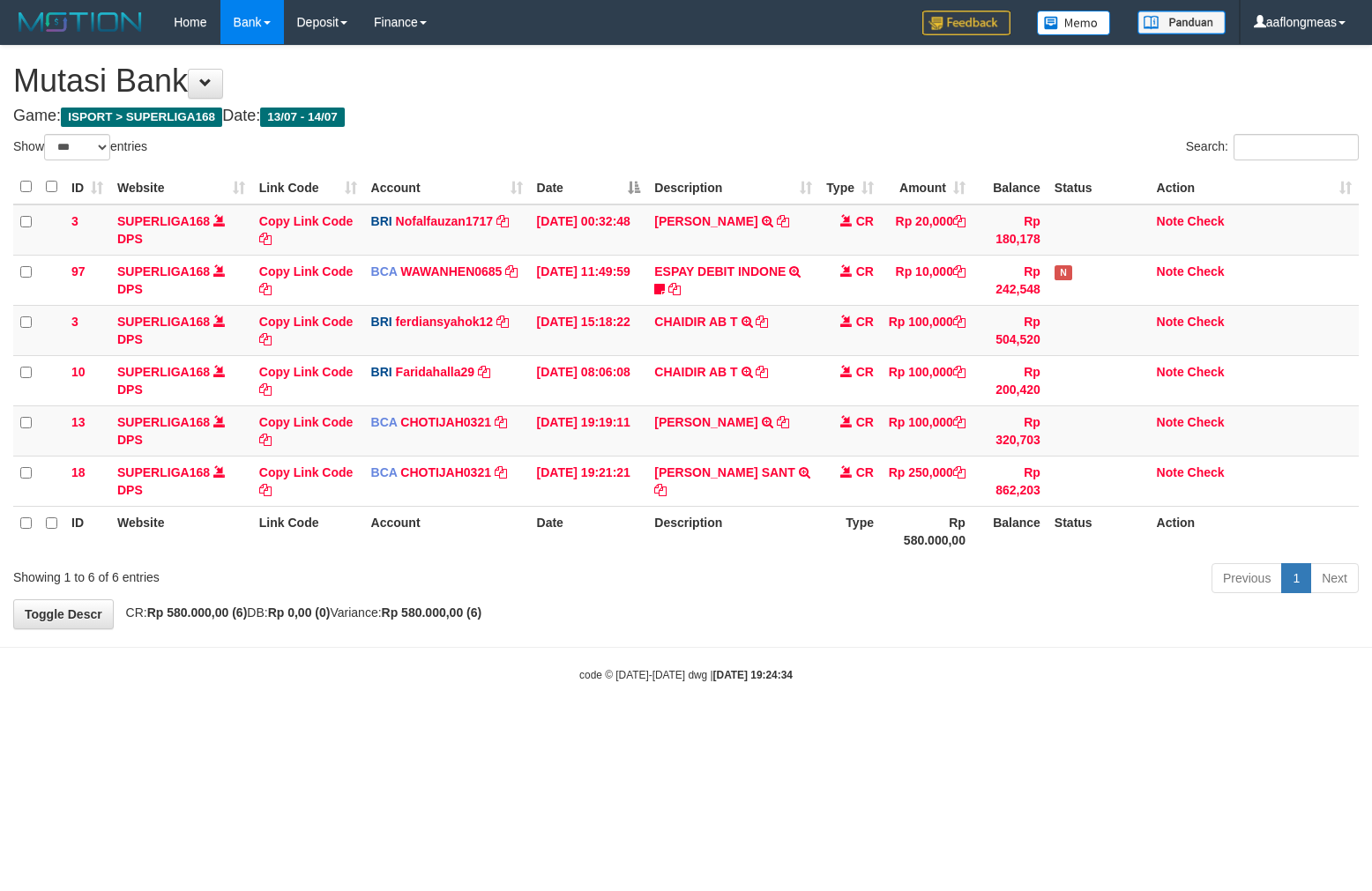 select on "***" 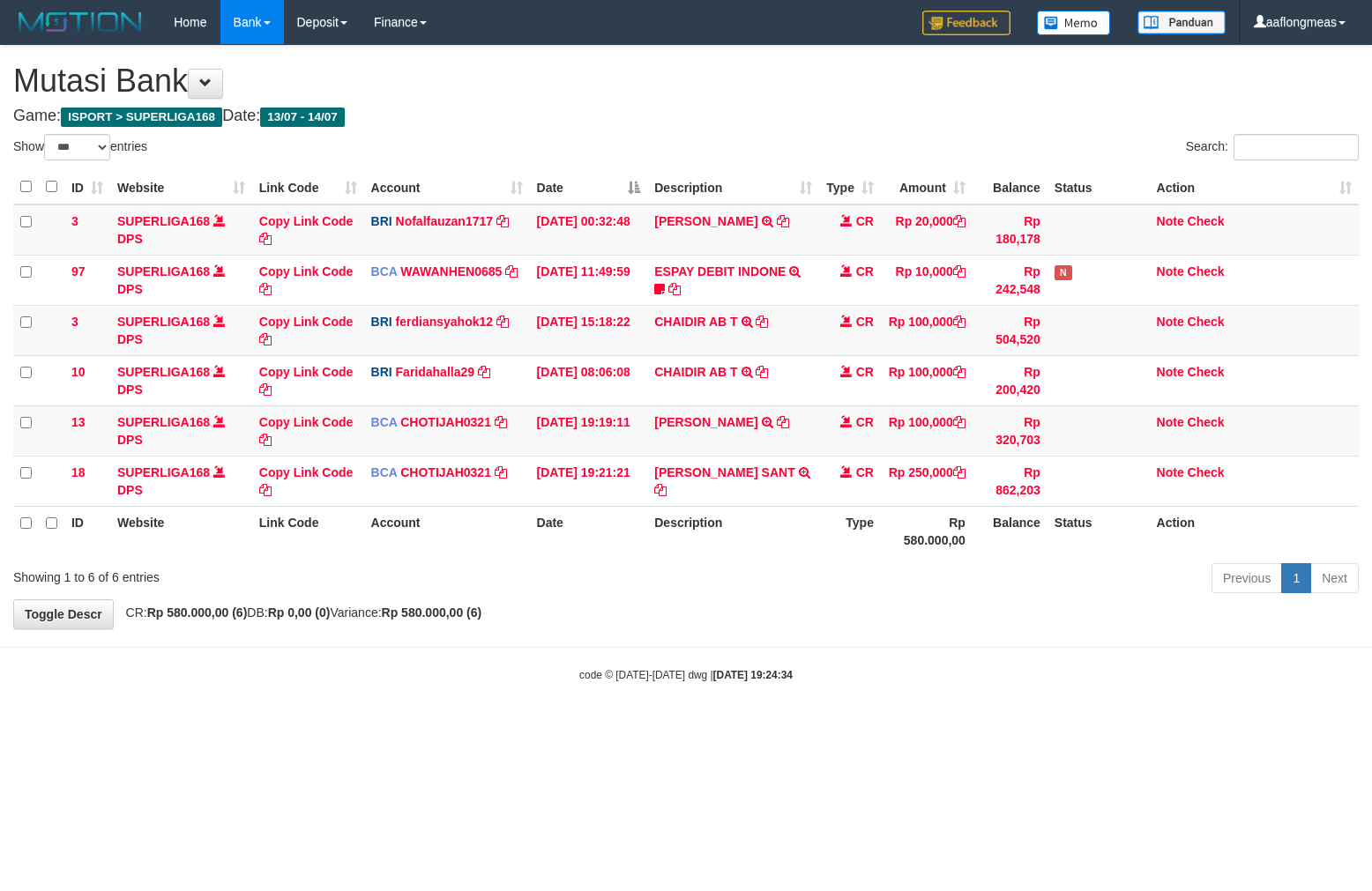scroll, scrollTop: 0, scrollLeft: 0, axis: both 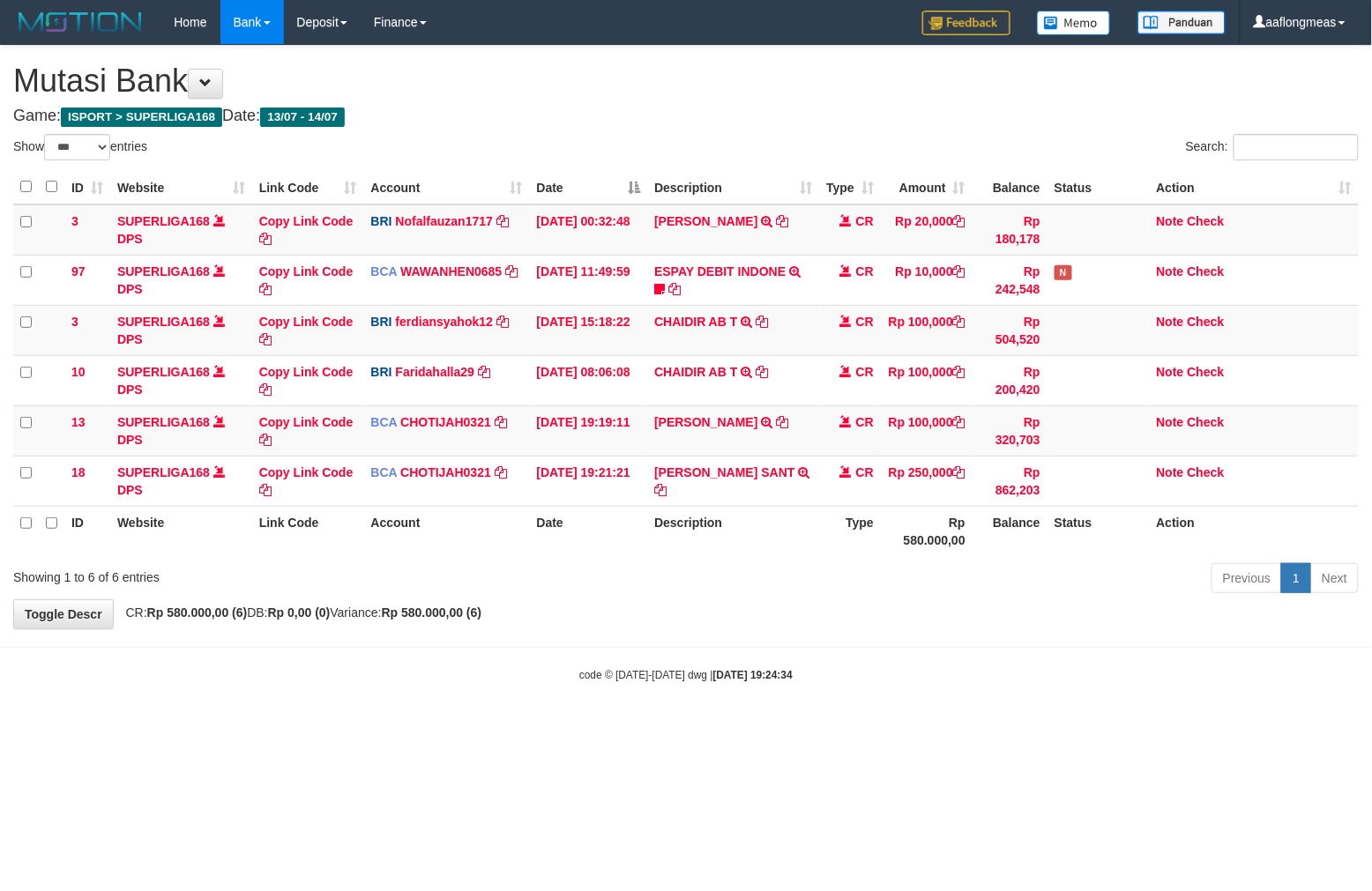 click on "**********" at bounding box center [686, 337] 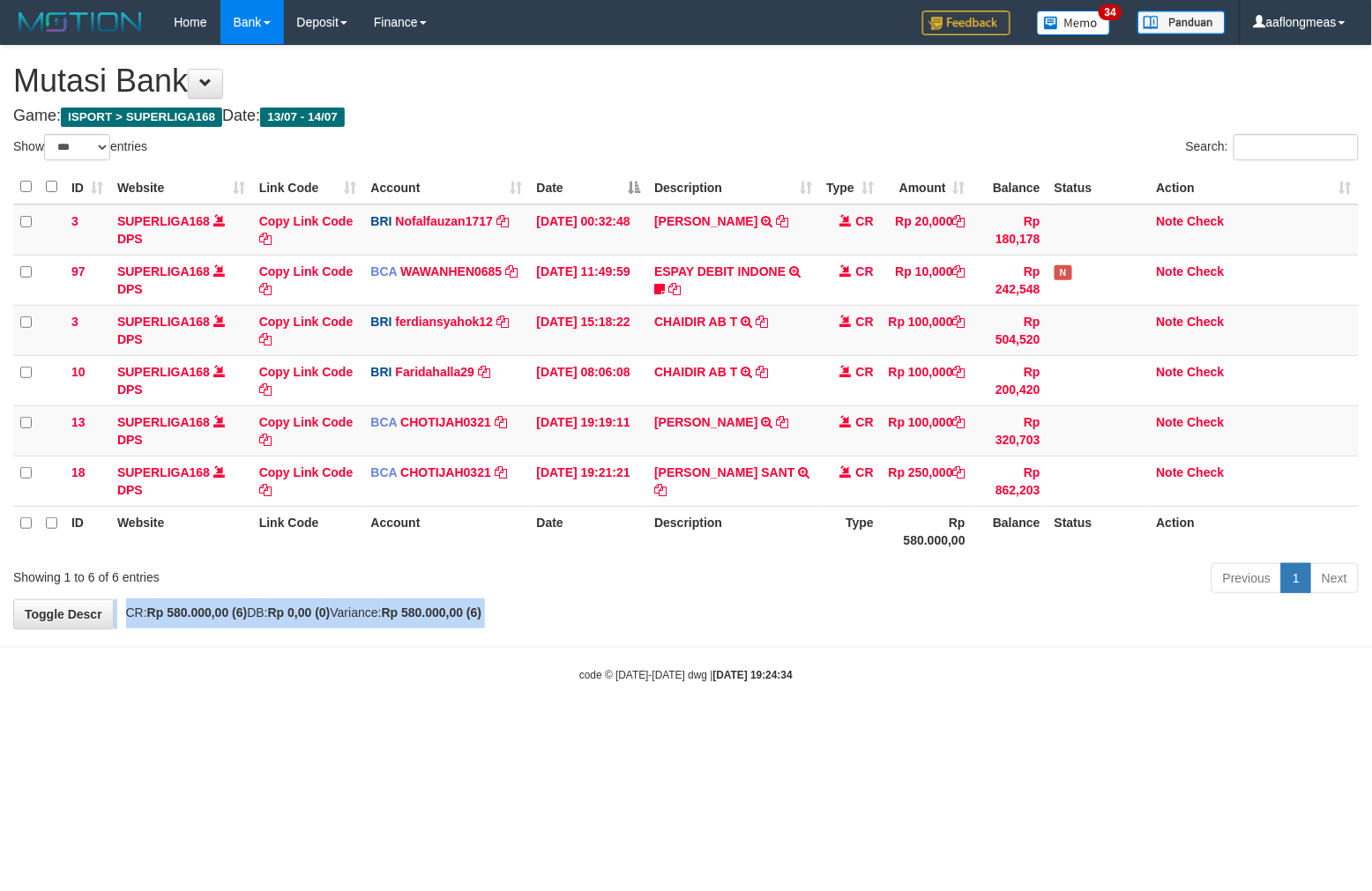 click on "**********" at bounding box center [686, 337] 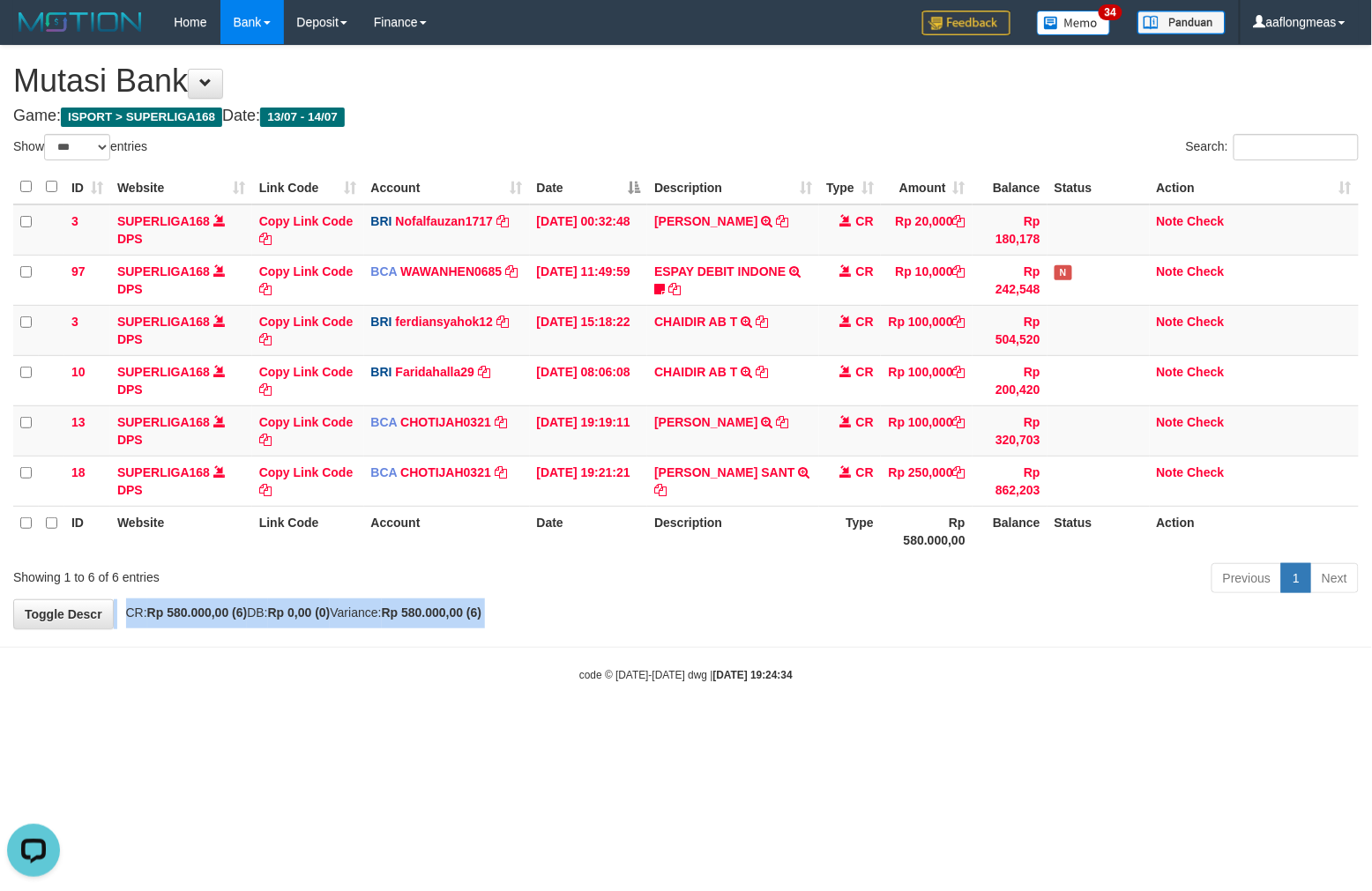 scroll, scrollTop: 0, scrollLeft: 0, axis: both 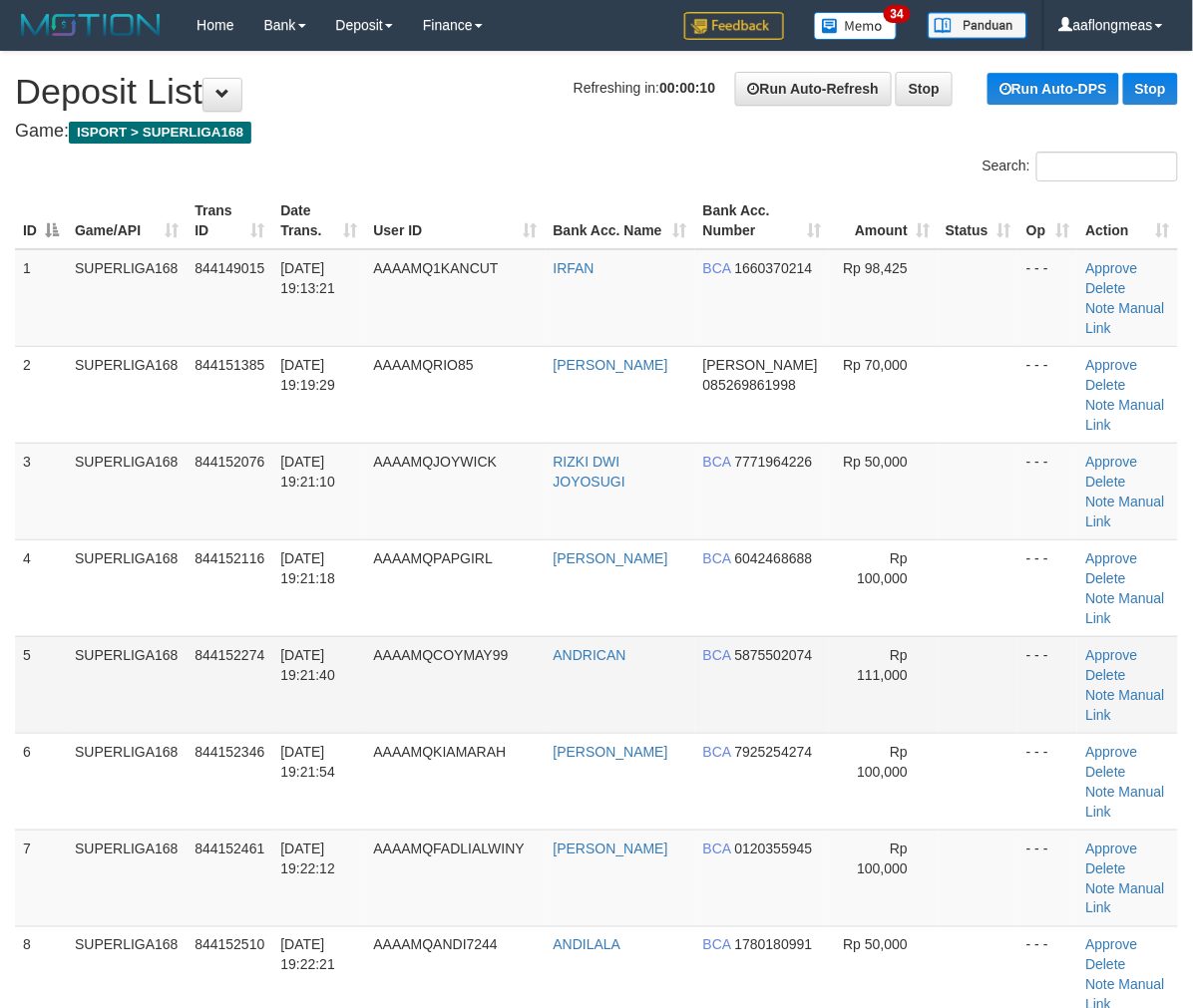 click at bounding box center [978, 684] 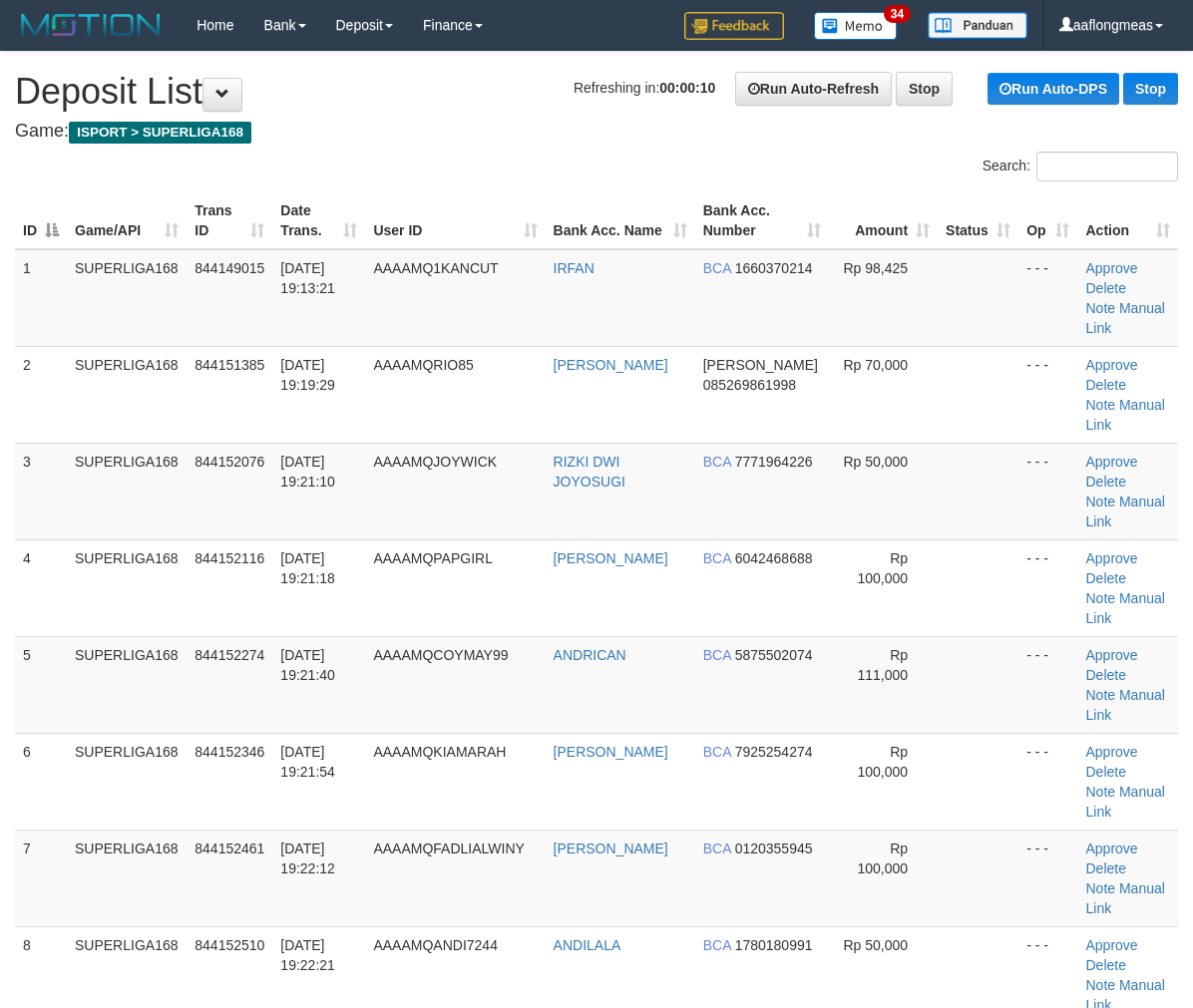 scroll, scrollTop: 0, scrollLeft: 0, axis: both 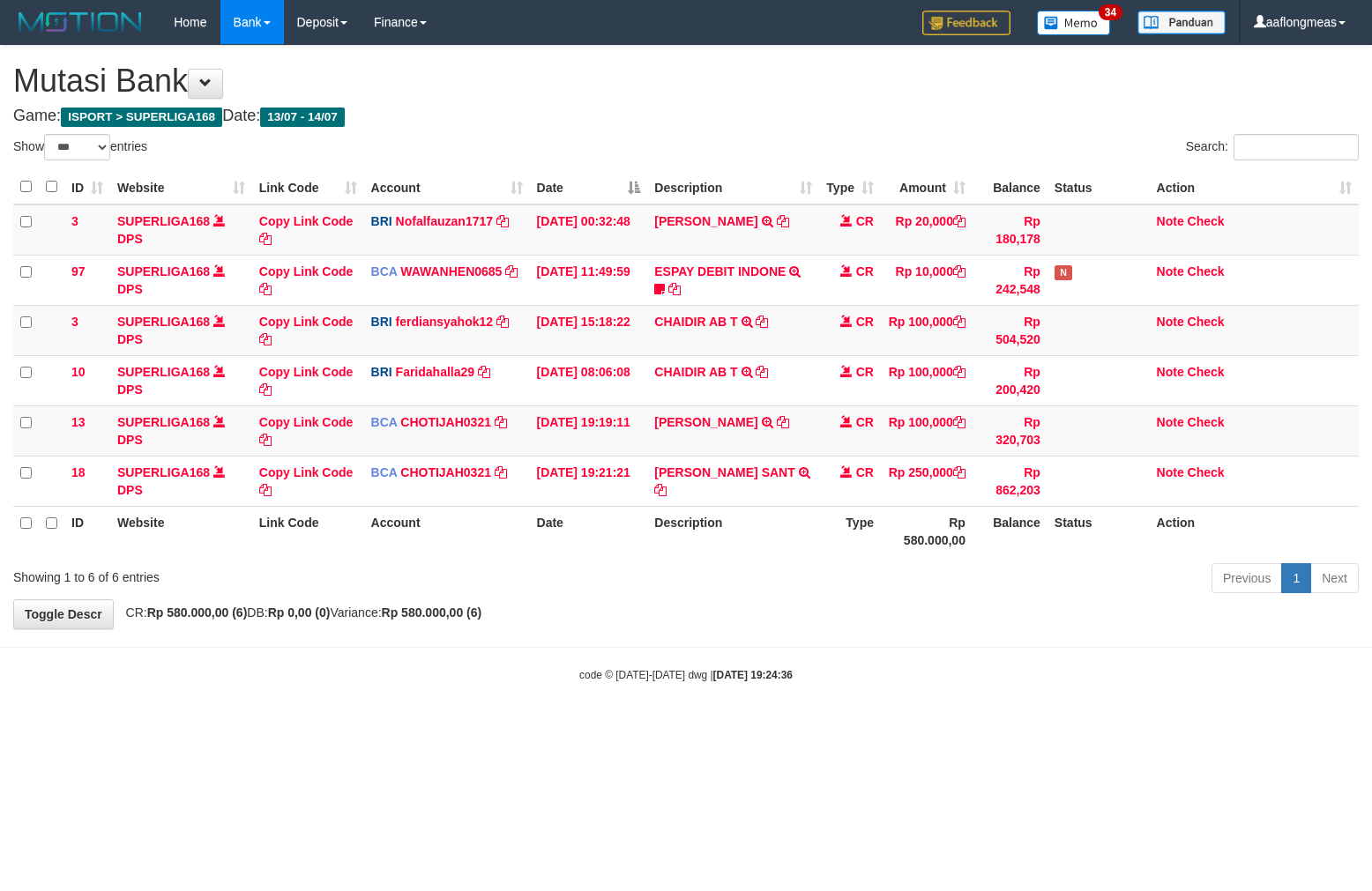 select on "***" 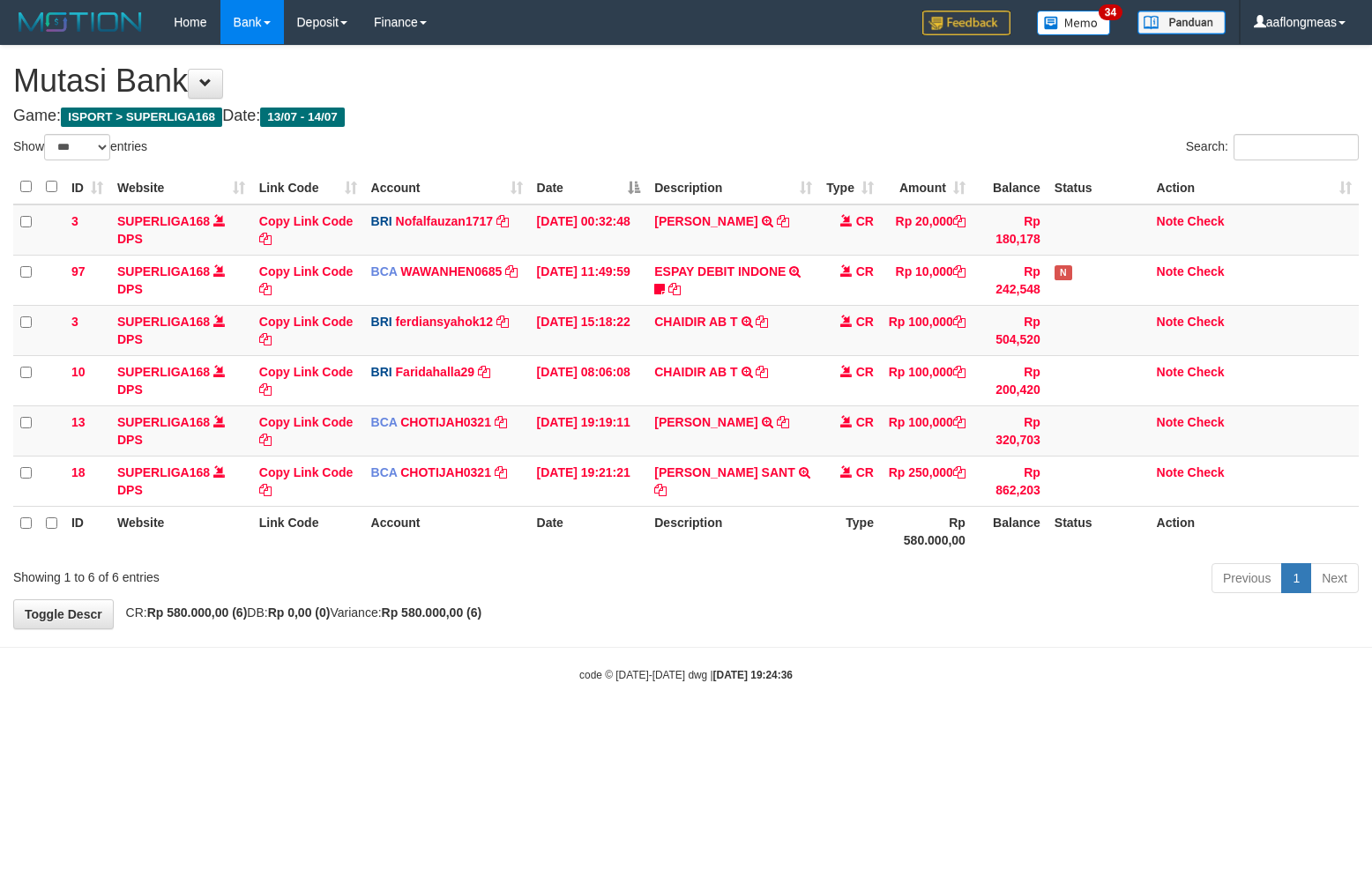 scroll, scrollTop: 0, scrollLeft: 0, axis: both 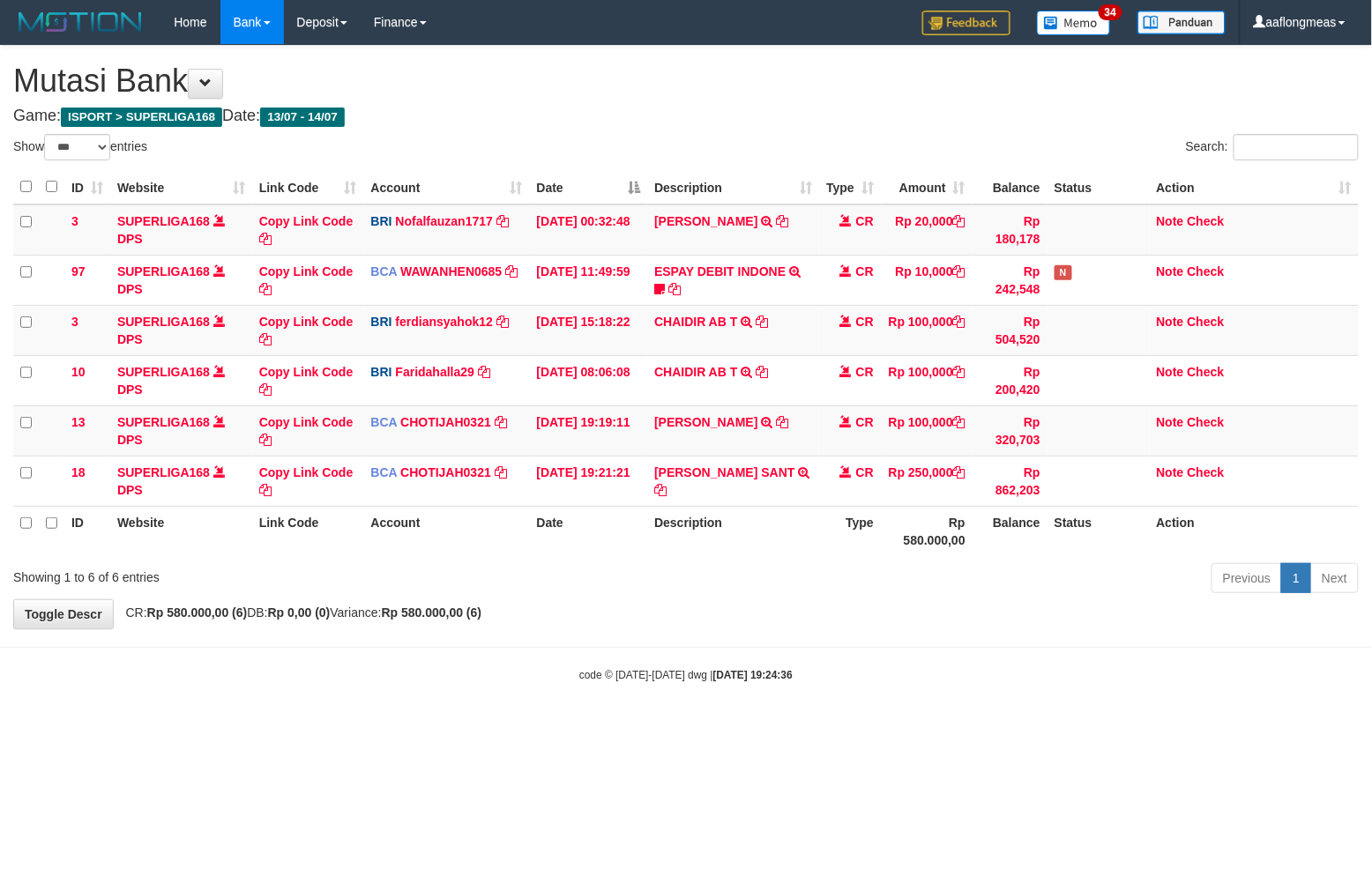 click on "Previous 1 Next" at bounding box center (972, 580) 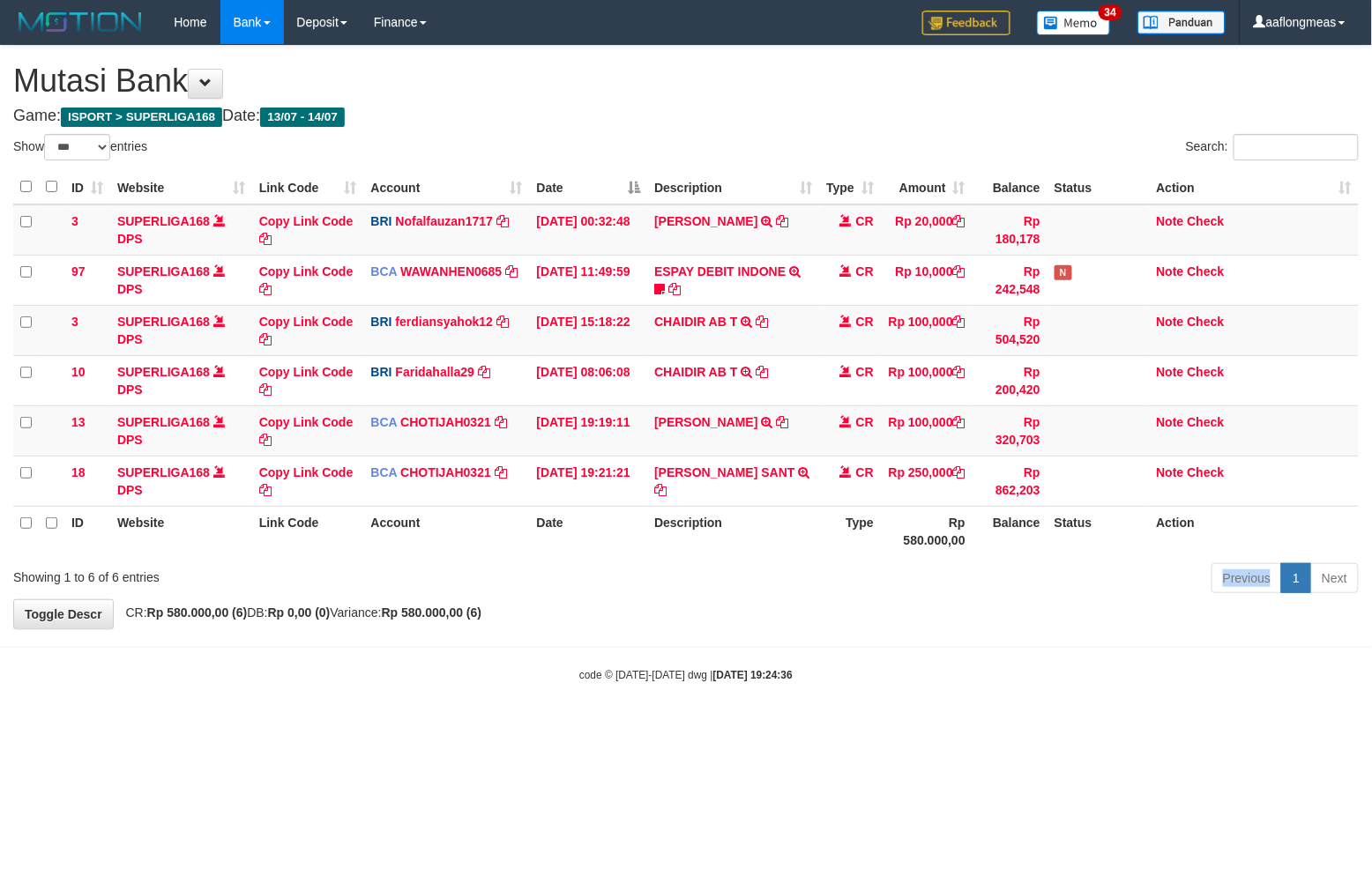 click on "Previous 1 Next" at bounding box center (972, 580) 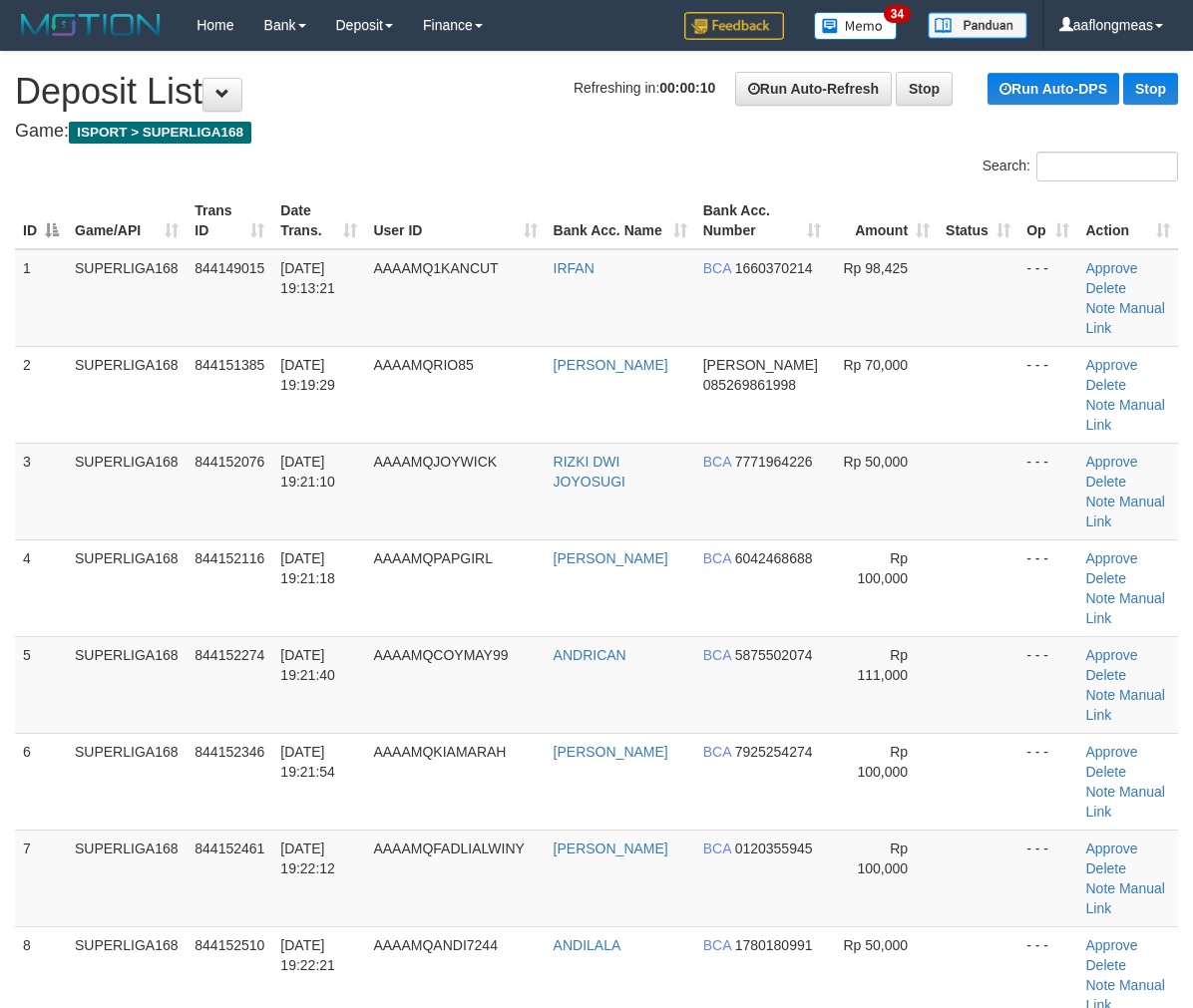 scroll, scrollTop: 0, scrollLeft: 0, axis: both 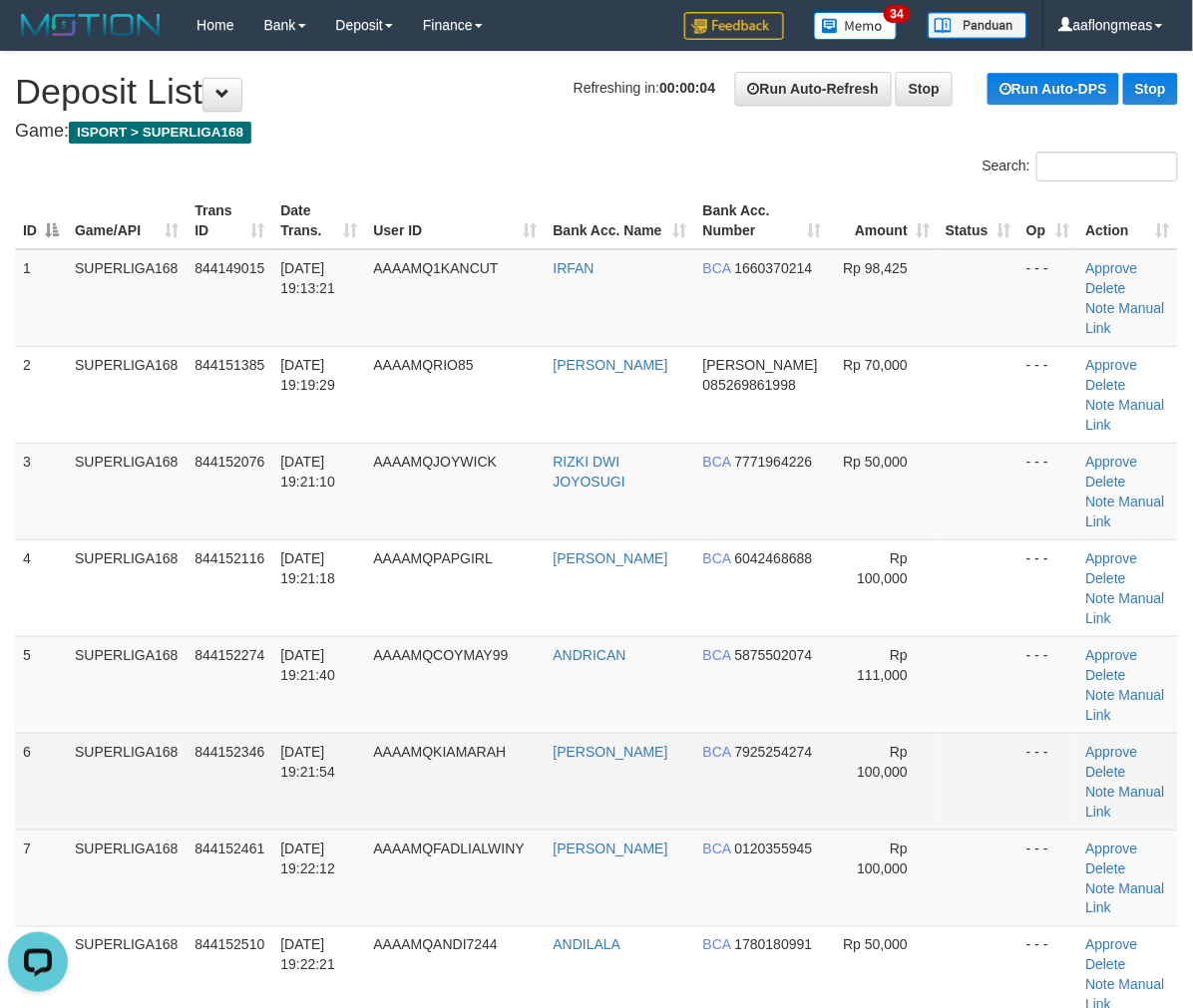 click at bounding box center (978, 781) 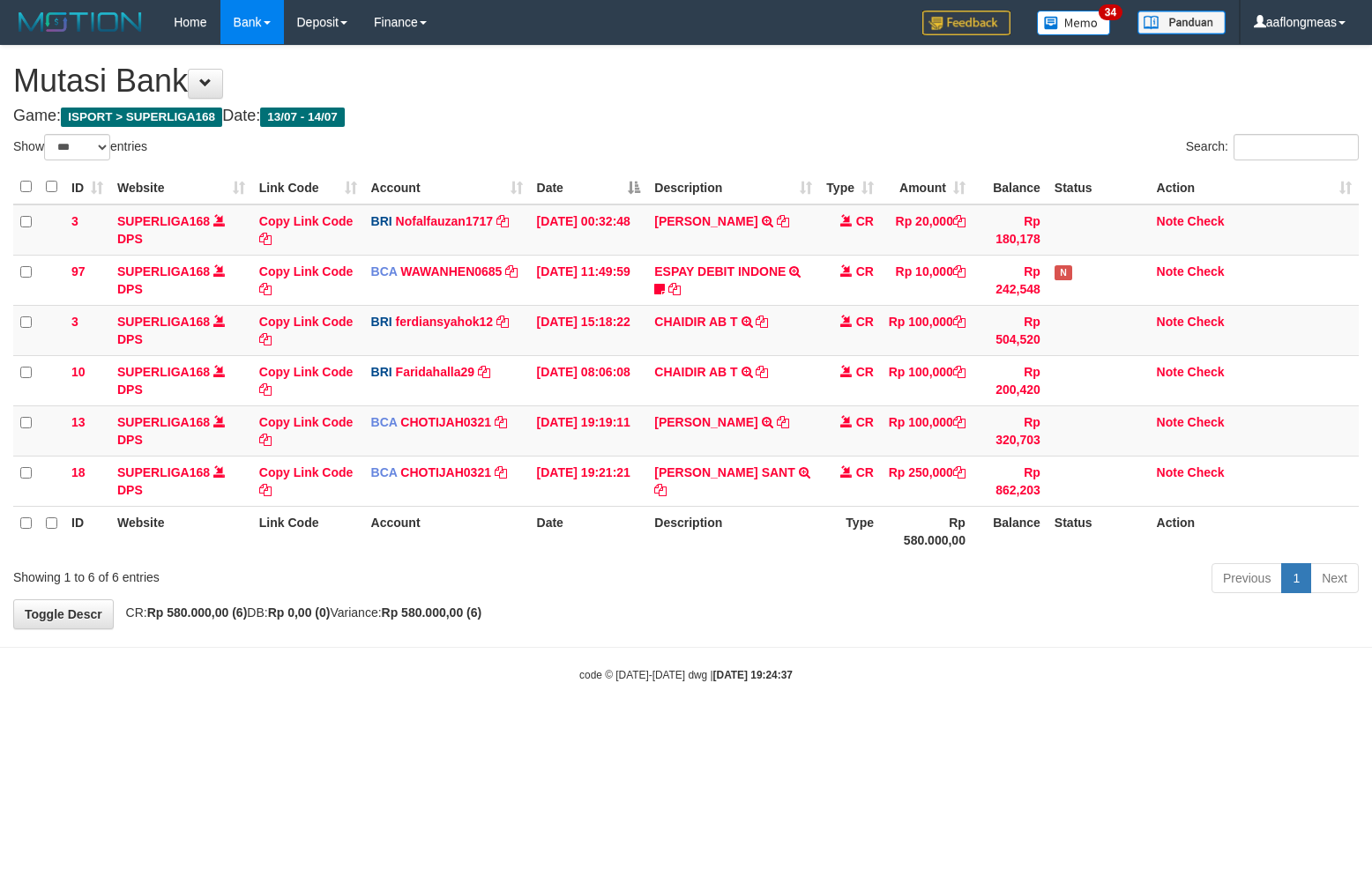 select on "***" 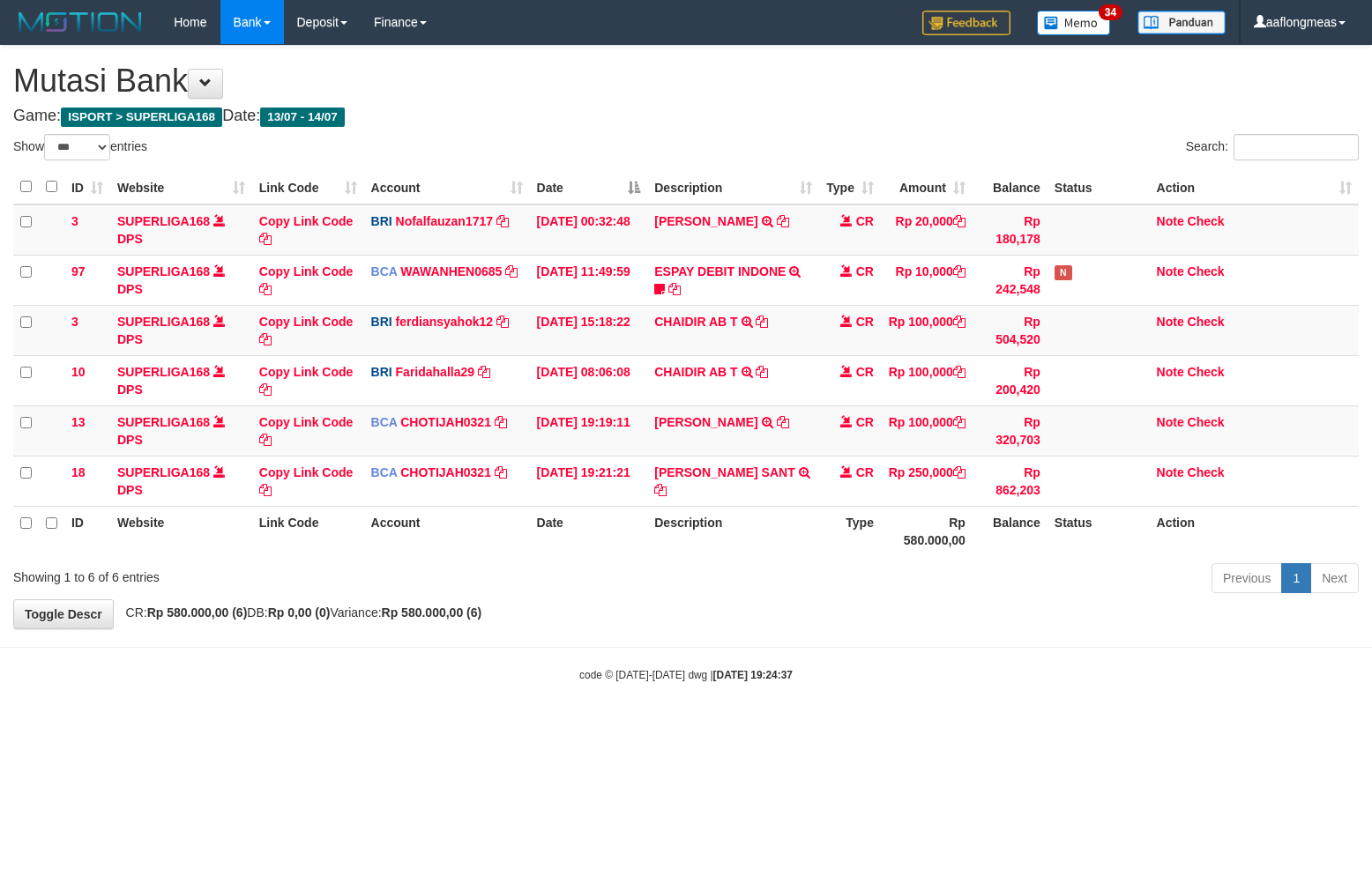 scroll, scrollTop: 0, scrollLeft: 0, axis: both 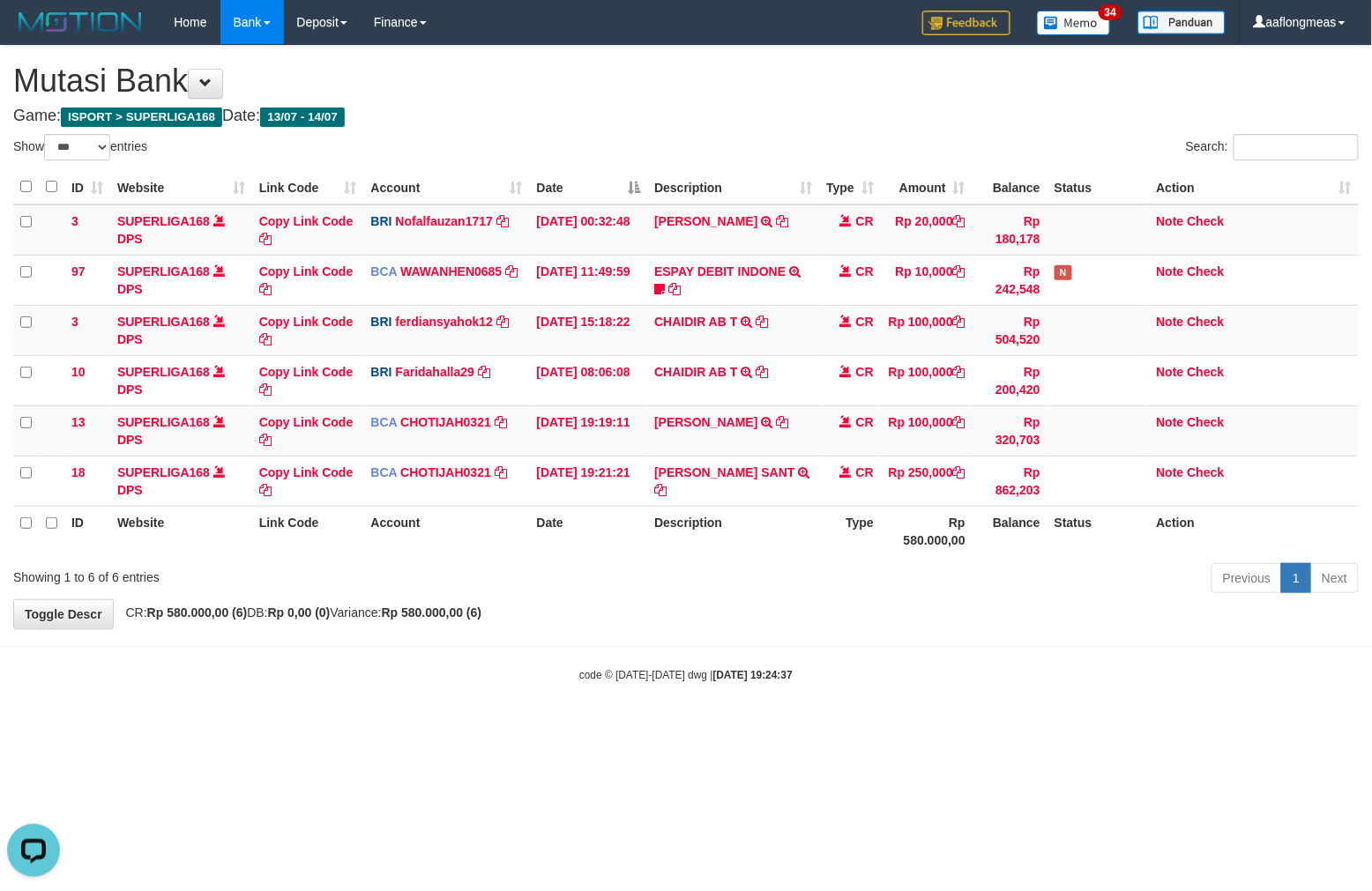 click on "Previous 1 Next" at bounding box center (972, 580) 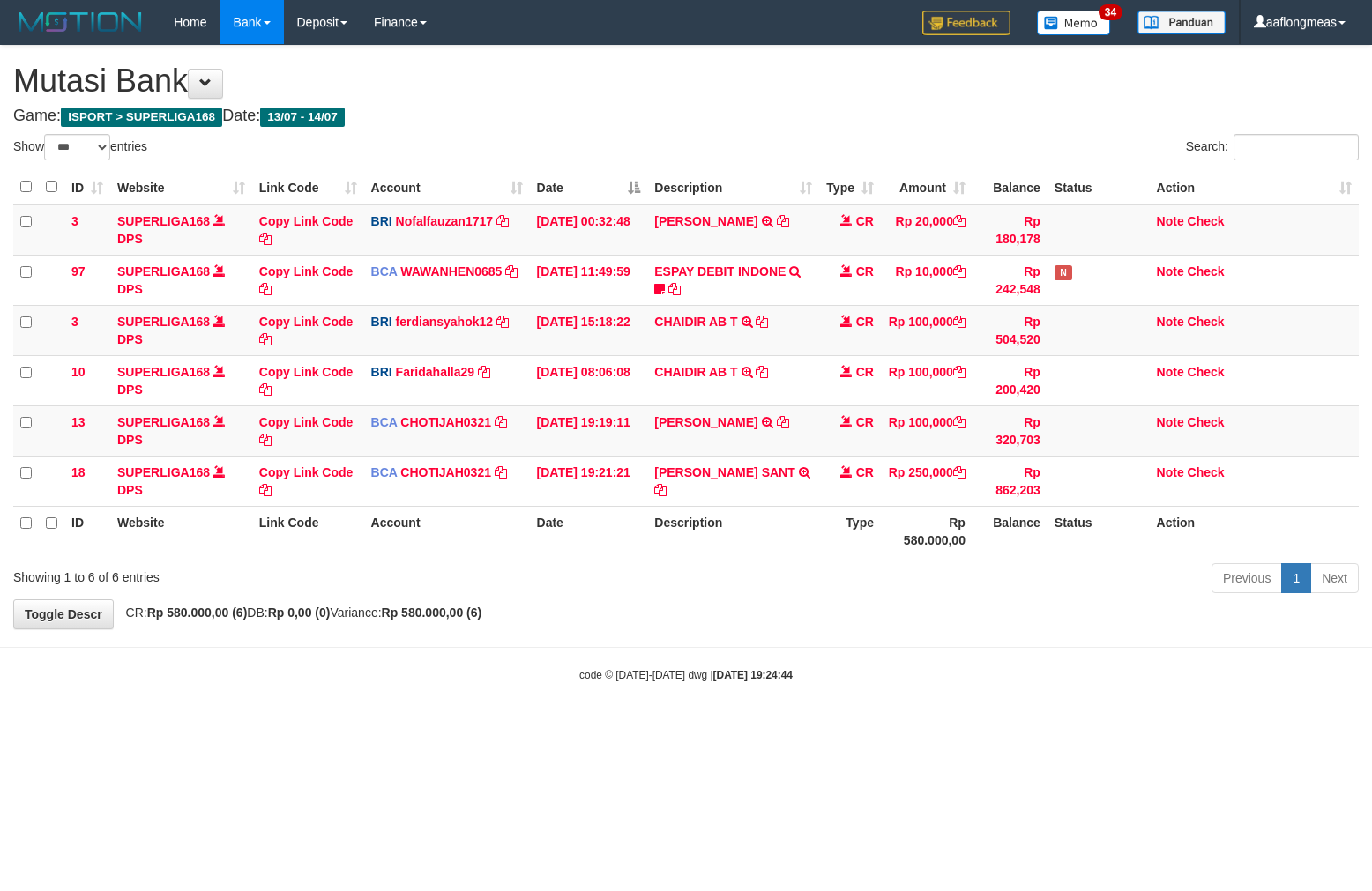 select on "***" 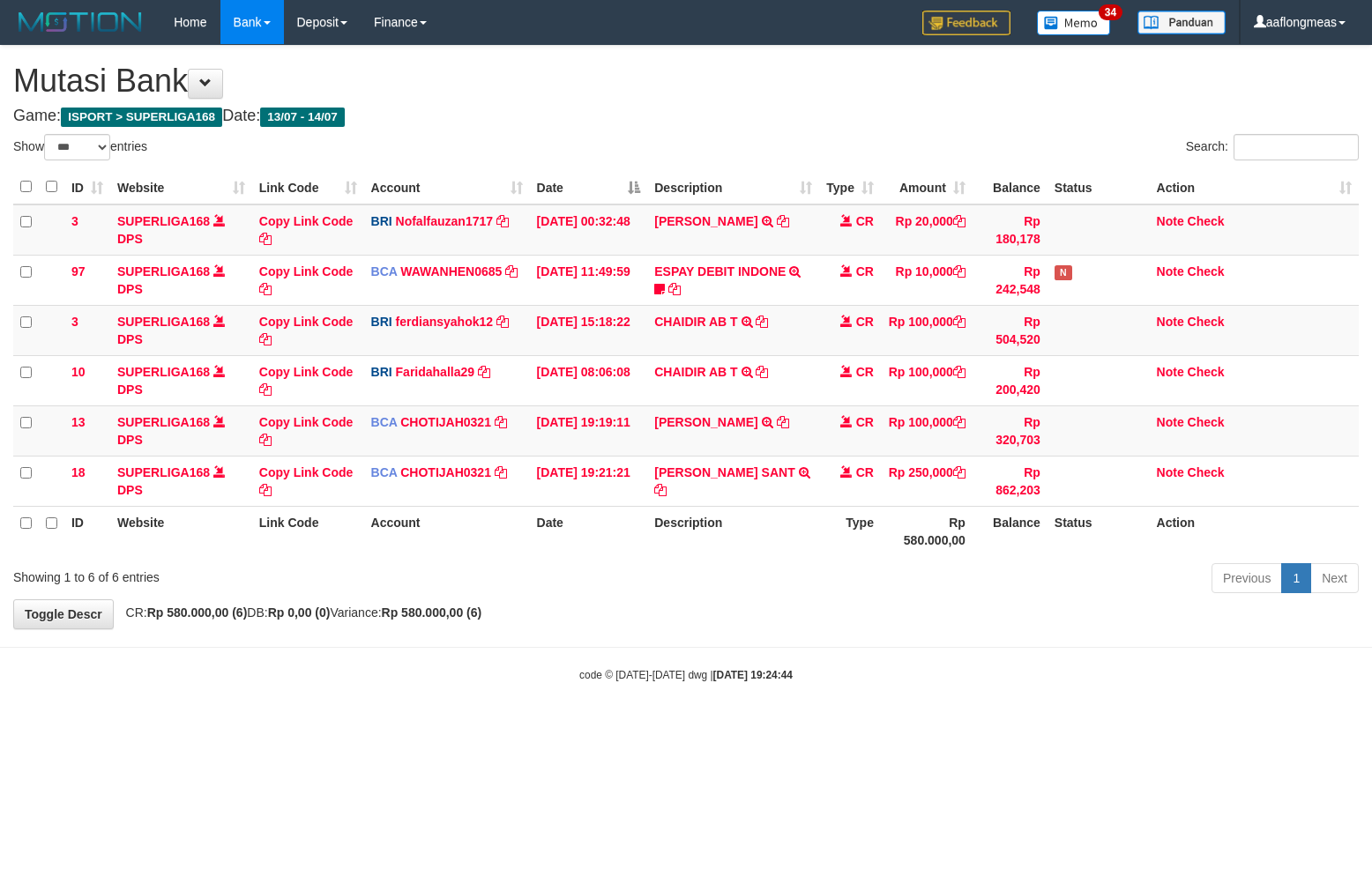 scroll, scrollTop: 0, scrollLeft: 0, axis: both 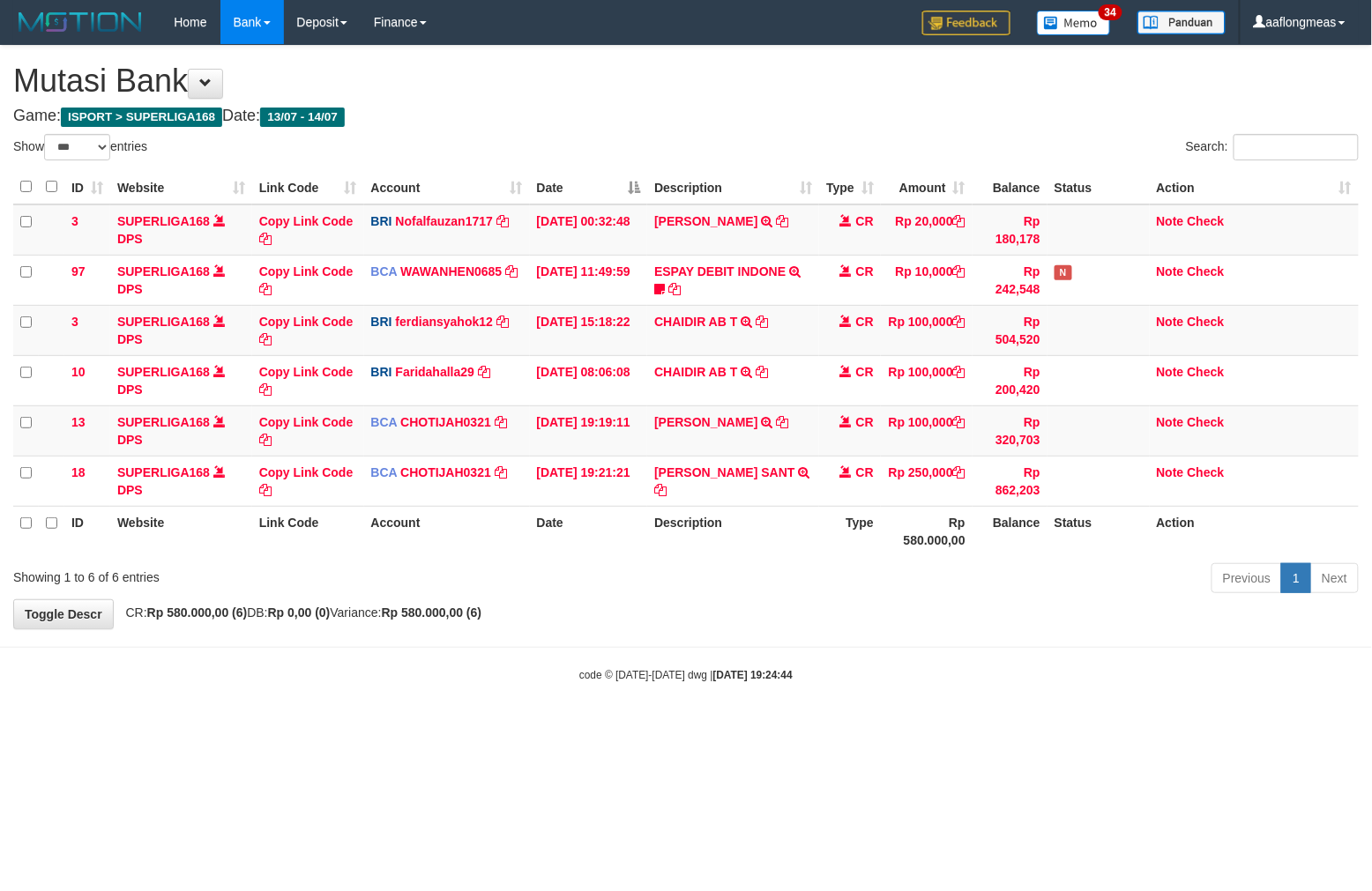 click on "Toggle navigation
Home
Bank
Account List
Load
By Website
Group
[ISPORT]													SUPERLIGA168
By Load Group (DPS)
34" at bounding box center (686, 363) 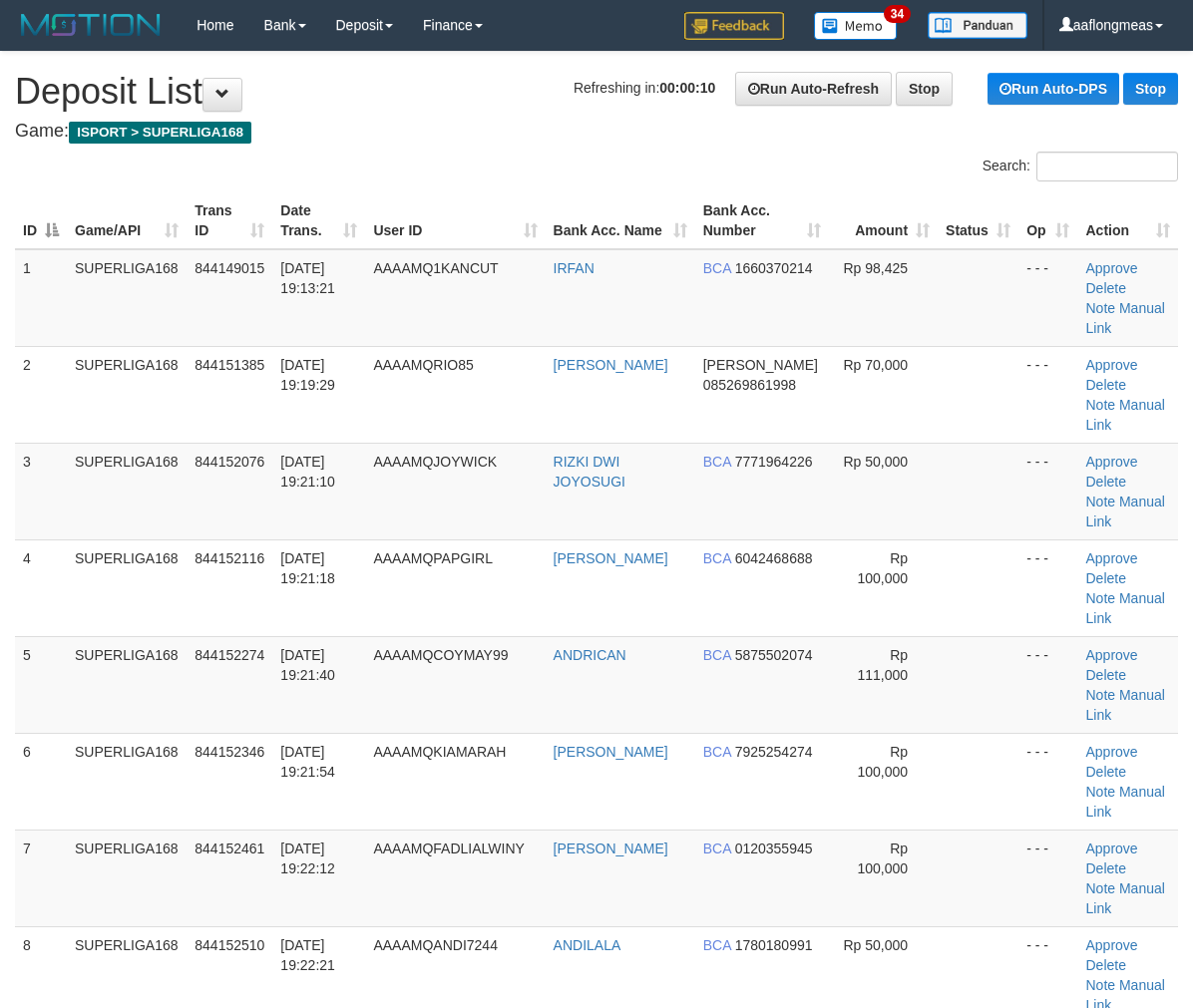 scroll, scrollTop: 0, scrollLeft: 0, axis: both 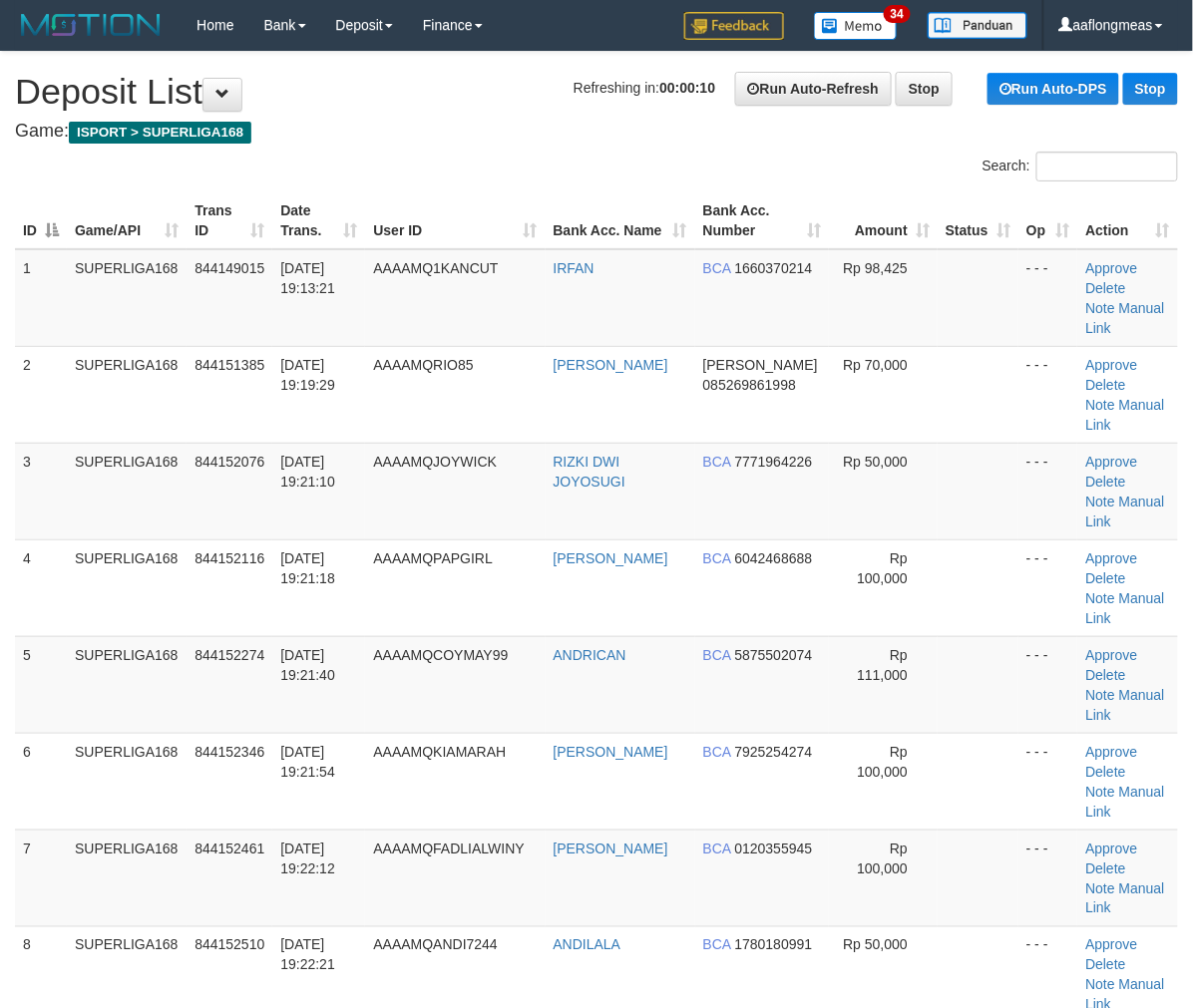 drag, startPoint x: 0, startPoint y: 0, endPoint x: 1203, endPoint y: 622, distance: 1354.2869 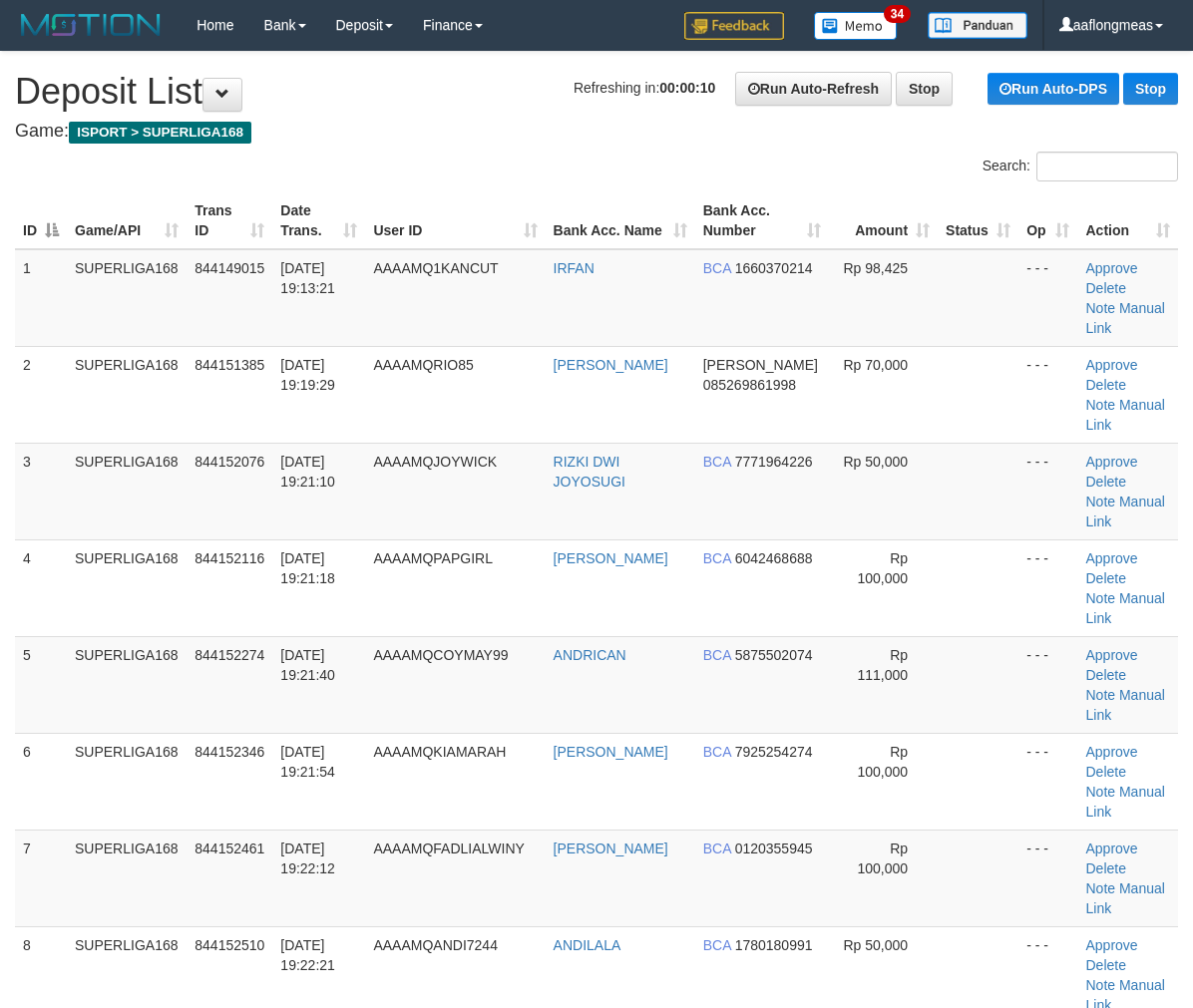 scroll, scrollTop: 0, scrollLeft: 0, axis: both 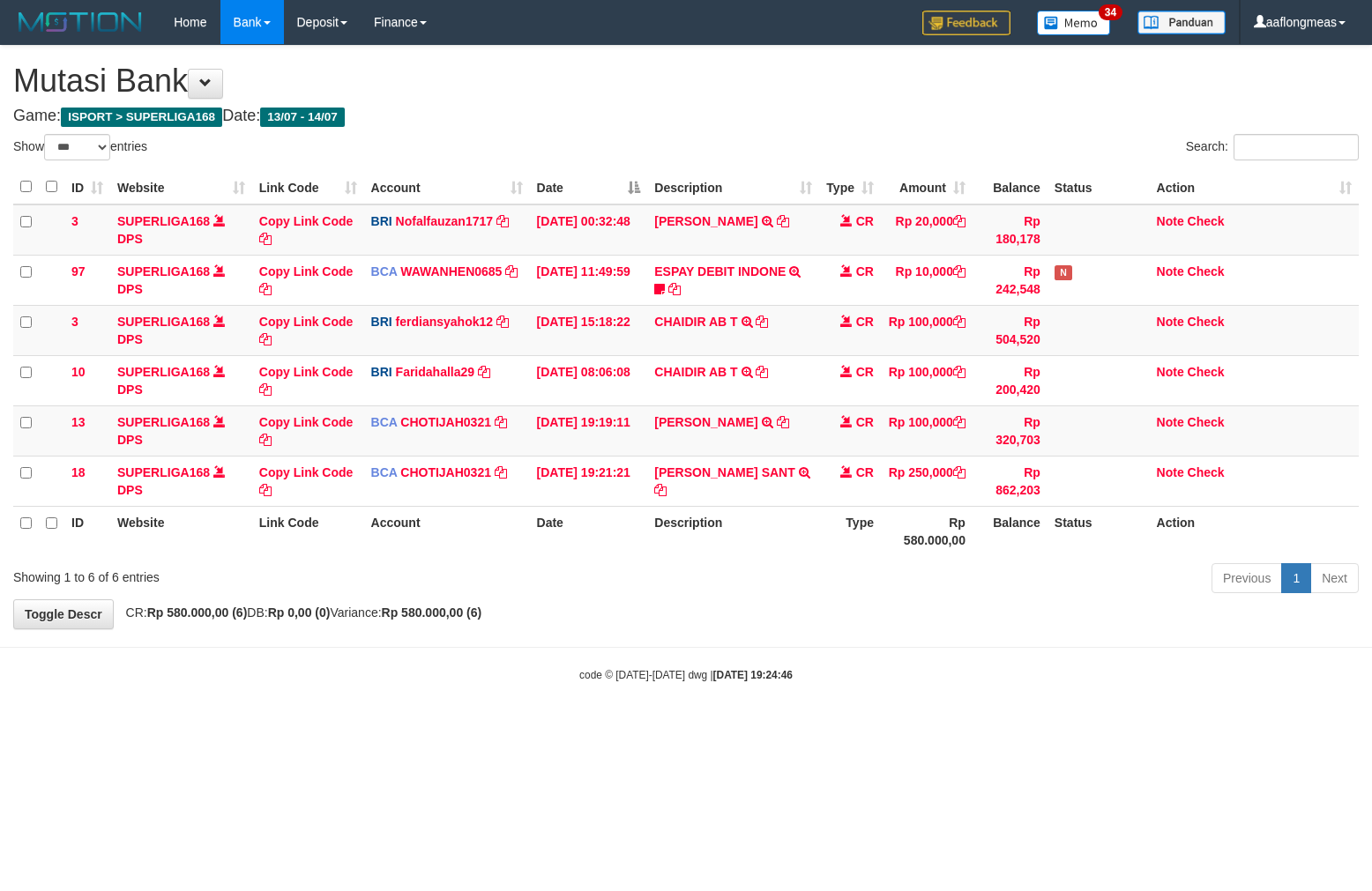select on "***" 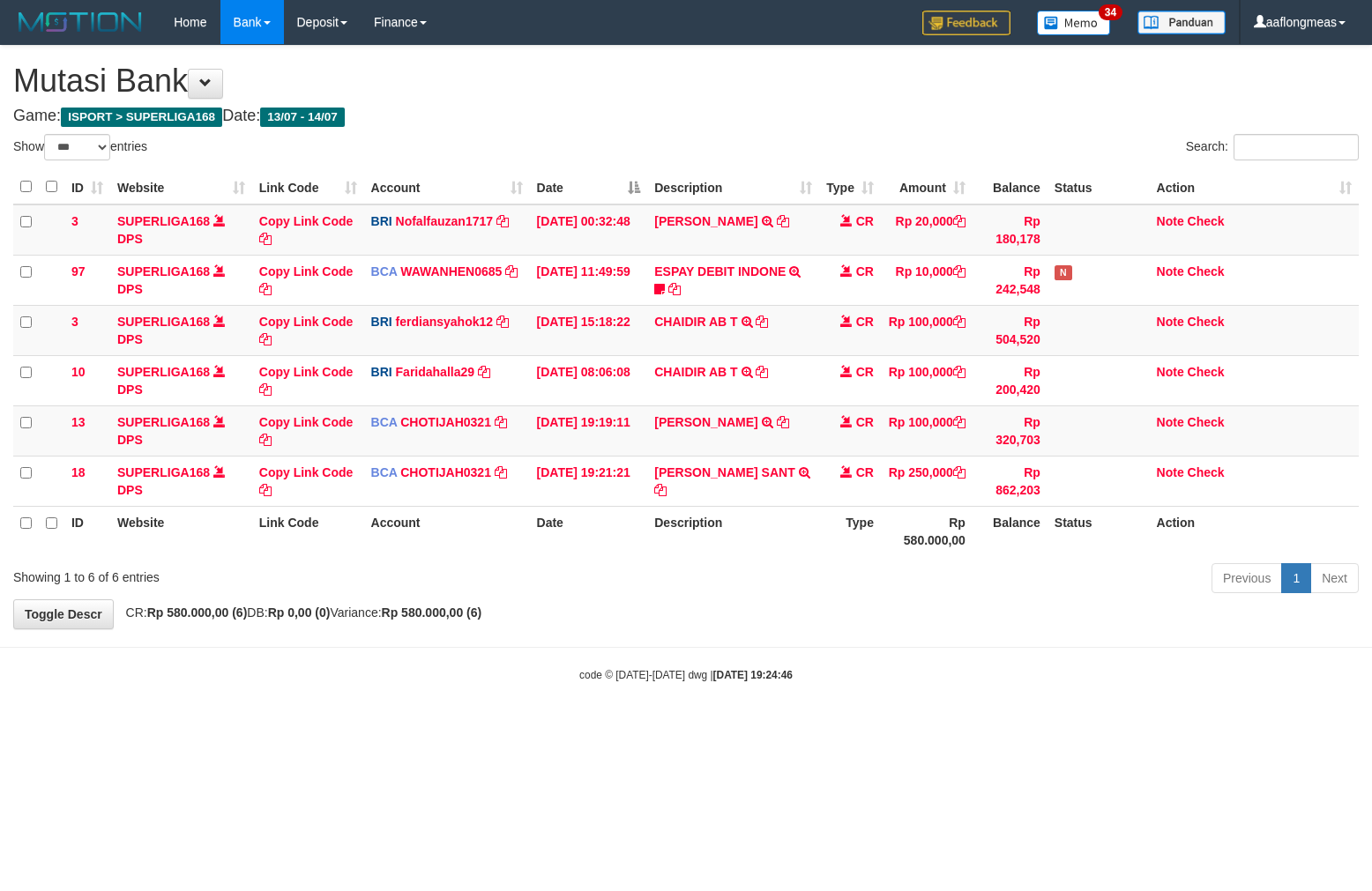 scroll, scrollTop: 0, scrollLeft: 0, axis: both 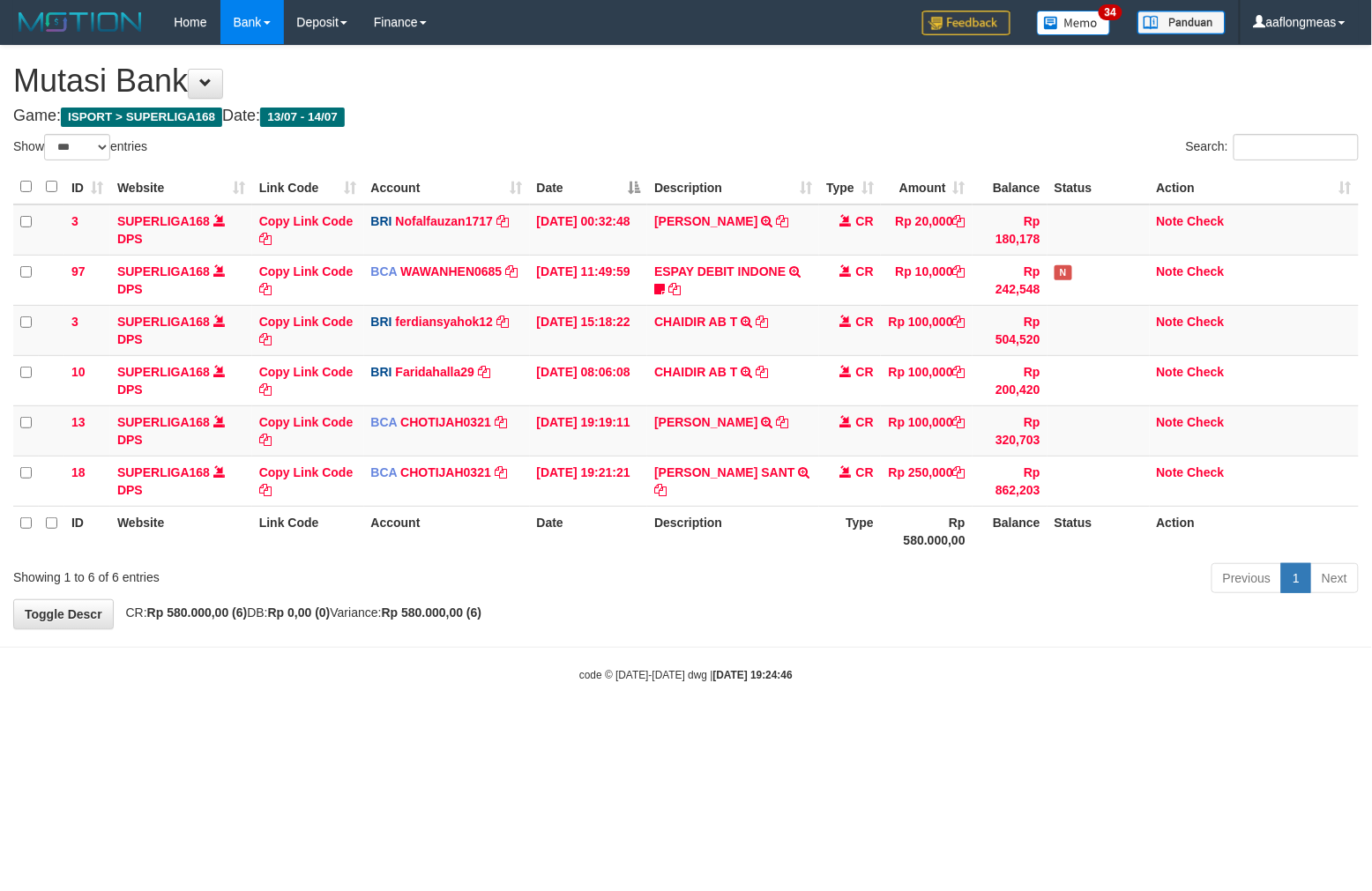 drag, startPoint x: 0, startPoint y: 0, endPoint x: 676, endPoint y: 603, distance: 905.8615 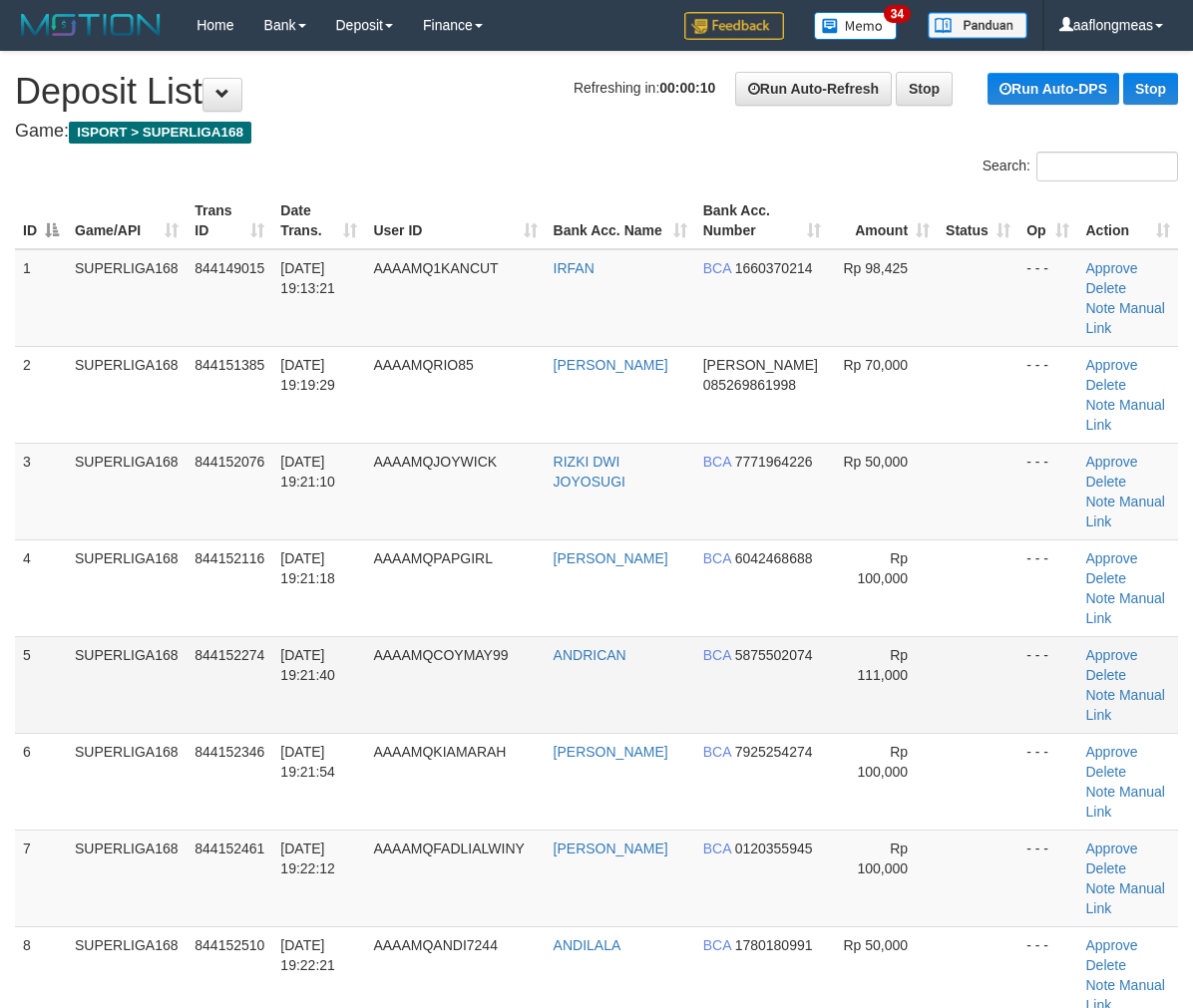 scroll, scrollTop: 0, scrollLeft: 0, axis: both 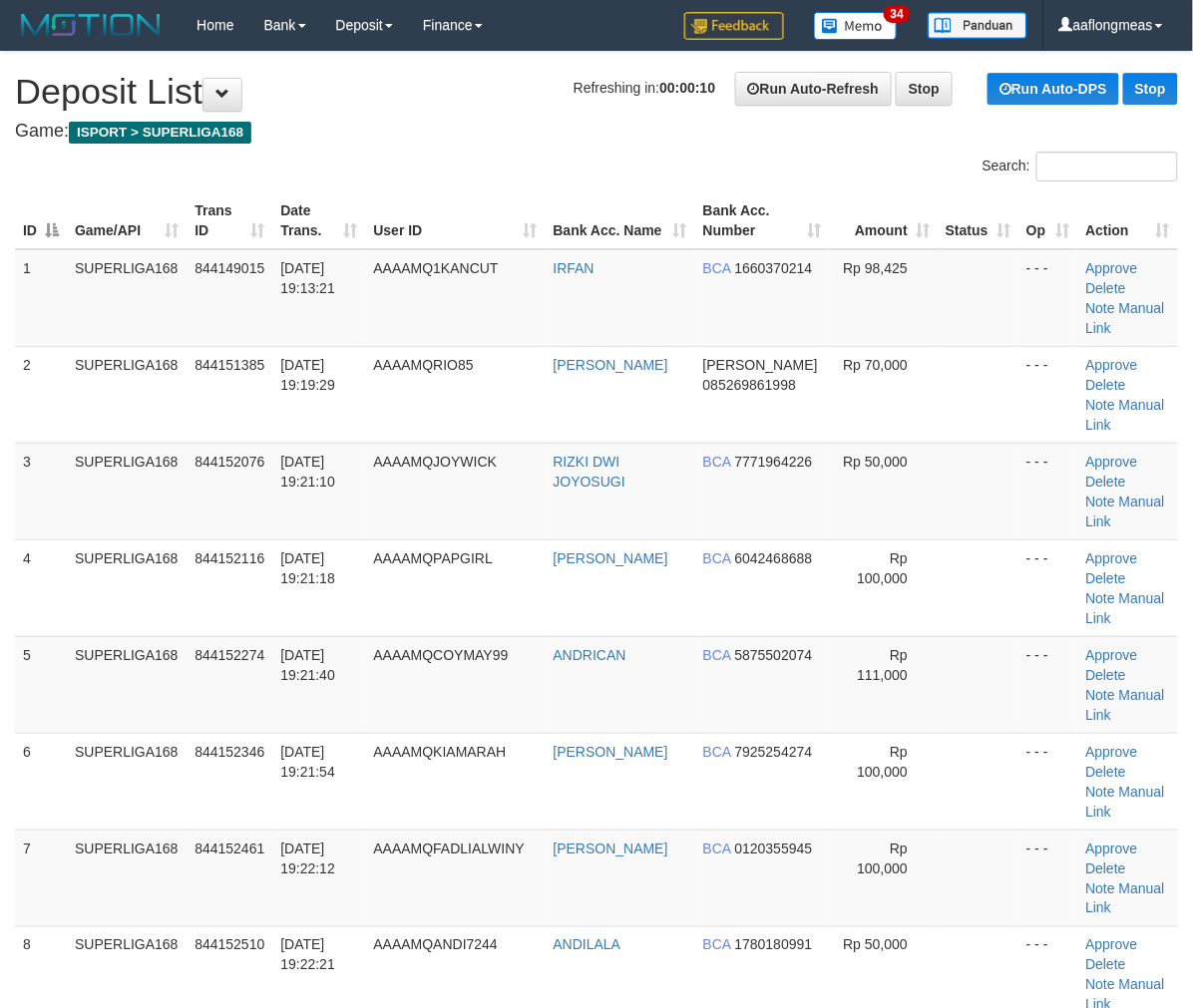 drag, startPoint x: 1005, startPoint y: 581, endPoint x: 1207, endPoint y: 603, distance: 203.19449 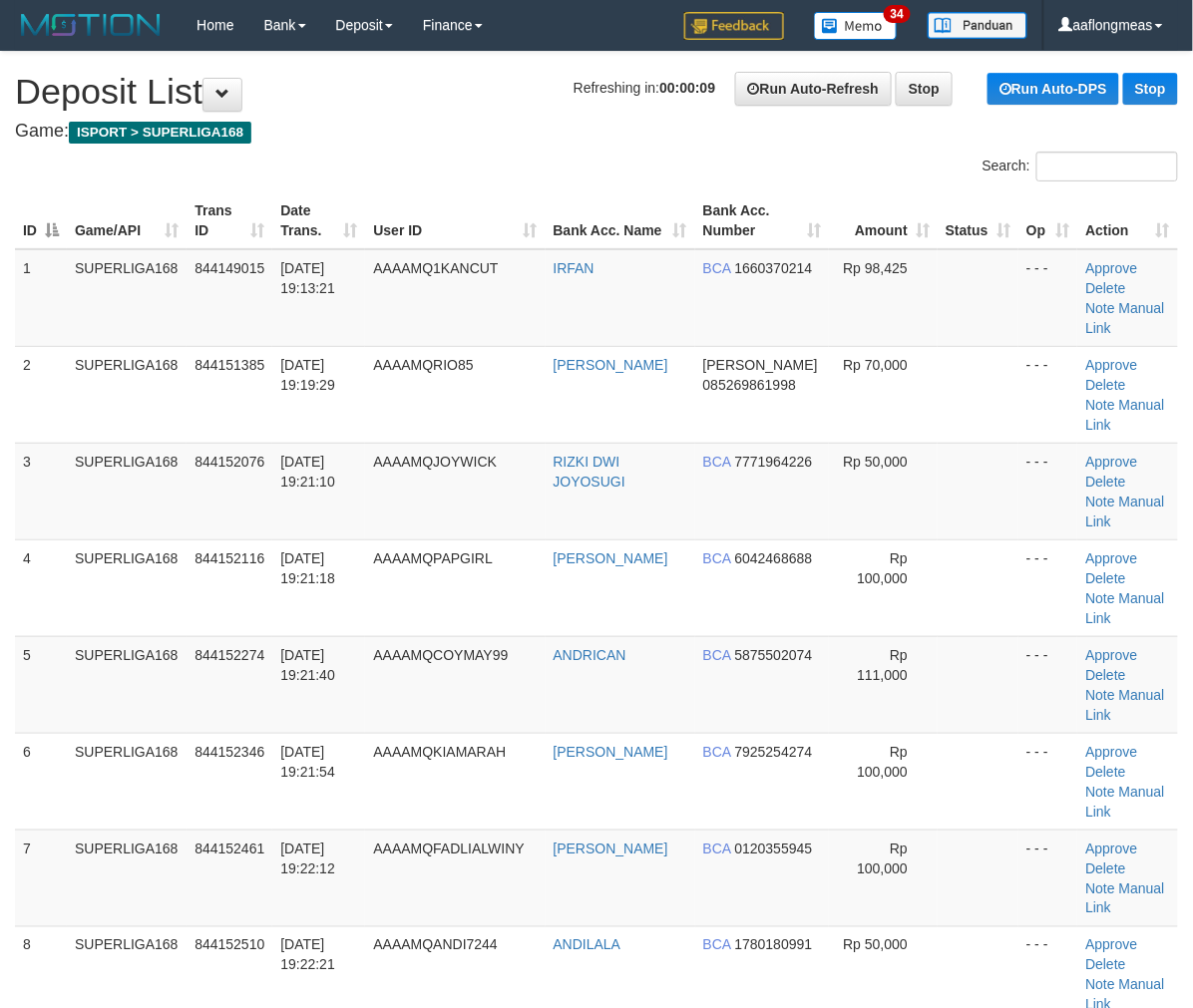 drag, startPoint x: 982, startPoint y: 575, endPoint x: 1205, endPoint y: 582, distance: 223.10984 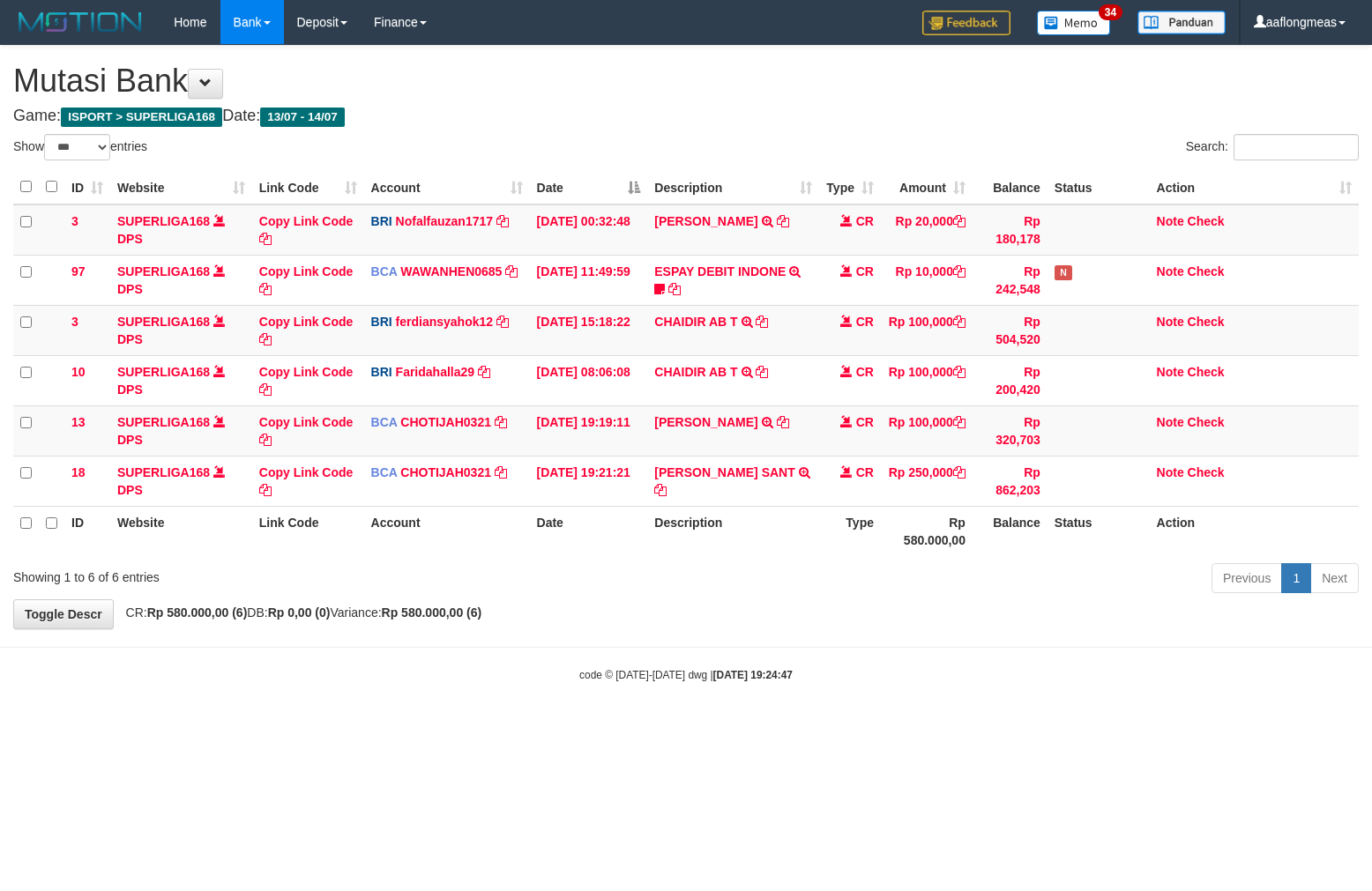 select on "***" 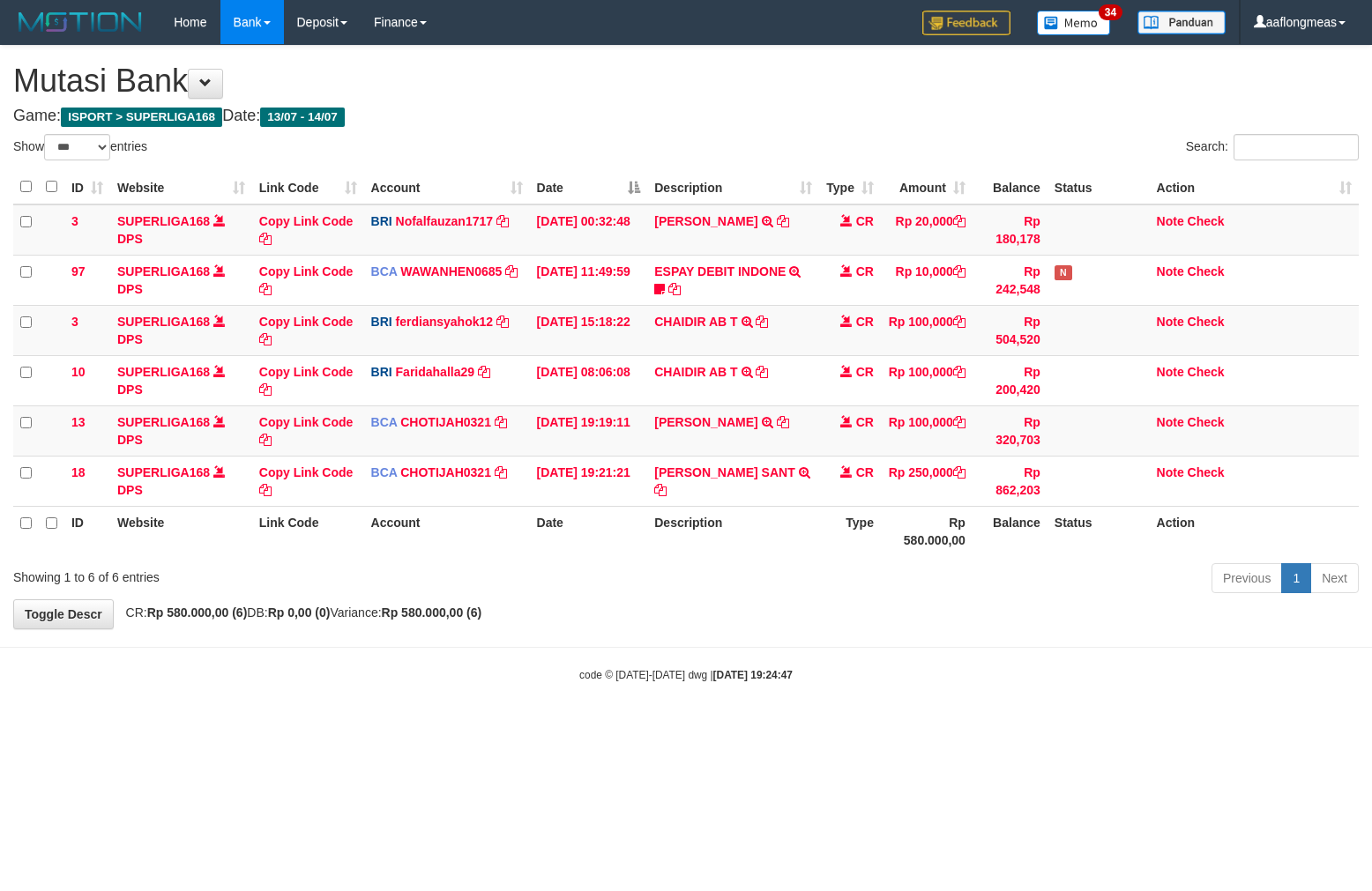 scroll, scrollTop: 0, scrollLeft: 0, axis: both 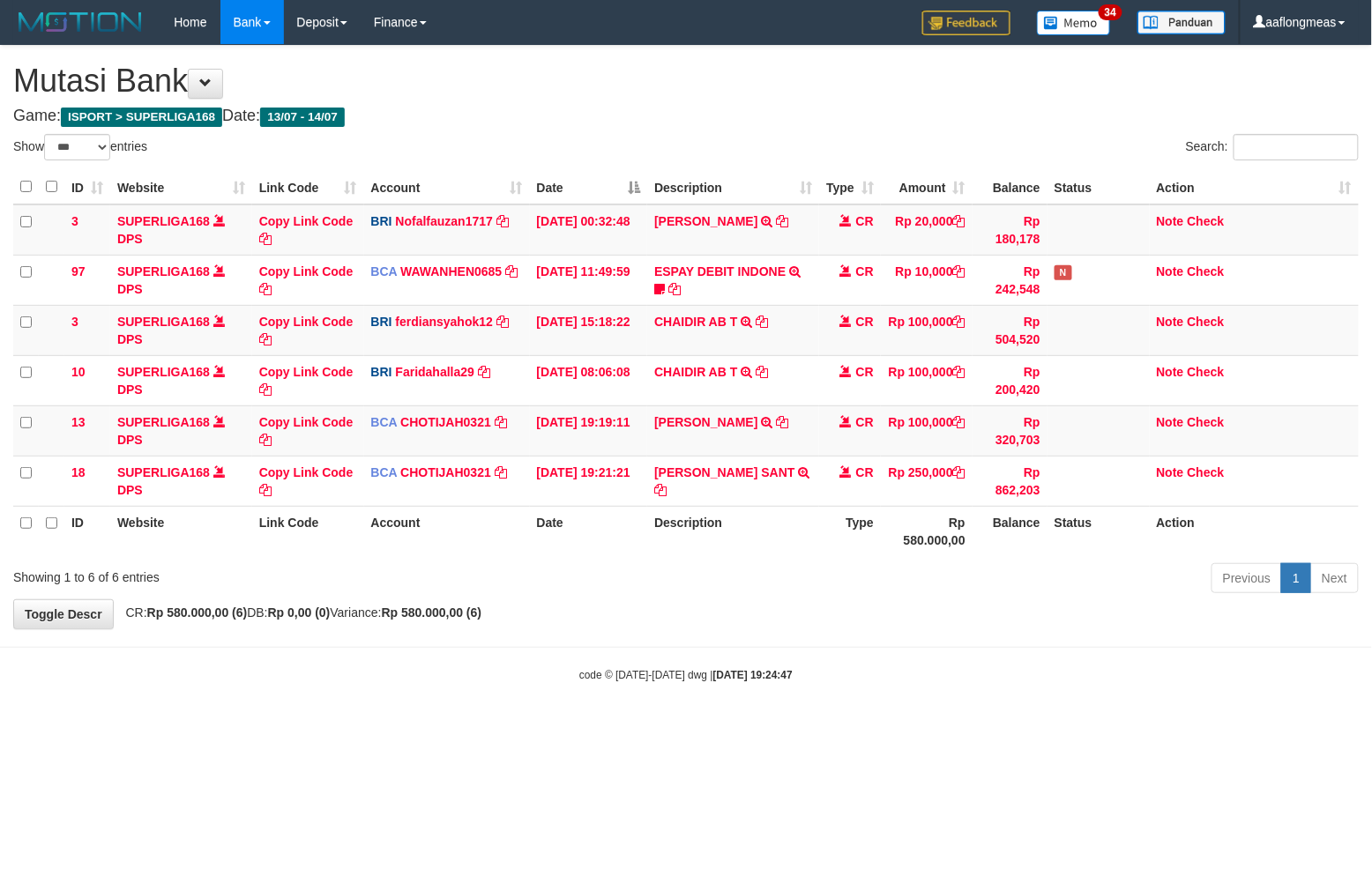 drag, startPoint x: 701, startPoint y: 636, endPoint x: 5, endPoint y: 641, distance: 696.01796 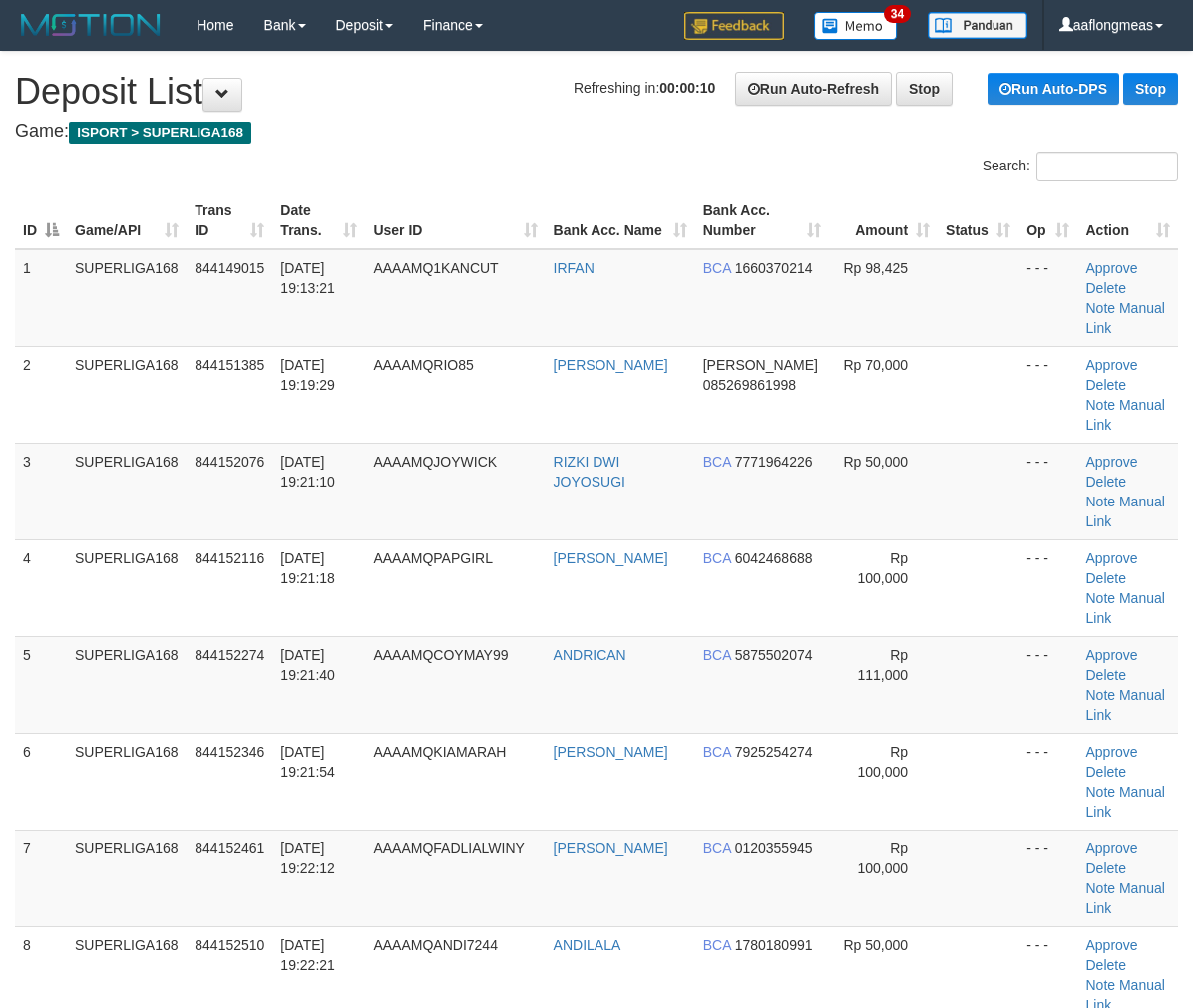 scroll, scrollTop: 0, scrollLeft: 0, axis: both 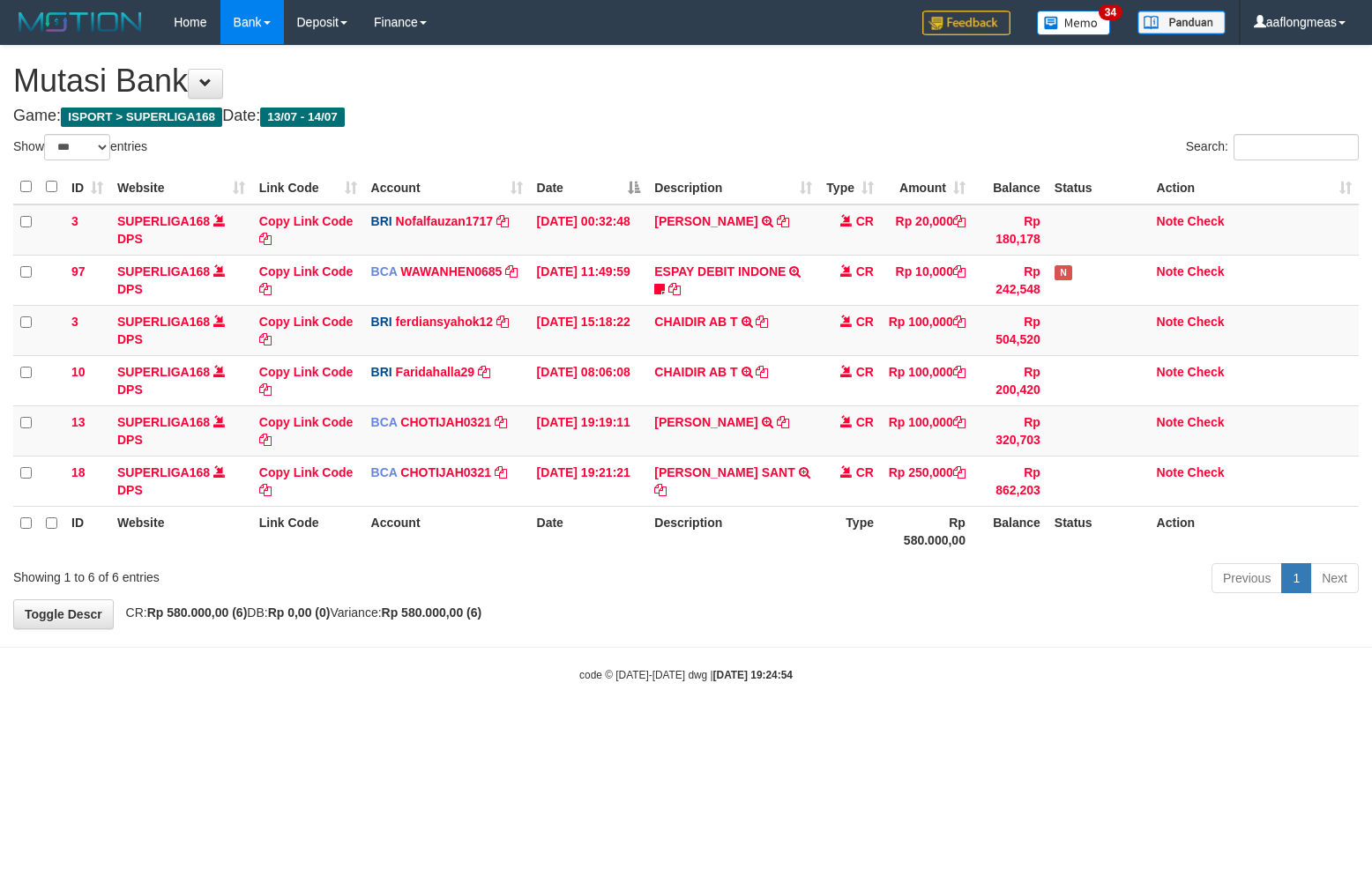 select on "***" 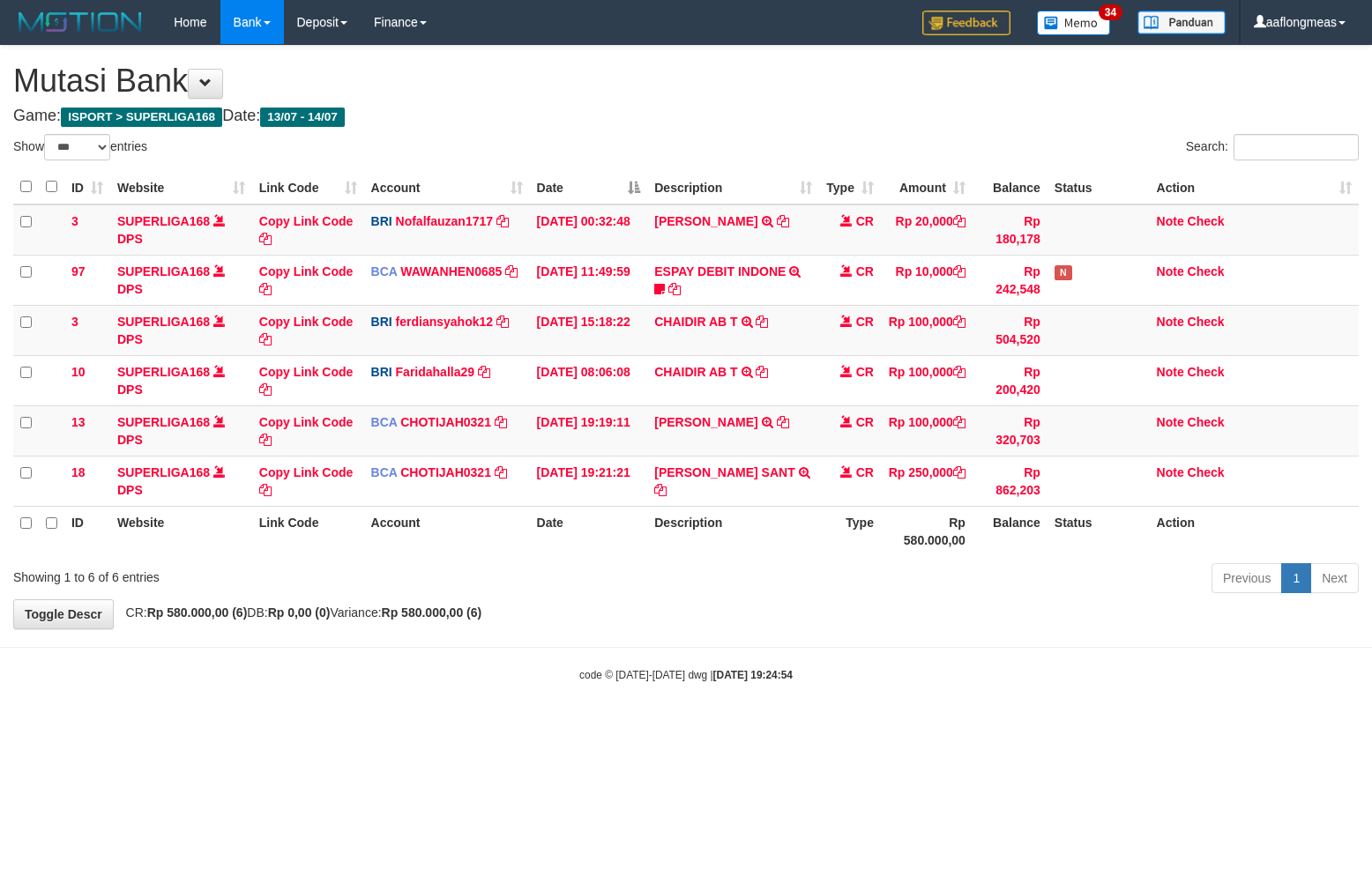 scroll, scrollTop: 0, scrollLeft: 0, axis: both 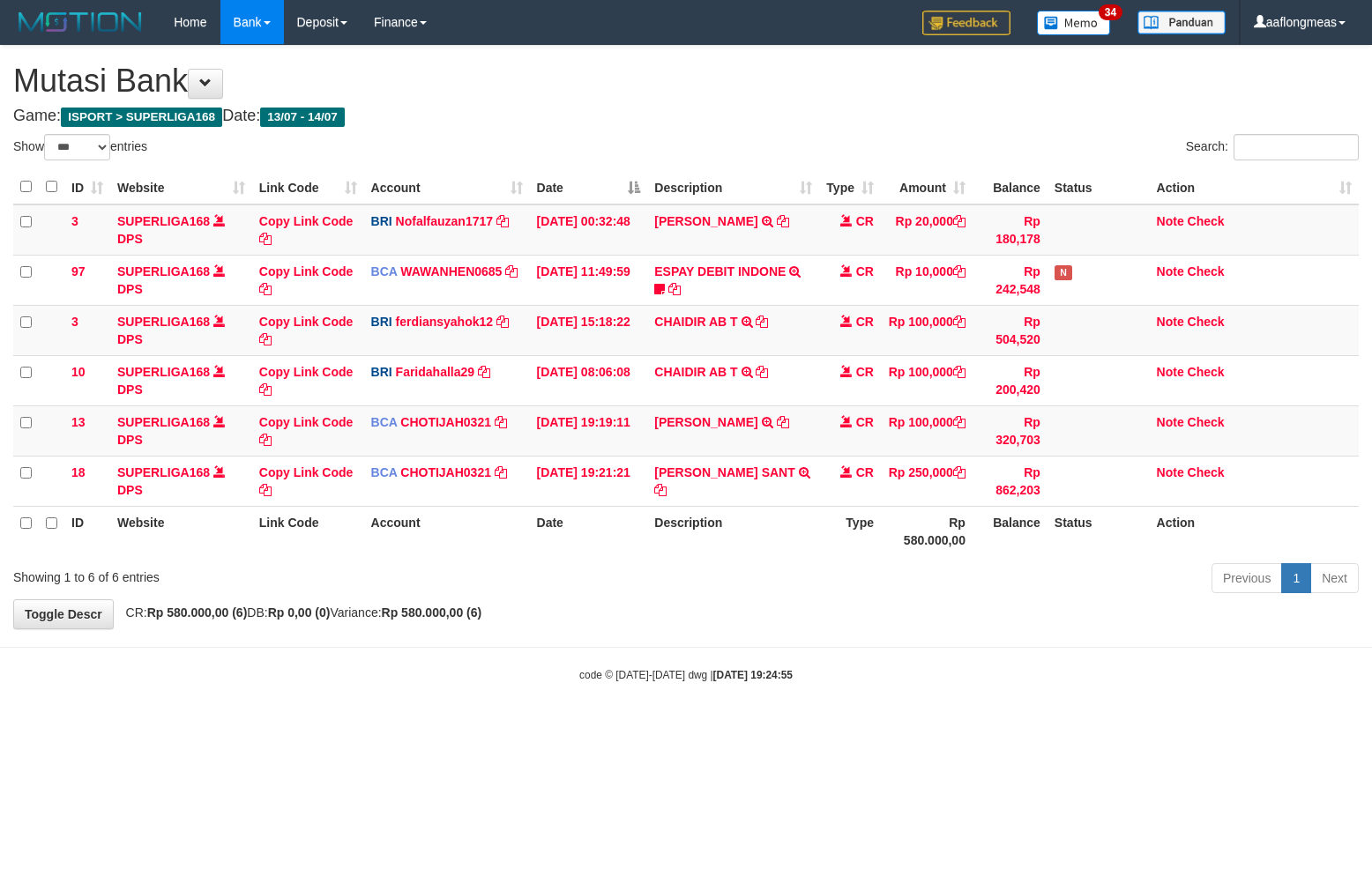 select on "***" 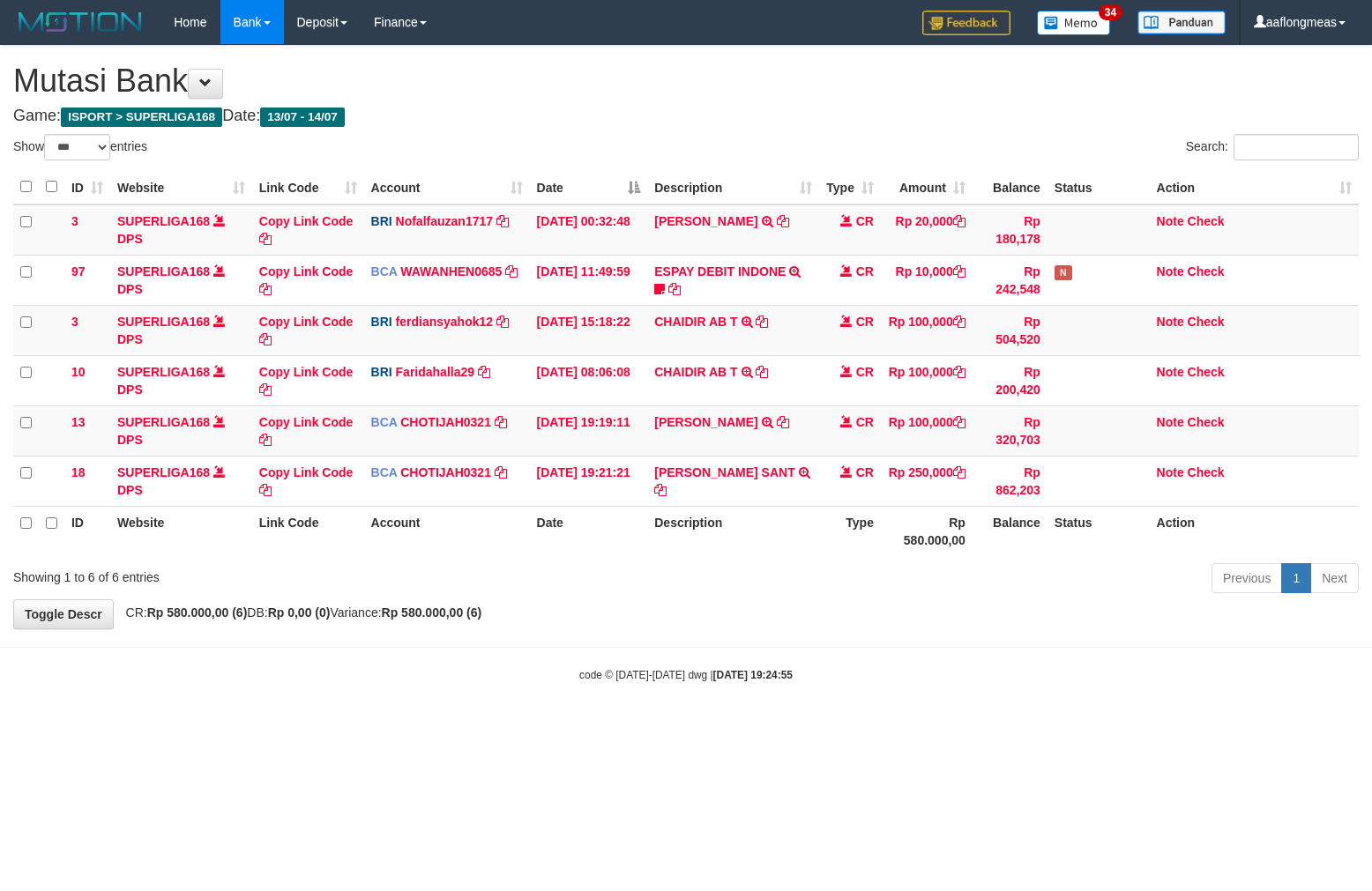scroll, scrollTop: 0, scrollLeft: 0, axis: both 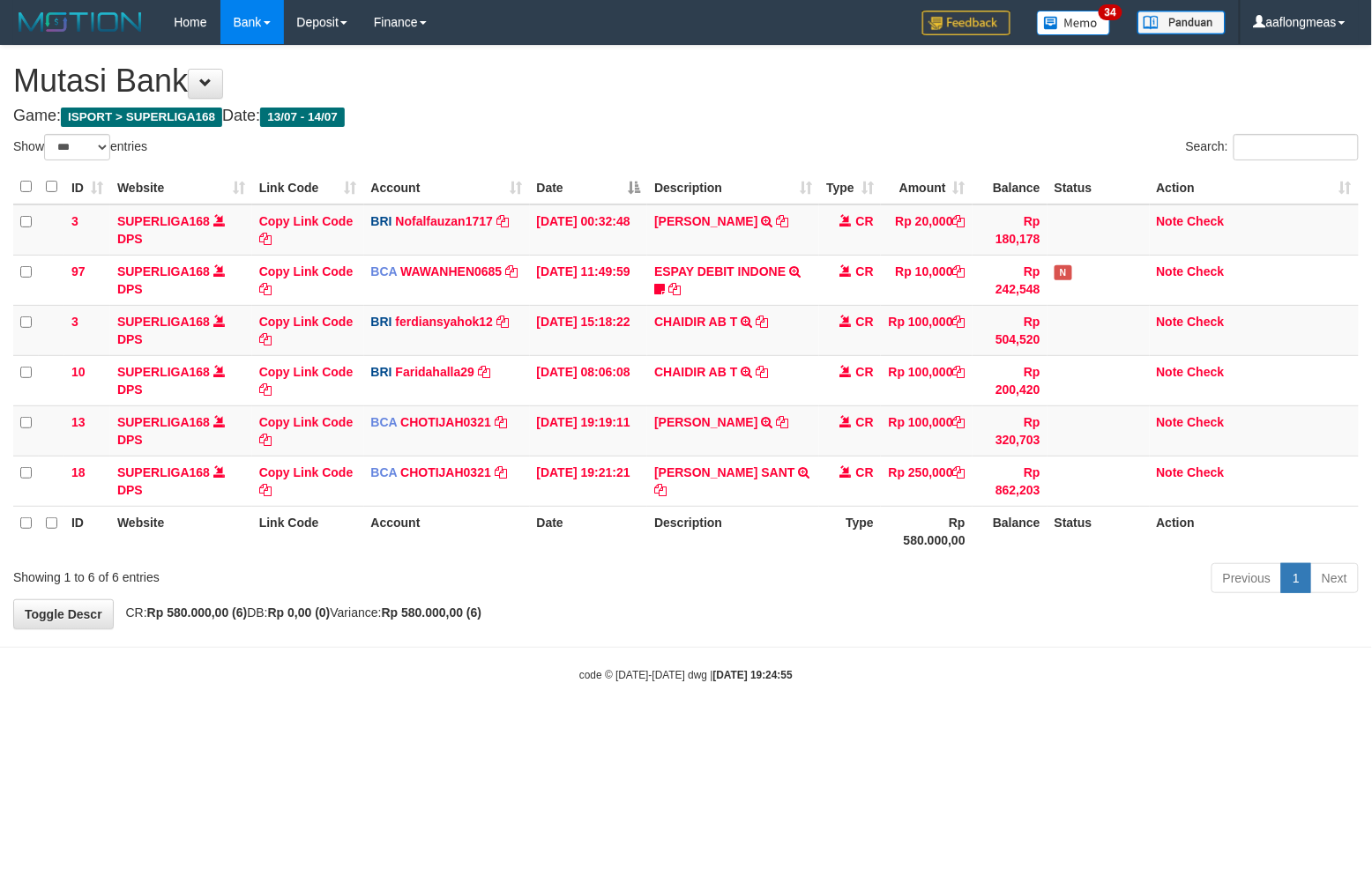 click on "**********" at bounding box center (686, 337) 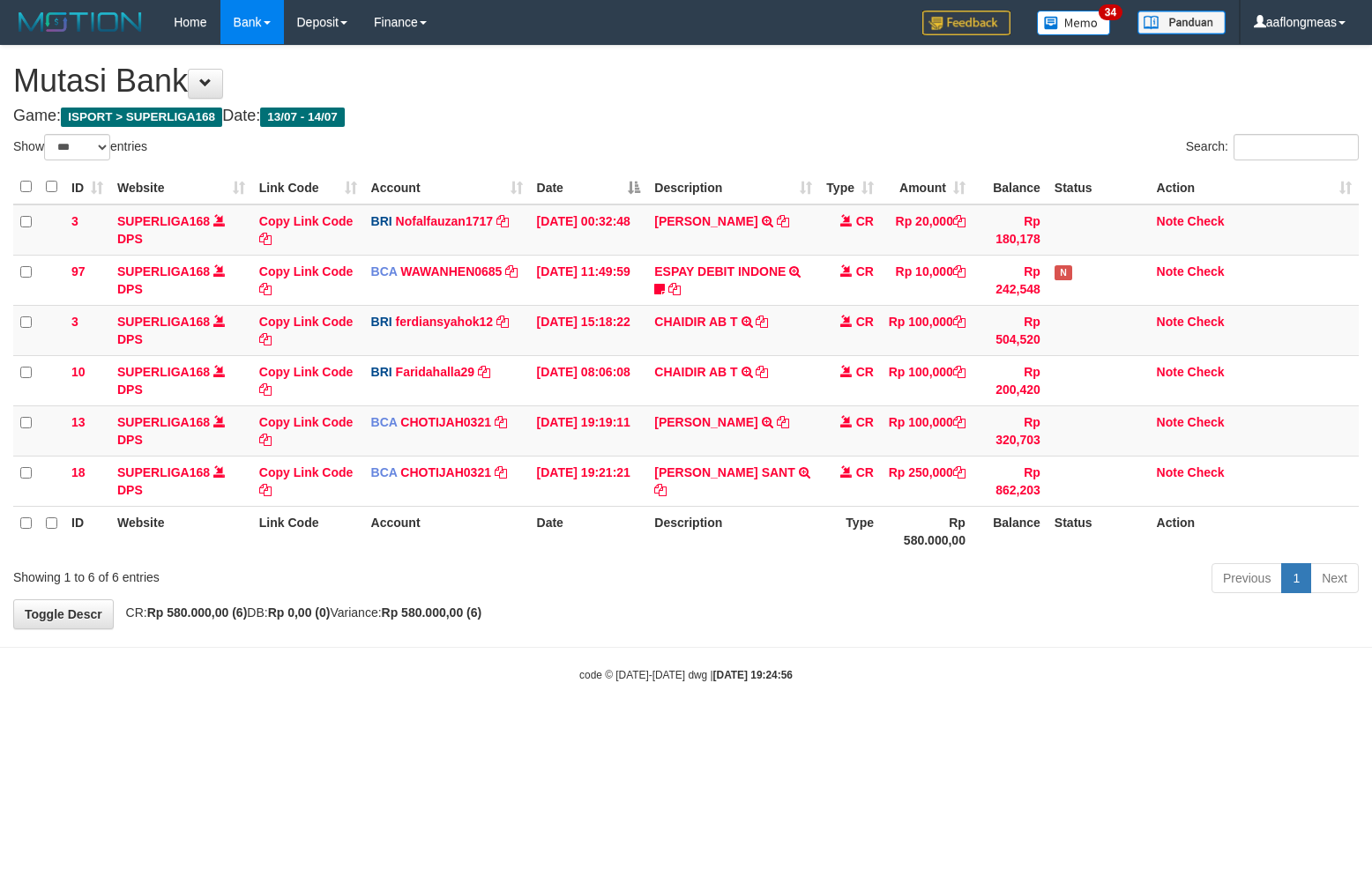 select on "***" 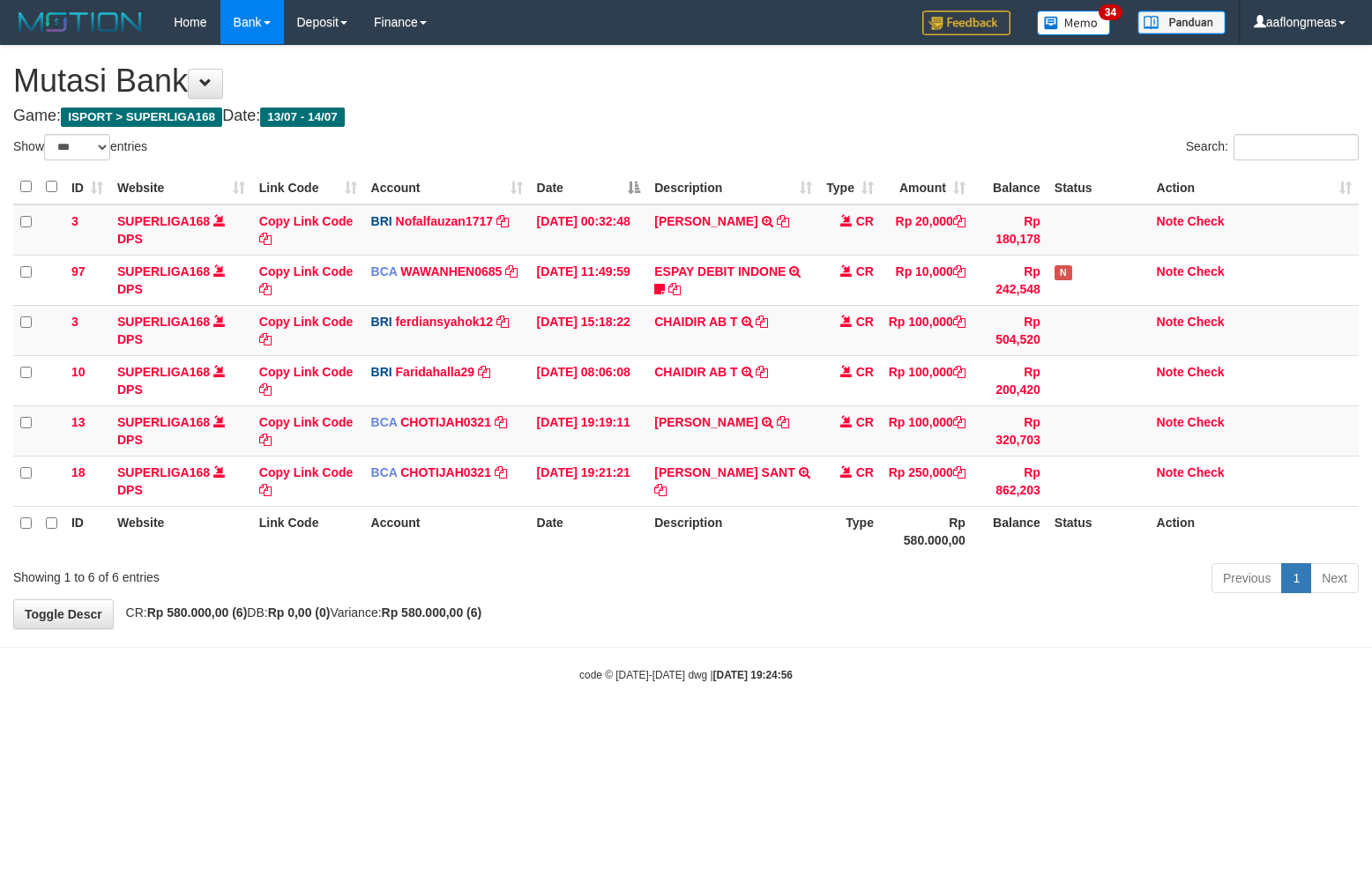 scroll, scrollTop: 0, scrollLeft: 0, axis: both 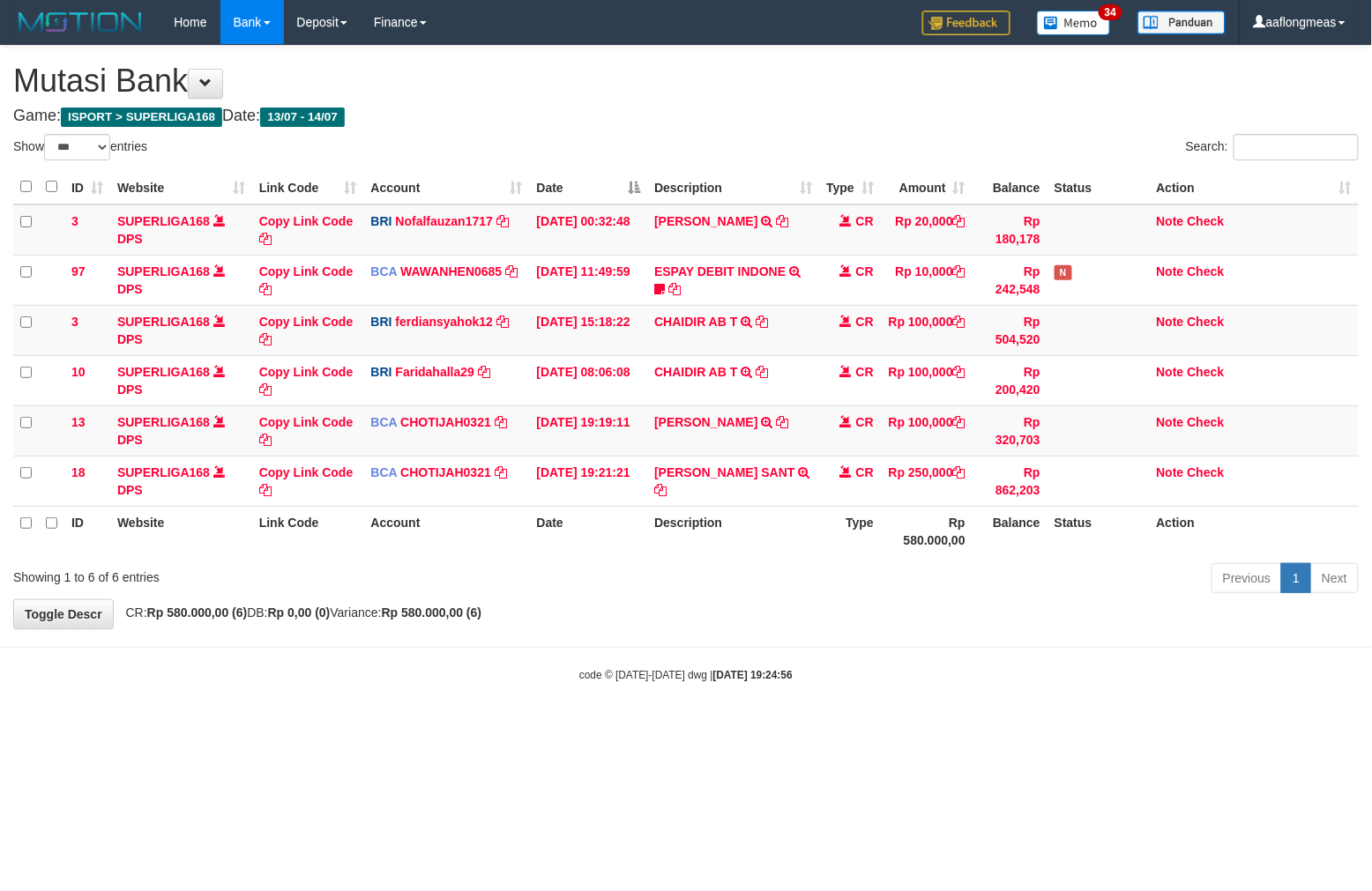 click on "**********" at bounding box center (686, 337) 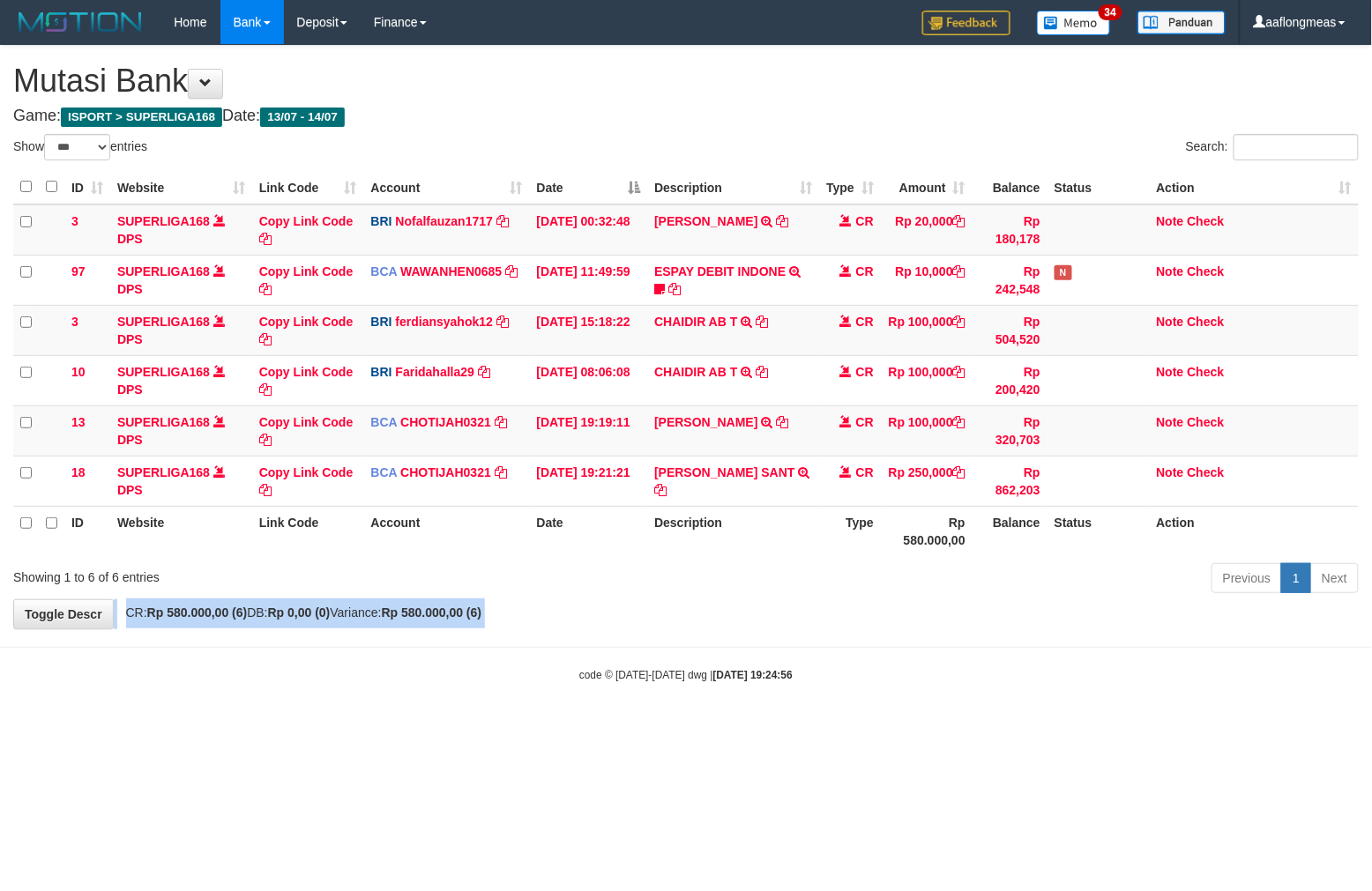 click on "**********" at bounding box center (686, 337) 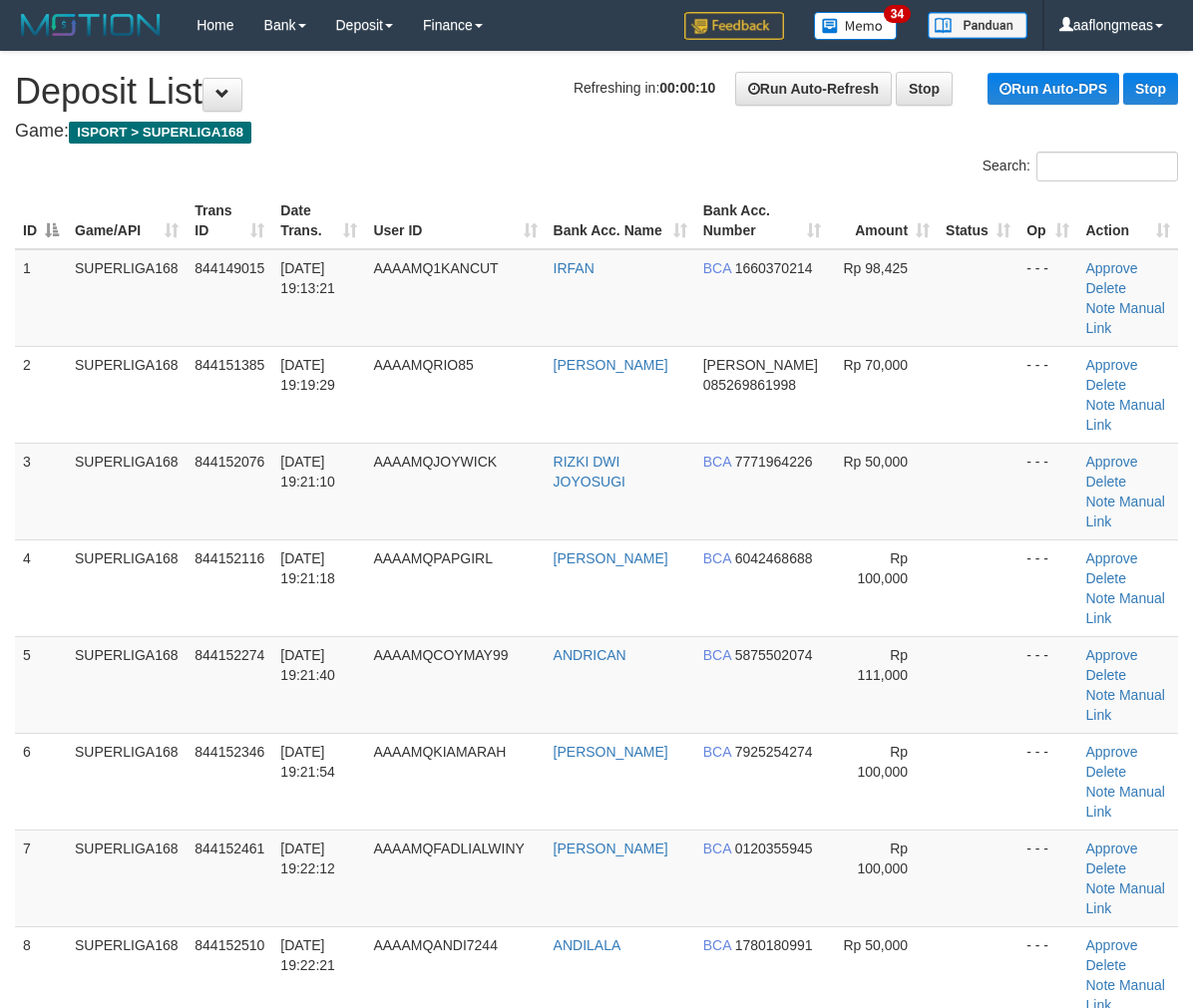scroll, scrollTop: 0, scrollLeft: 0, axis: both 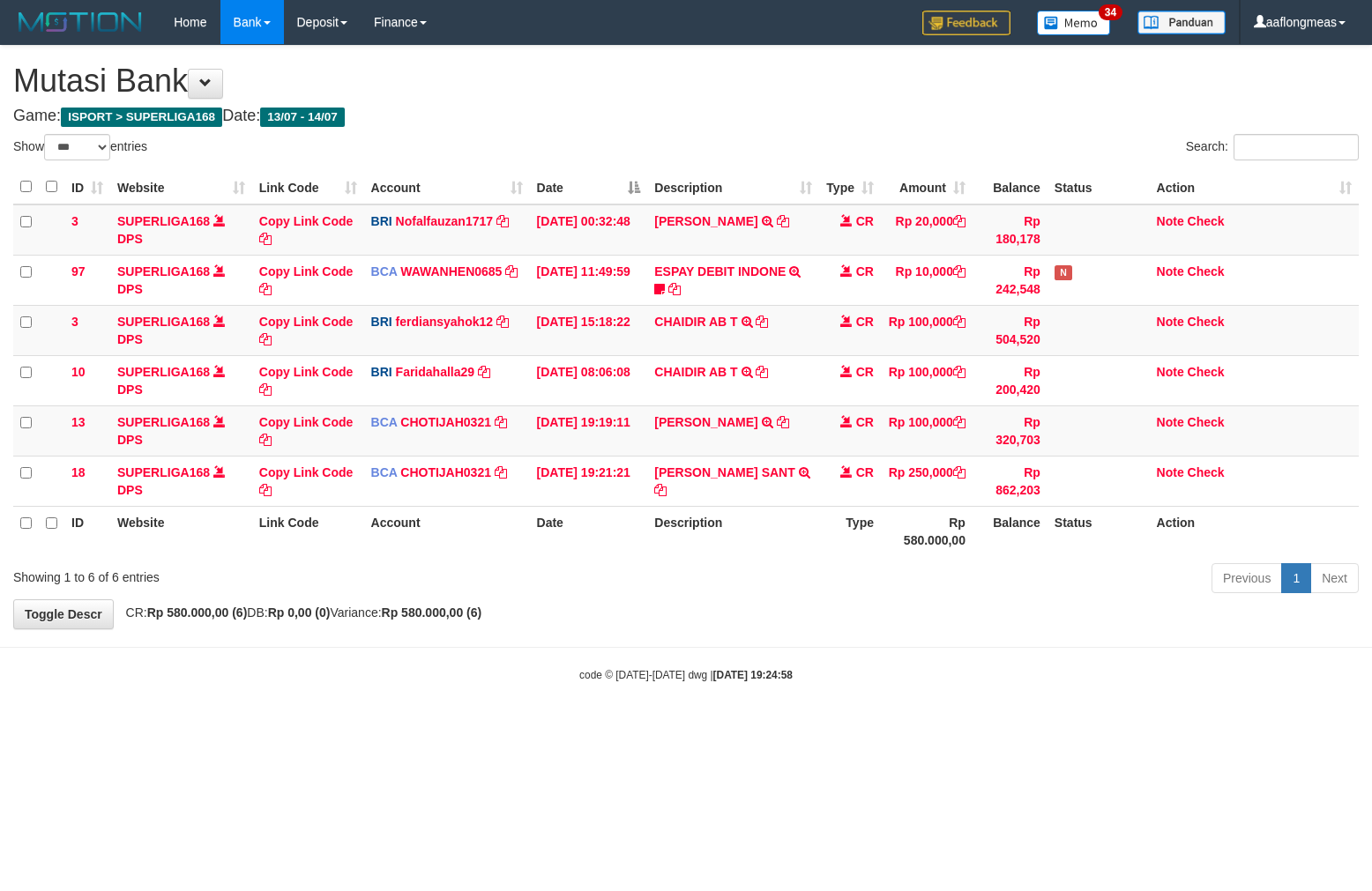 select on "***" 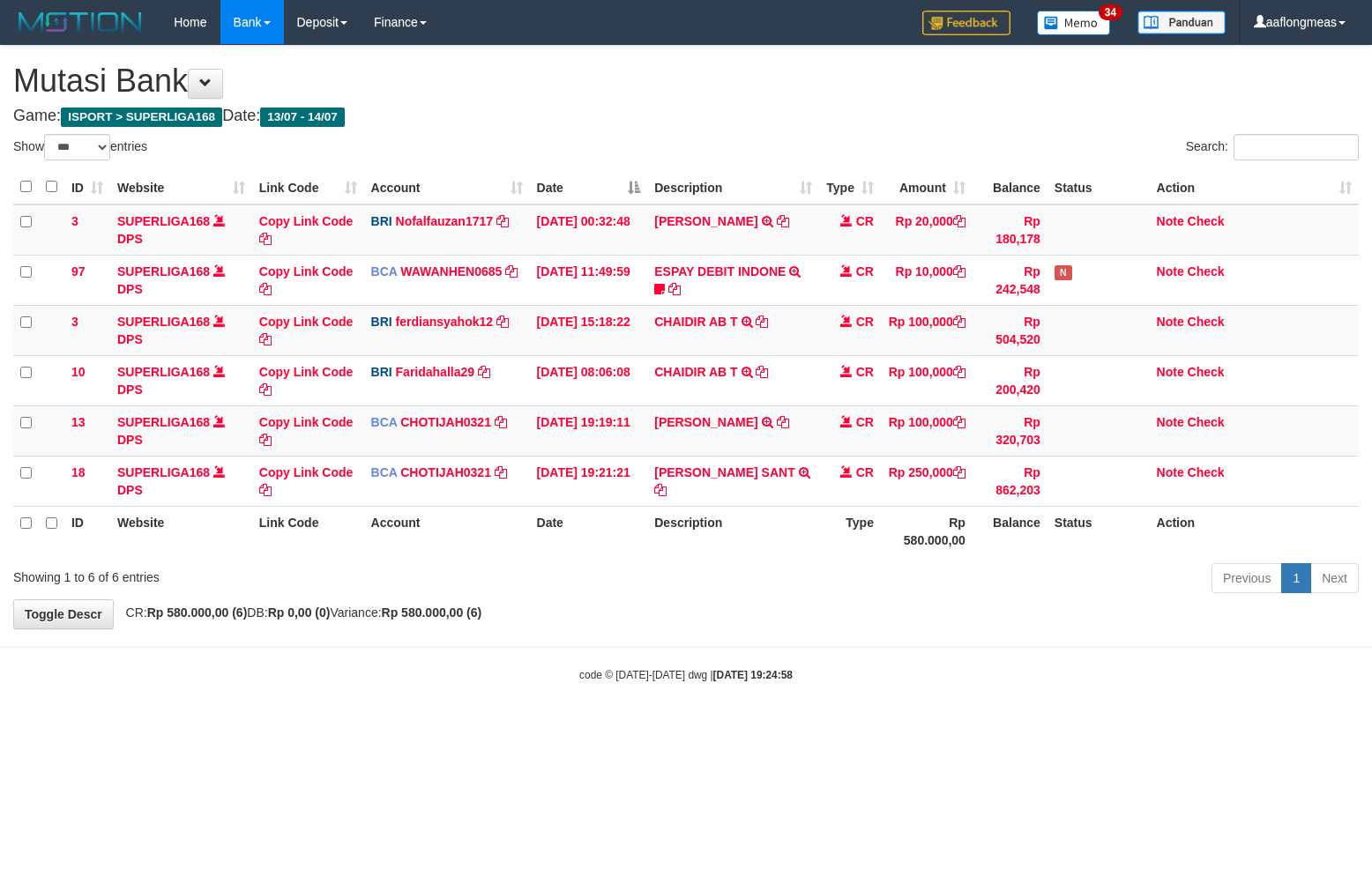 scroll, scrollTop: 0, scrollLeft: 0, axis: both 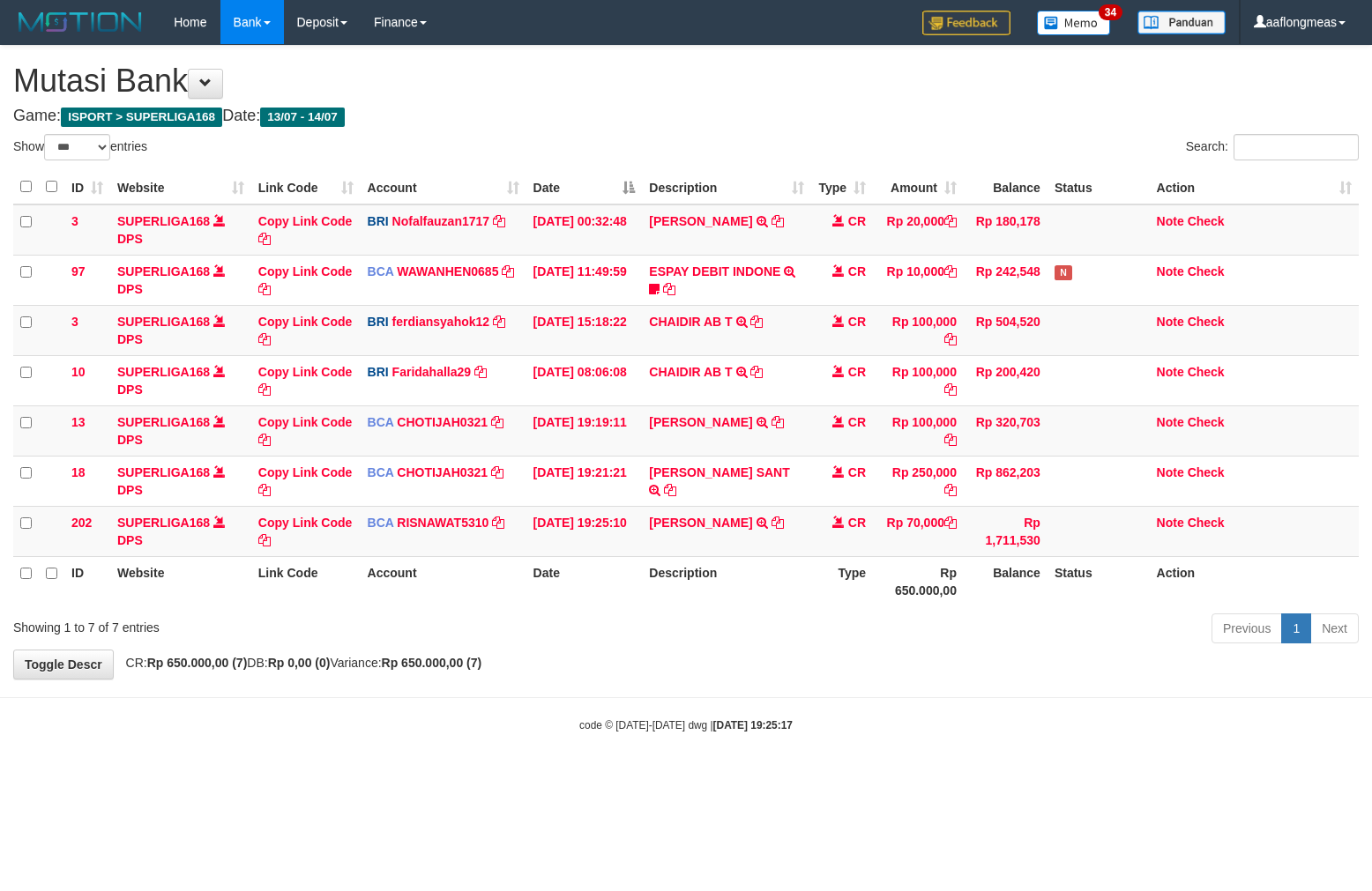 select on "***" 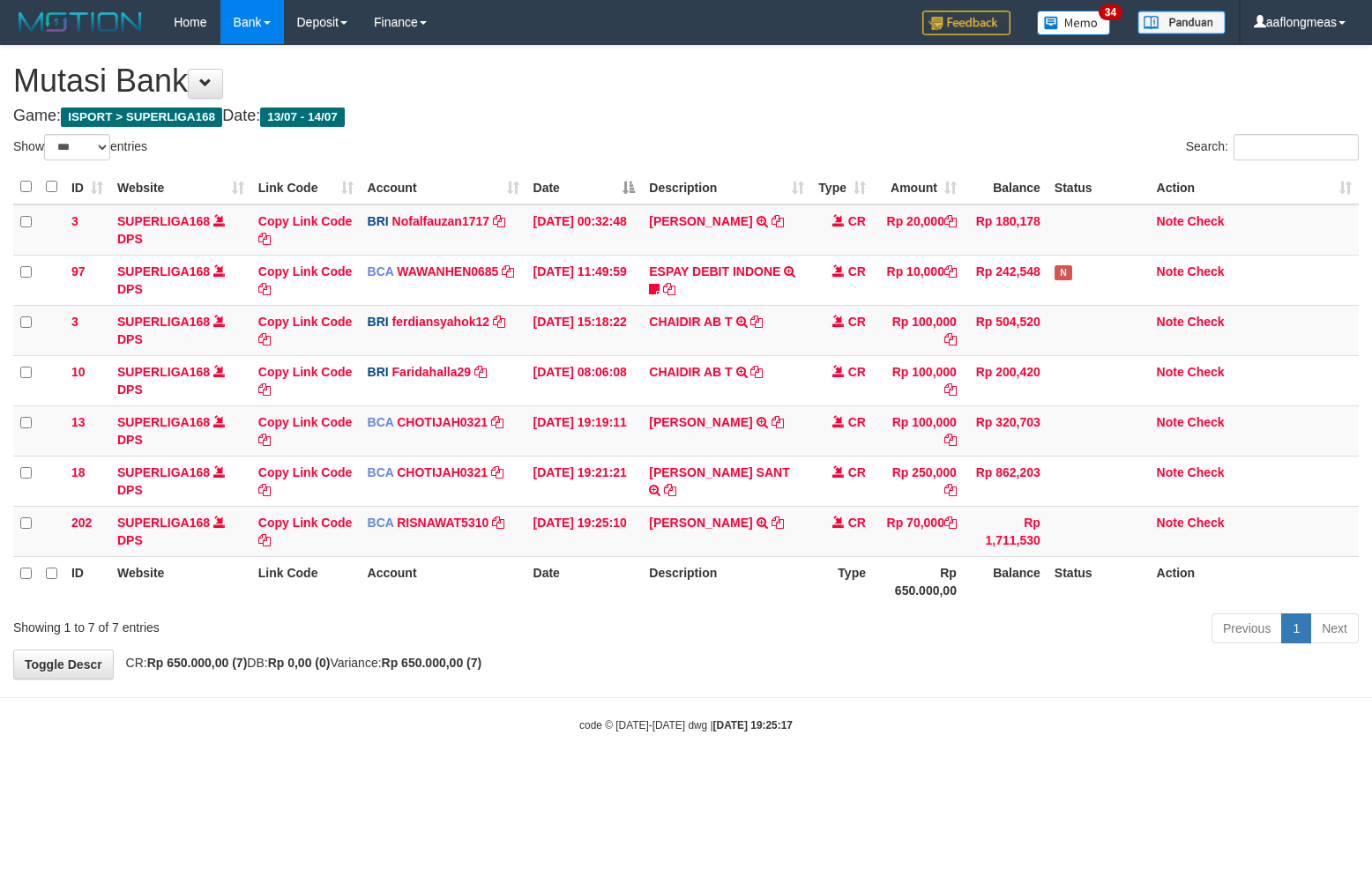 scroll, scrollTop: 0, scrollLeft: 0, axis: both 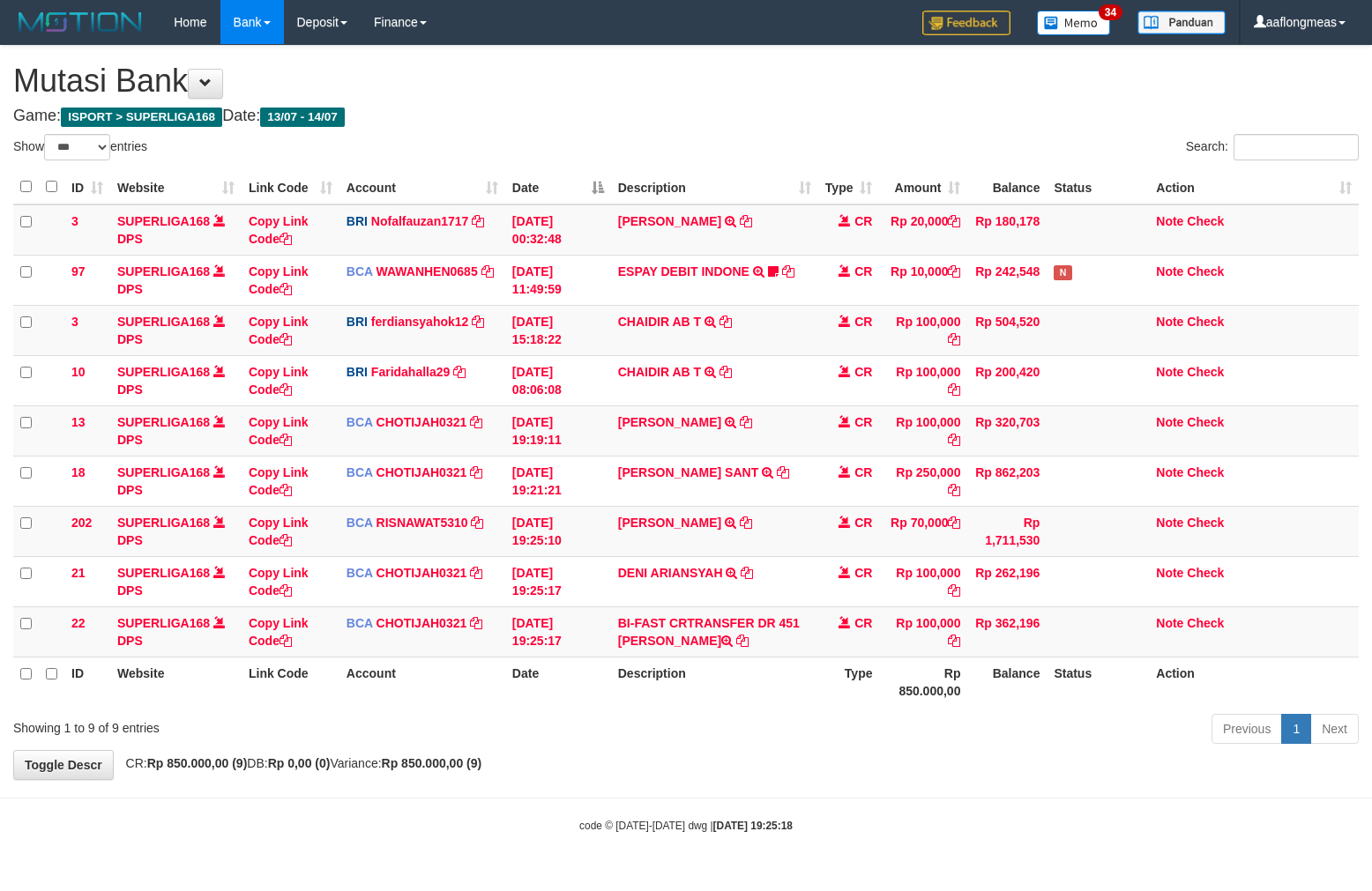 select on "***" 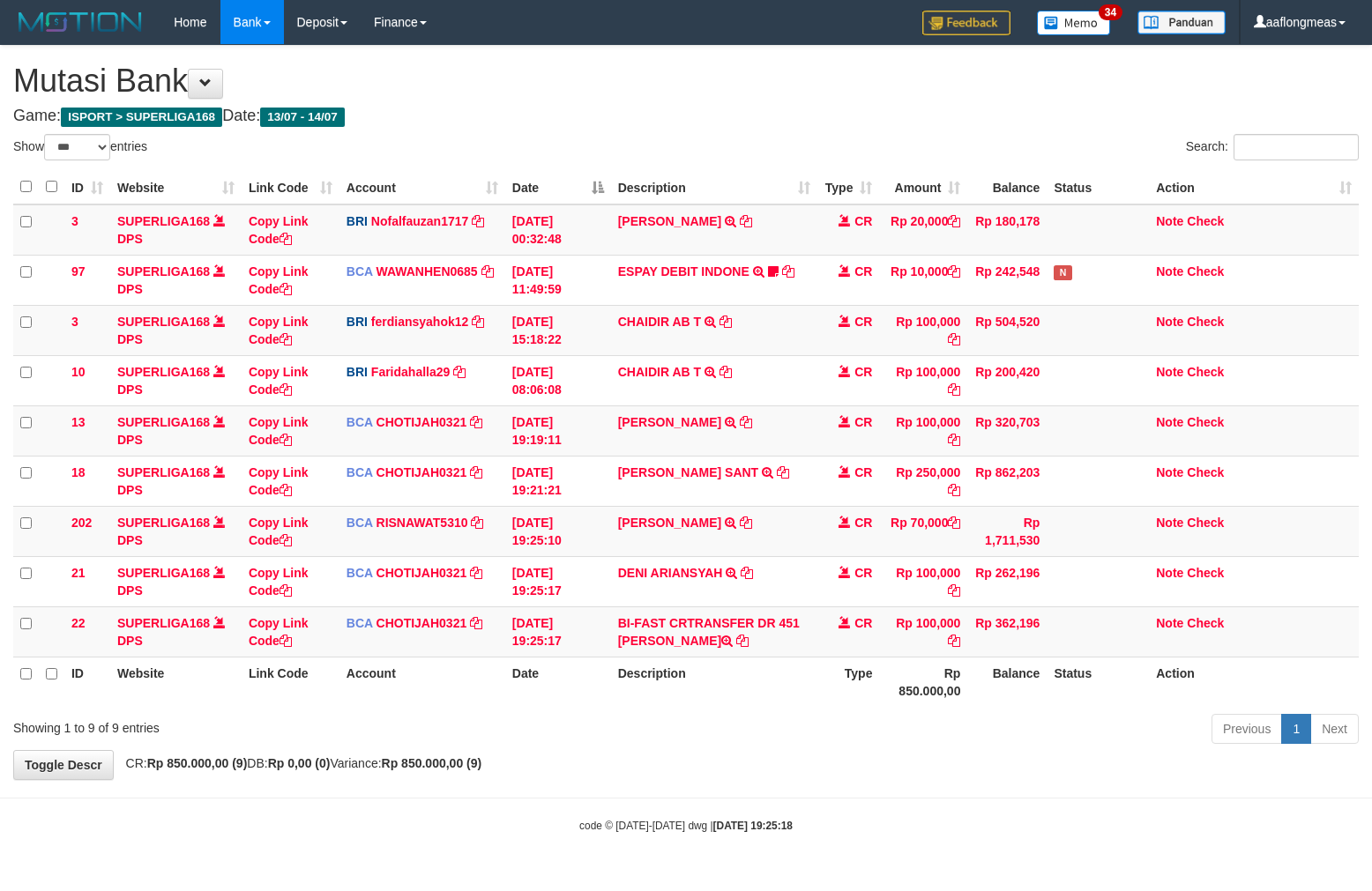 scroll, scrollTop: 0, scrollLeft: 0, axis: both 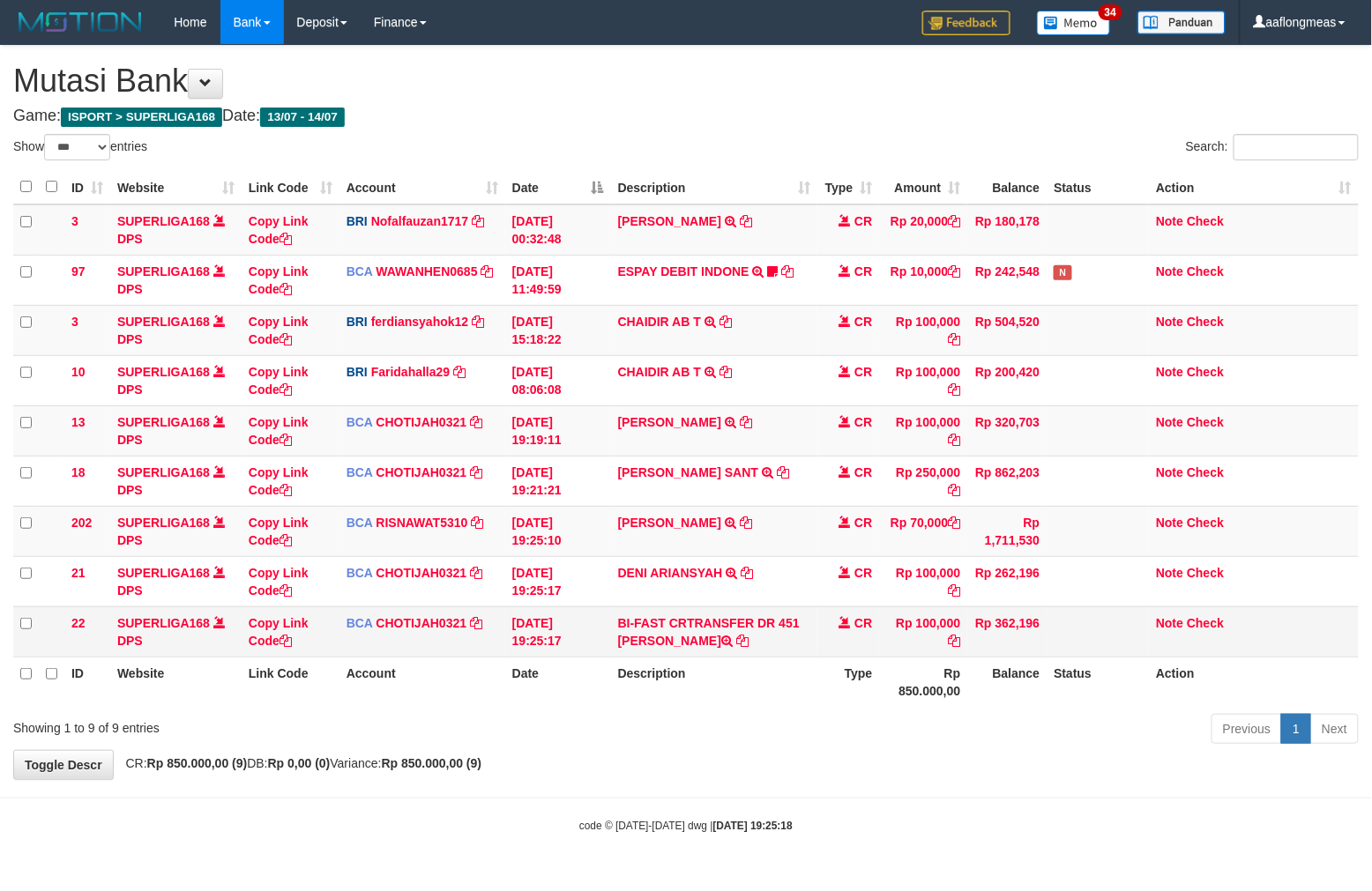 click on "BI-FAST CRTRANSFER DR 451 ADRIJAYA" at bounding box center (714, 631) 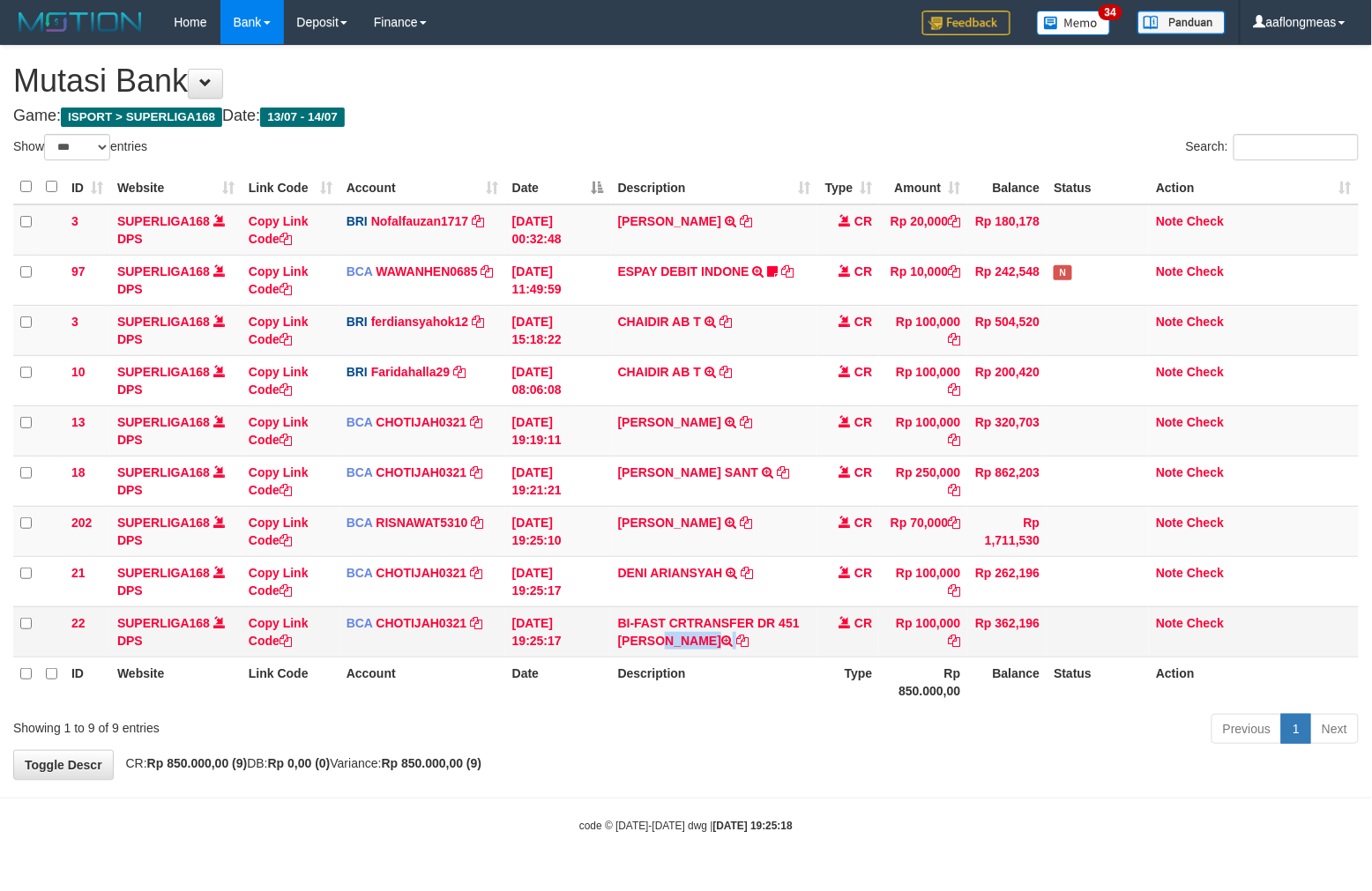 click on "BI-FAST CRTRANSFER DR 451 ADRIJAYA" at bounding box center (714, 631) 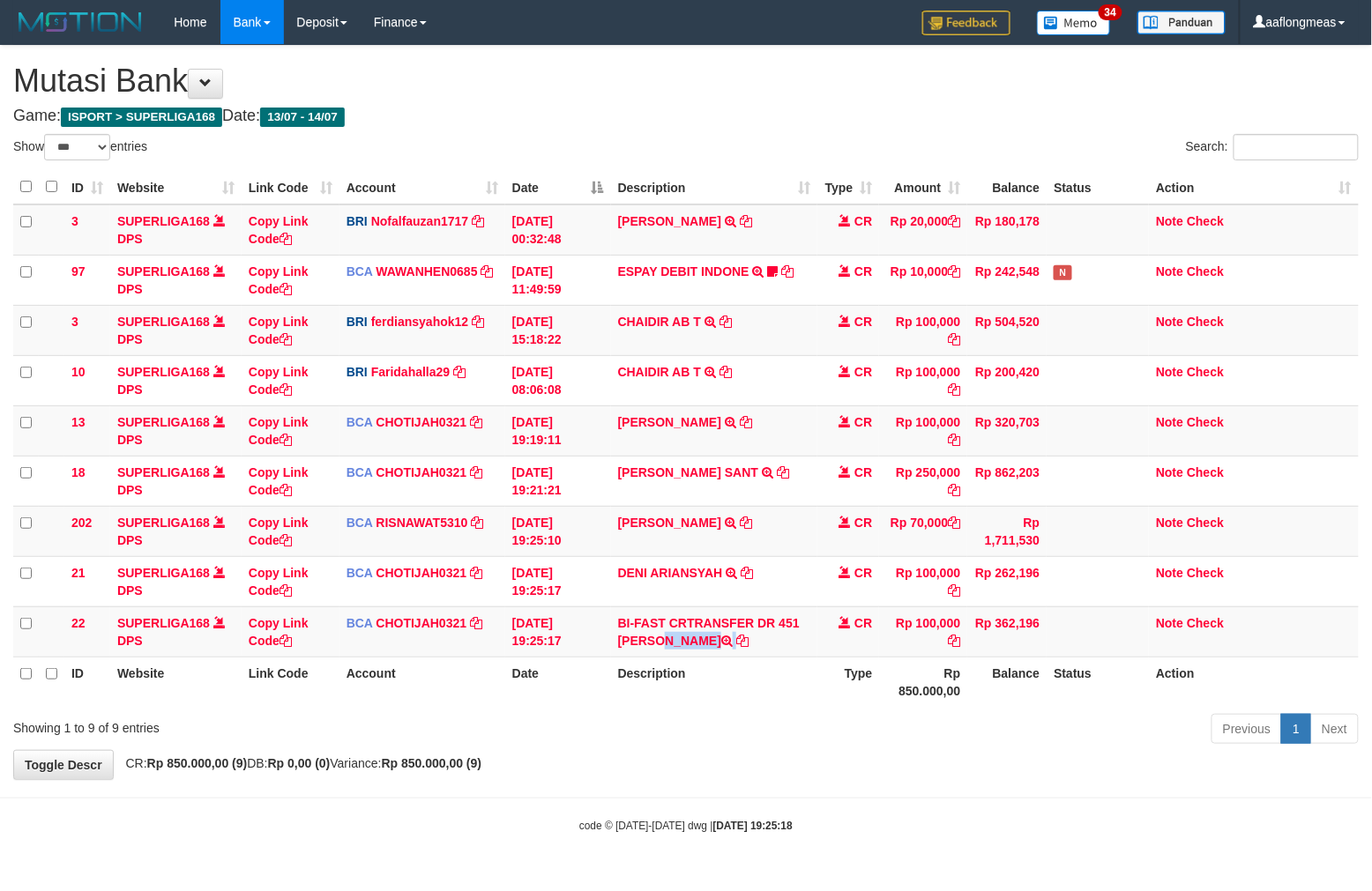 copy on "ADRIJAYA" 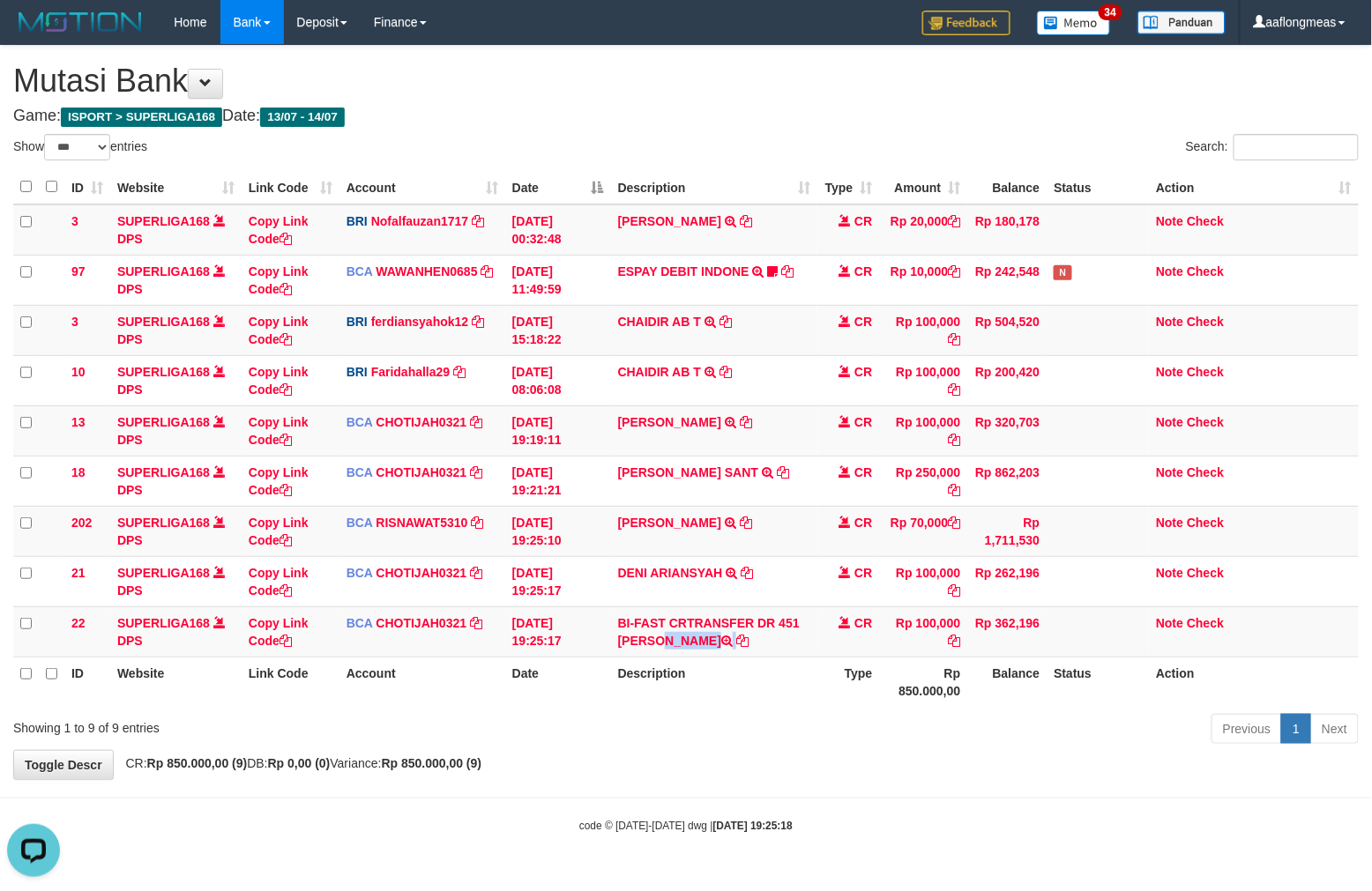 scroll, scrollTop: 0, scrollLeft: 0, axis: both 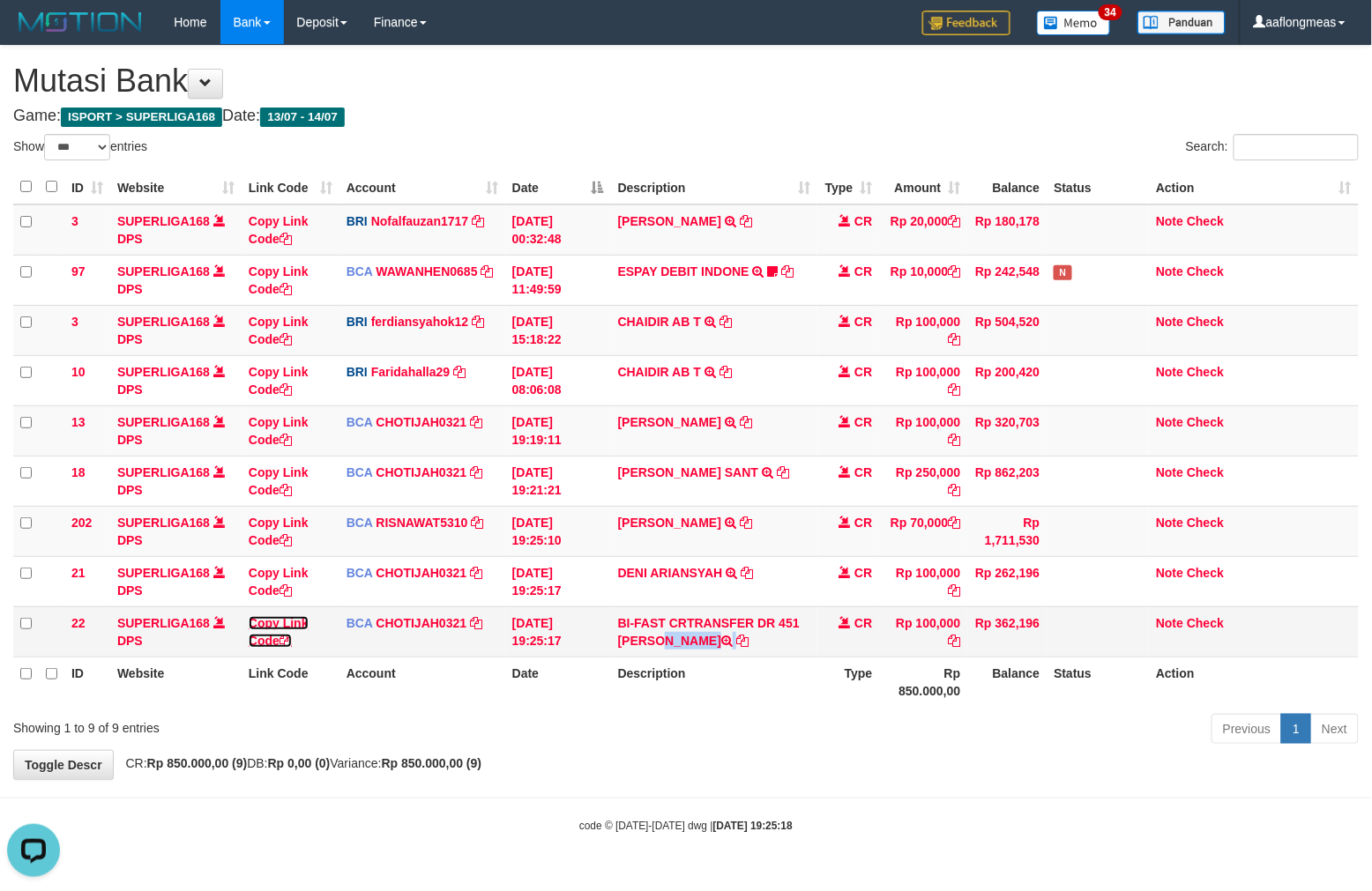 click on "Copy Link Code" at bounding box center (279, 632) 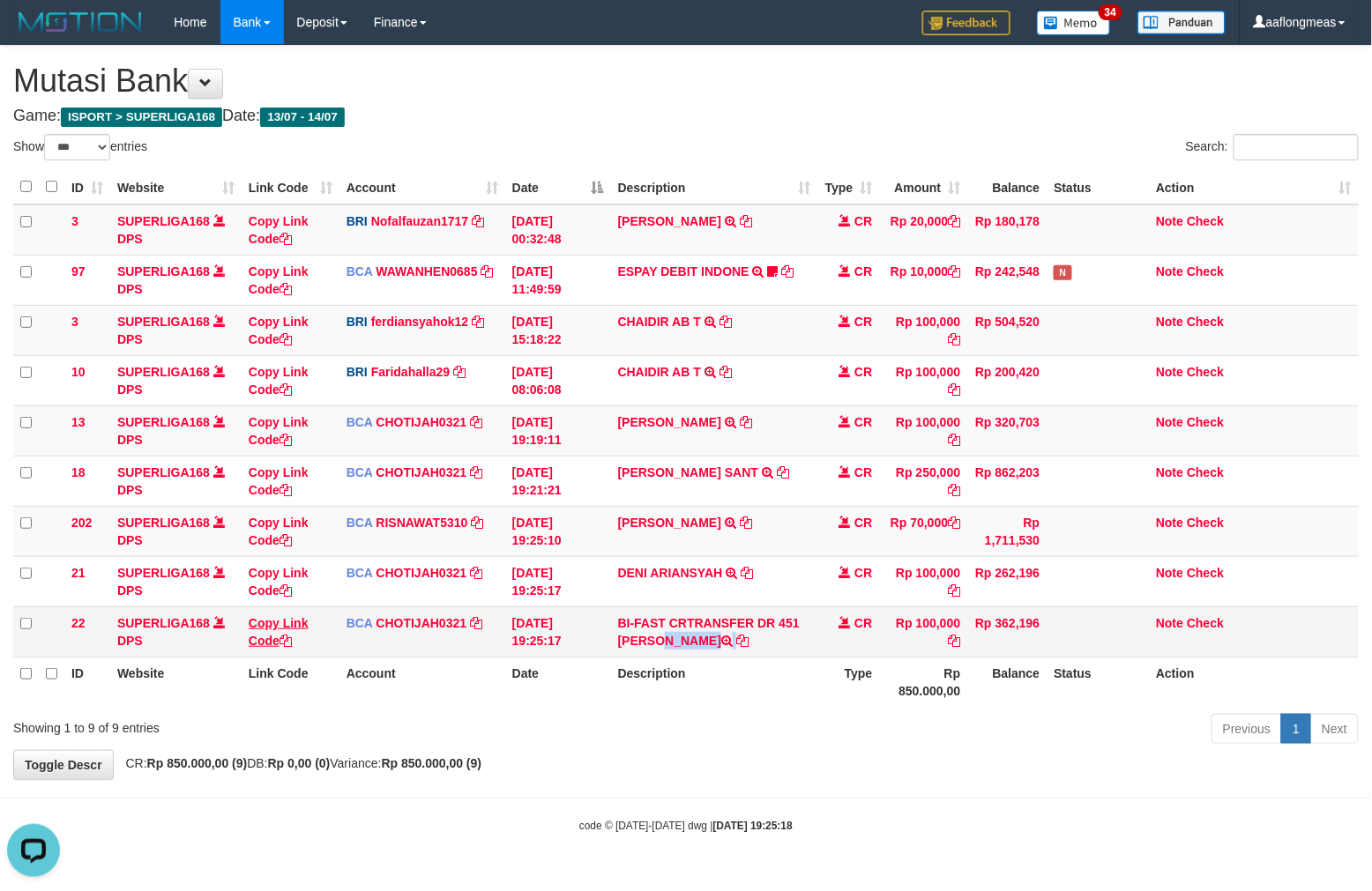 copy on "ADRIJAYA" 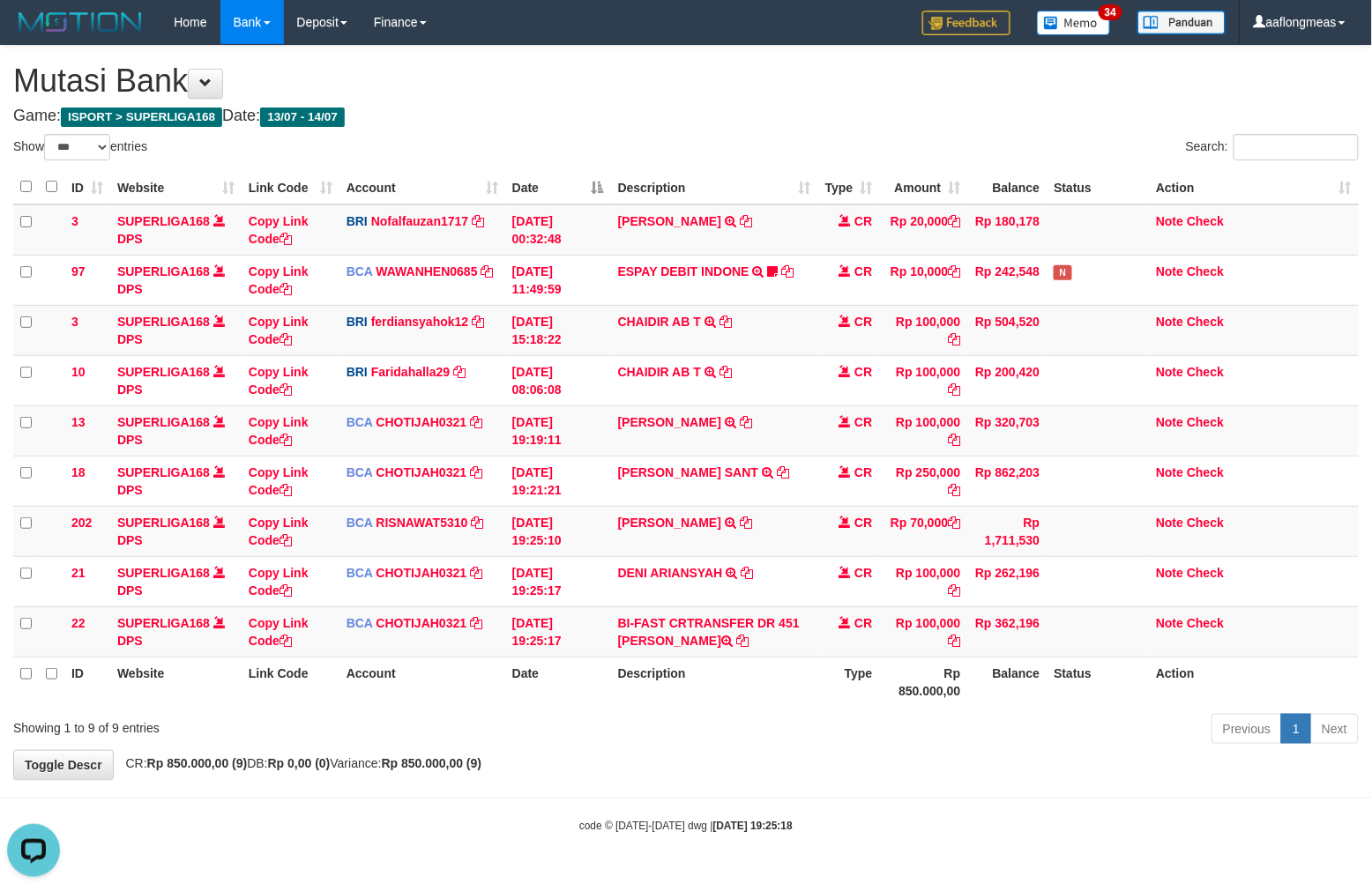 scroll, scrollTop: 241, scrollLeft: 0, axis: vertical 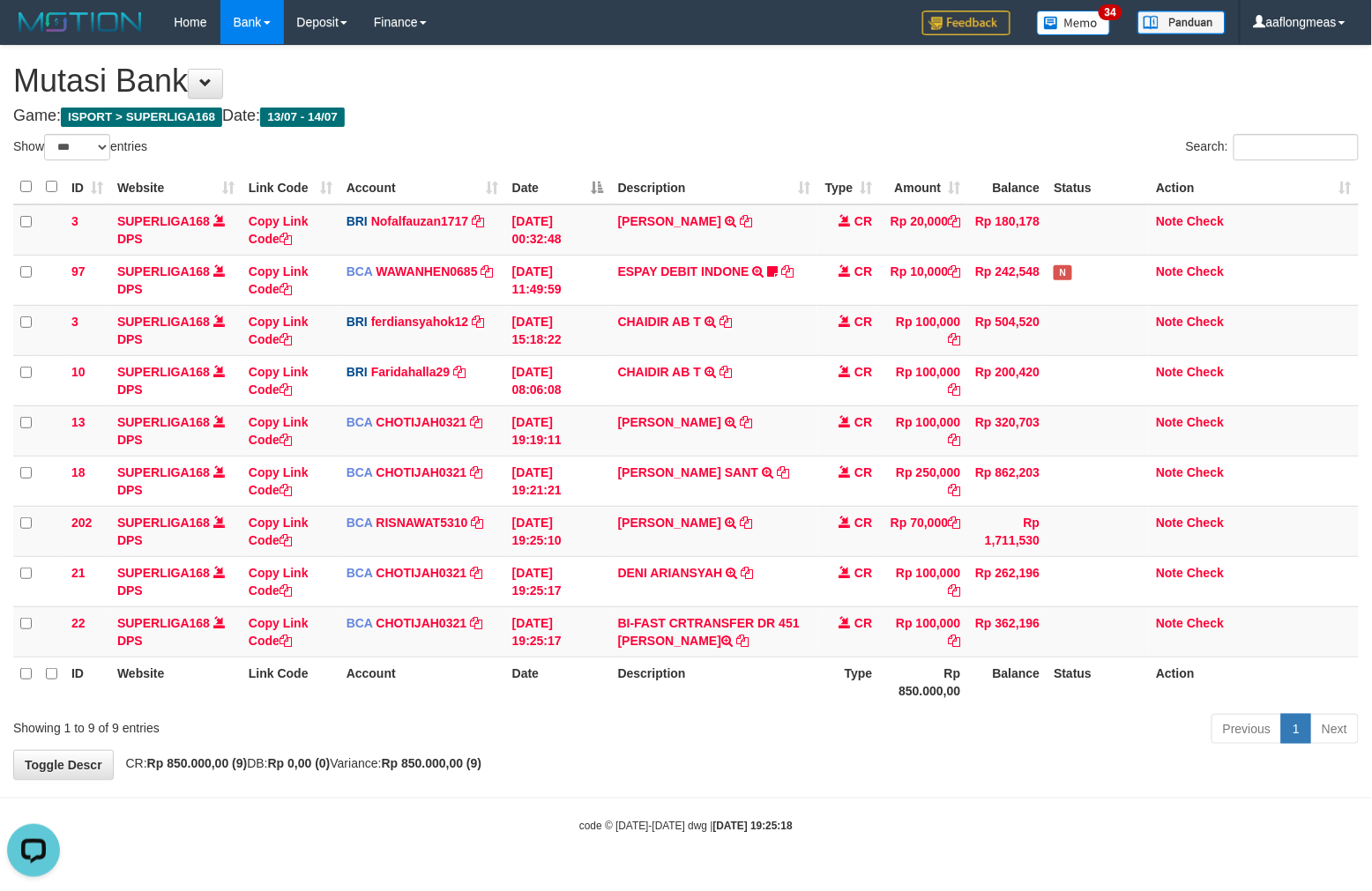 click on "Previous 1 Next" at bounding box center [972, 731] 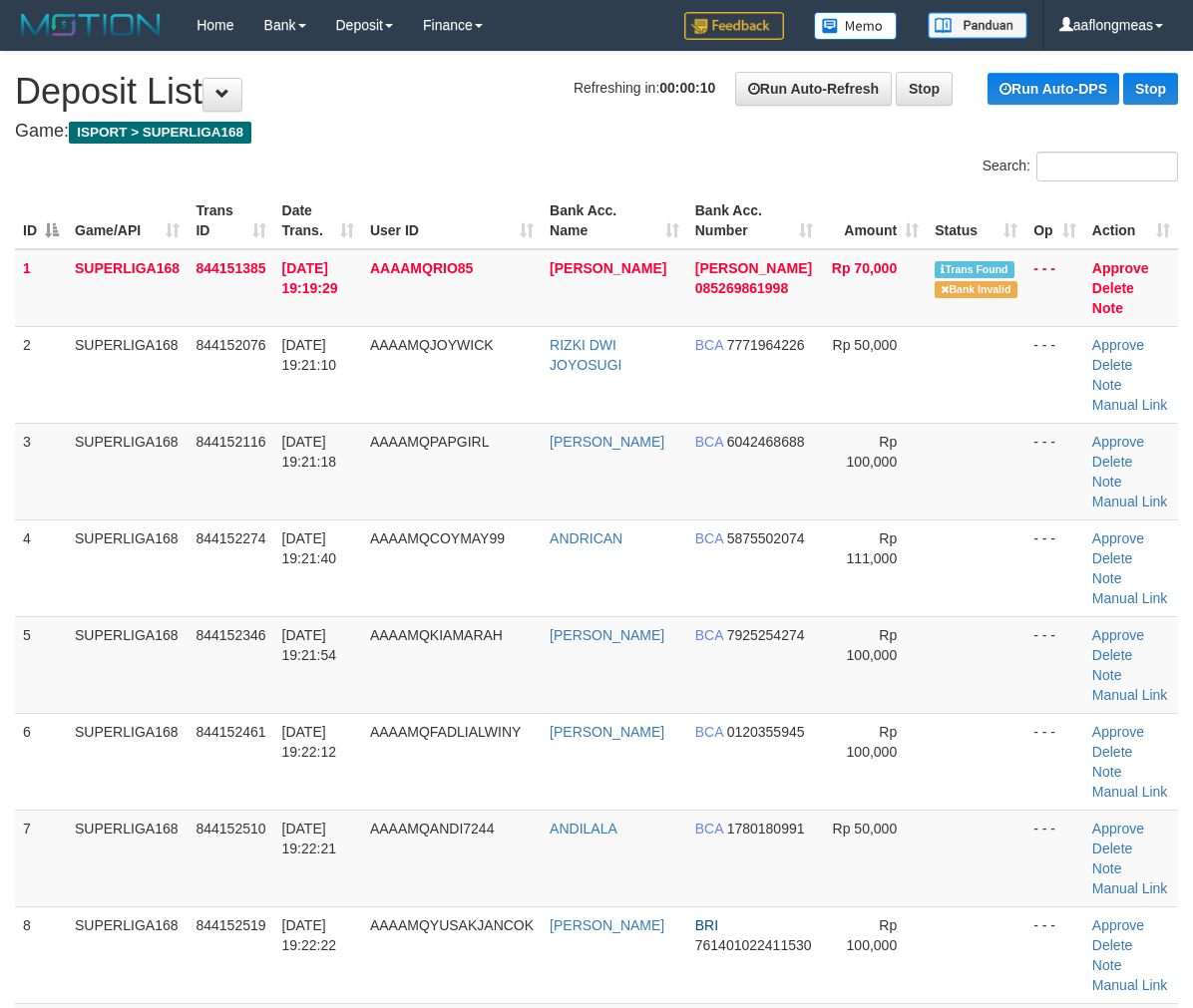 scroll, scrollTop: 0, scrollLeft: 0, axis: both 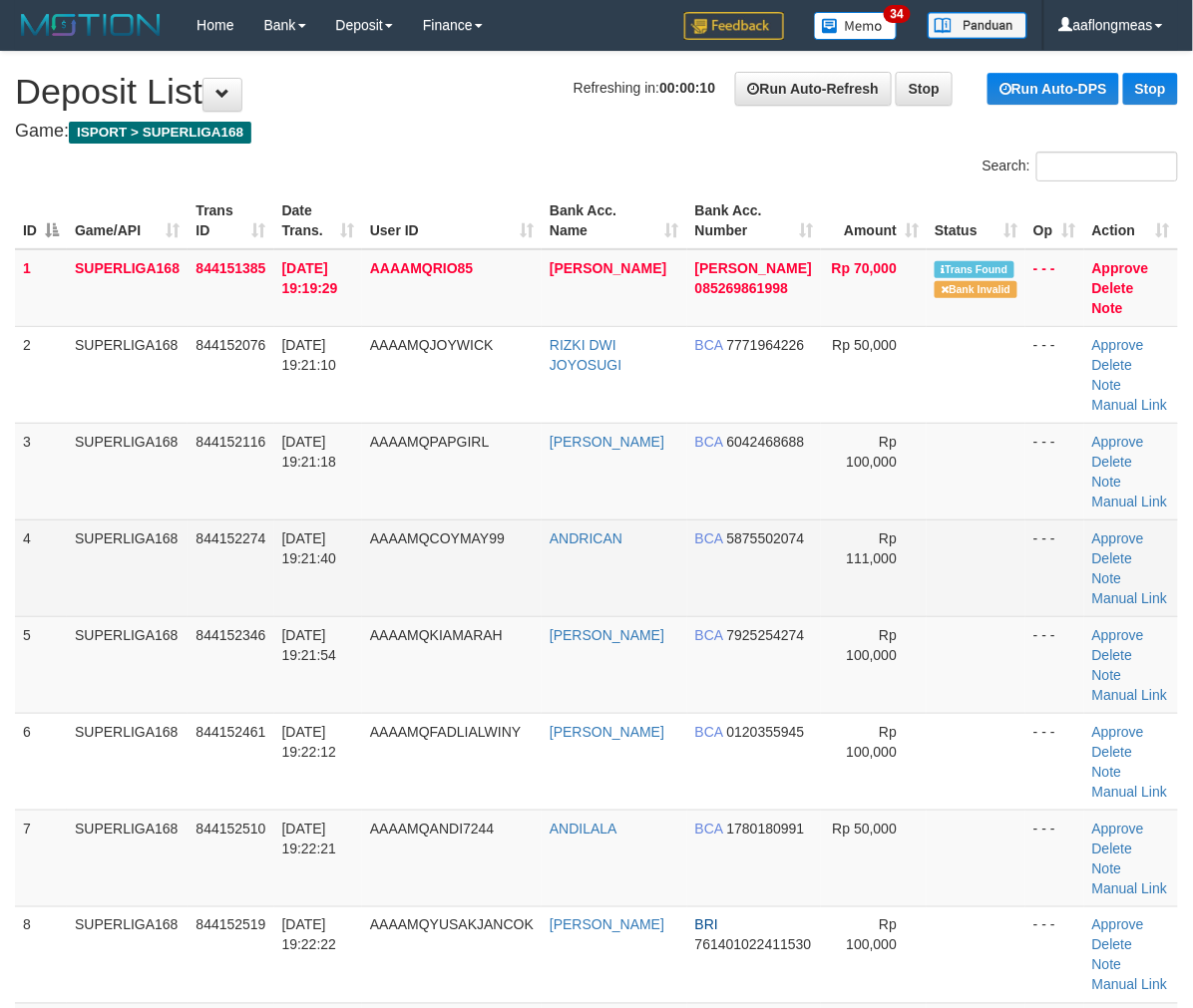 drag, startPoint x: 924, startPoint y: 542, endPoint x: 946, endPoint y: 549, distance: 23.086793 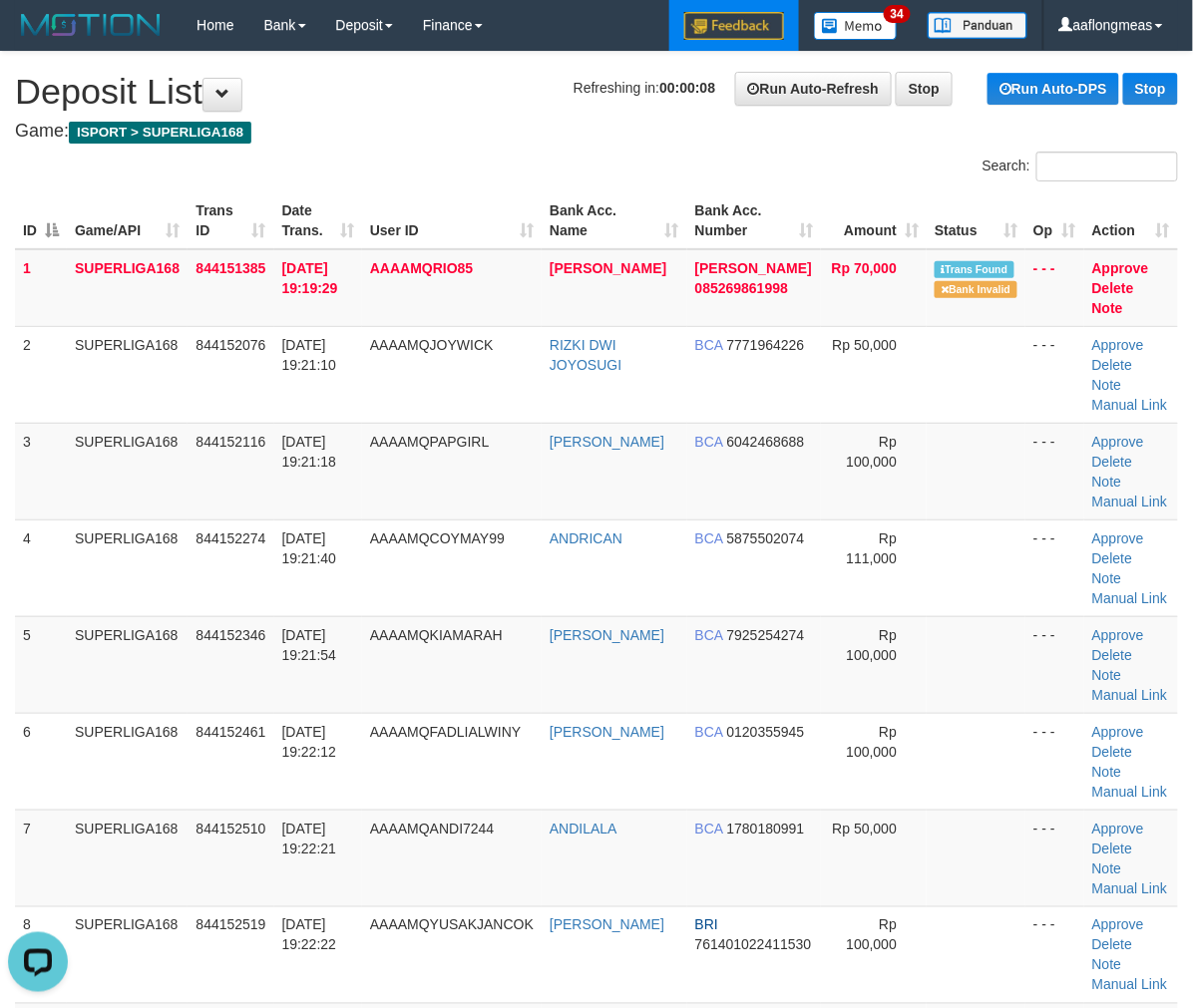 scroll, scrollTop: 0, scrollLeft: 0, axis: both 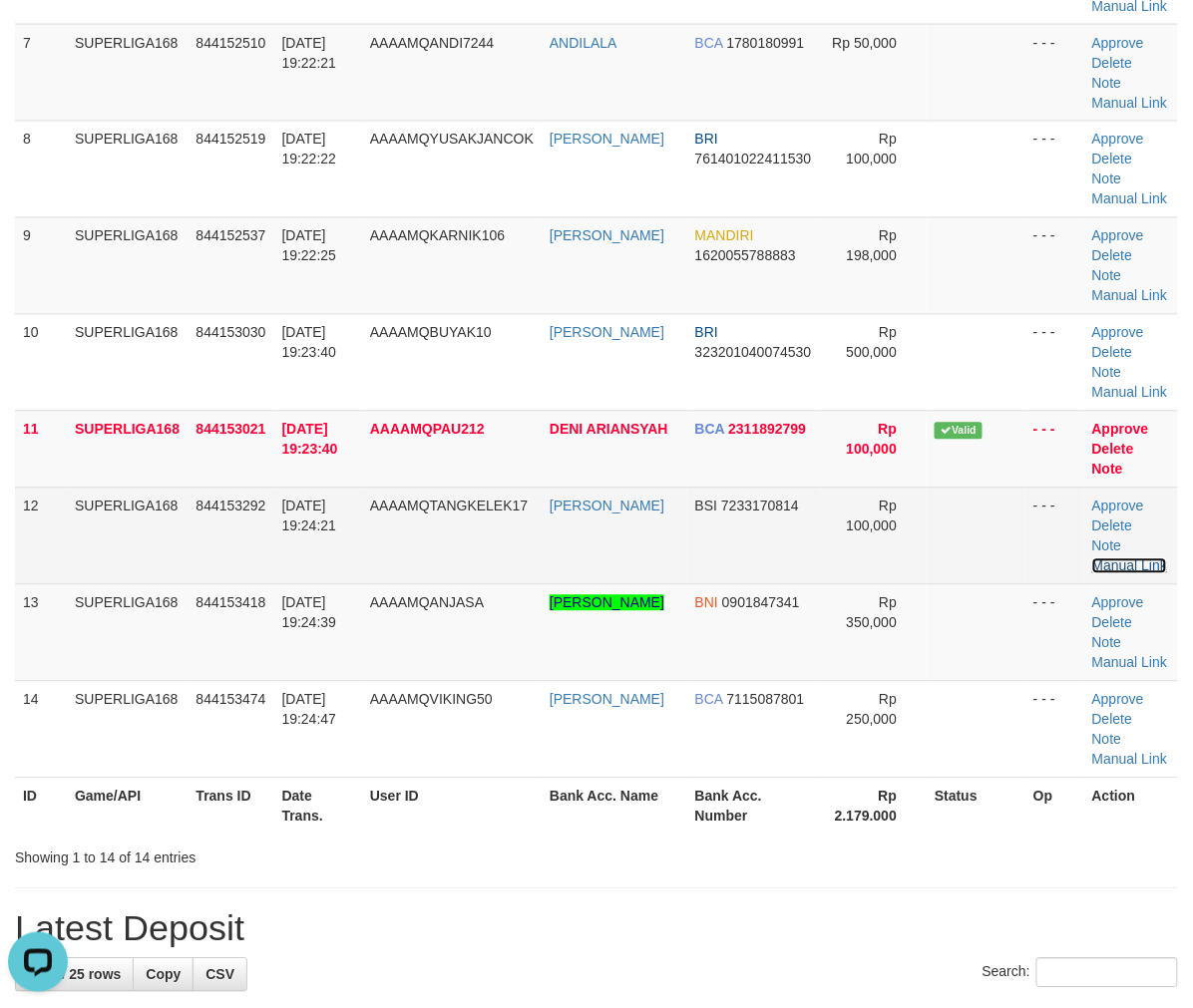click on "Manual Link" at bounding box center [1130, 566] 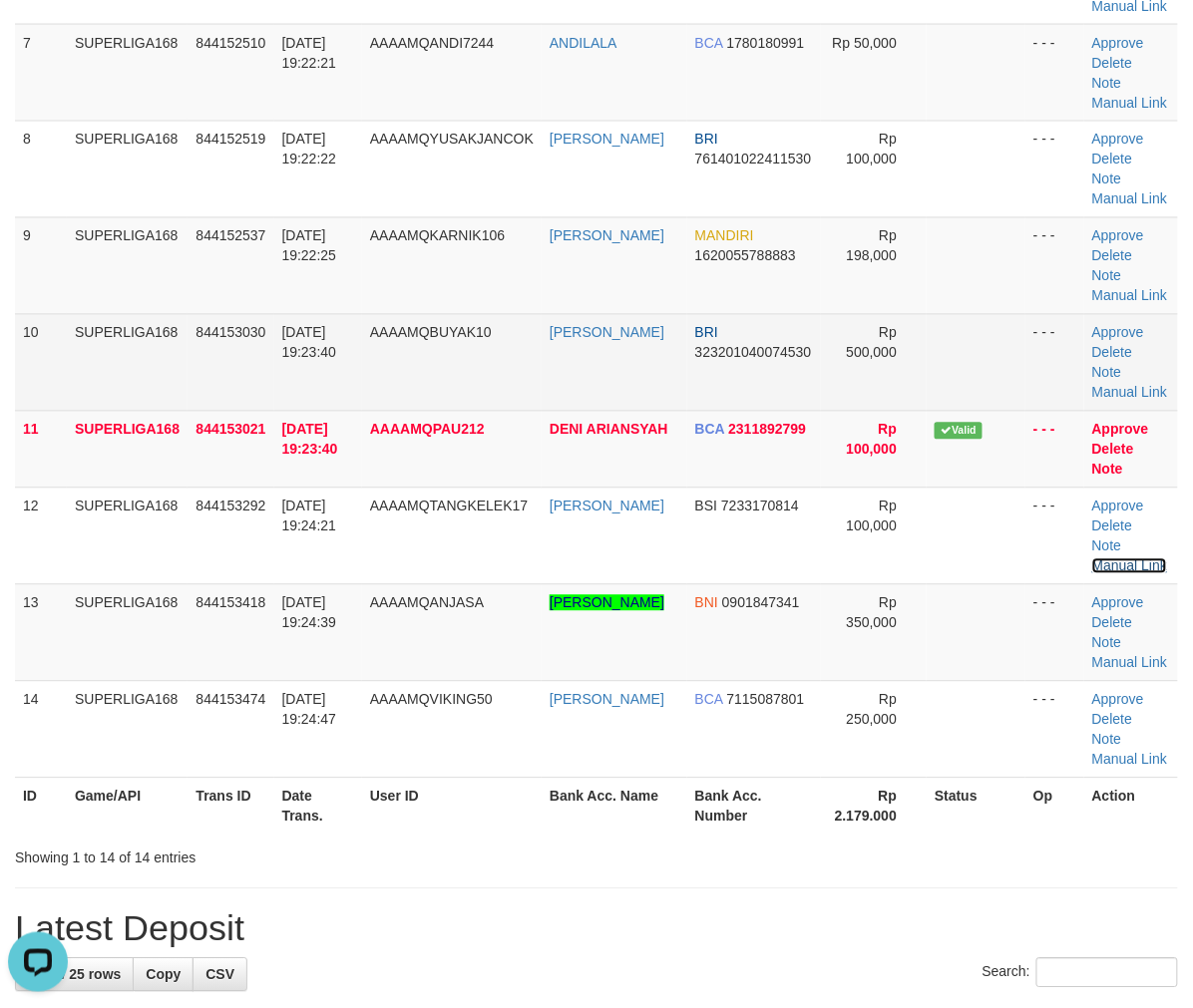 click on "Manual Link" at bounding box center (1130, 566) 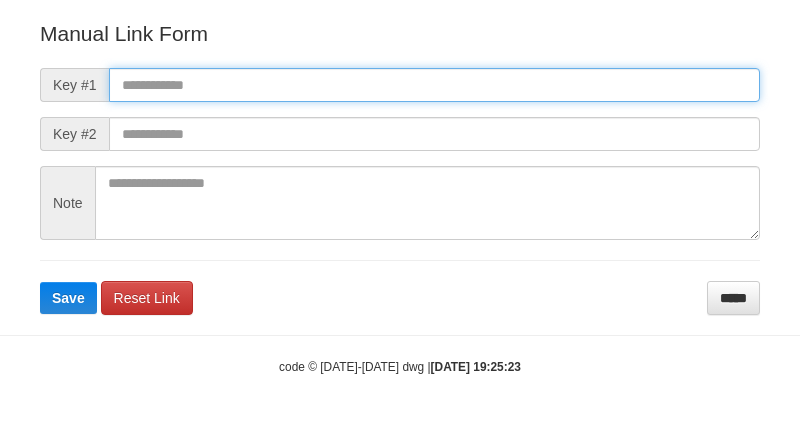 click at bounding box center (434, 85) 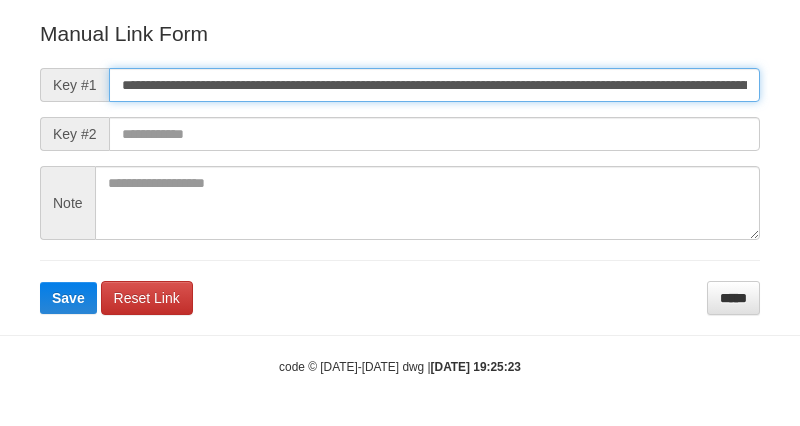 scroll, scrollTop: 242, scrollLeft: 0, axis: vertical 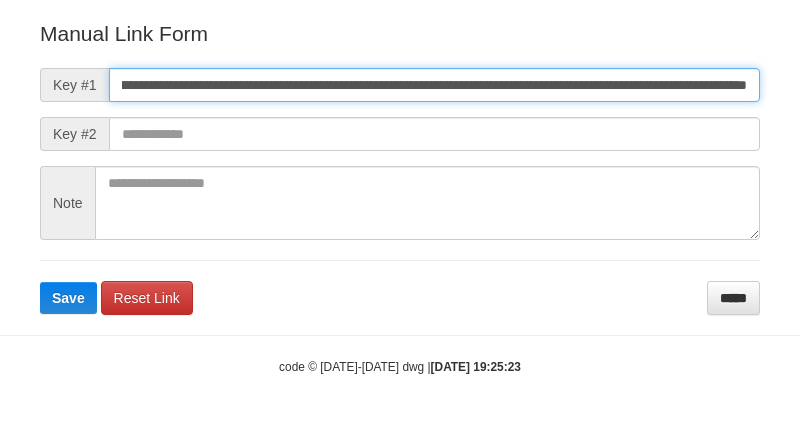 type on "**********" 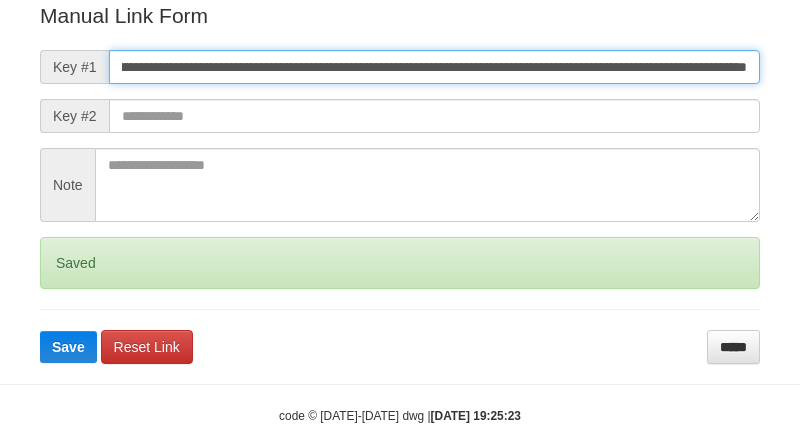 click on "Save" at bounding box center [68, 347] 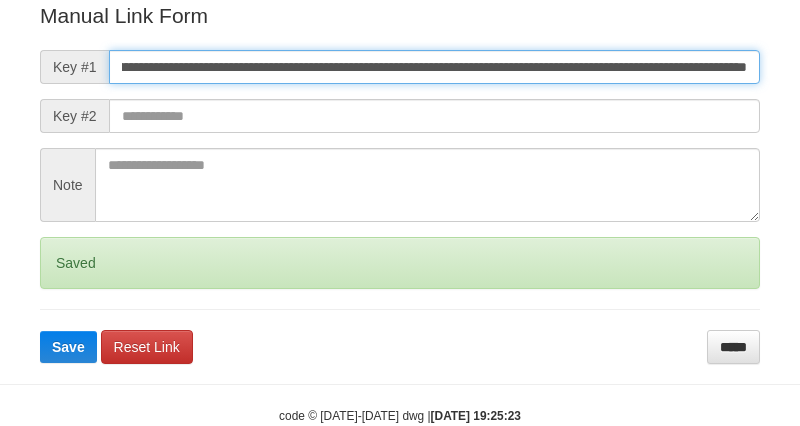 click on "Save" at bounding box center (68, 347) 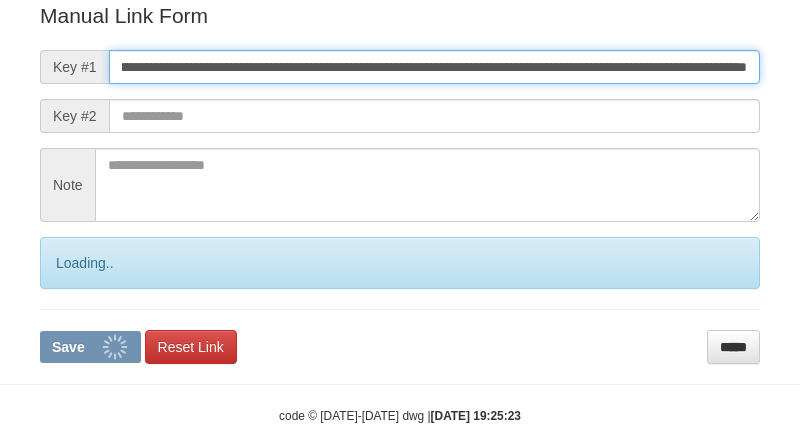 click on "Save" at bounding box center [90, 347] 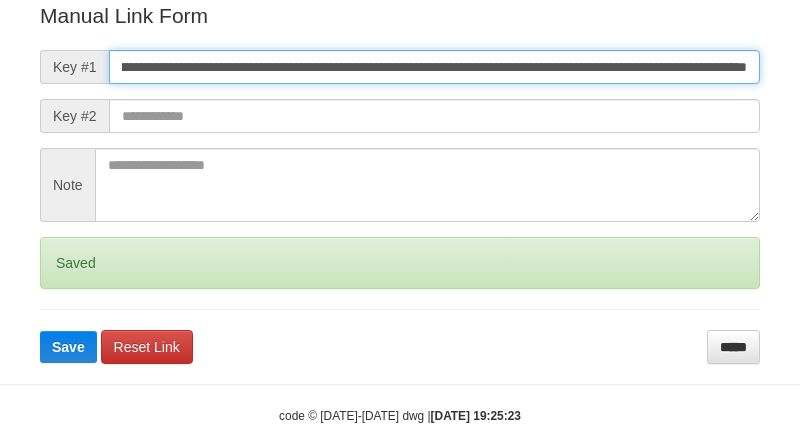 click on "Save" at bounding box center [68, 347] 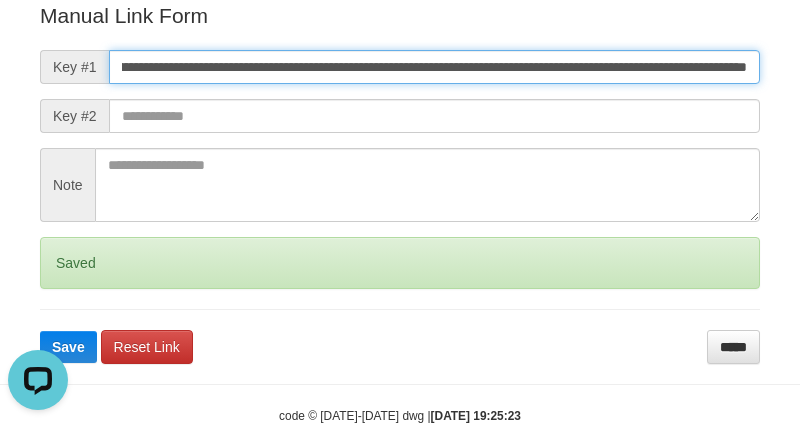 scroll, scrollTop: 0, scrollLeft: 0, axis: both 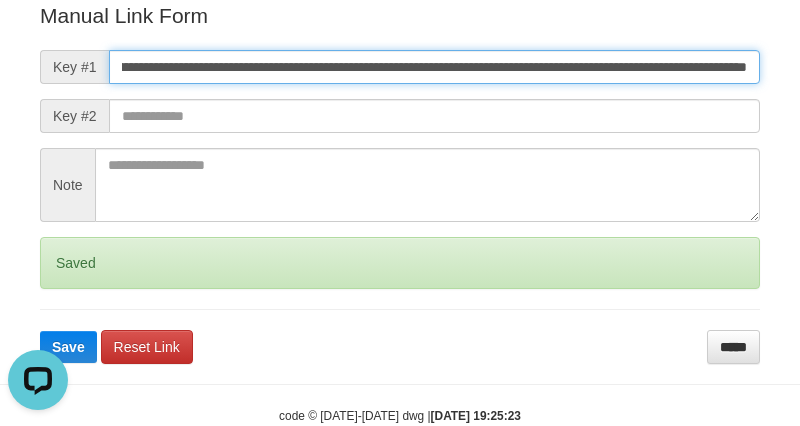click on "Save" at bounding box center [68, 347] 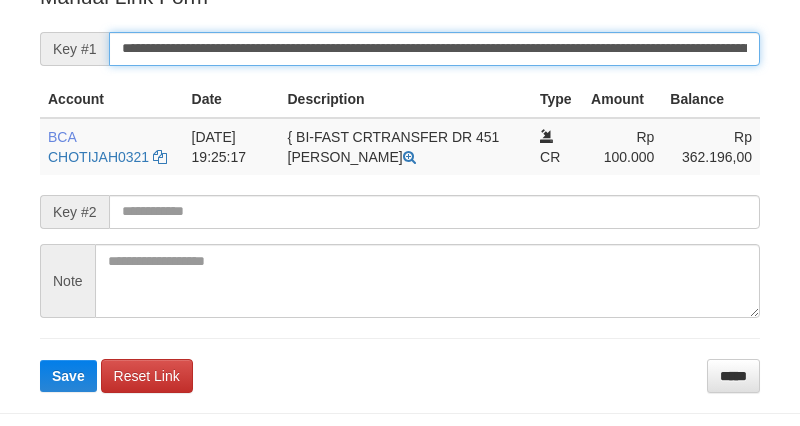 click on "**********" at bounding box center [434, 49] 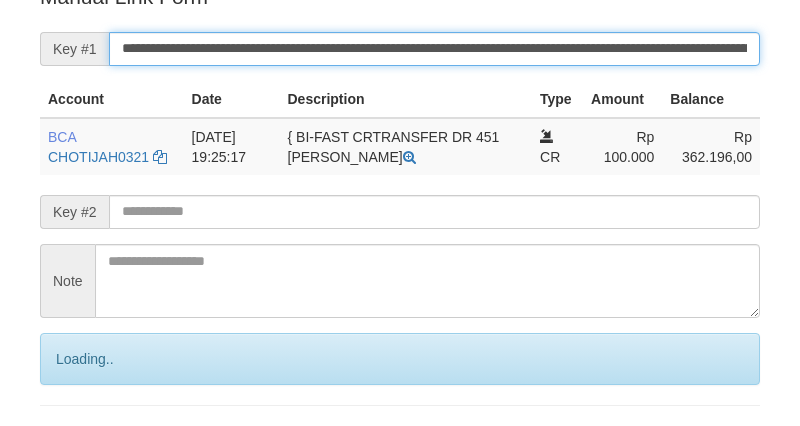 click on "Save" at bounding box center [90, 443] 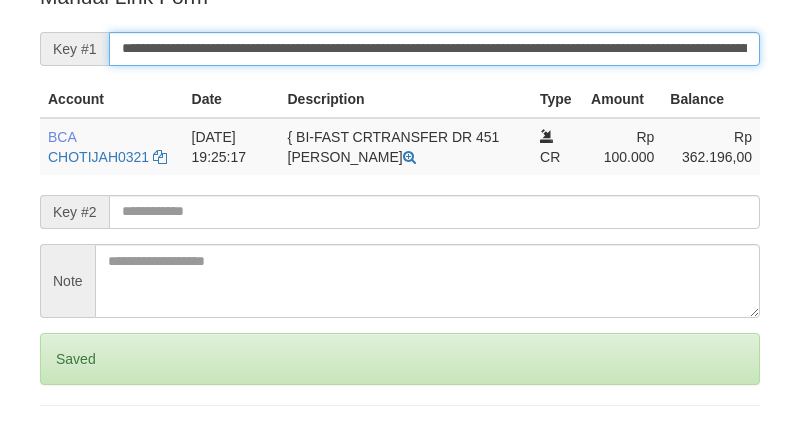 click on "Save" at bounding box center [68, 443] 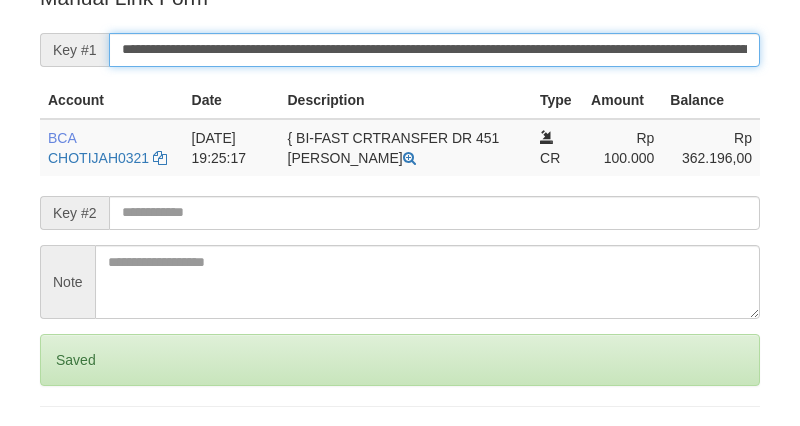 click on "Save" at bounding box center [68, 444] 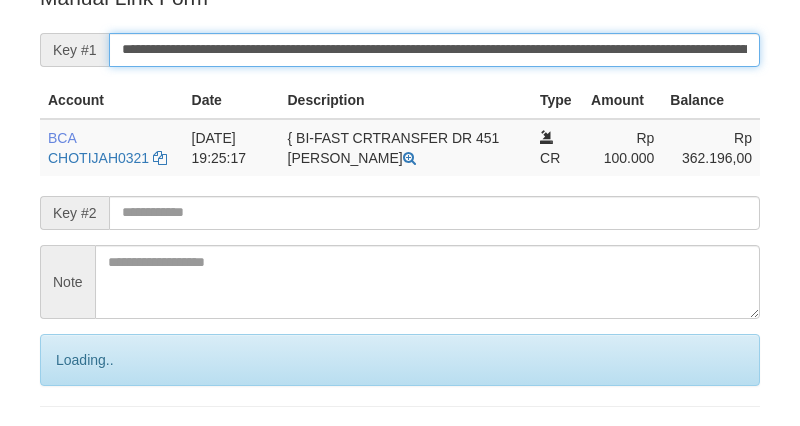 click on "Save" at bounding box center (90, 444) 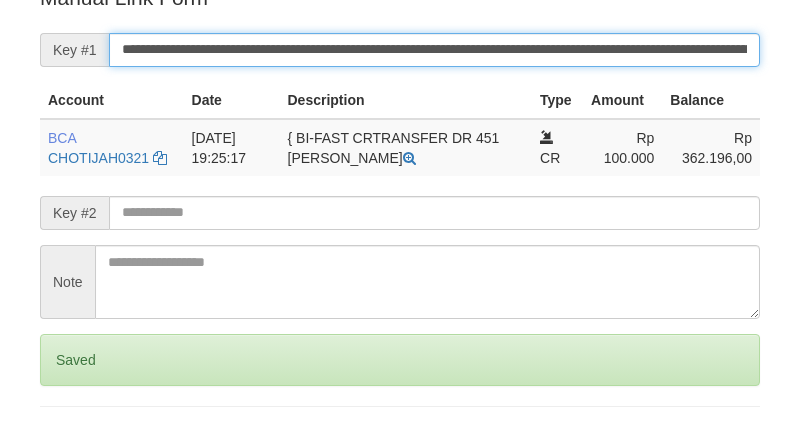 click on "Save" at bounding box center (68, 444) 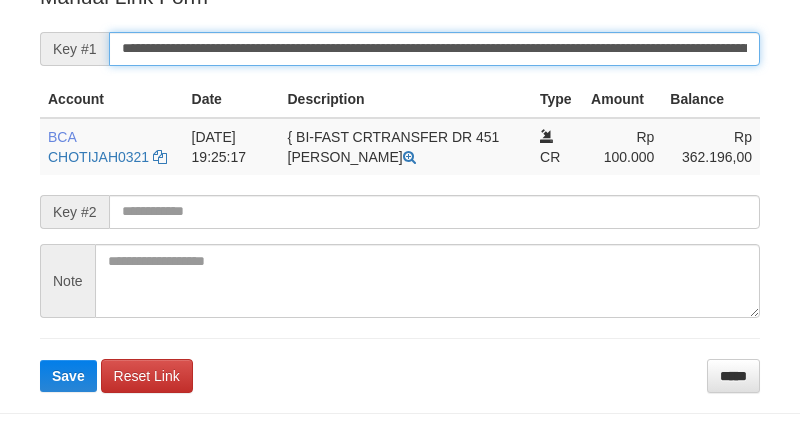 click on "Save" at bounding box center (68, 376) 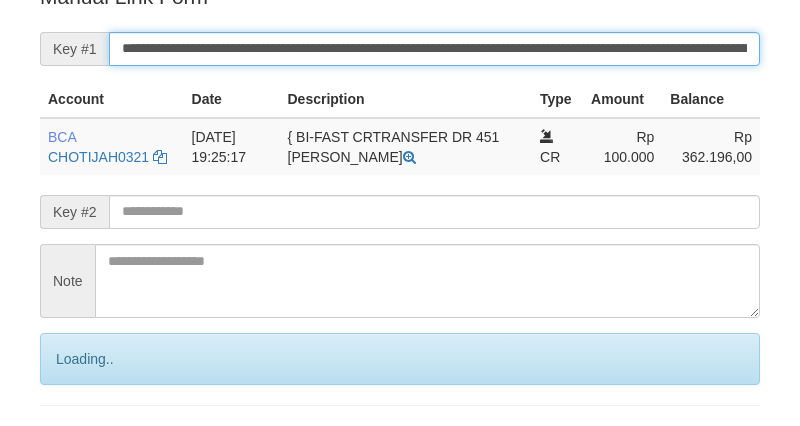 click on "**********" at bounding box center [434, 49] 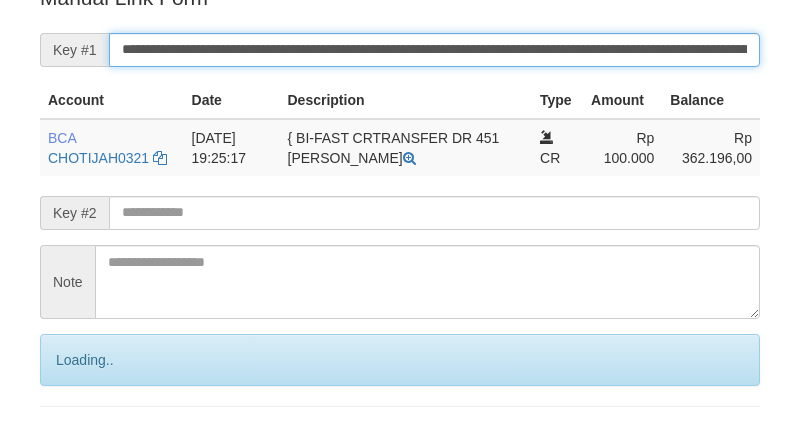 click on "Save" at bounding box center [90, 444] 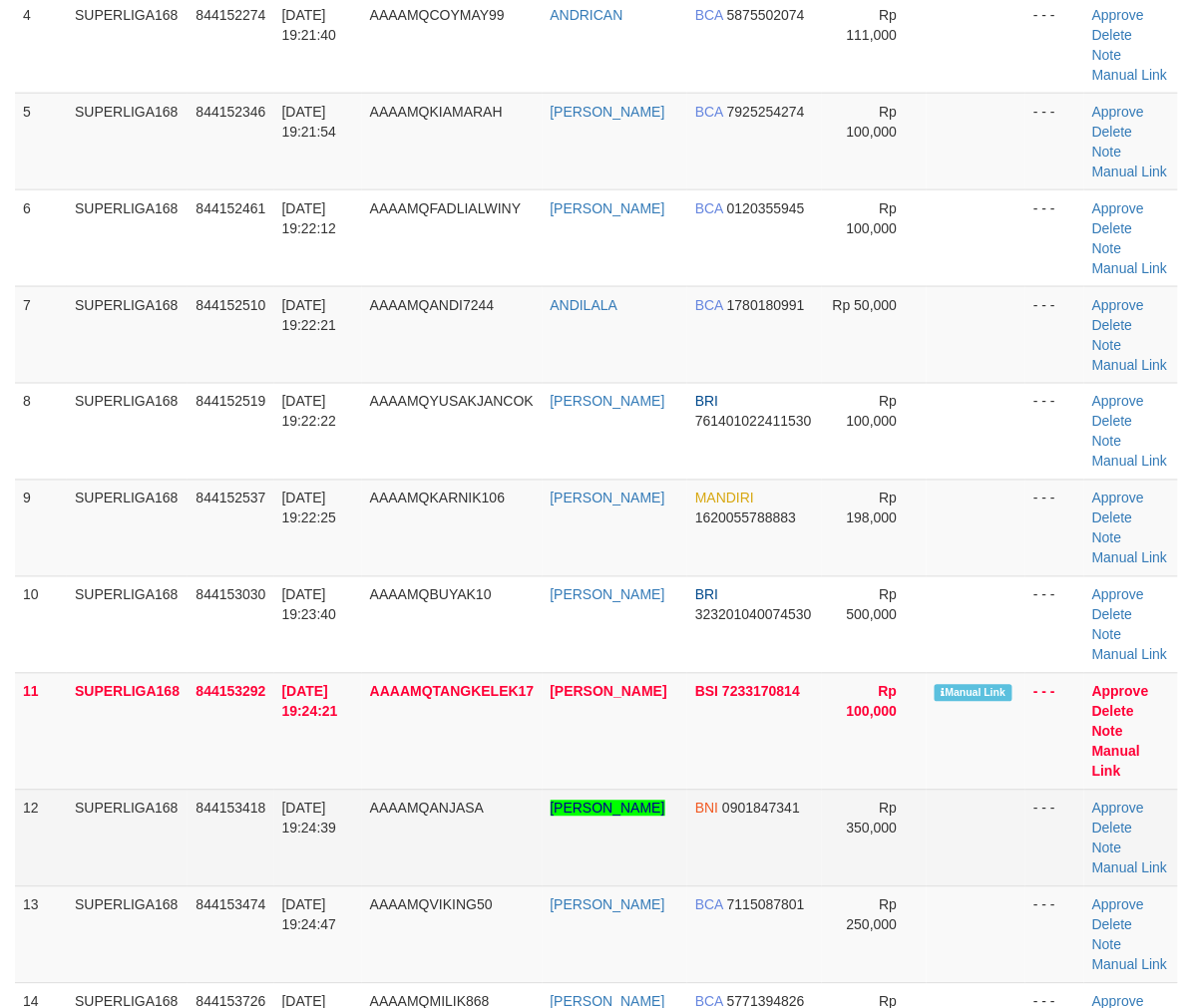 scroll, scrollTop: 885, scrollLeft: 0, axis: vertical 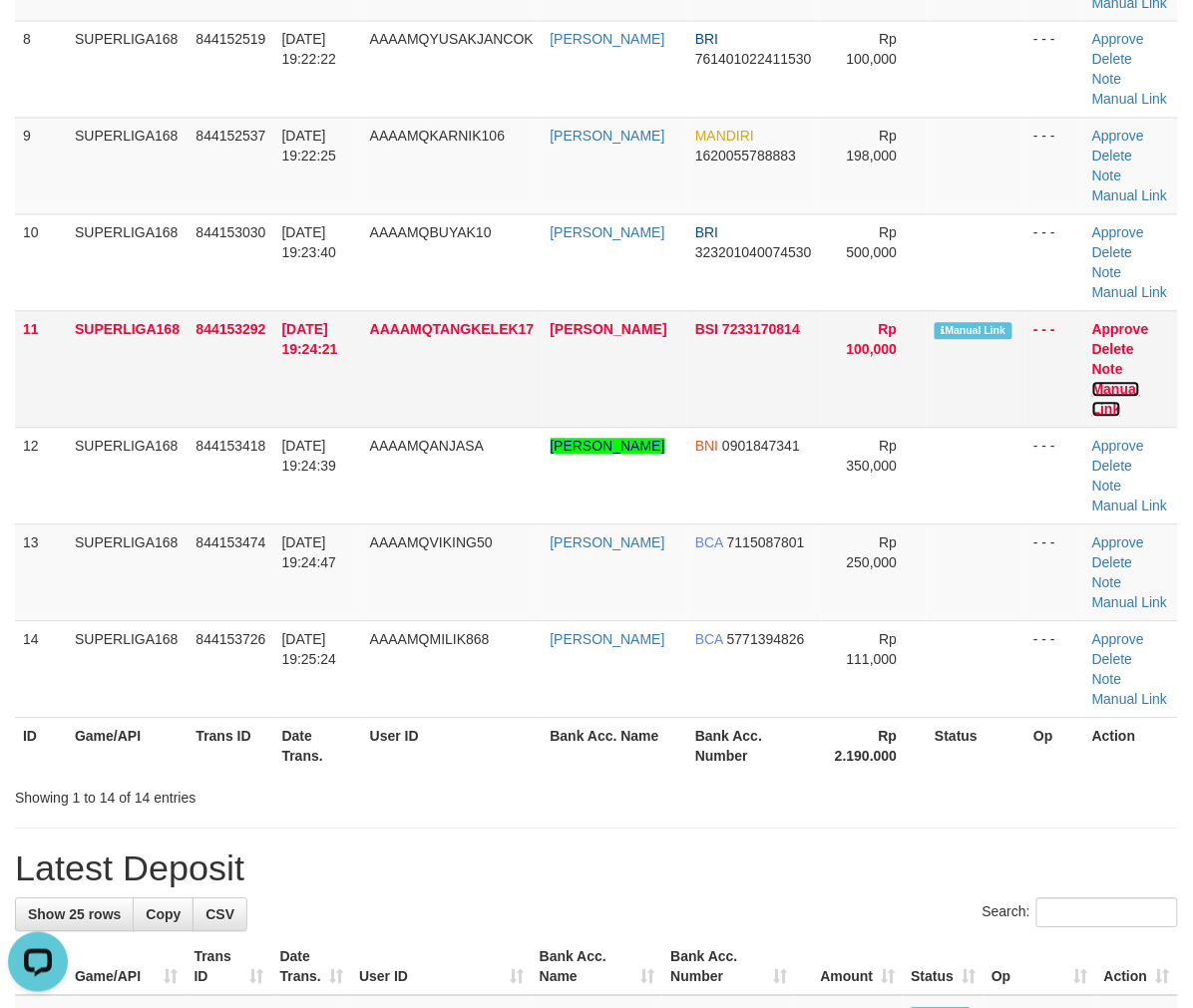 click on "Manual Link" at bounding box center (1116, 400) 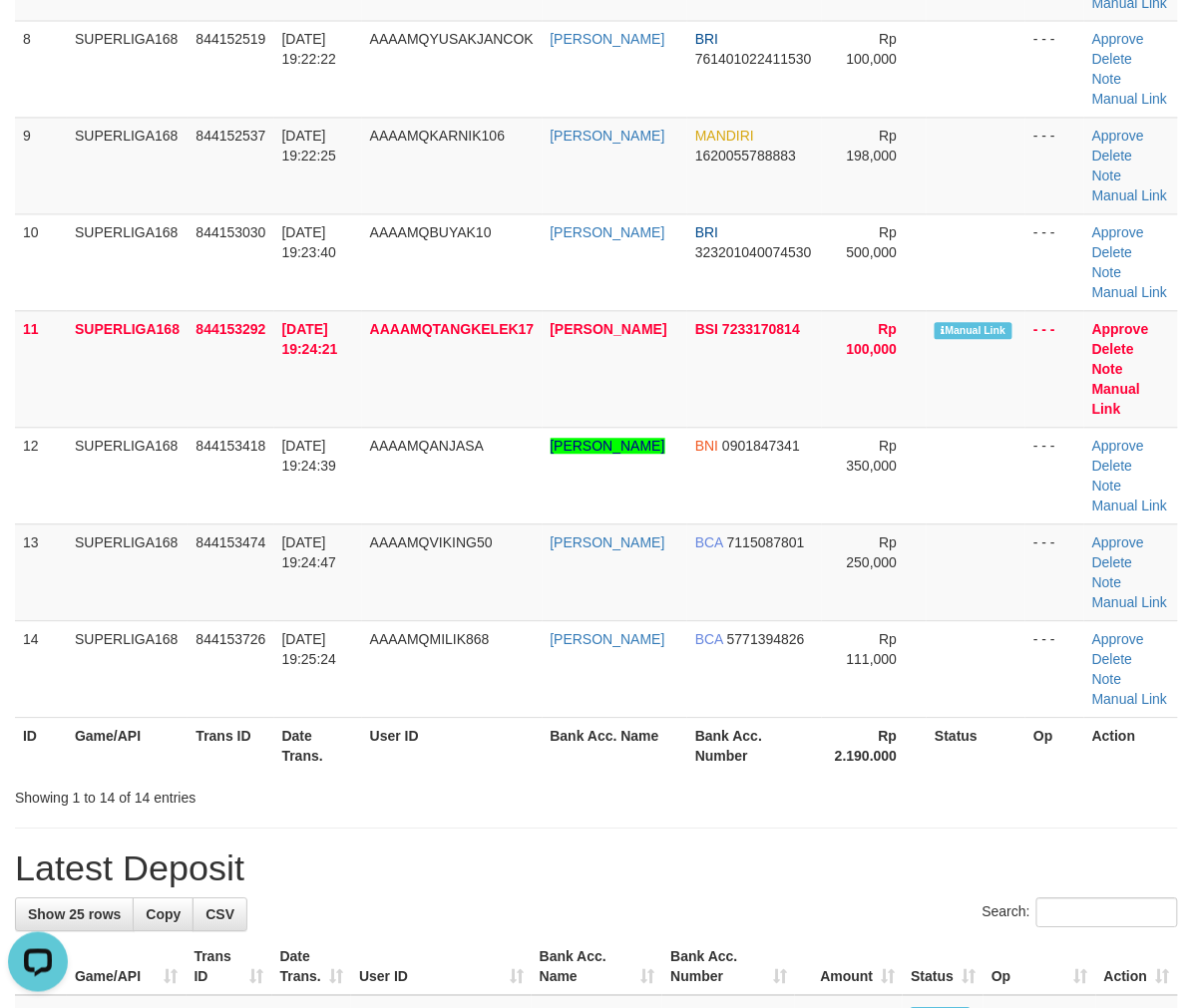 drag, startPoint x: 493, startPoint y: 572, endPoint x: 1197, endPoint y: 724, distance: 720.22219 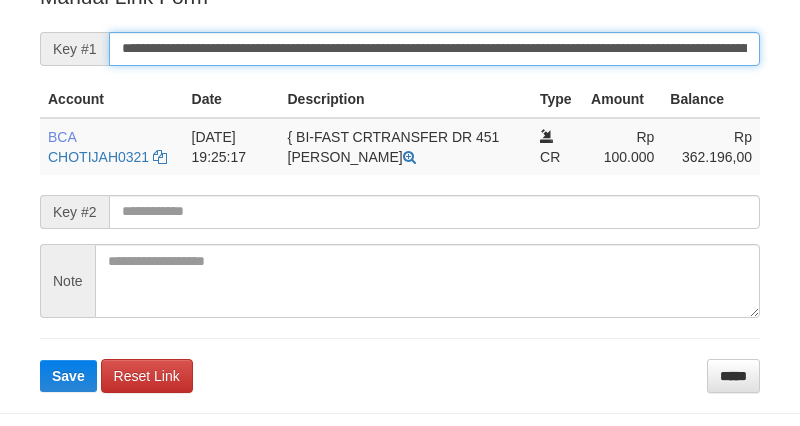 click on "Save" at bounding box center (68, 376) 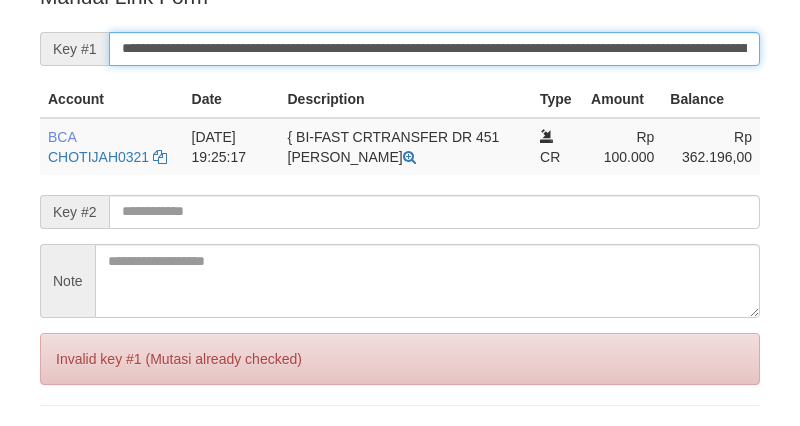 click on "Save" at bounding box center (68, 443) 